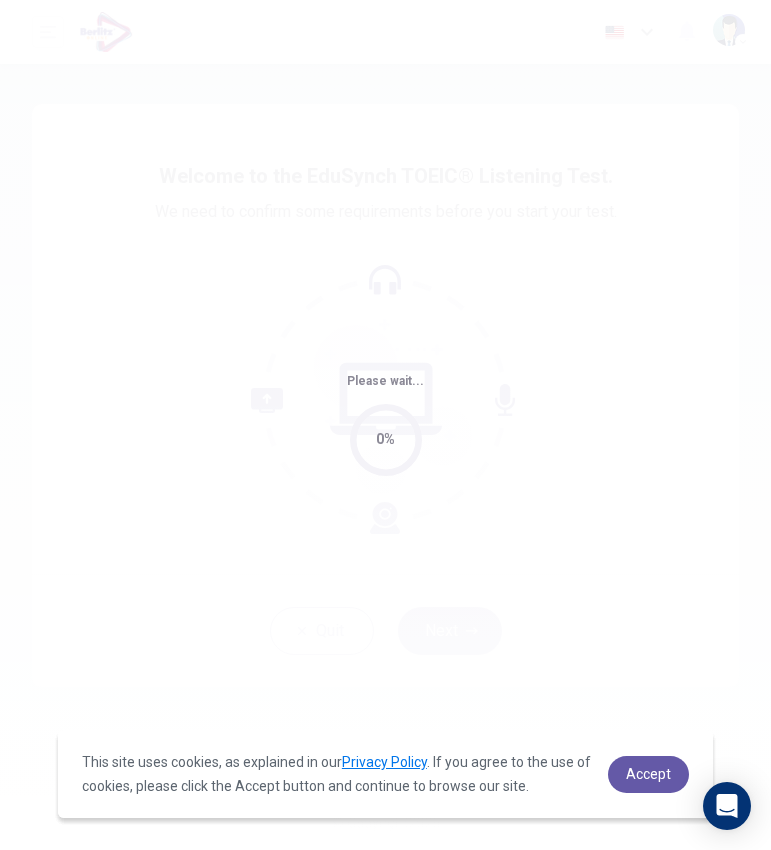 scroll, scrollTop: 0, scrollLeft: 0, axis: both 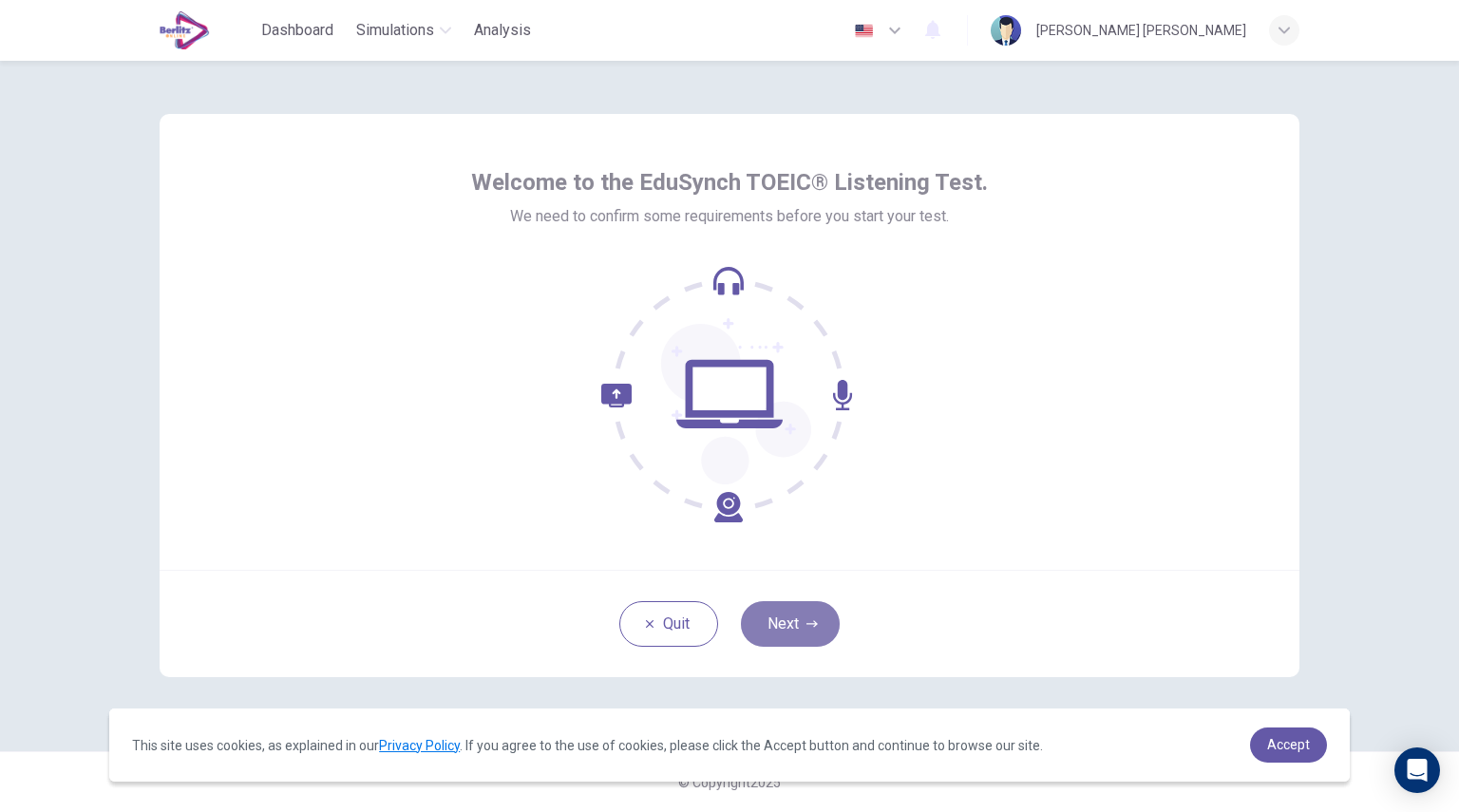 click on "Next" at bounding box center (790, 624) 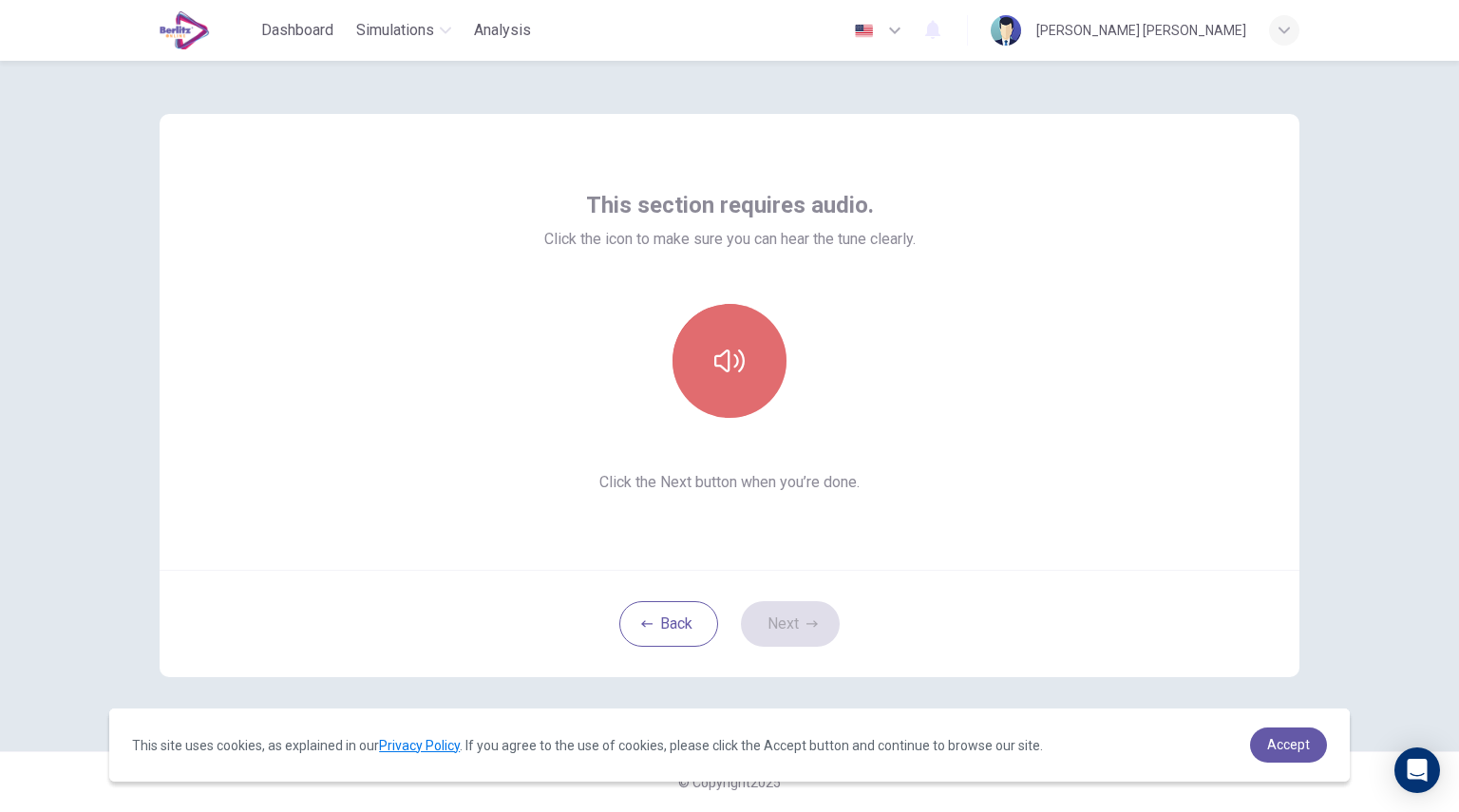 click at bounding box center (730, 361) 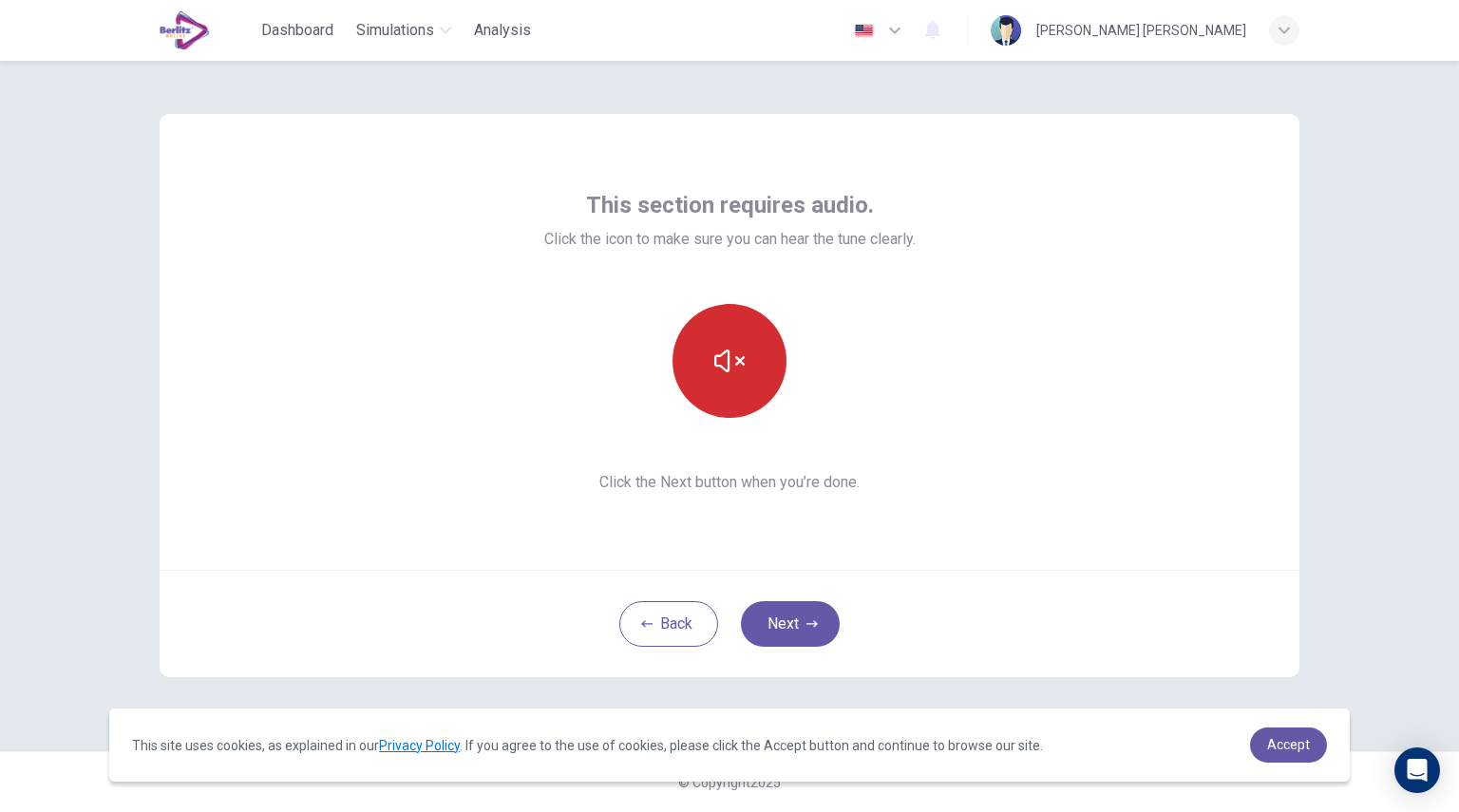 type 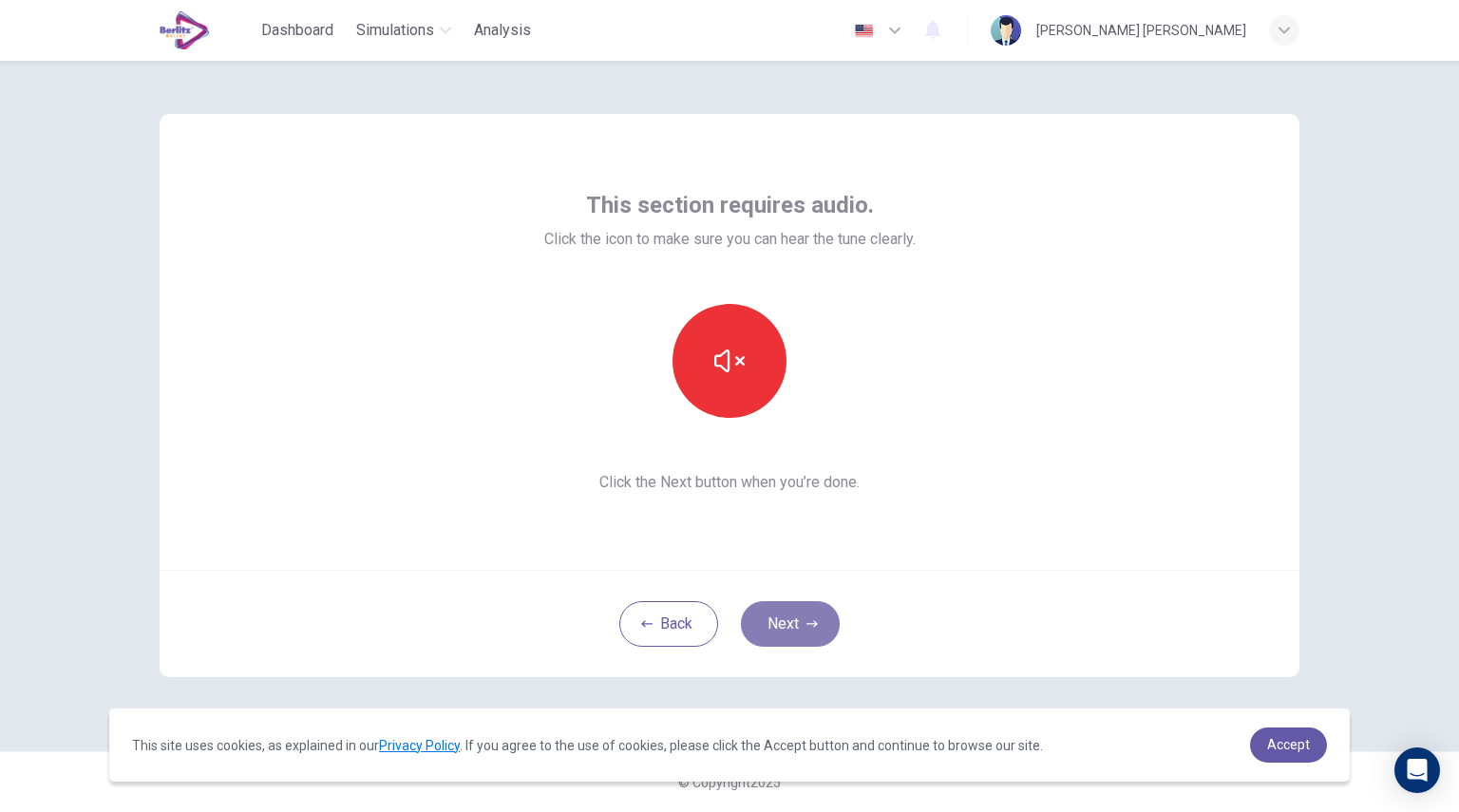 click on "Next" at bounding box center (790, 624) 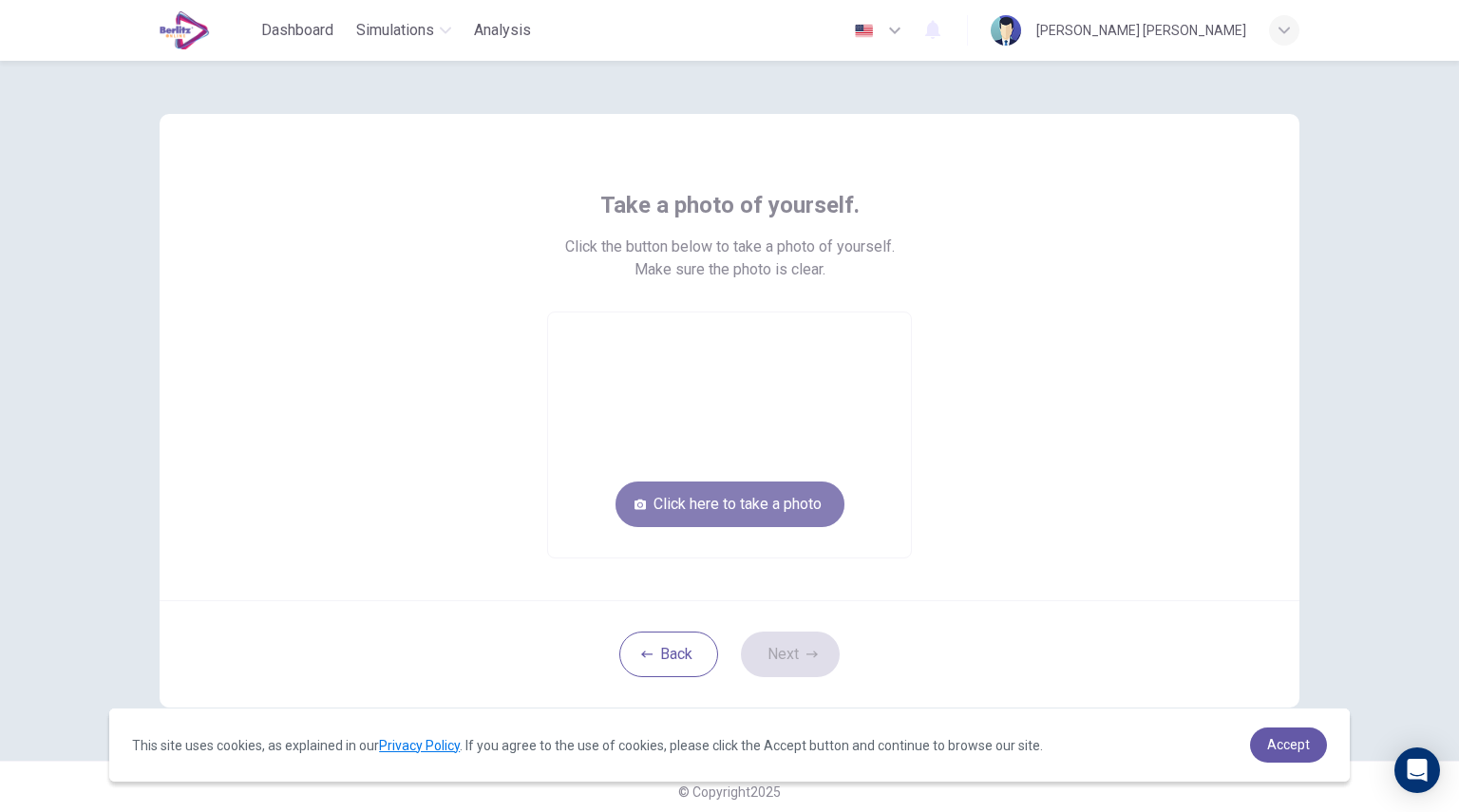 click on "Click here to take a photo" at bounding box center [730, 504] 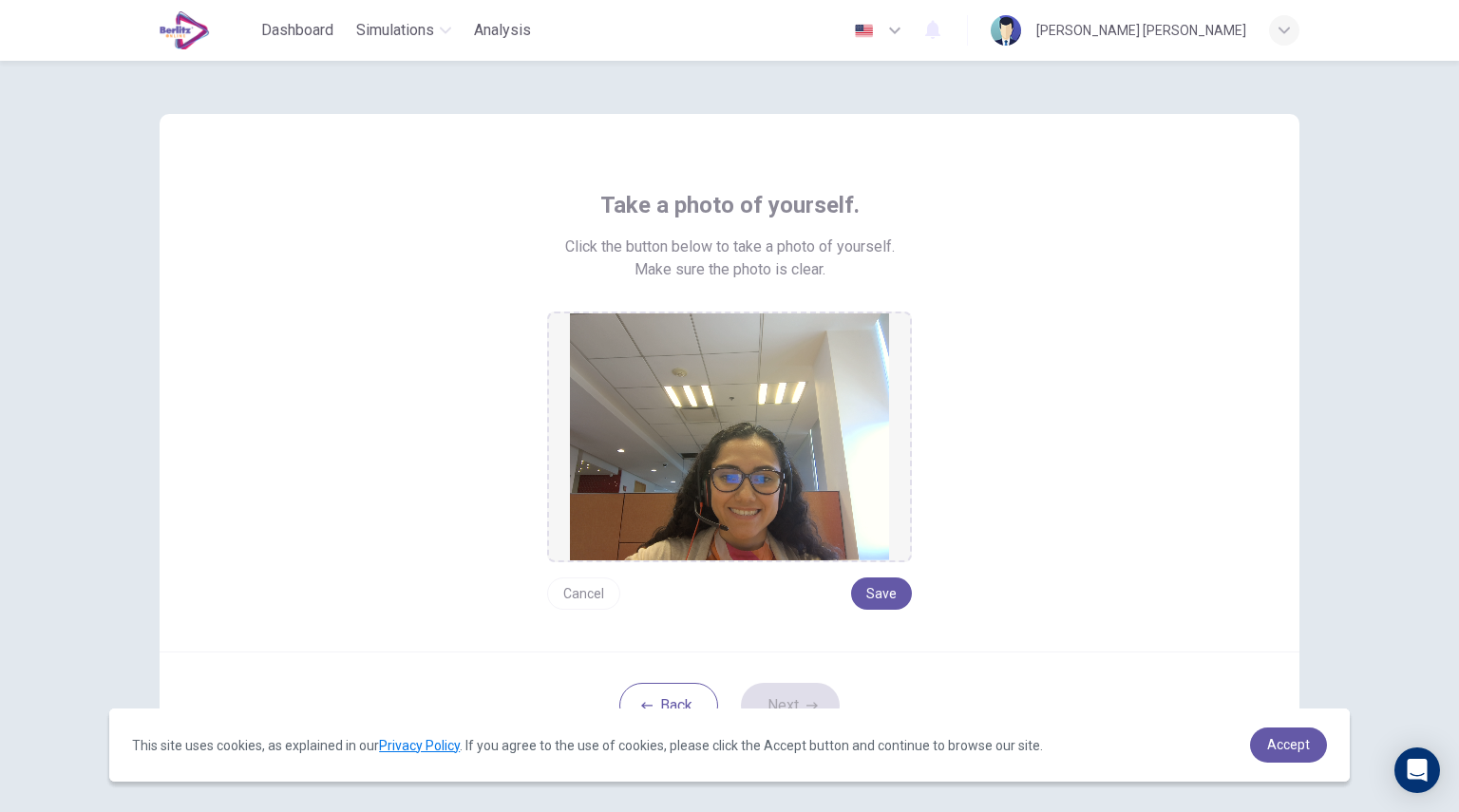 click at bounding box center [730, 437] 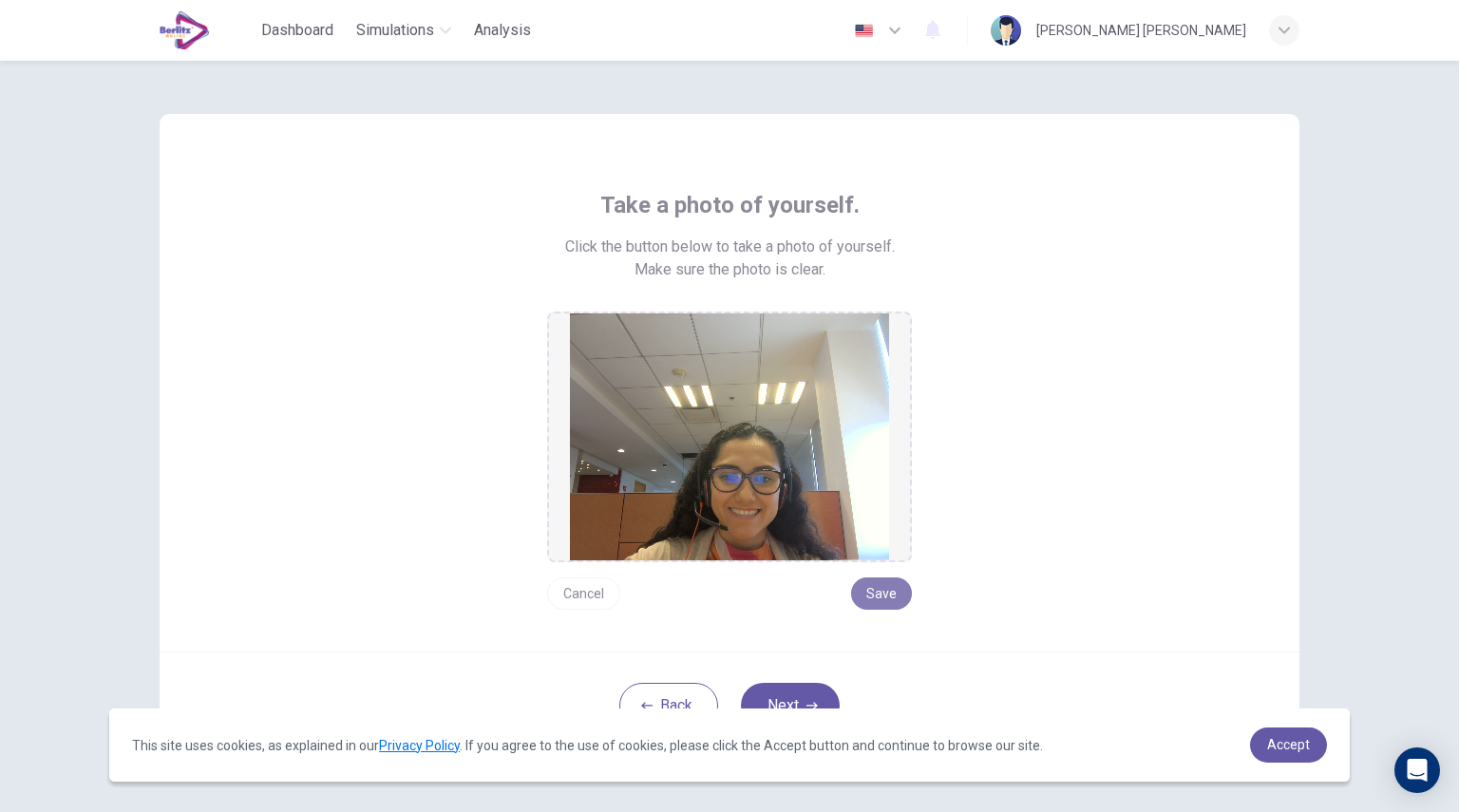 click on "Save" at bounding box center [881, 594] 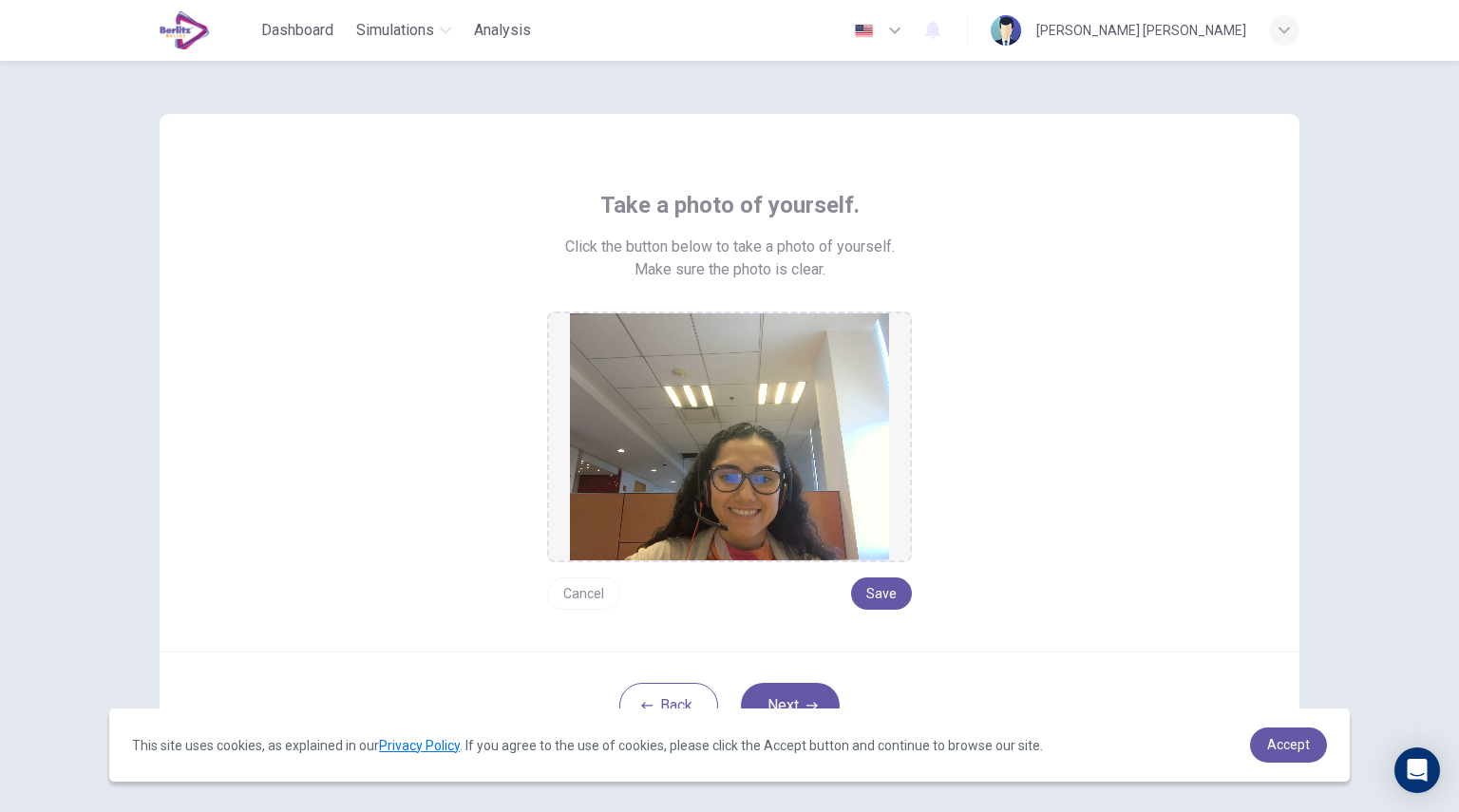 scroll, scrollTop: 59, scrollLeft: 0, axis: vertical 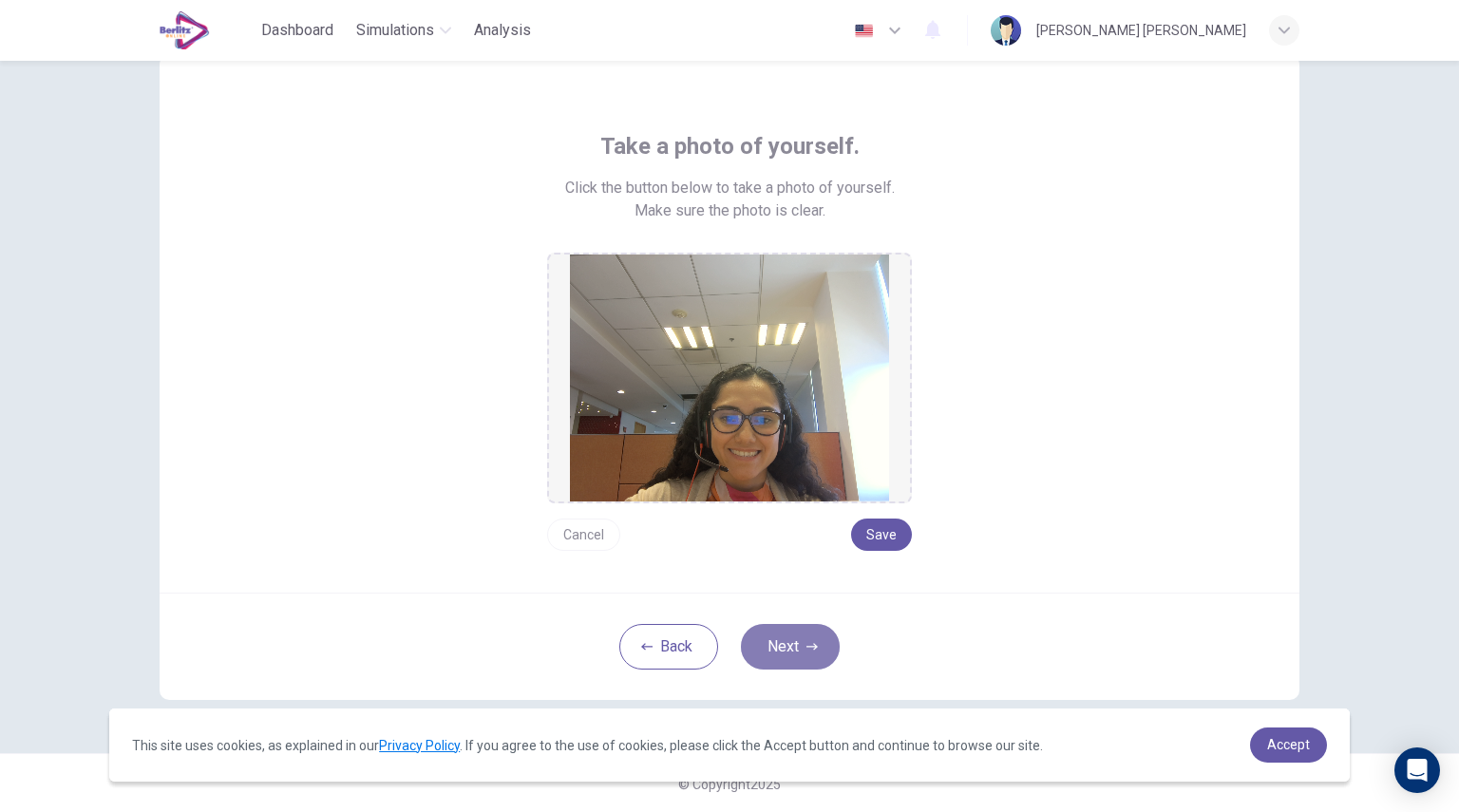 click on "Next" at bounding box center (790, 647) 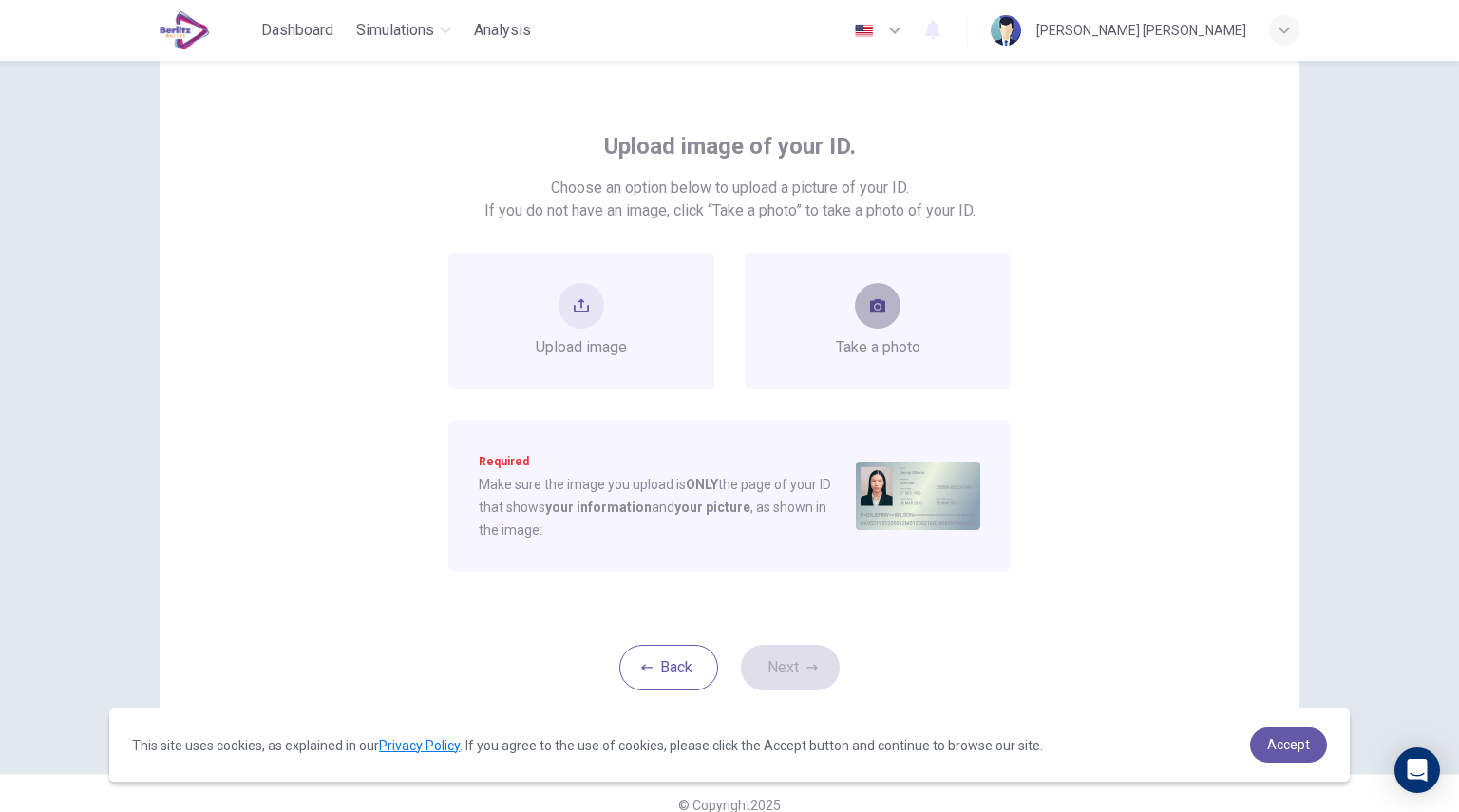 click 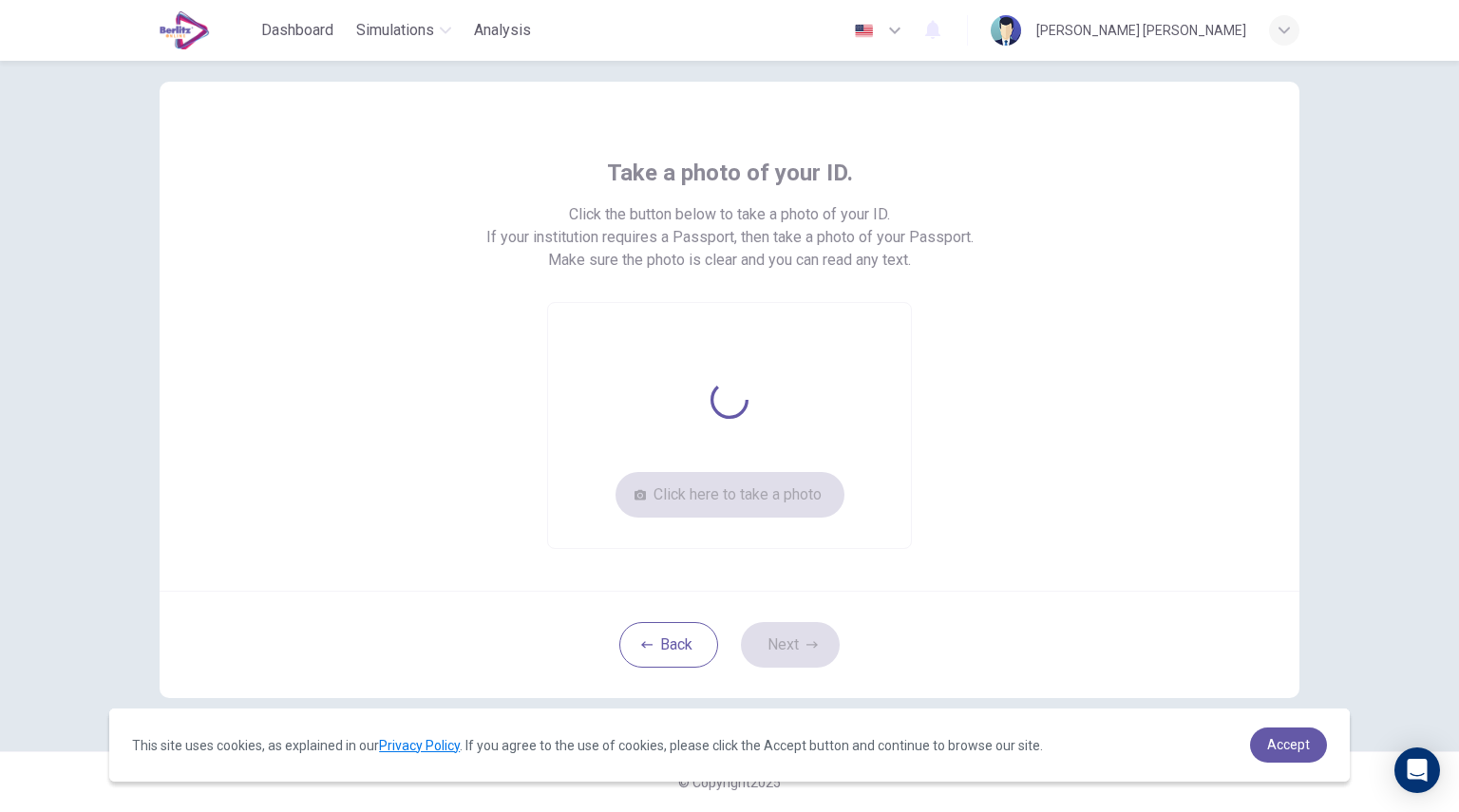 scroll, scrollTop: 31, scrollLeft: 0, axis: vertical 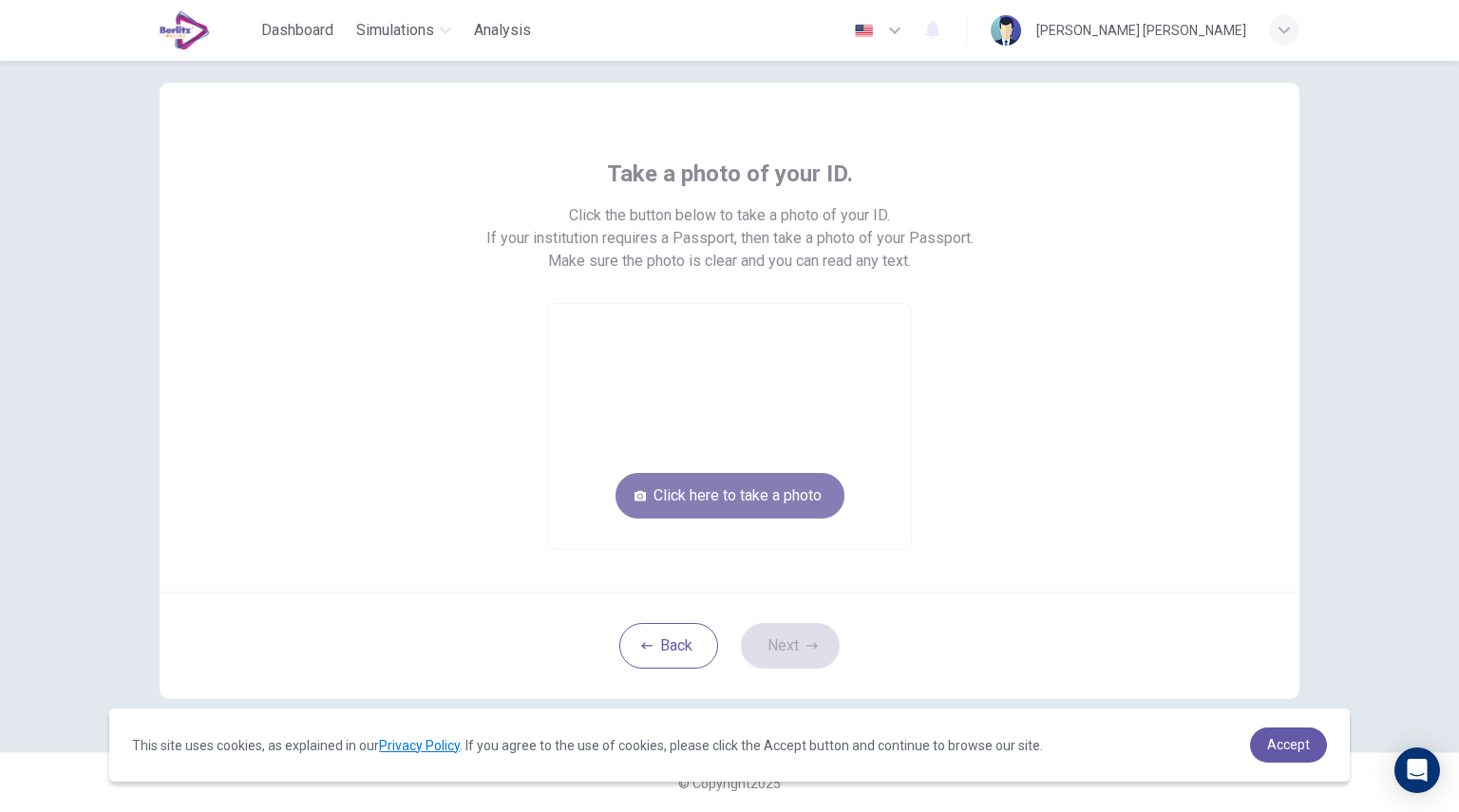 click on "Click here to take a photo" at bounding box center [730, 496] 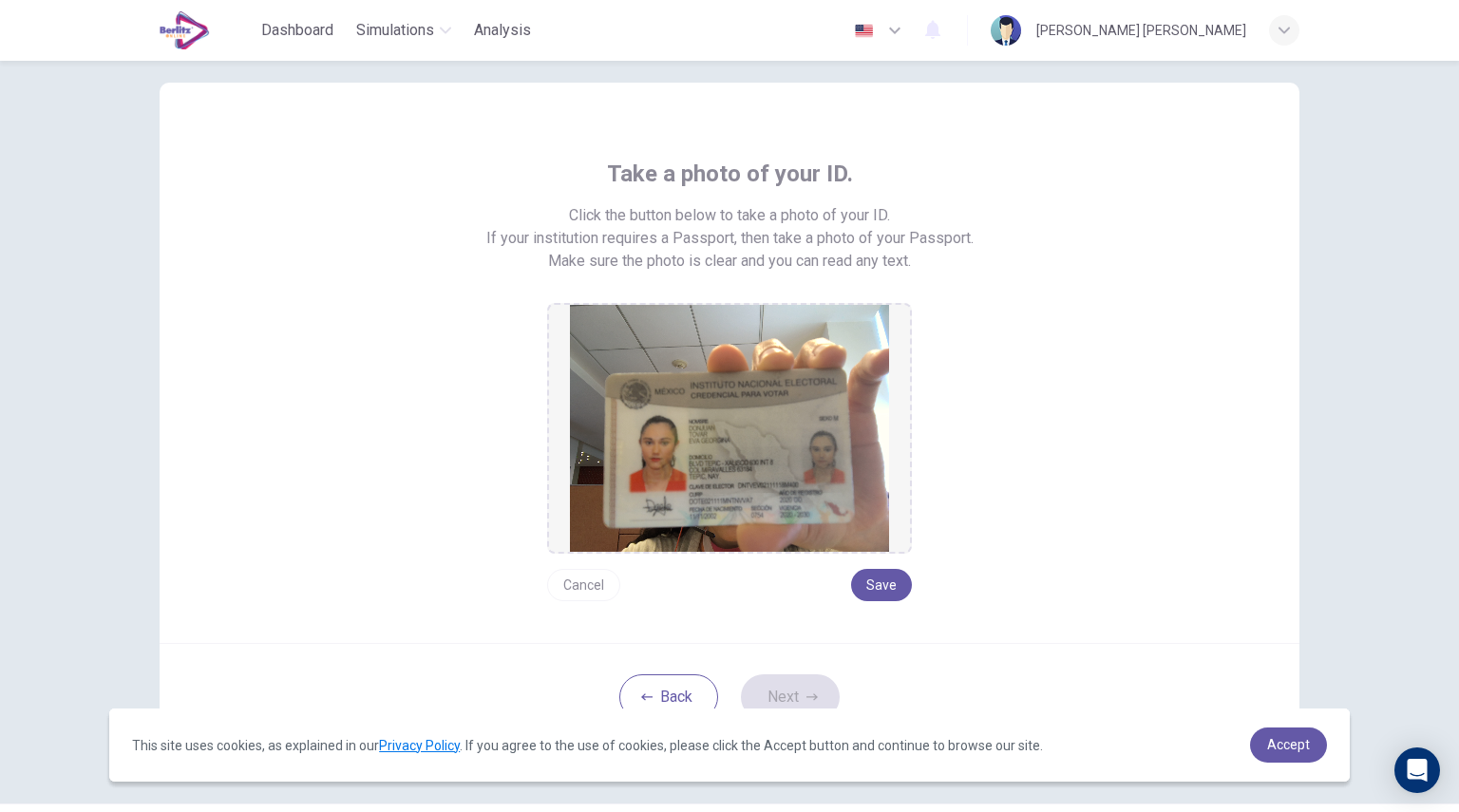 click at bounding box center [730, 428] 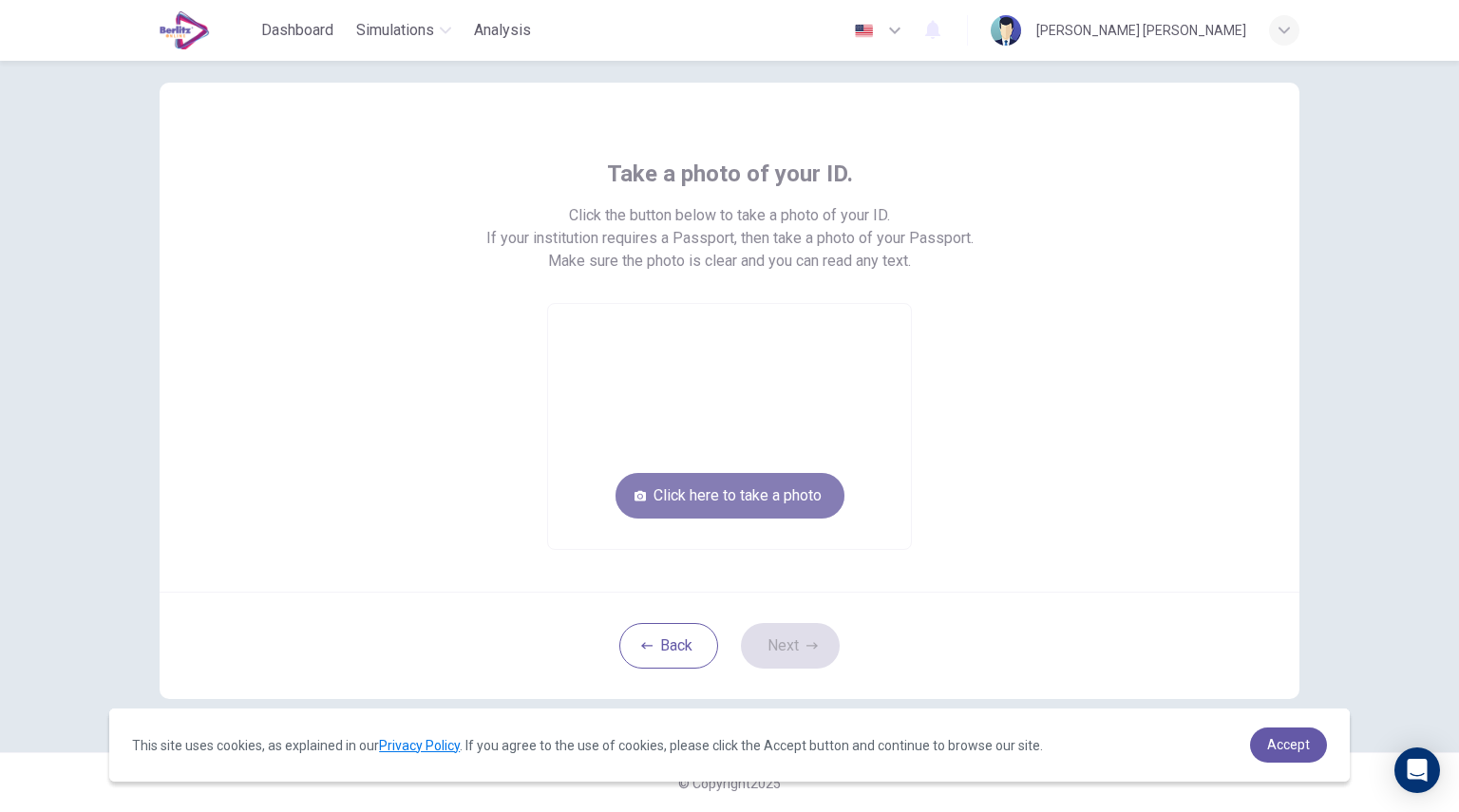 click on "Click here to take a photo" at bounding box center (730, 496) 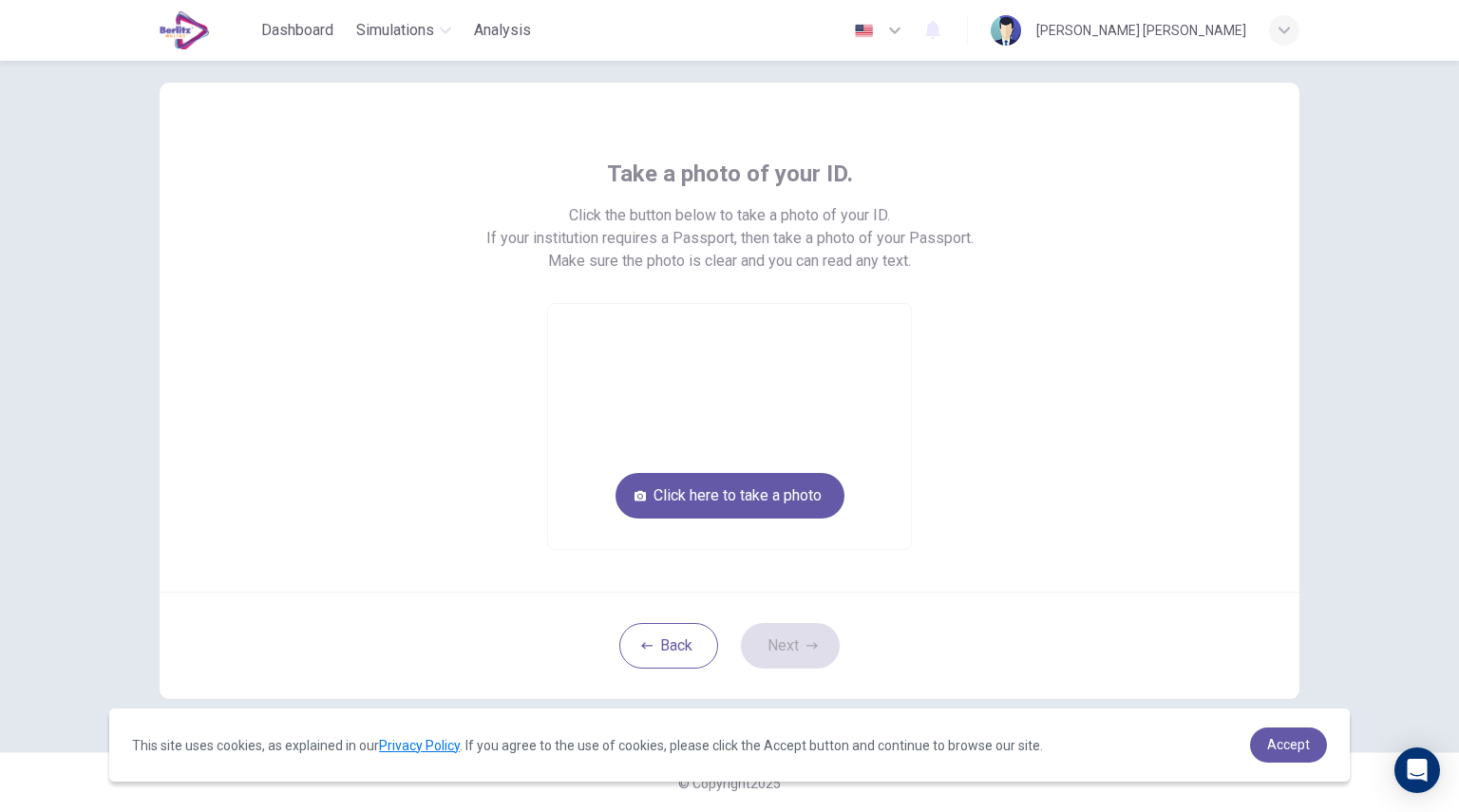 scroll, scrollTop: 0, scrollLeft: 0, axis: both 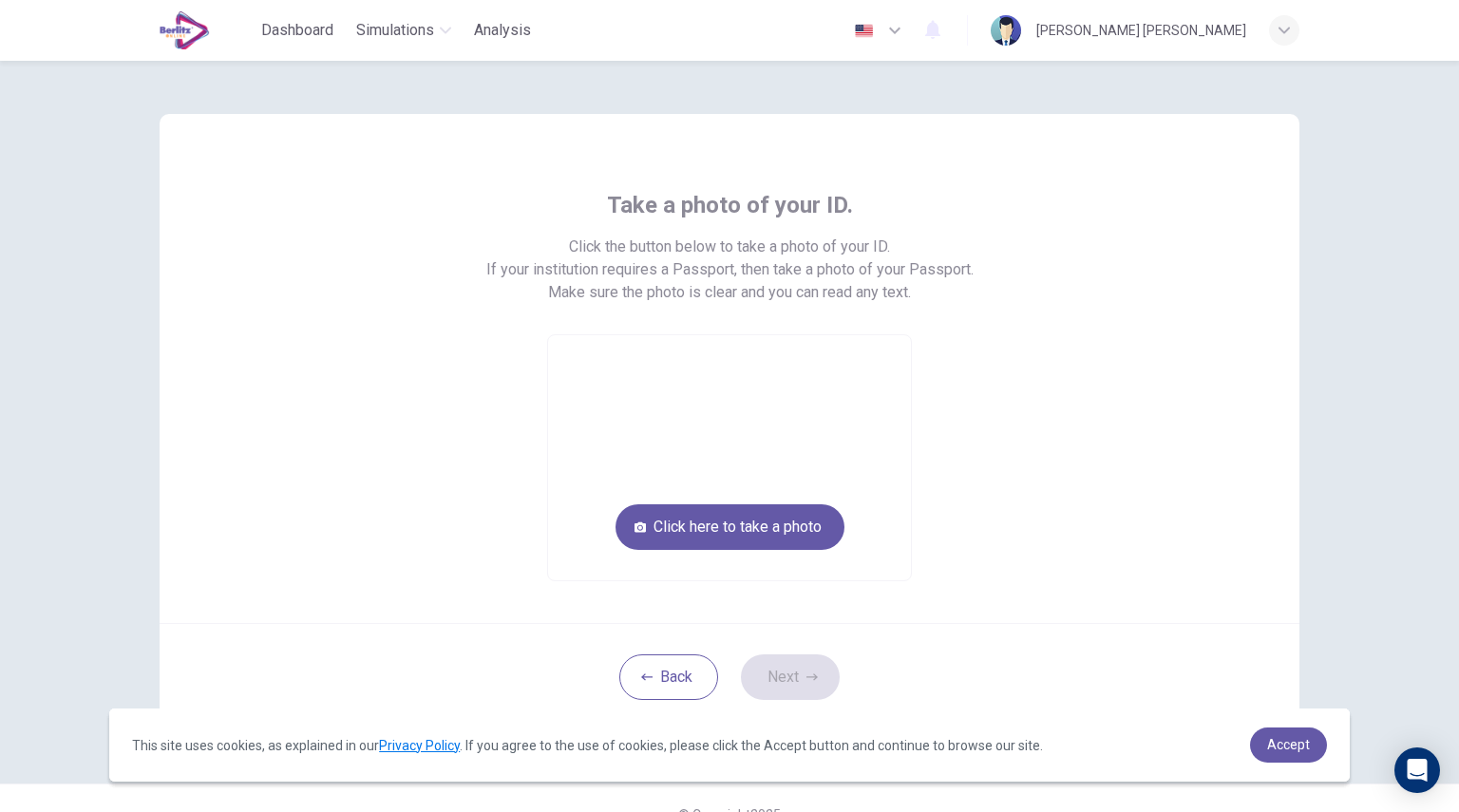 click at bounding box center [730, 458] 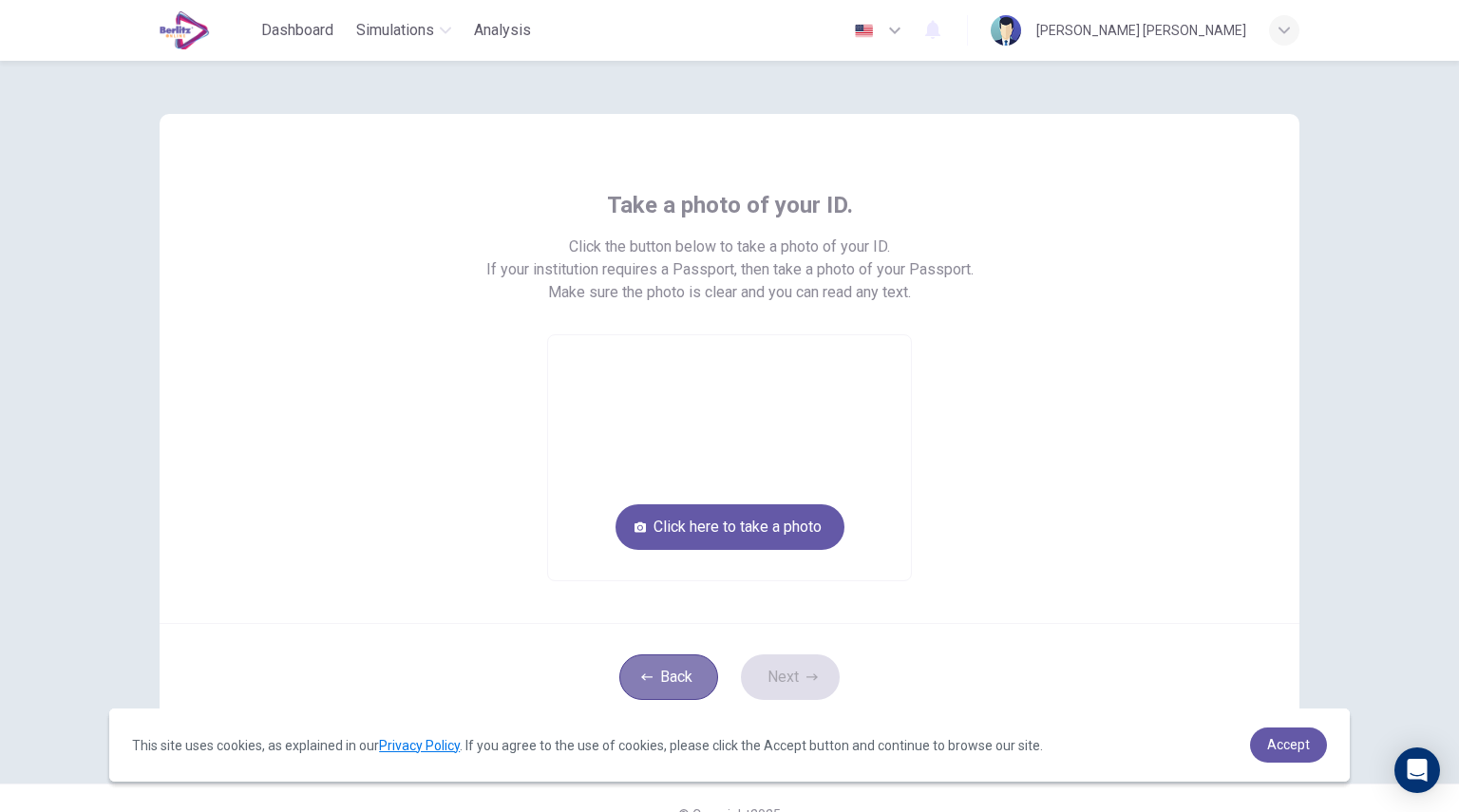 click on "Back" at bounding box center [669, 677] 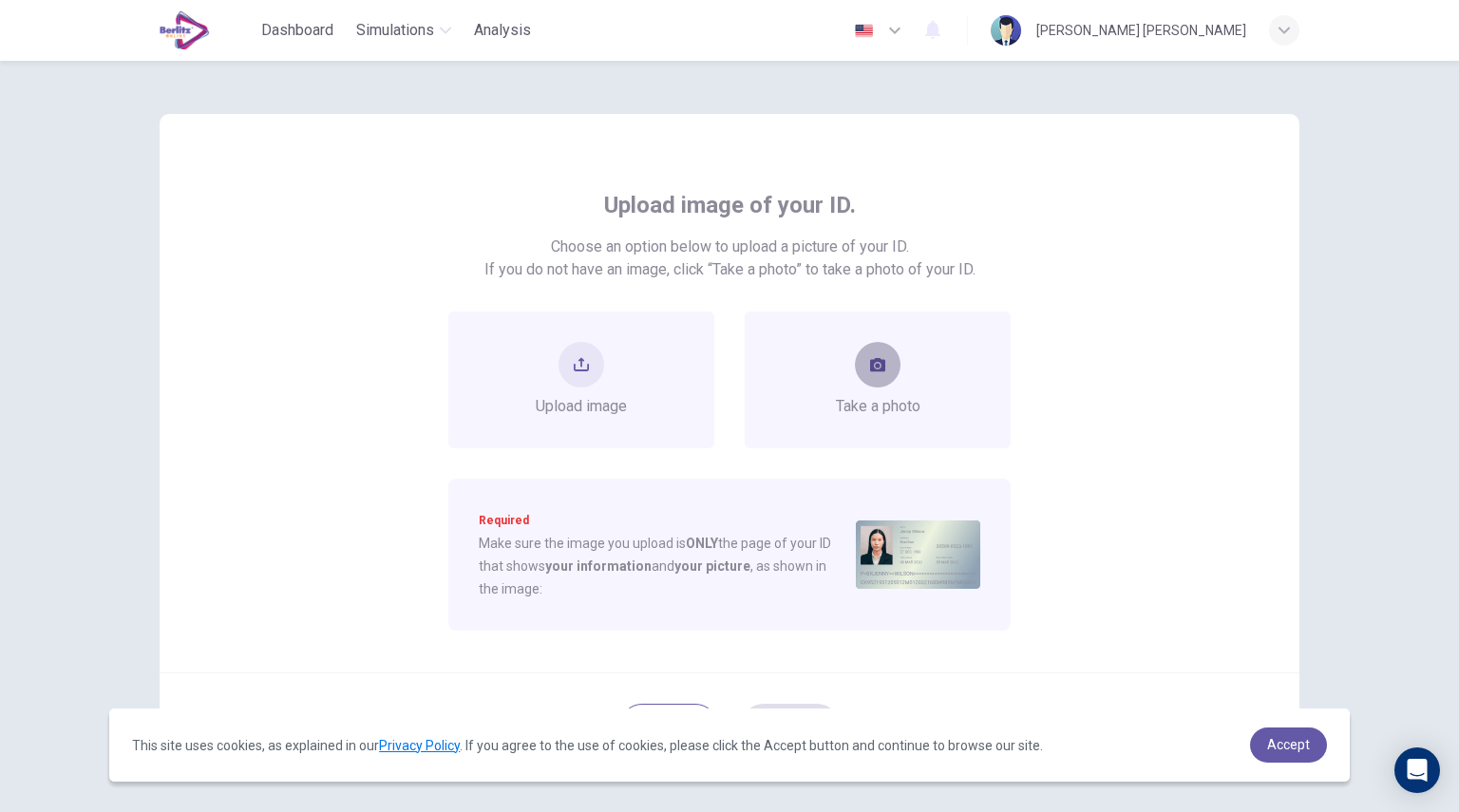 click at bounding box center (878, 365) 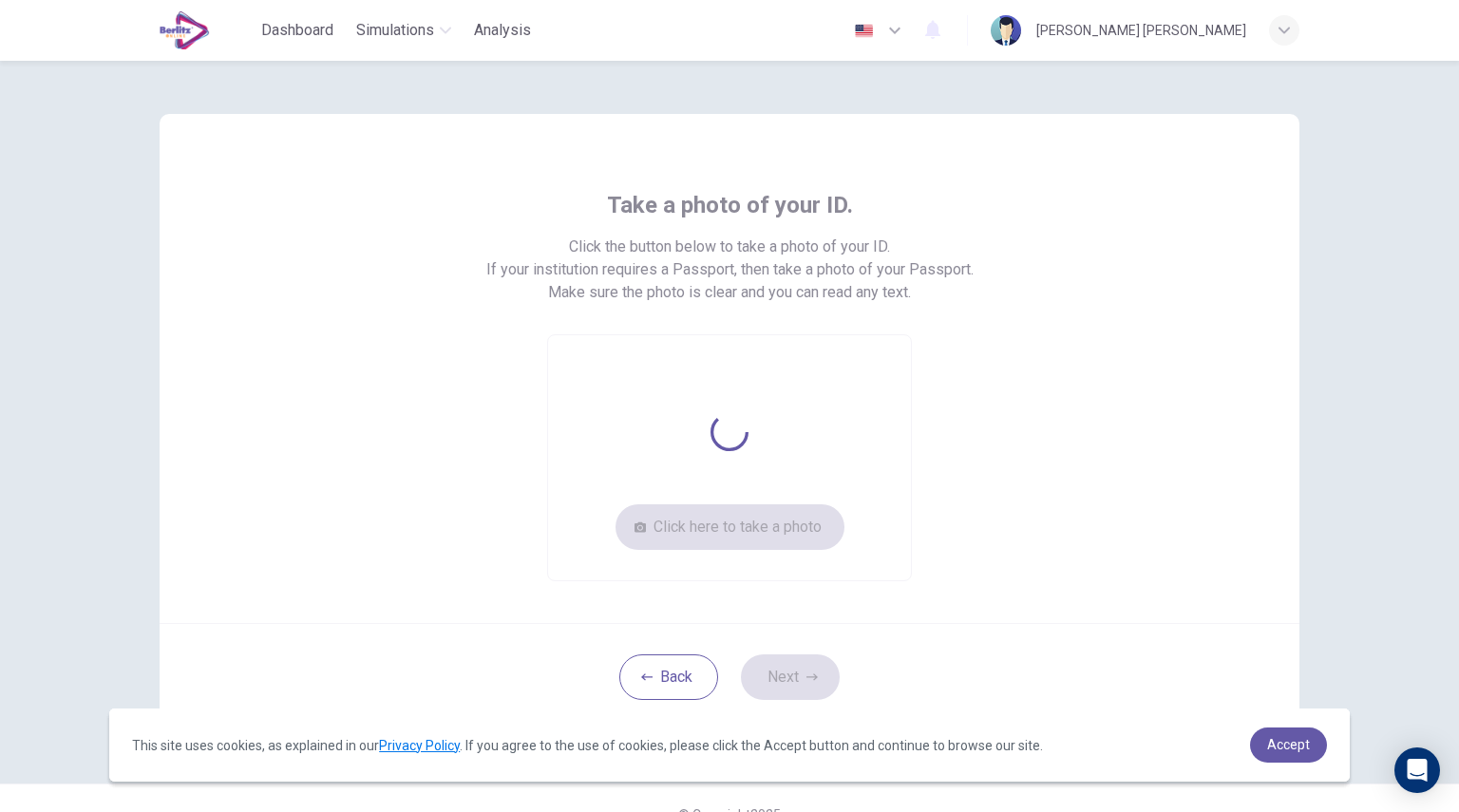 click on "Click here to take a photo" at bounding box center [730, 458] 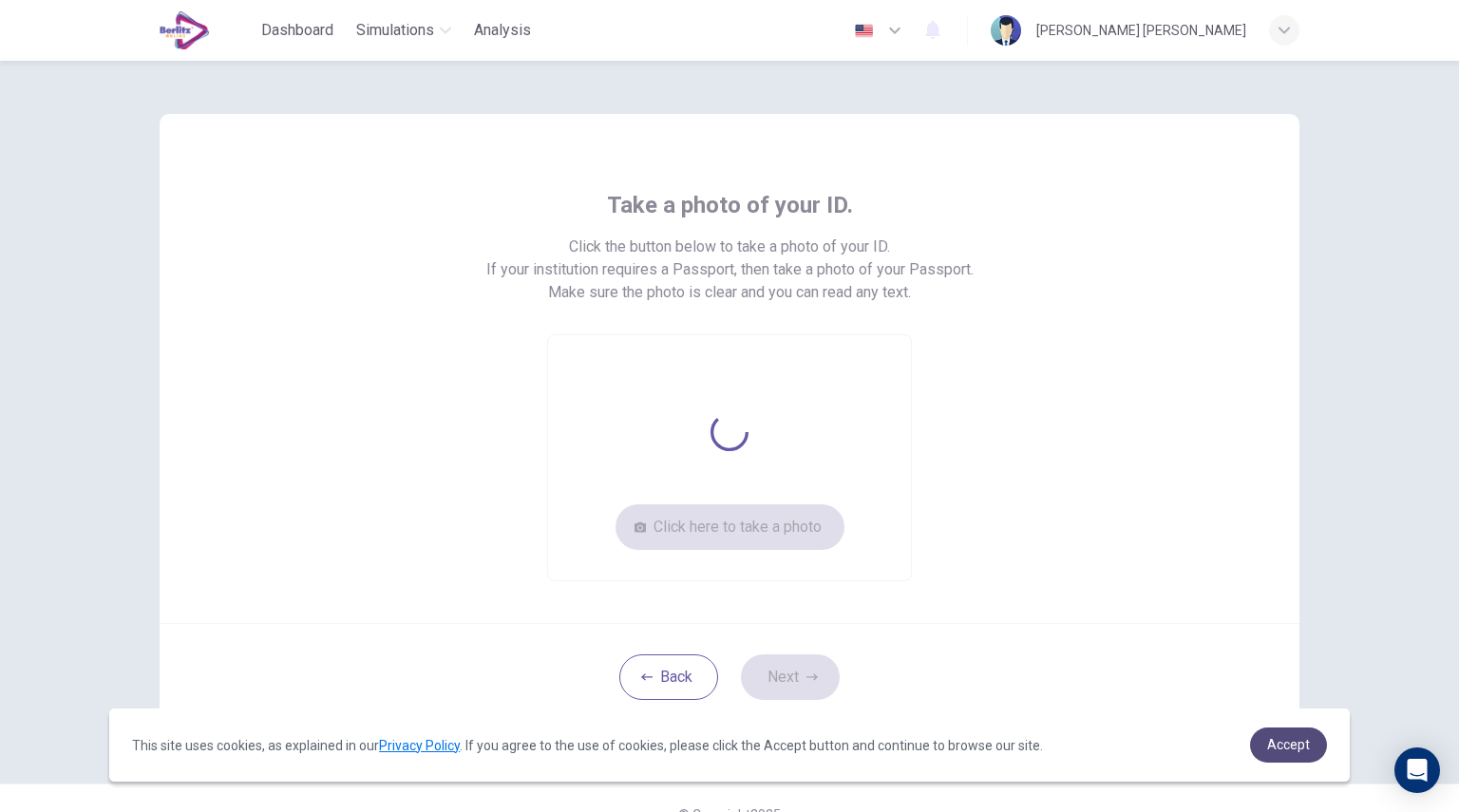 click on "Accept" at bounding box center (1288, 745) 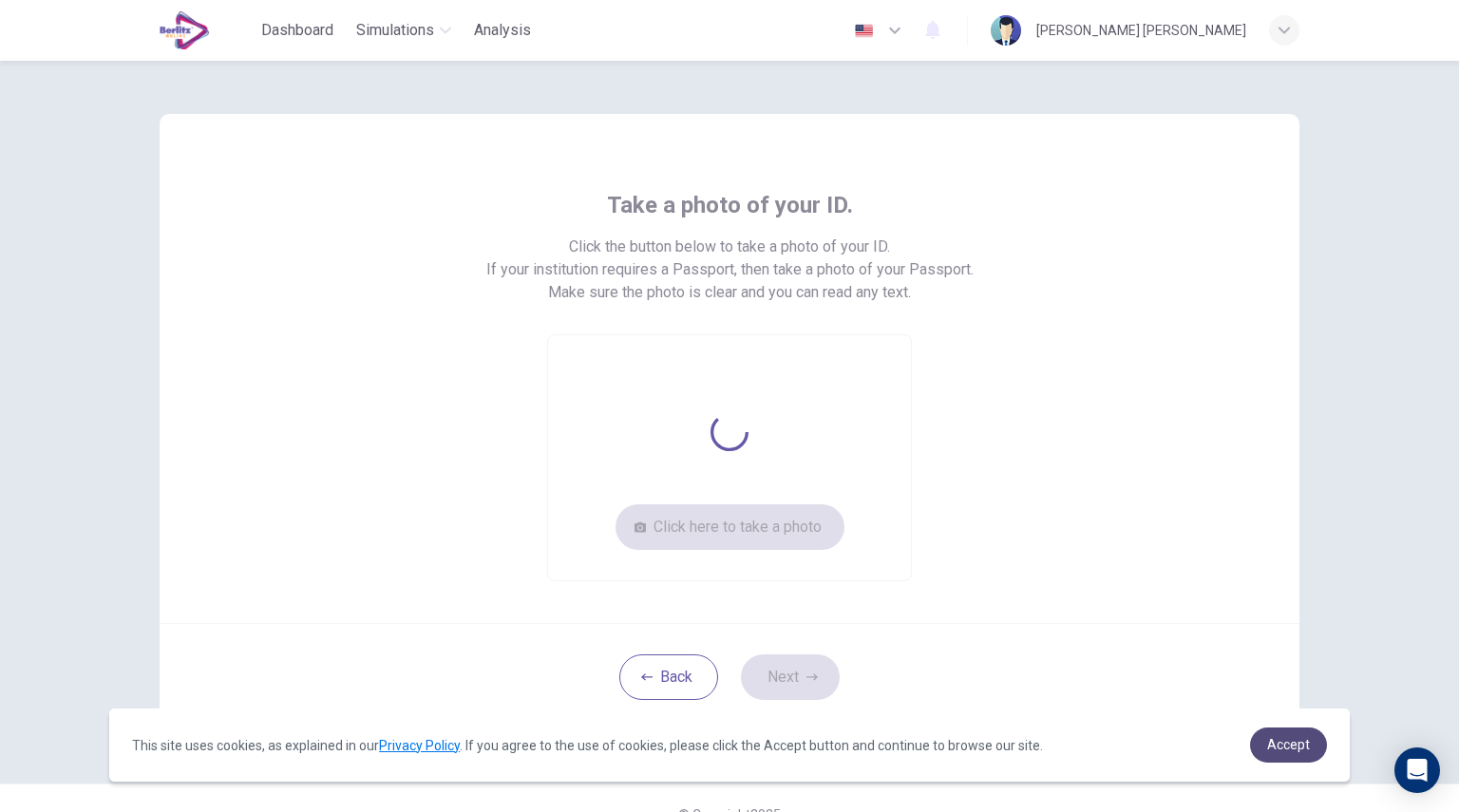 click on "Accept" at bounding box center (1288, 745) 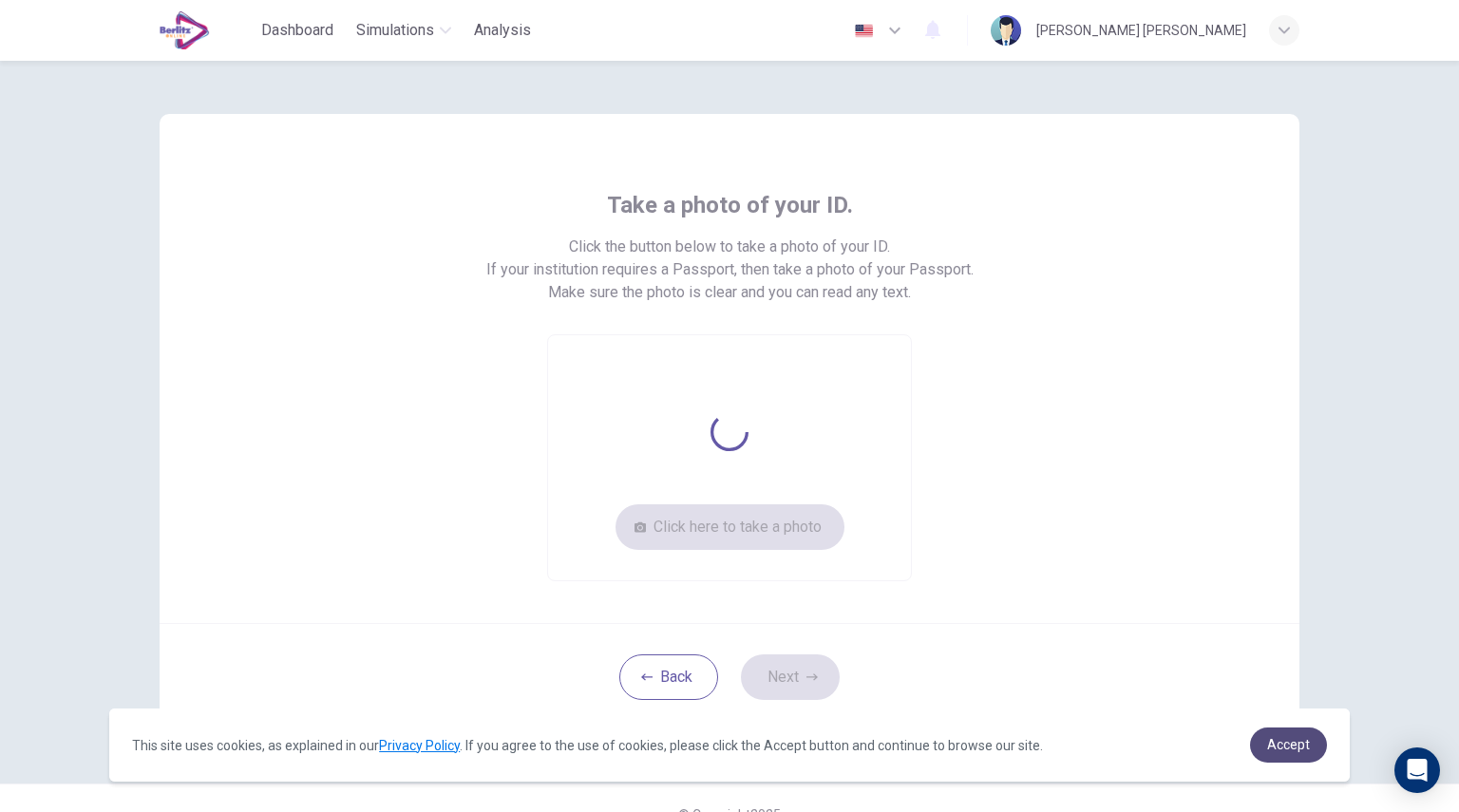 click on "Accept" at bounding box center (1288, 745) 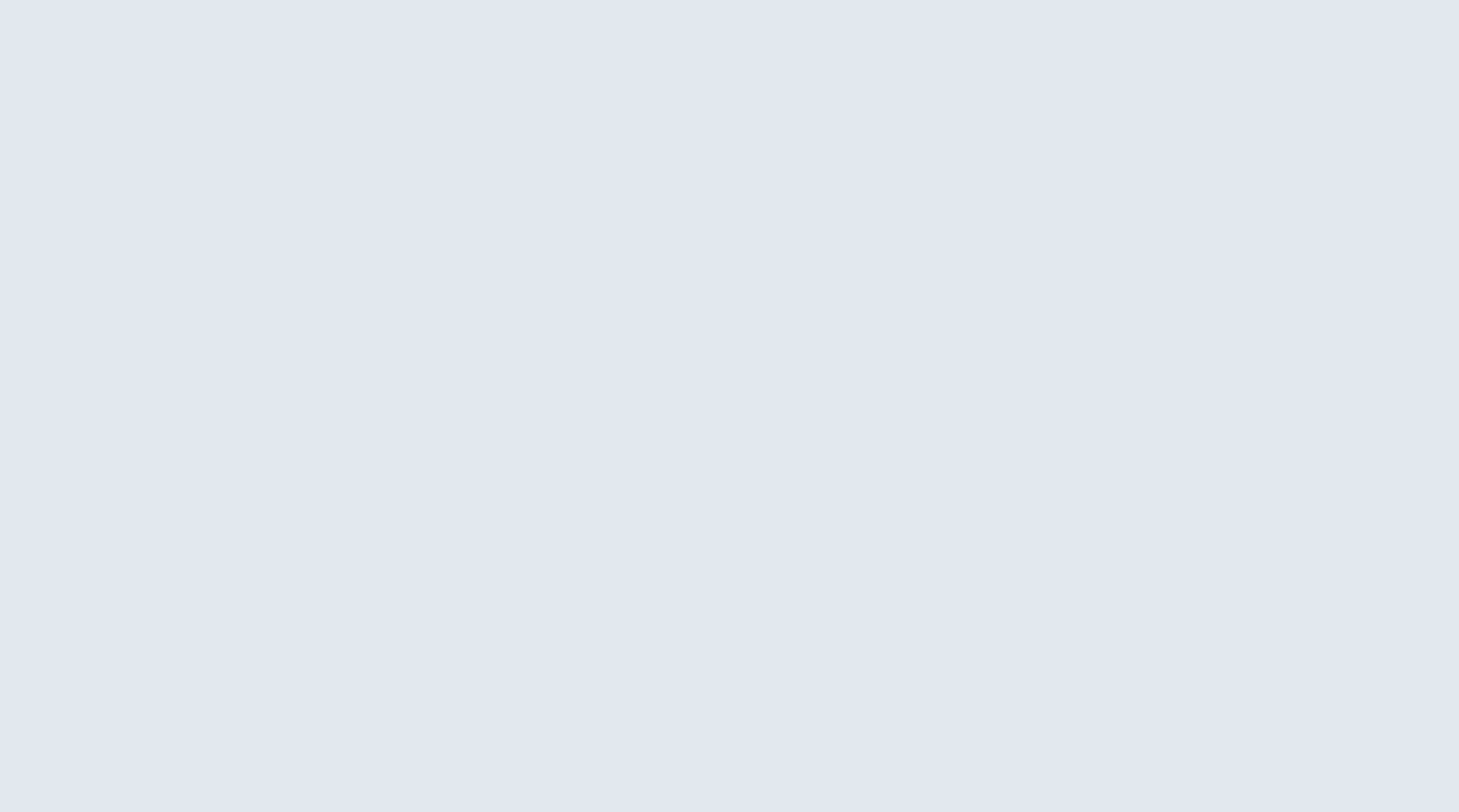 scroll, scrollTop: 0, scrollLeft: 0, axis: both 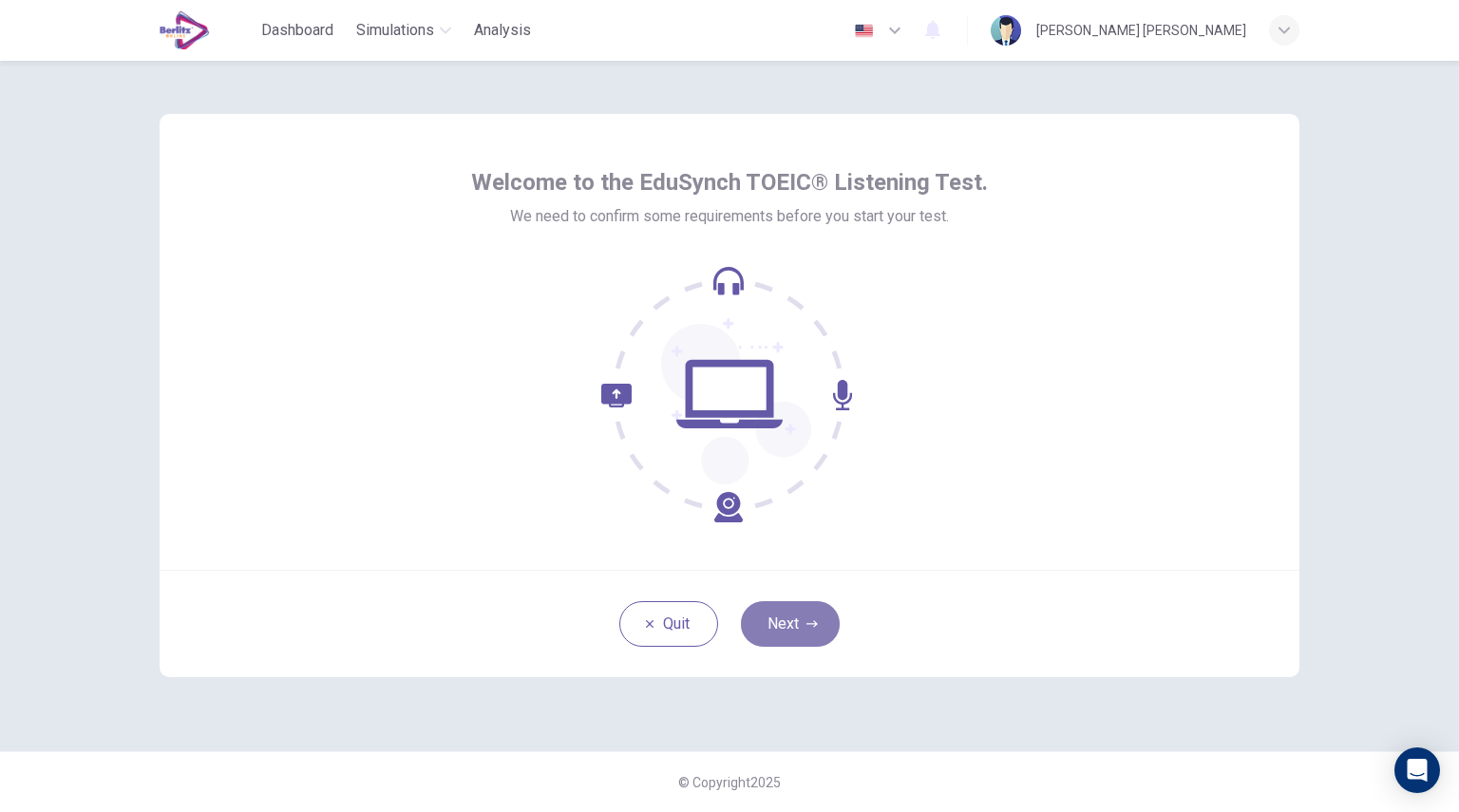 click on "Next" at bounding box center [790, 624] 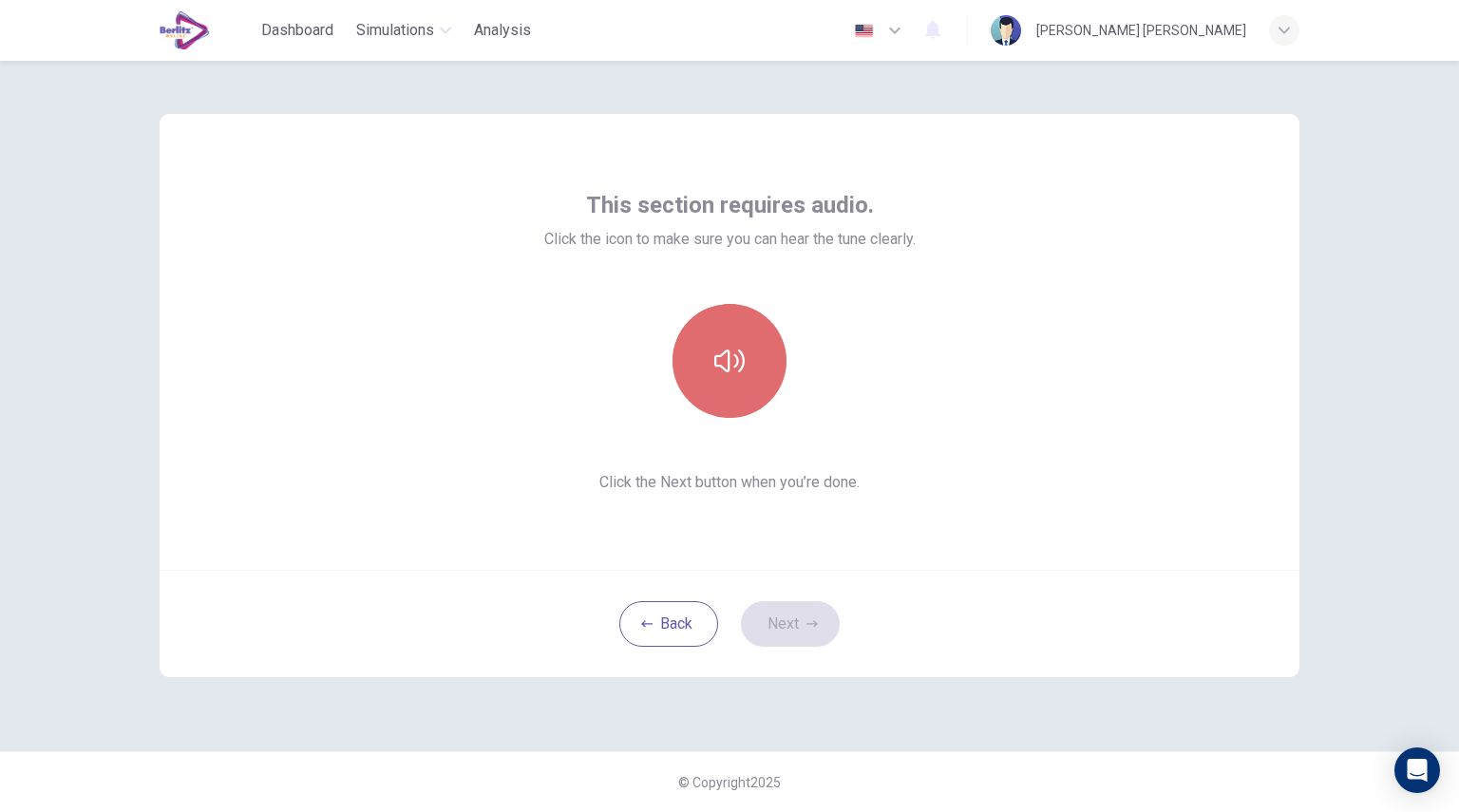 click at bounding box center [730, 361] 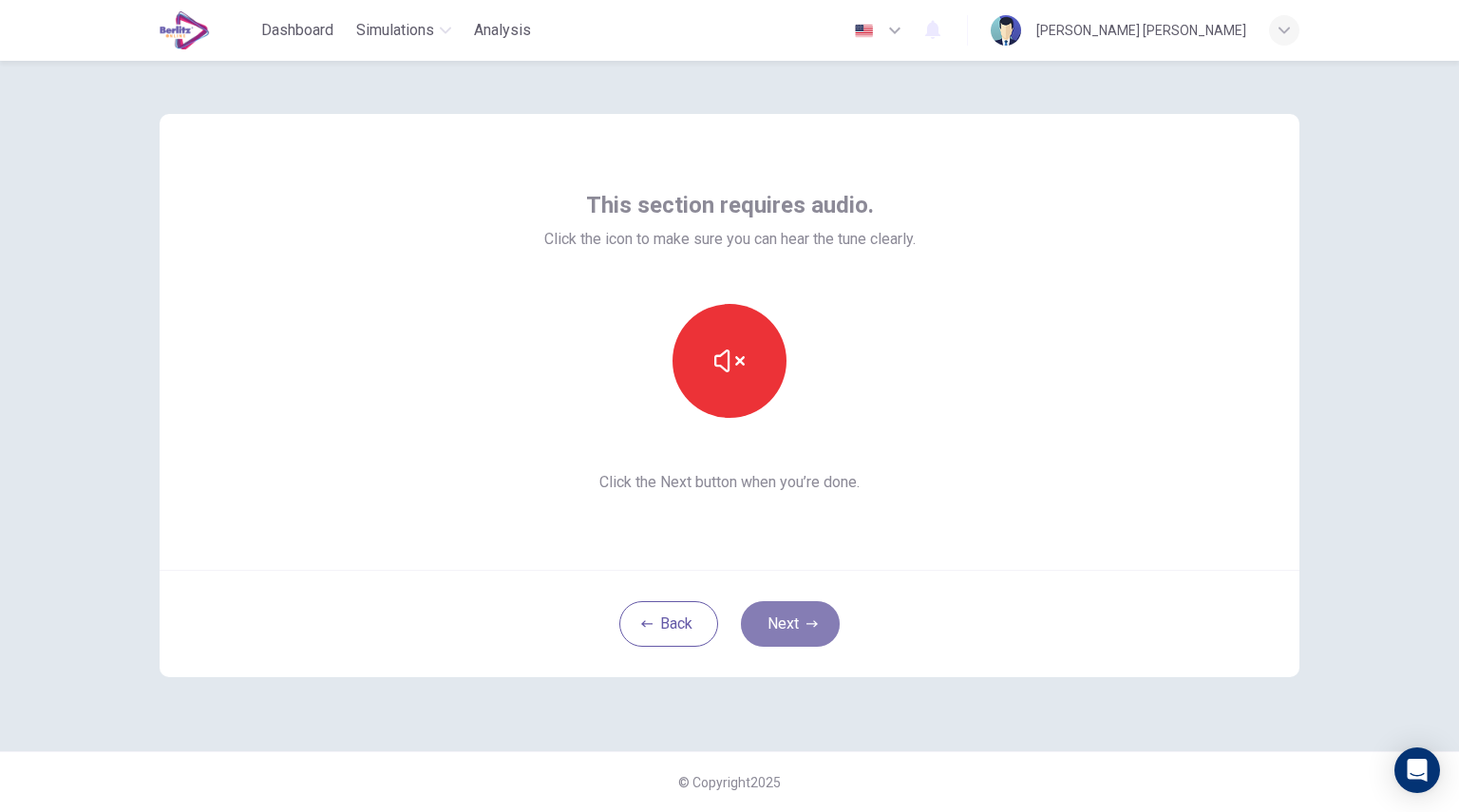 click on "Next" at bounding box center (790, 624) 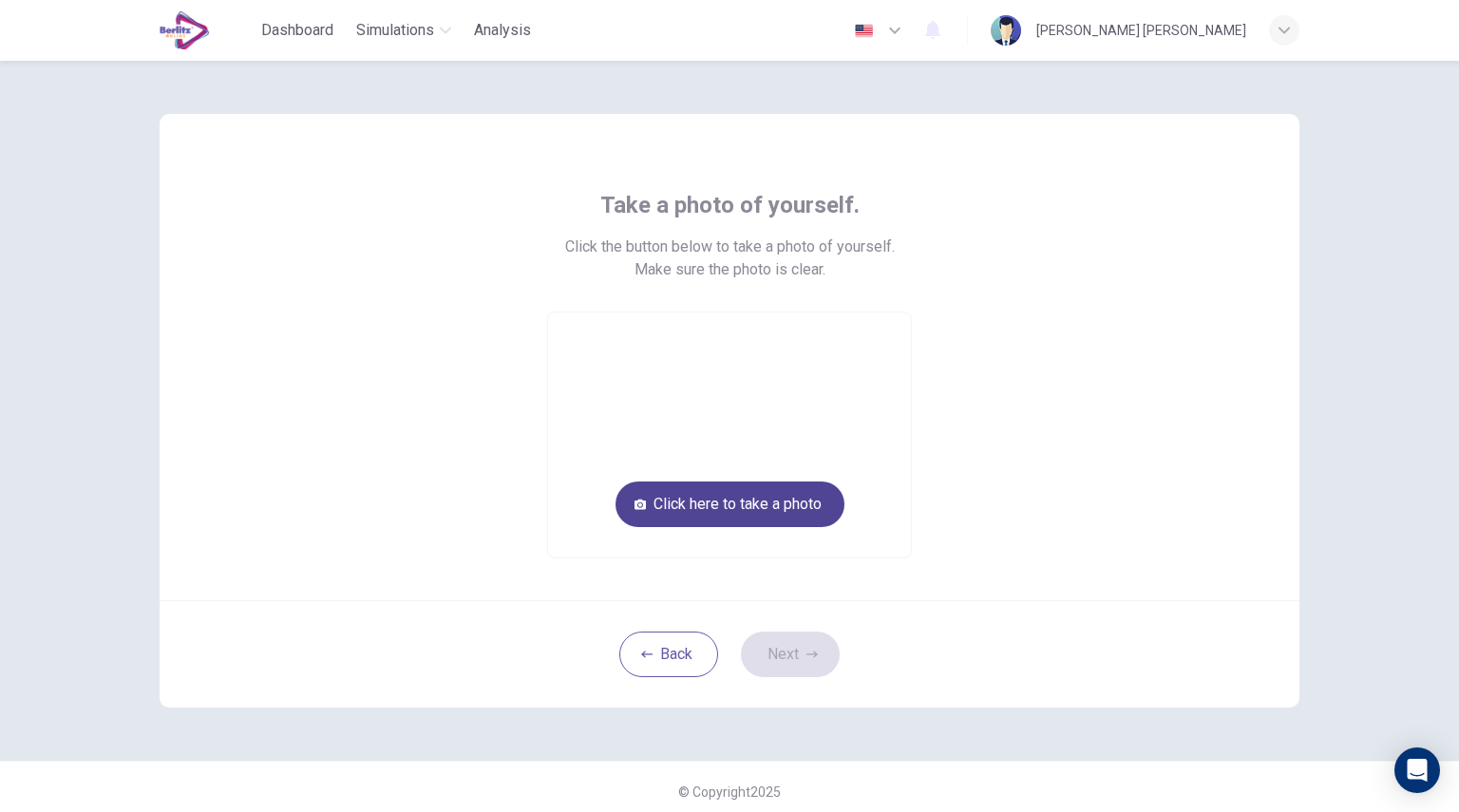click on "Click here to take a photo" at bounding box center [730, 504] 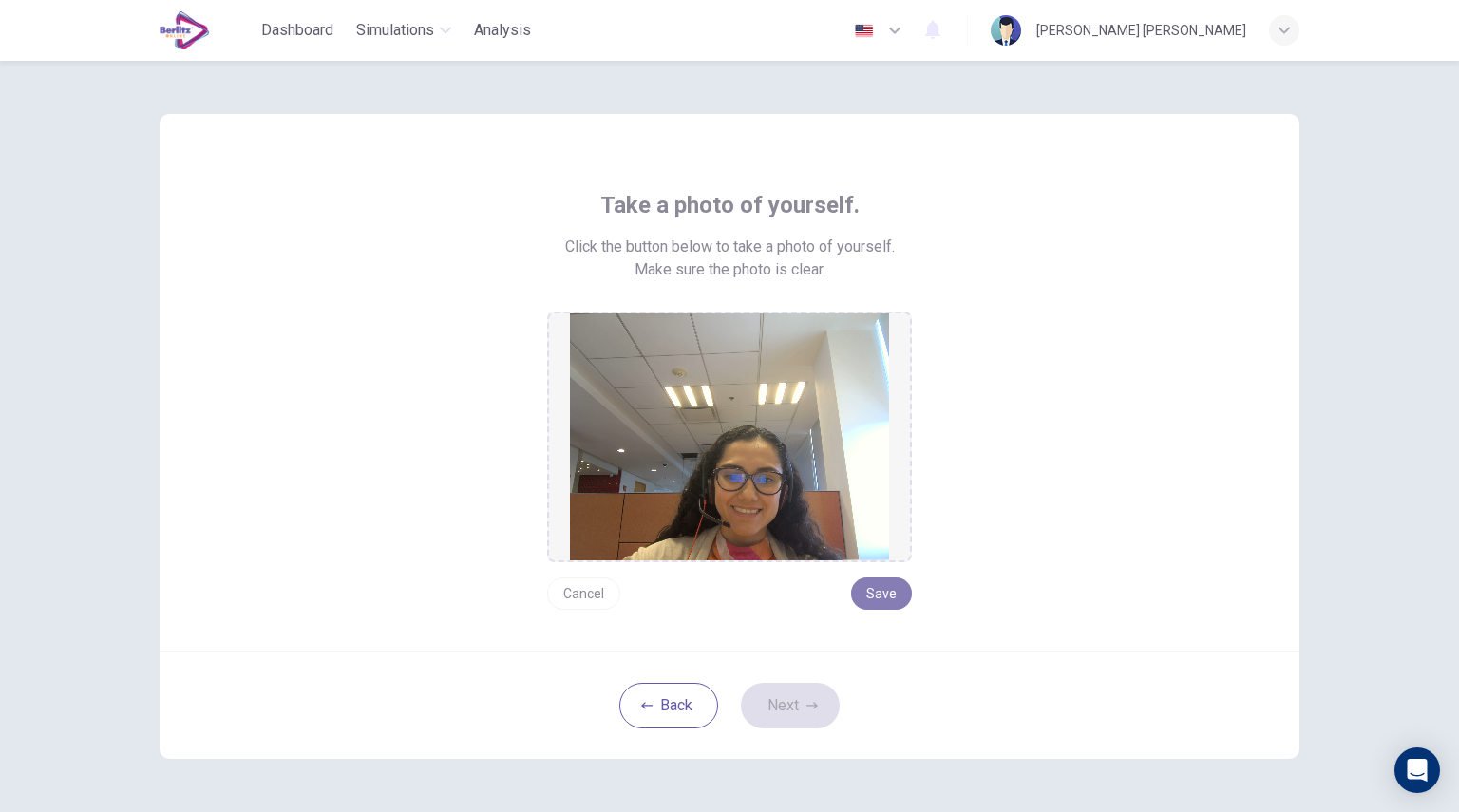 click on "Save" at bounding box center [881, 594] 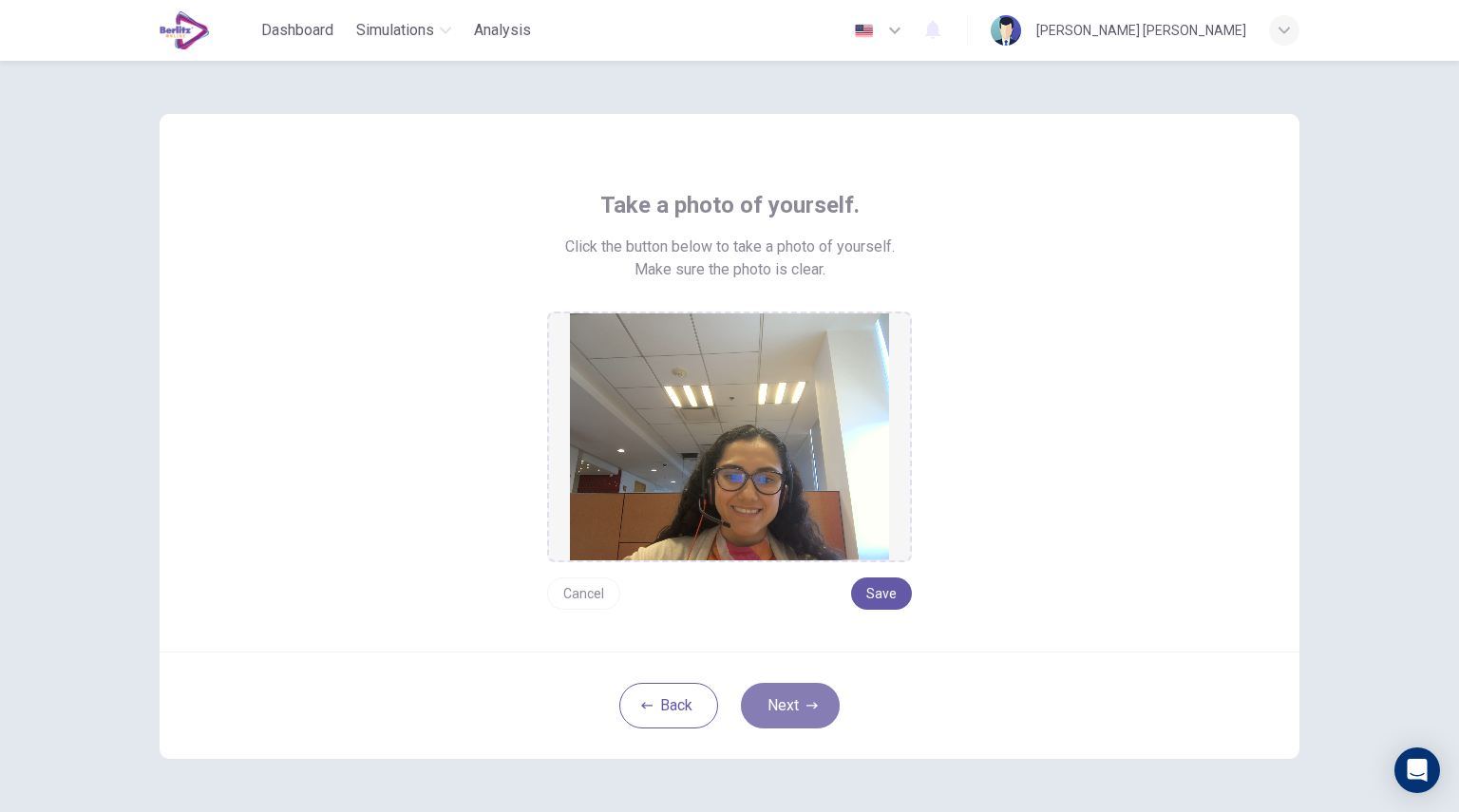 click on "Next" at bounding box center (790, 706) 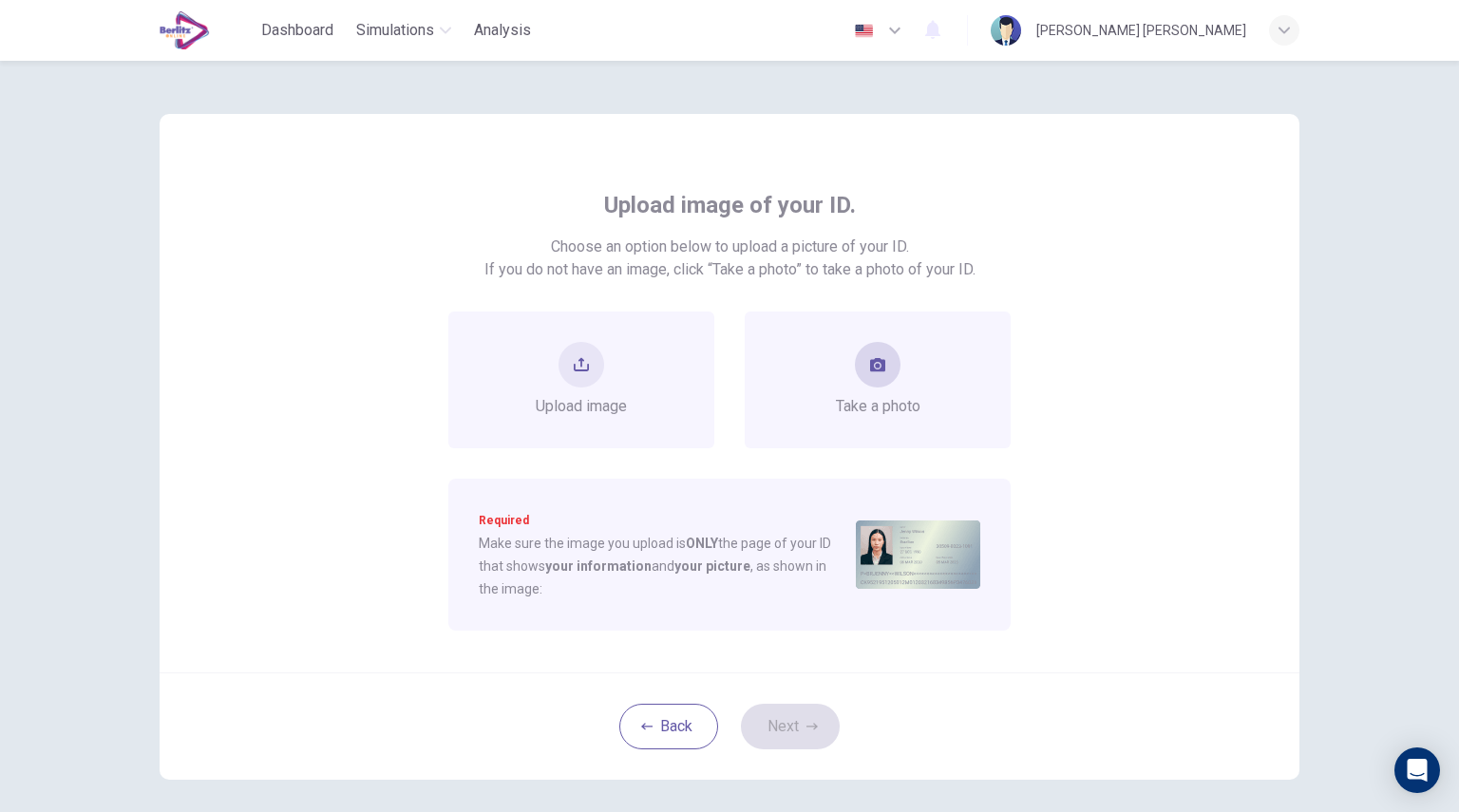 click at bounding box center (878, 365) 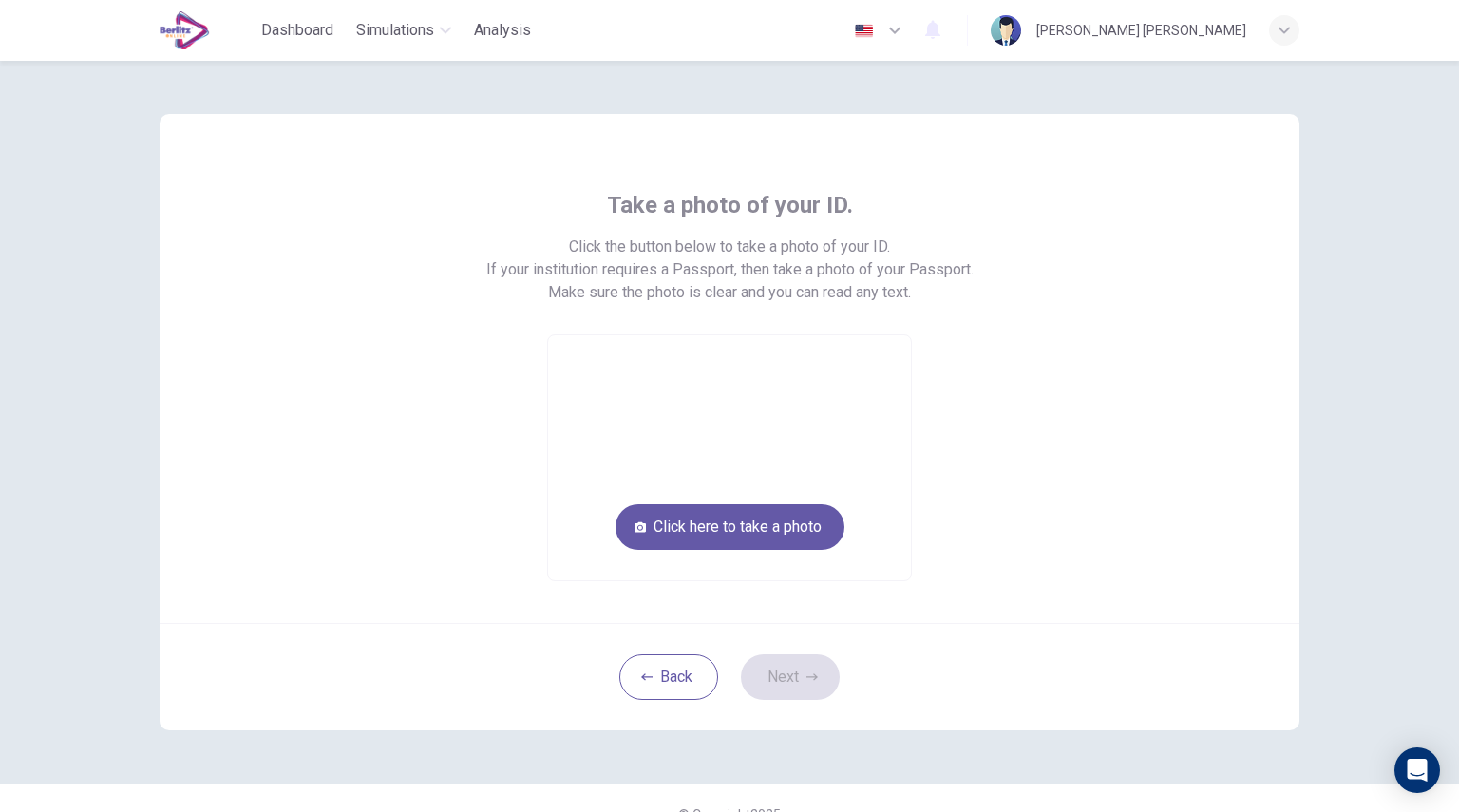 click at bounding box center [730, 458] 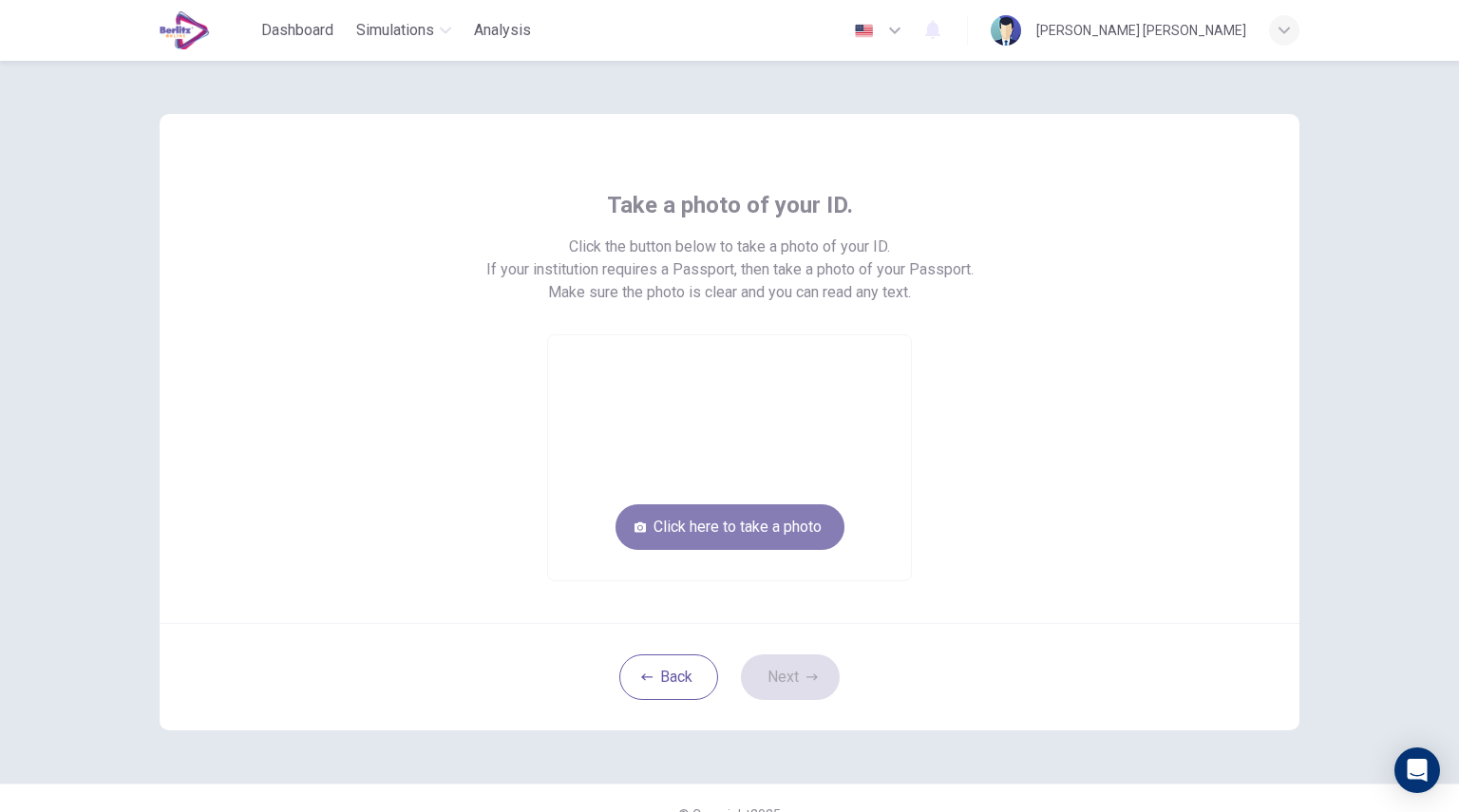click on "Click here to take a photo" at bounding box center (730, 527) 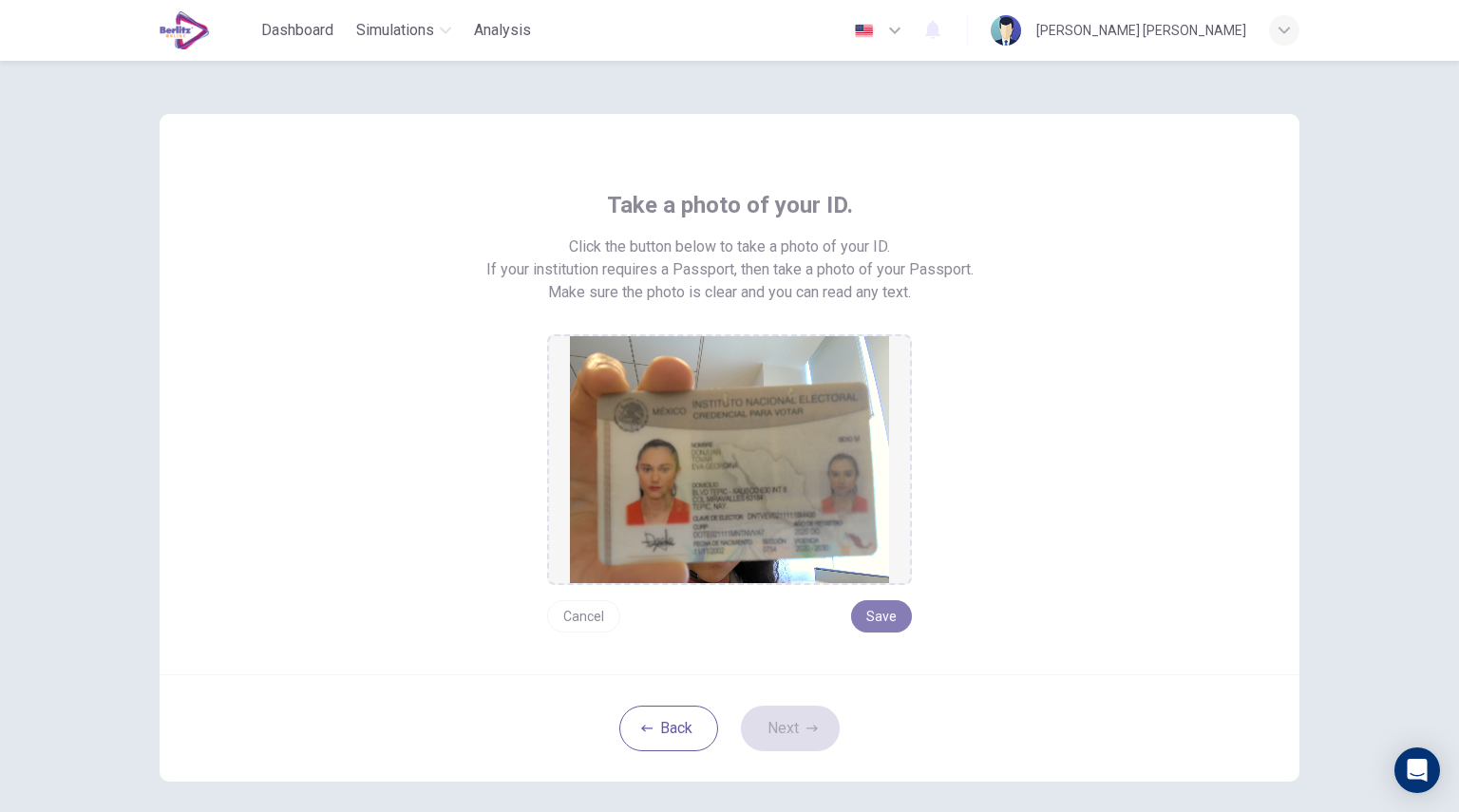 click on "Save" at bounding box center [881, 616] 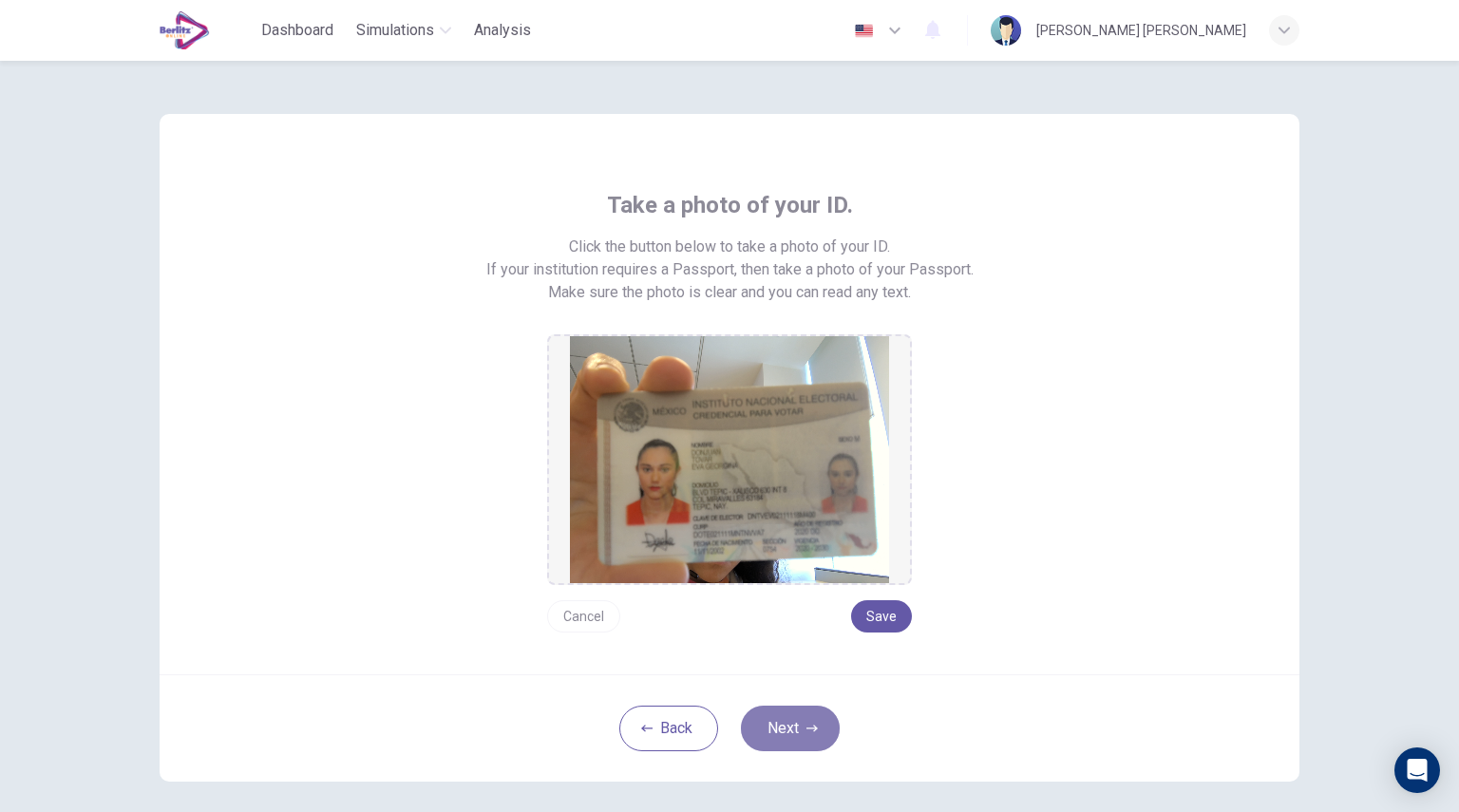 click on "Next" at bounding box center [790, 728] 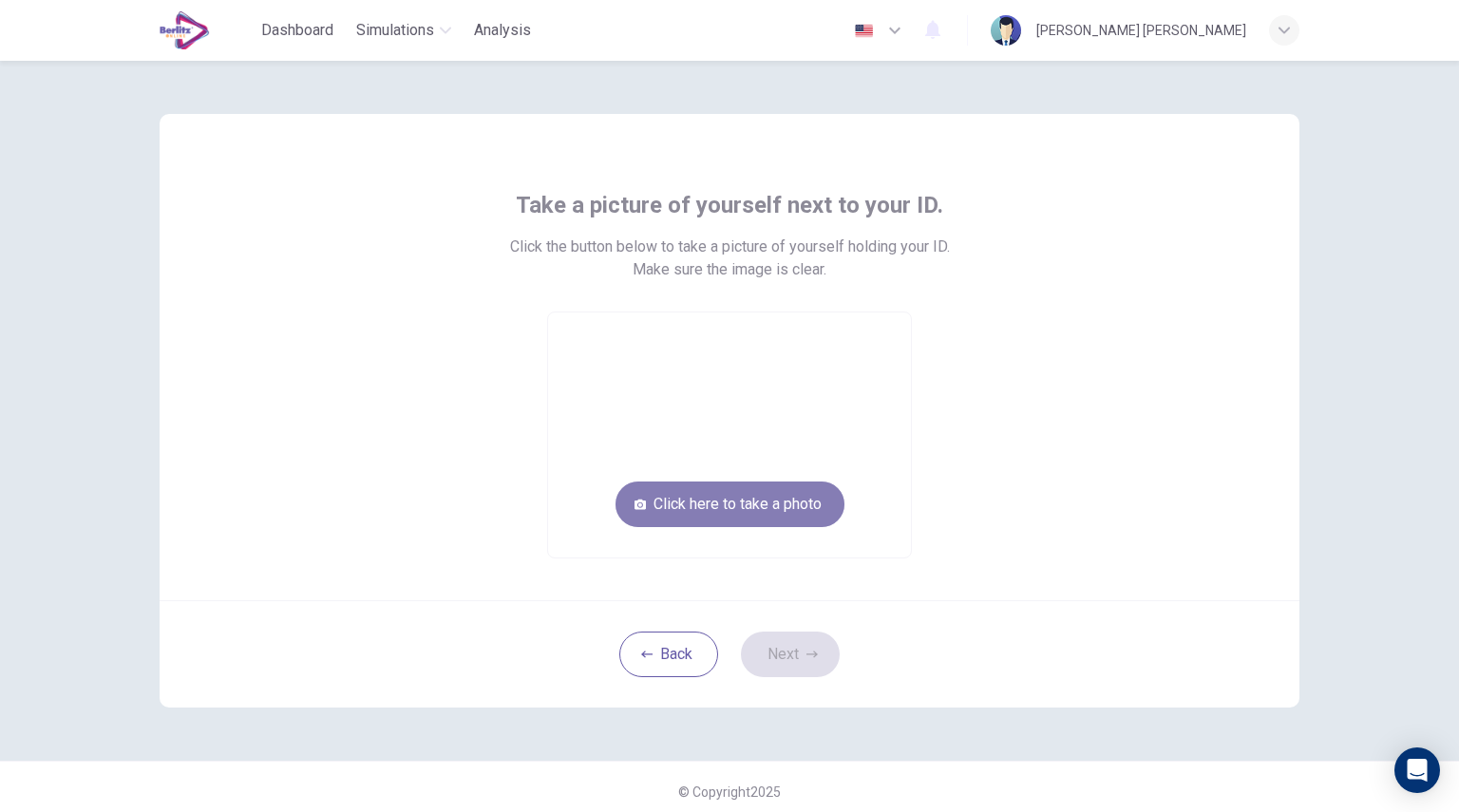 click on "Click here to take a photo" at bounding box center (730, 504) 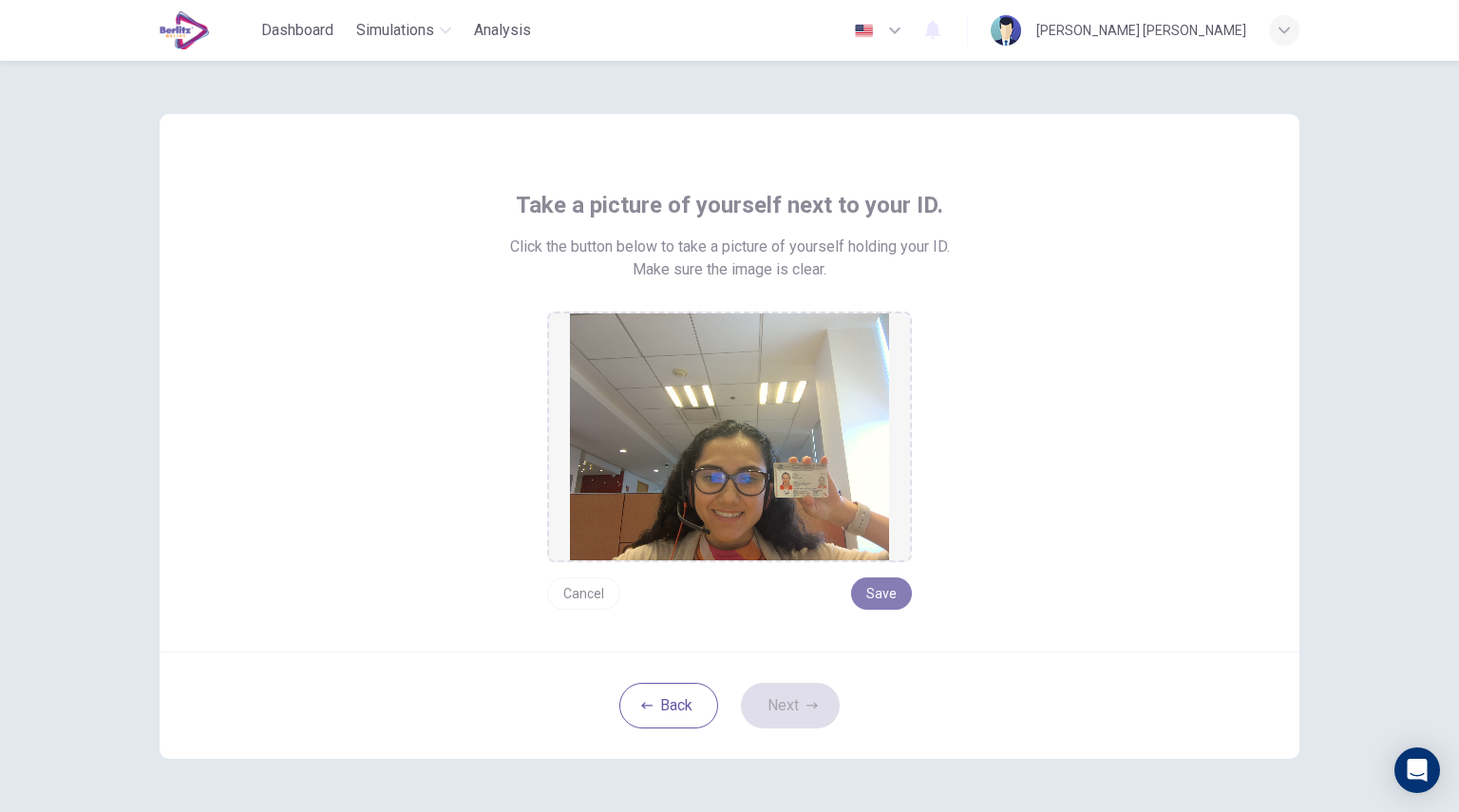 click on "Save" at bounding box center [881, 594] 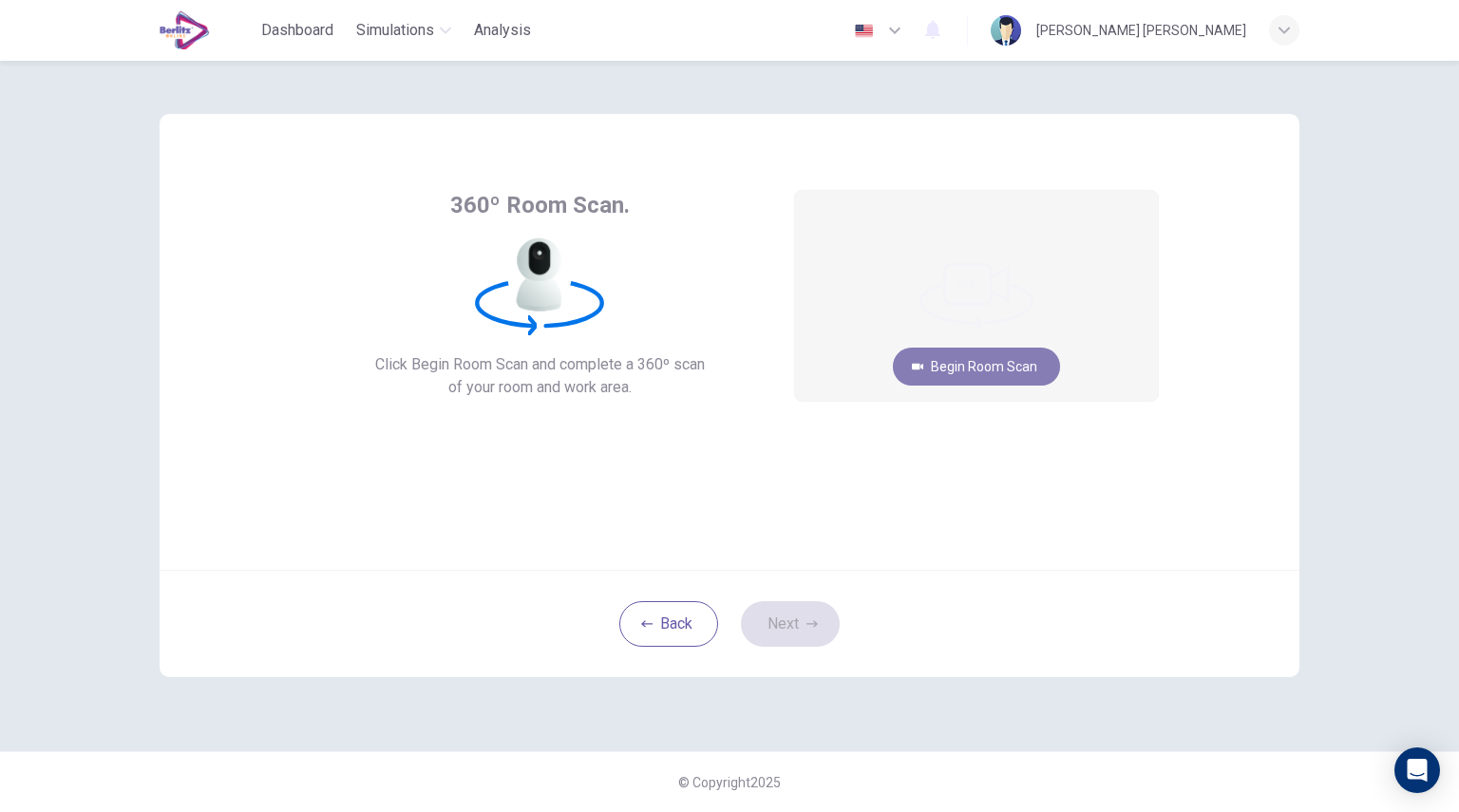 click on "Begin Room Scan" at bounding box center (976, 367) 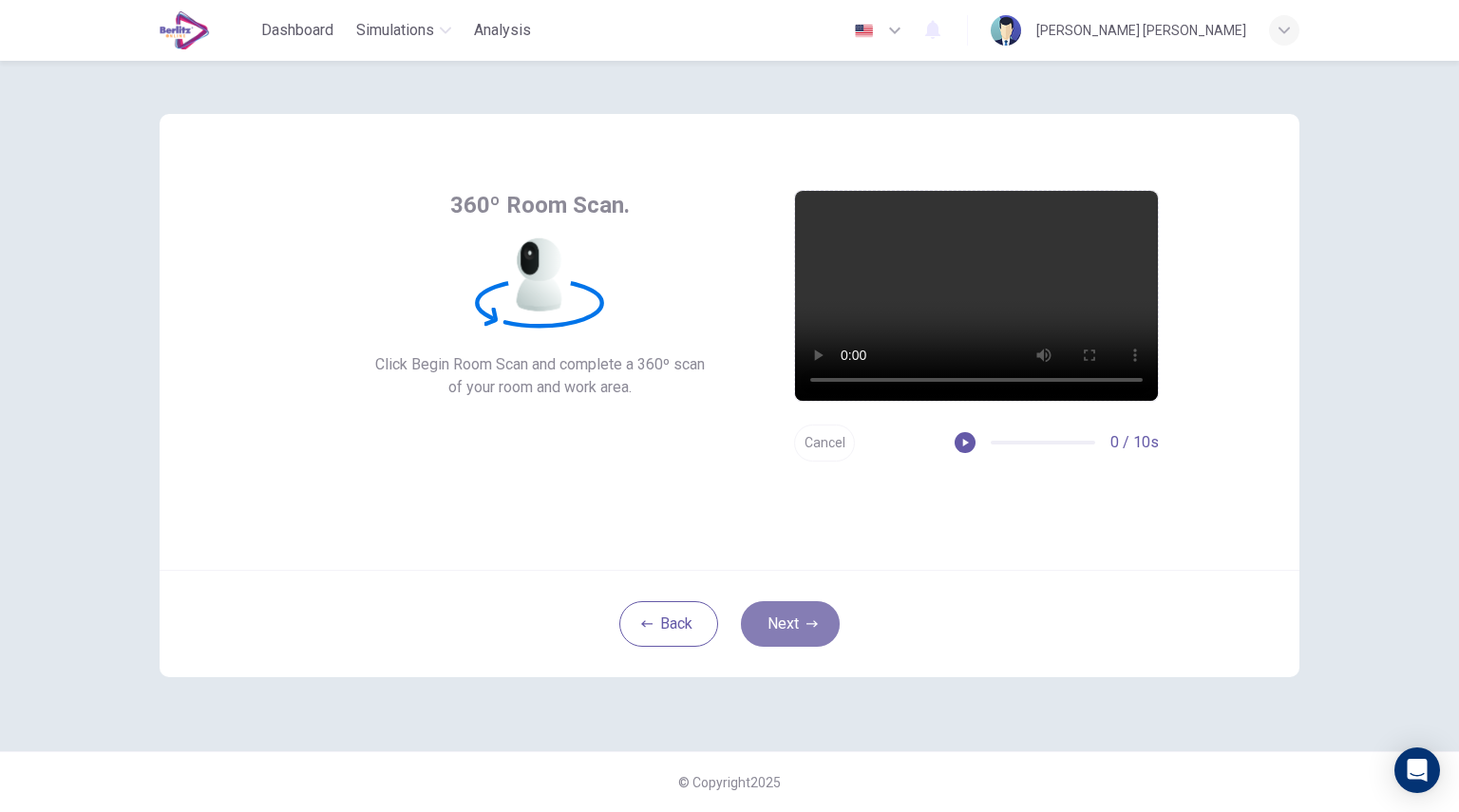 click on "Next" at bounding box center (790, 624) 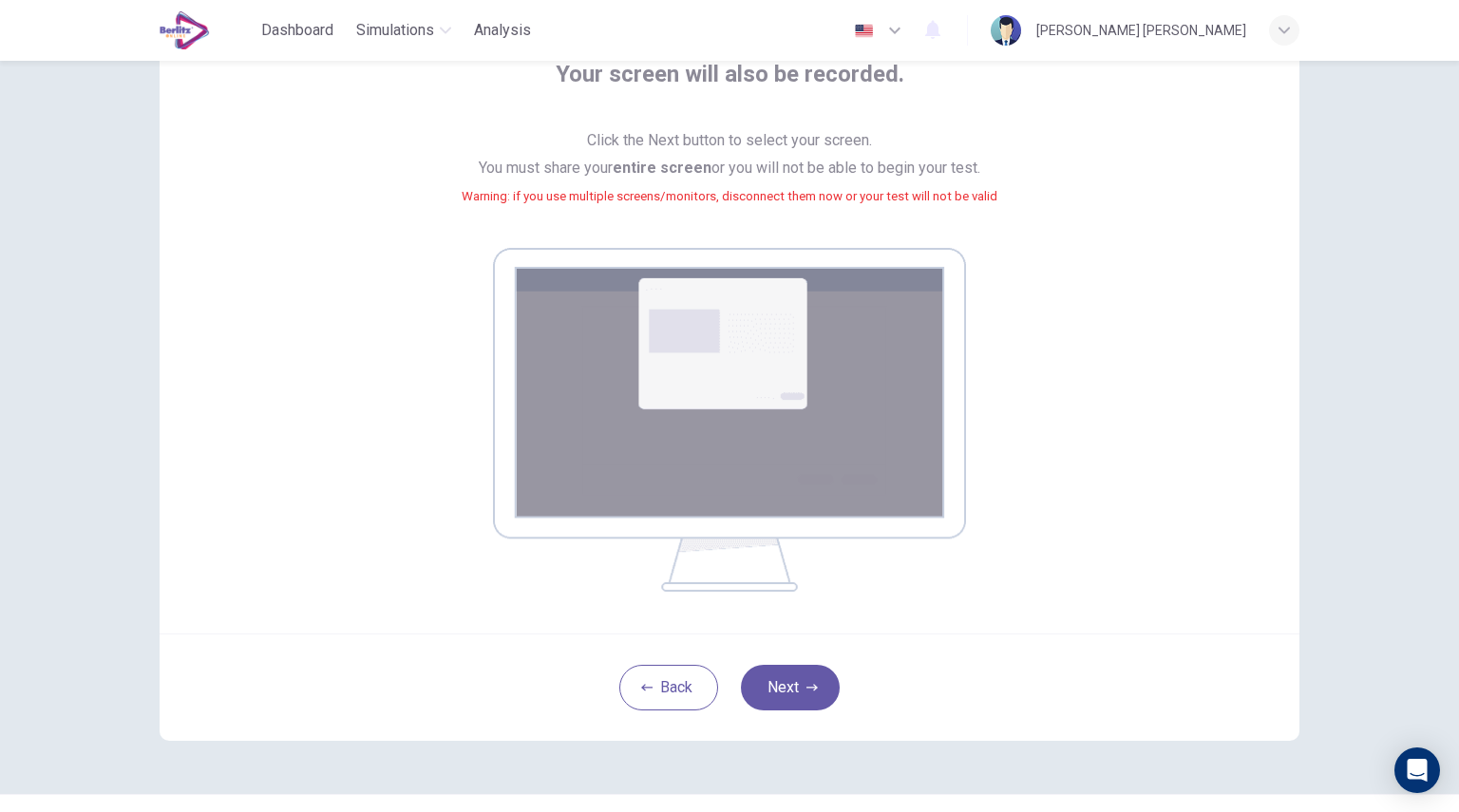 scroll, scrollTop: 129, scrollLeft: 0, axis: vertical 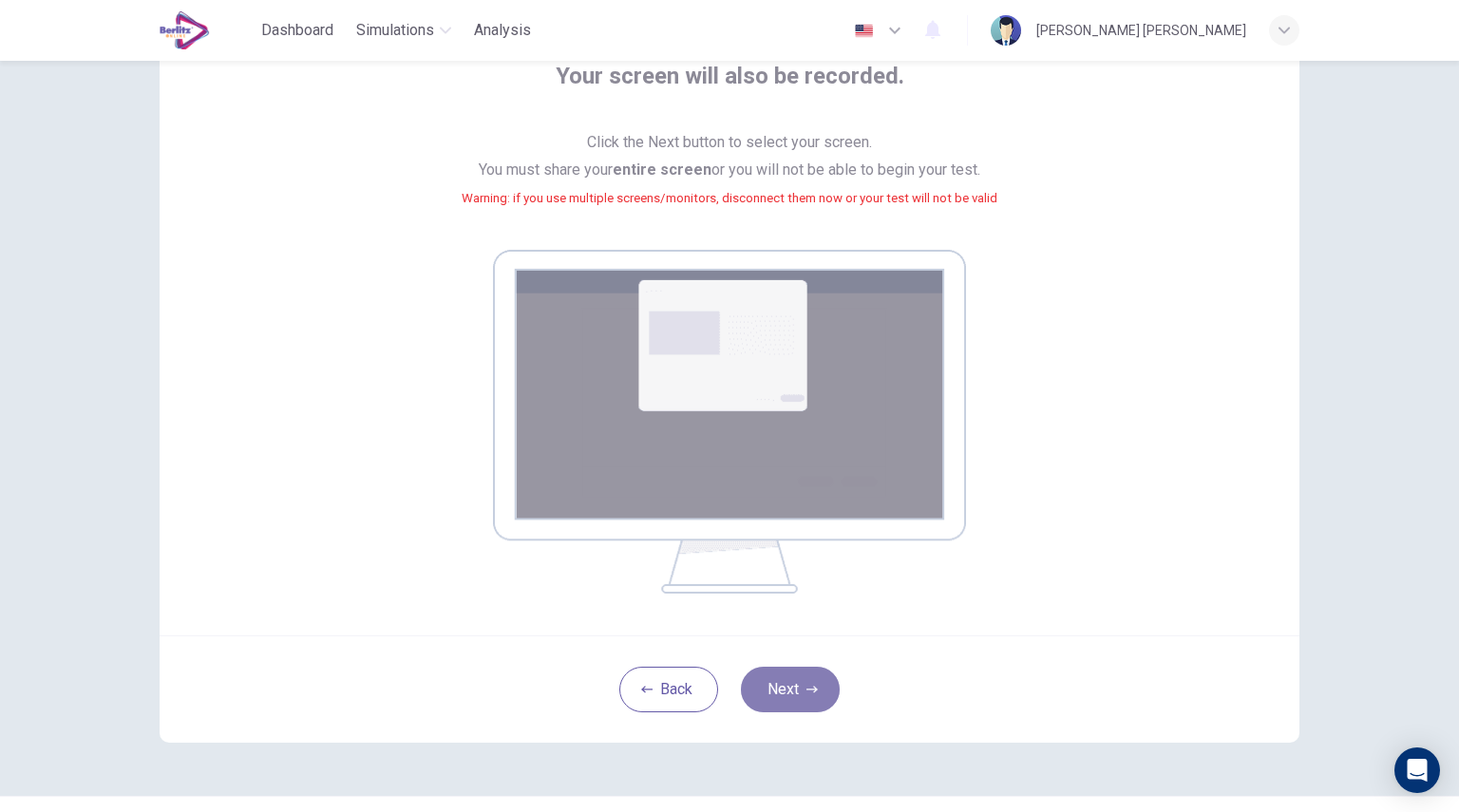 click on "Next" at bounding box center (790, 689) 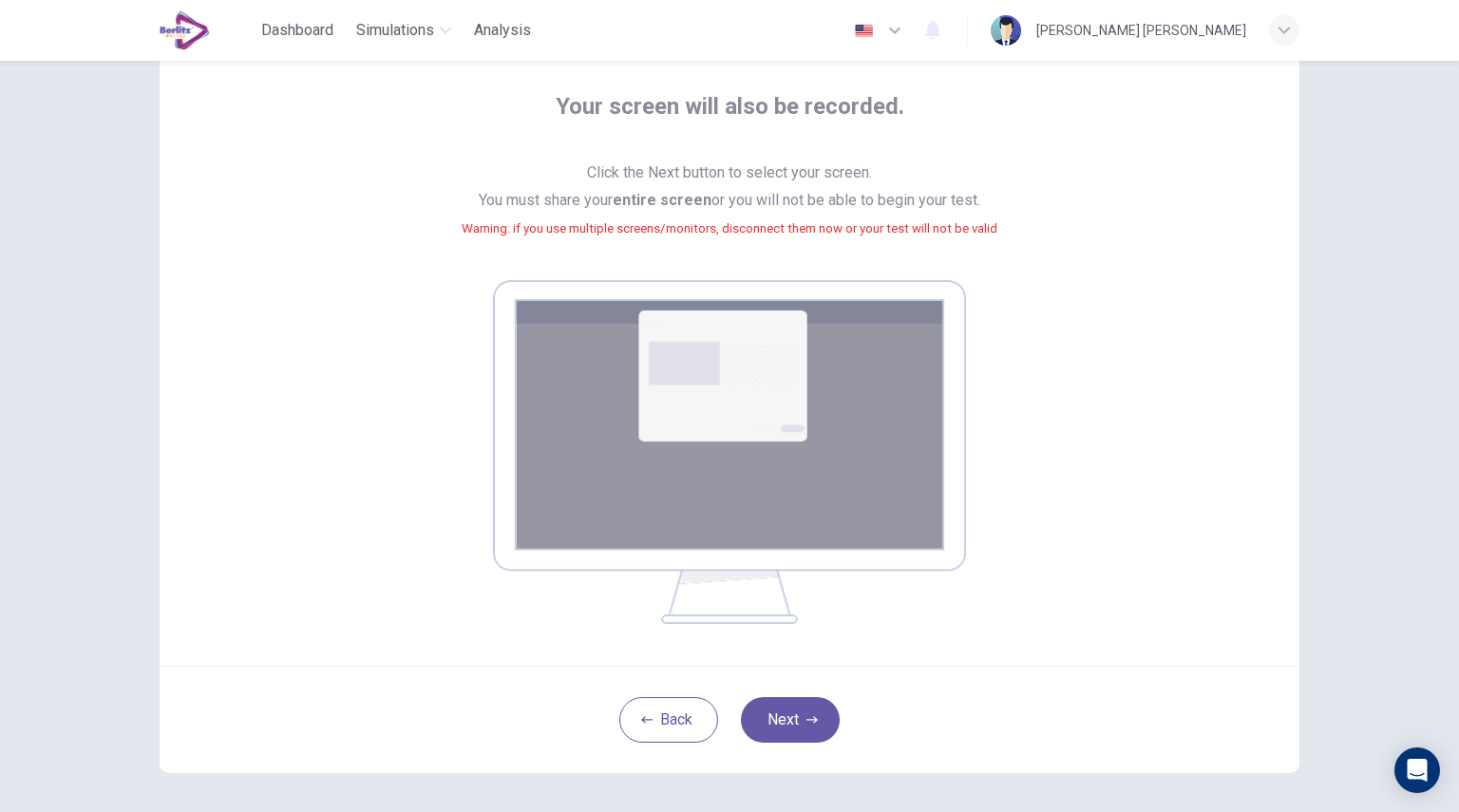 scroll, scrollTop: 99, scrollLeft: 0, axis: vertical 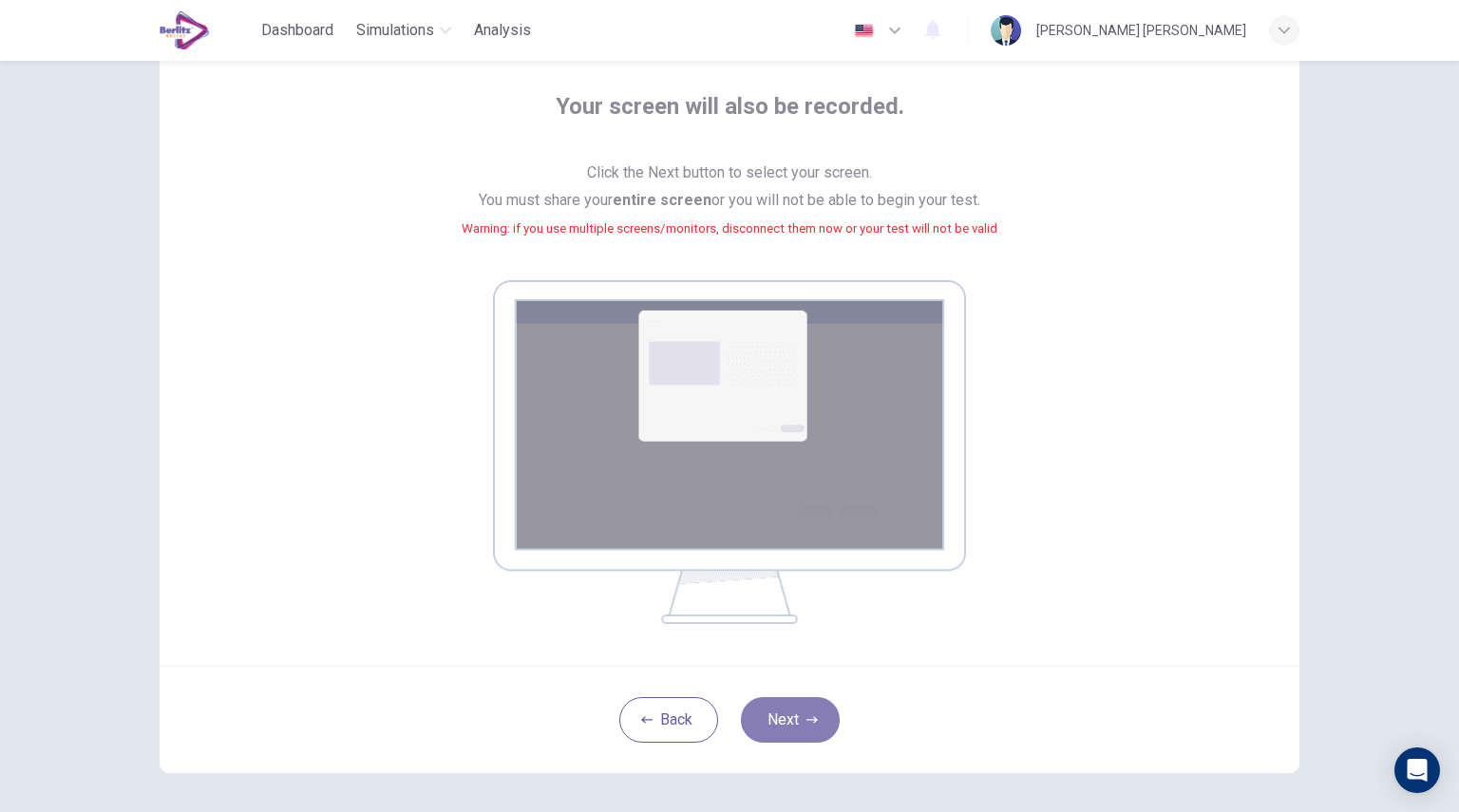 click 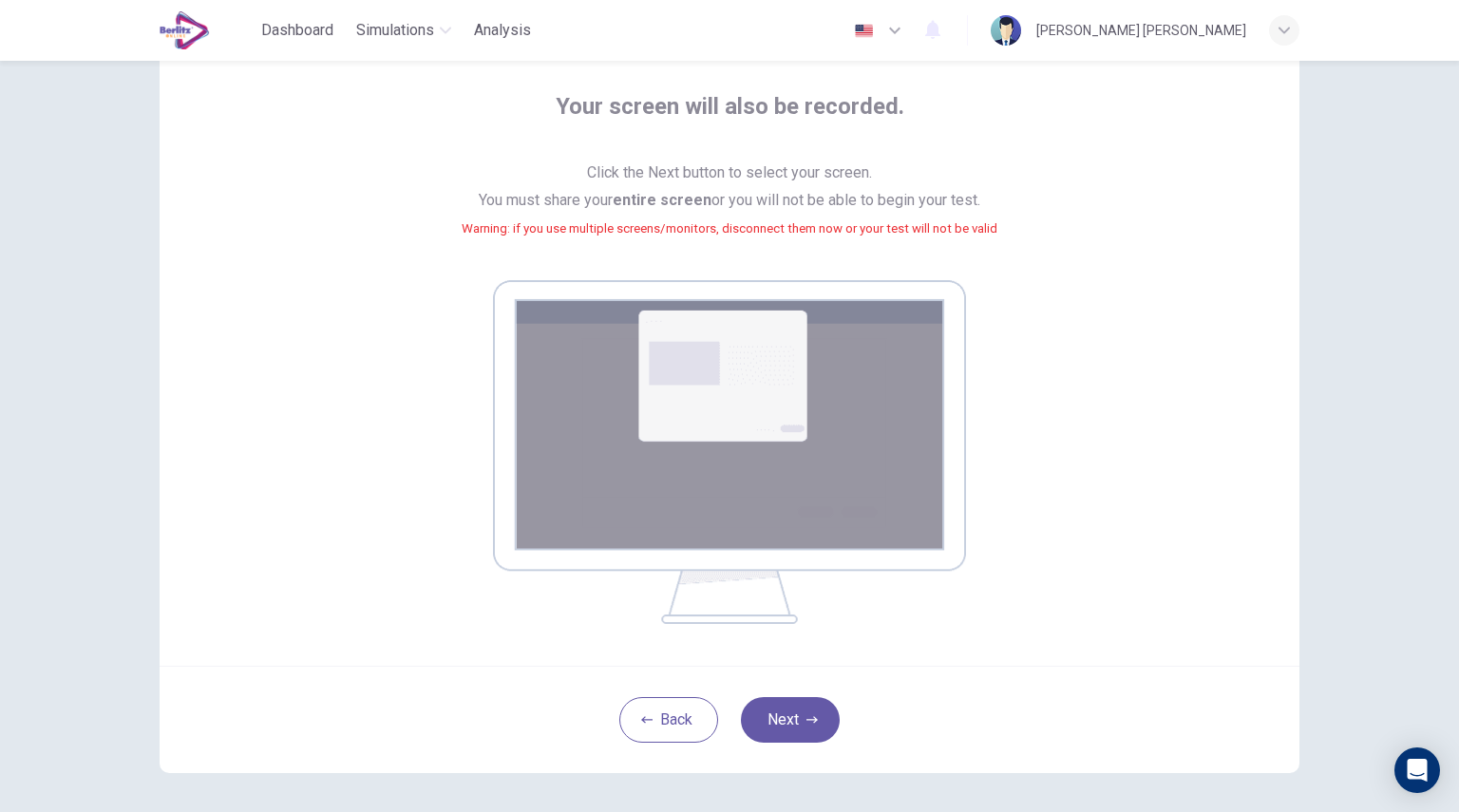 scroll, scrollTop: 0, scrollLeft: 0, axis: both 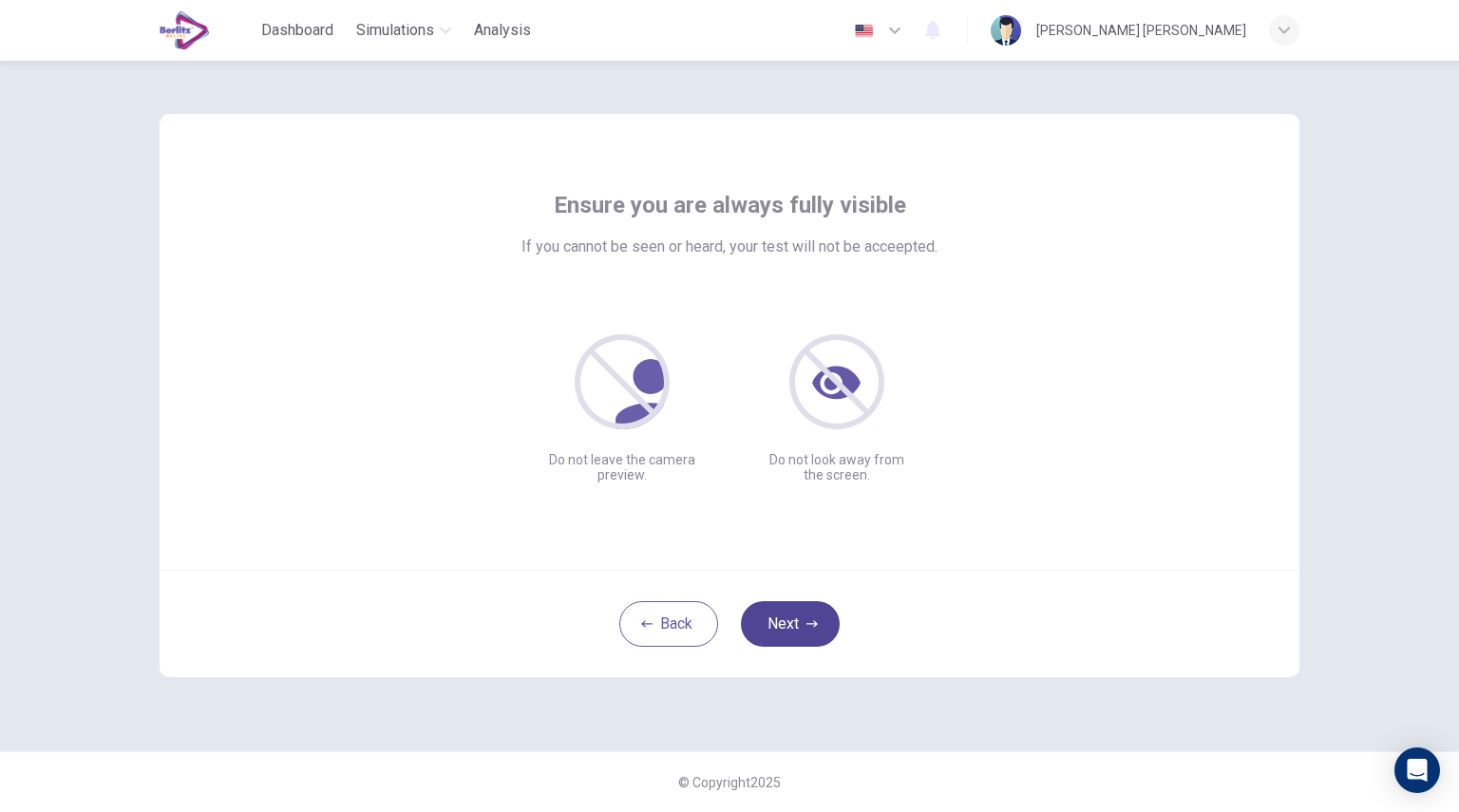 click on "Next" at bounding box center [790, 624] 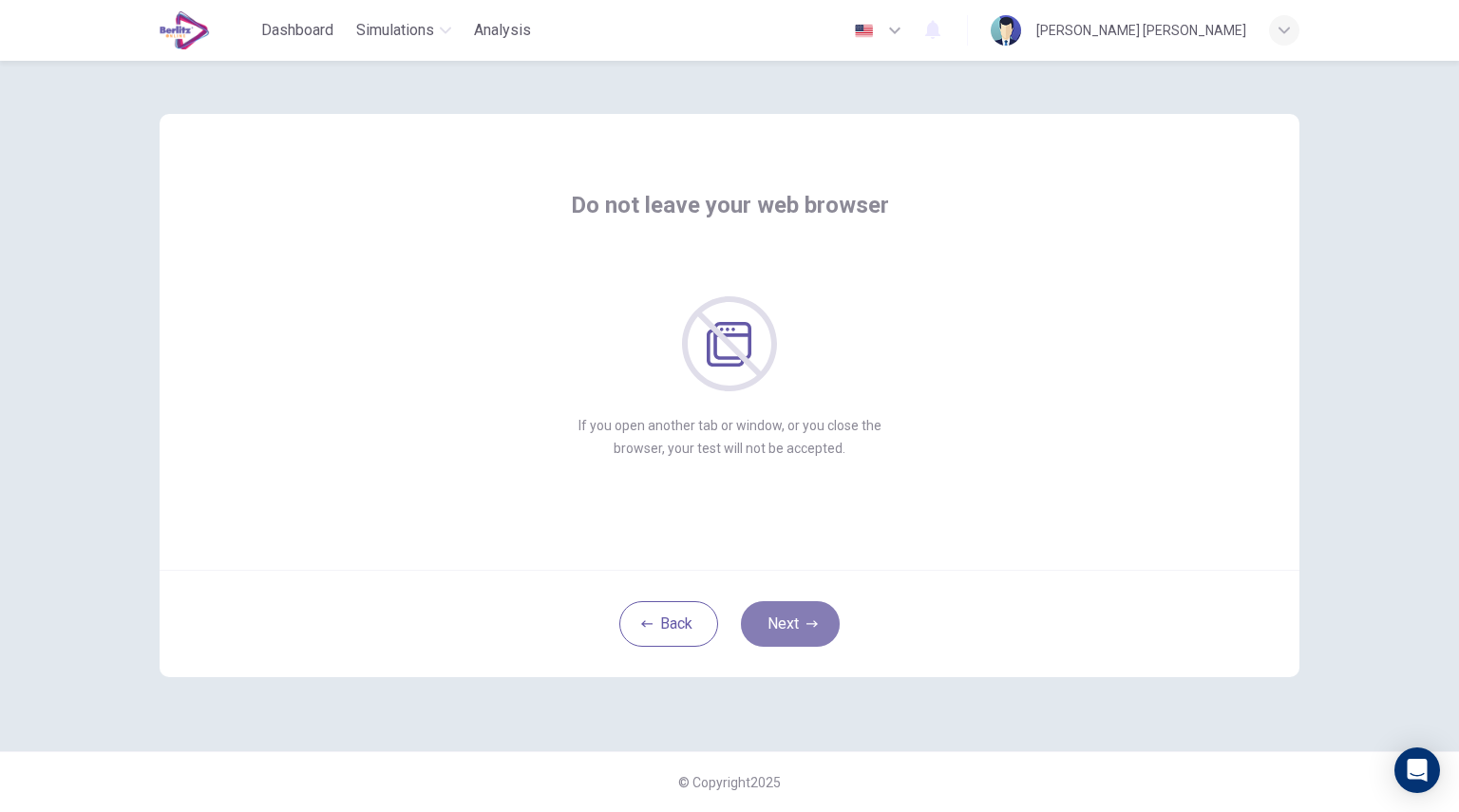 click on "Next" at bounding box center (790, 624) 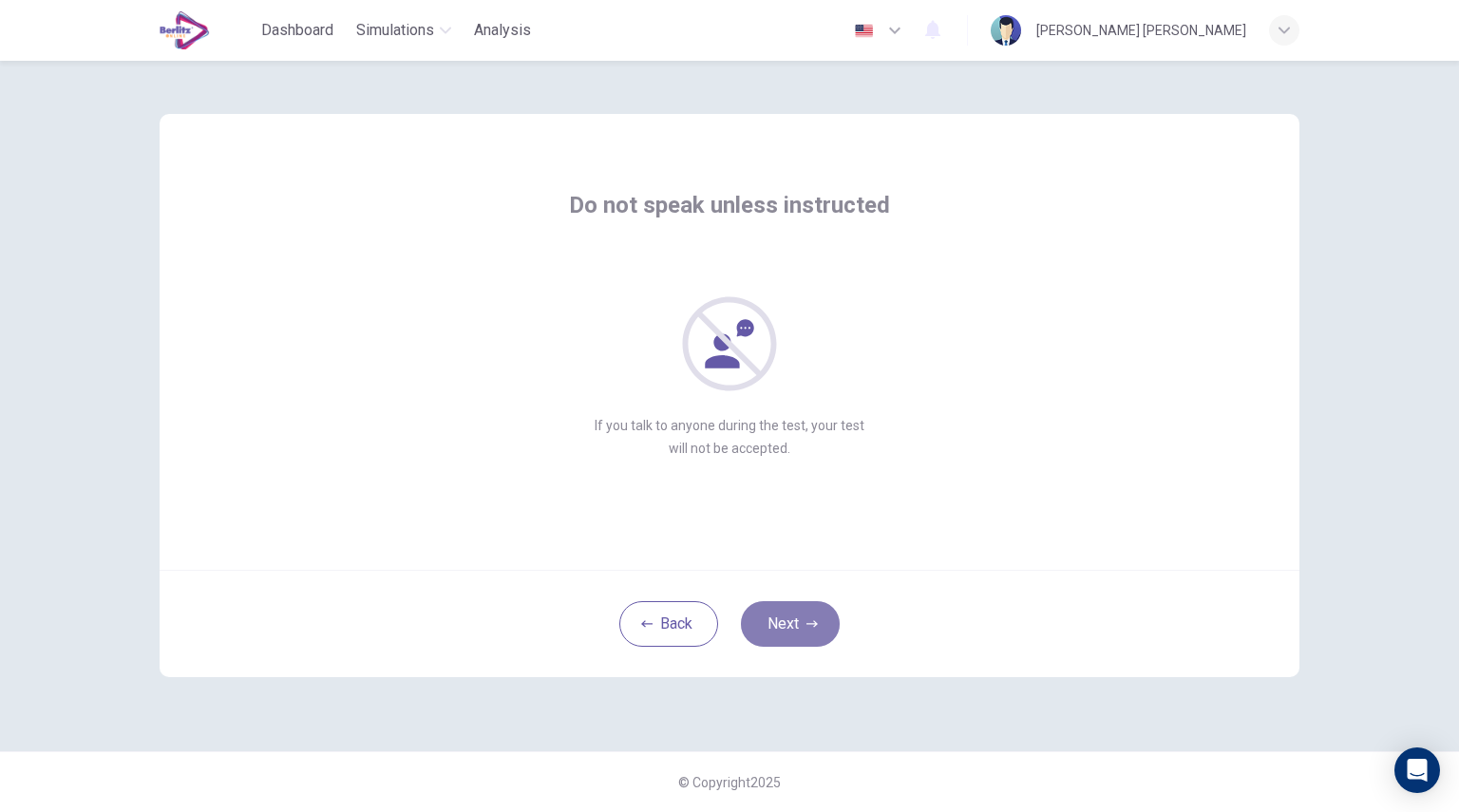 click on "Next" at bounding box center [790, 624] 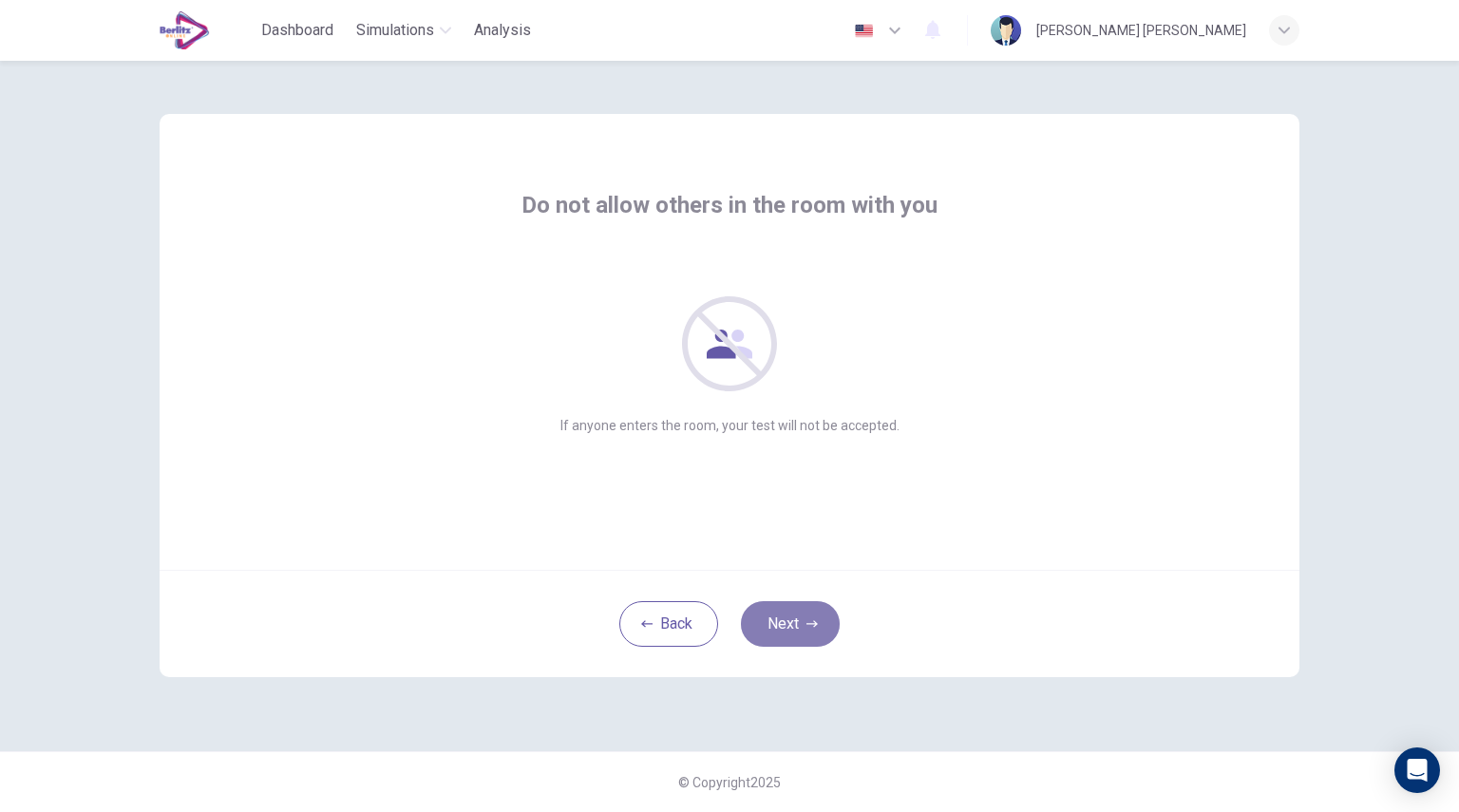 click on "Next" at bounding box center (790, 624) 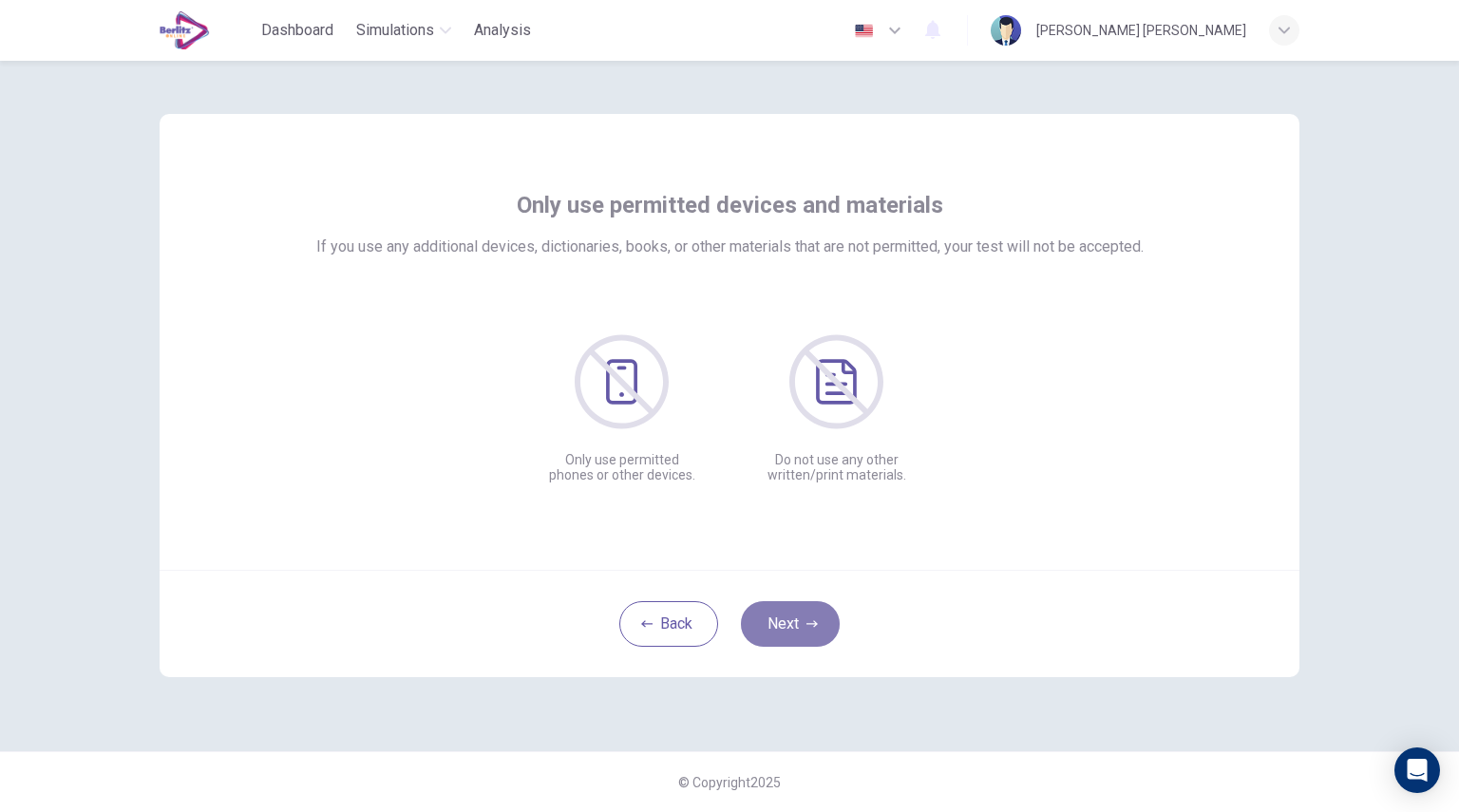 click on "Next" at bounding box center [790, 624] 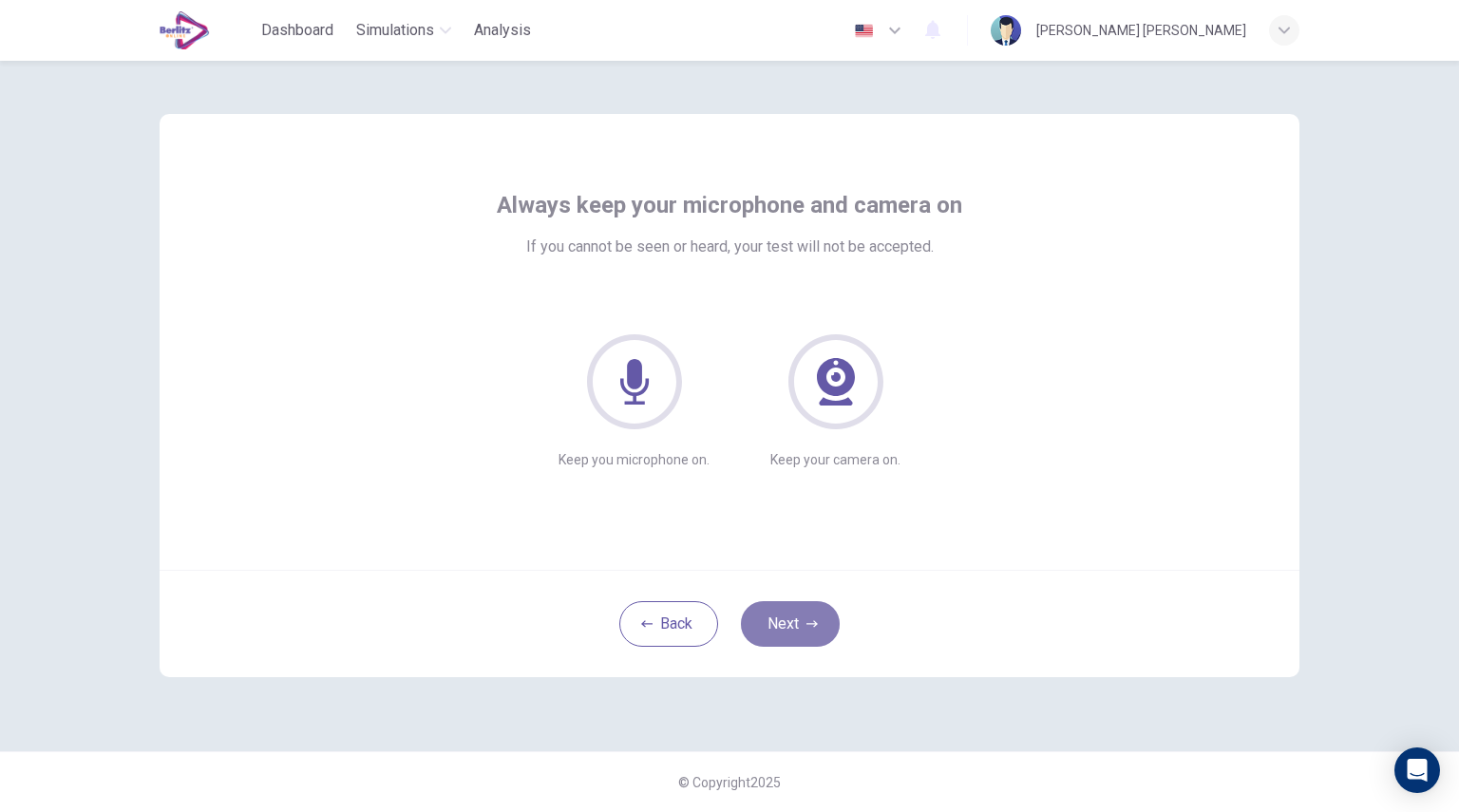 click on "Next" at bounding box center (790, 624) 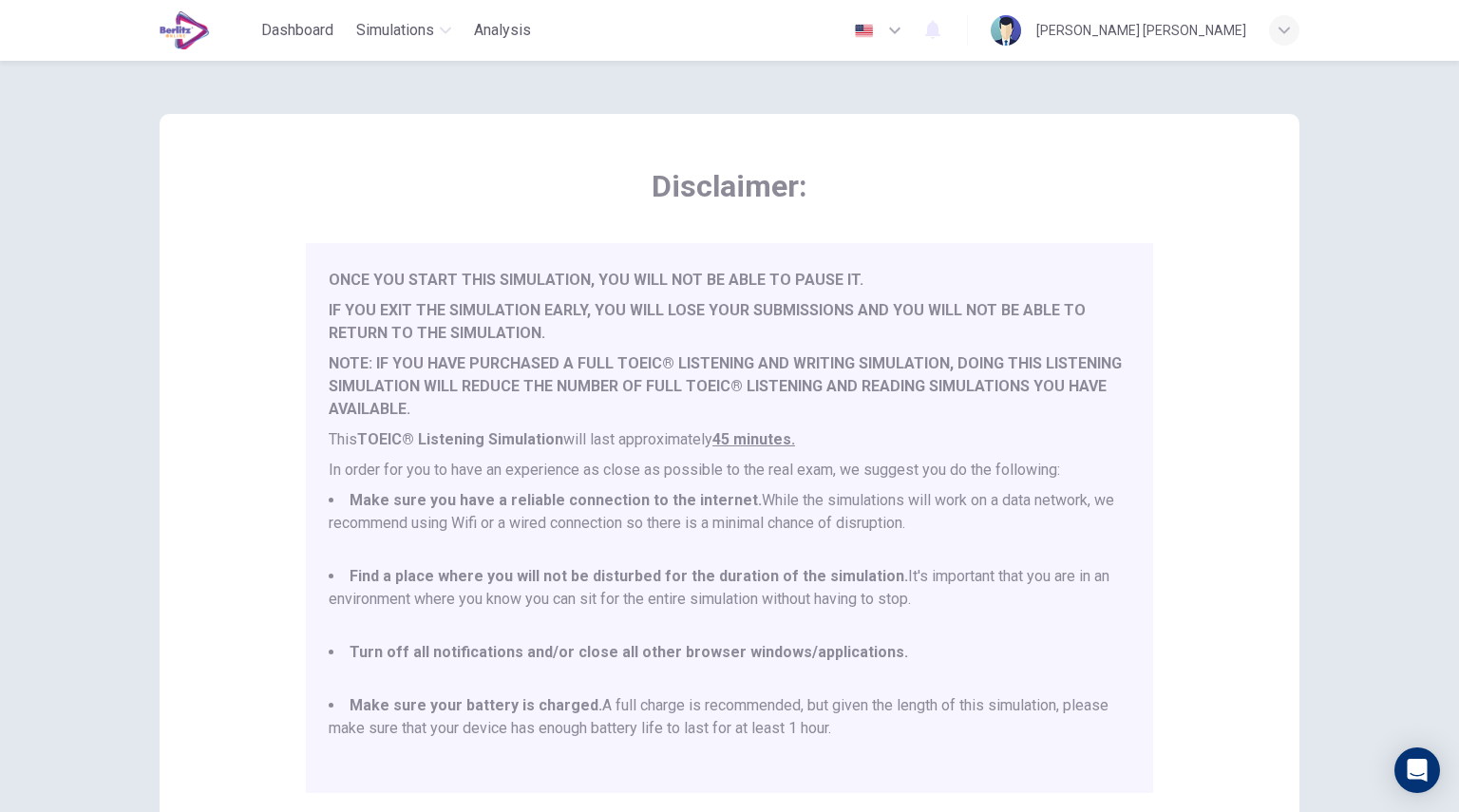 scroll, scrollTop: 49, scrollLeft: 0, axis: vertical 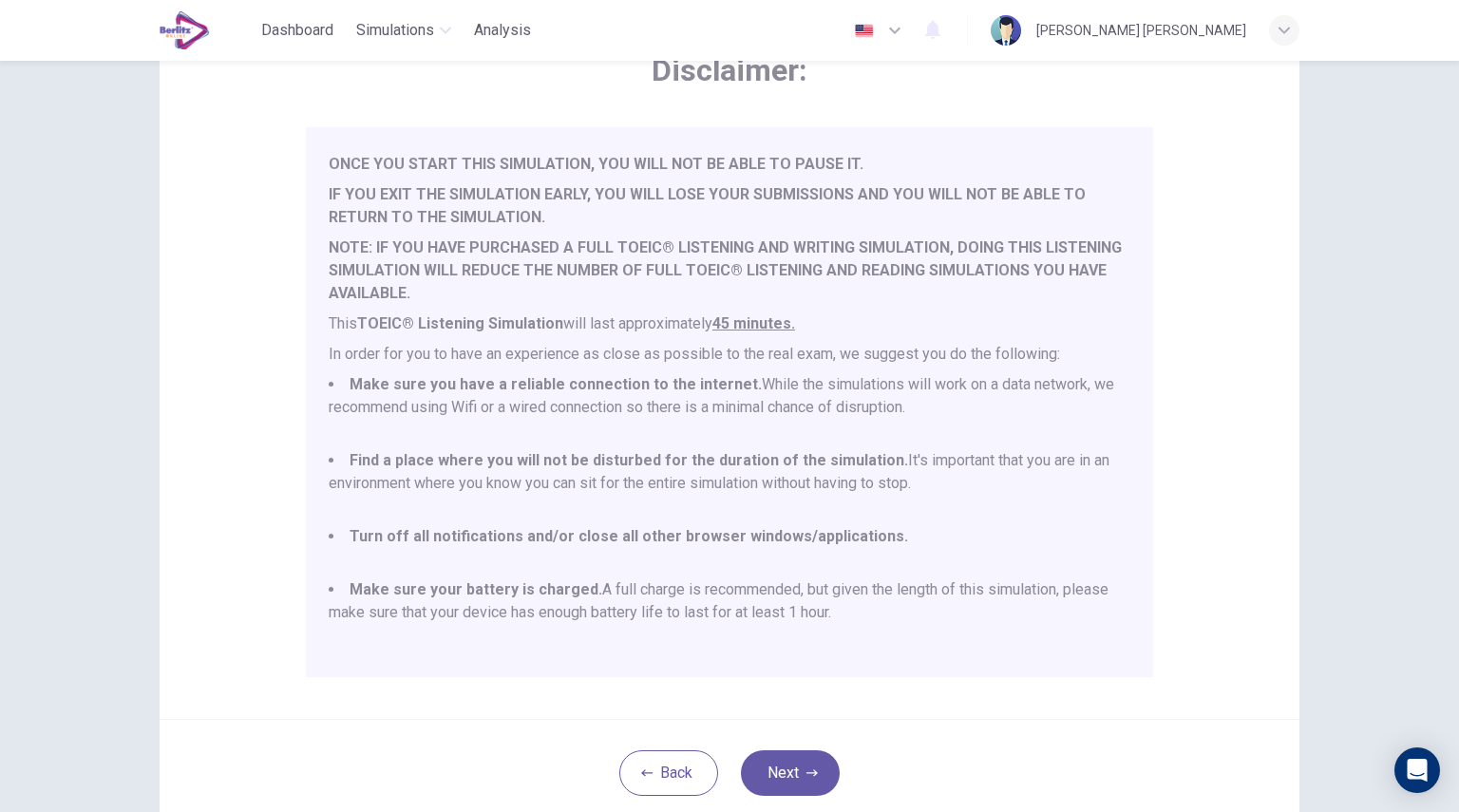 click on "Turn off all notifications and/or close all other browser windows/applications." at bounding box center [629, 536] 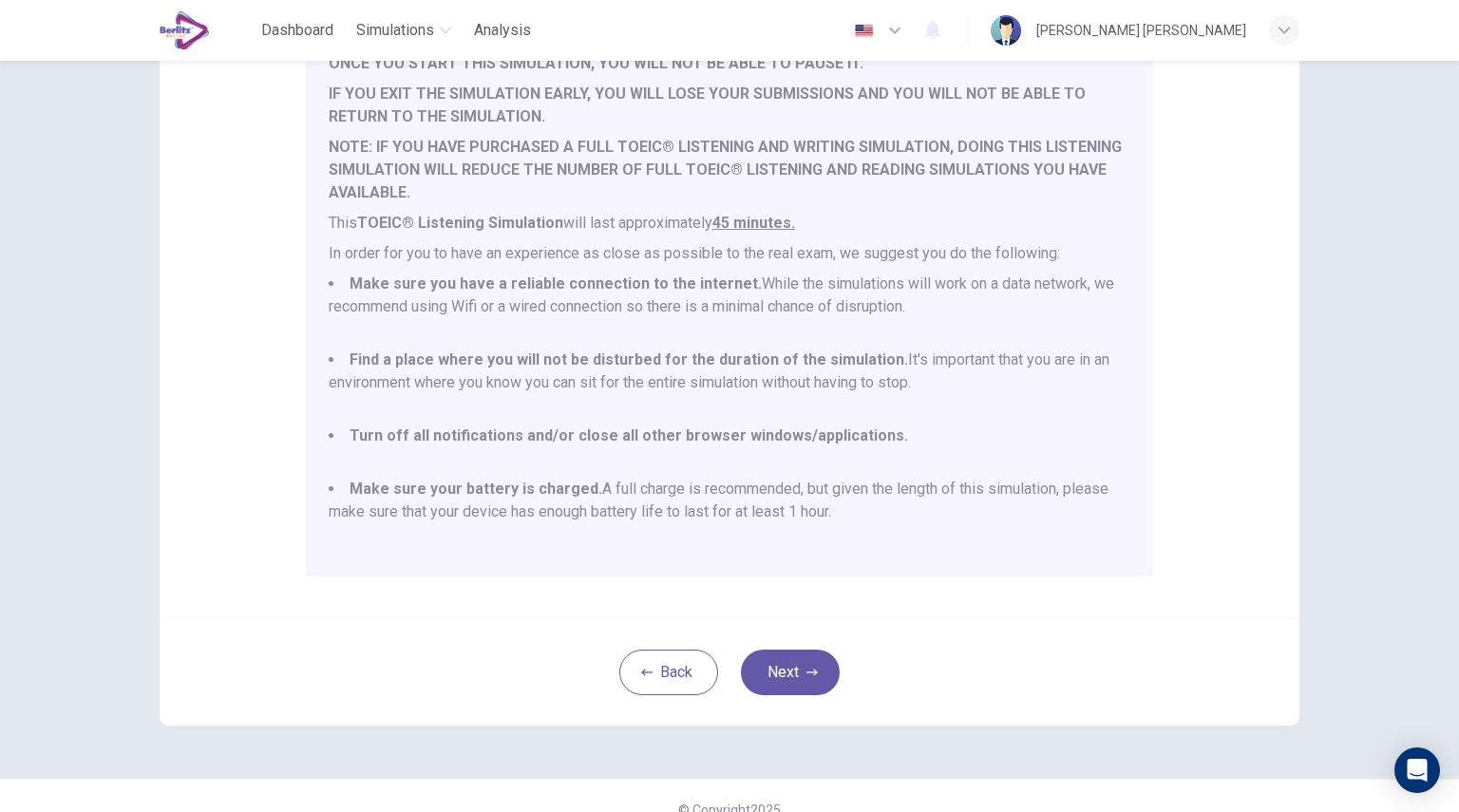 scroll, scrollTop: 243, scrollLeft: 0, axis: vertical 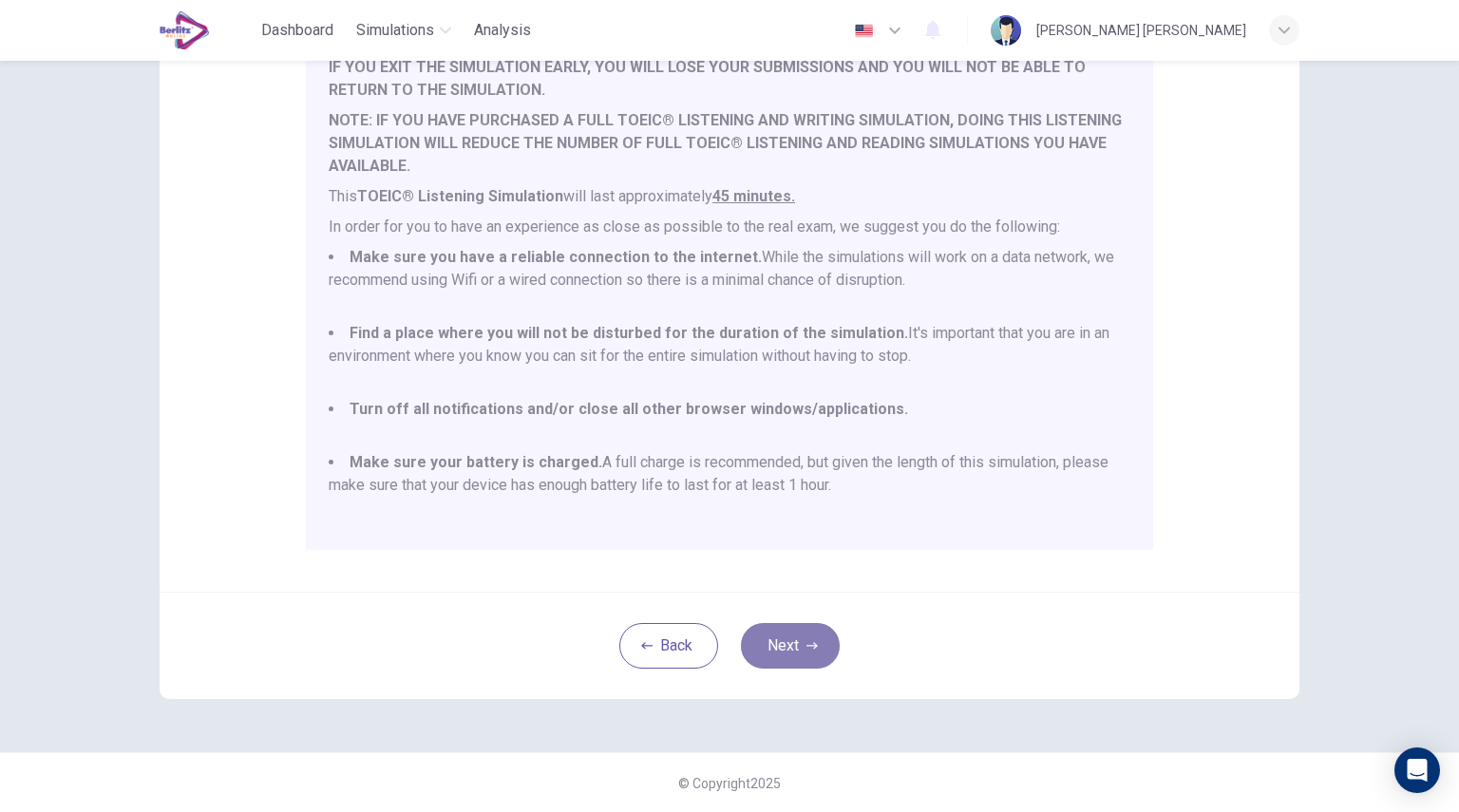 click on "Next" at bounding box center (790, 646) 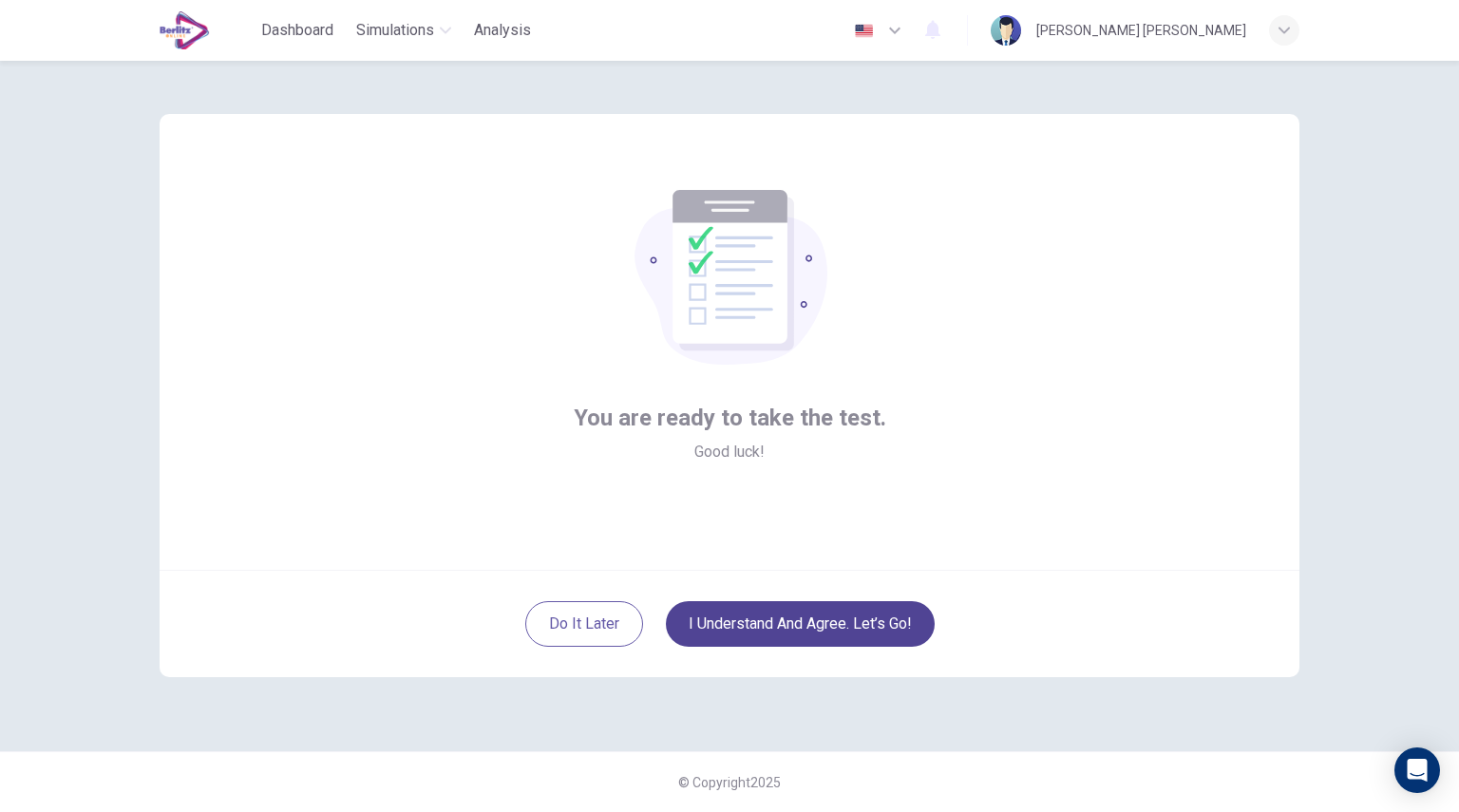 click on "I understand and agree. Let’s go!" at bounding box center [800, 624] 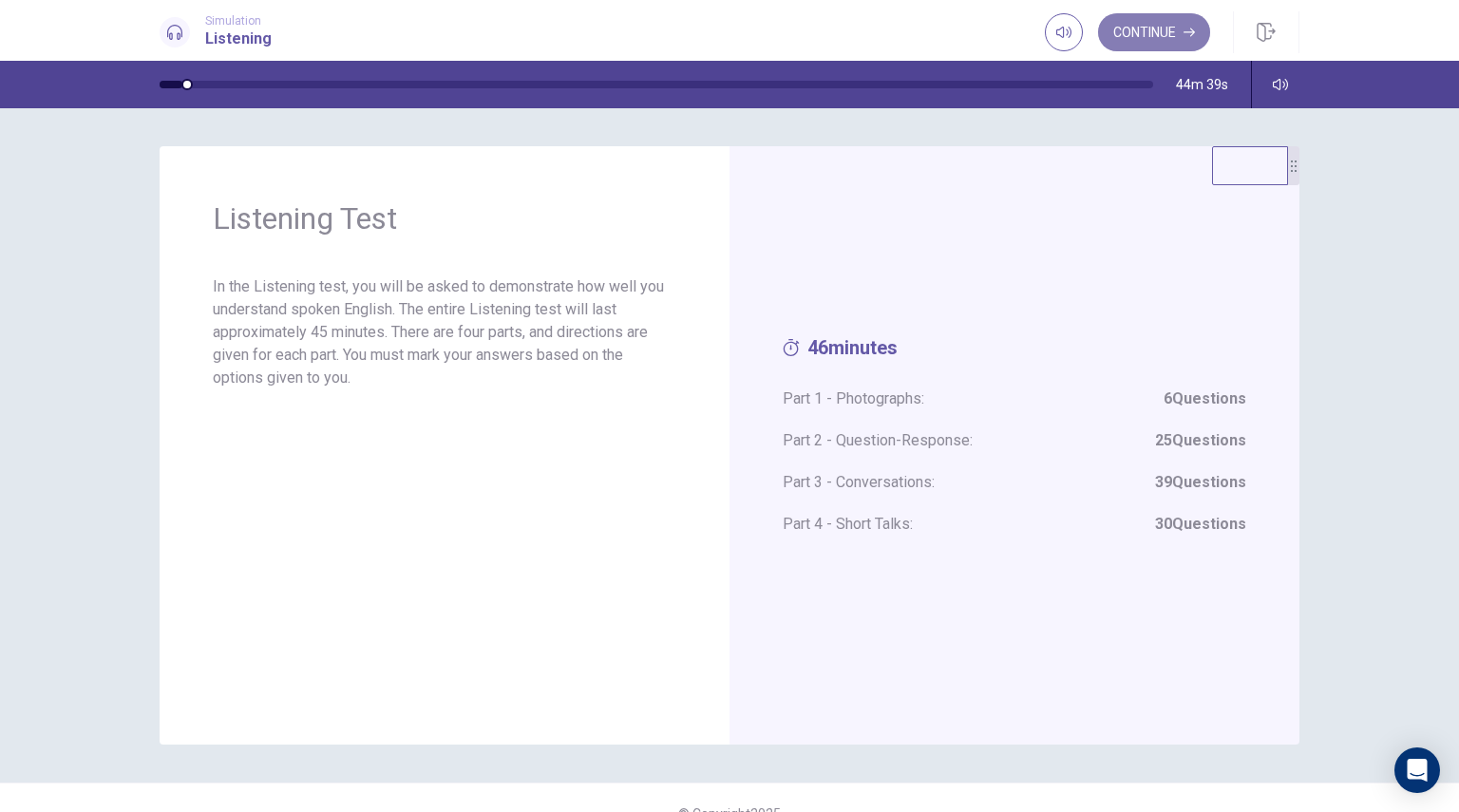 click on "Continue" at bounding box center [1154, 32] 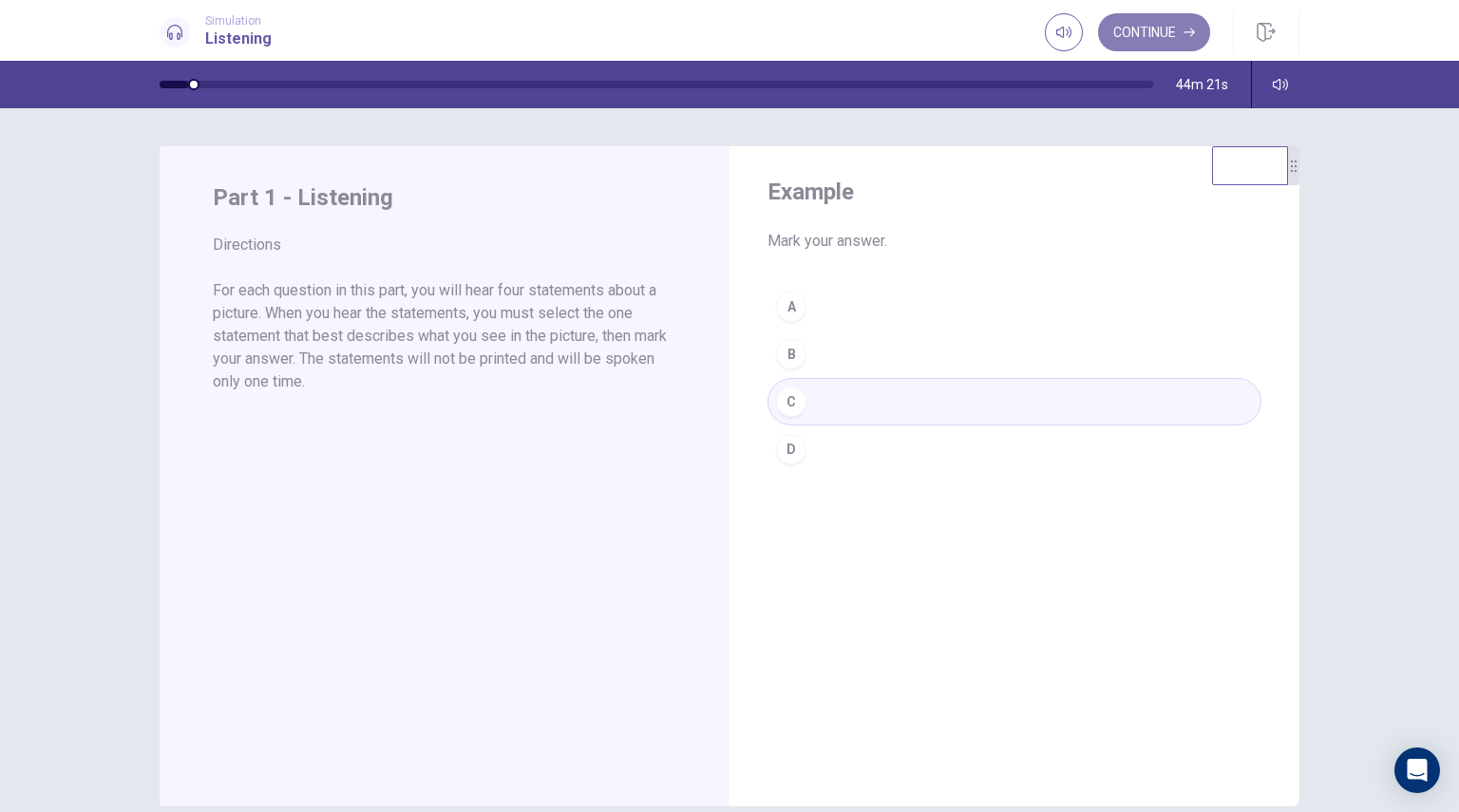 click on "Continue" at bounding box center (1154, 32) 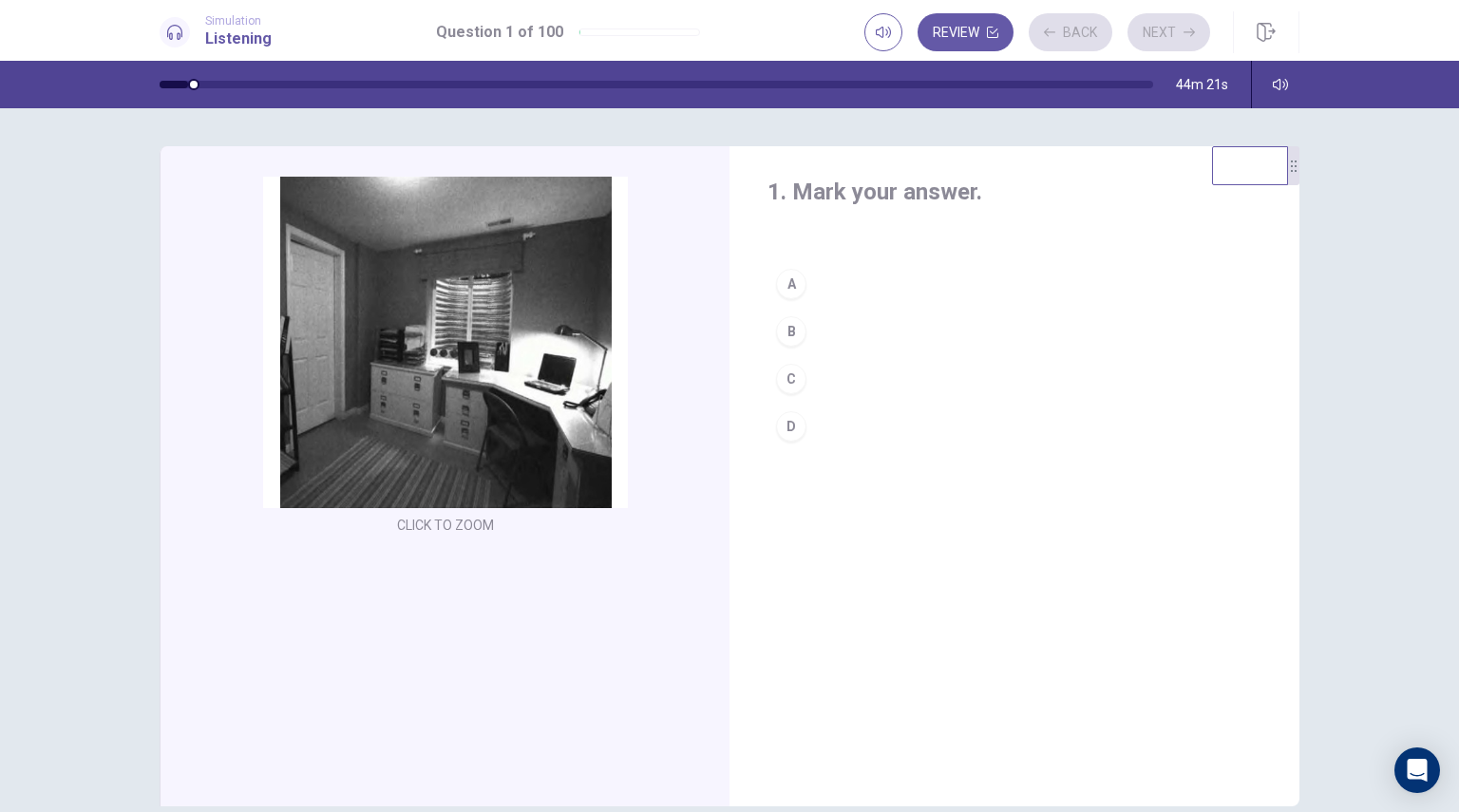 click on "Review Back Next" at bounding box center [1037, 32] 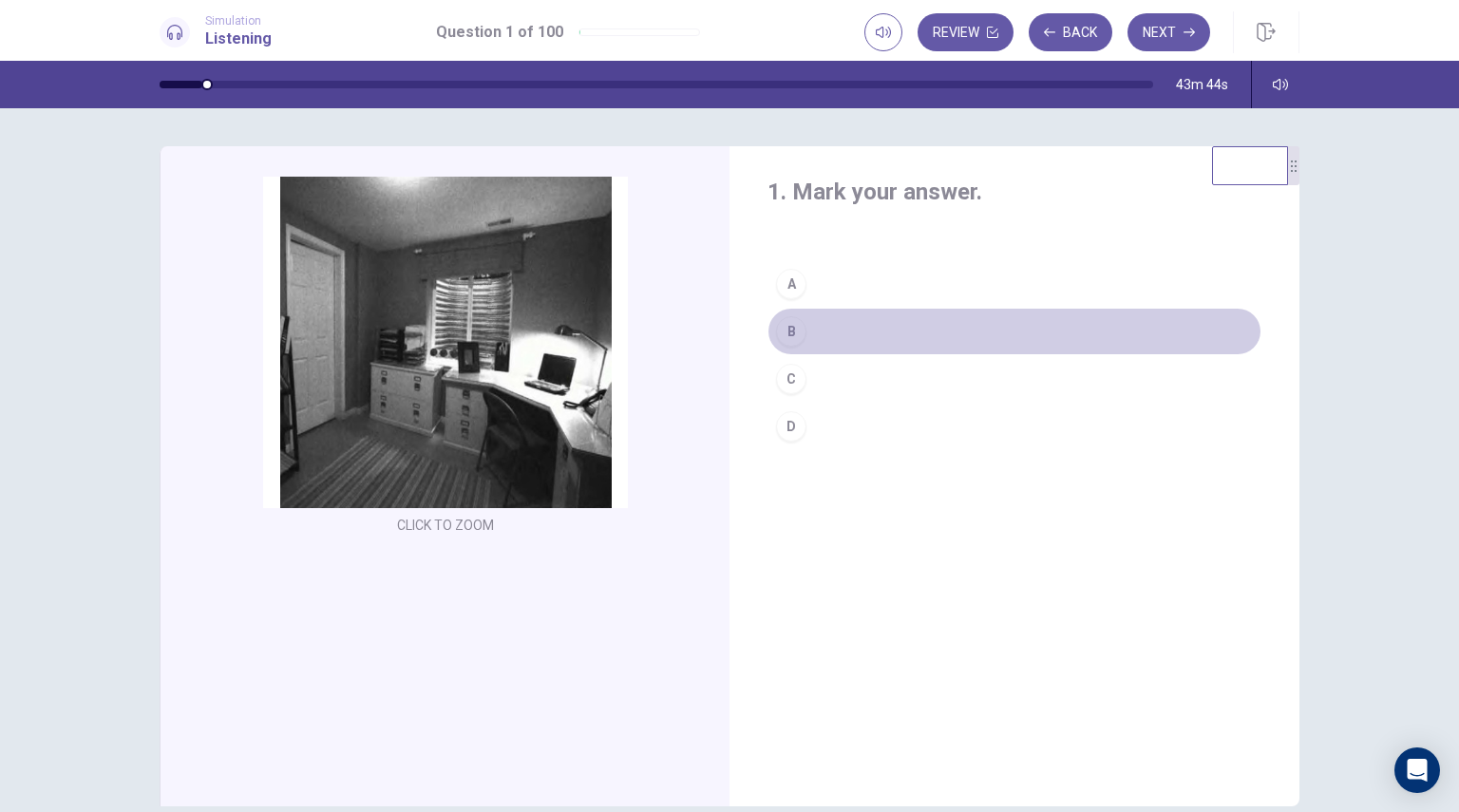 click on "B" at bounding box center (791, 331) 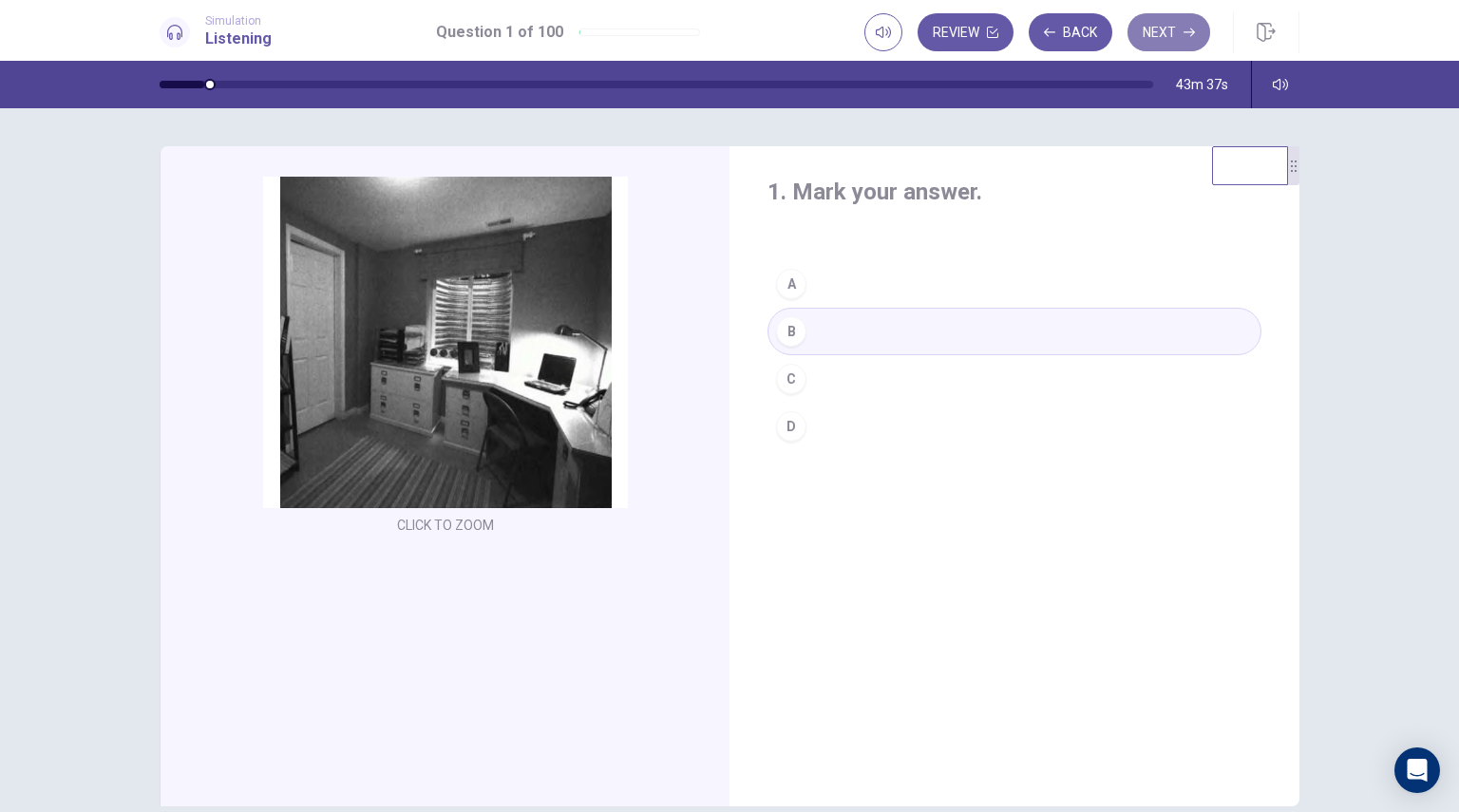 click on "Next" at bounding box center (1168, 32) 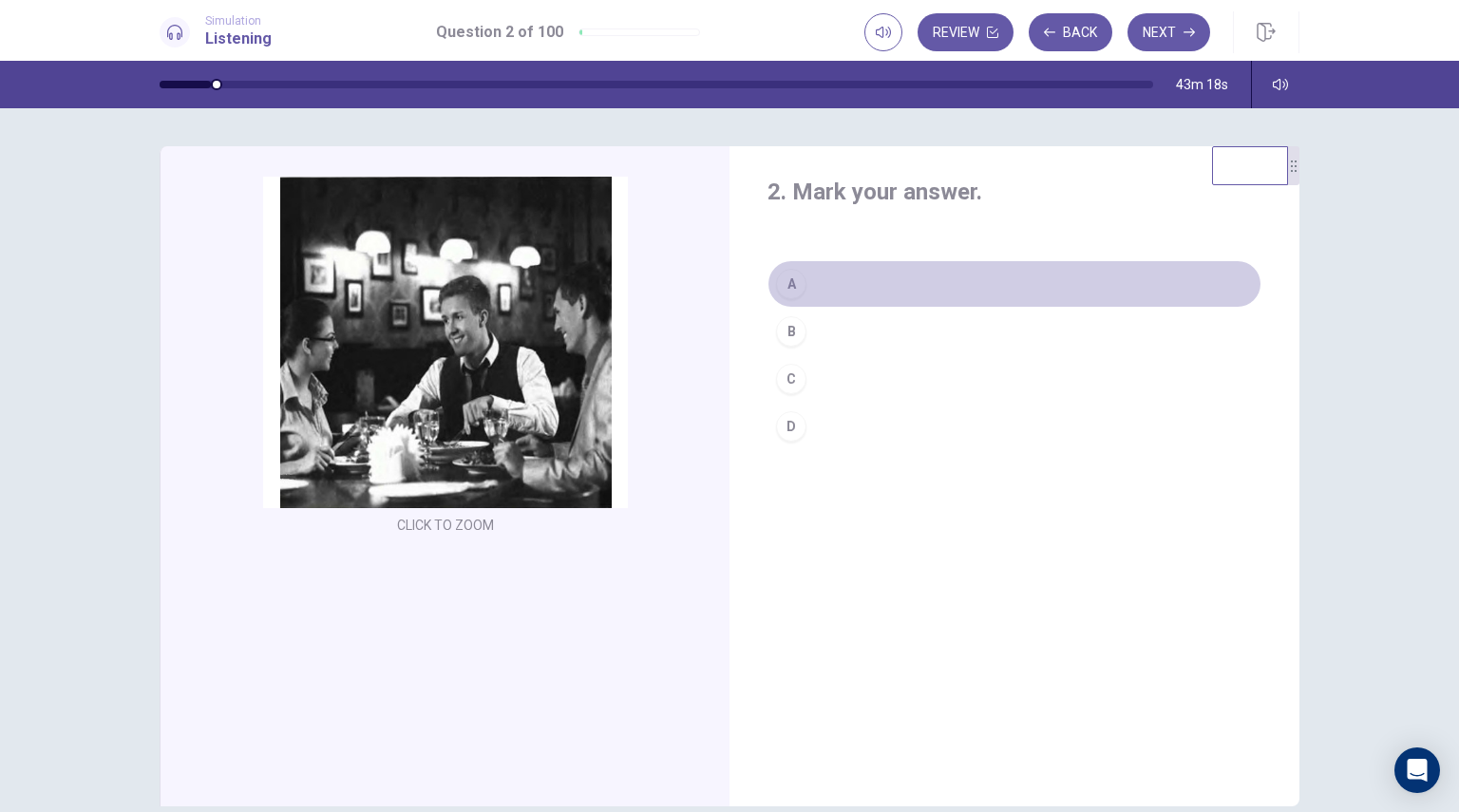 click on "A" at bounding box center [791, 284] 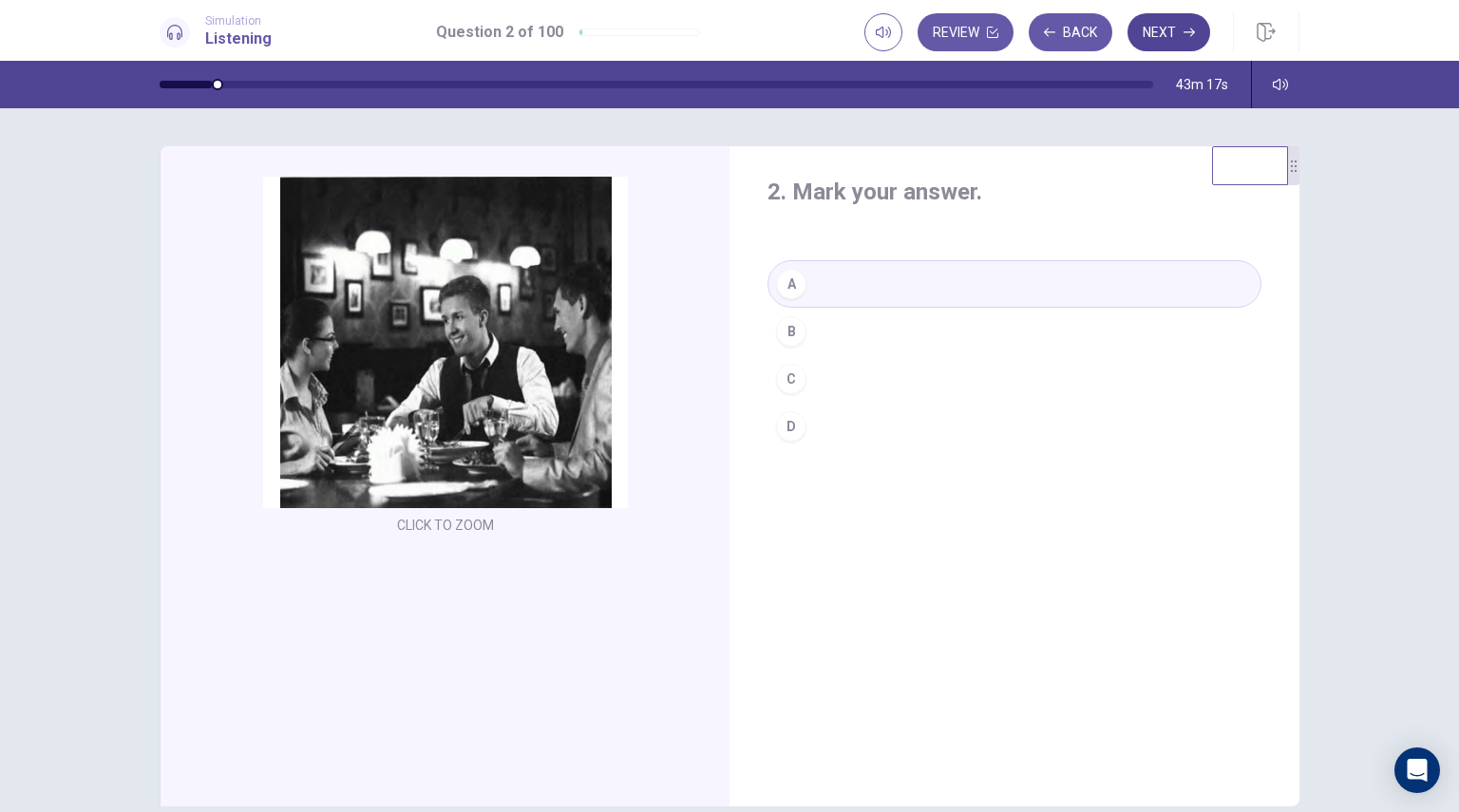 click on "Next" at bounding box center [1168, 32] 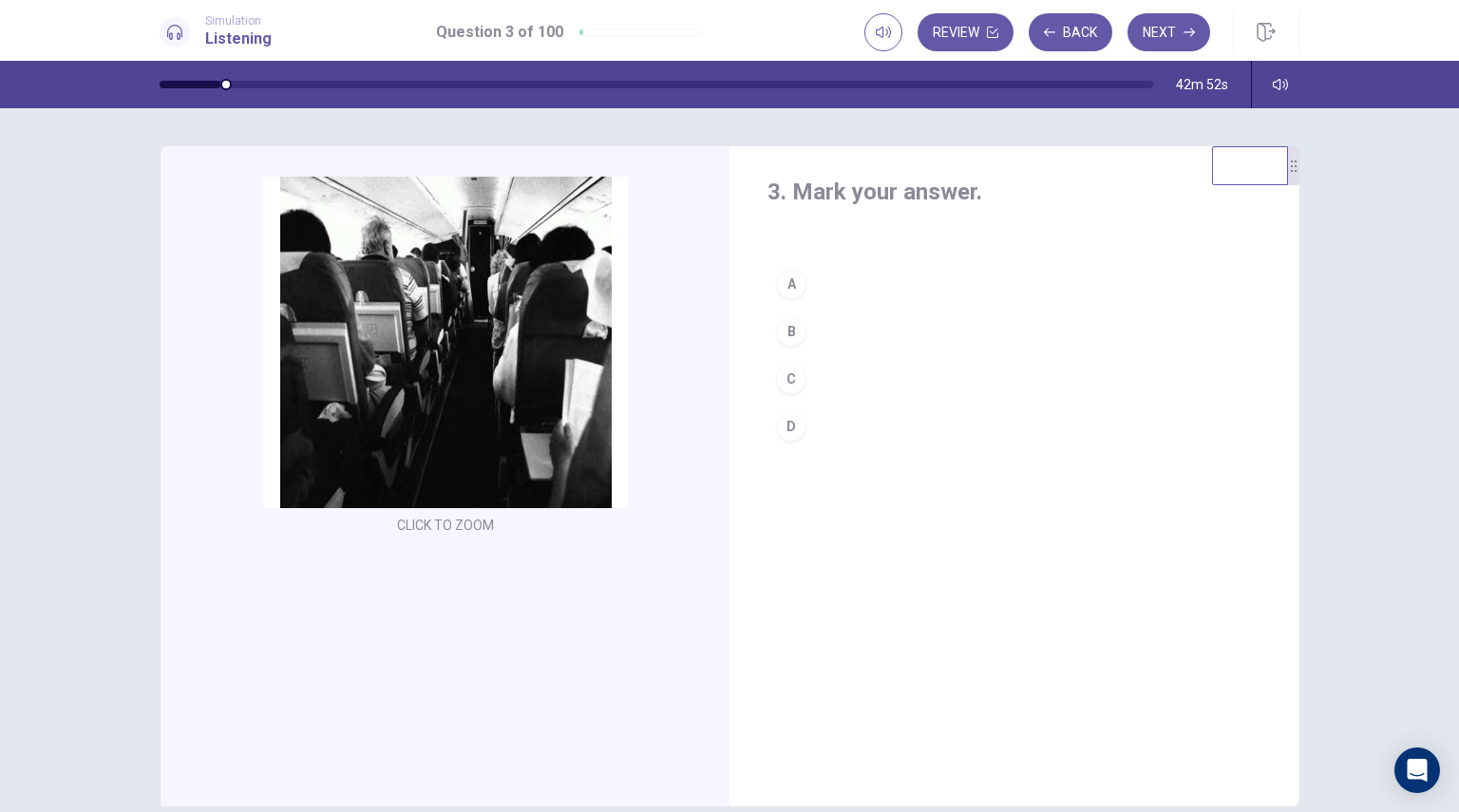 click on "D" at bounding box center (1014, 426) 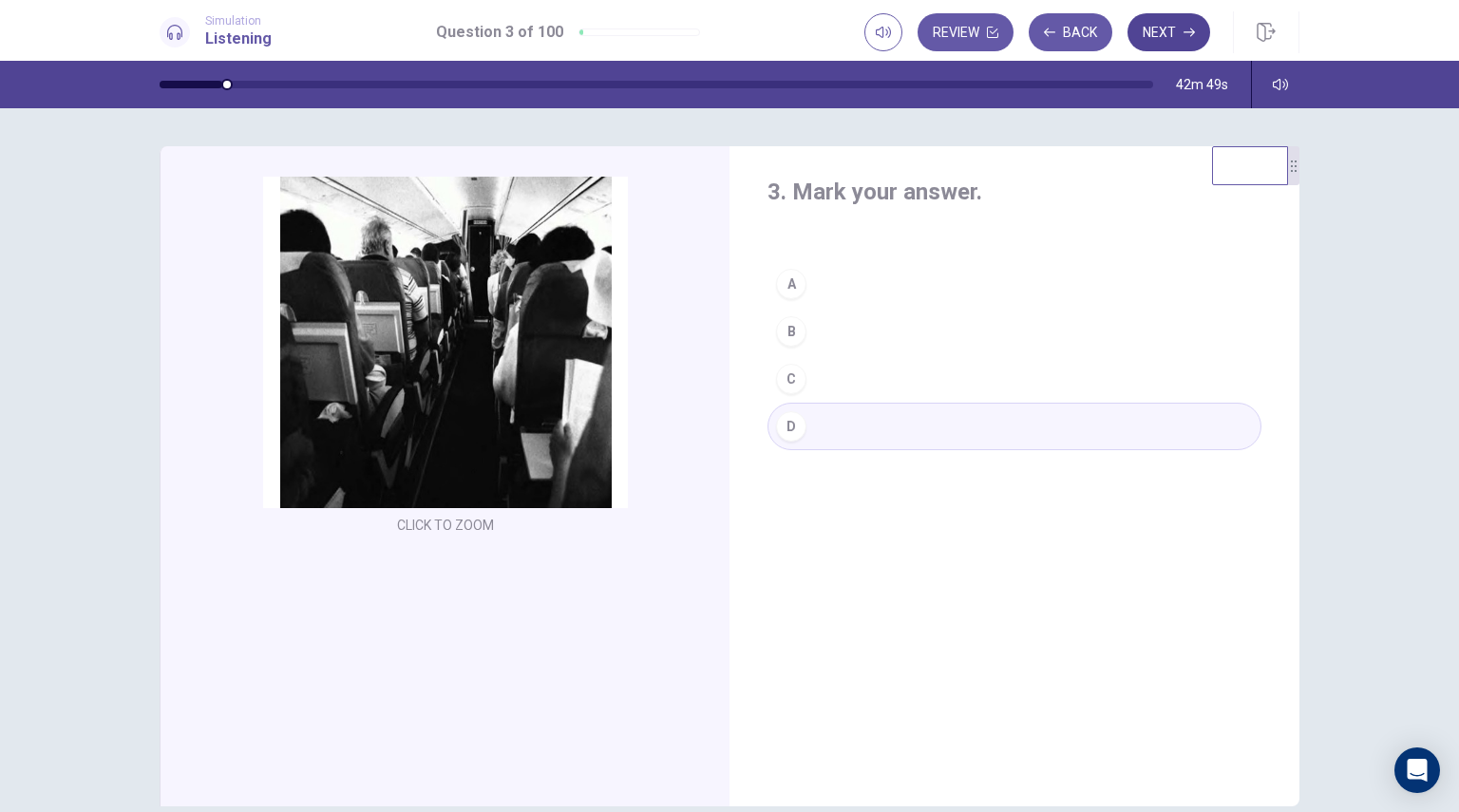 click on "Next" at bounding box center (1168, 32) 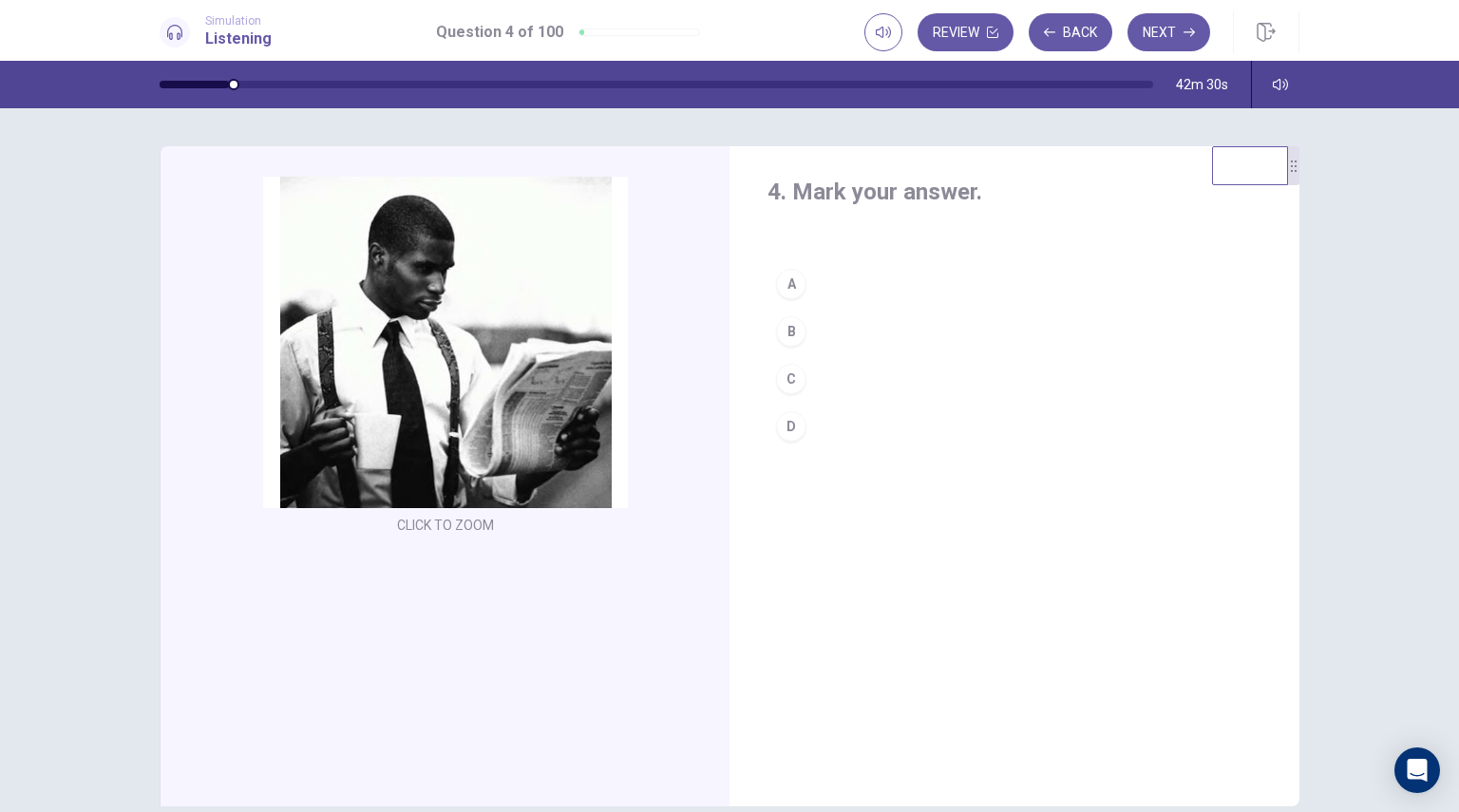 click on "C" at bounding box center (1014, 379) 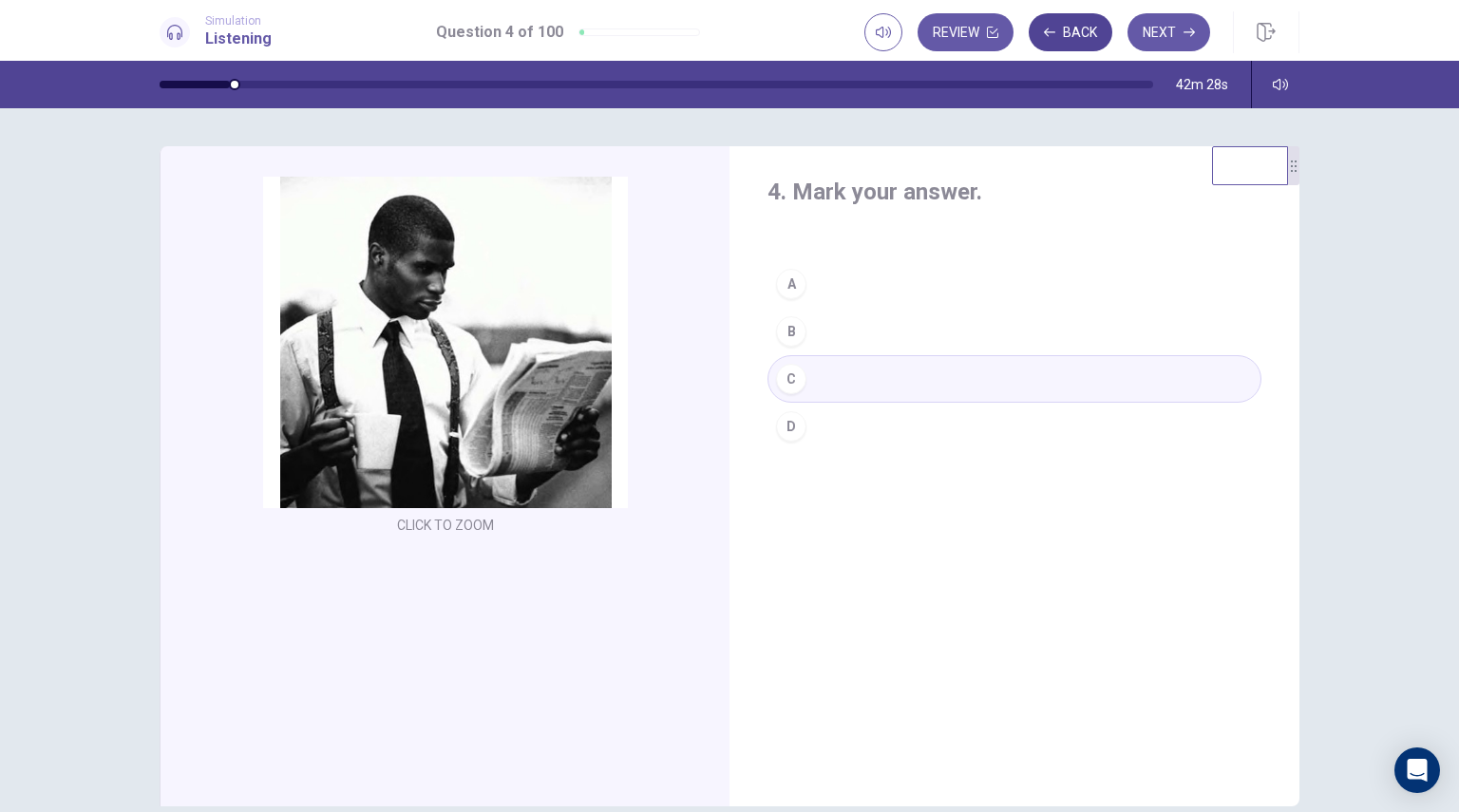 click on "Back" at bounding box center [1071, 32] 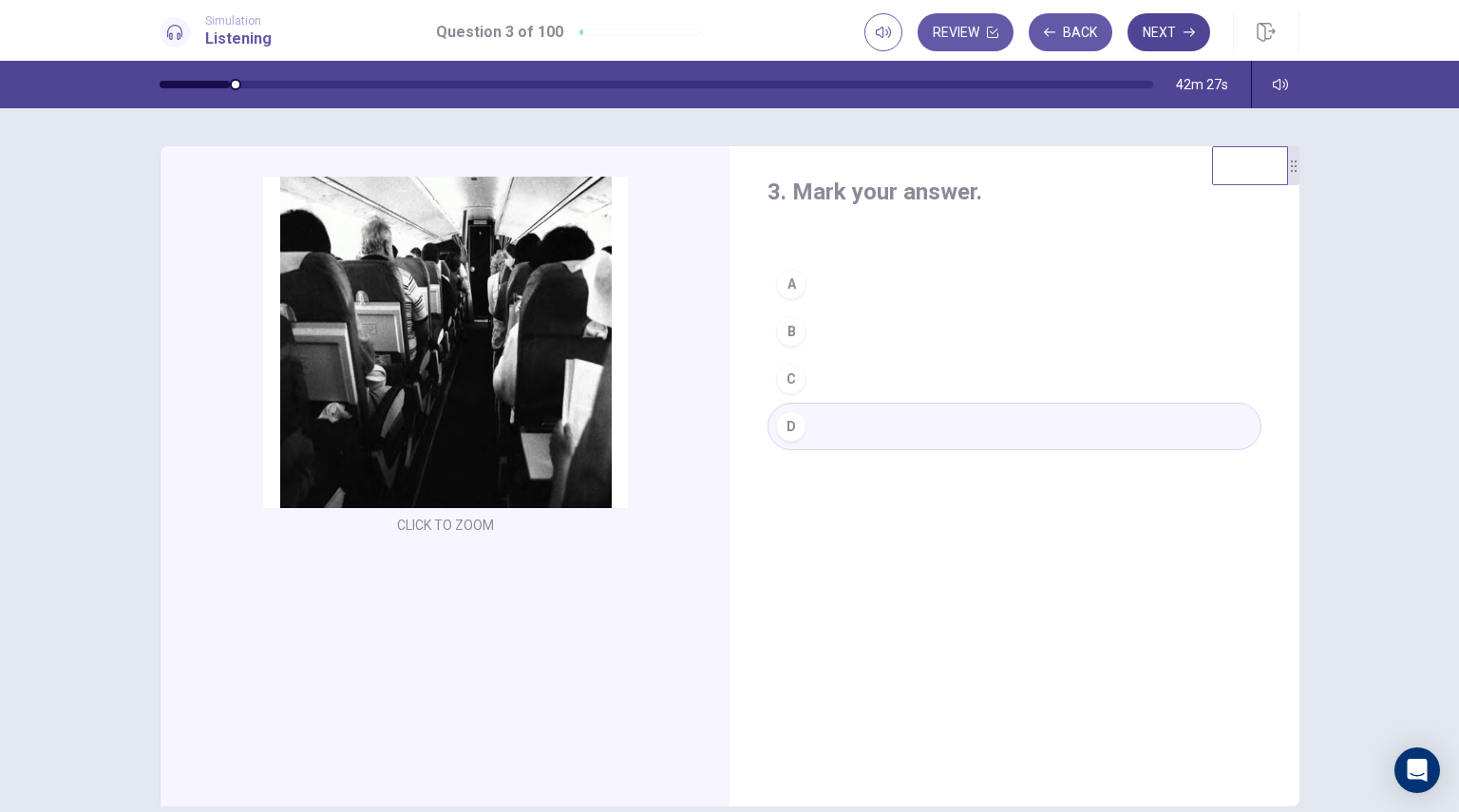 click on "Next" at bounding box center [1168, 32] 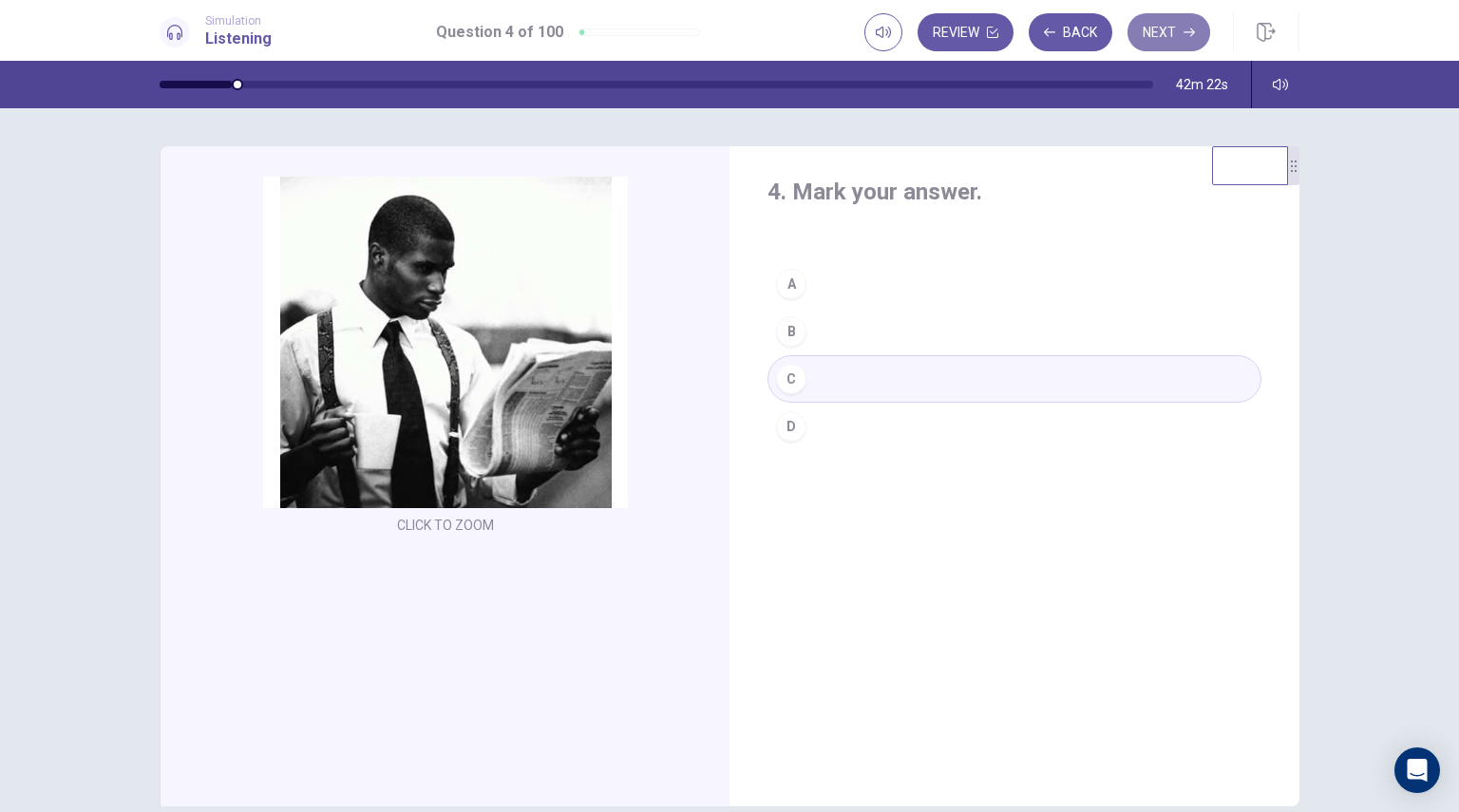 click on "Next" at bounding box center (1168, 32) 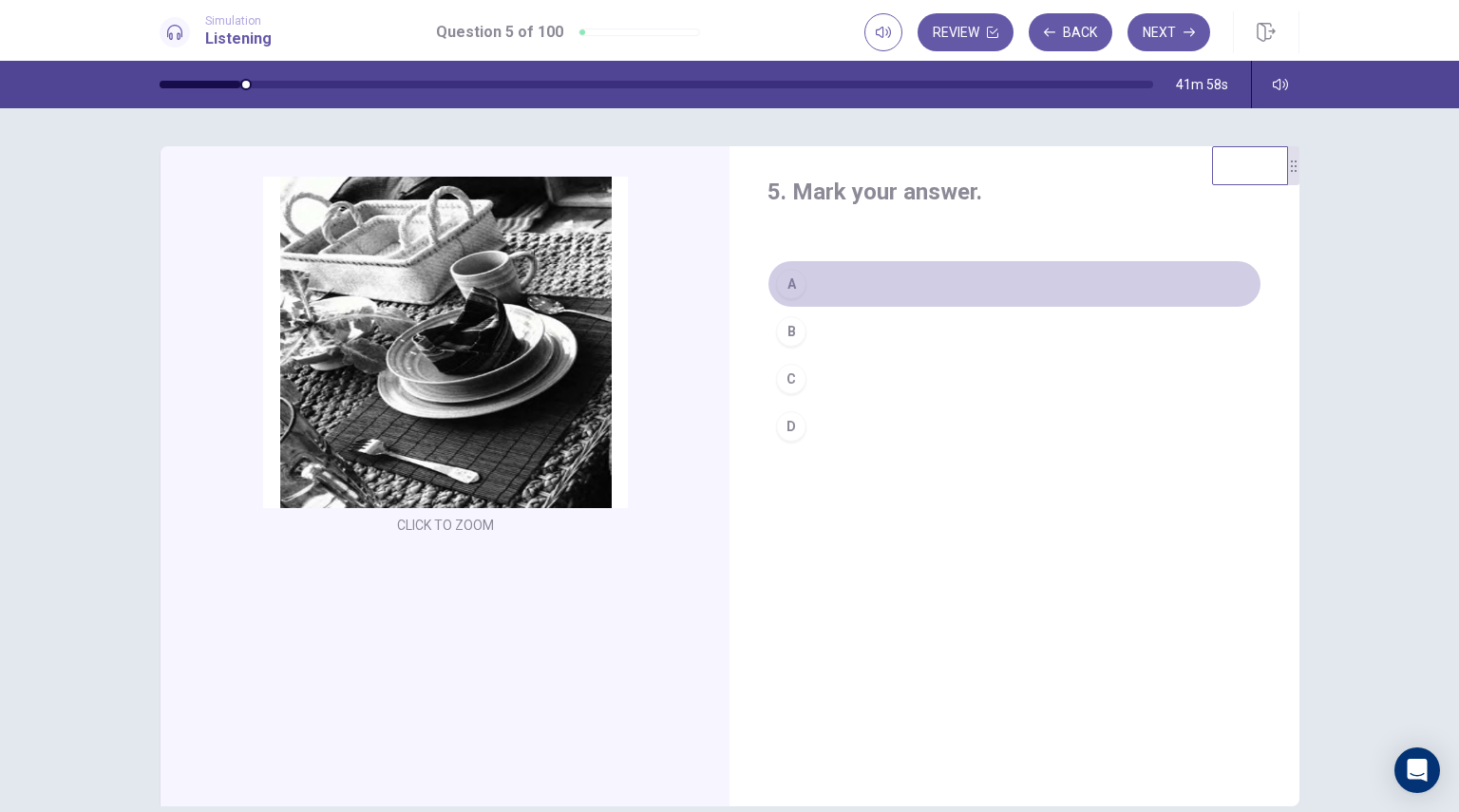 click on "A" at bounding box center [1014, 284] 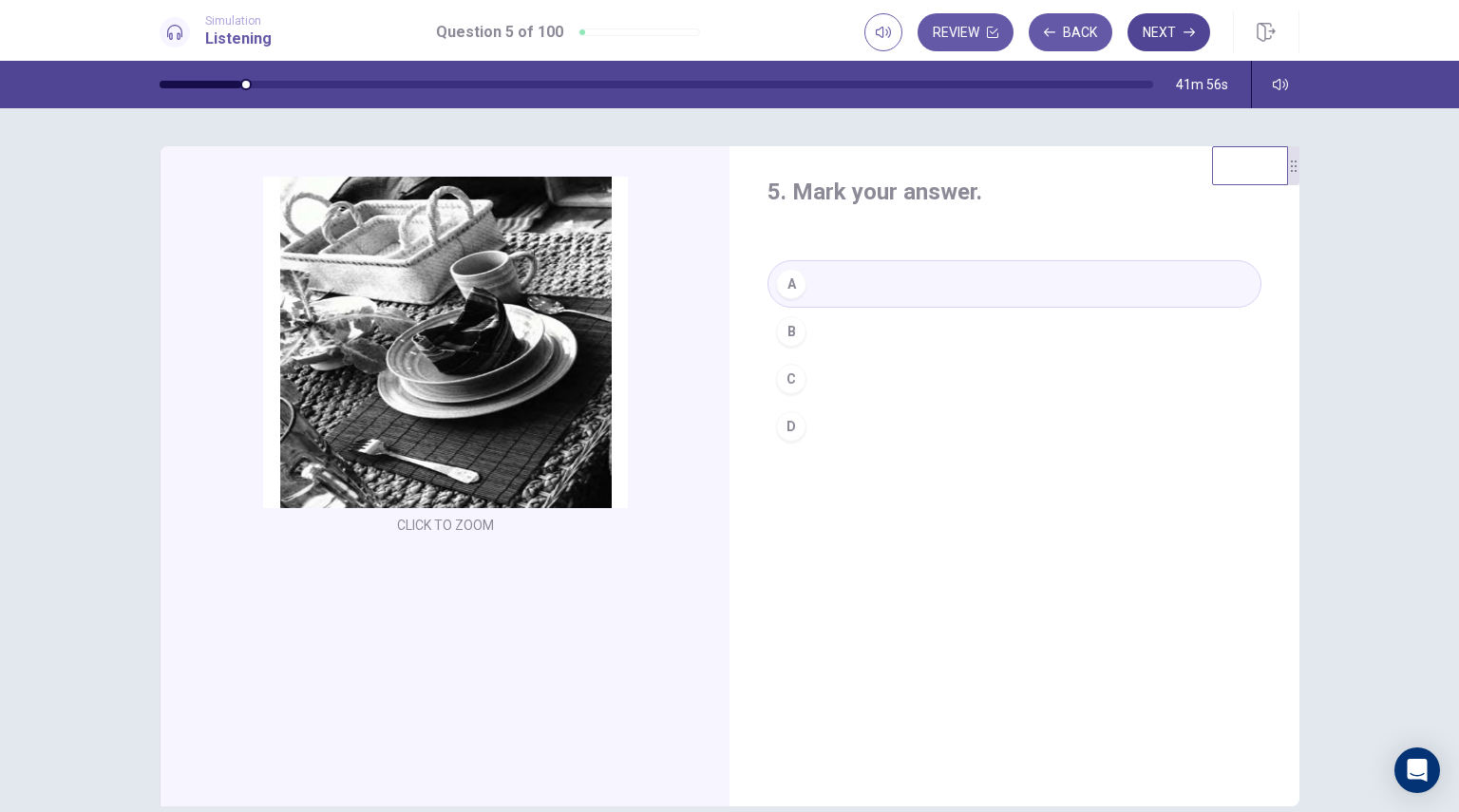 click on "Next" at bounding box center (1168, 32) 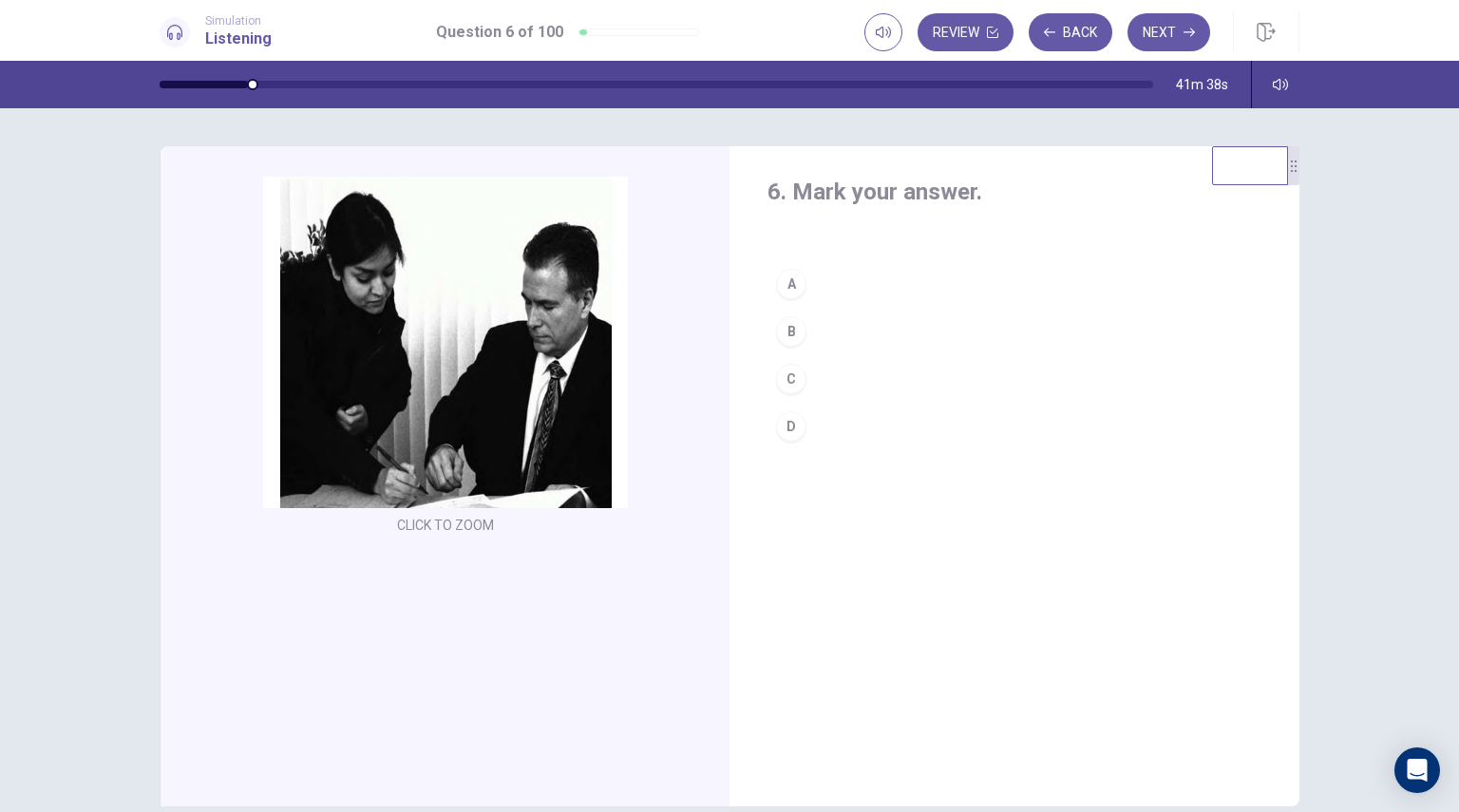 click on "C" at bounding box center [1014, 379] 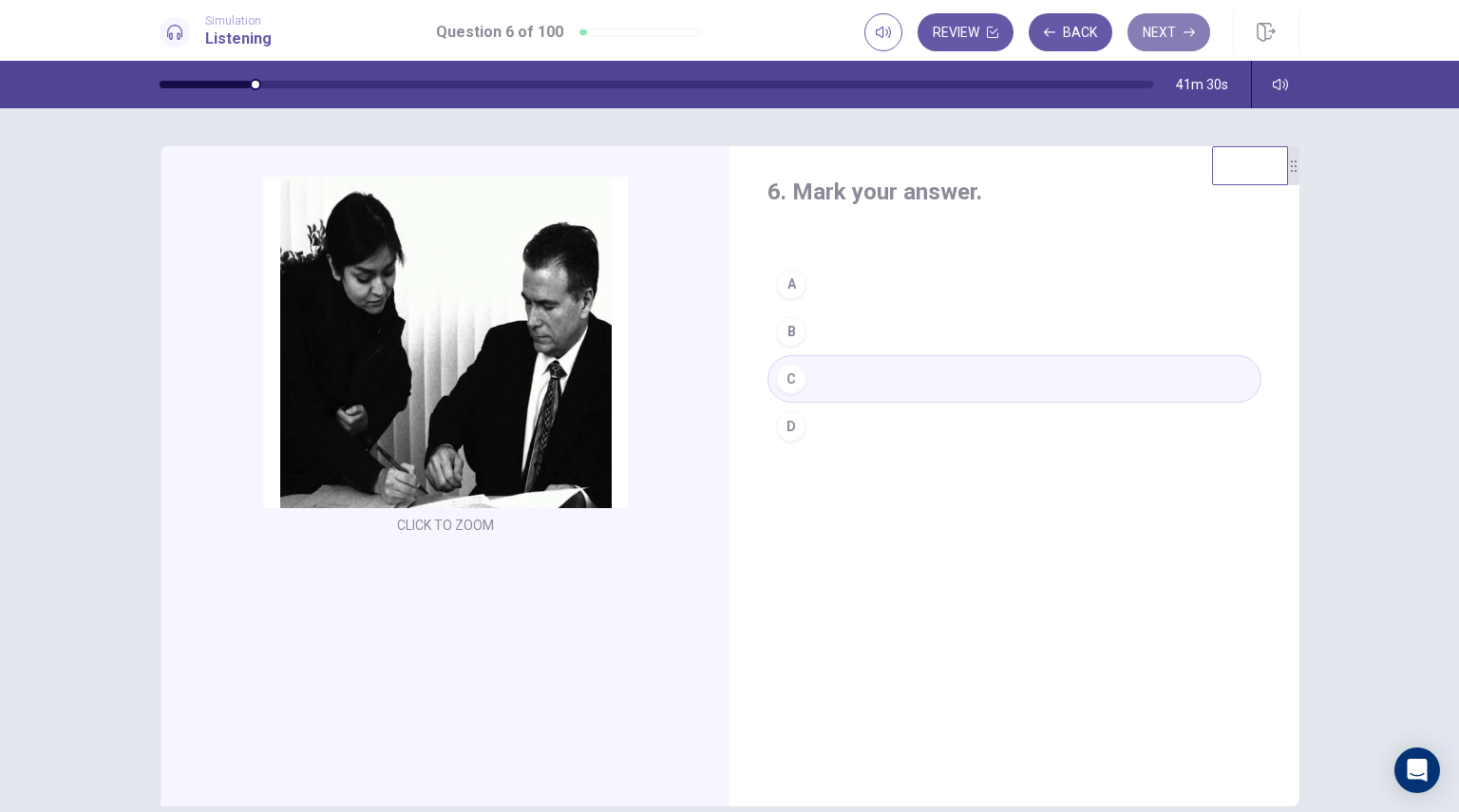 click on "Next" at bounding box center (1168, 32) 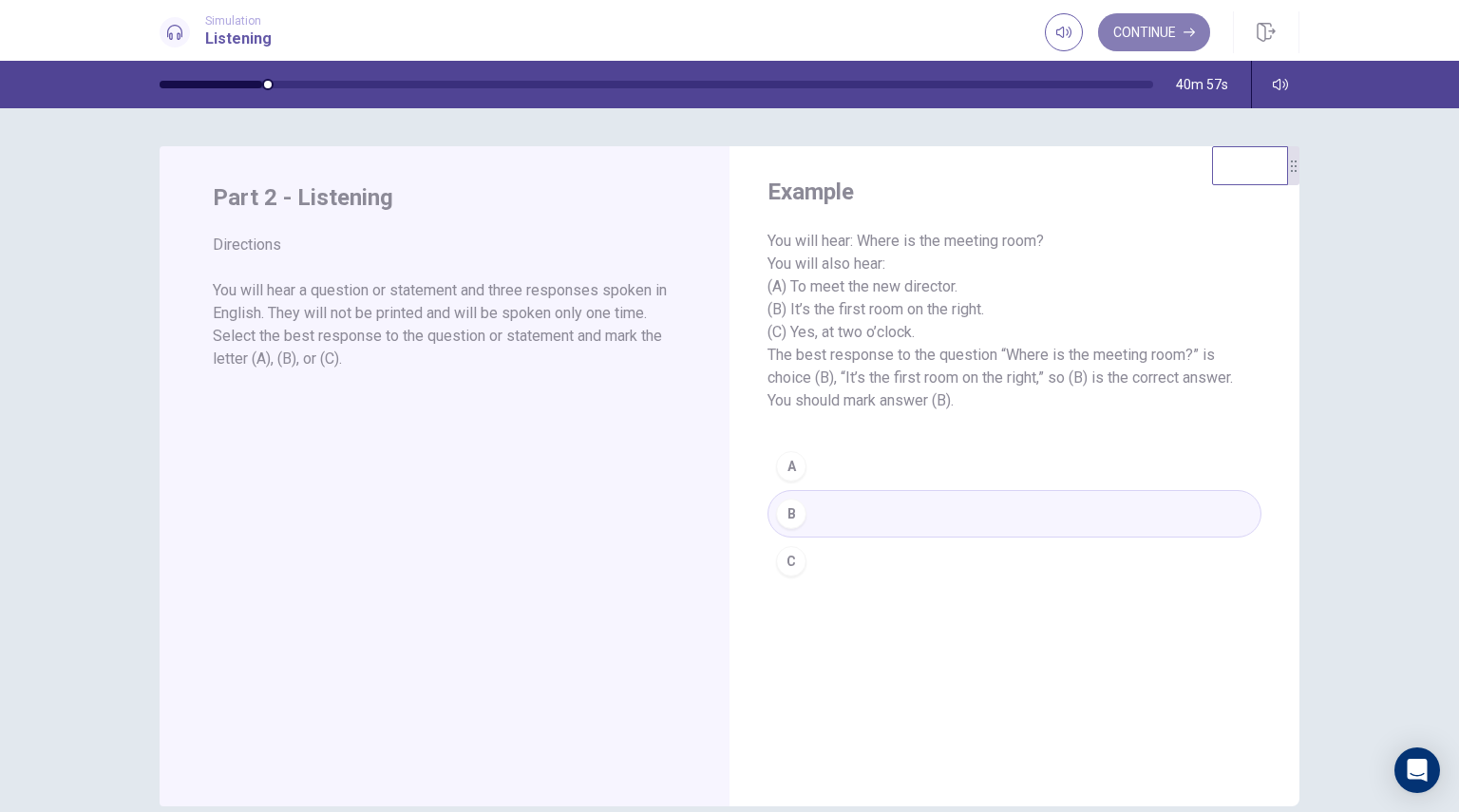 click on "Continue" at bounding box center [1154, 32] 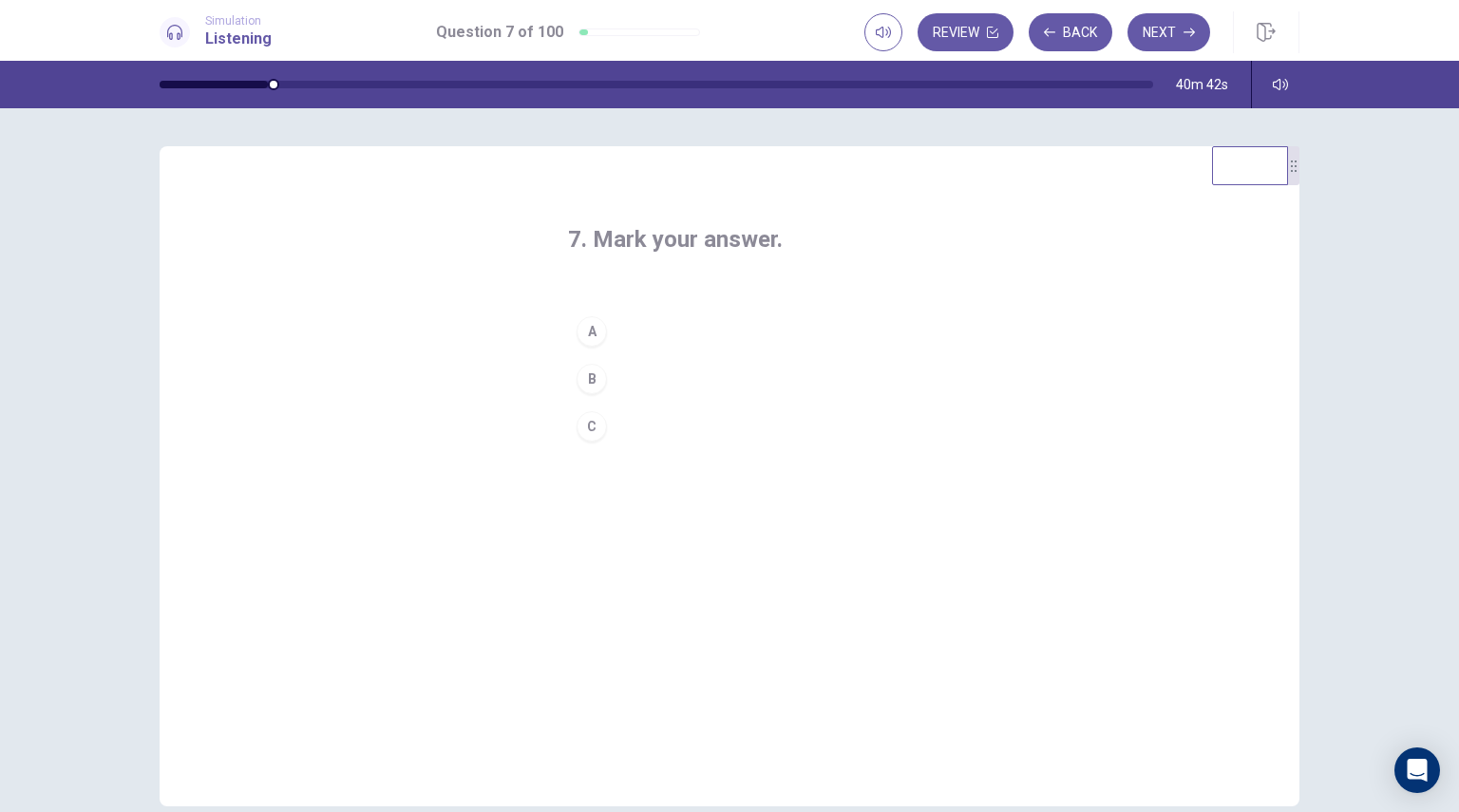 click on "C" at bounding box center (592, 426) 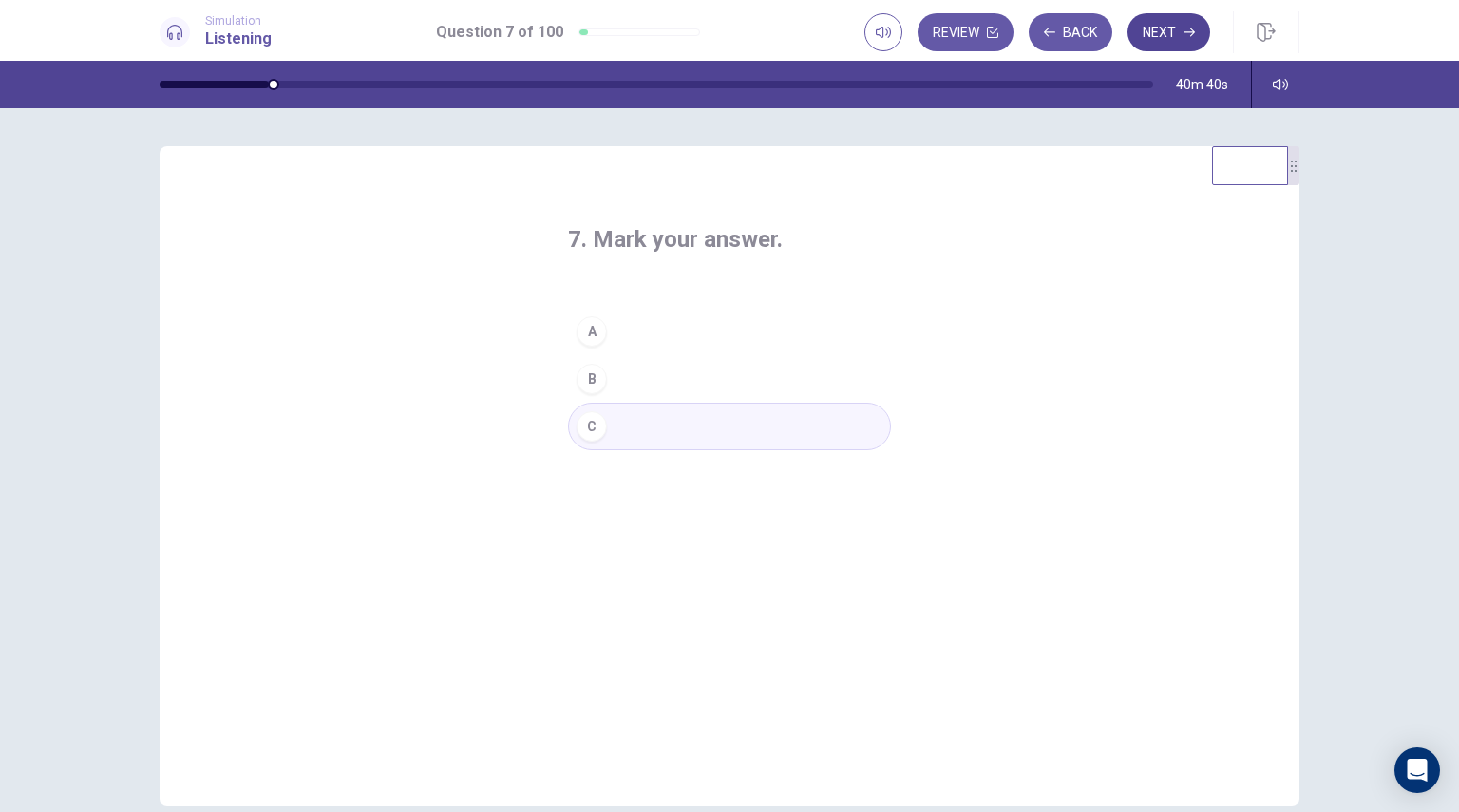 click on "Next" at bounding box center (1168, 32) 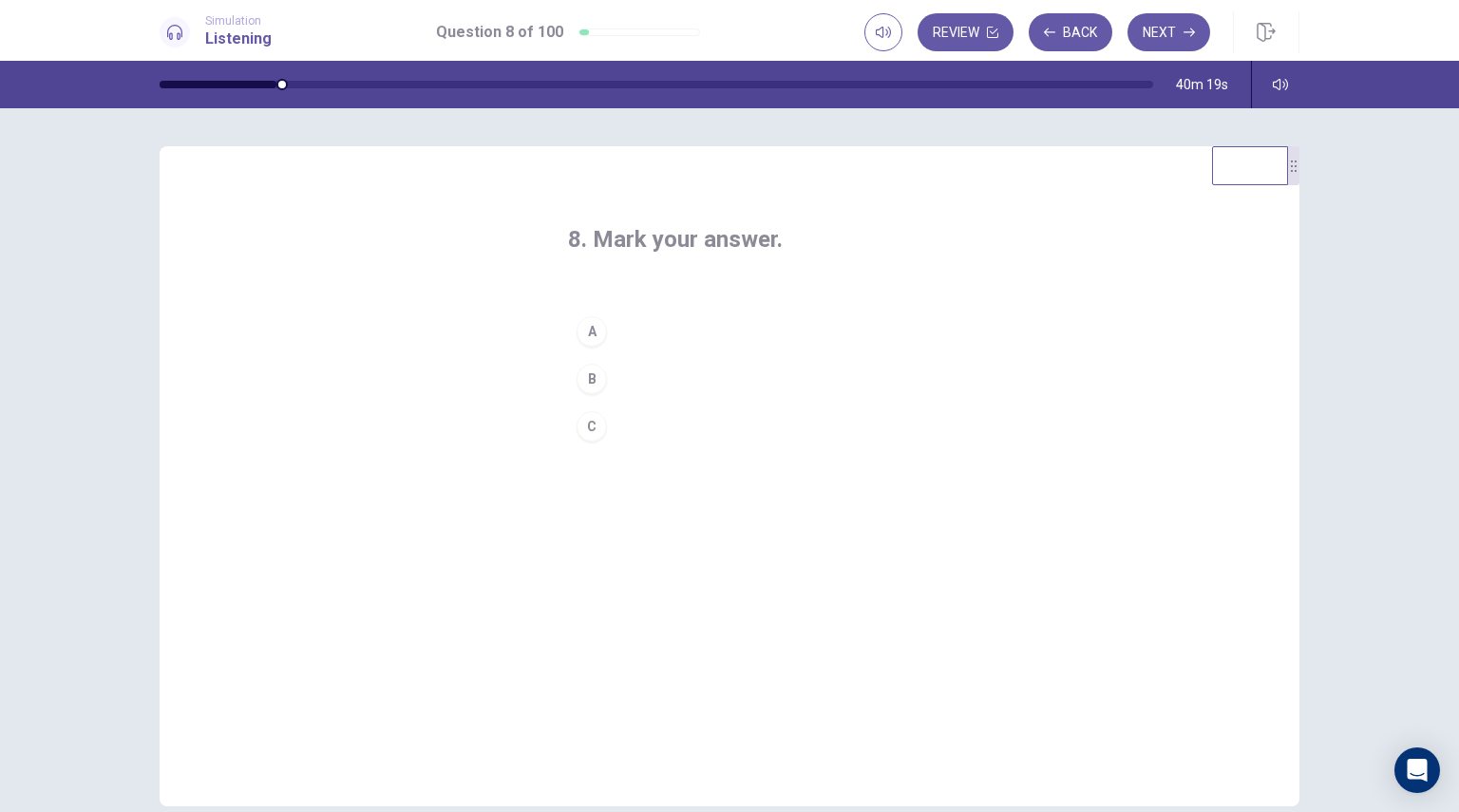 click on "A" at bounding box center (730, 331) 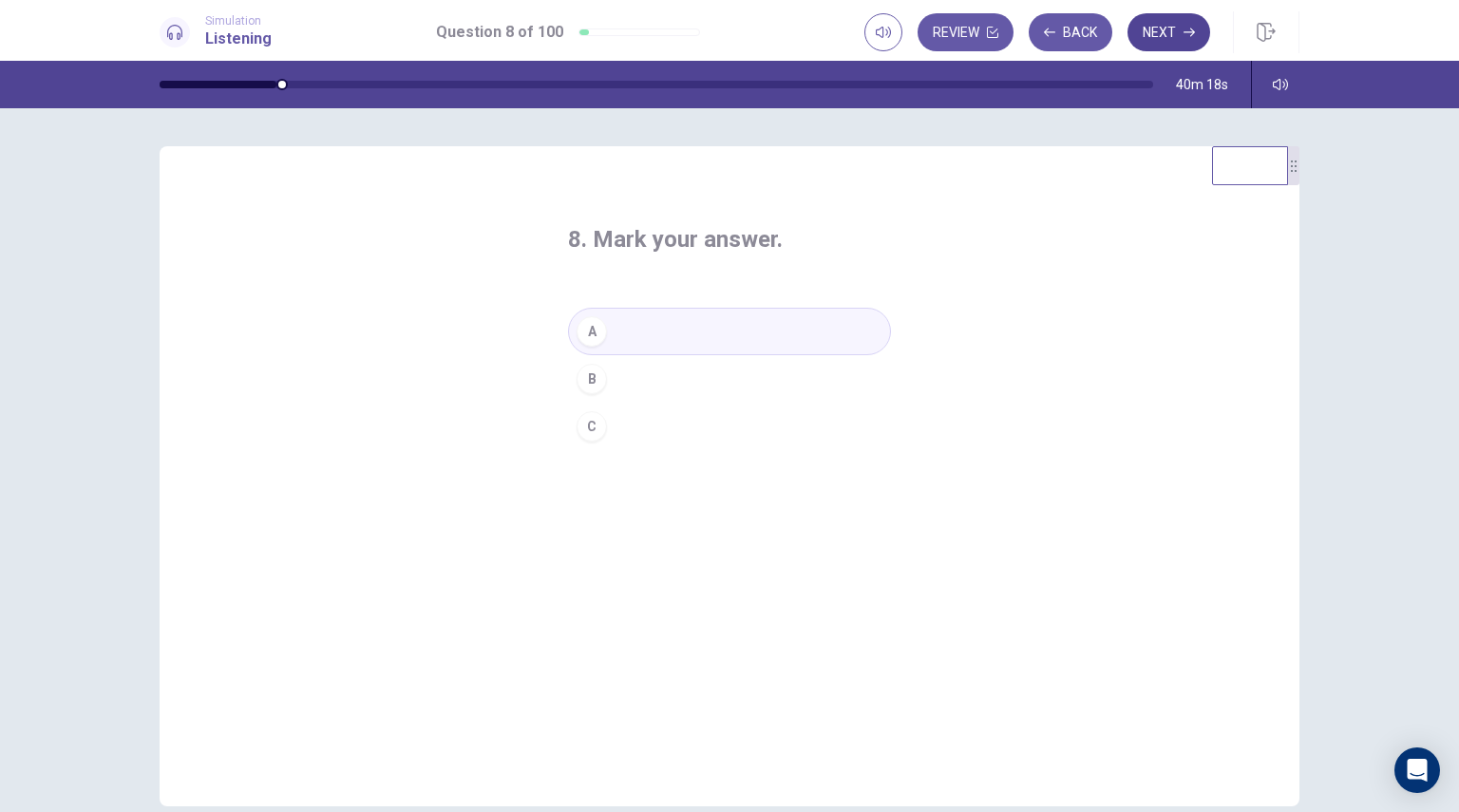 click on "Next" at bounding box center (1168, 32) 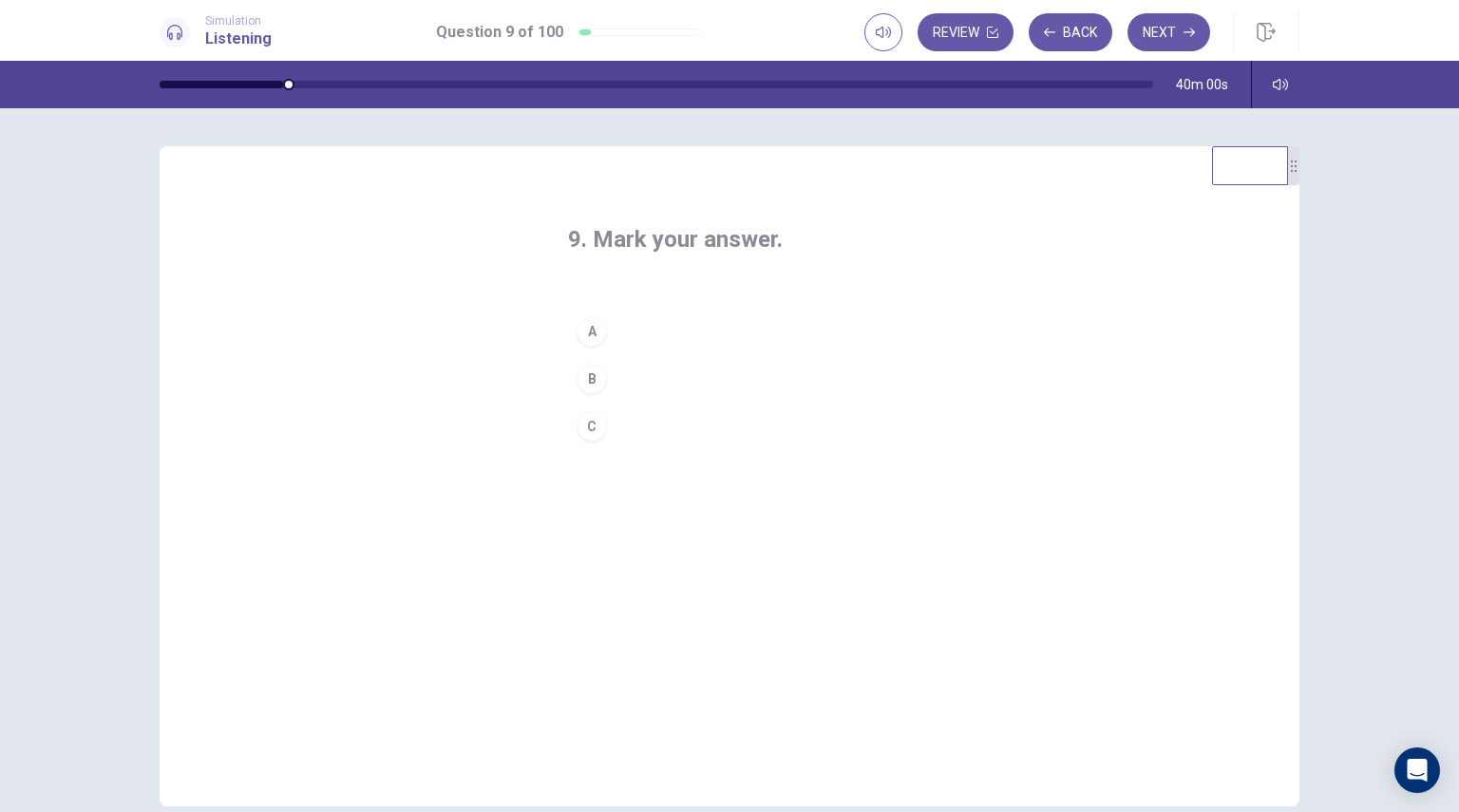 click on "A" at bounding box center (730, 331) 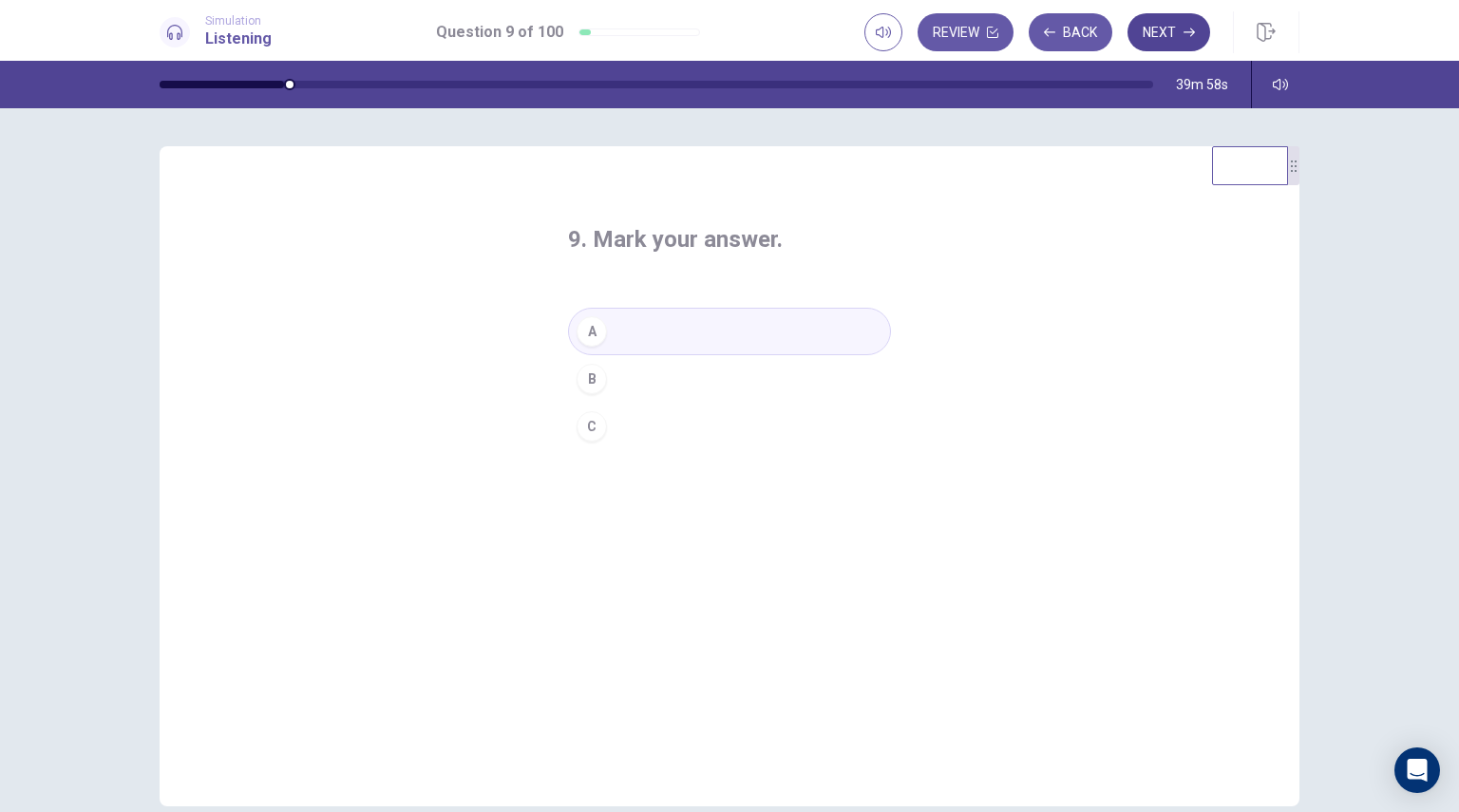 click on "Next" at bounding box center [1168, 32] 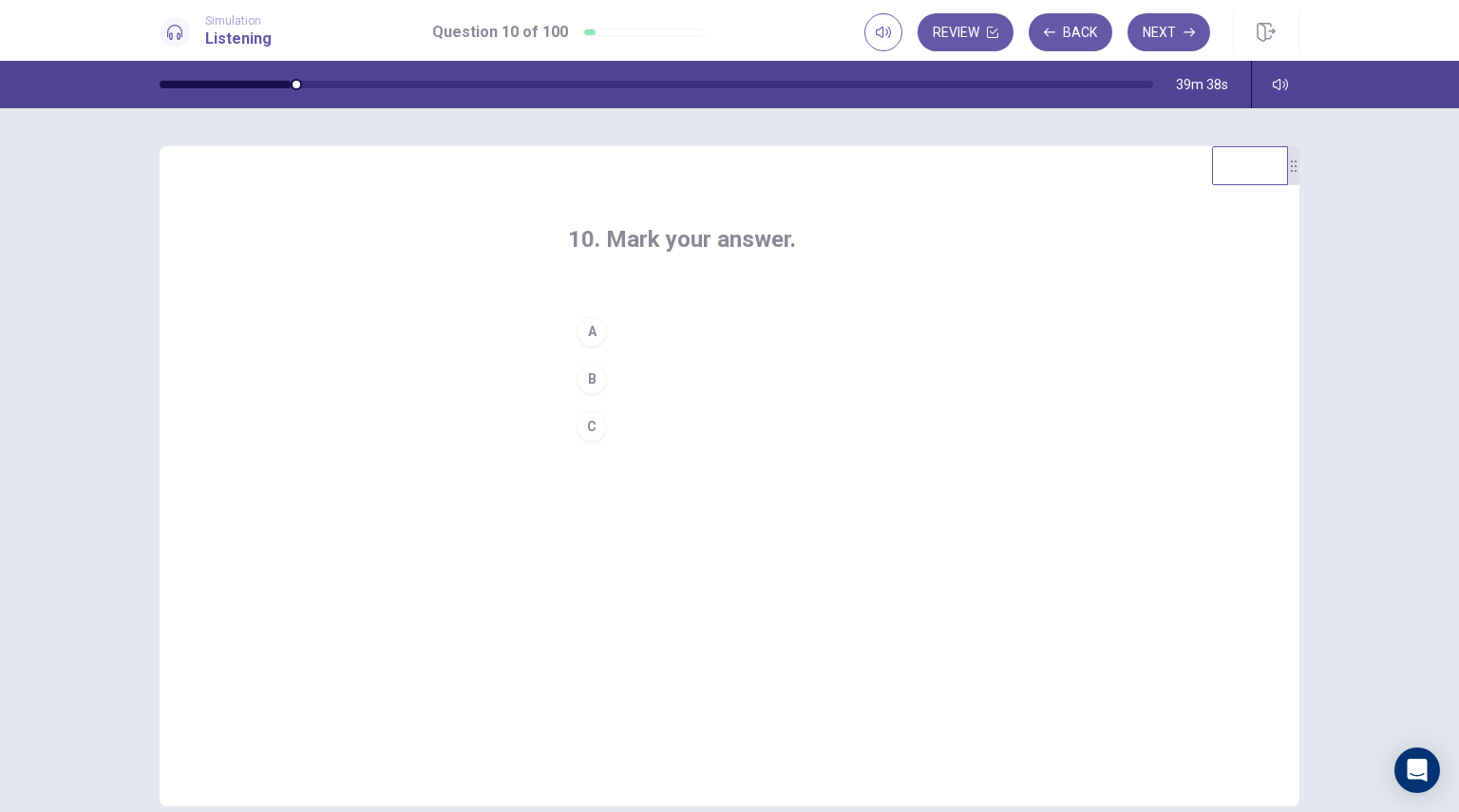 click on "B" at bounding box center [730, 379] 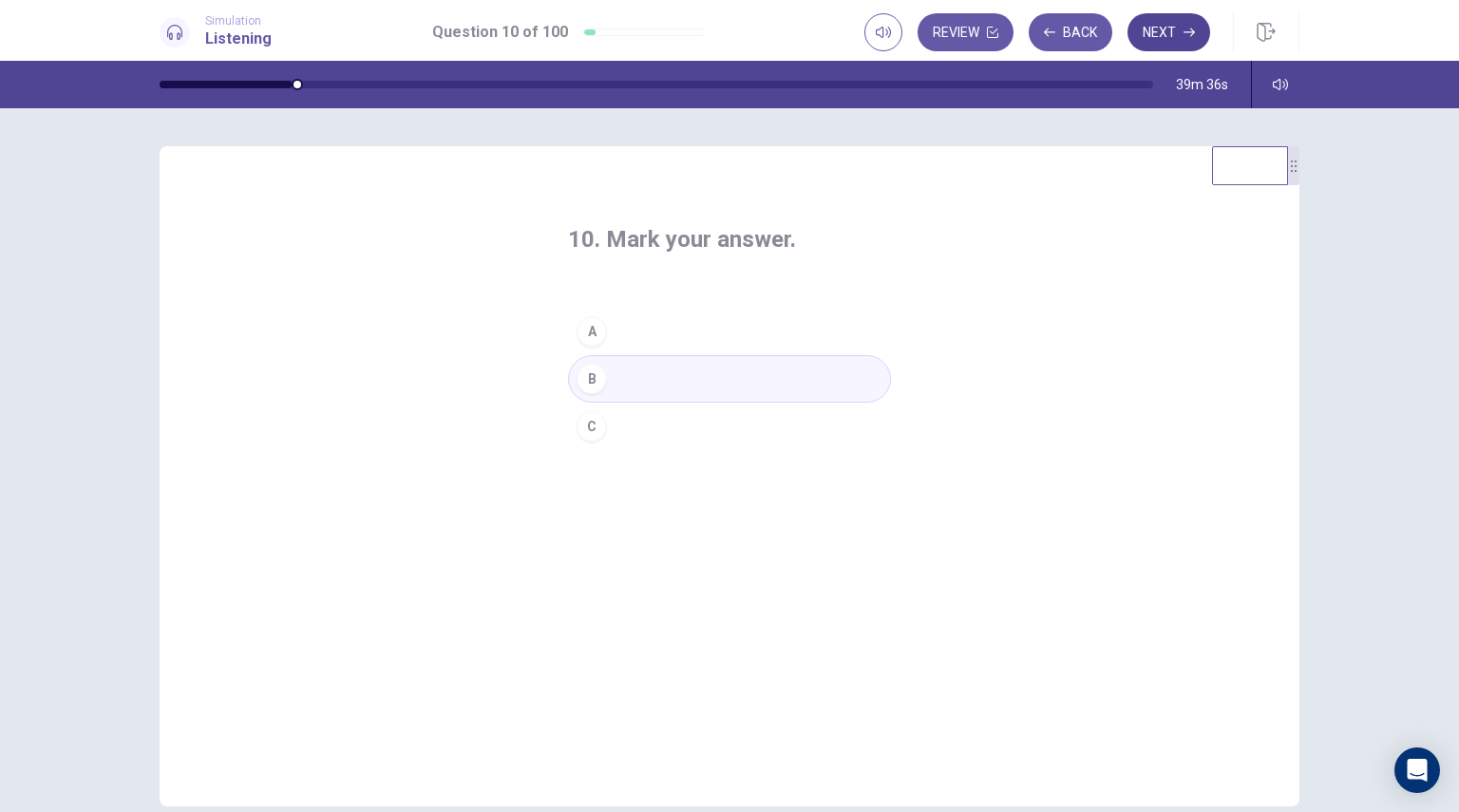 click on "Next" at bounding box center [1168, 32] 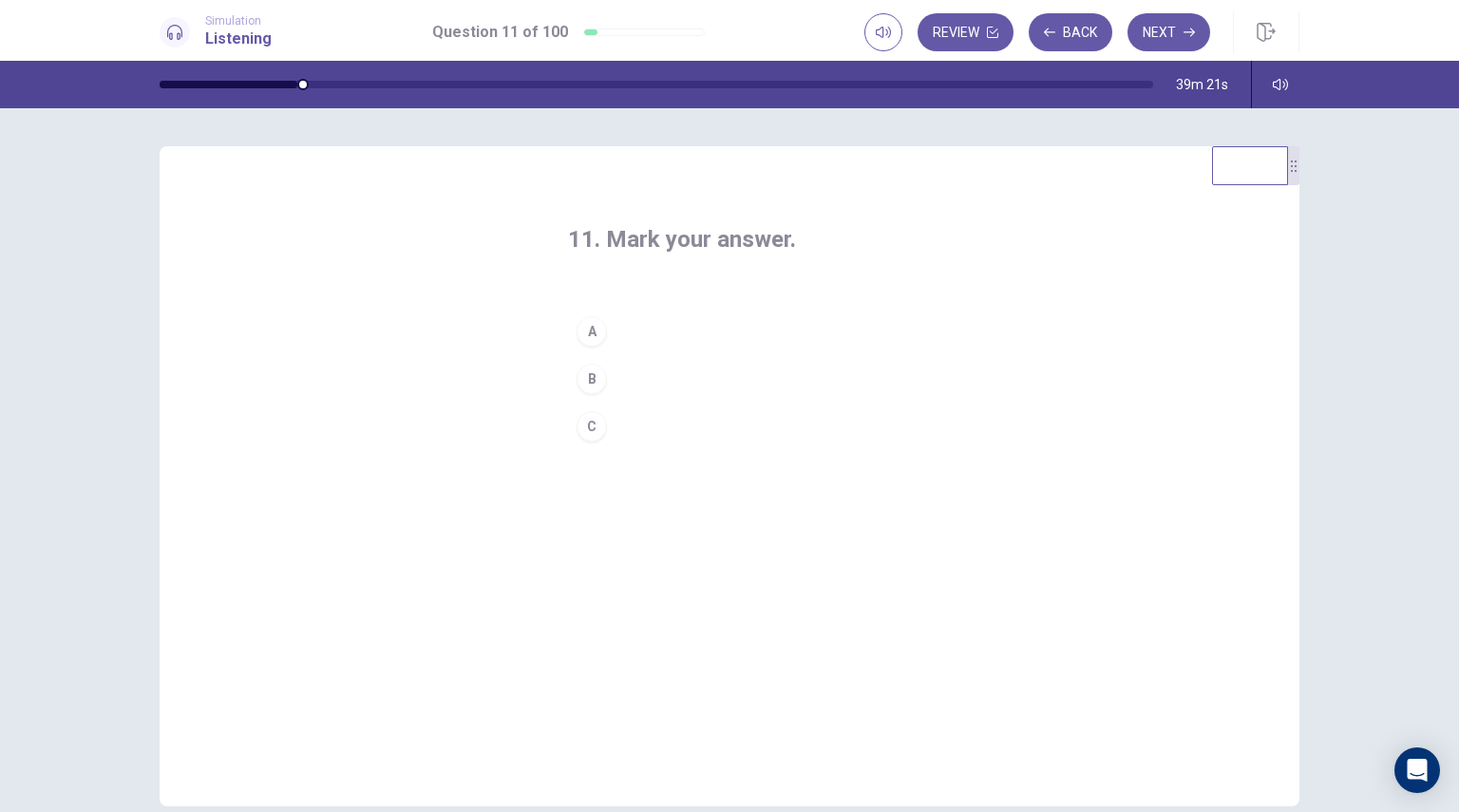 click on "B" at bounding box center [730, 379] 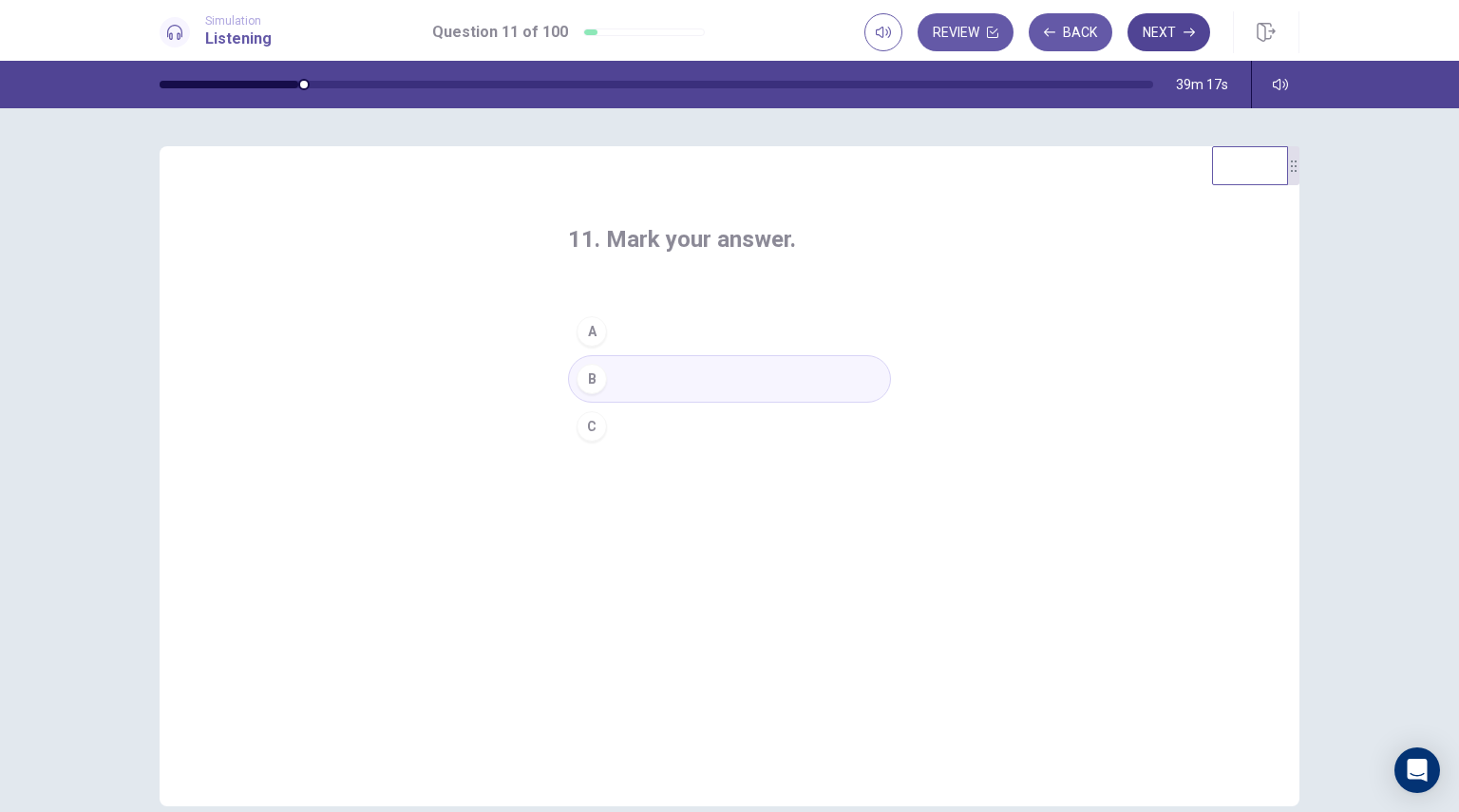 click on "Next" at bounding box center (1168, 32) 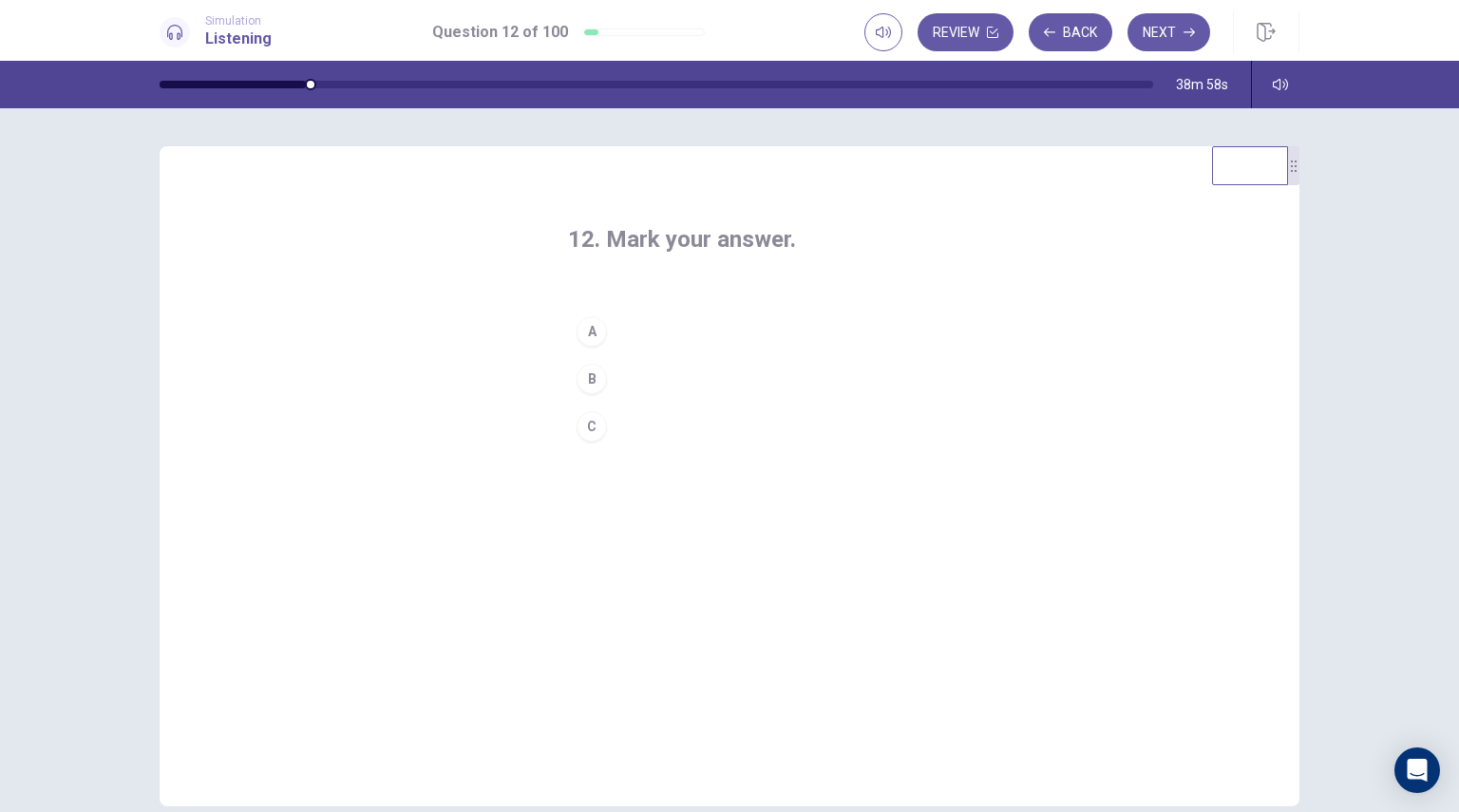 click on "C" at bounding box center [730, 426] 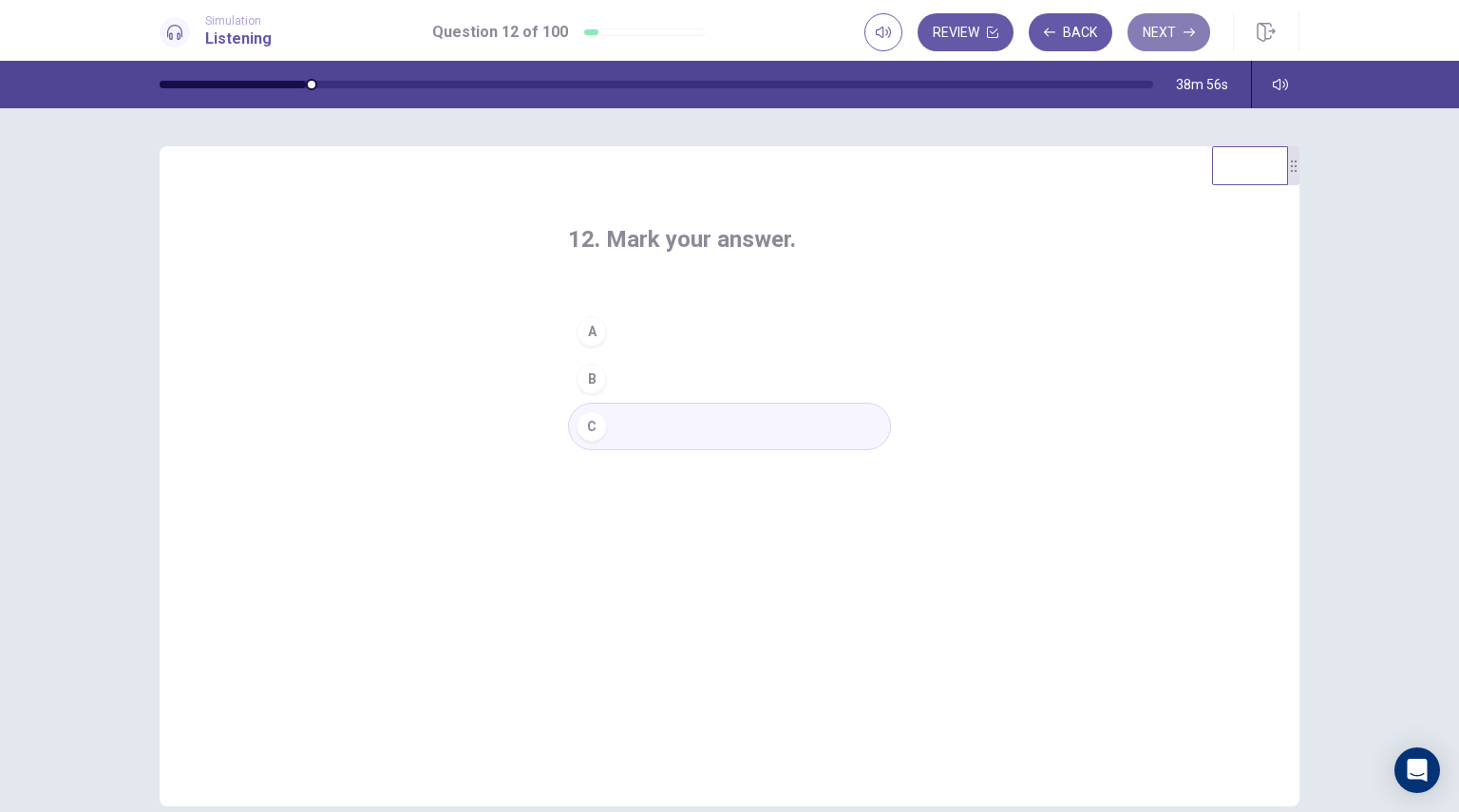 click on "Next" at bounding box center [1168, 32] 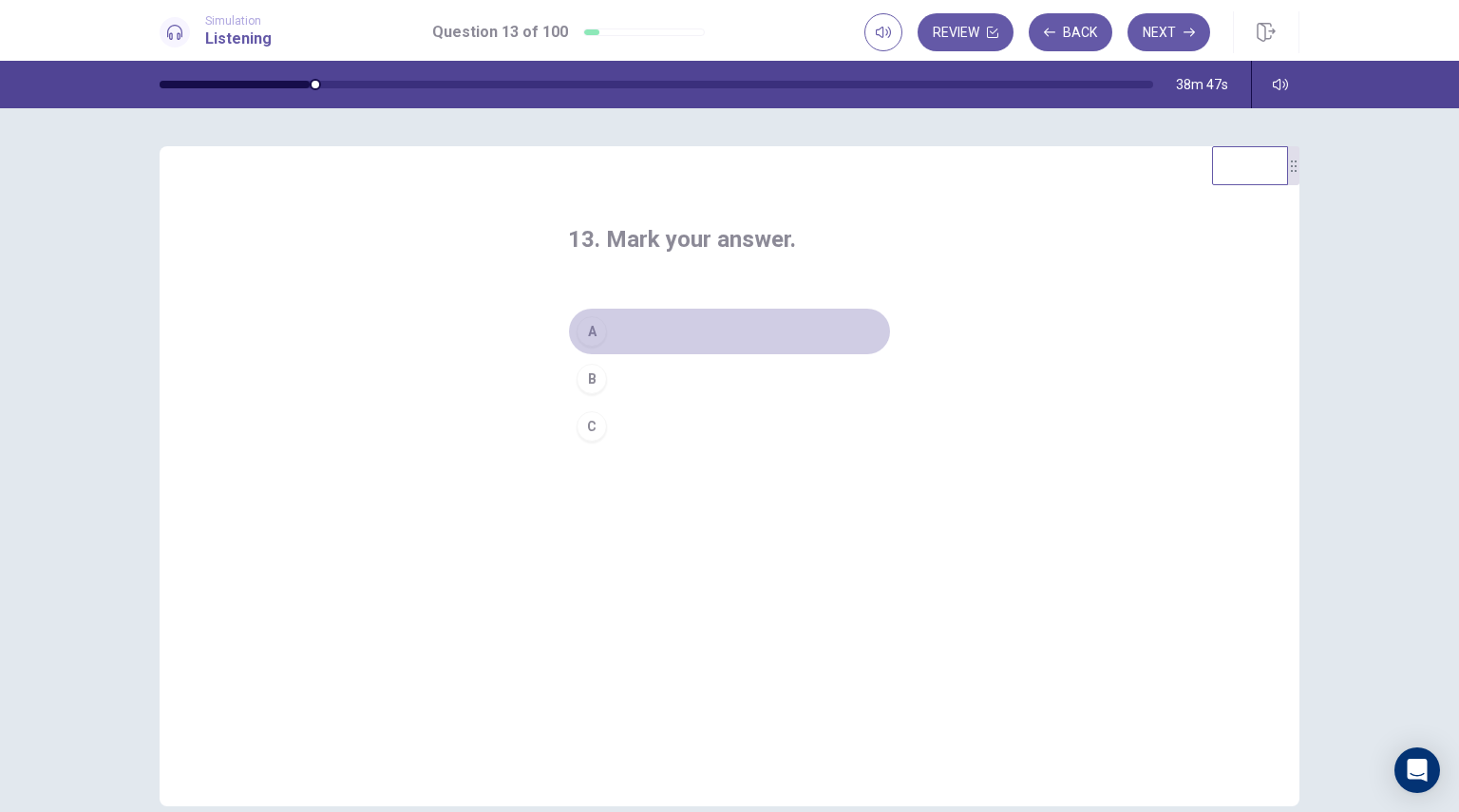 click on "A" at bounding box center (730, 331) 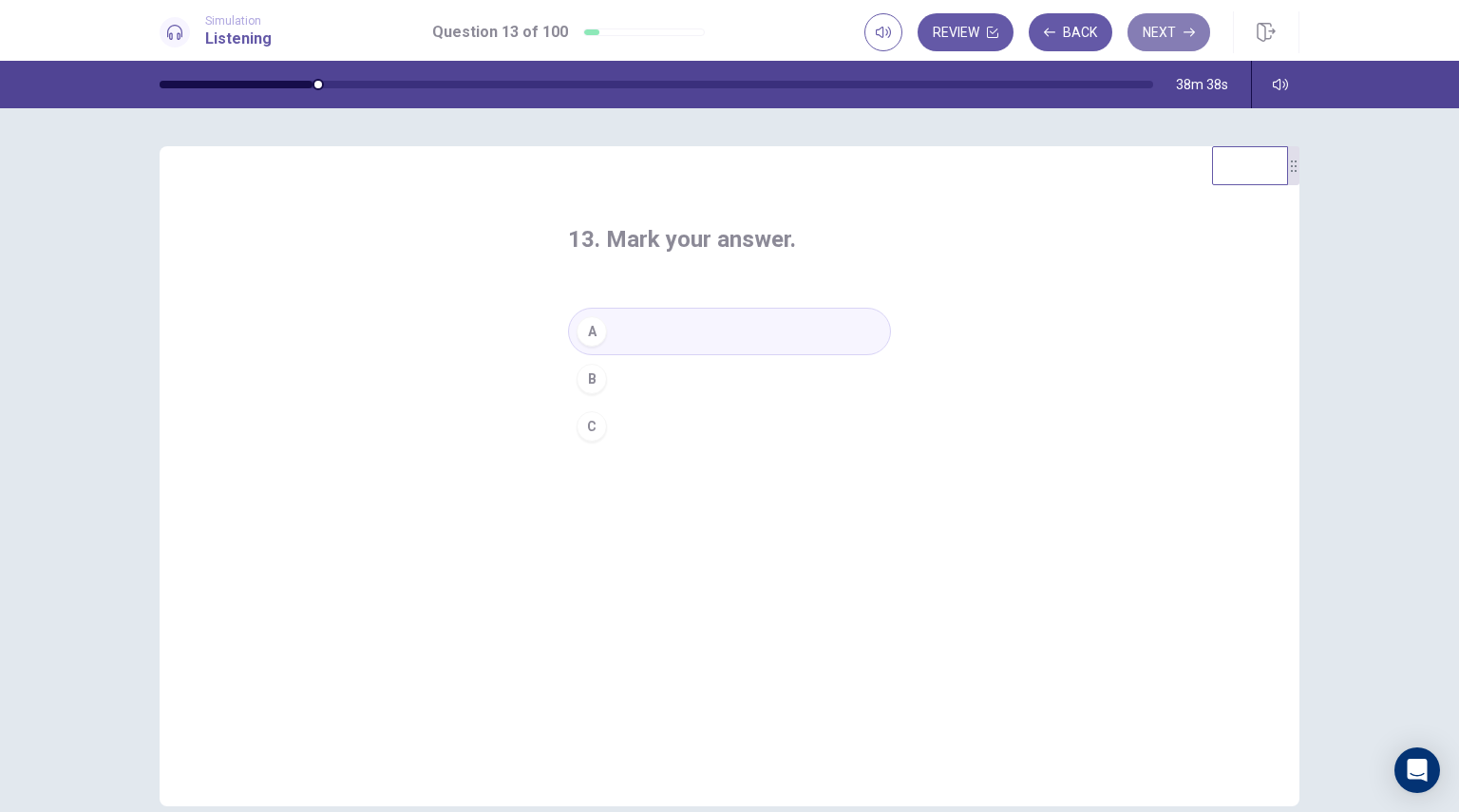 click on "Next" at bounding box center (1168, 32) 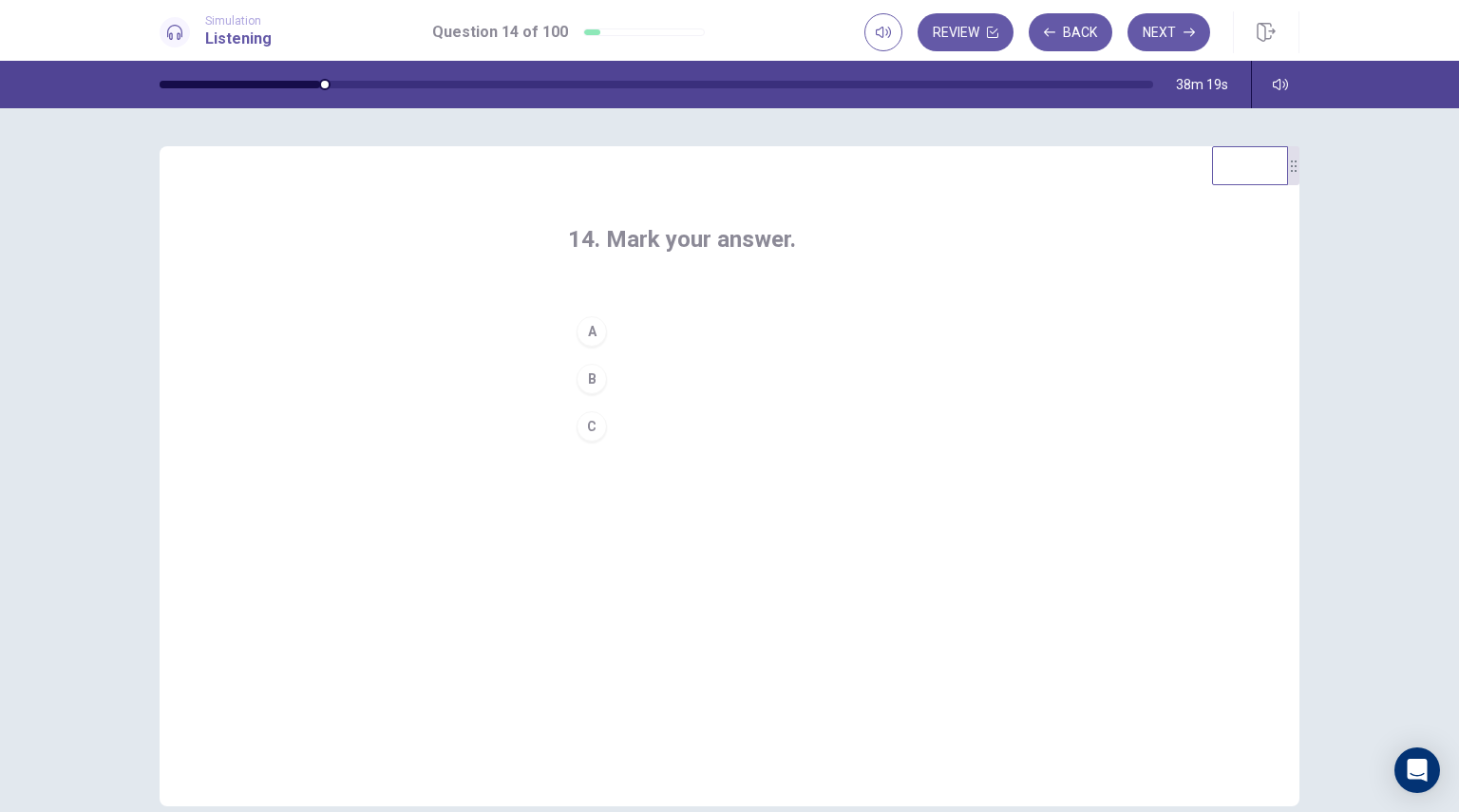 click on "C" at bounding box center [730, 426] 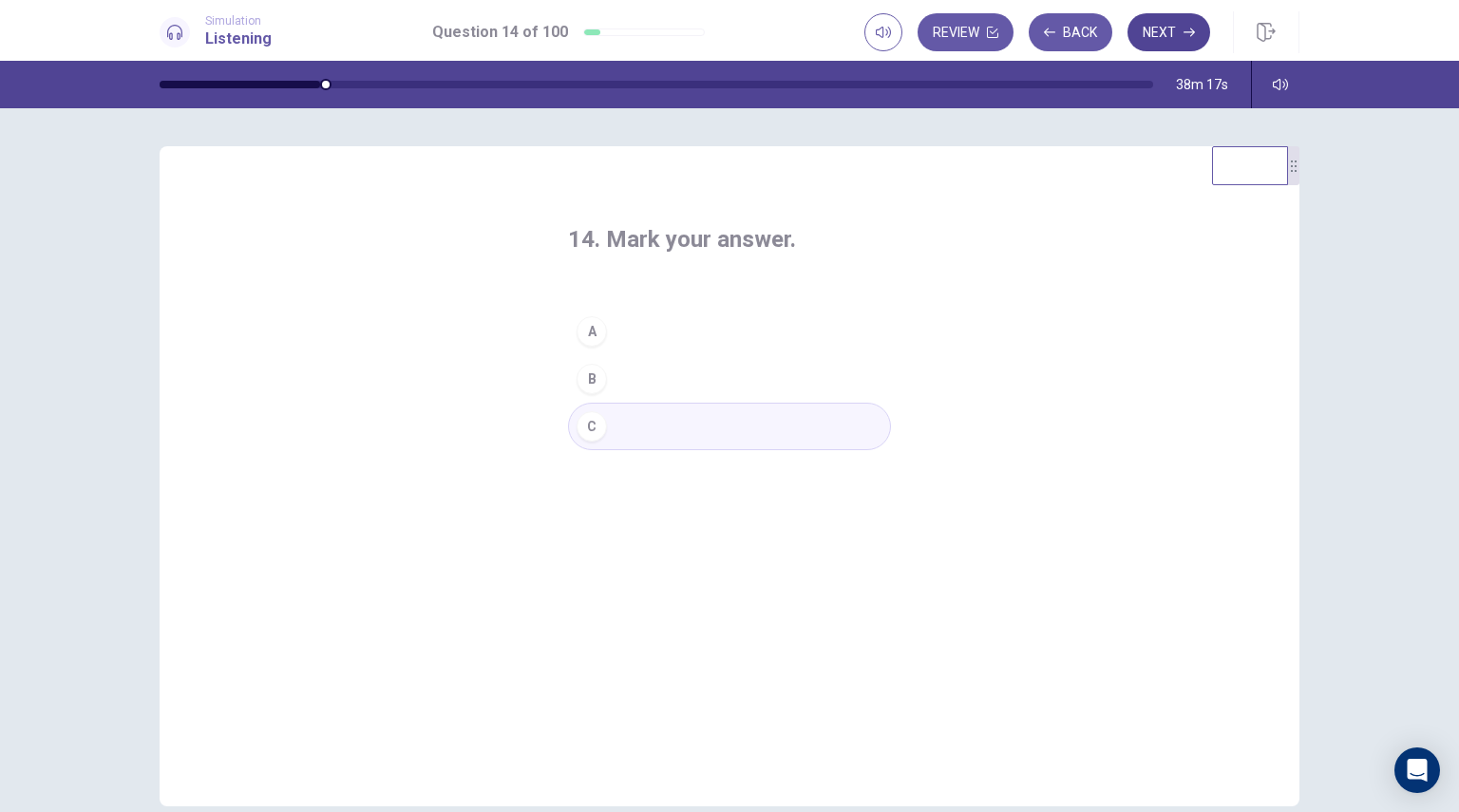 click on "Next" at bounding box center [1168, 32] 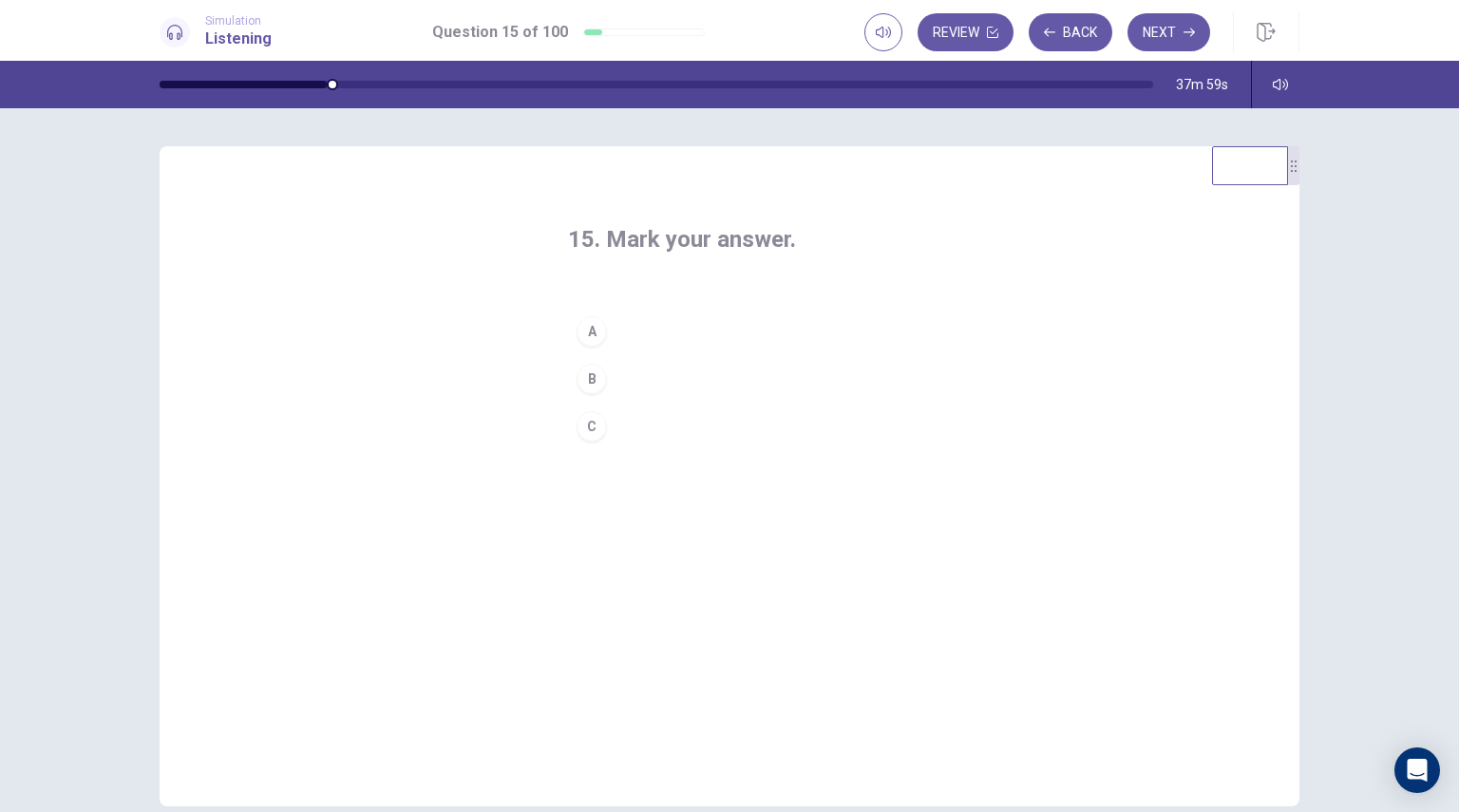click on "B" at bounding box center [730, 379] 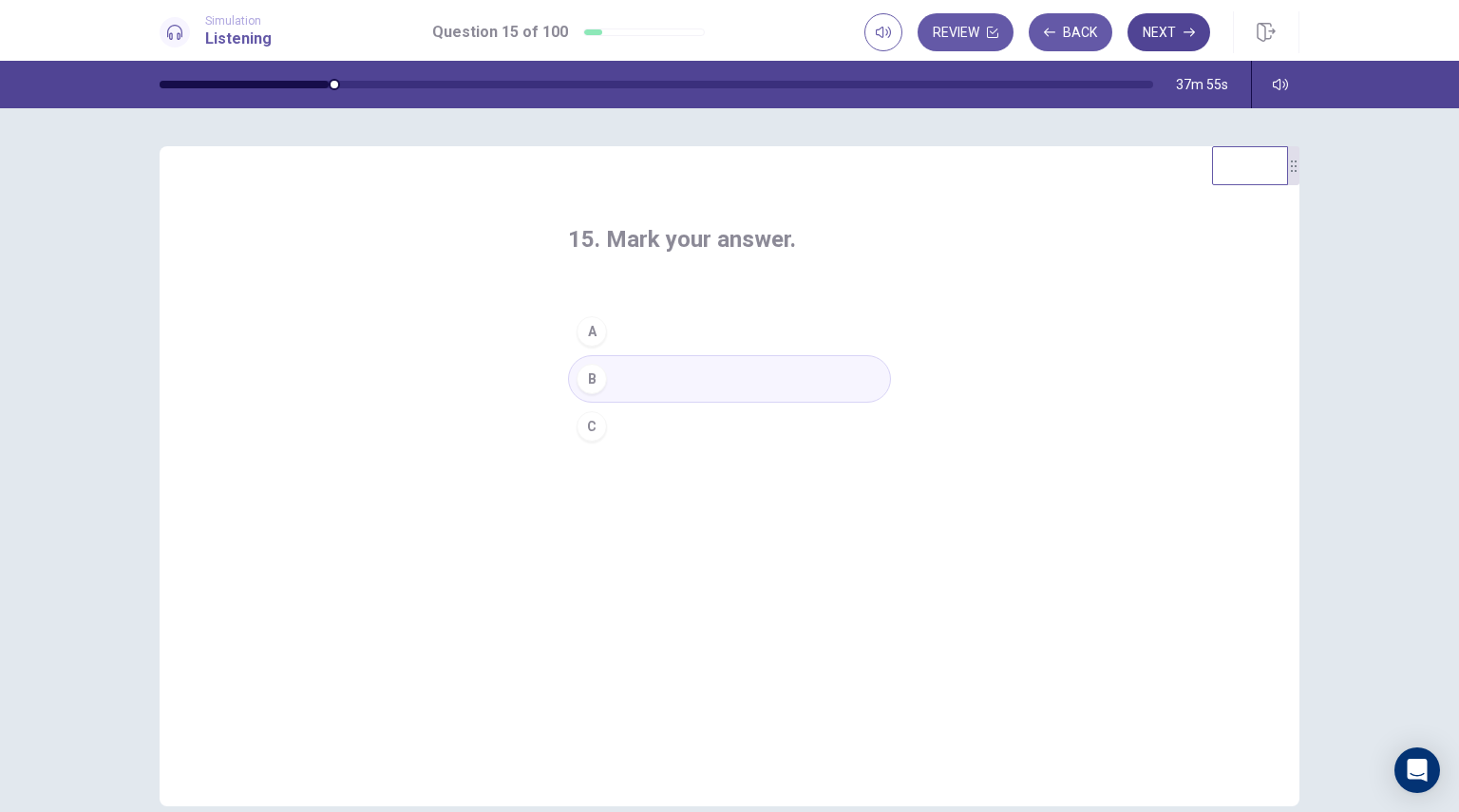 click on "Next" at bounding box center (1168, 32) 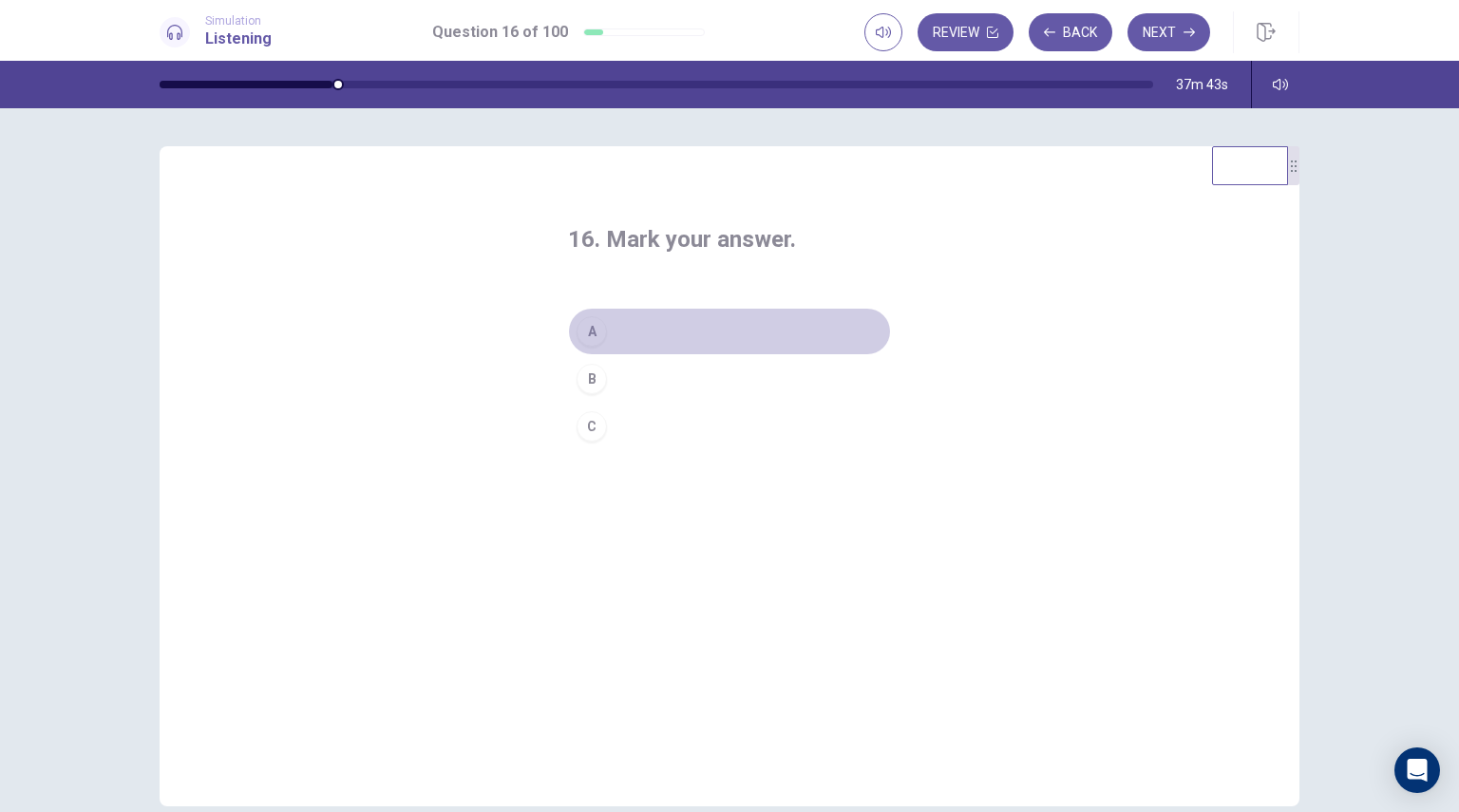 click on "A" at bounding box center [730, 331] 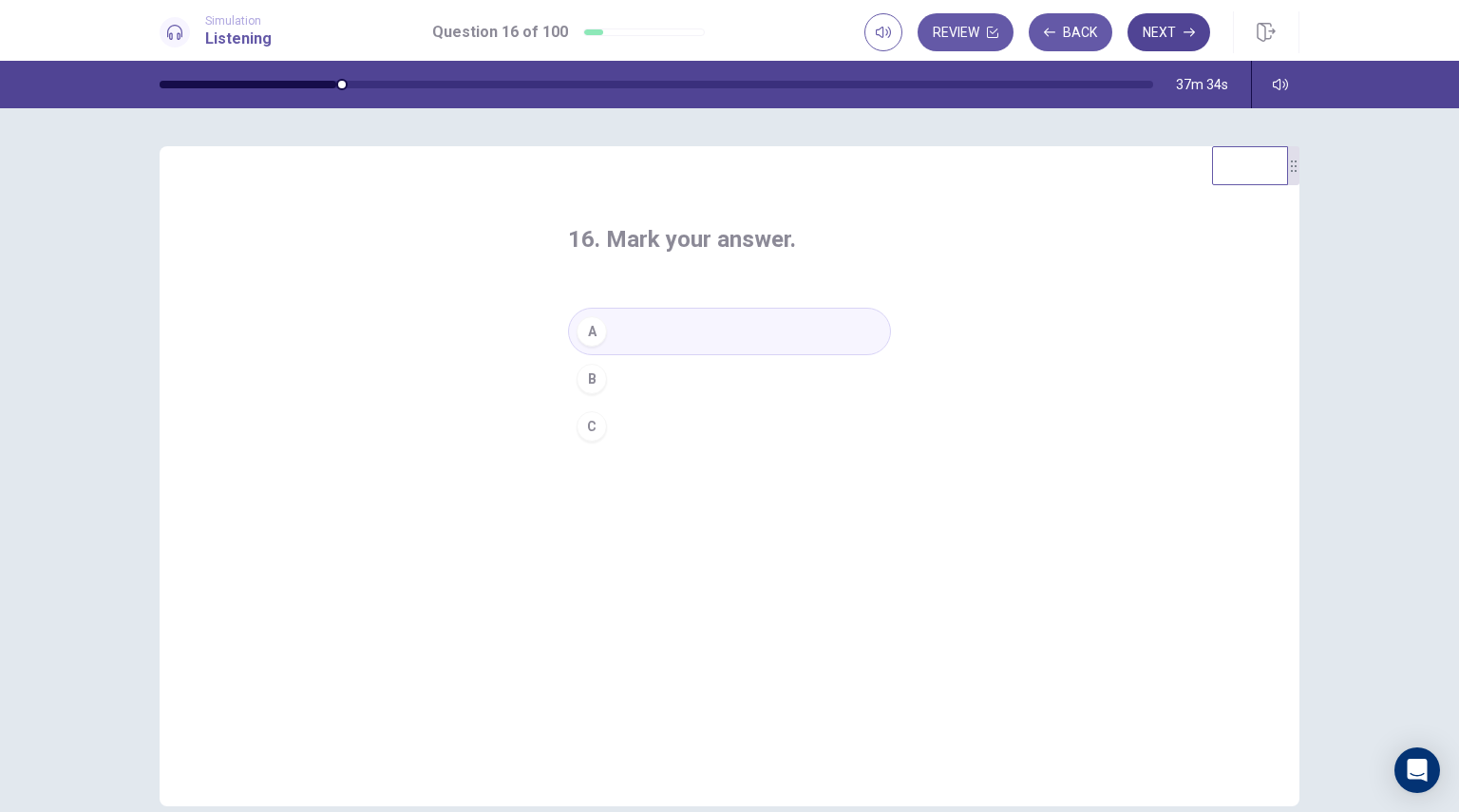 click on "Next" at bounding box center (1168, 32) 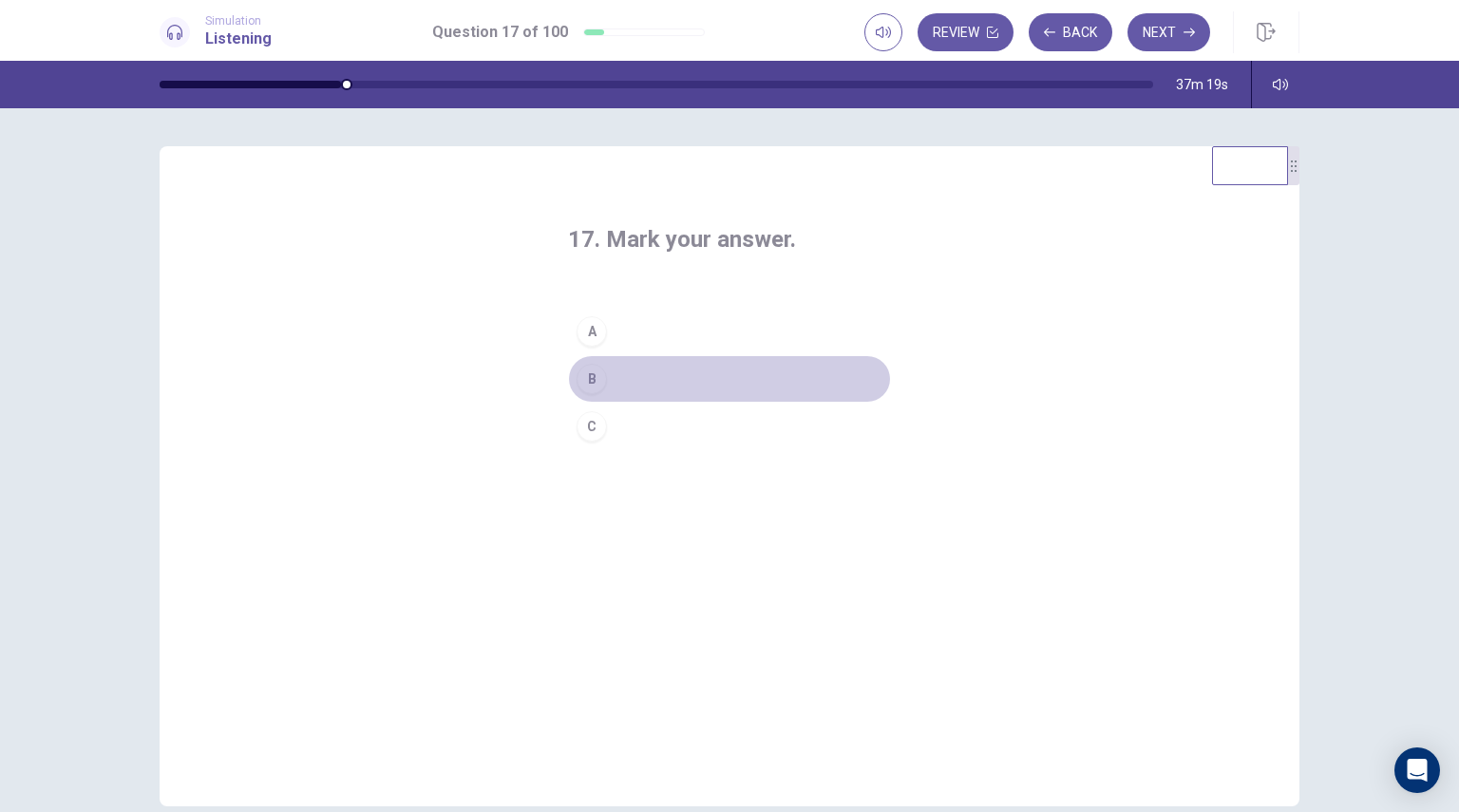 click on "B" at bounding box center [730, 379] 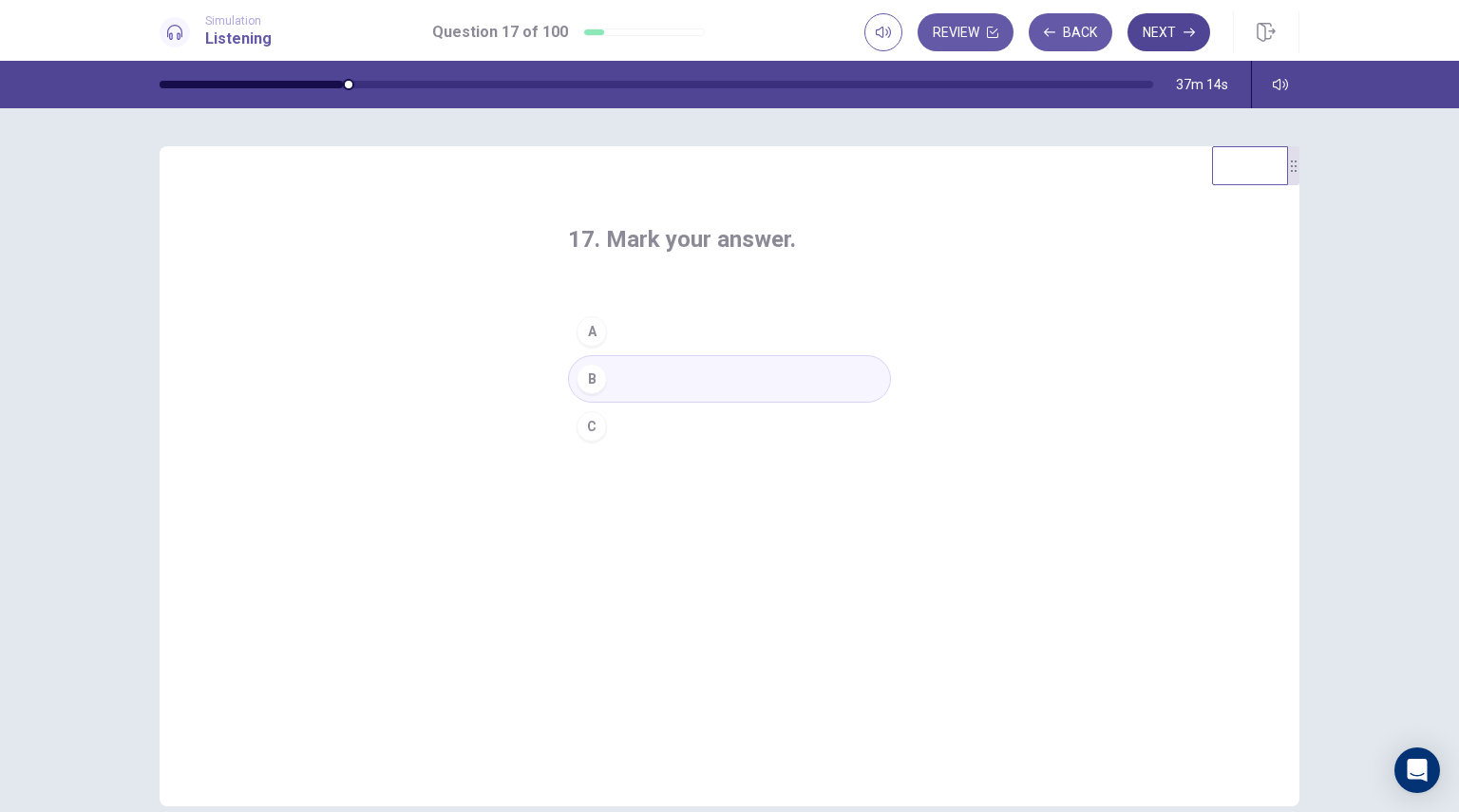 click 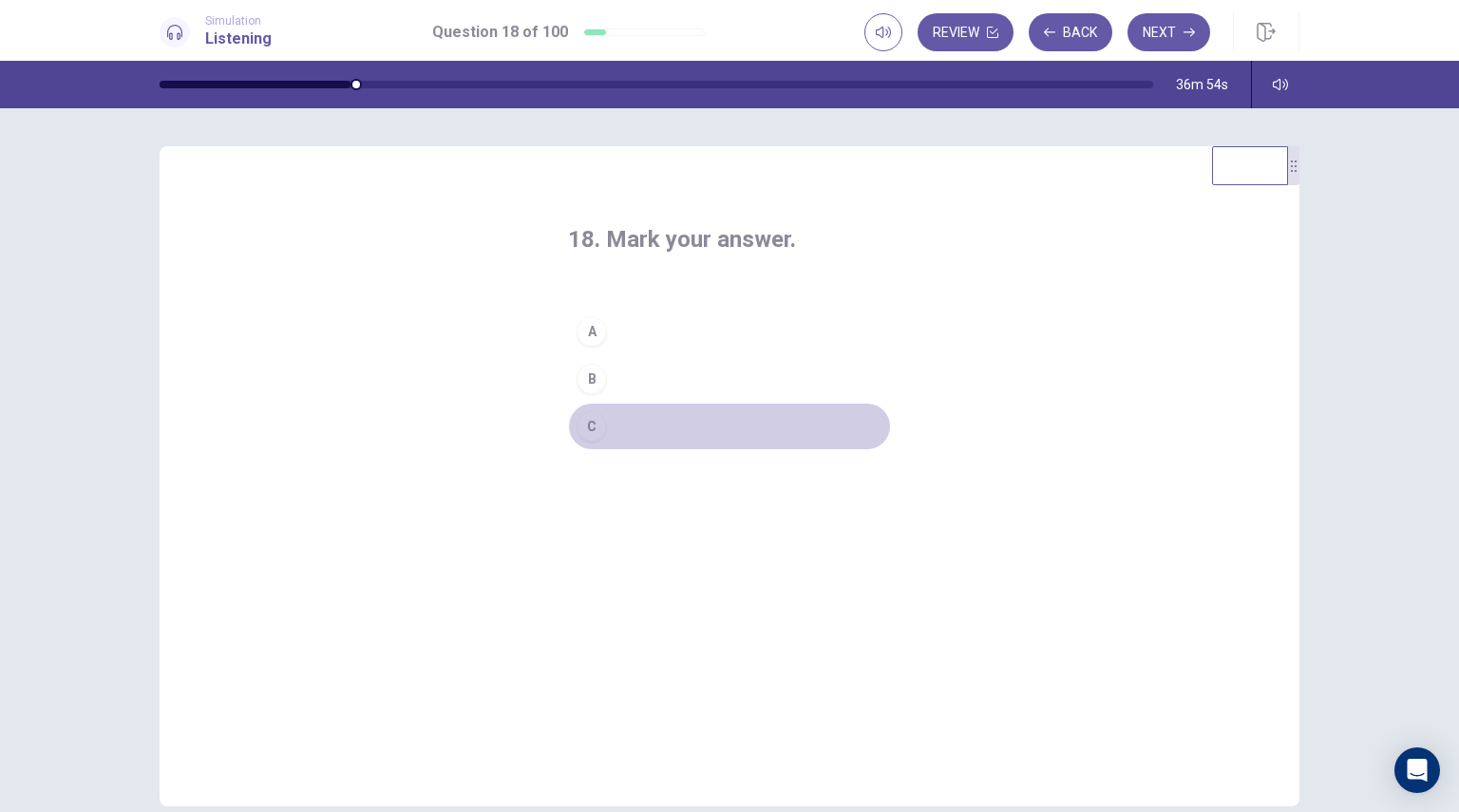 click on "C" at bounding box center (730, 426) 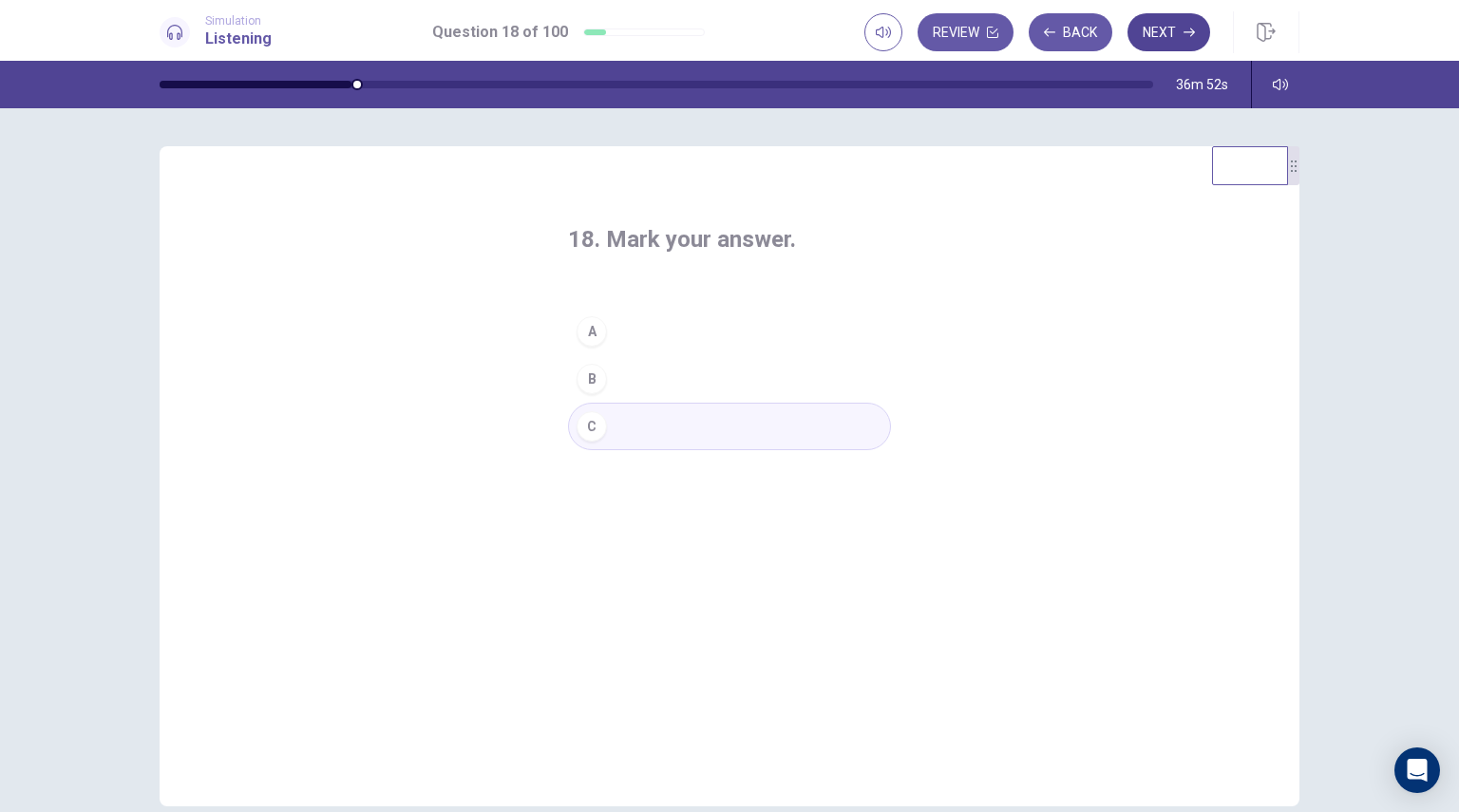 click on "Next" at bounding box center [1168, 32] 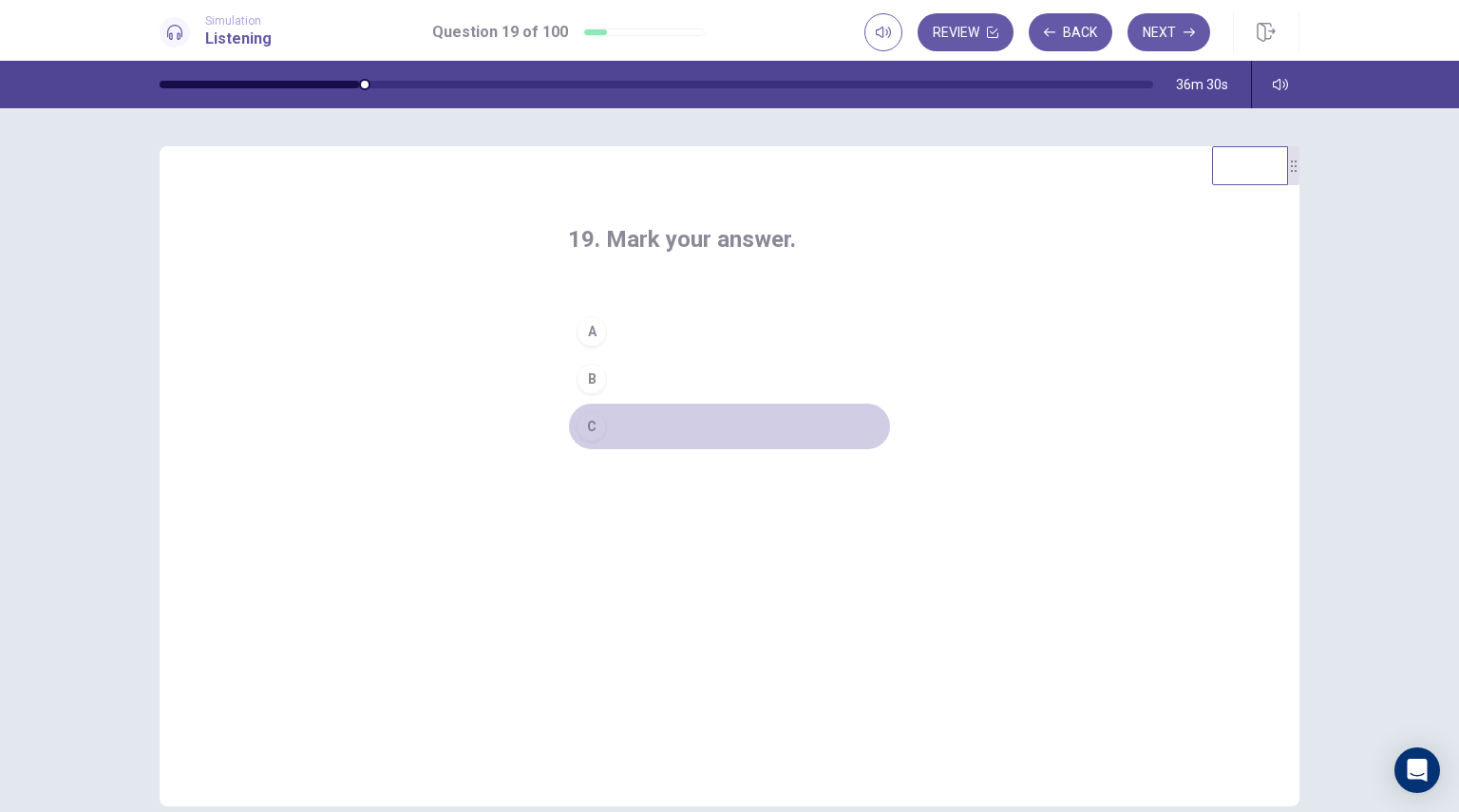 click on "C" at bounding box center [730, 426] 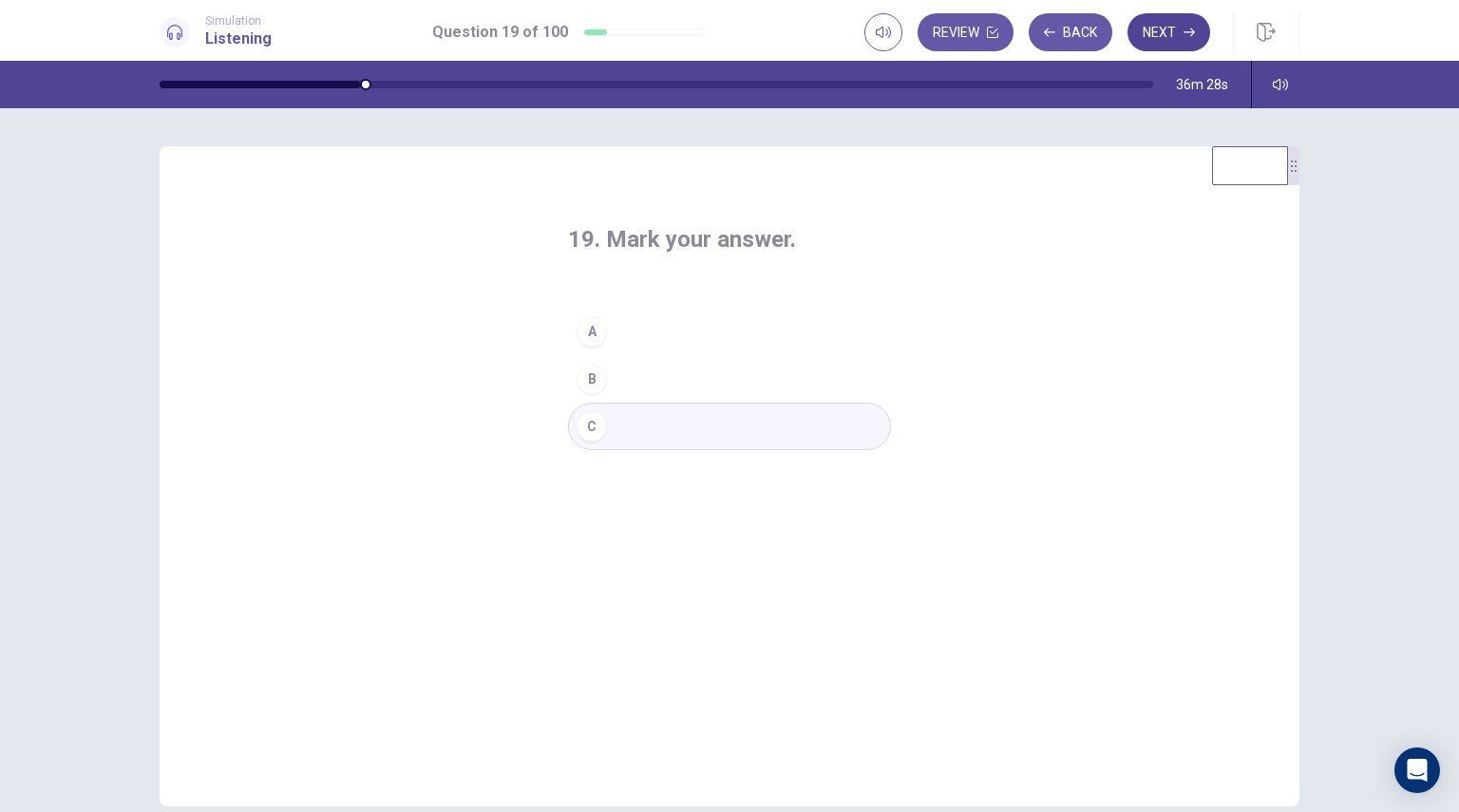 click on "Next" at bounding box center [1168, 32] 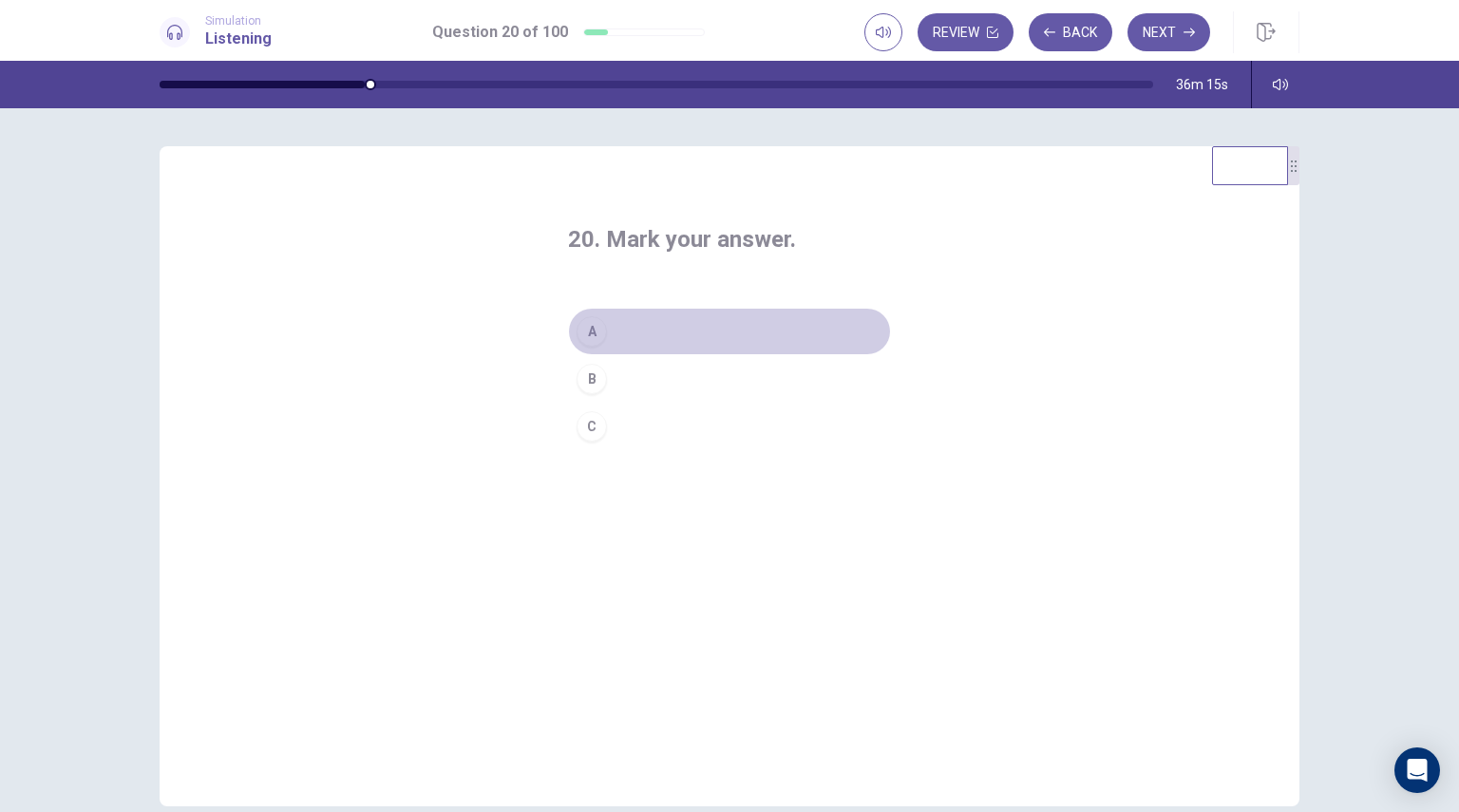 click on "A" at bounding box center [730, 331] 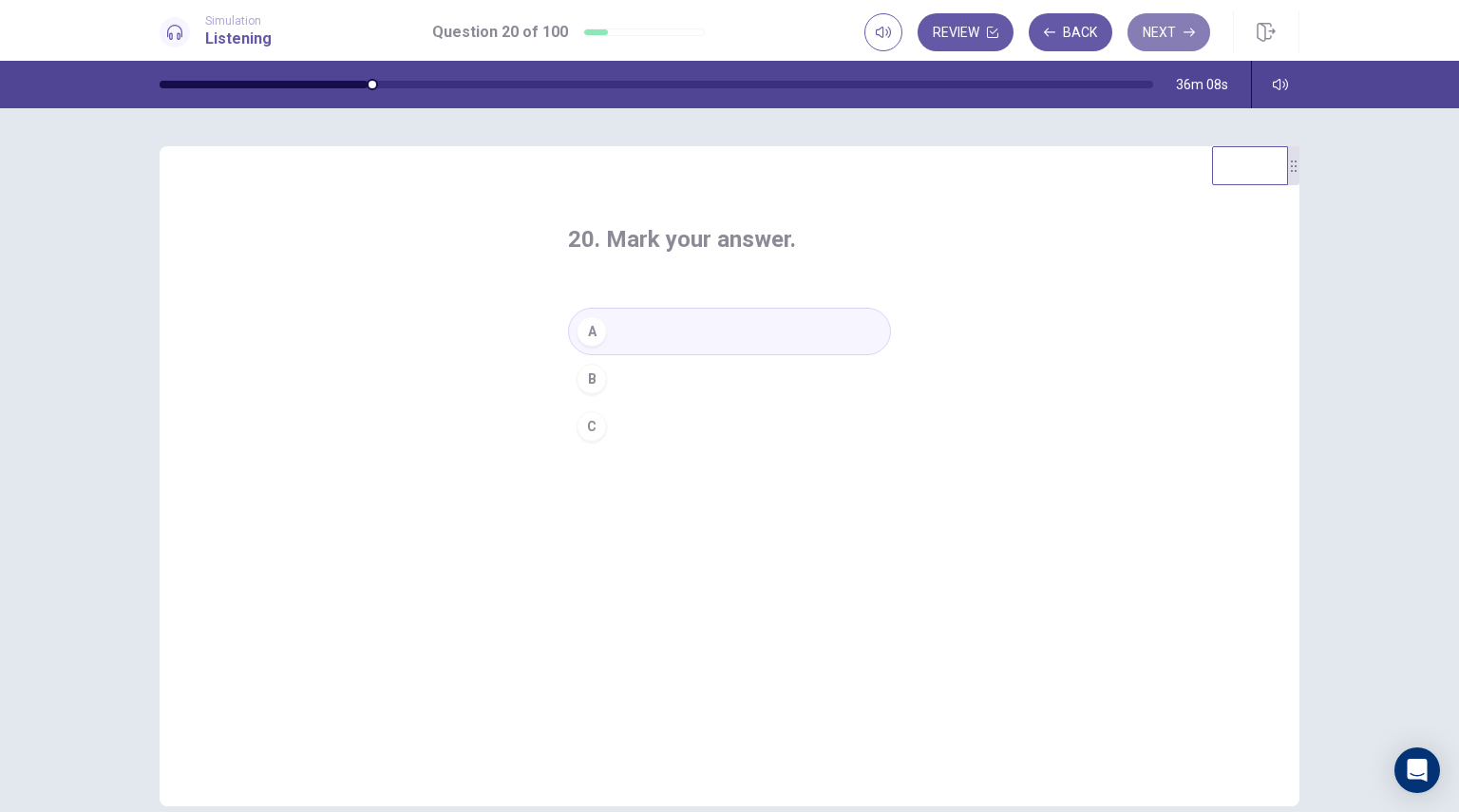 click on "Next" at bounding box center [1168, 32] 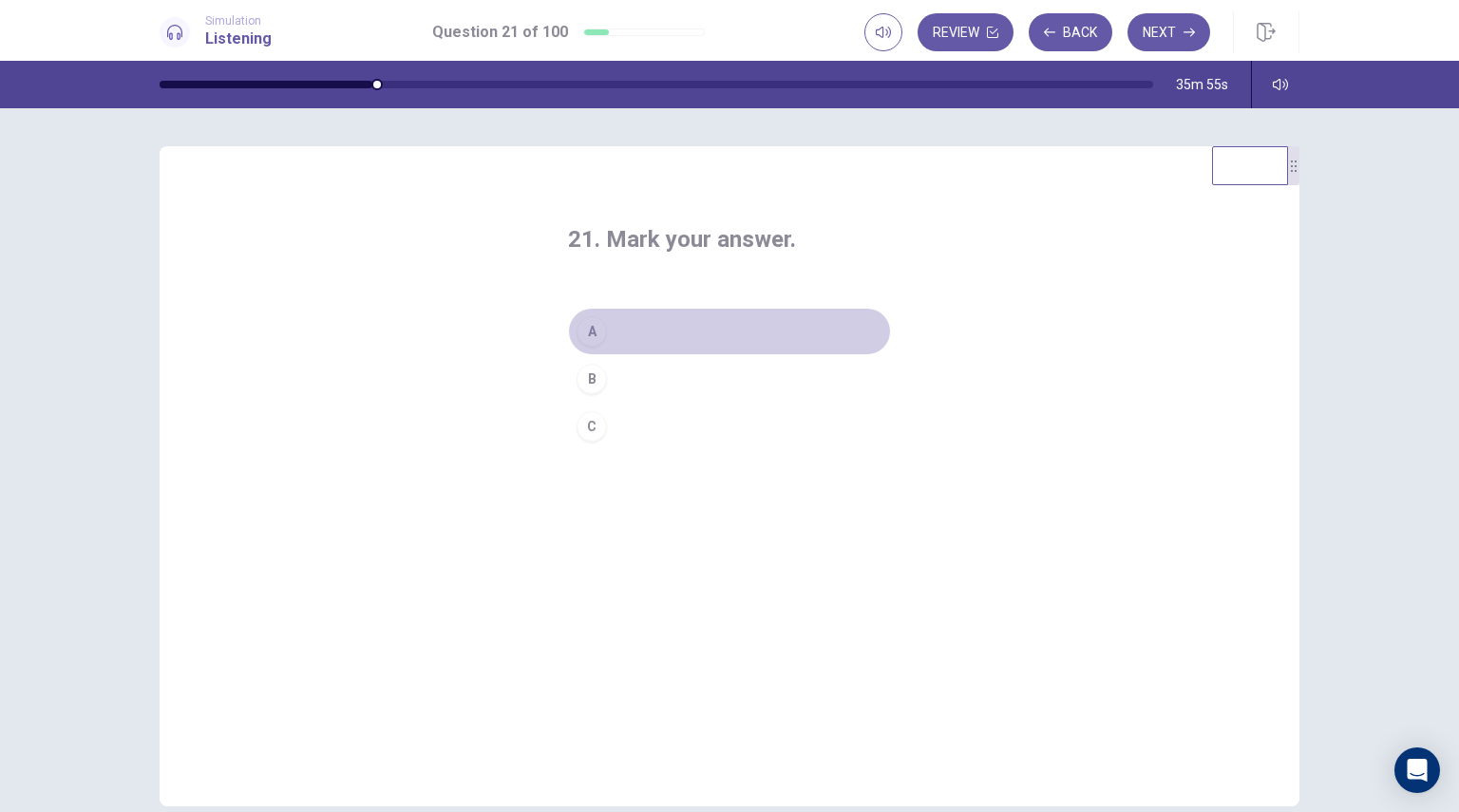click on "A" at bounding box center (730, 331) 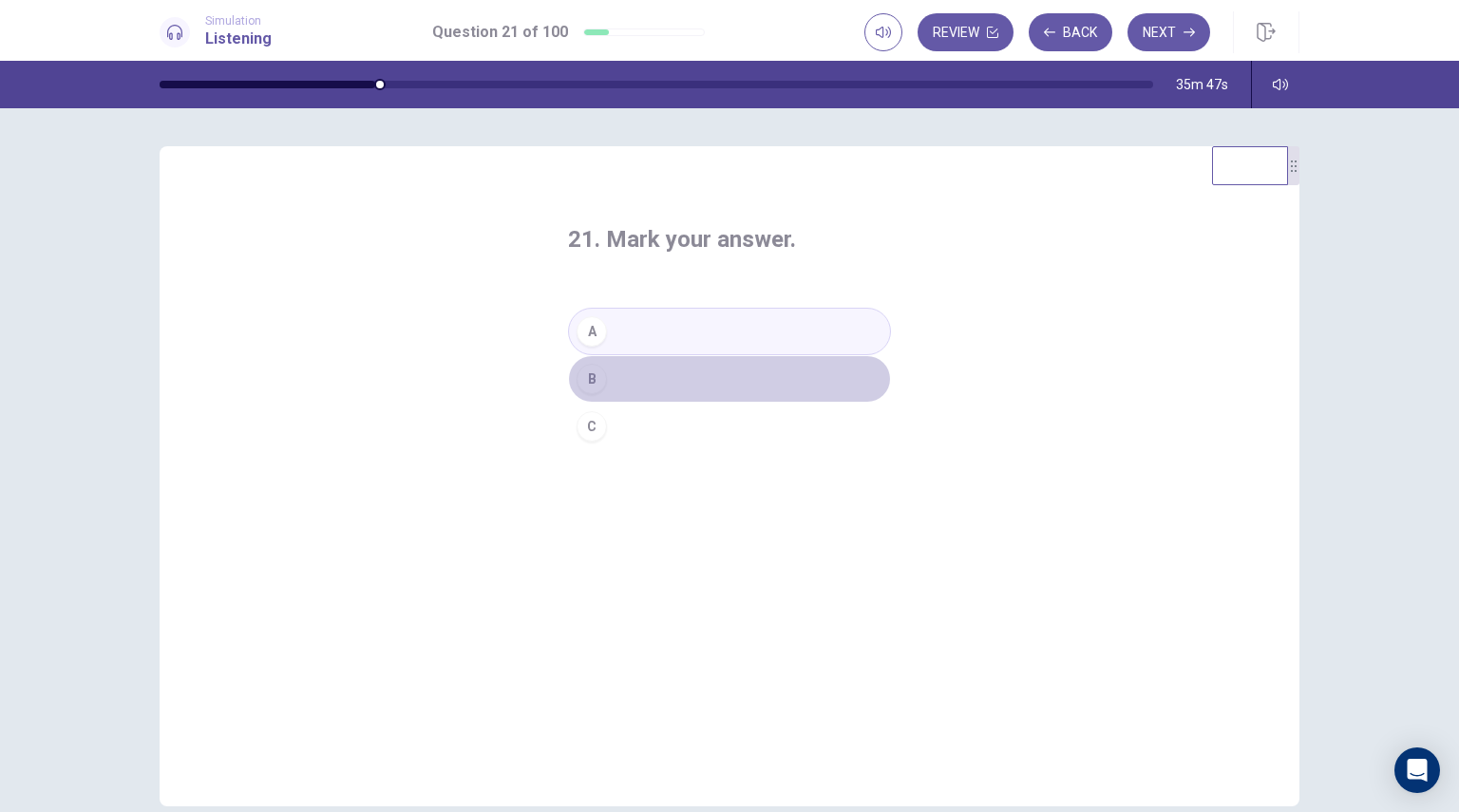 click on "B" at bounding box center (730, 379) 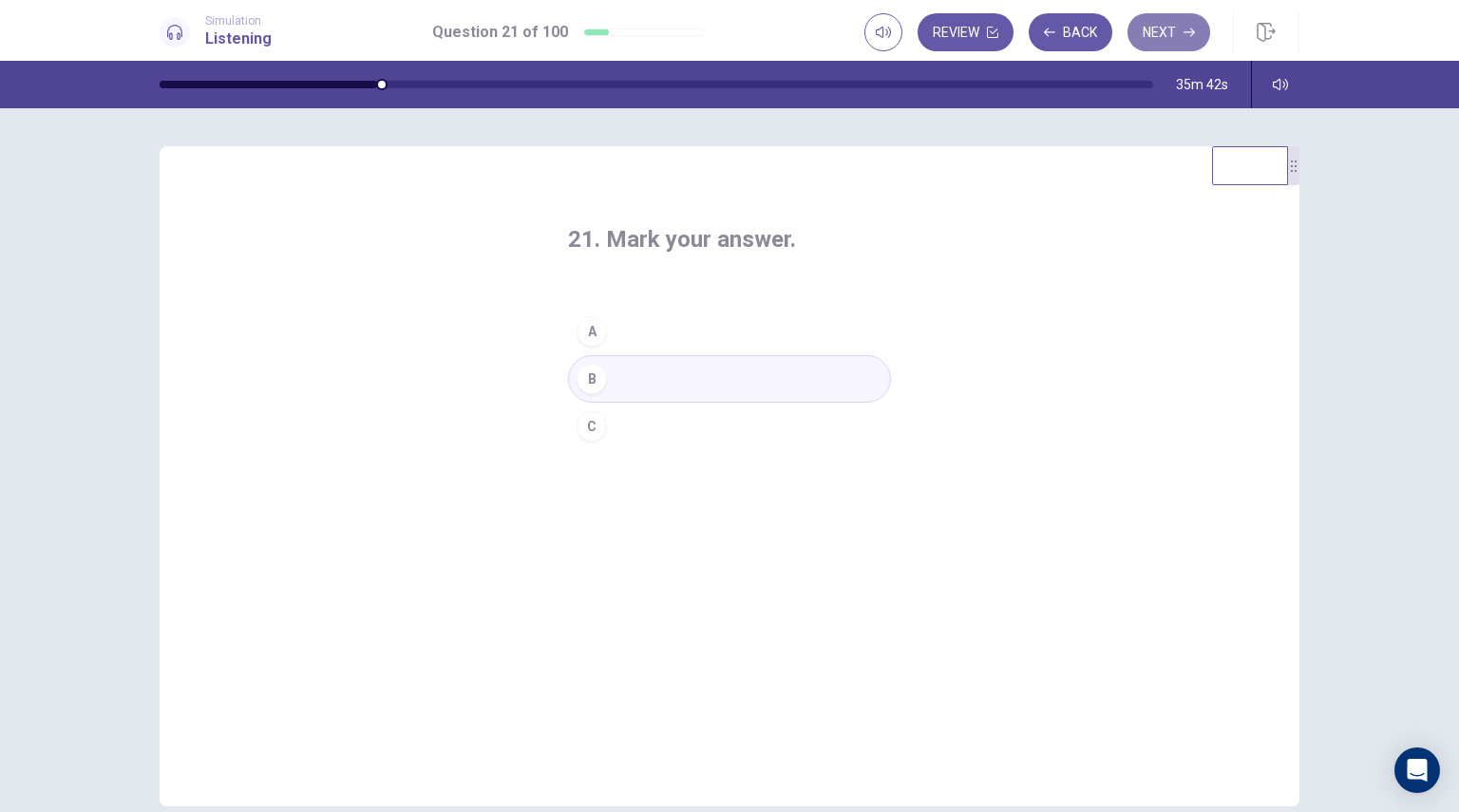 click on "Next" at bounding box center (1168, 32) 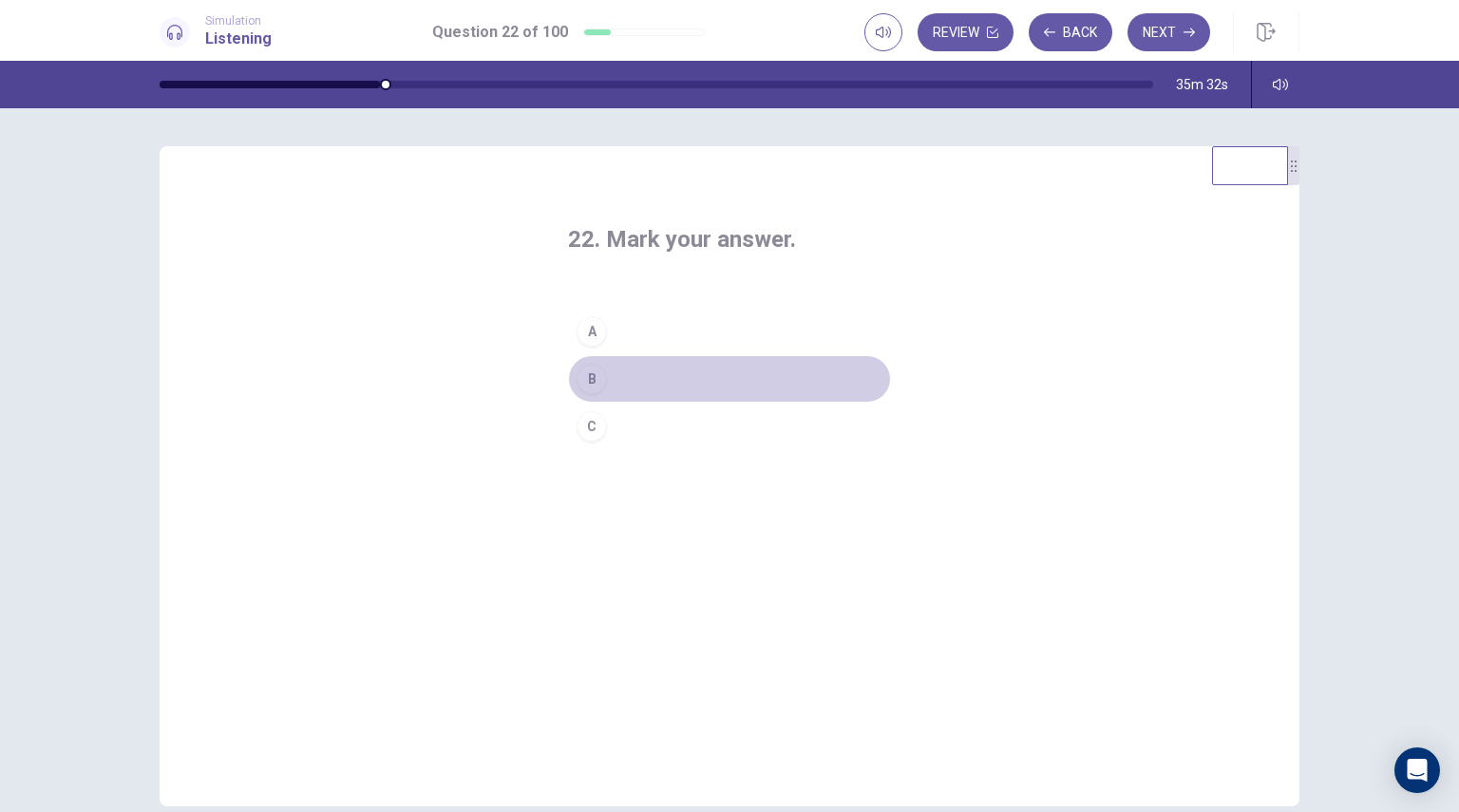 click on "B" at bounding box center [730, 379] 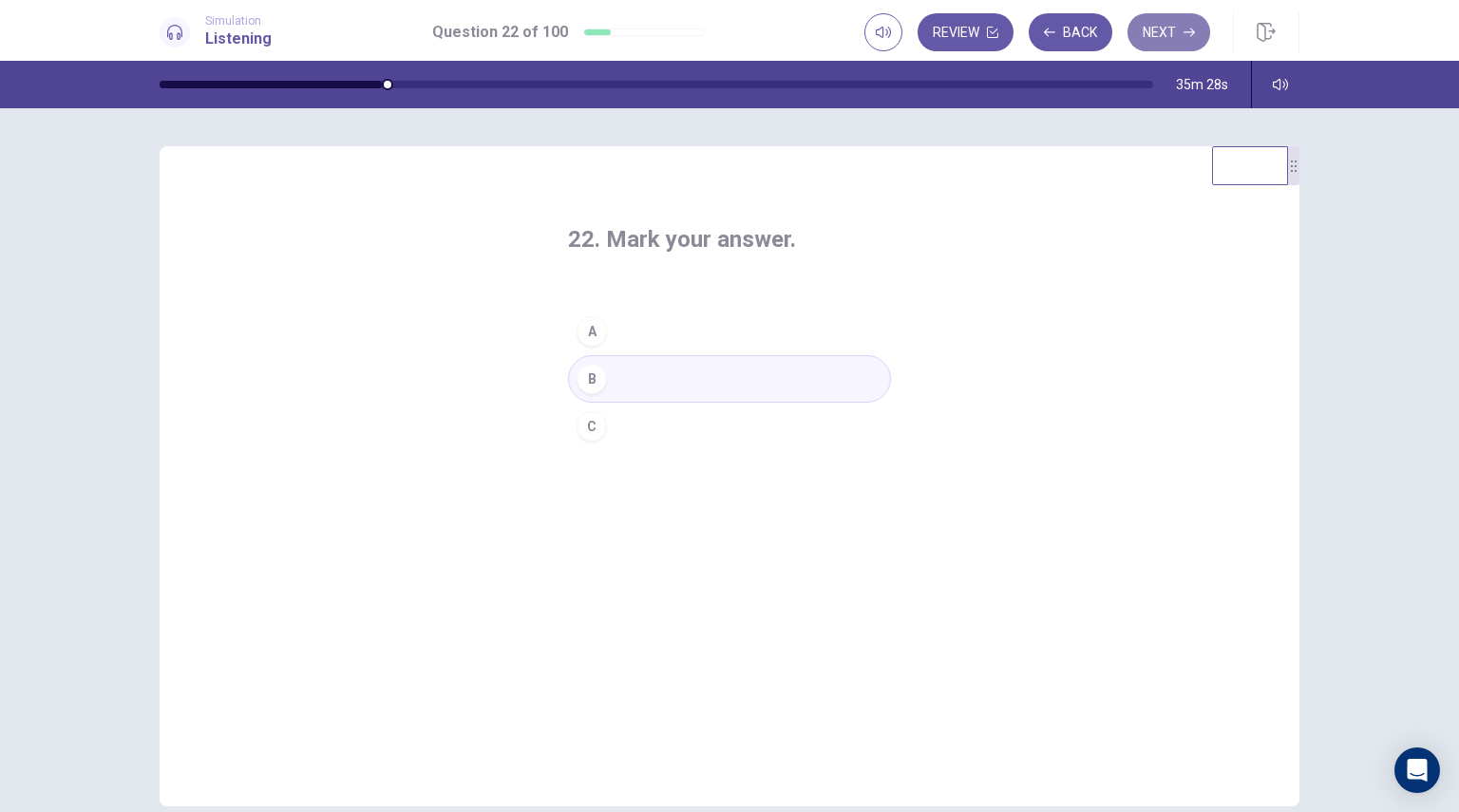 click on "Next" at bounding box center (1168, 32) 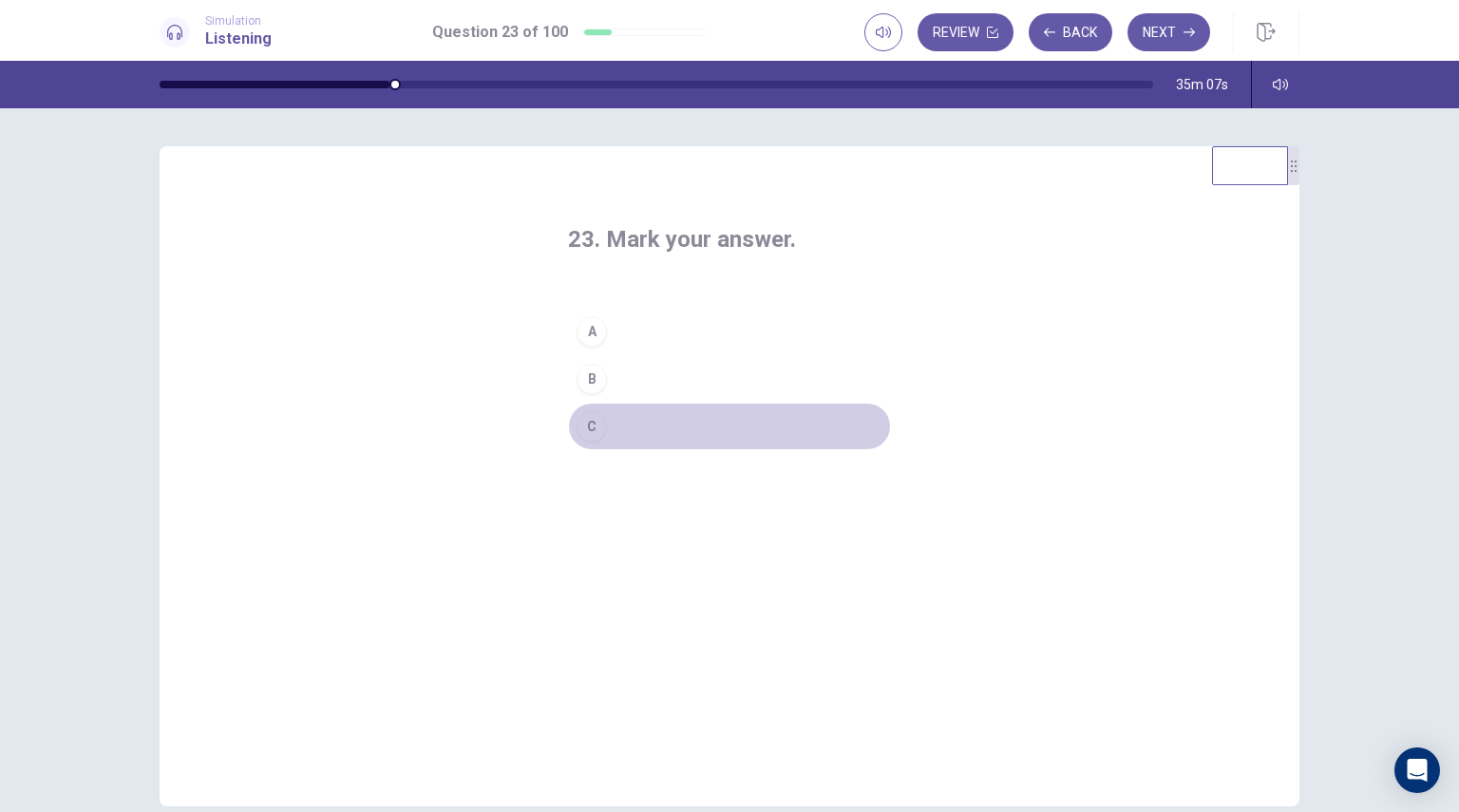 click on "C" at bounding box center [730, 426] 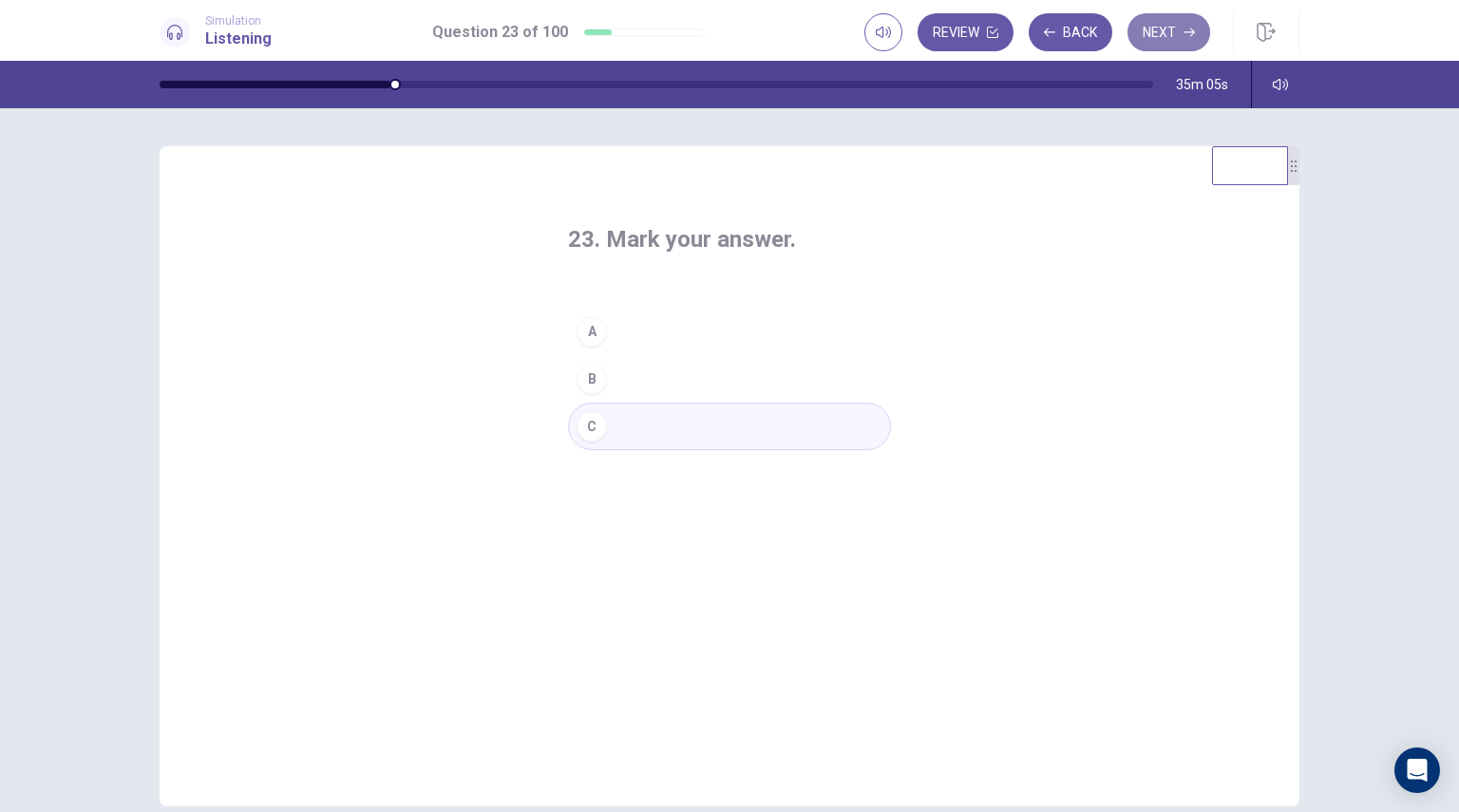 click on "Next" at bounding box center [1168, 32] 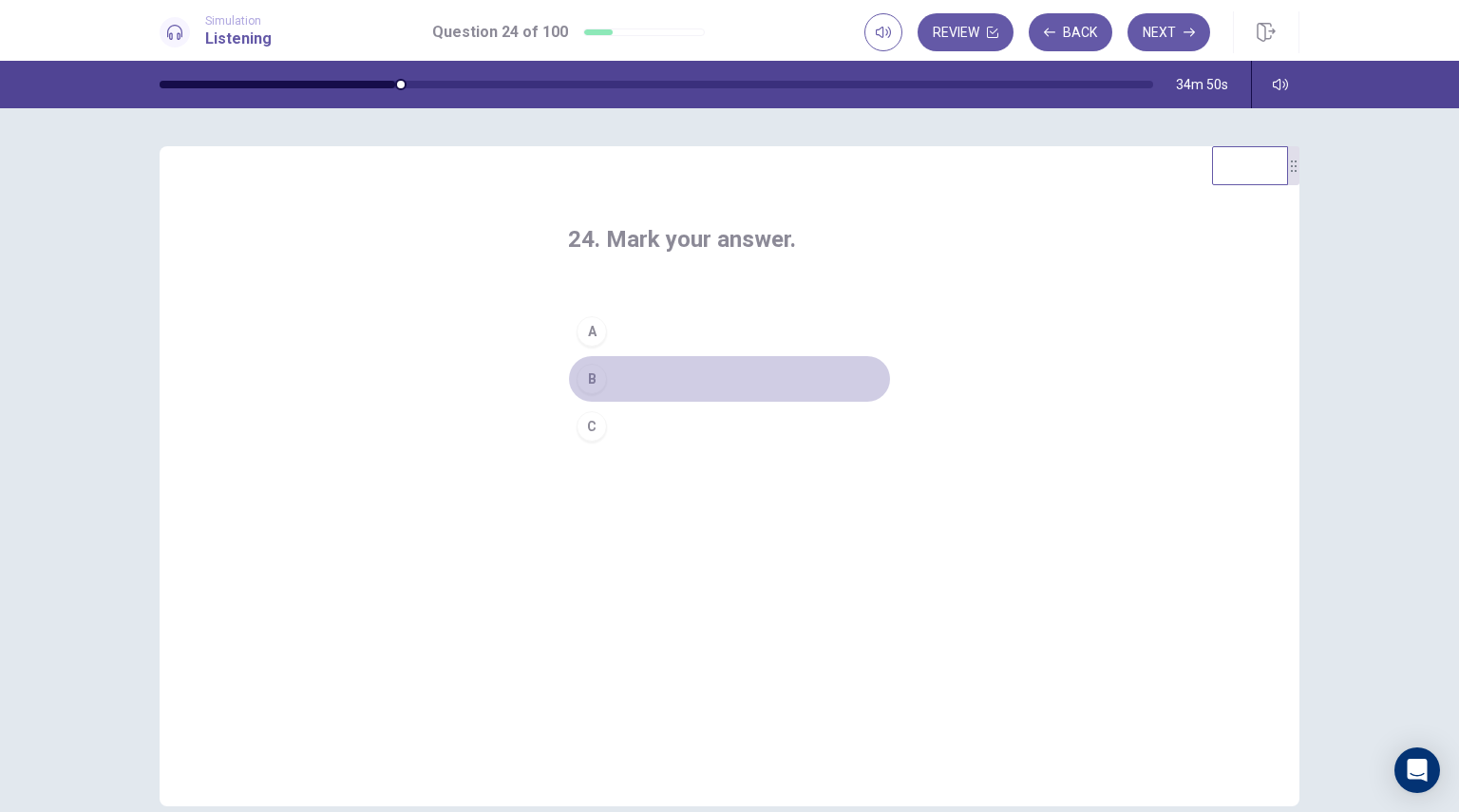 click on "B" at bounding box center (730, 379) 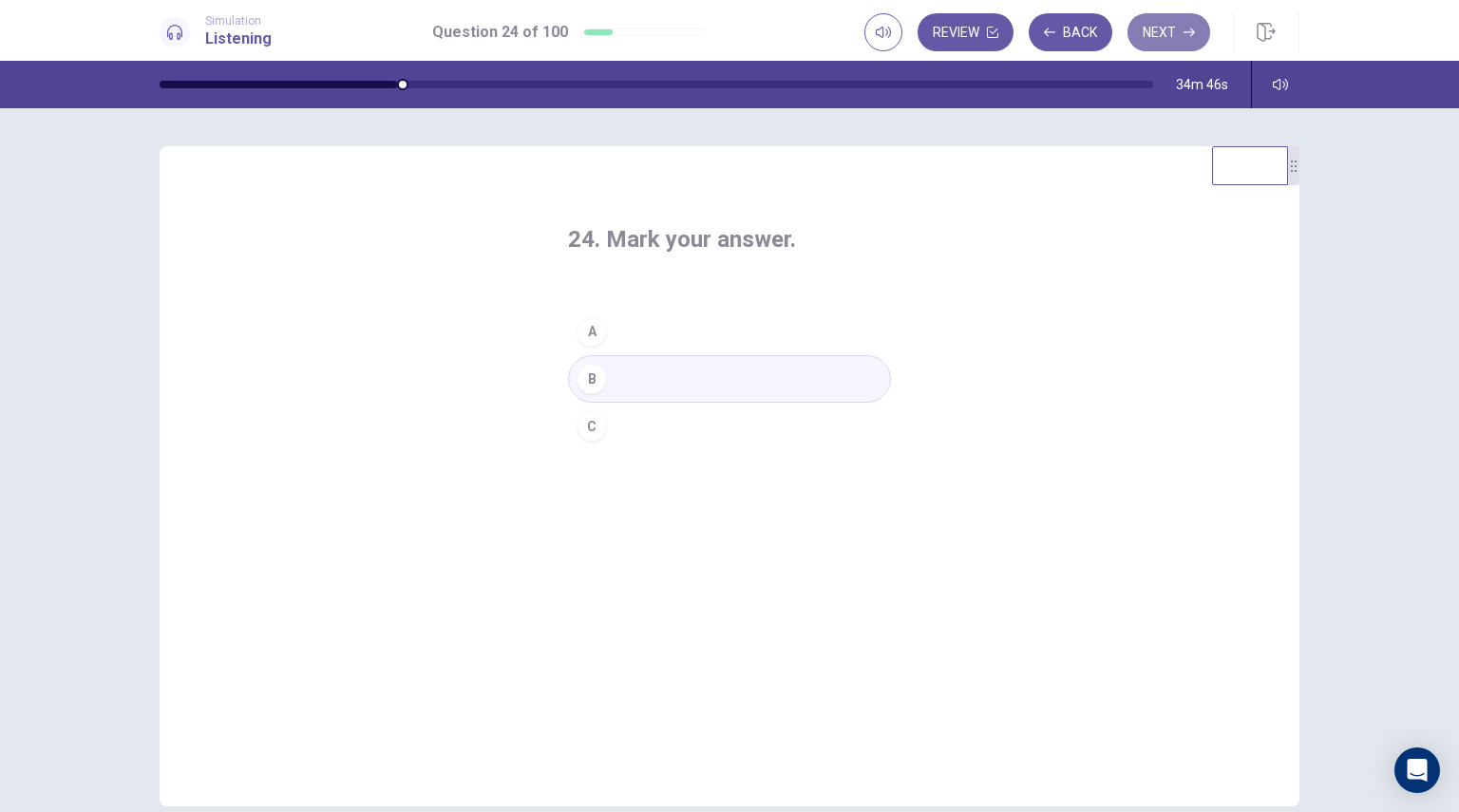 click on "Next" at bounding box center (1168, 32) 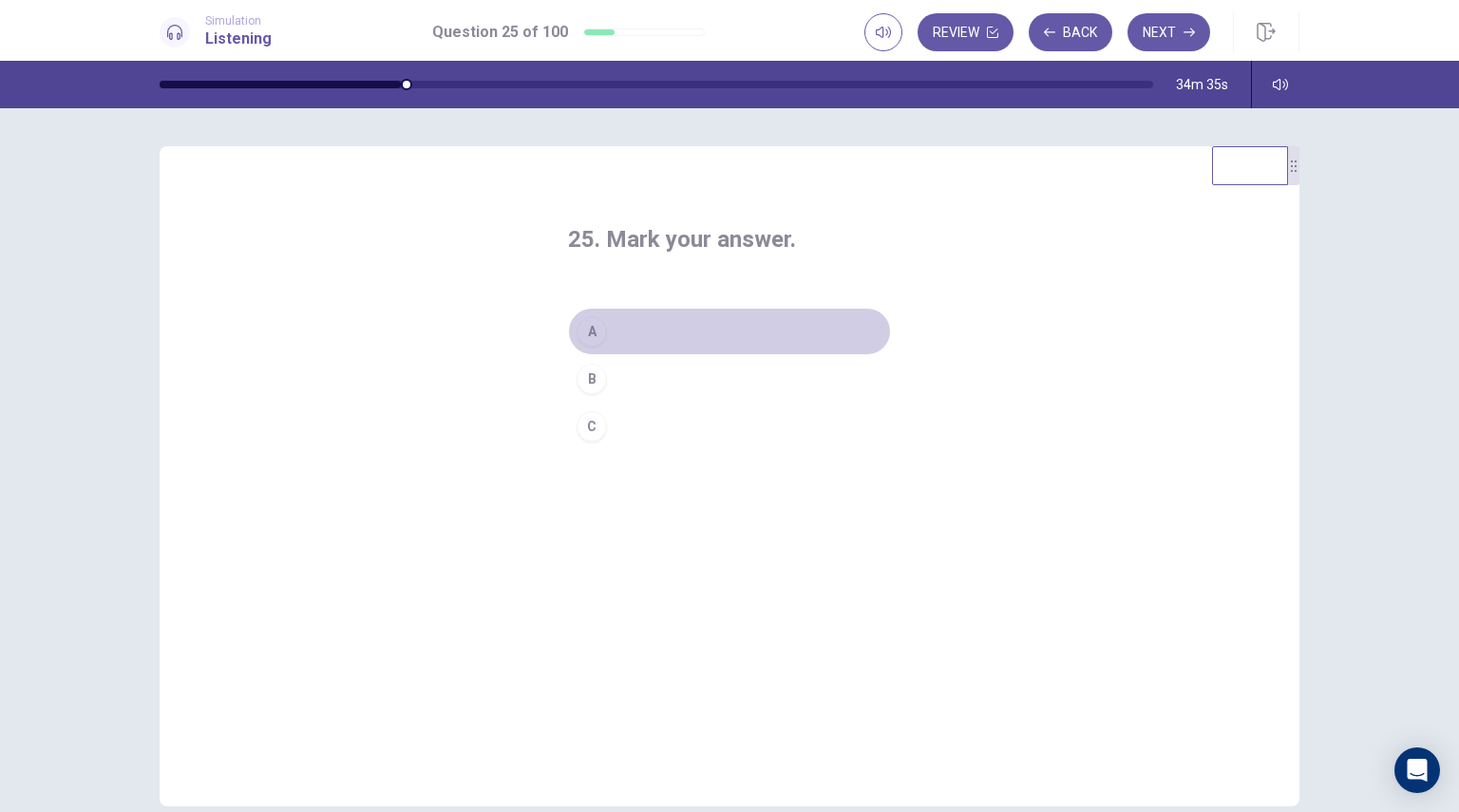 click on "A" at bounding box center (730, 331) 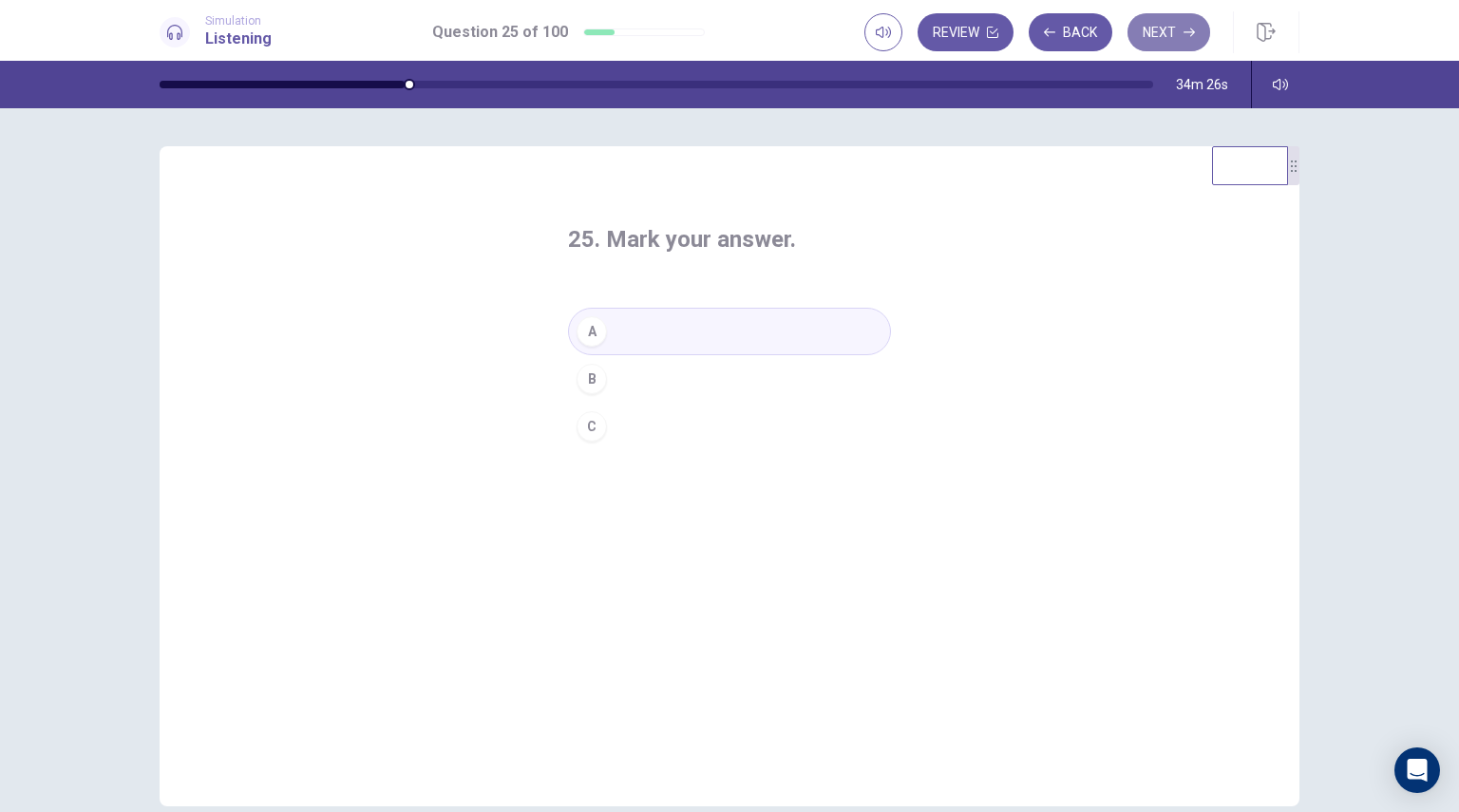click on "Next" at bounding box center (1168, 32) 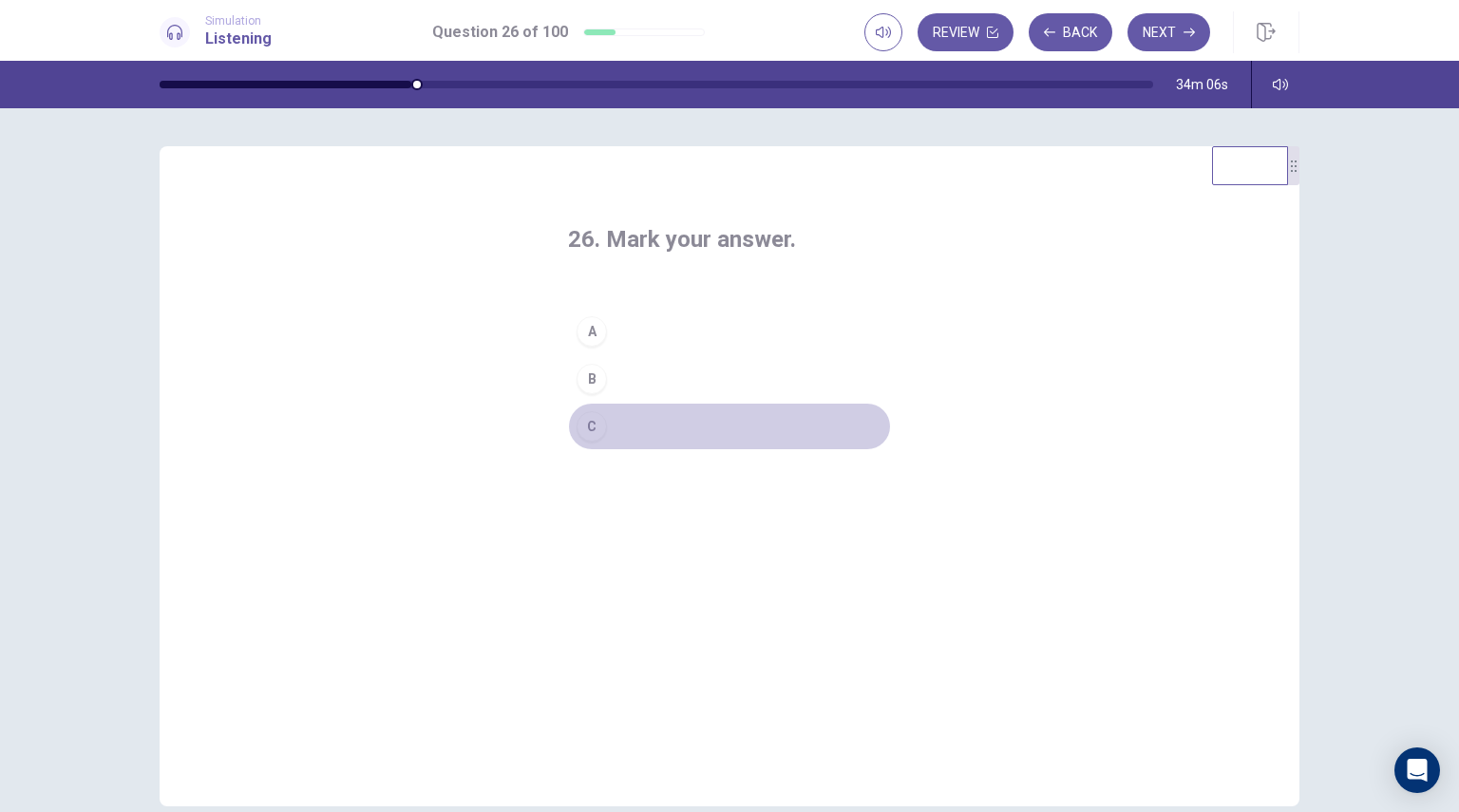 click on "C" at bounding box center (730, 426) 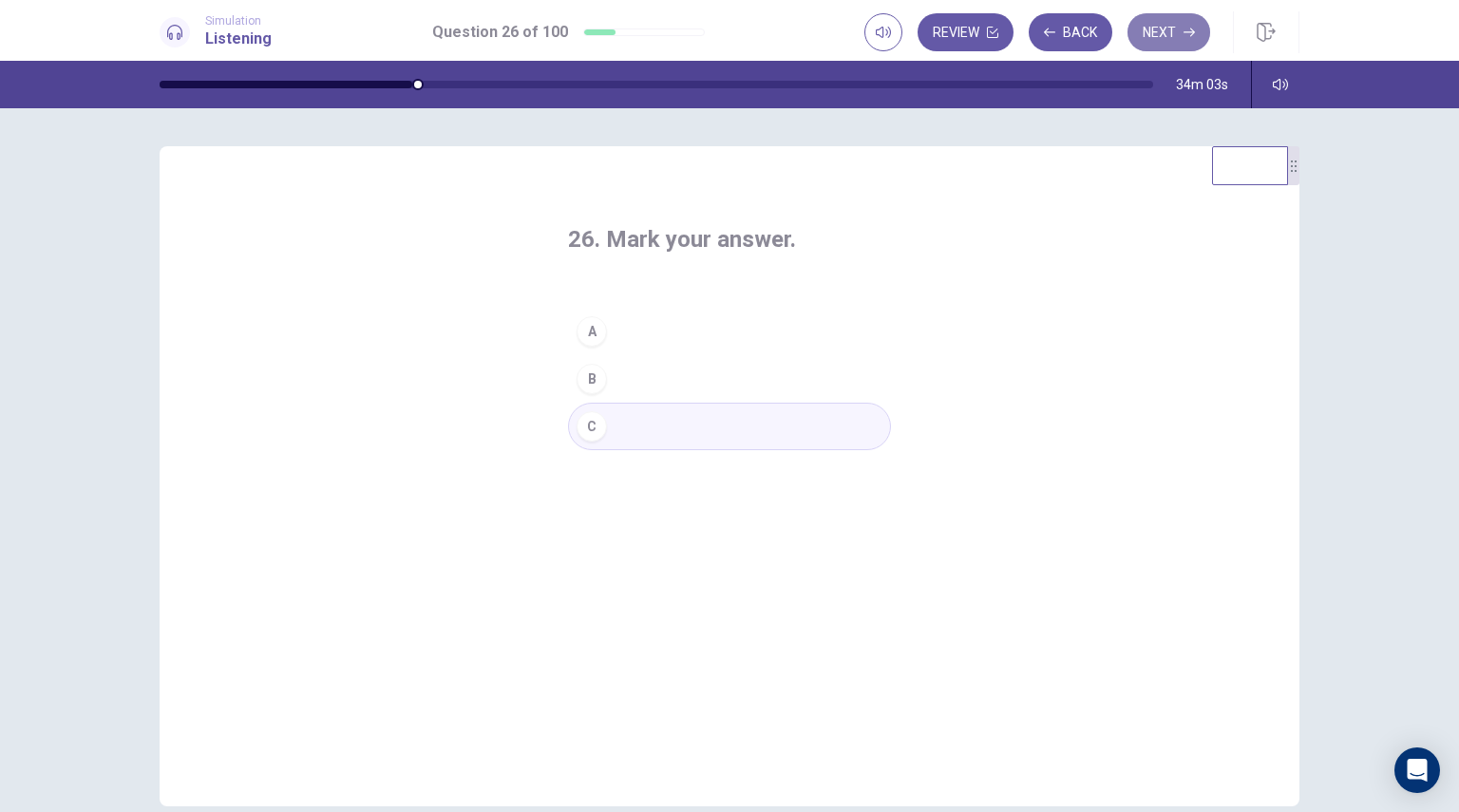 click on "Next" at bounding box center (1168, 32) 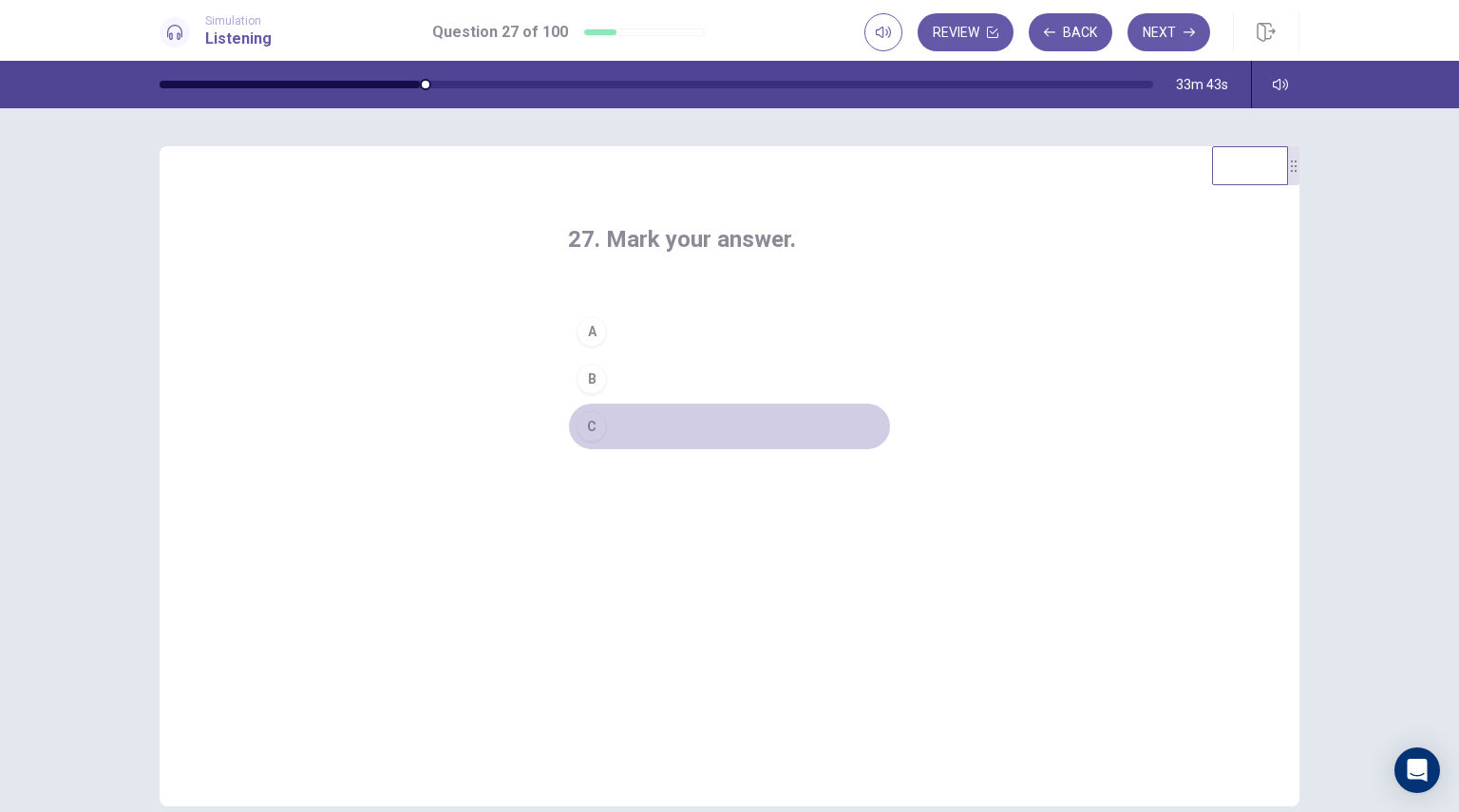 click on "C" at bounding box center (730, 426) 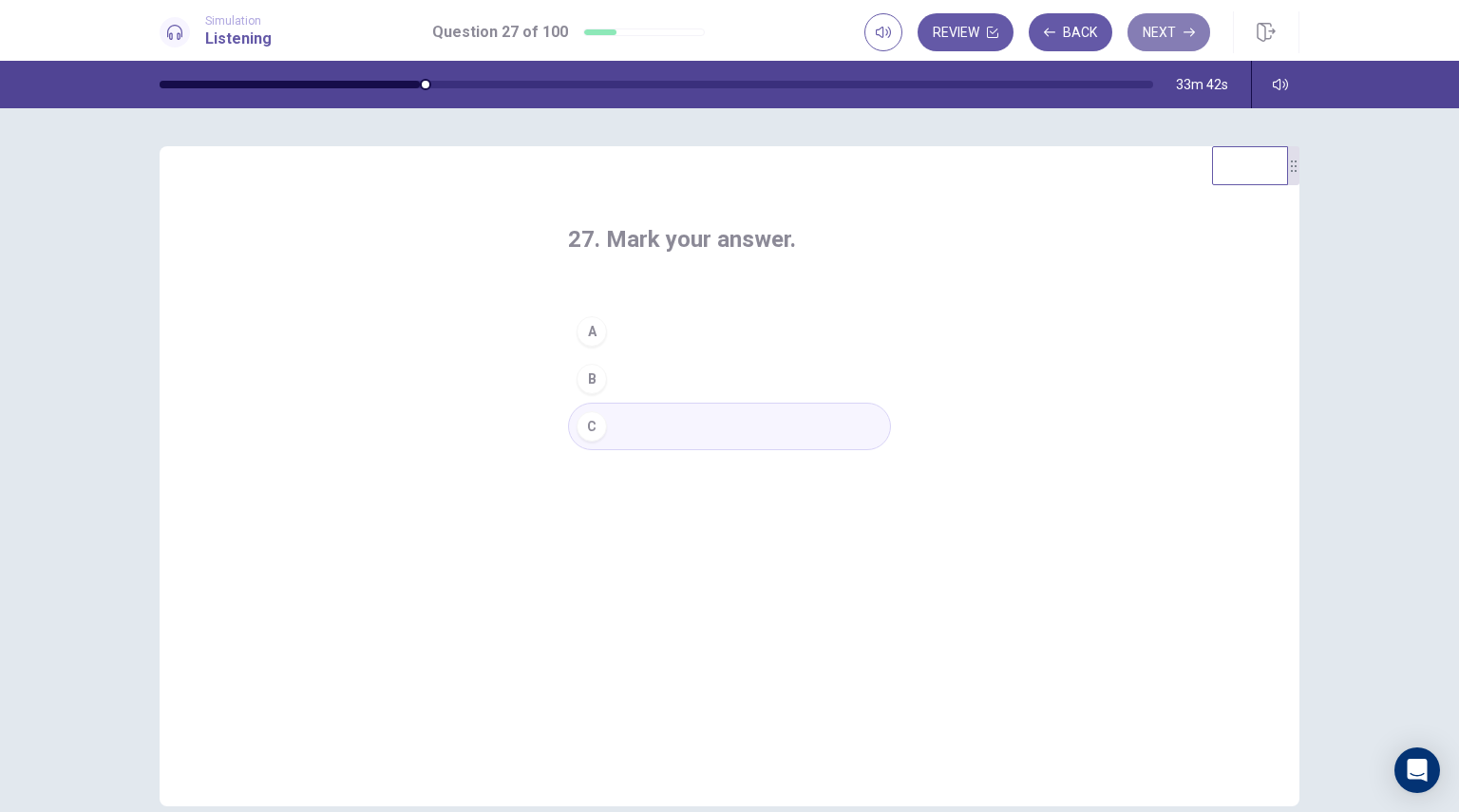 click on "Next" at bounding box center (1168, 32) 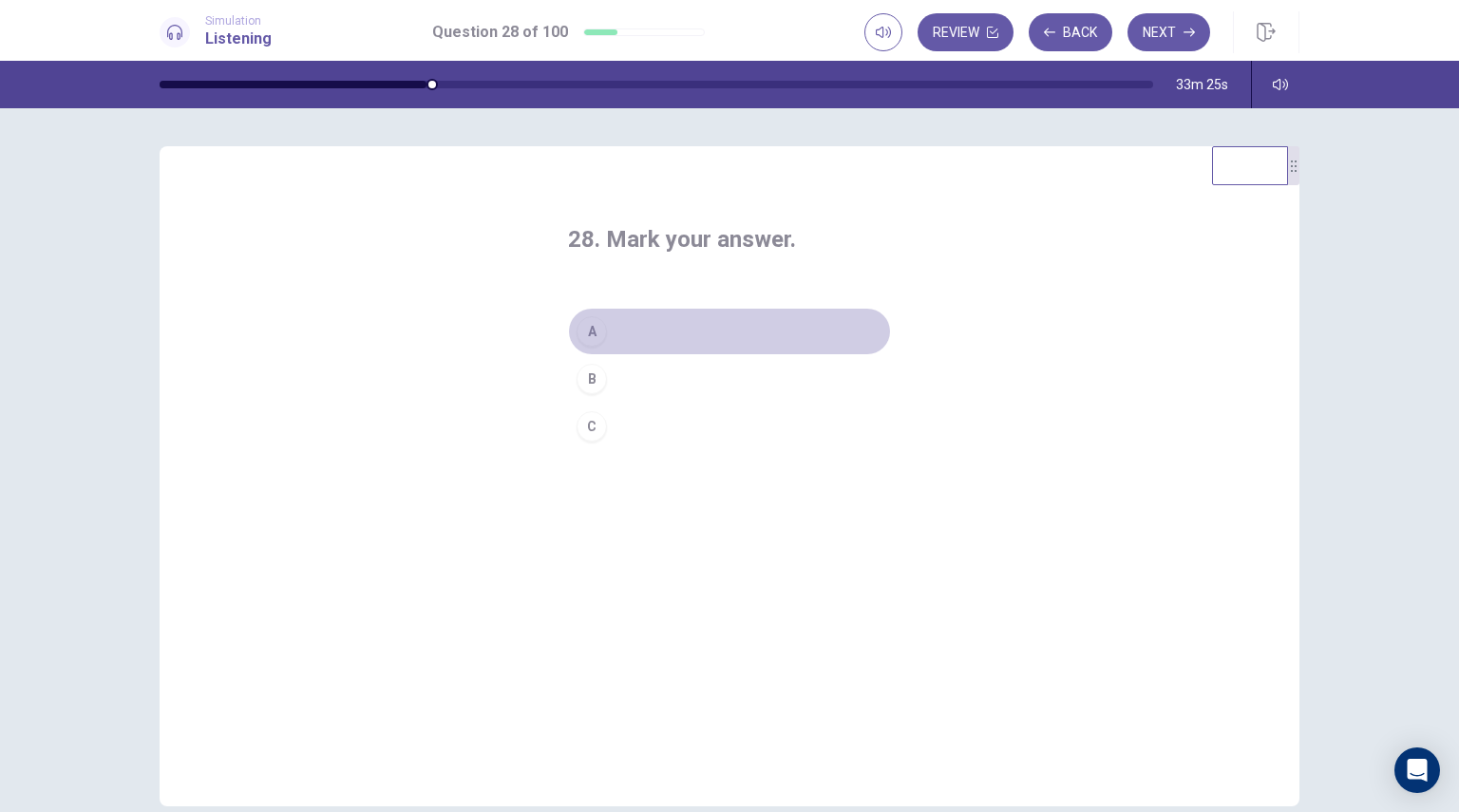 click on "A" at bounding box center [730, 331] 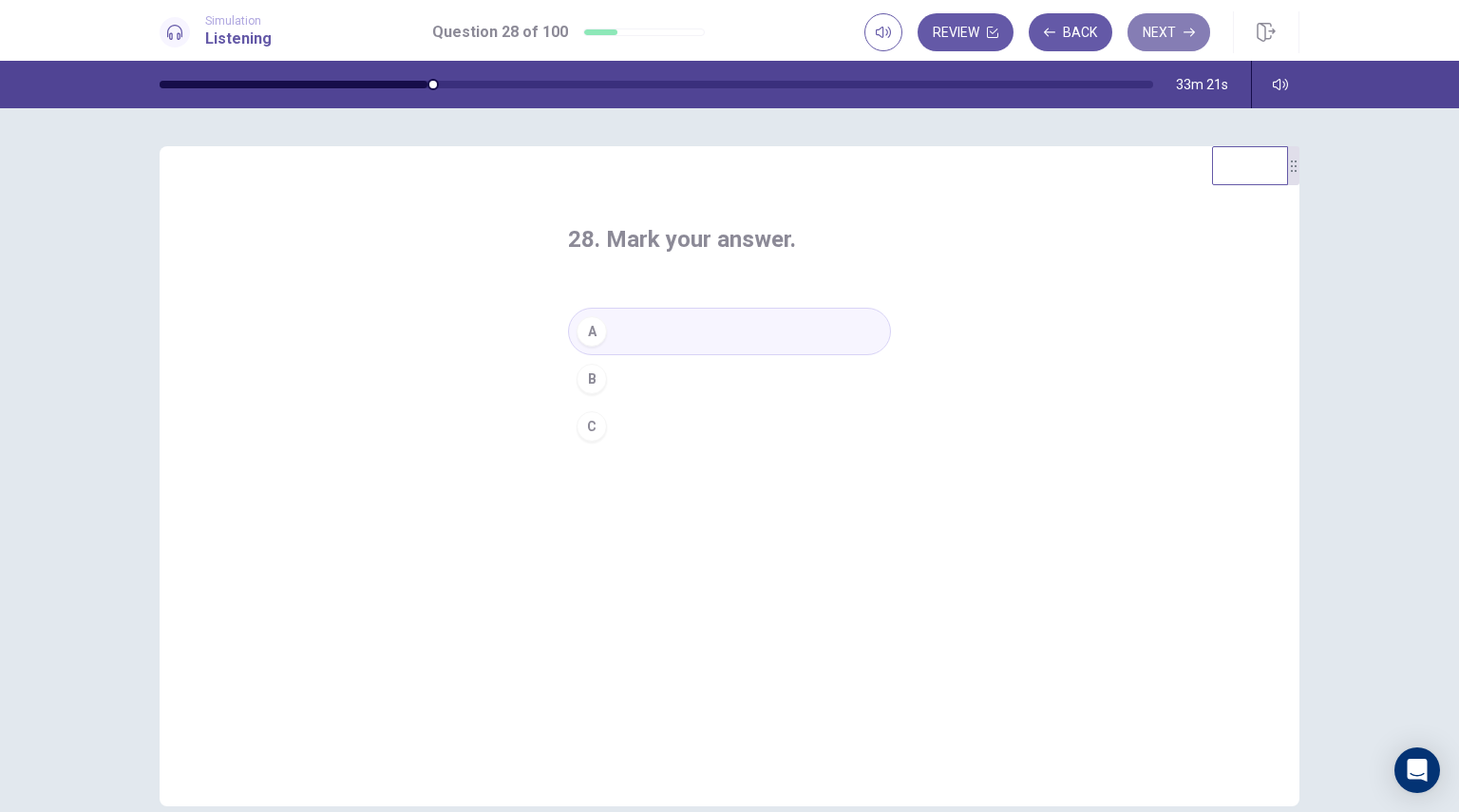 click on "Next" at bounding box center (1168, 32) 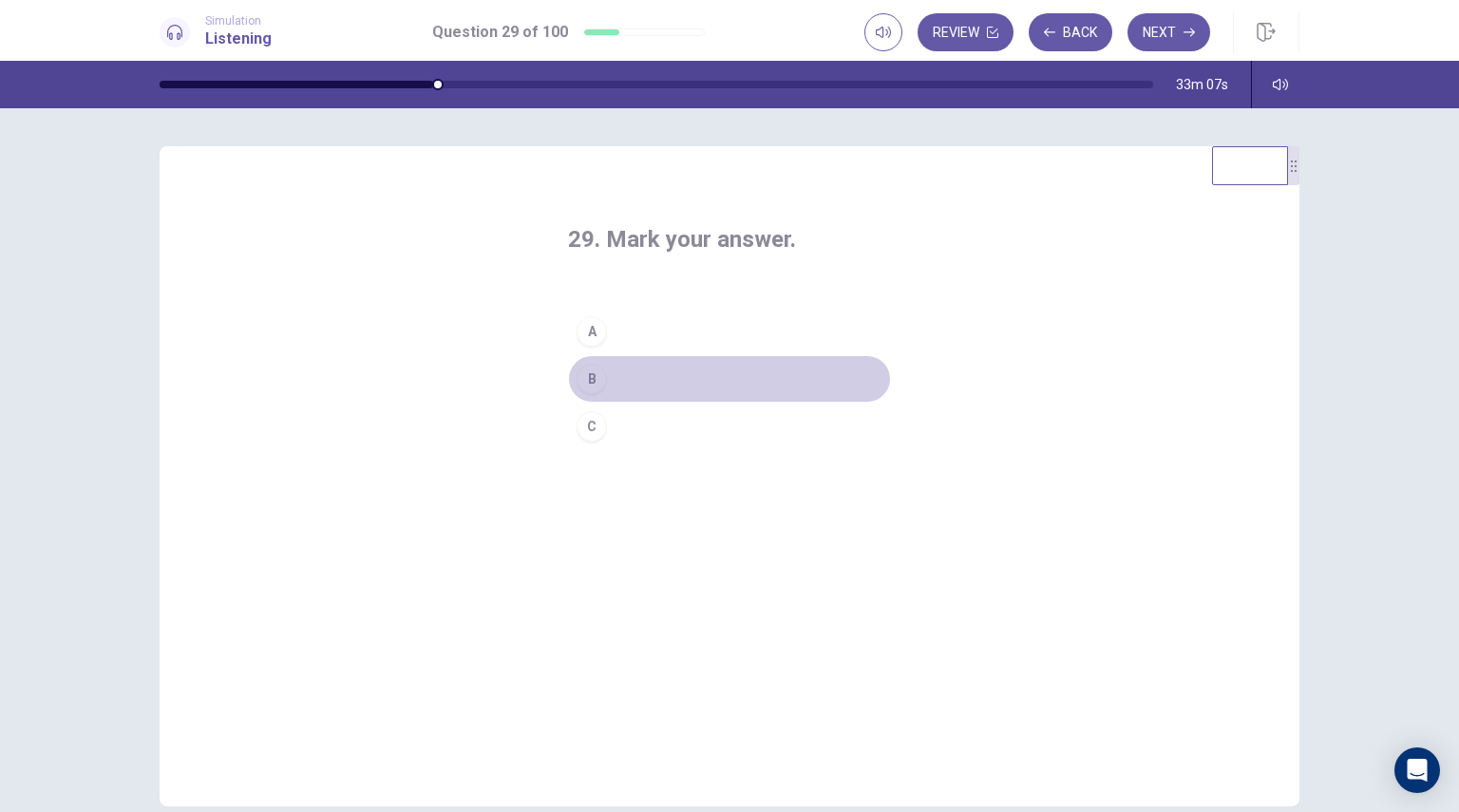 click on "B" at bounding box center [730, 379] 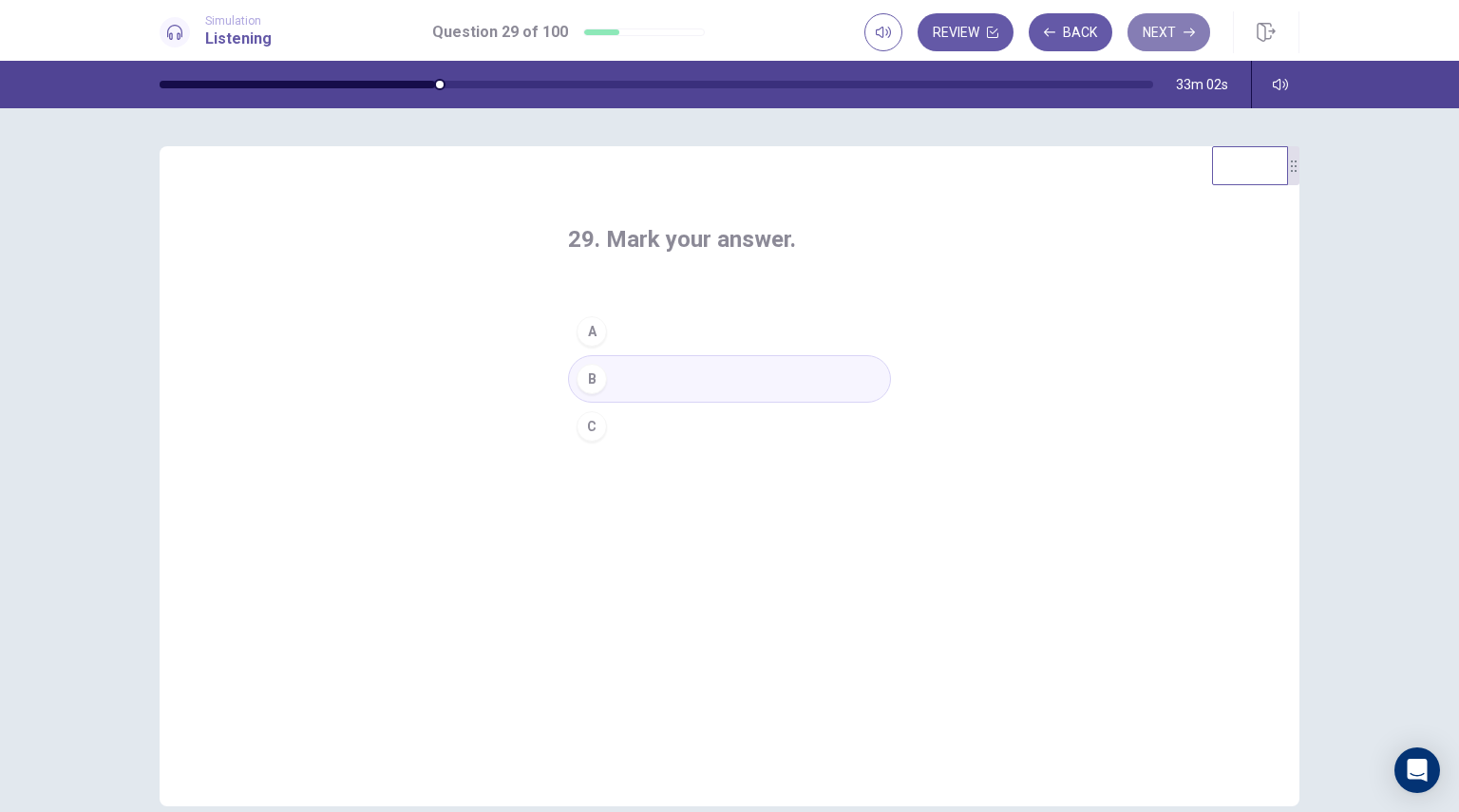 click on "Next" at bounding box center (1168, 32) 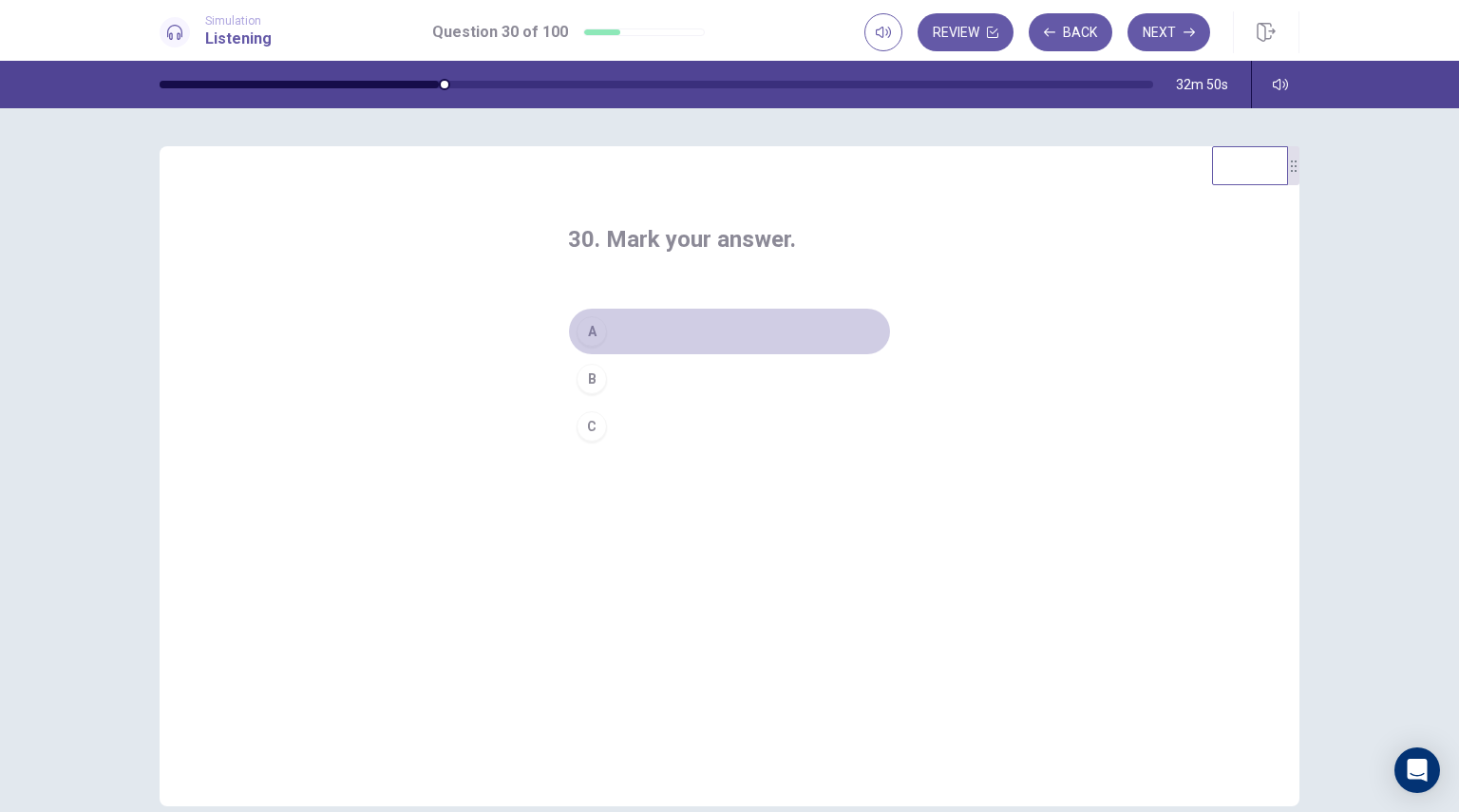 click on "A" at bounding box center [730, 331] 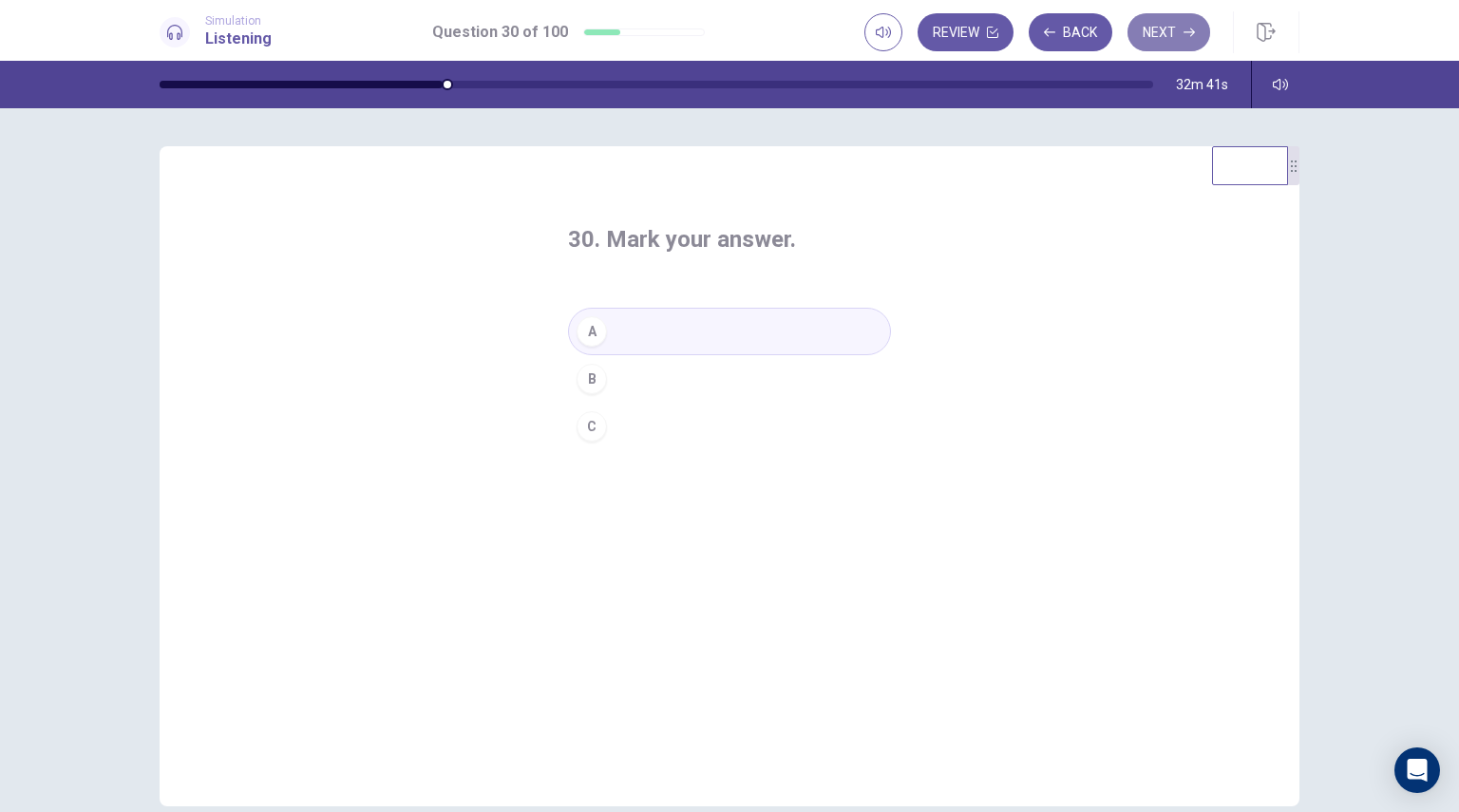 click on "Next" at bounding box center (1168, 32) 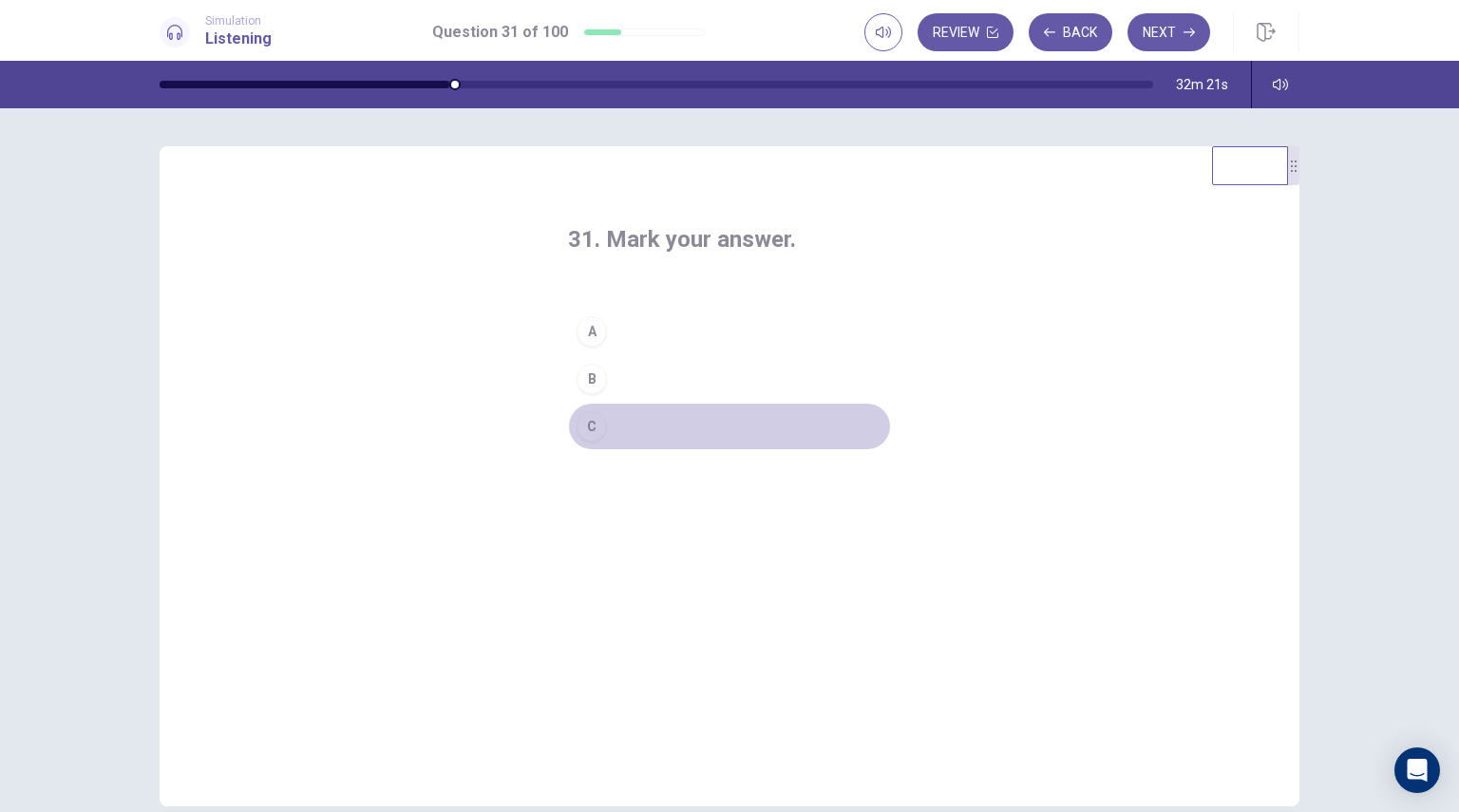 click on "C" at bounding box center [730, 426] 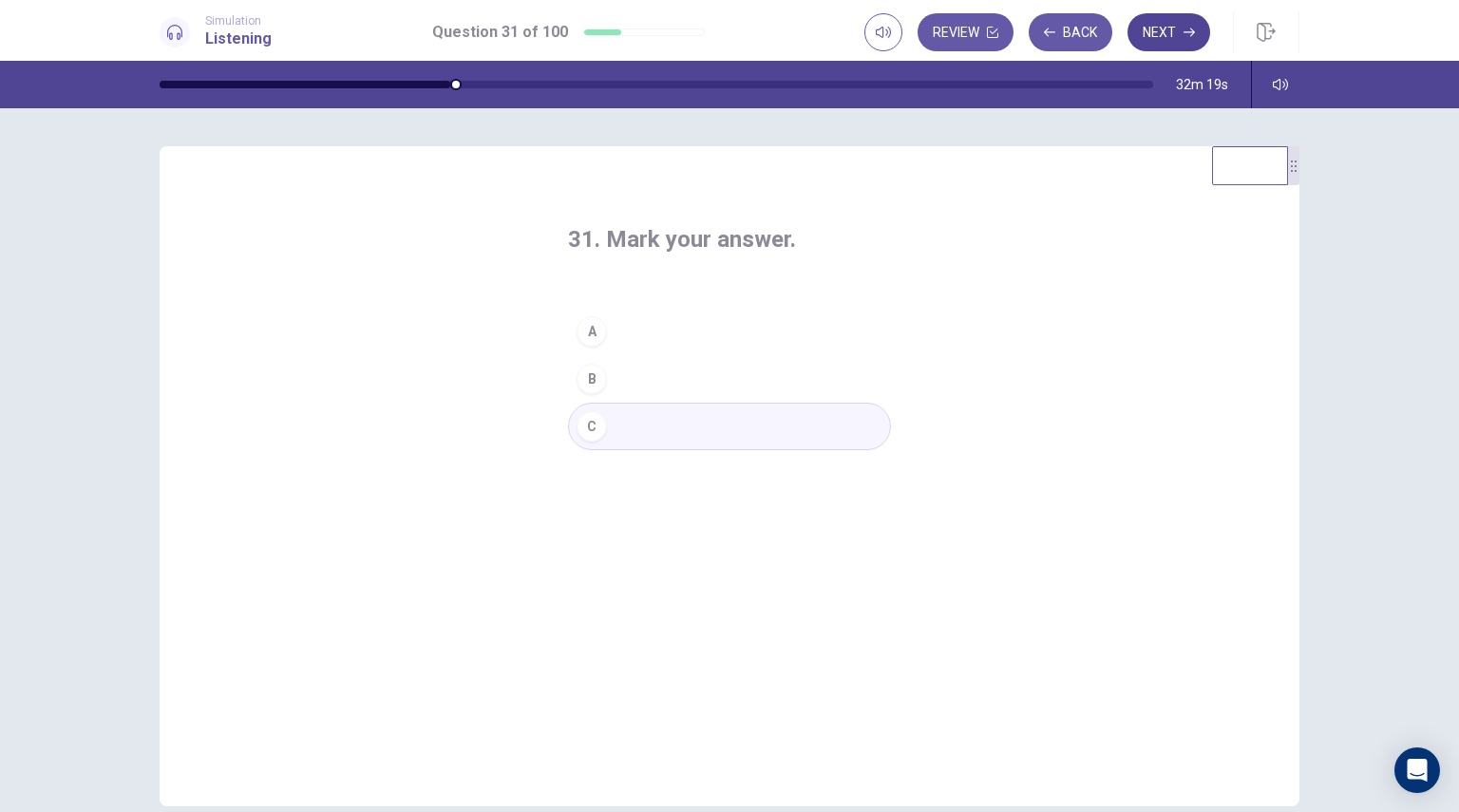 click on "Next" at bounding box center [1168, 32] 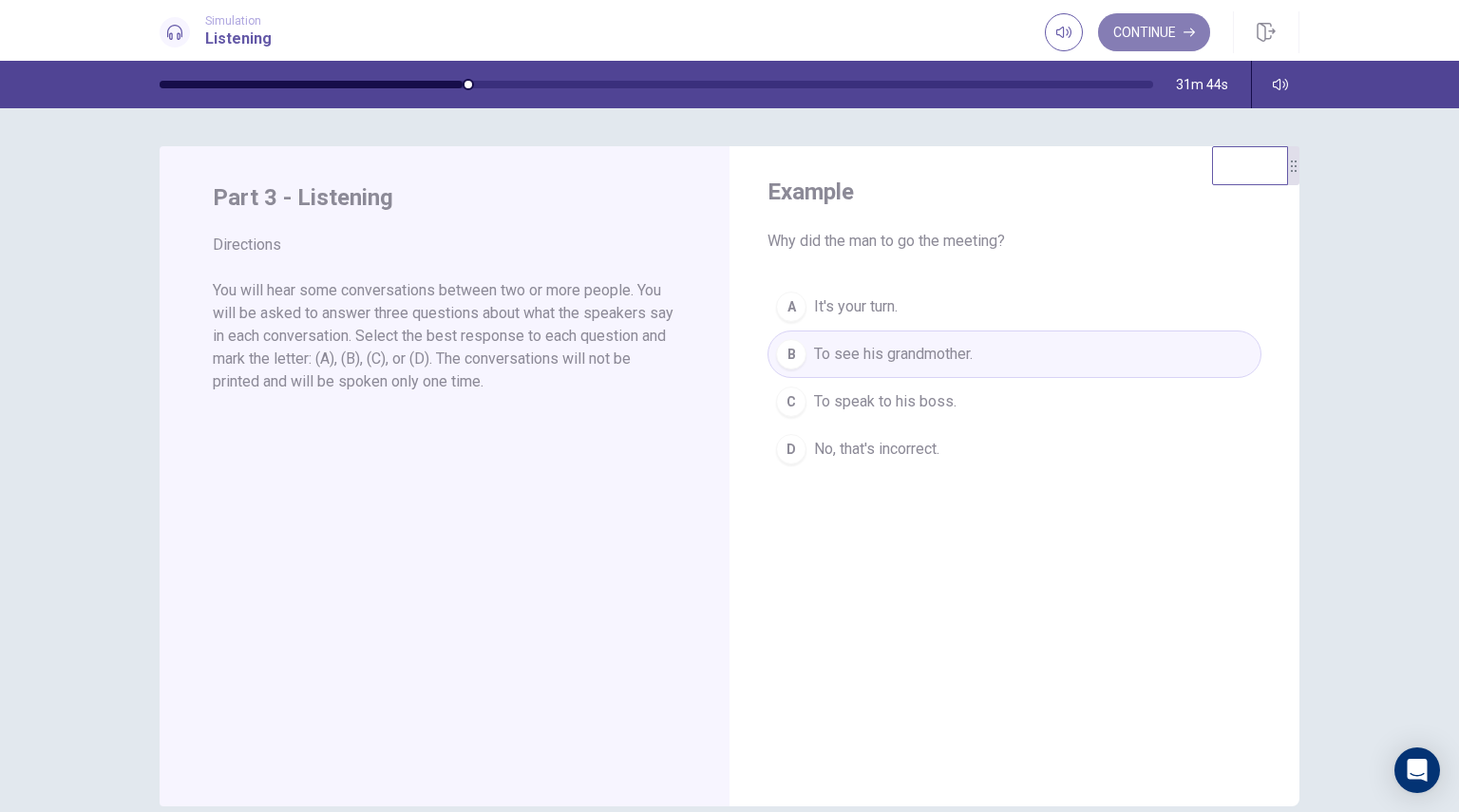 click on "Continue" at bounding box center (1154, 32) 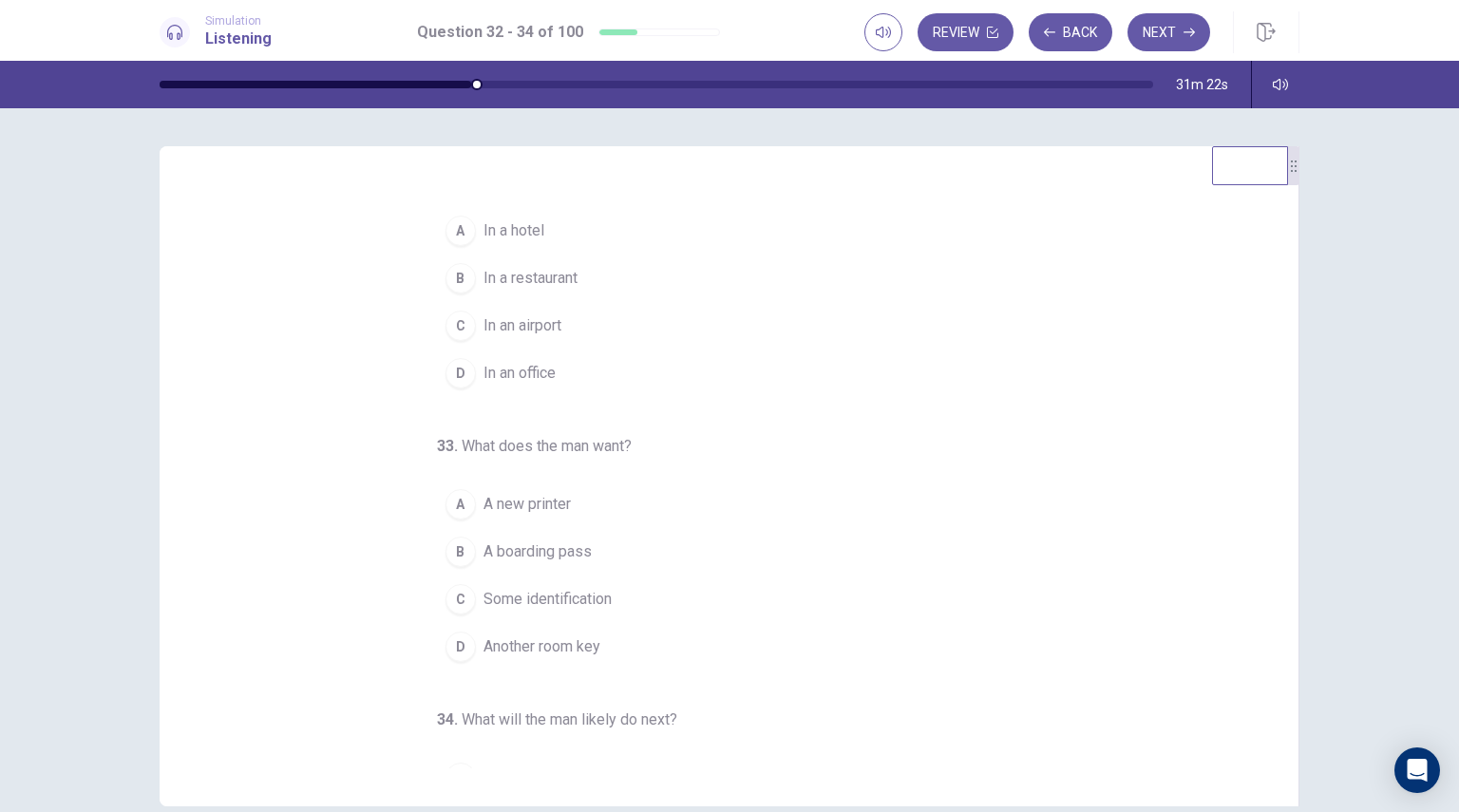 scroll, scrollTop: 0, scrollLeft: 0, axis: both 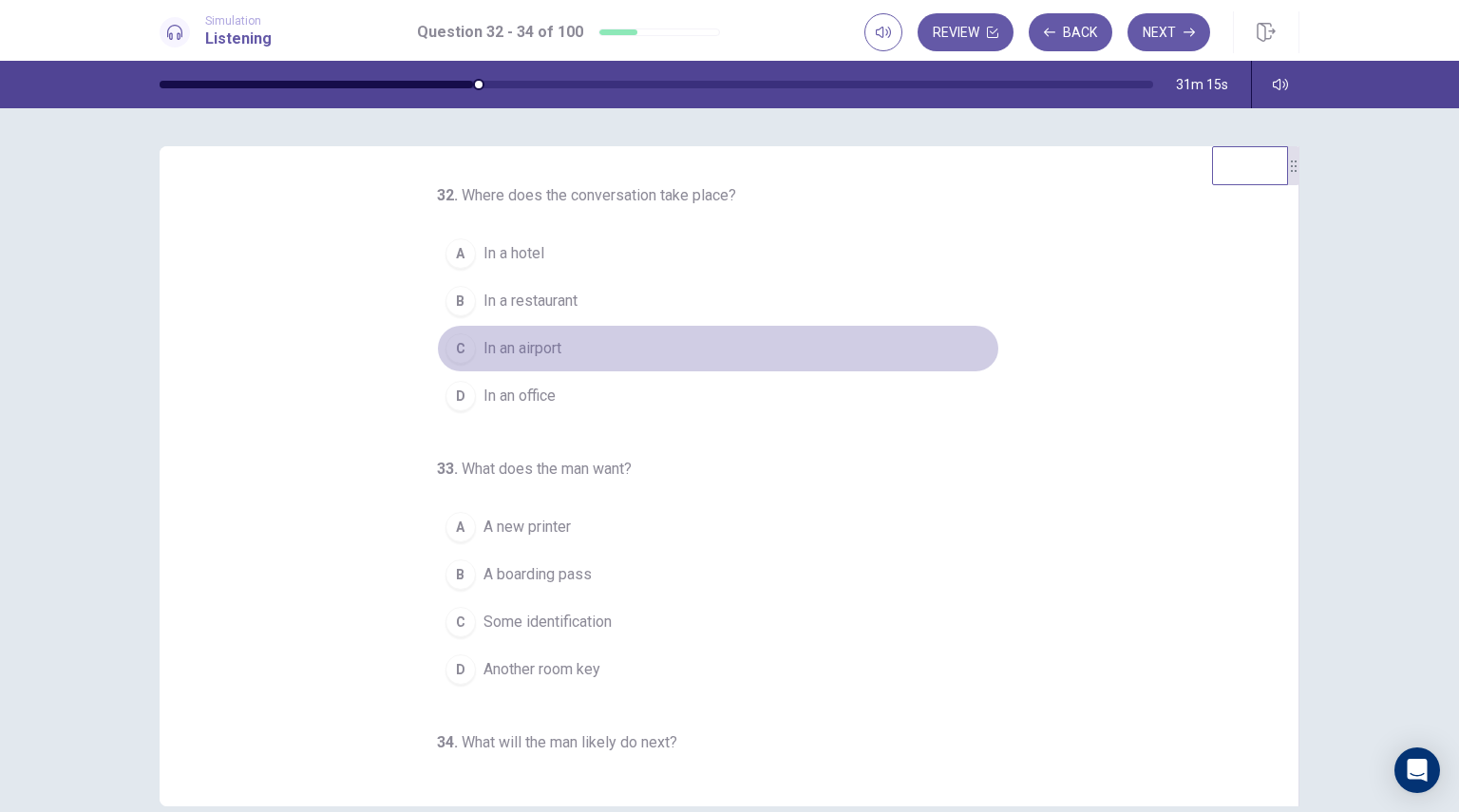 click on "In an airport" at bounding box center (522, 349) 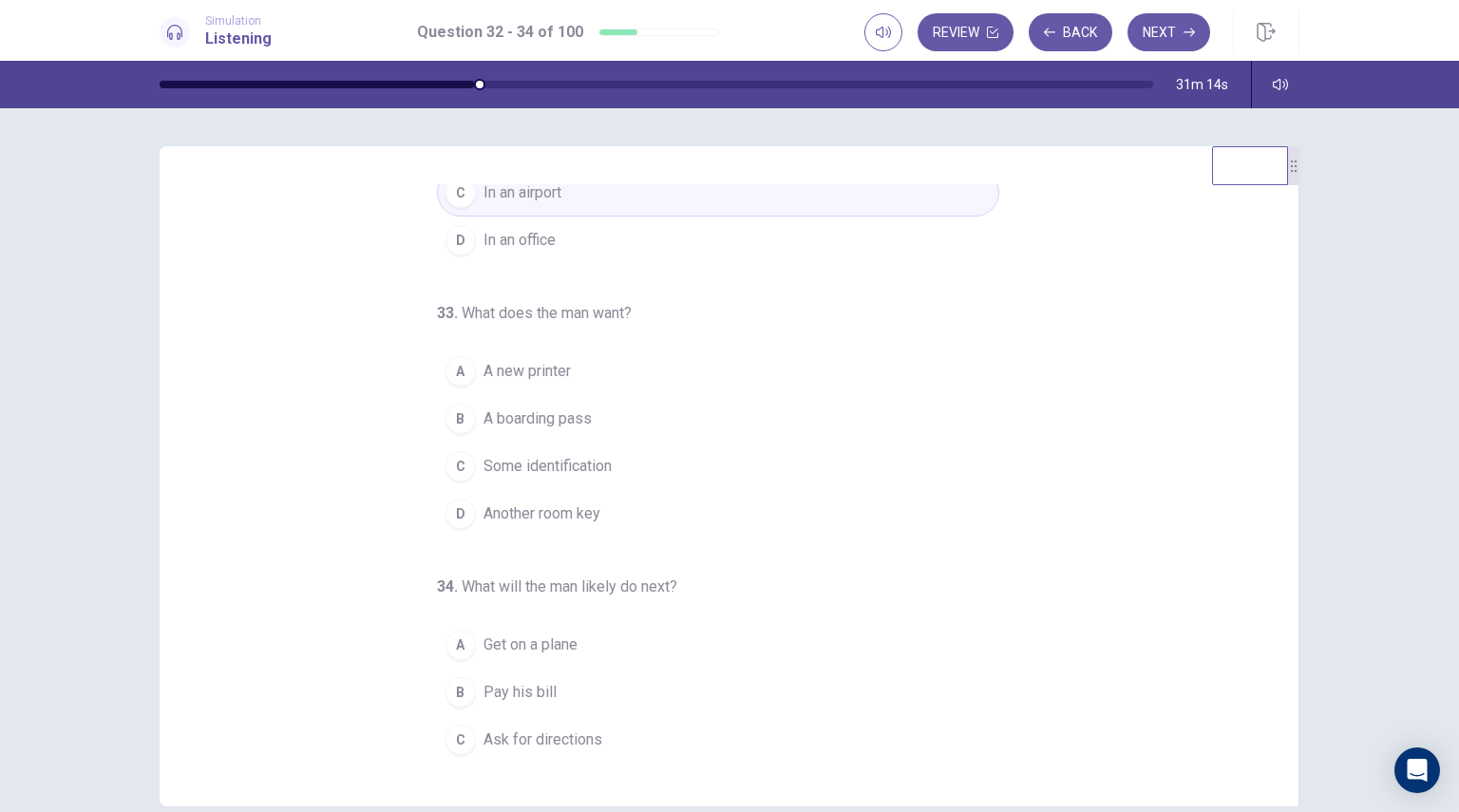 scroll, scrollTop: 162, scrollLeft: 0, axis: vertical 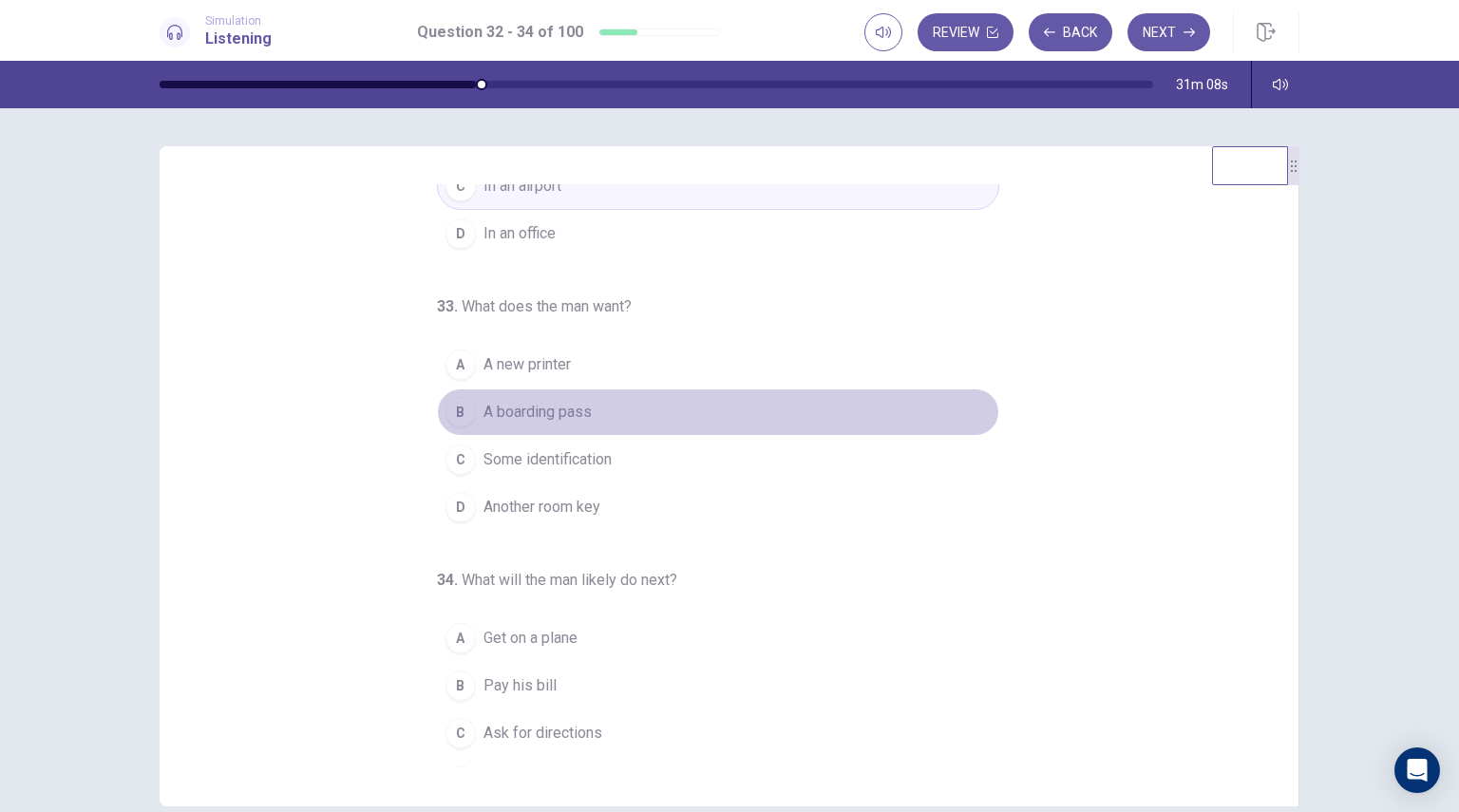 click on "A boarding pass" at bounding box center (538, 412) 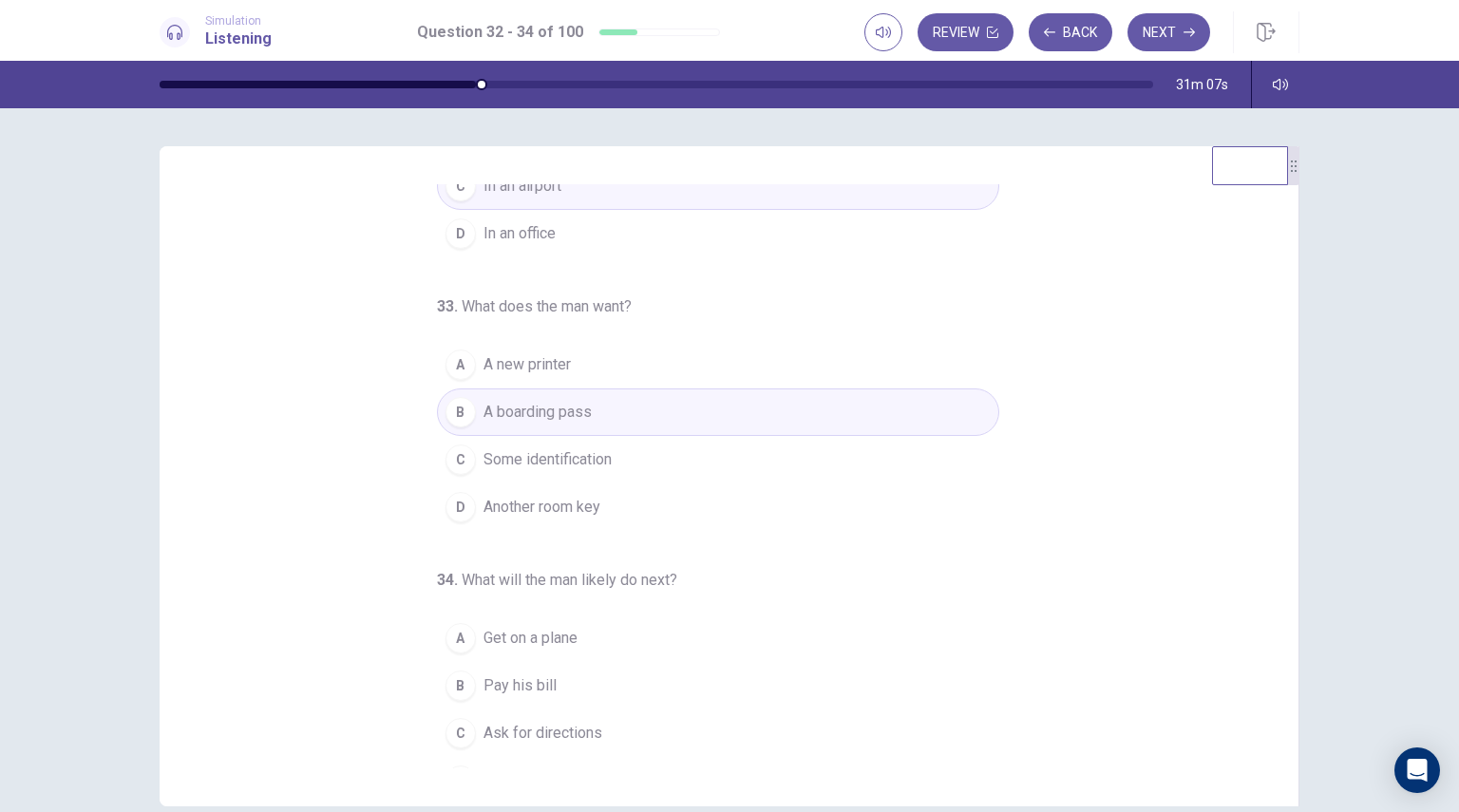 scroll, scrollTop: 194, scrollLeft: 0, axis: vertical 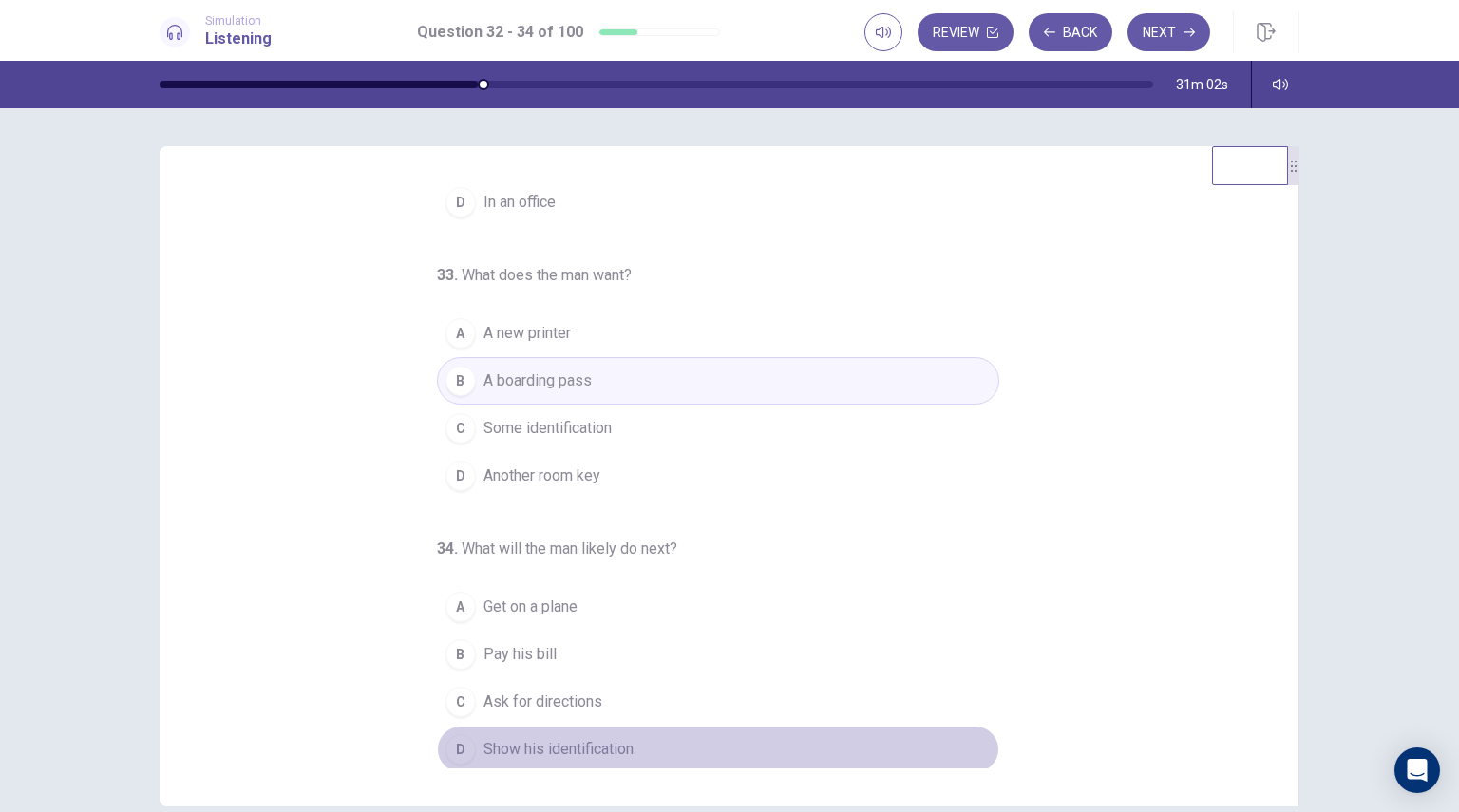 click on "D Show his identification" at bounding box center [718, 749] 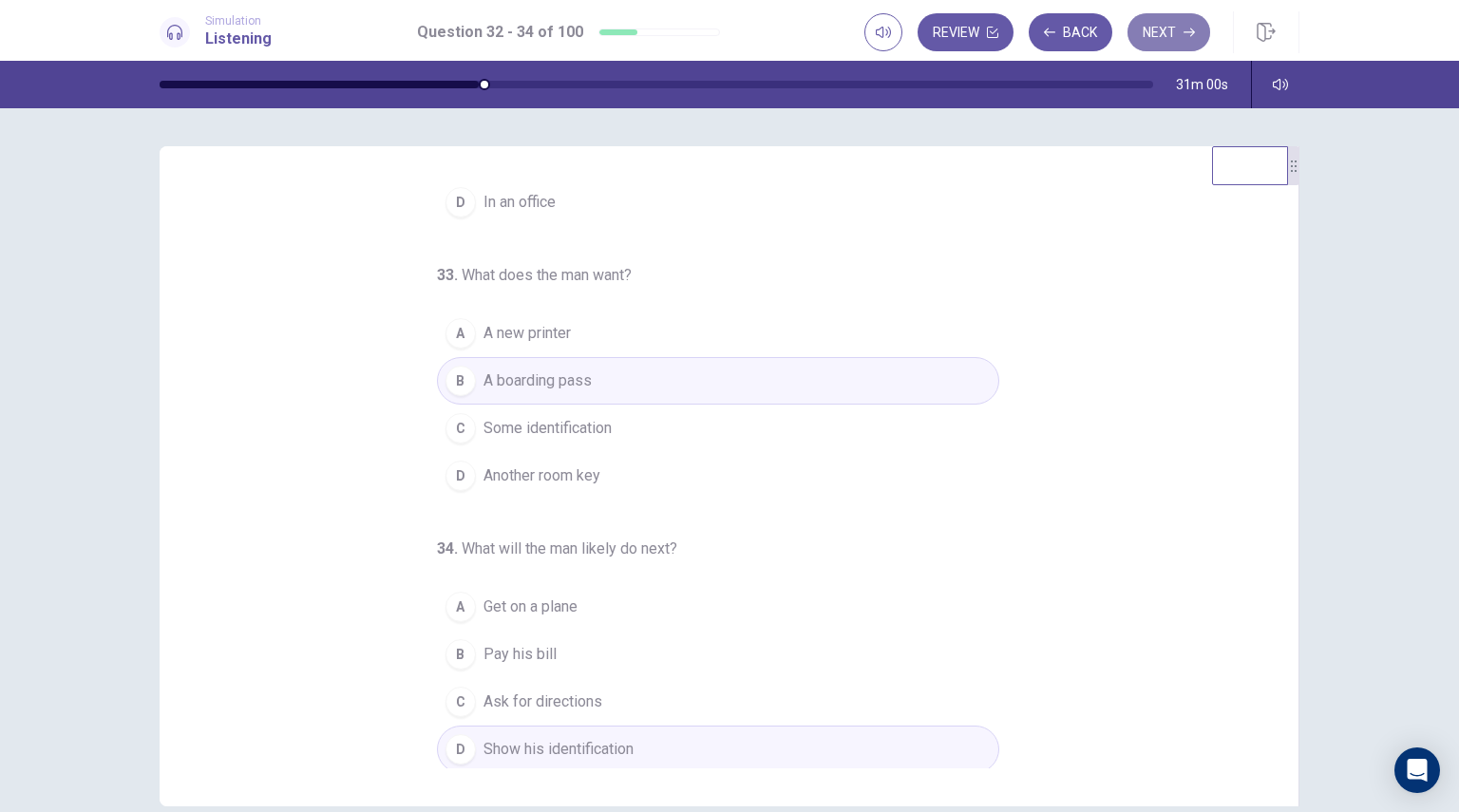 click on "Next" at bounding box center [1168, 32] 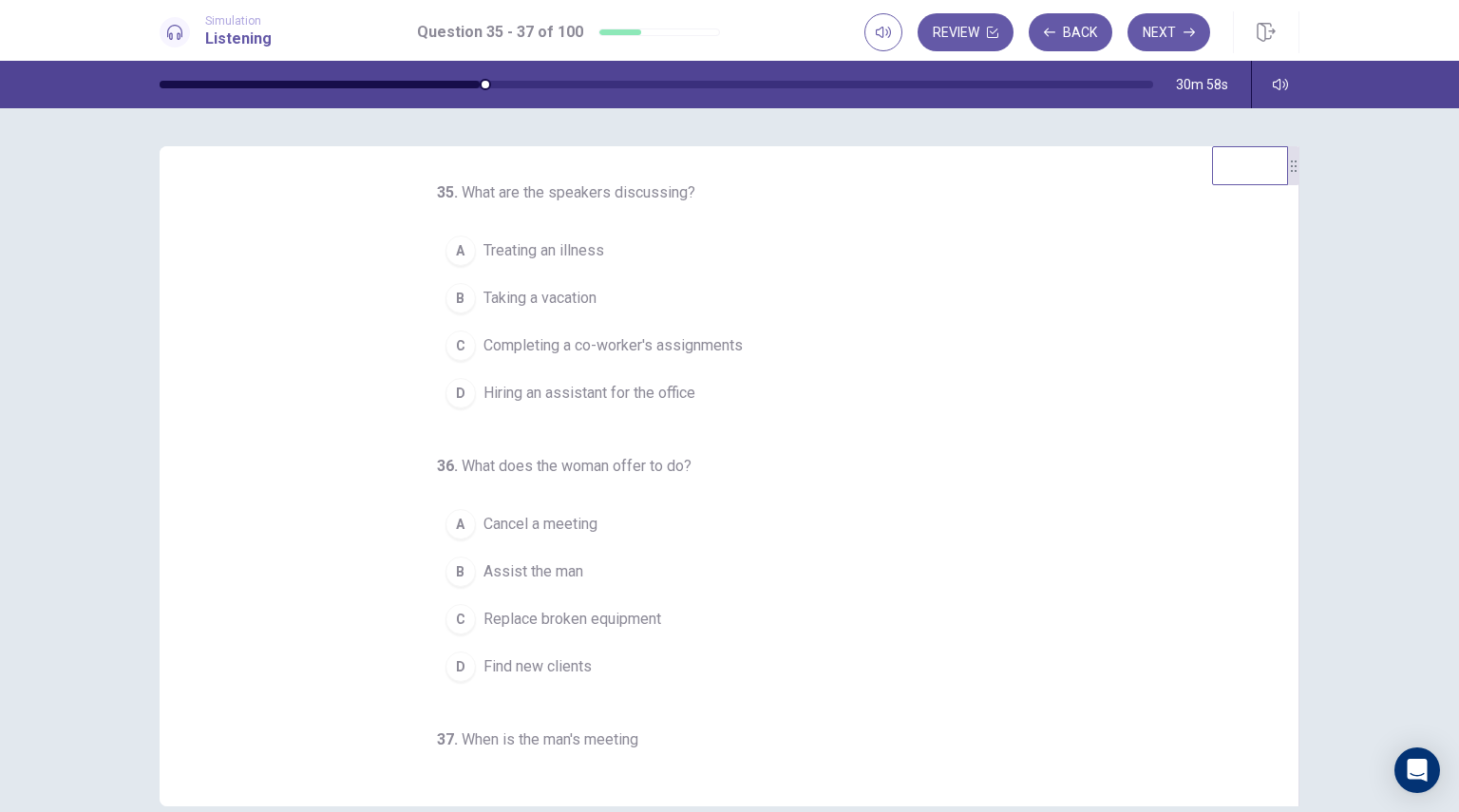 scroll, scrollTop: 0, scrollLeft: 0, axis: both 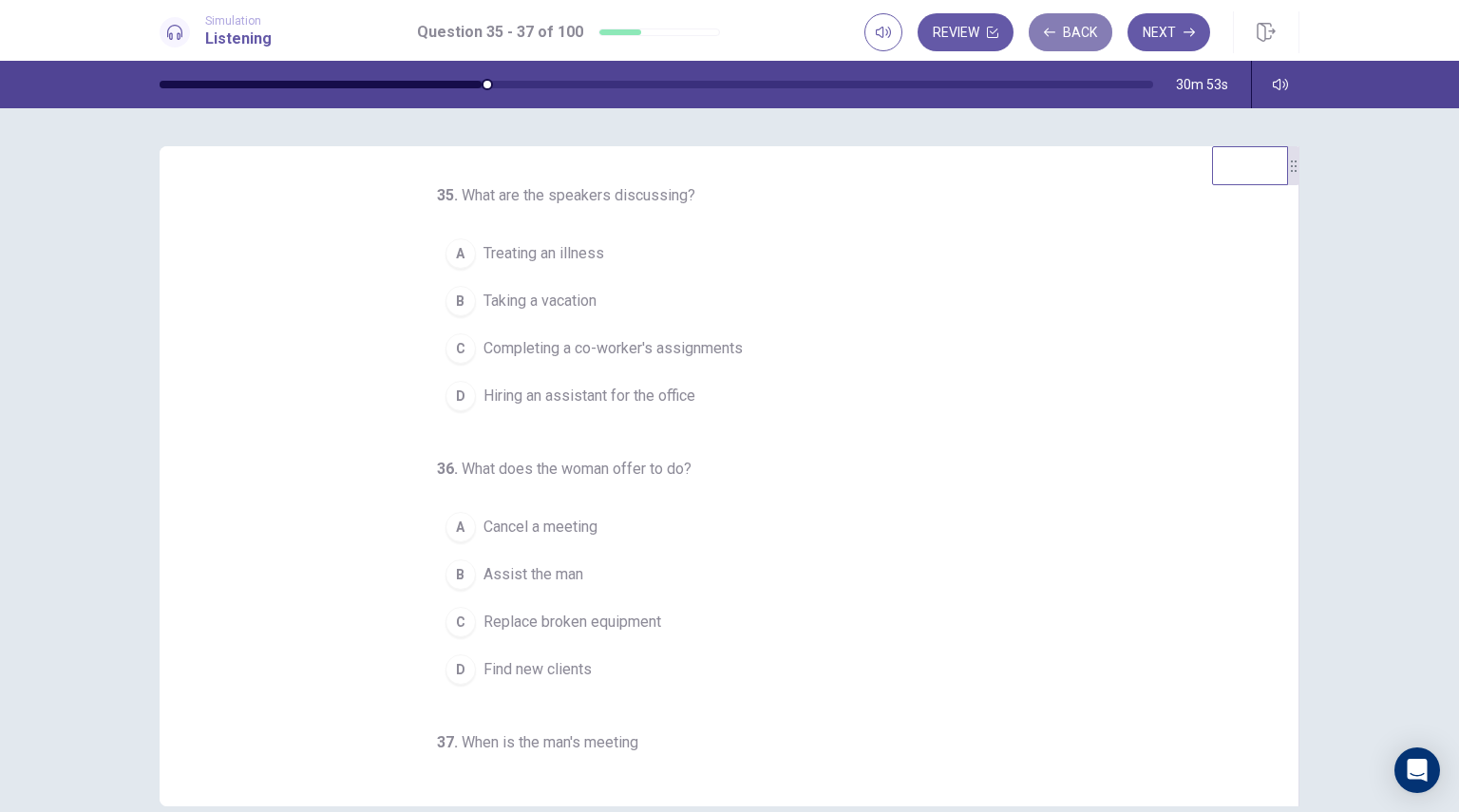 click on "Back" at bounding box center [1071, 32] 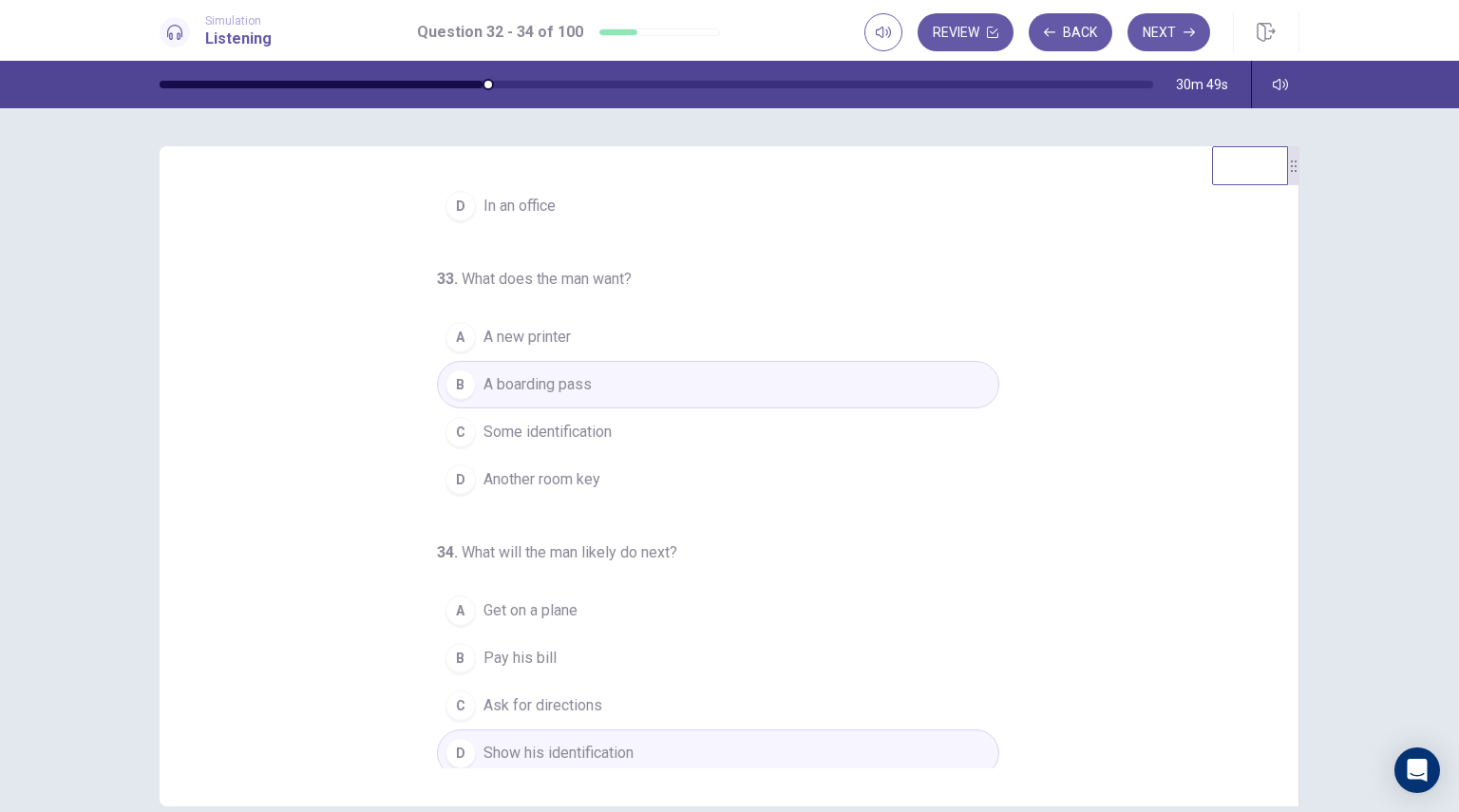 scroll, scrollTop: 194, scrollLeft: 0, axis: vertical 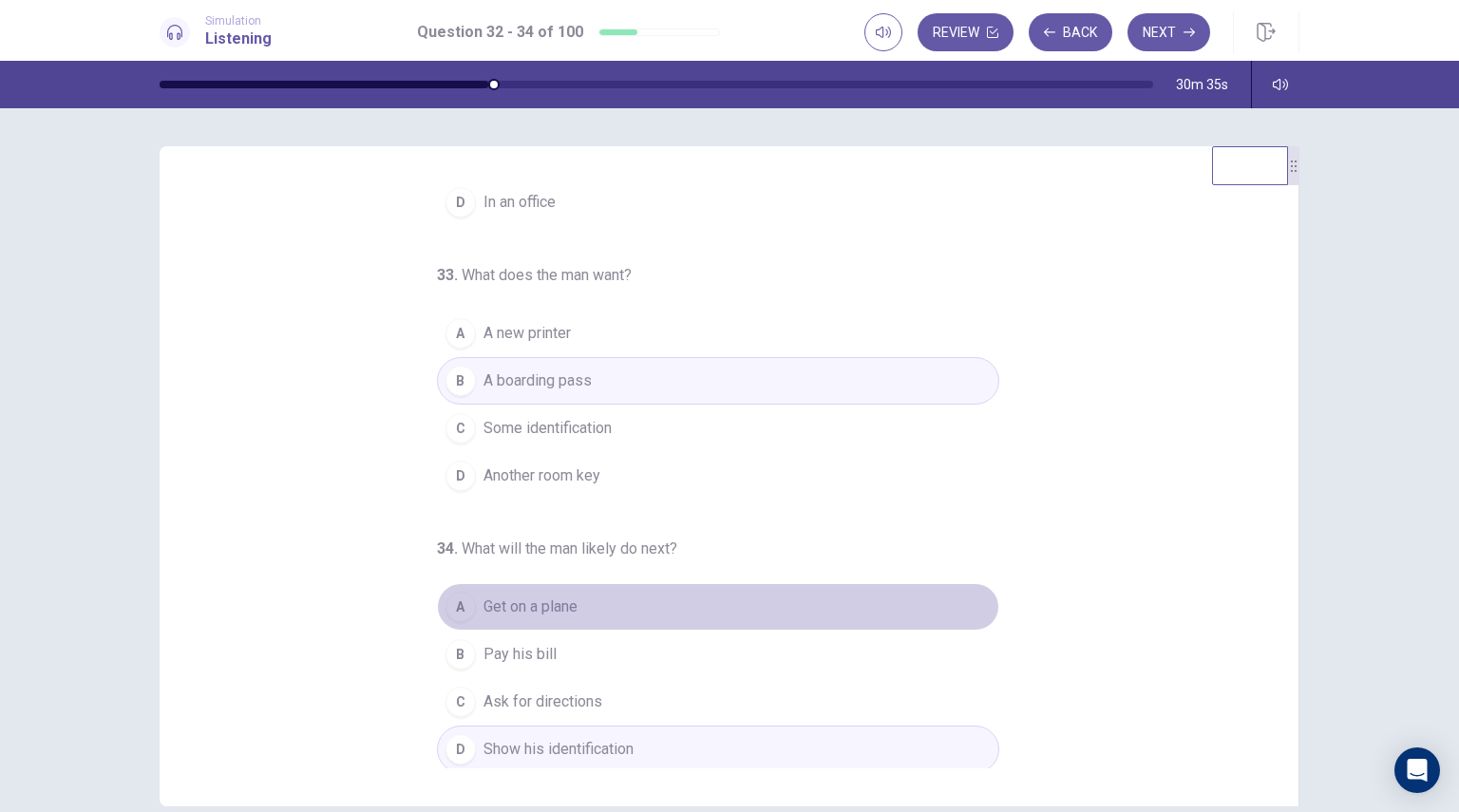 click on "A Get on a plane" at bounding box center [718, 607] 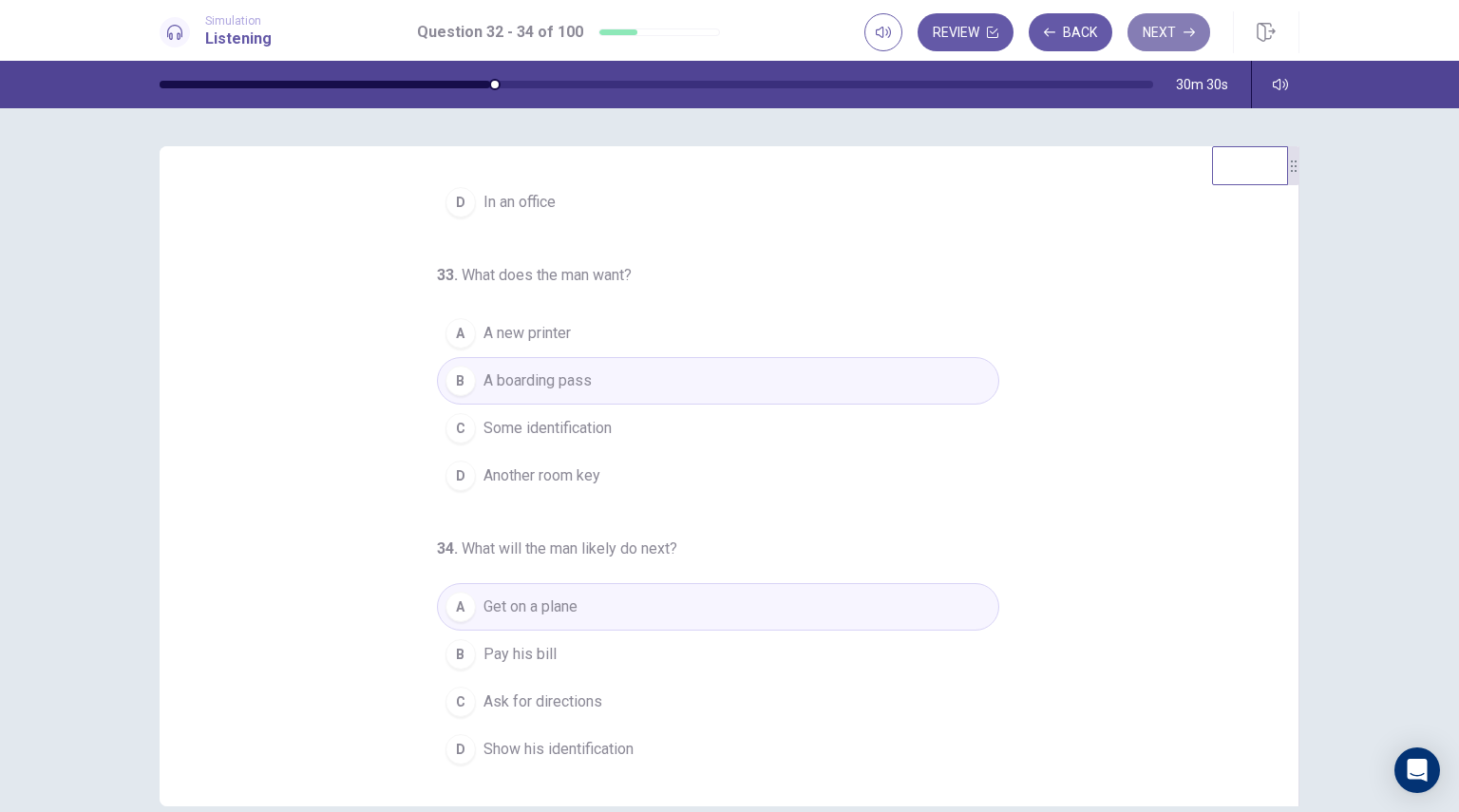 click on "Next" at bounding box center (1168, 32) 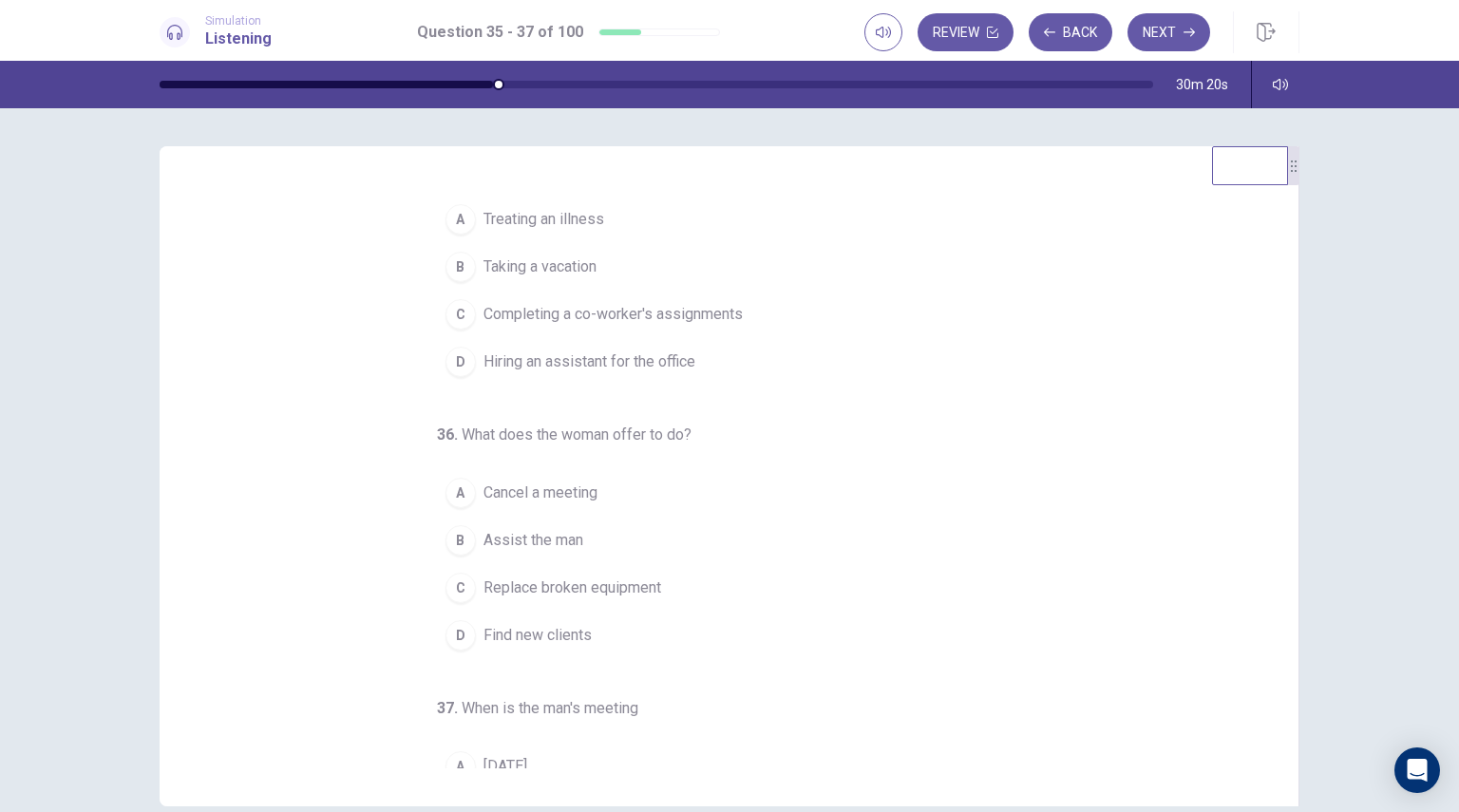 scroll, scrollTop: 0, scrollLeft: 0, axis: both 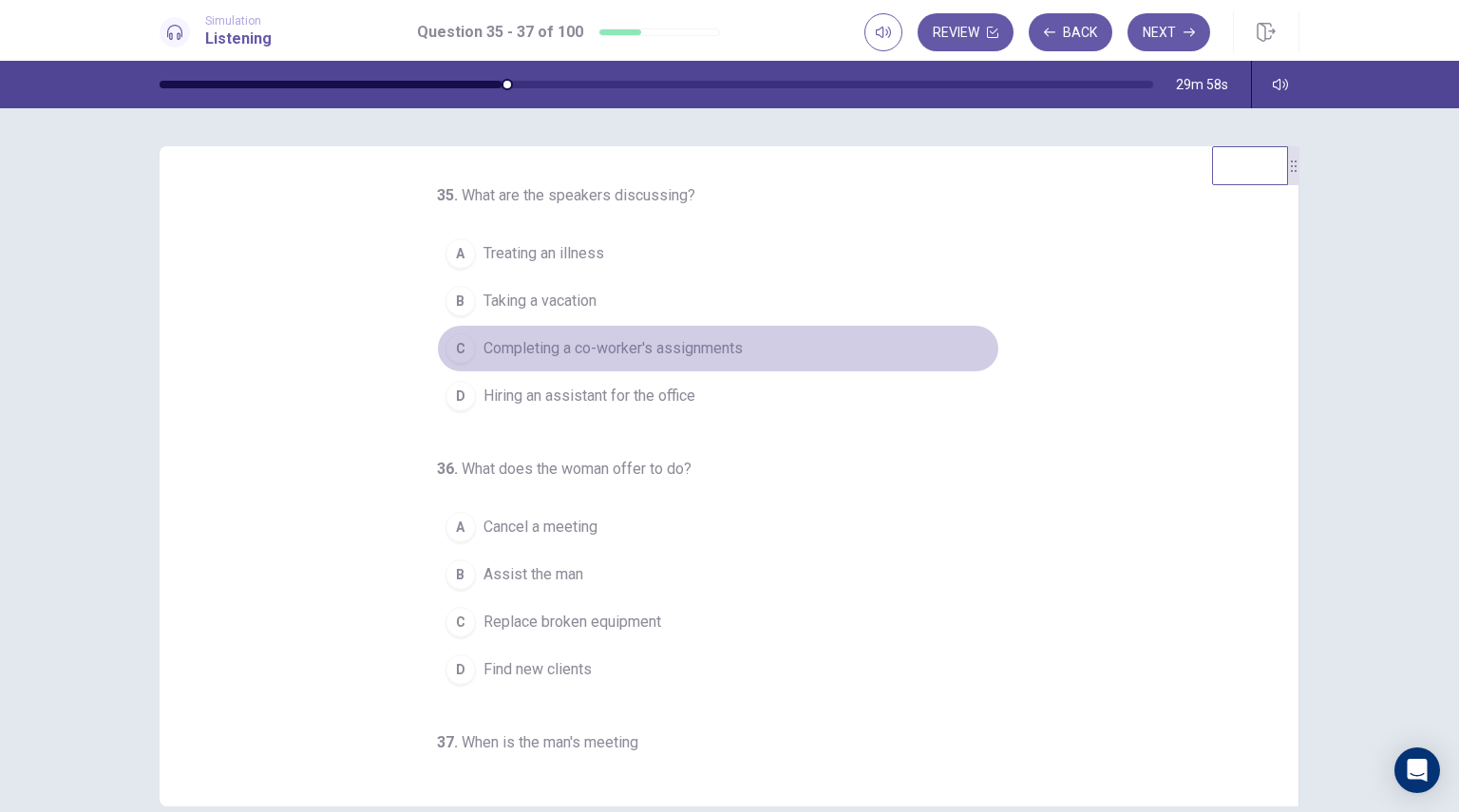 click on "Completing a co-worker's assignments" at bounding box center (613, 349) 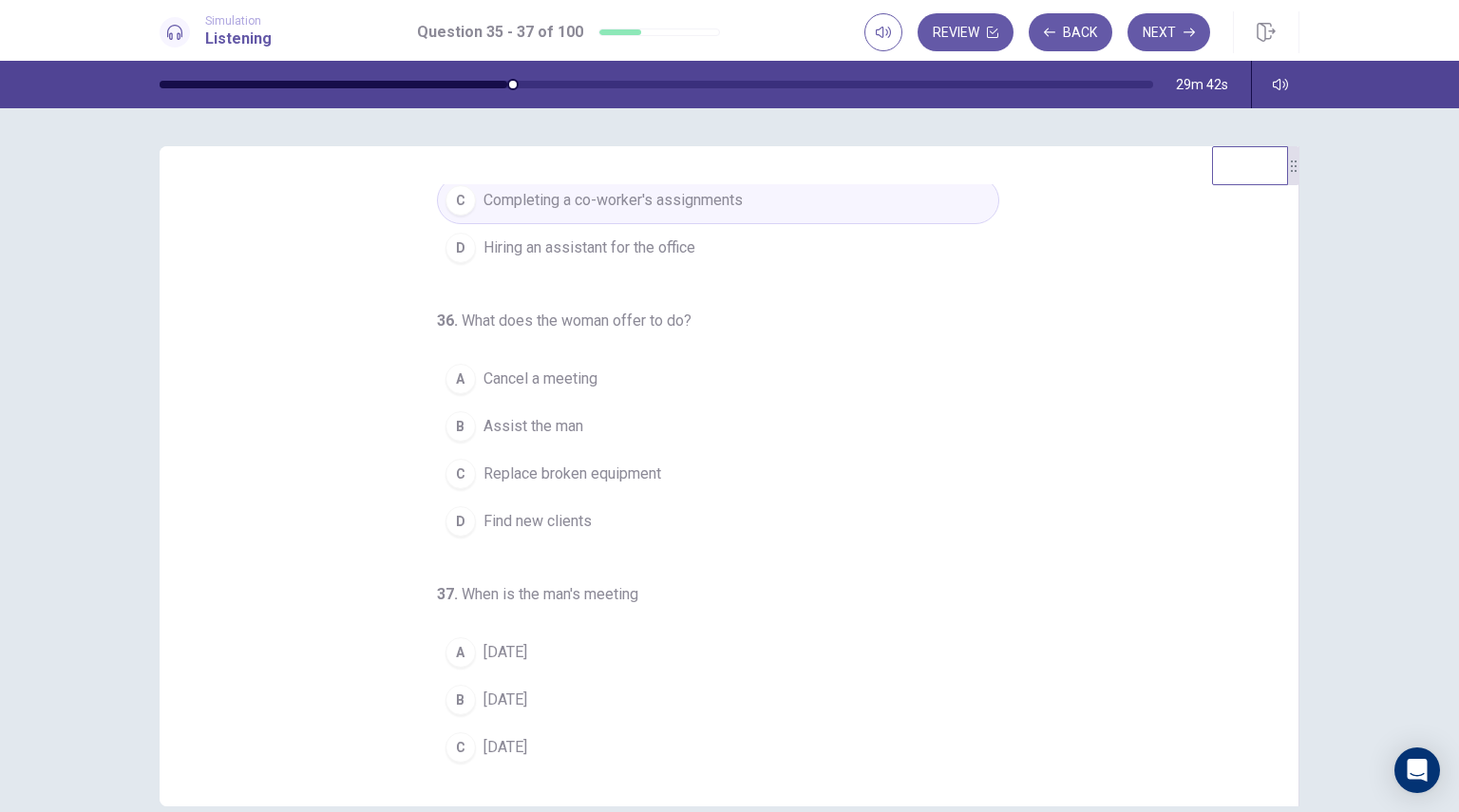 scroll, scrollTop: 151, scrollLeft: 0, axis: vertical 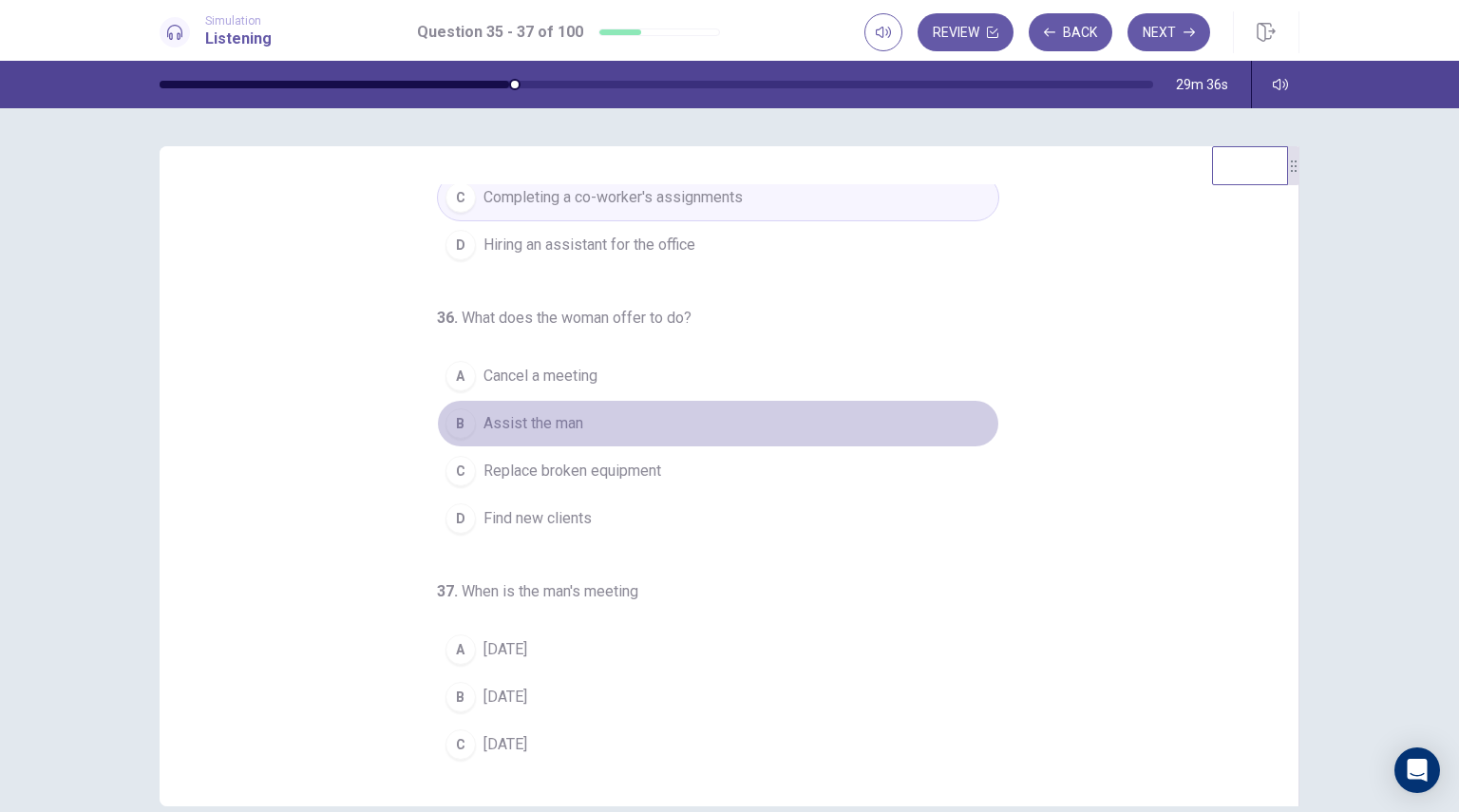 click on "Assist the man" at bounding box center (533, 424) 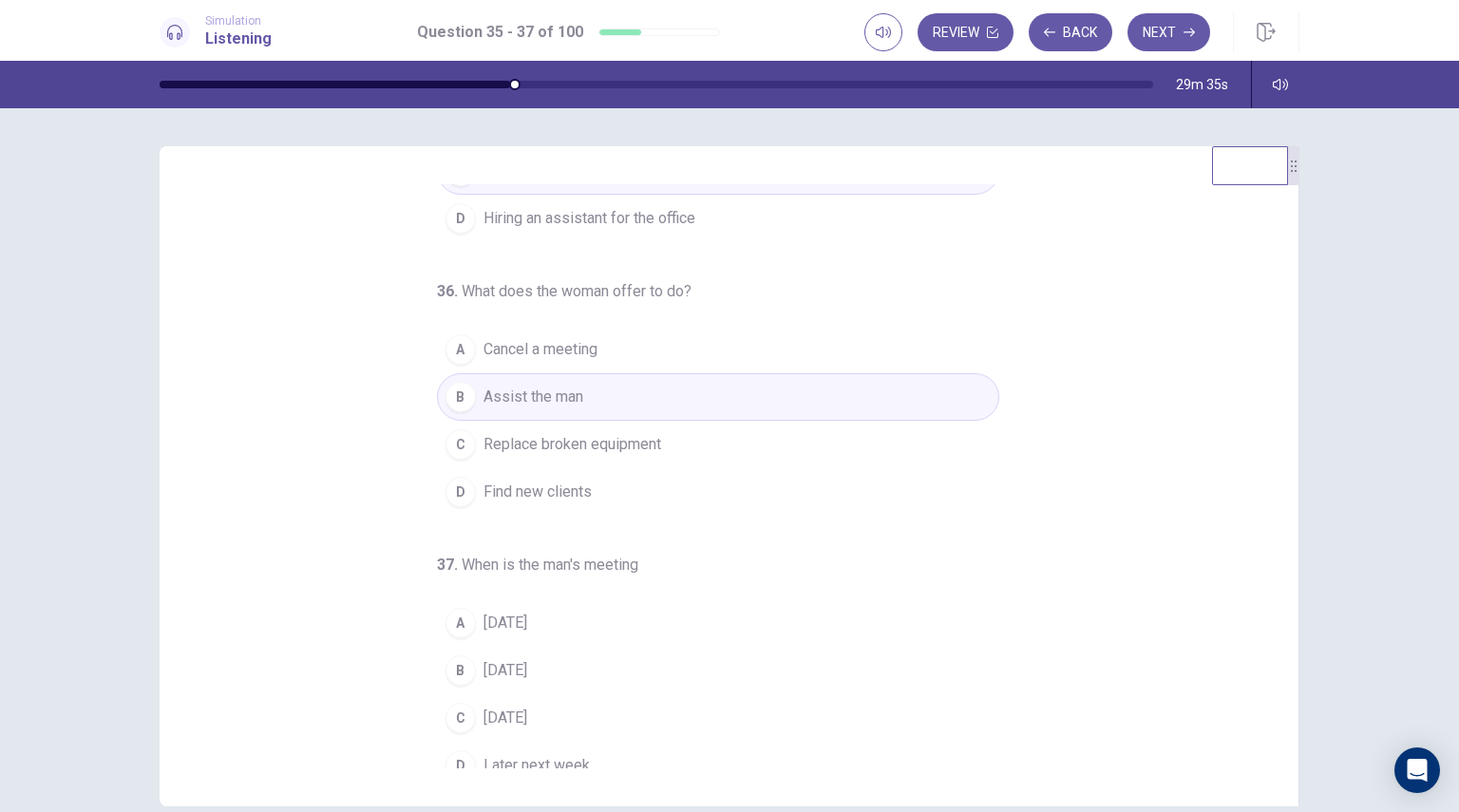 scroll, scrollTop: 194, scrollLeft: 0, axis: vertical 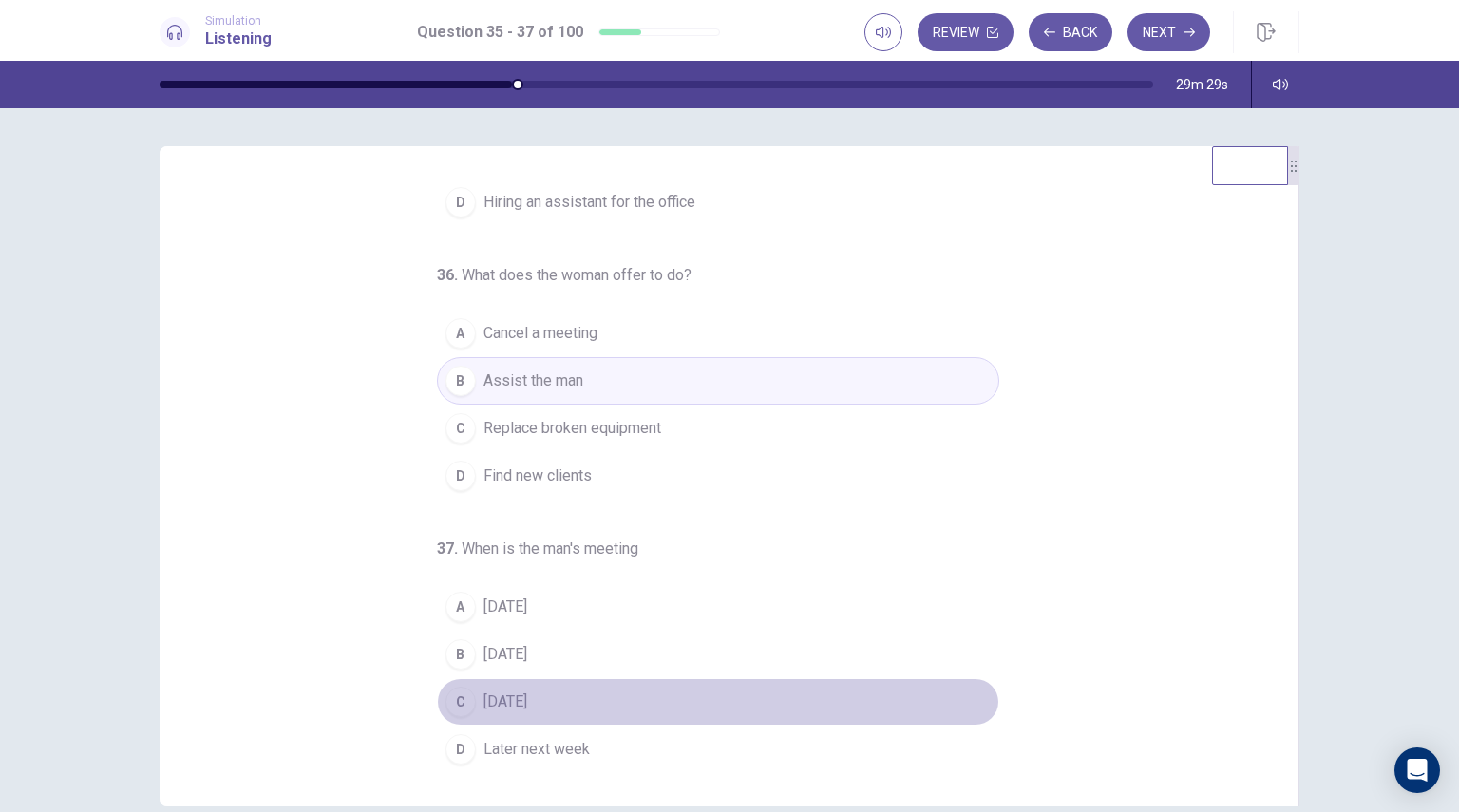 click on "Next Monday" at bounding box center [505, 702] 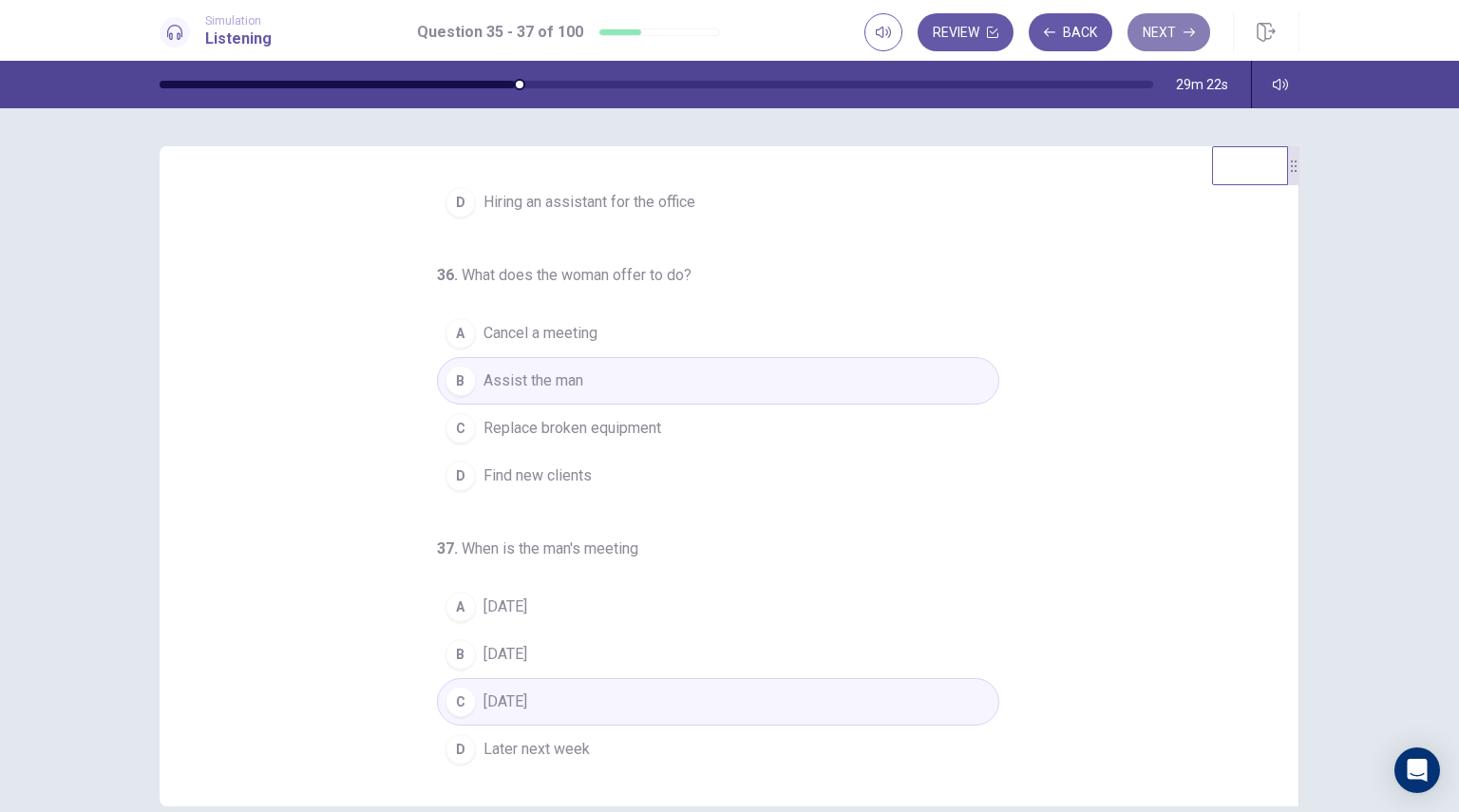 click on "Next" at bounding box center (1168, 32) 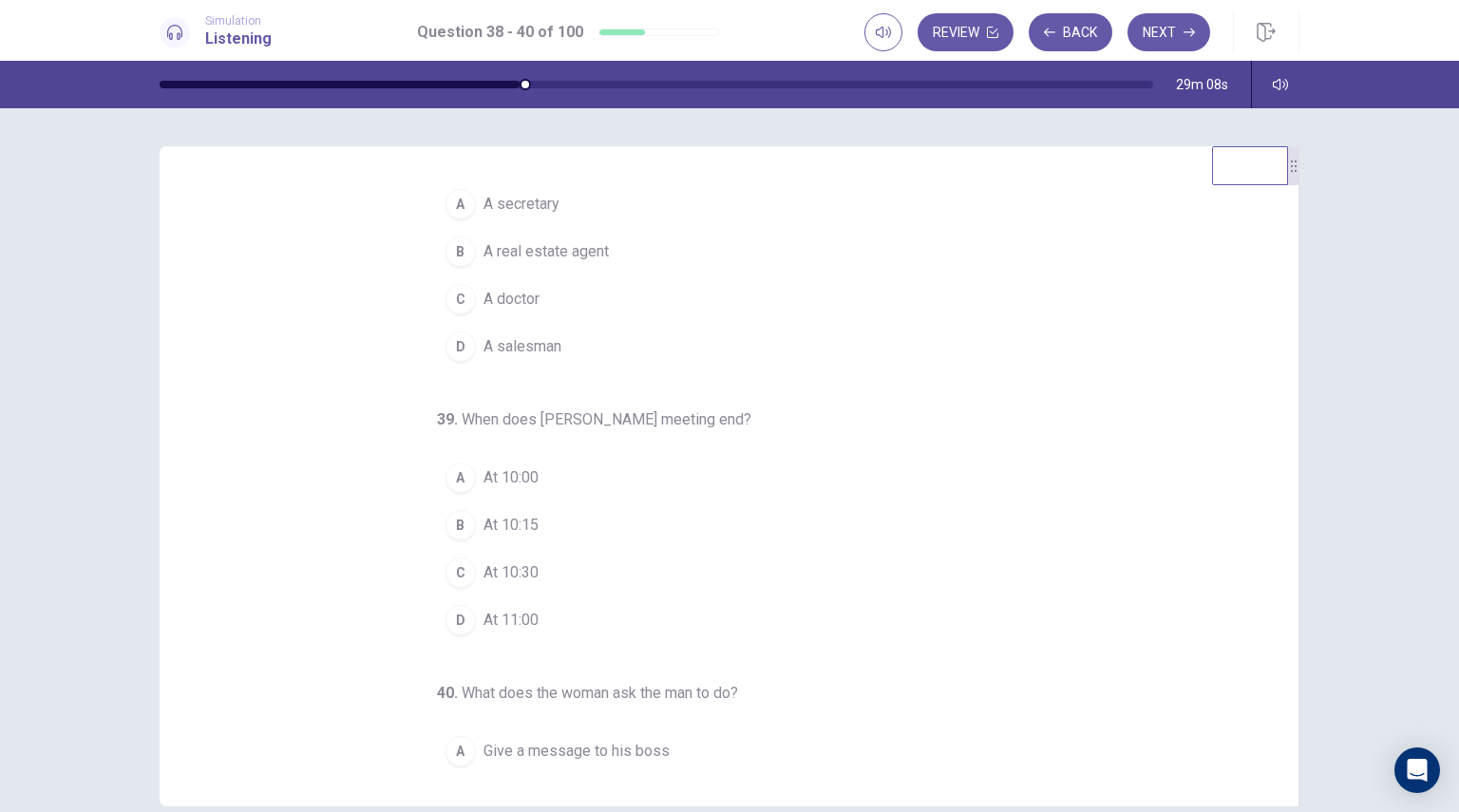 scroll, scrollTop: 0, scrollLeft: 0, axis: both 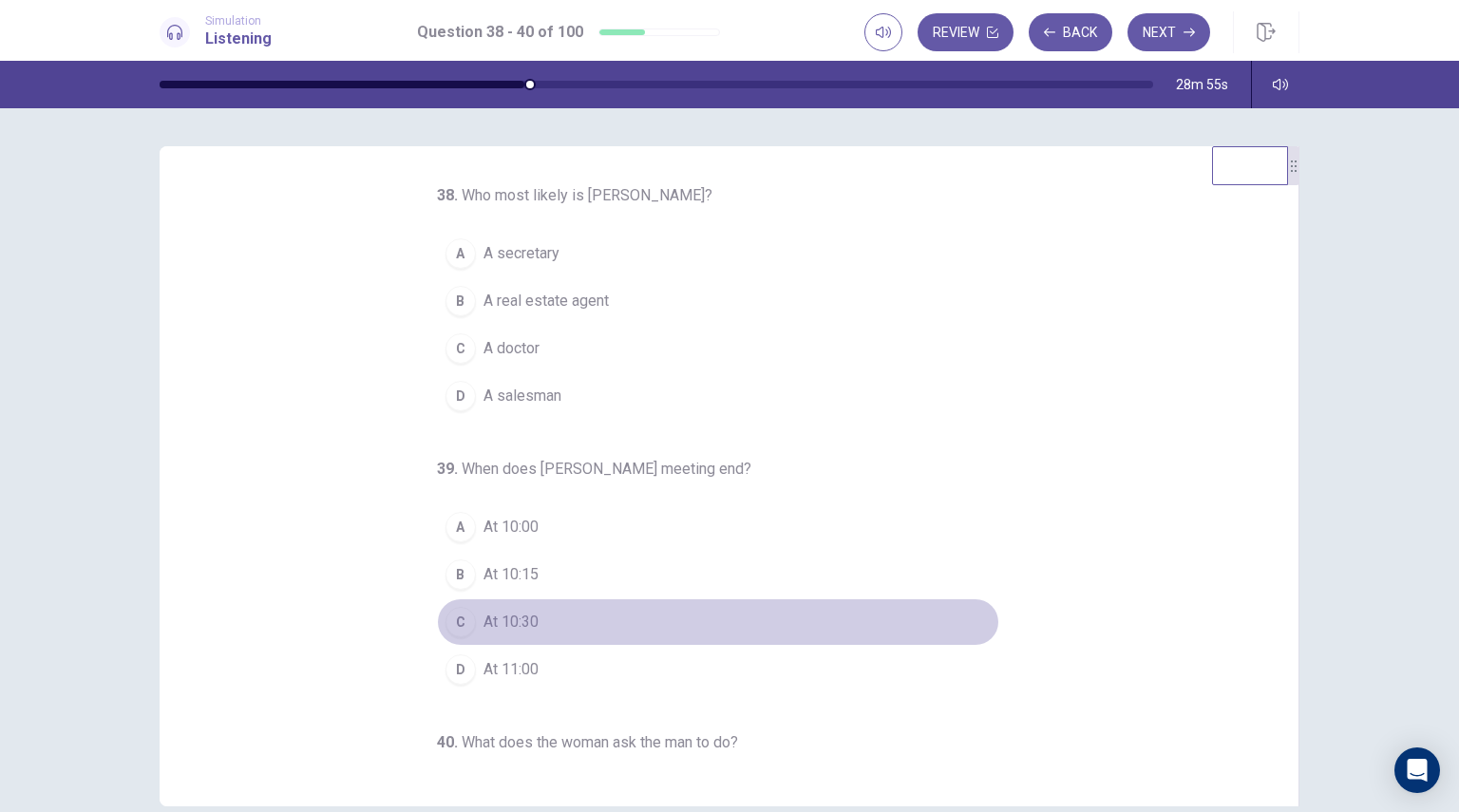 click on "At 10:30" at bounding box center [511, 622] 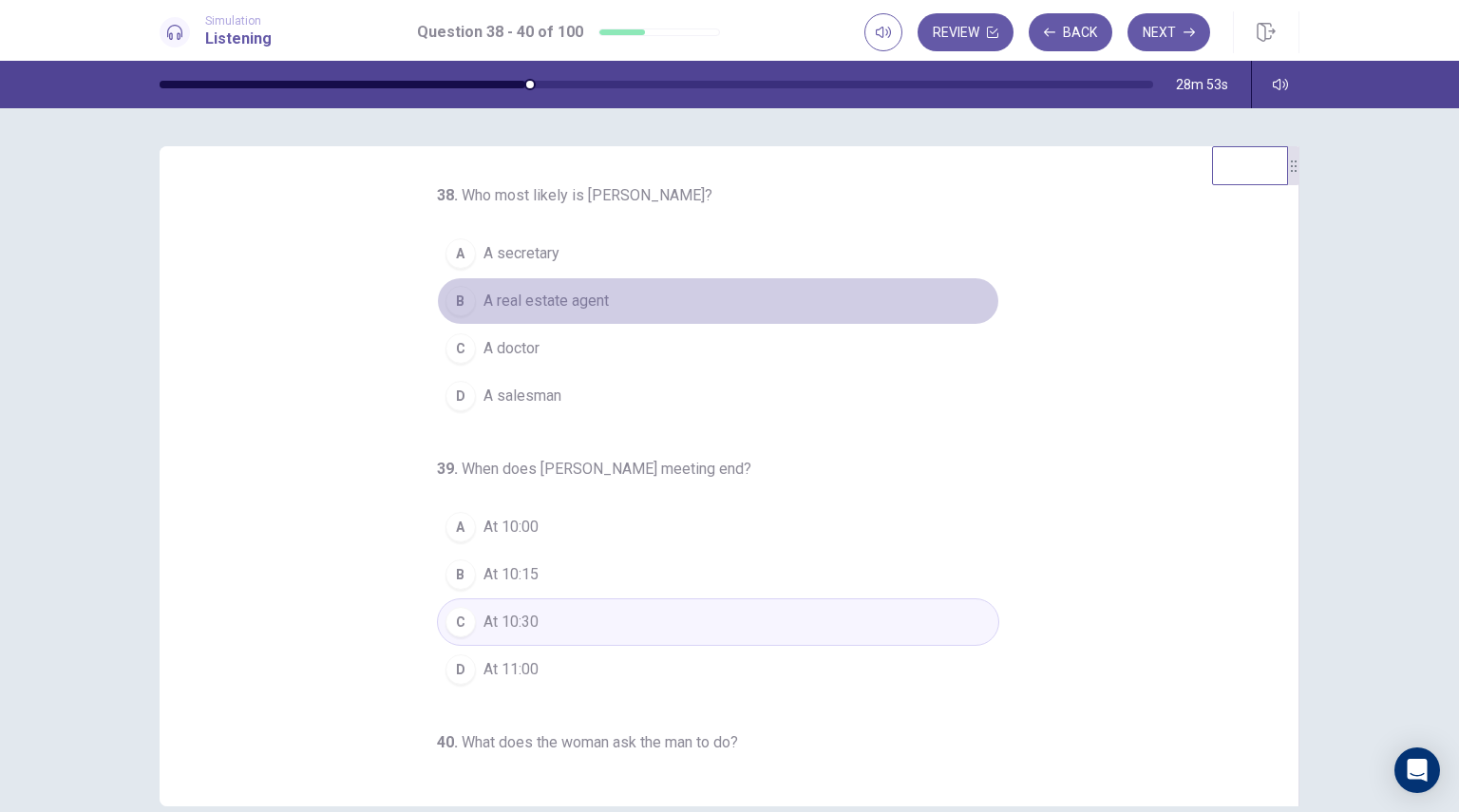 click on "A real estate agent" at bounding box center (546, 301) 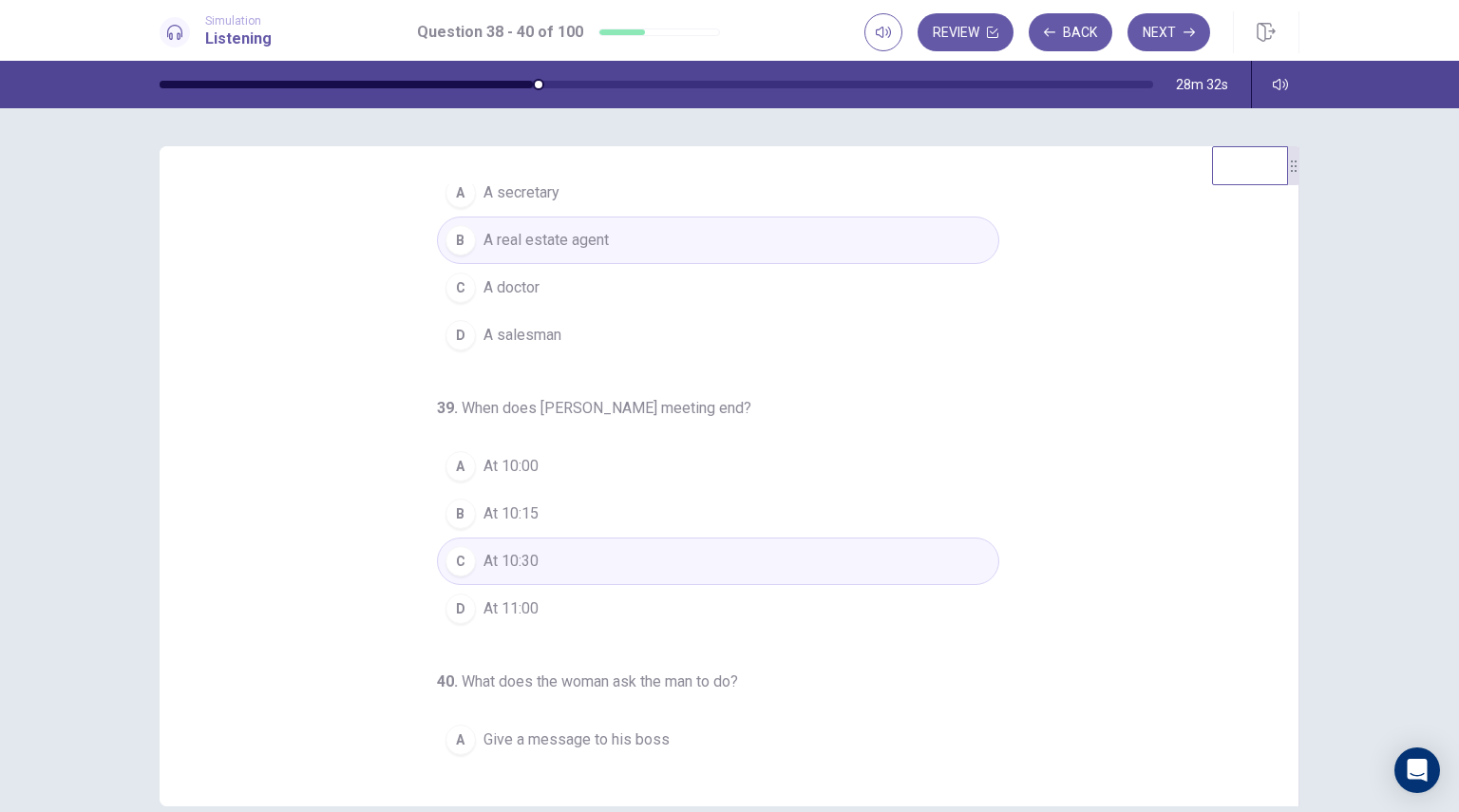 scroll, scrollTop: 80, scrollLeft: 0, axis: vertical 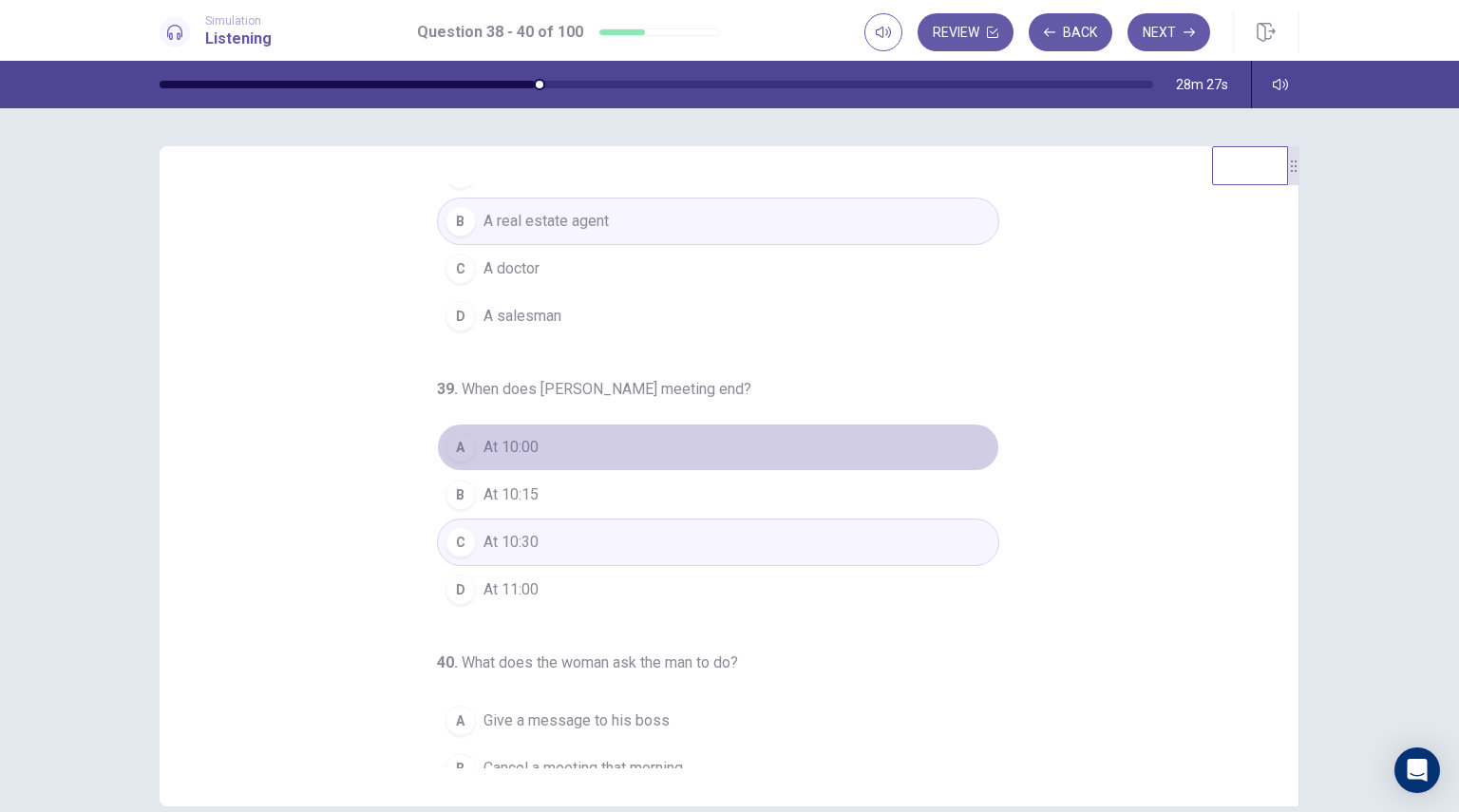 click on "A At 10:00" at bounding box center [718, 447] 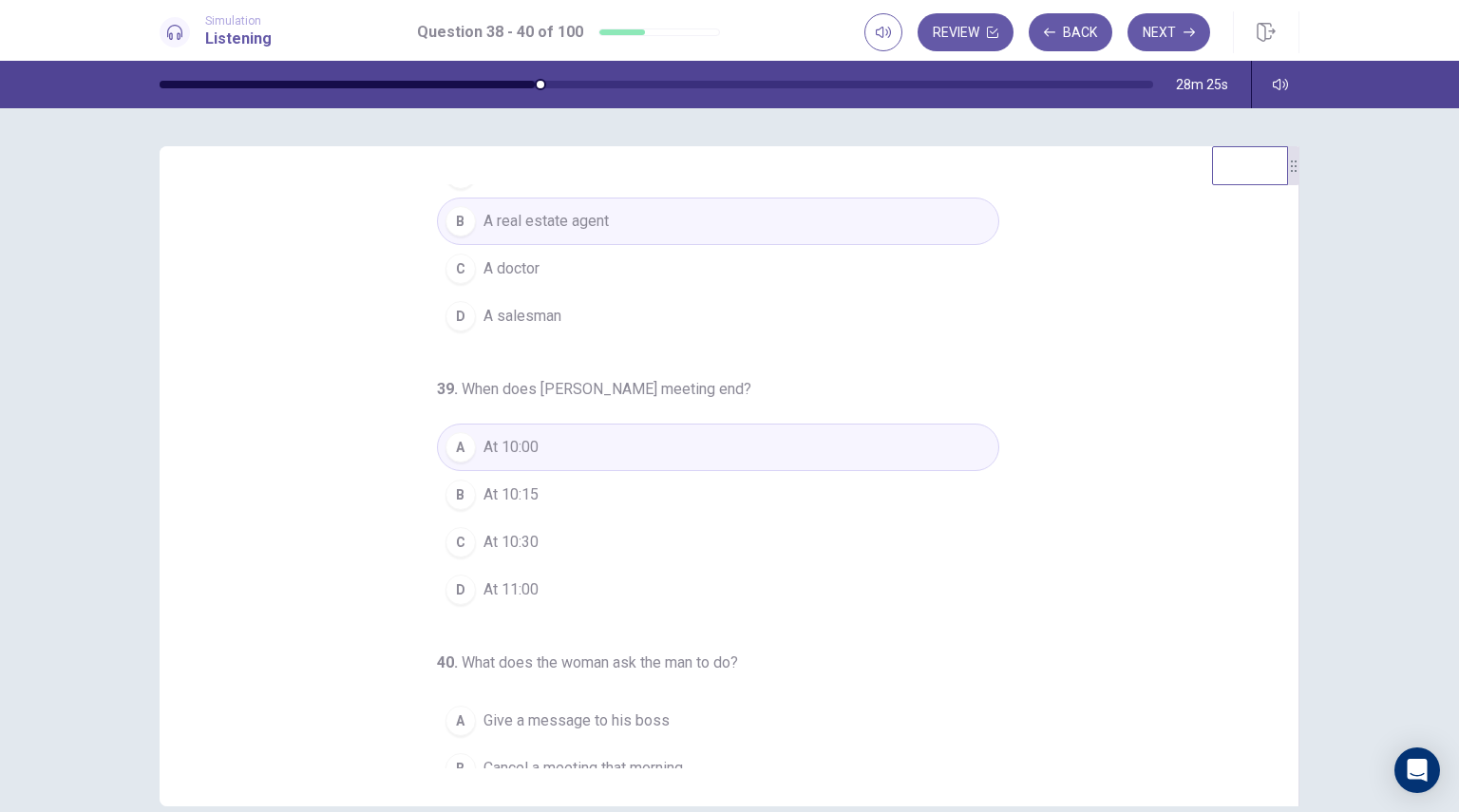 scroll, scrollTop: 194, scrollLeft: 0, axis: vertical 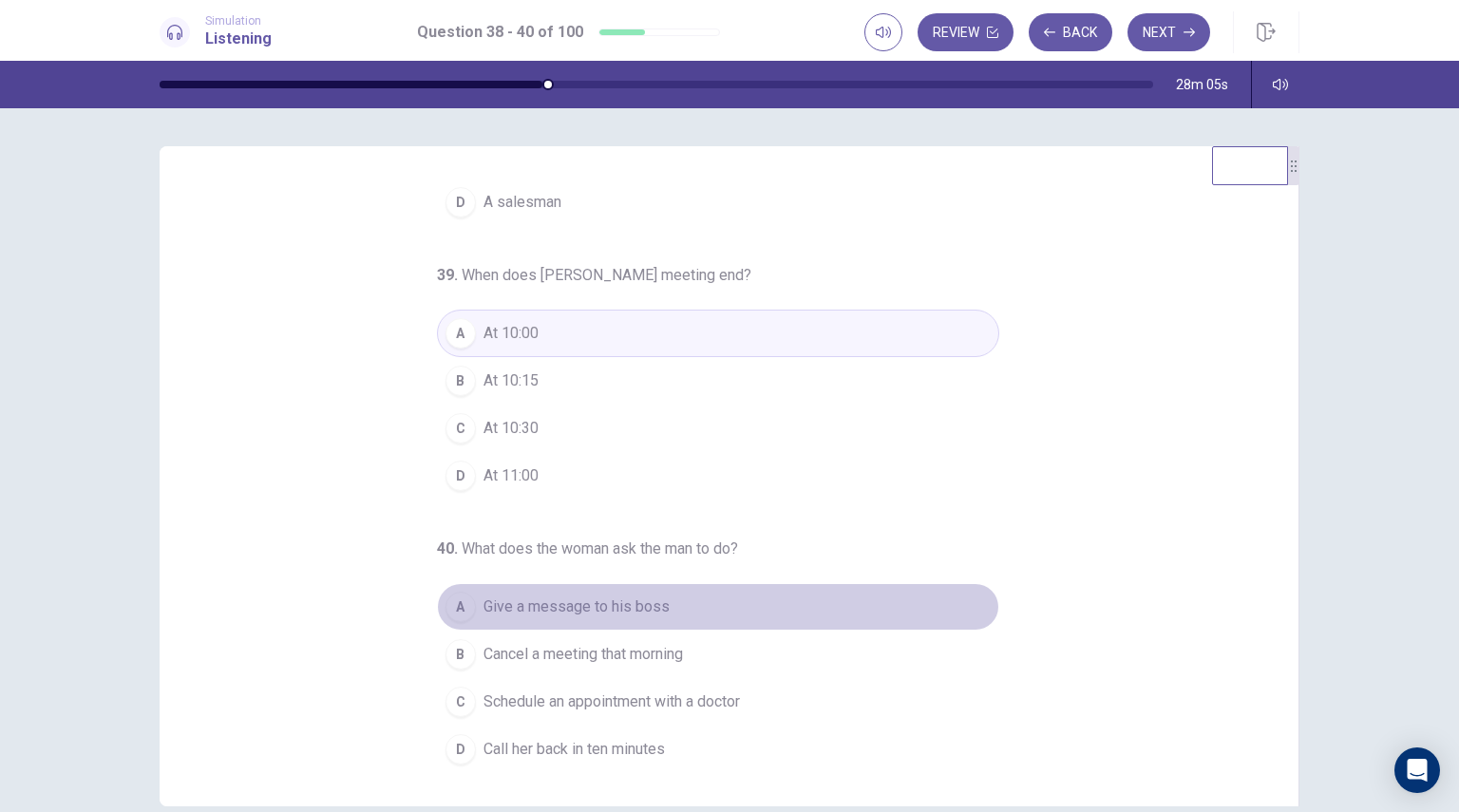 click on "A Give a message to his boss" at bounding box center [718, 607] 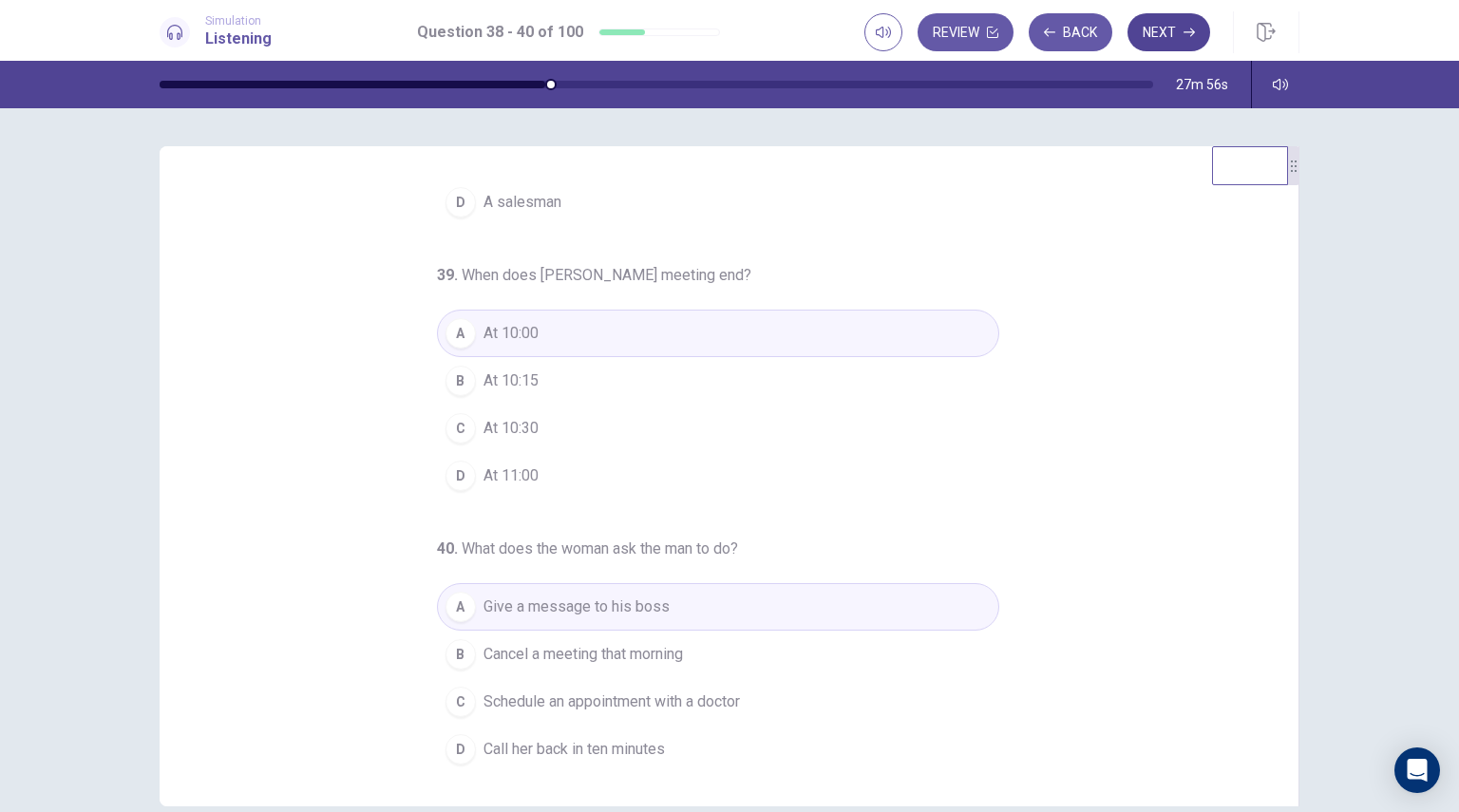click on "Next" at bounding box center [1168, 32] 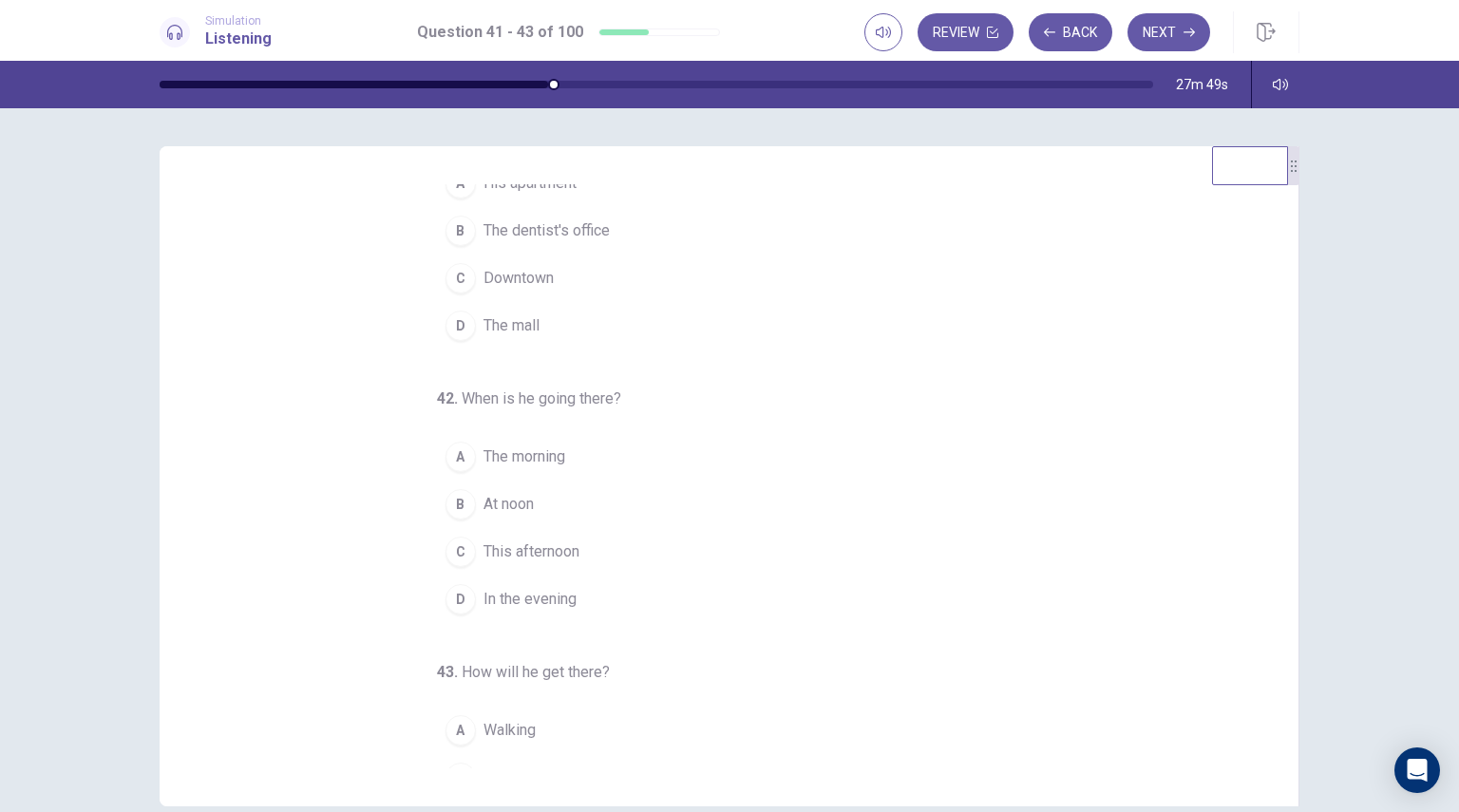 scroll, scrollTop: 0, scrollLeft: 0, axis: both 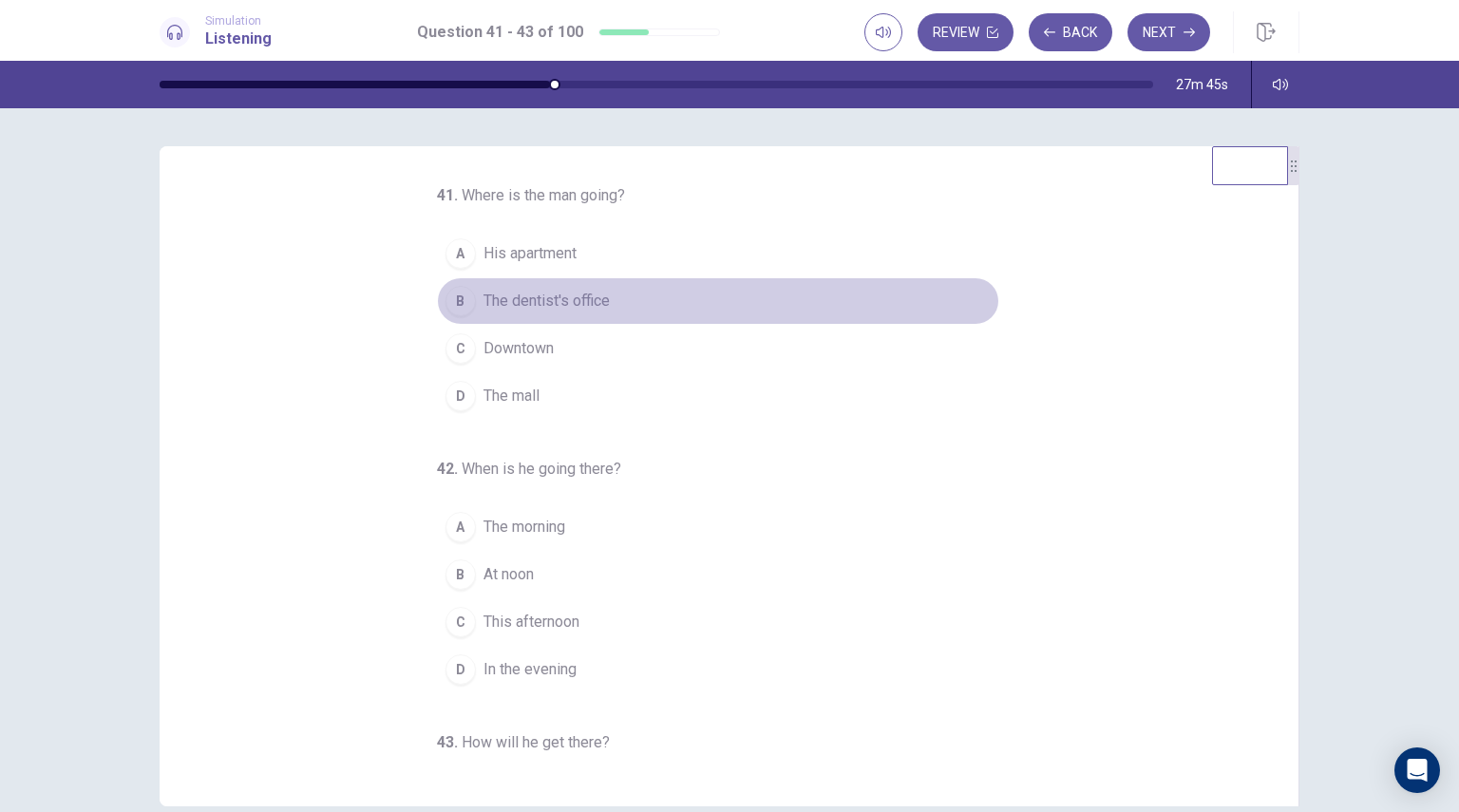 click on "B The dentist's office" at bounding box center (718, 301) 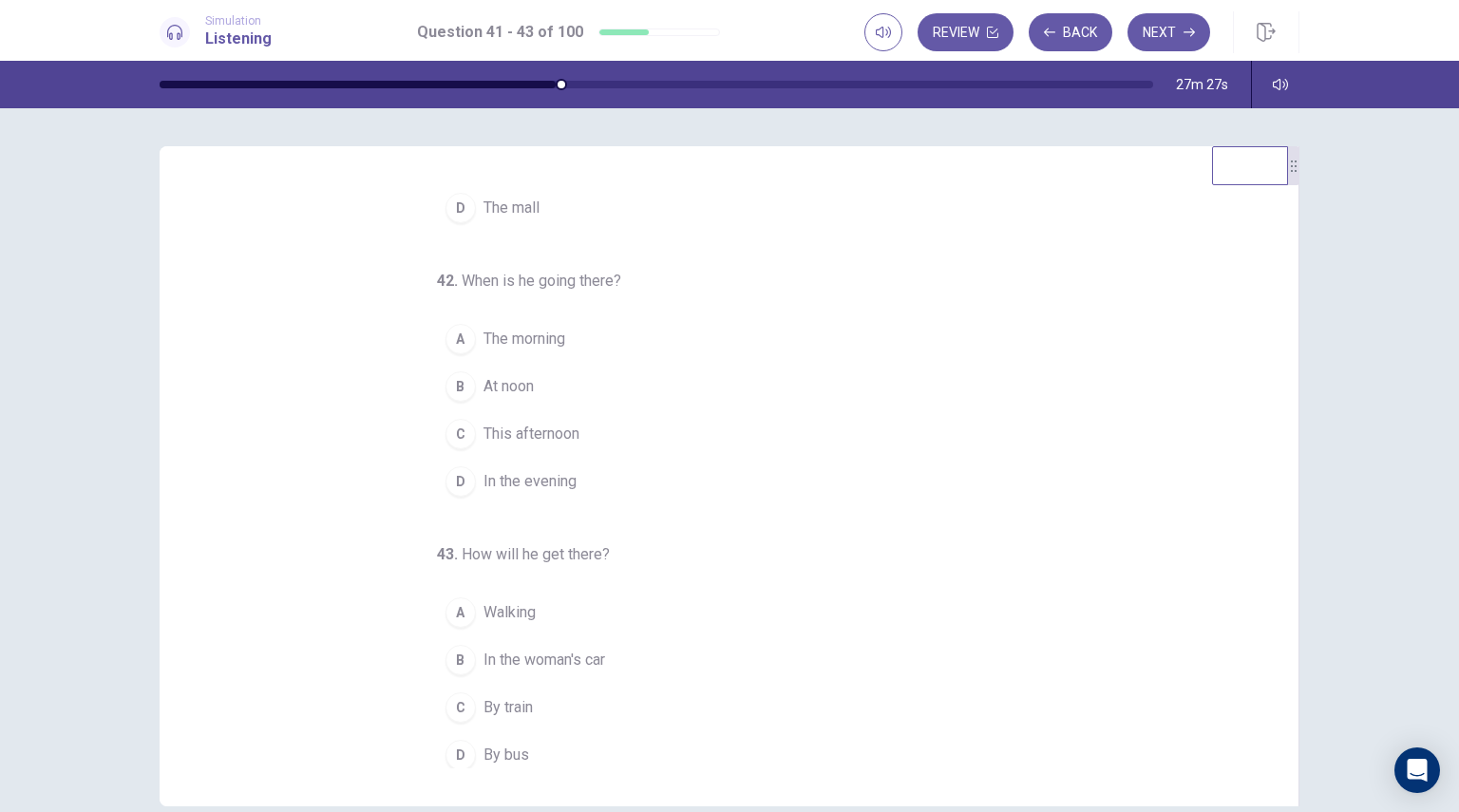 scroll, scrollTop: 194, scrollLeft: 0, axis: vertical 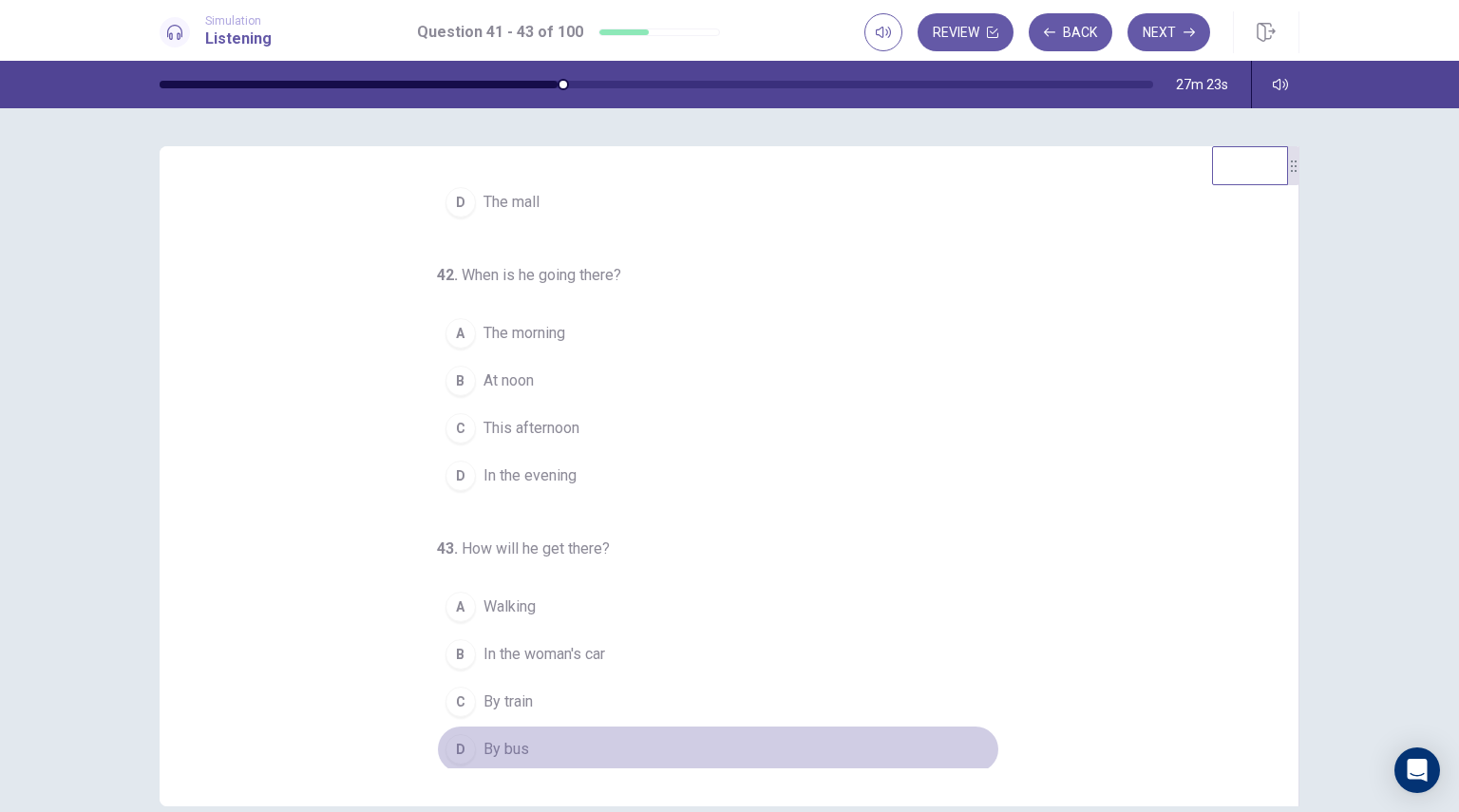 click on "By bus" at bounding box center [506, 749] 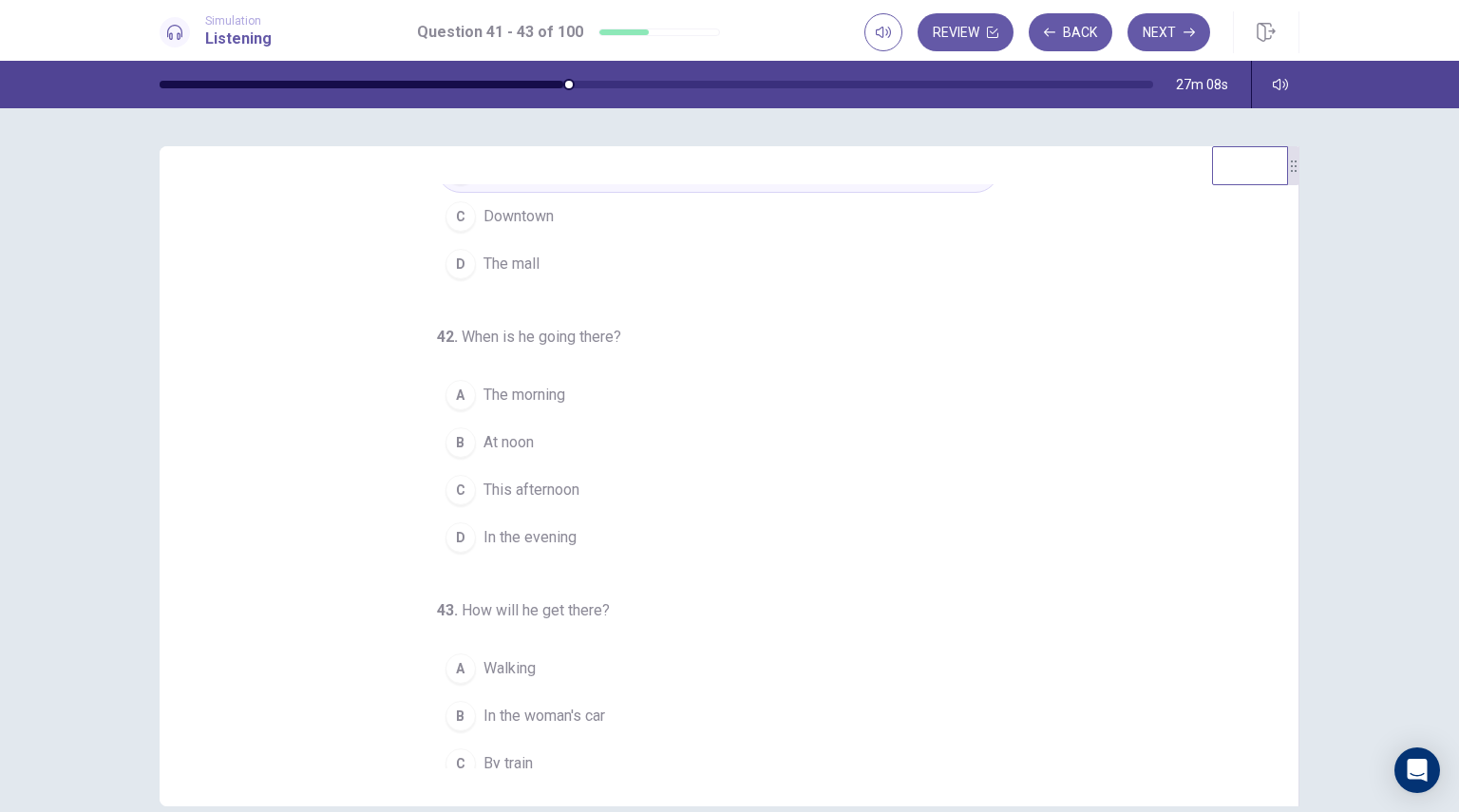 scroll, scrollTop: 141, scrollLeft: 0, axis: vertical 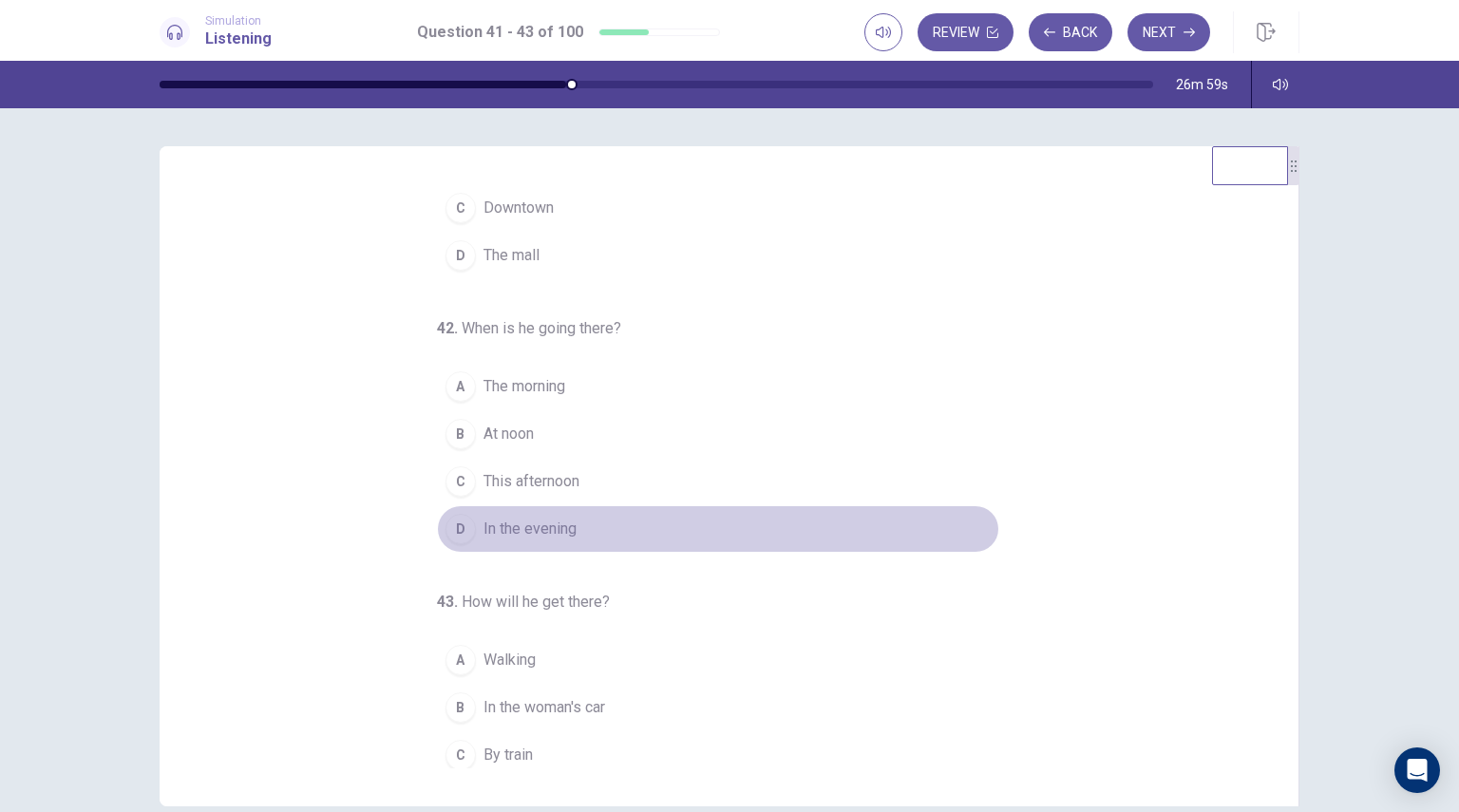 click on "In the evening" at bounding box center [530, 529] 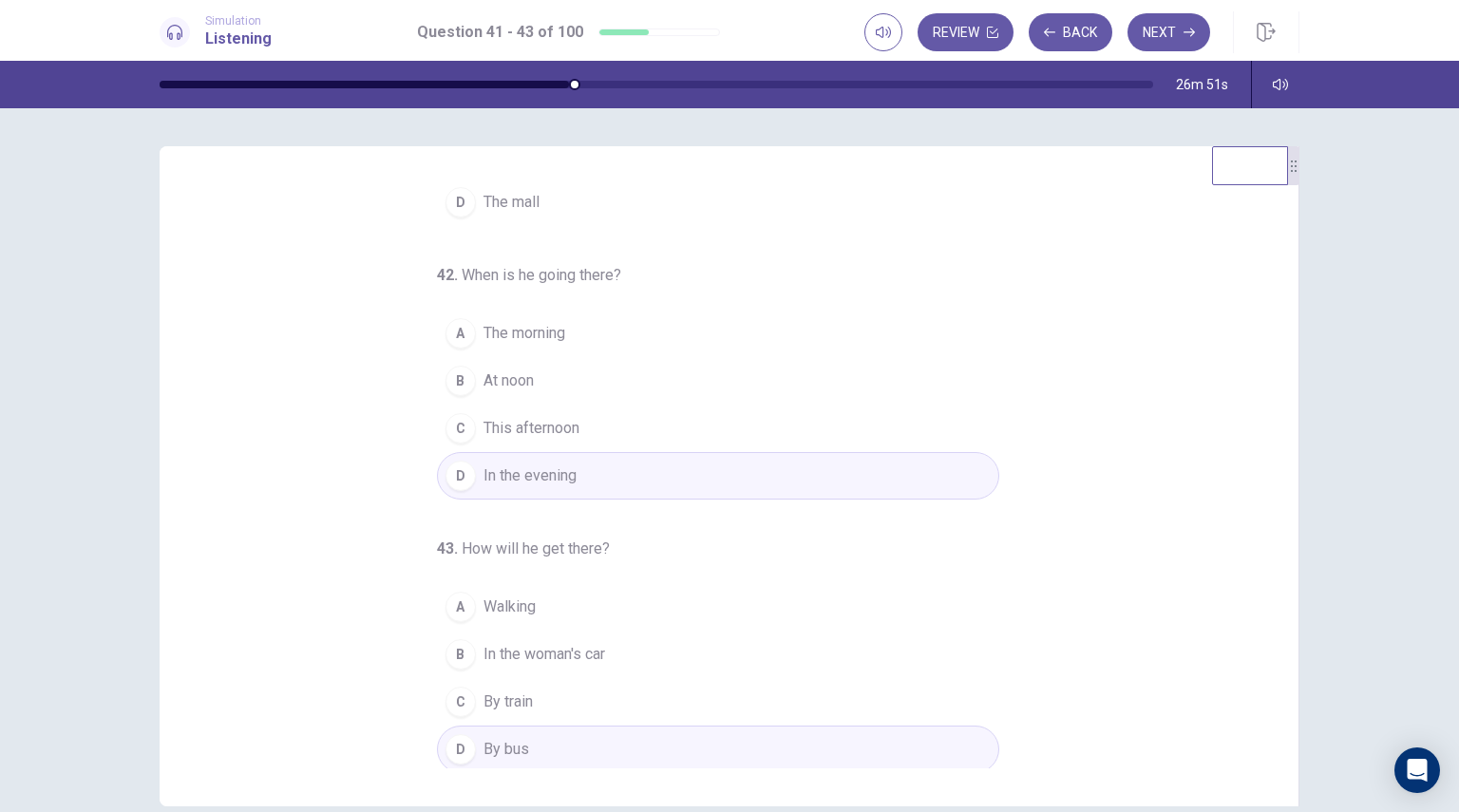 scroll, scrollTop: 0, scrollLeft: 0, axis: both 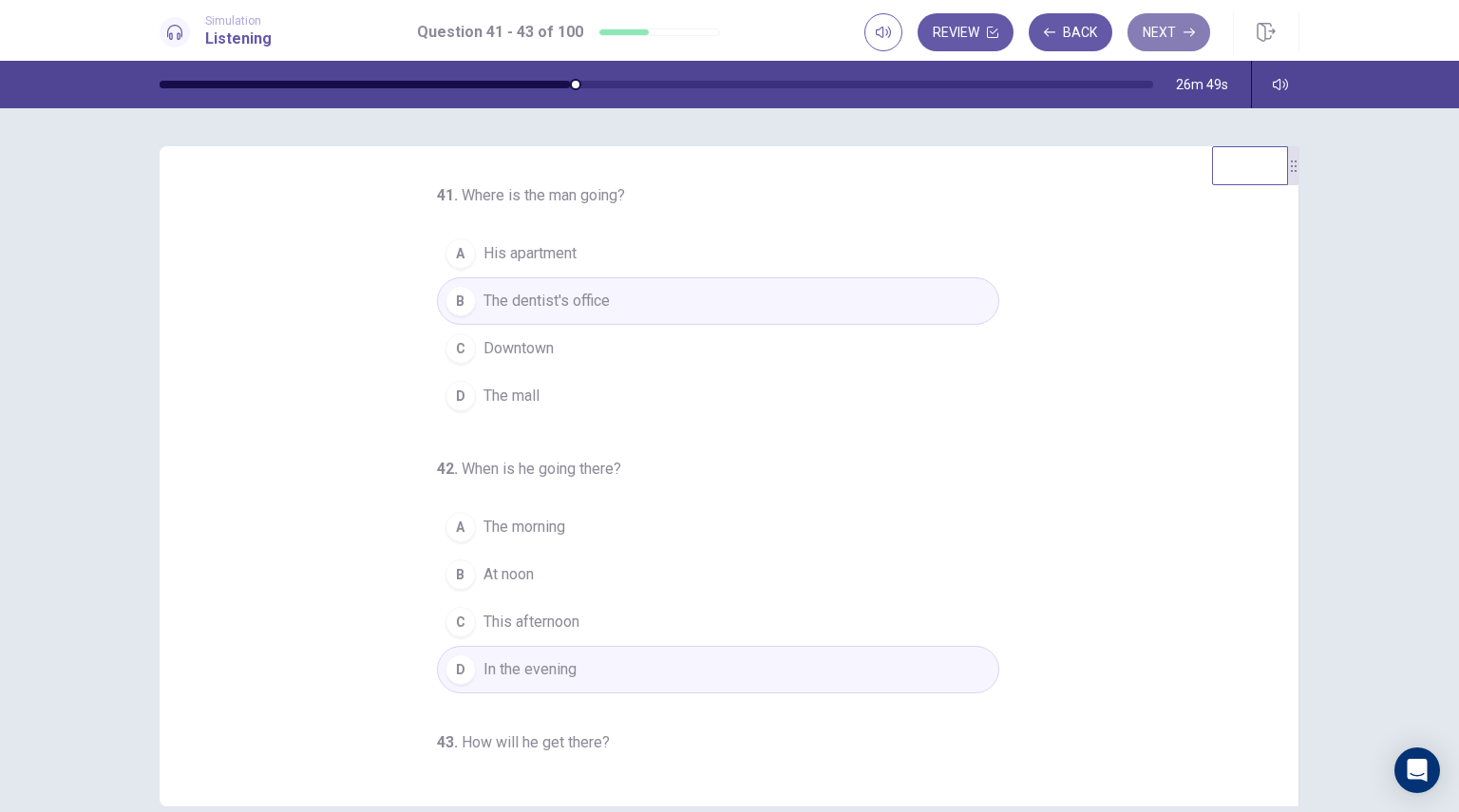 click on "Next" at bounding box center (1168, 32) 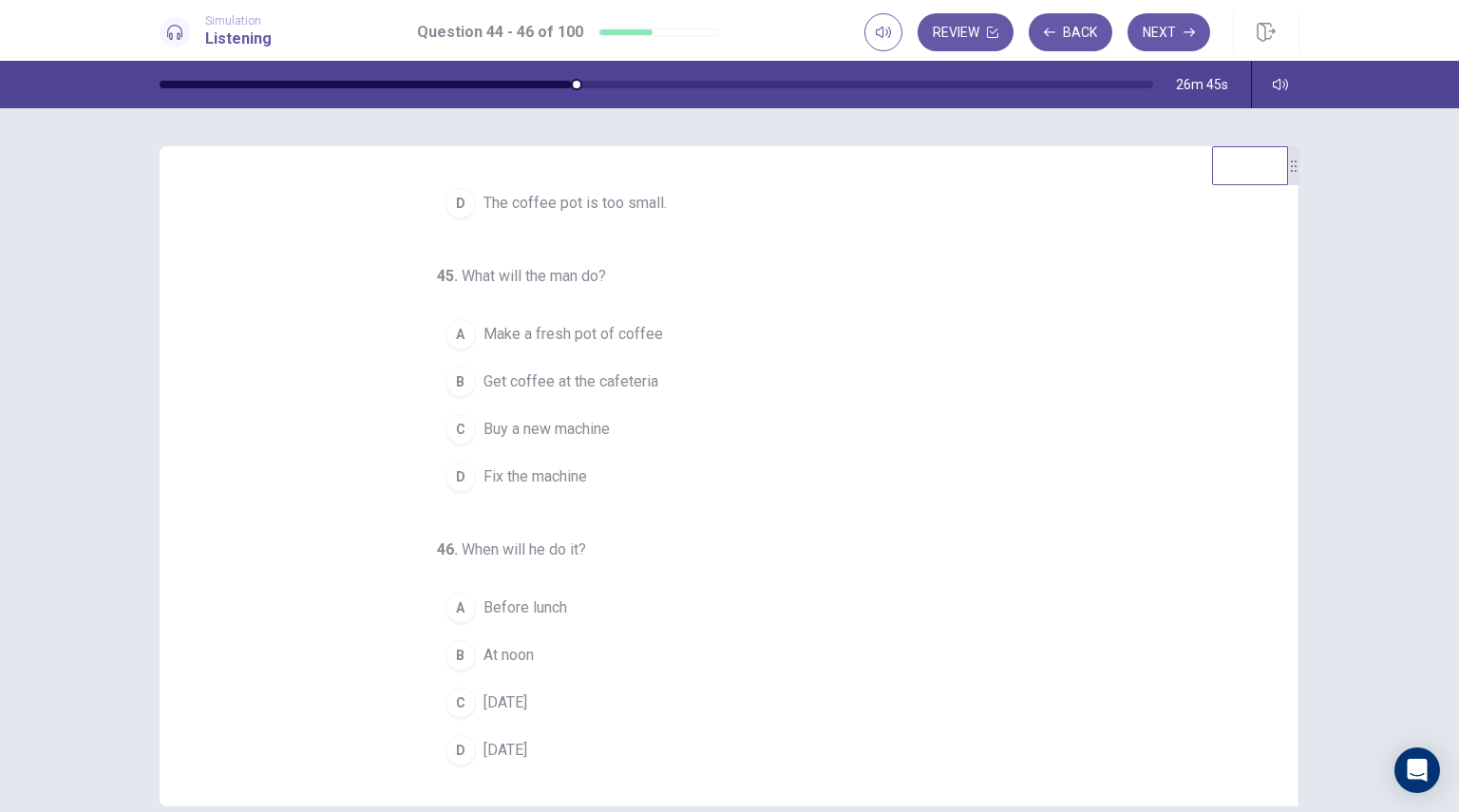 scroll, scrollTop: 194, scrollLeft: 0, axis: vertical 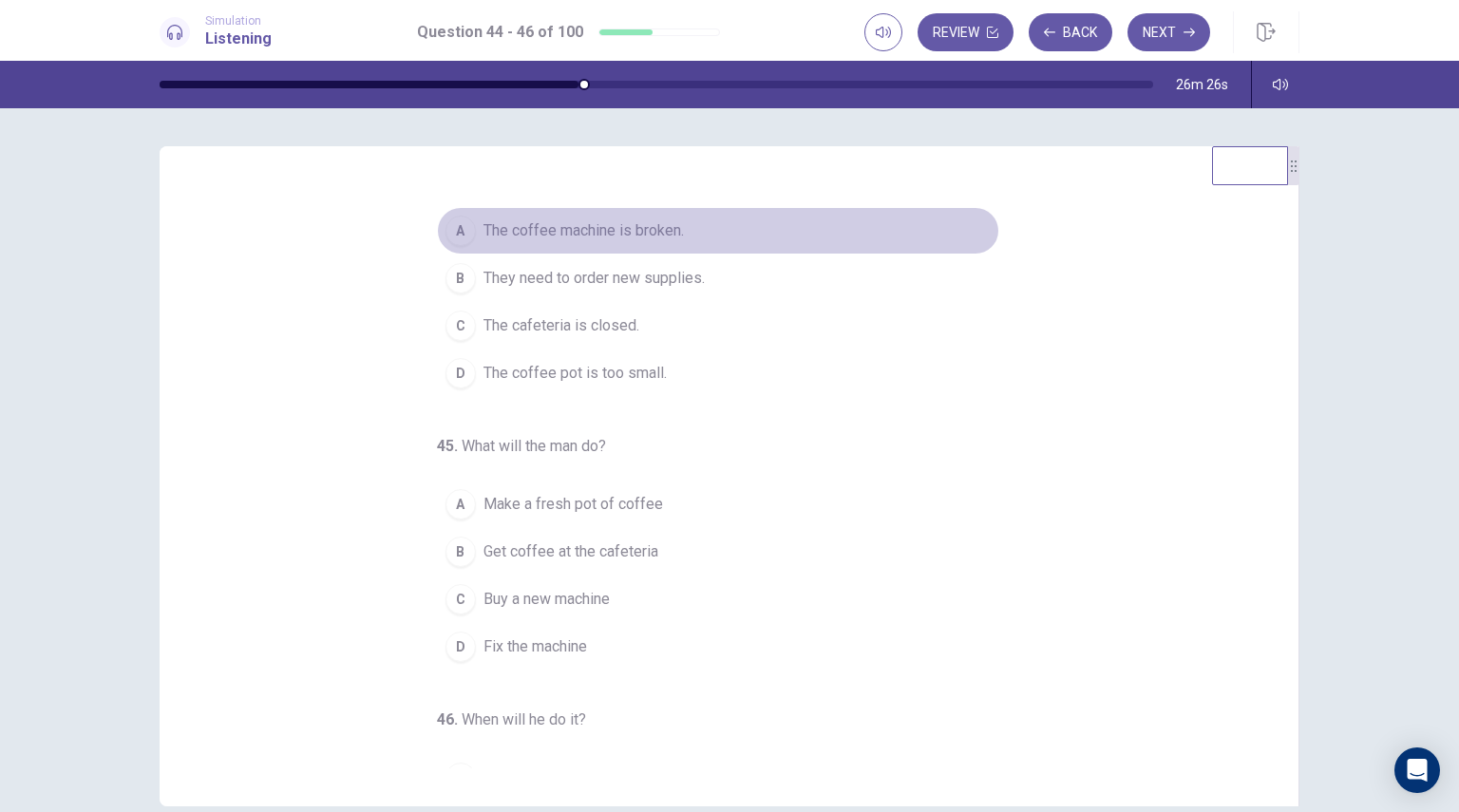 click on "A The coffee machine is broken." at bounding box center [718, 231] 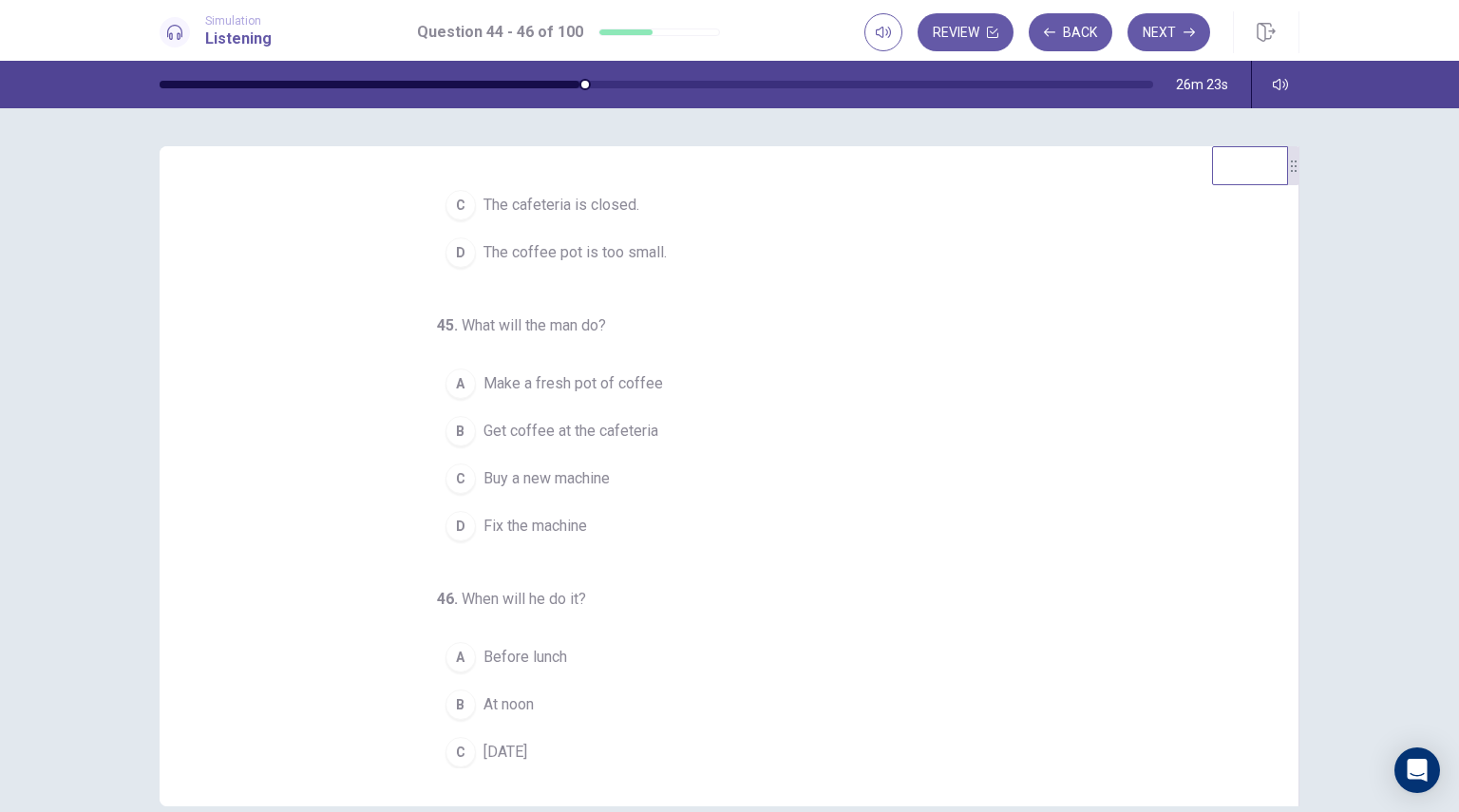 scroll, scrollTop: 144, scrollLeft: 0, axis: vertical 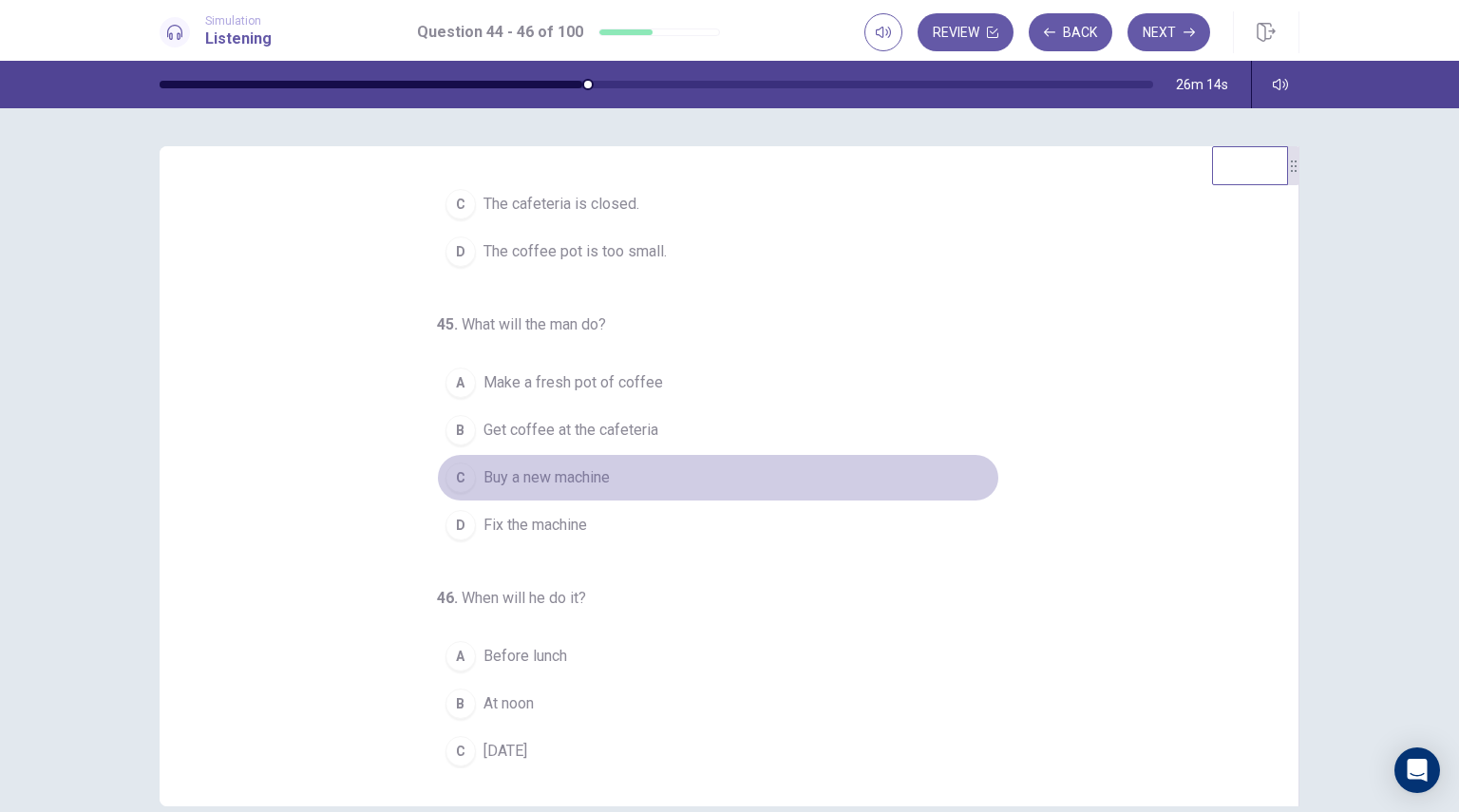 click on "Buy a new machine" at bounding box center (546, 478) 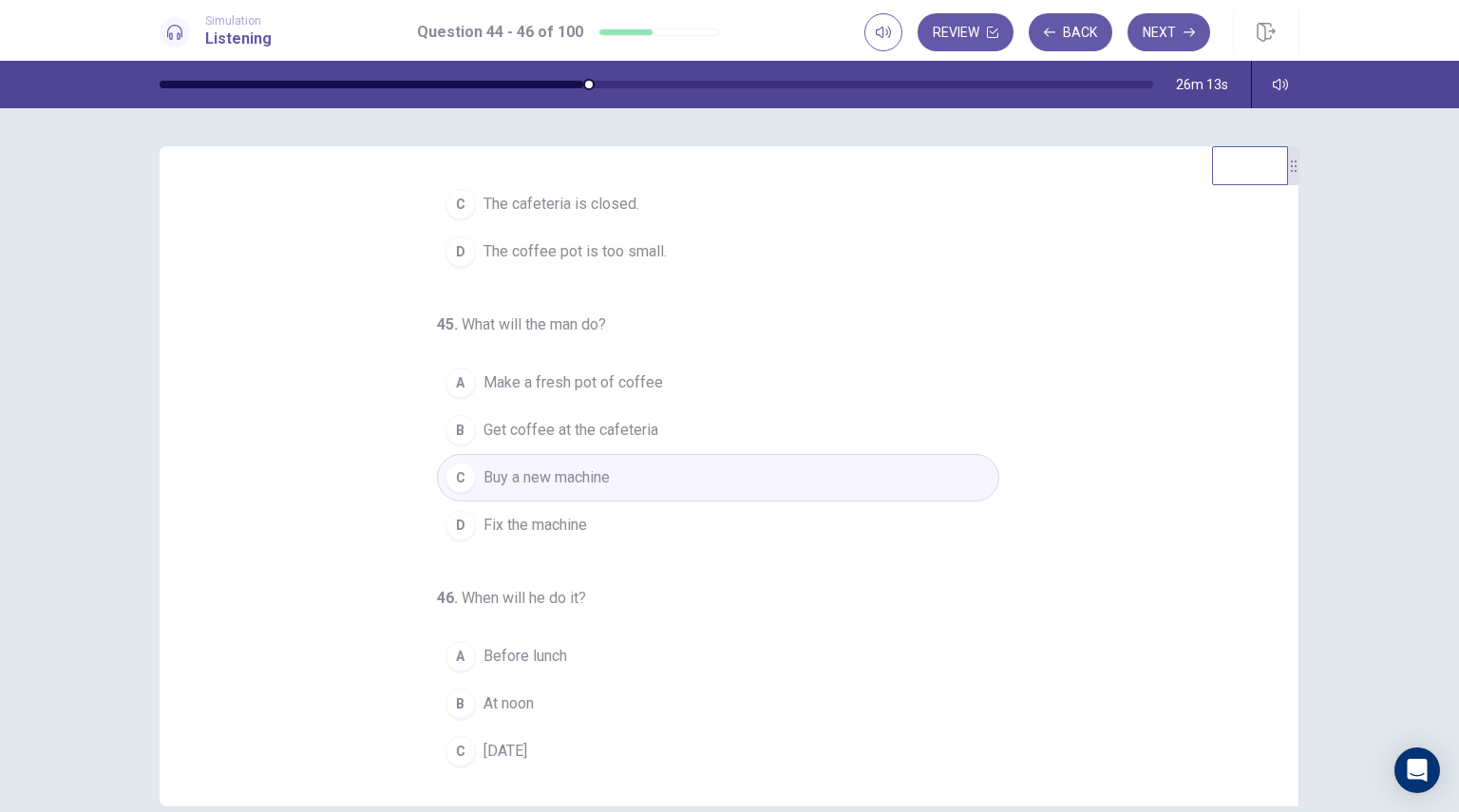 scroll, scrollTop: 194, scrollLeft: 0, axis: vertical 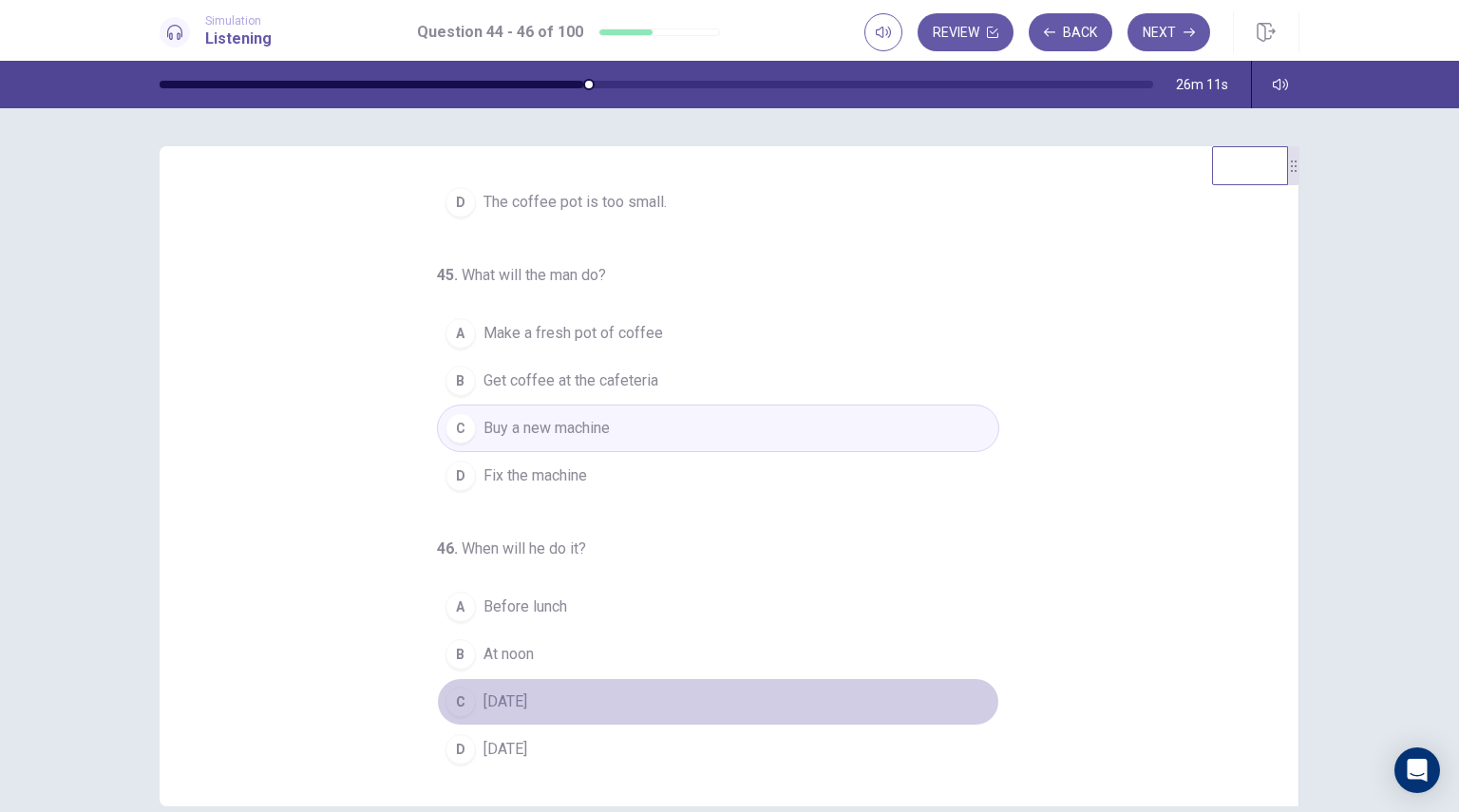 click on "On Sunday" at bounding box center [505, 702] 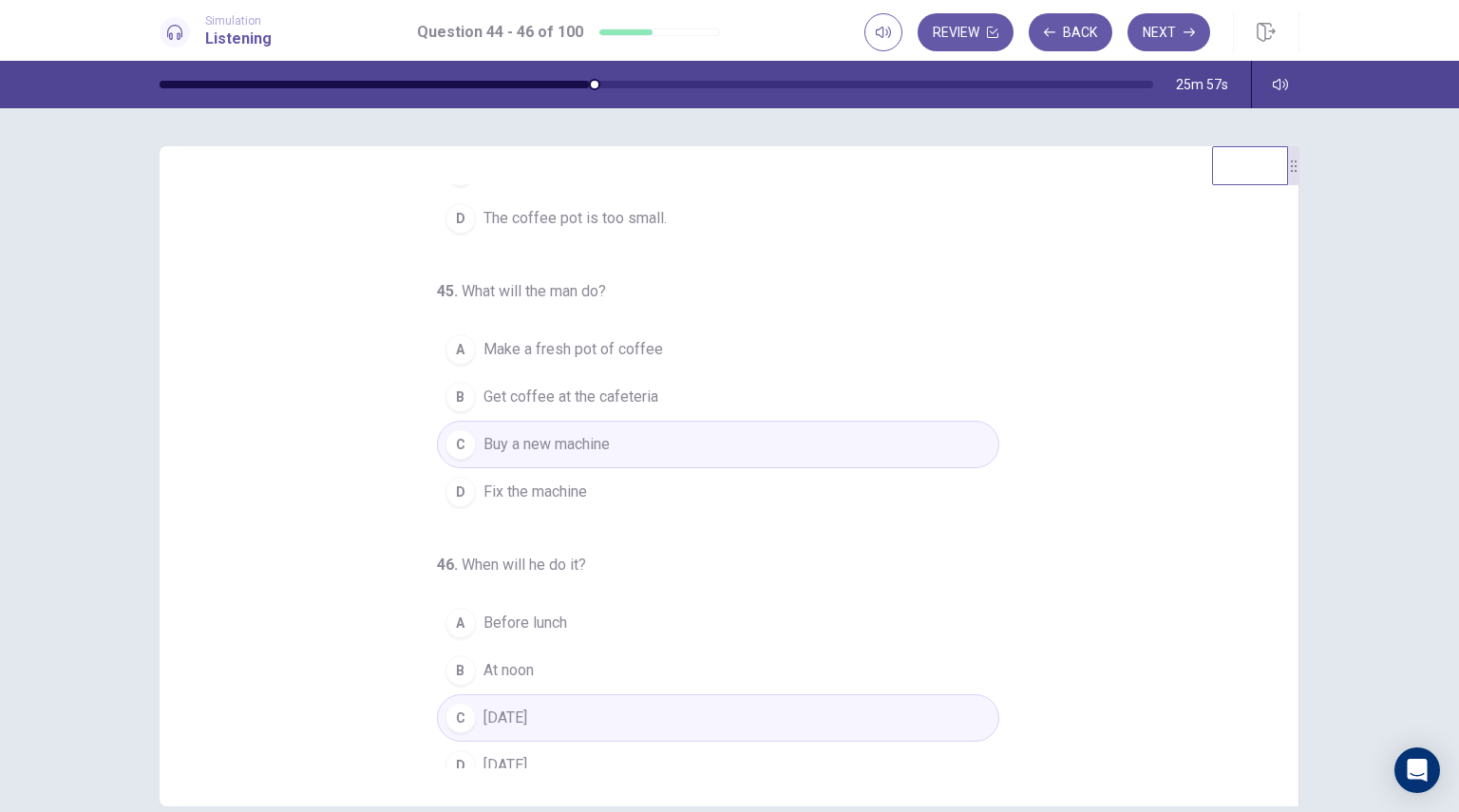 scroll, scrollTop: 194, scrollLeft: 0, axis: vertical 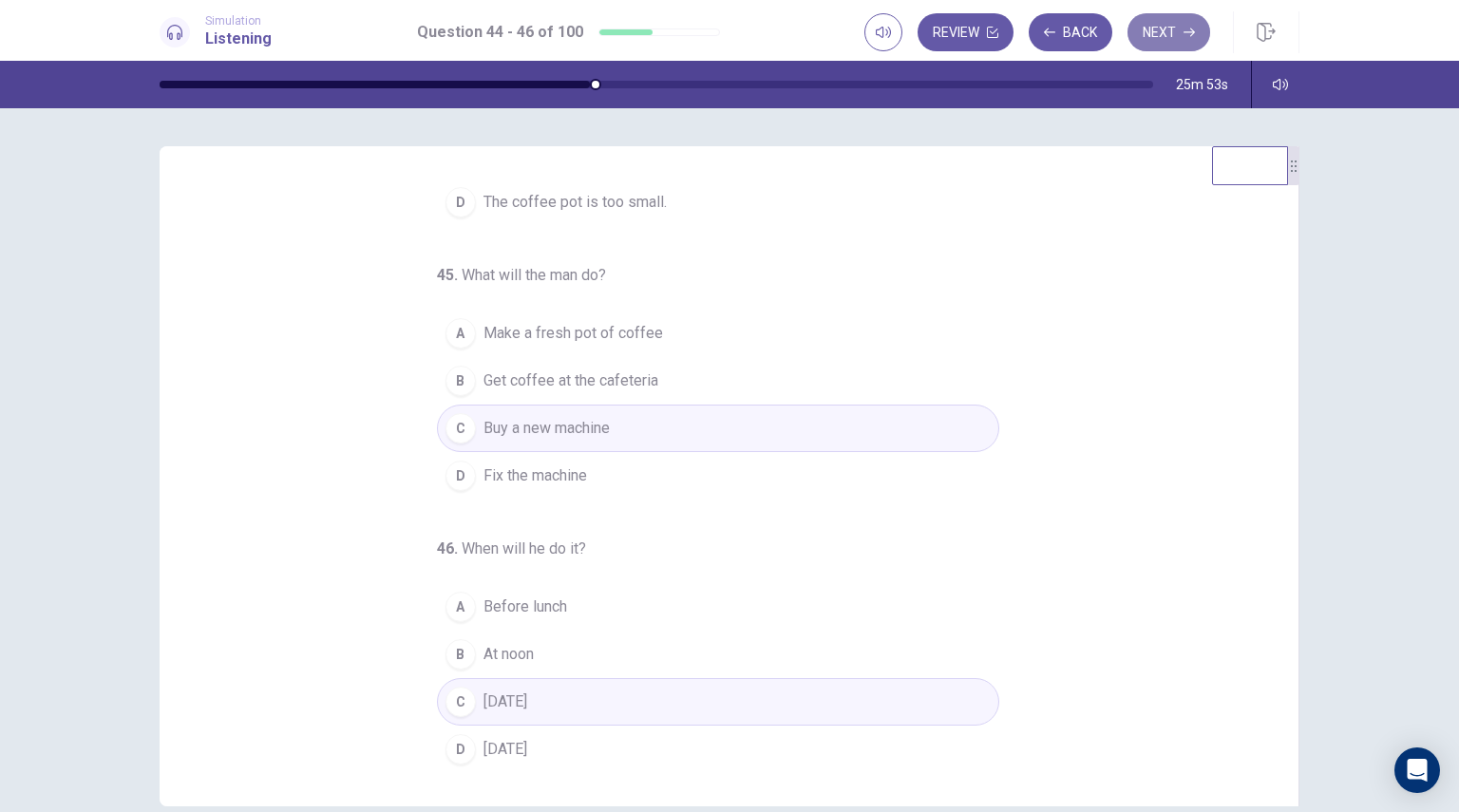 click on "Next" at bounding box center (1168, 32) 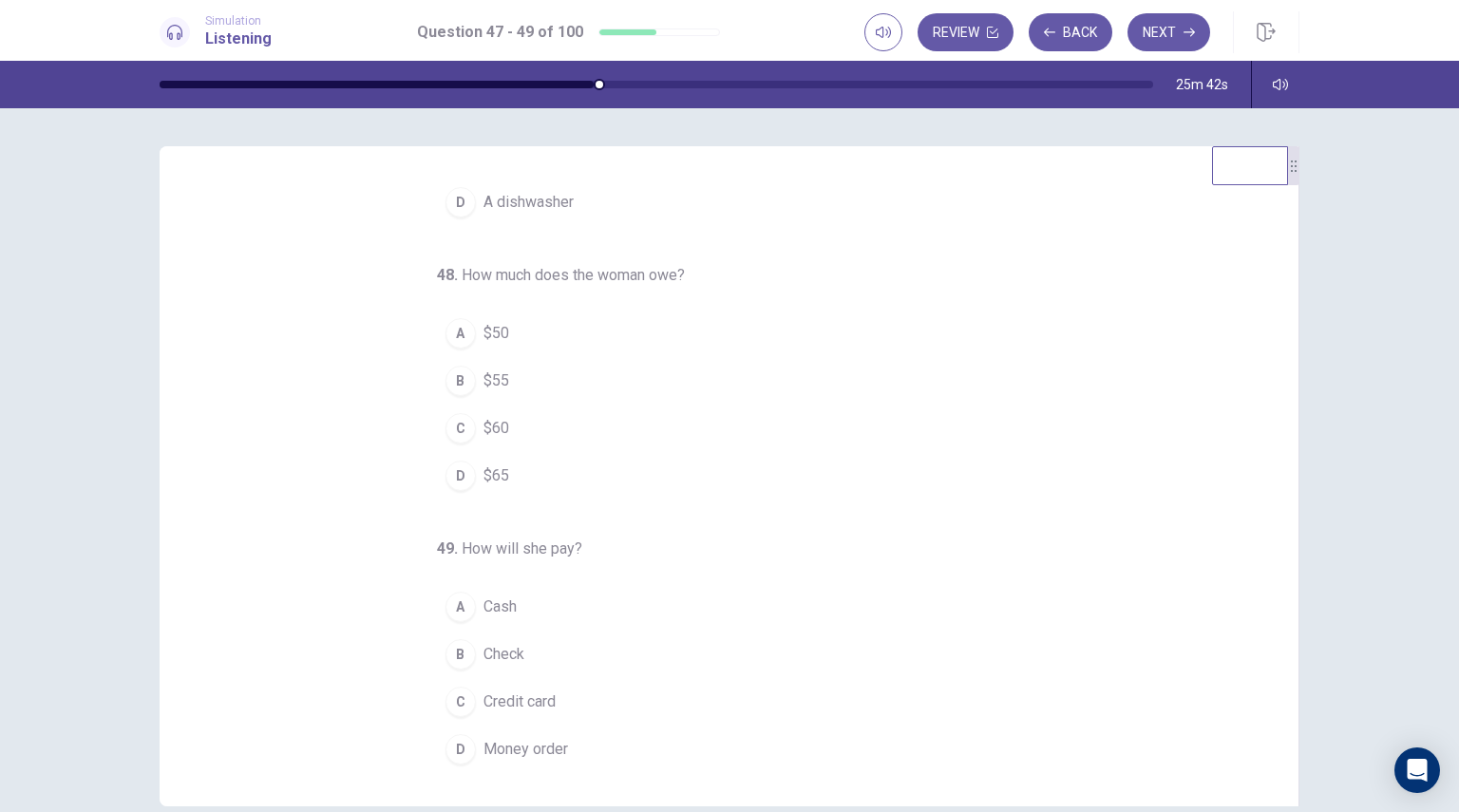 scroll, scrollTop: 0, scrollLeft: 0, axis: both 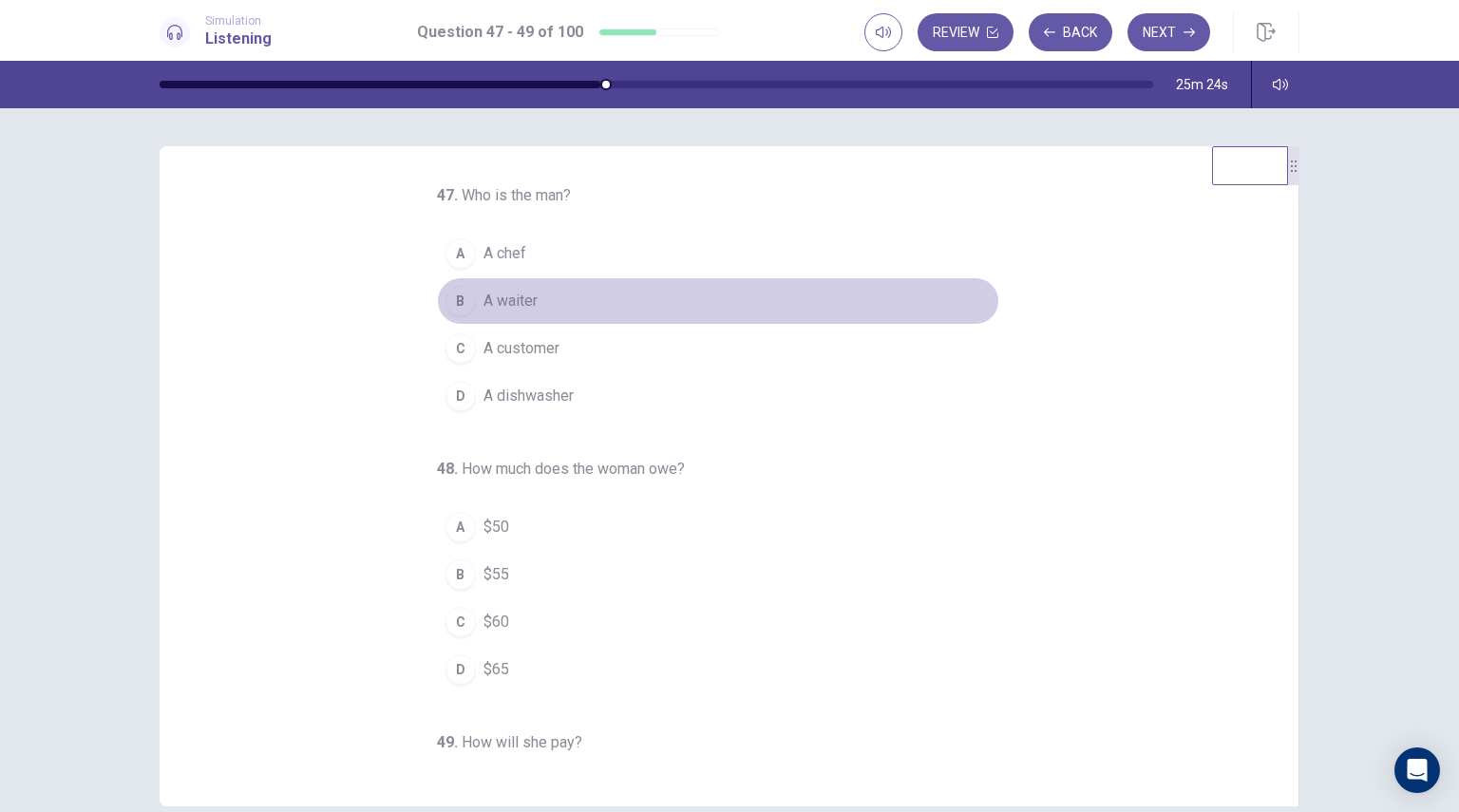 click on "B A waiter" at bounding box center [718, 301] 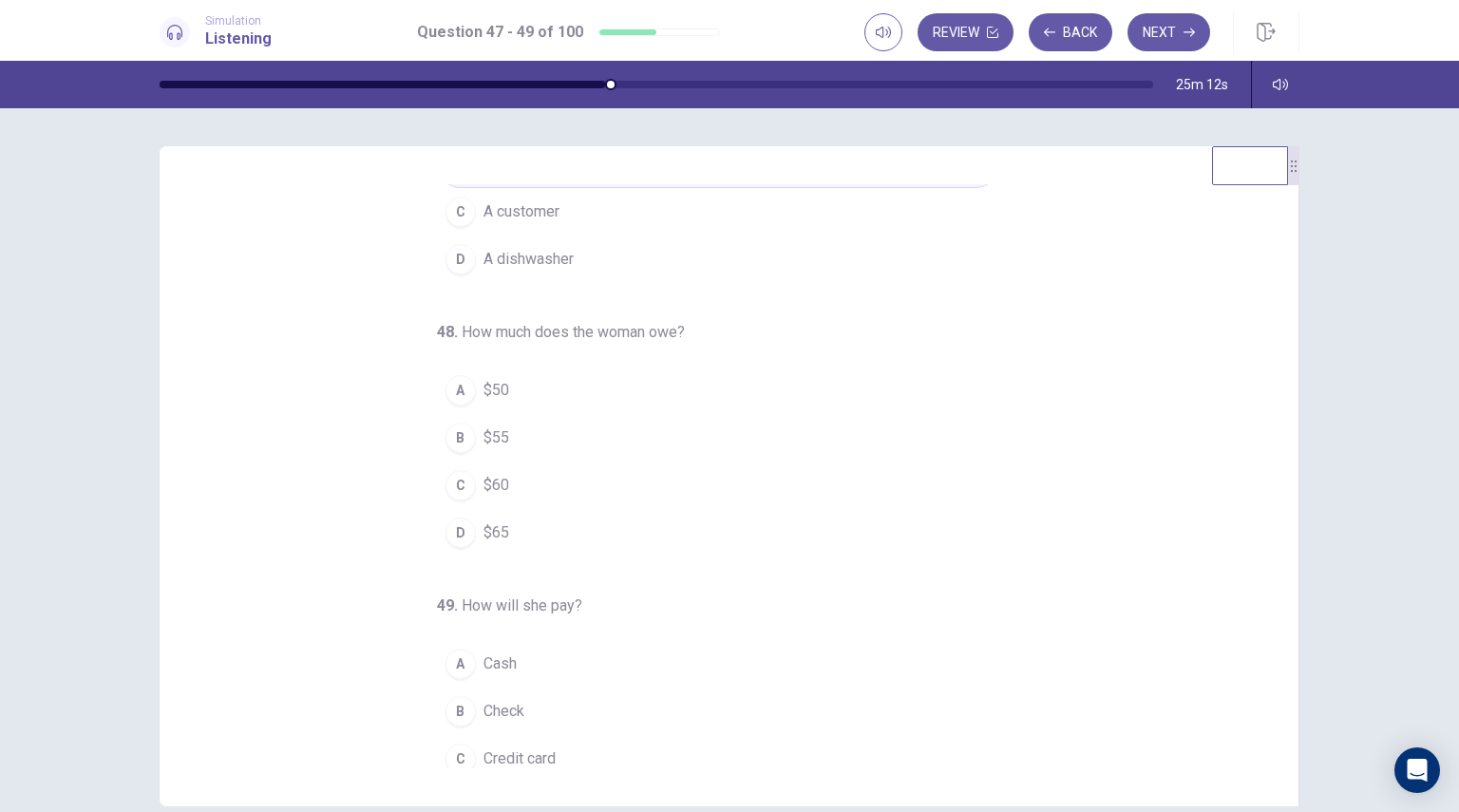 scroll, scrollTop: 158, scrollLeft: 0, axis: vertical 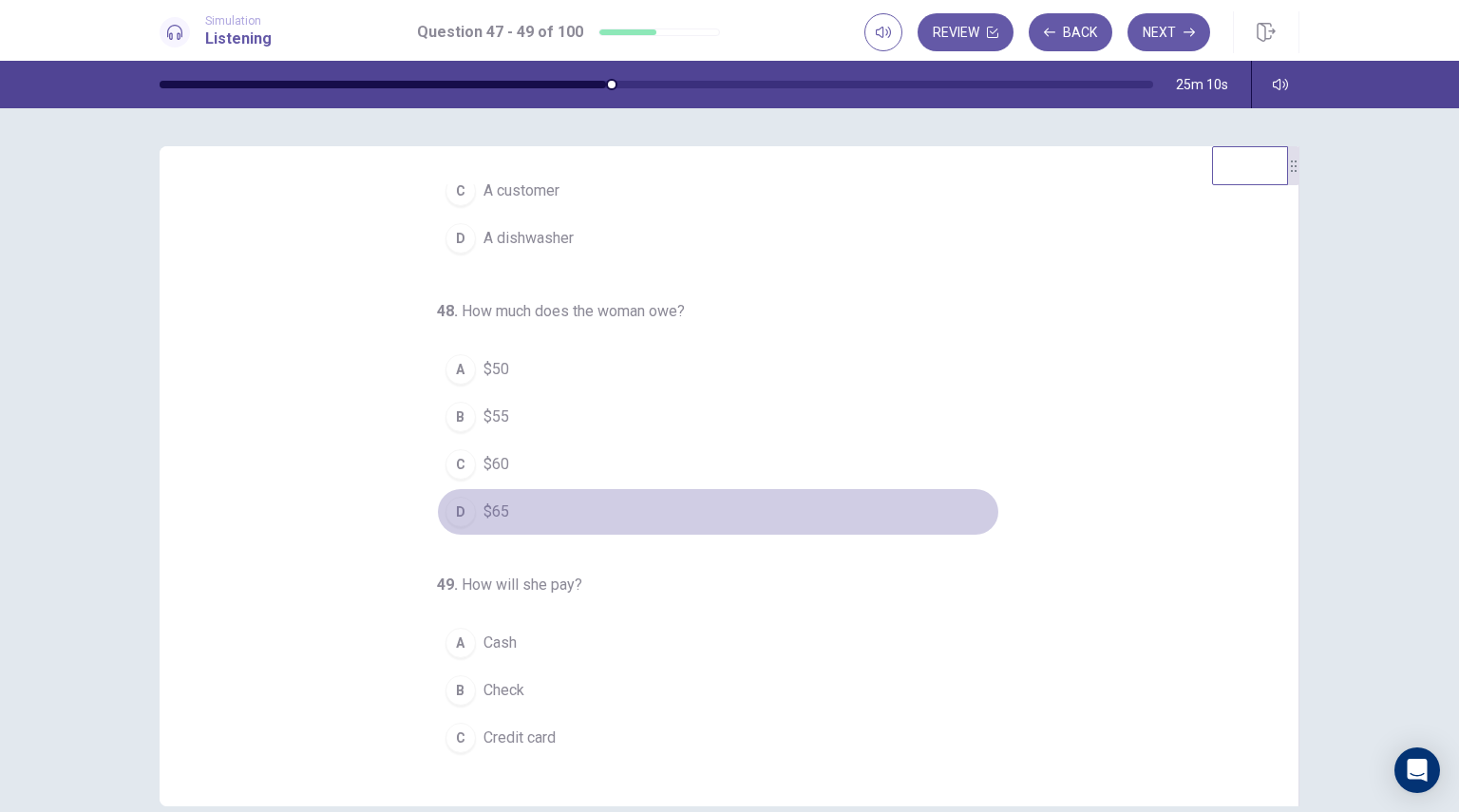 click on "$65" at bounding box center [496, 512] 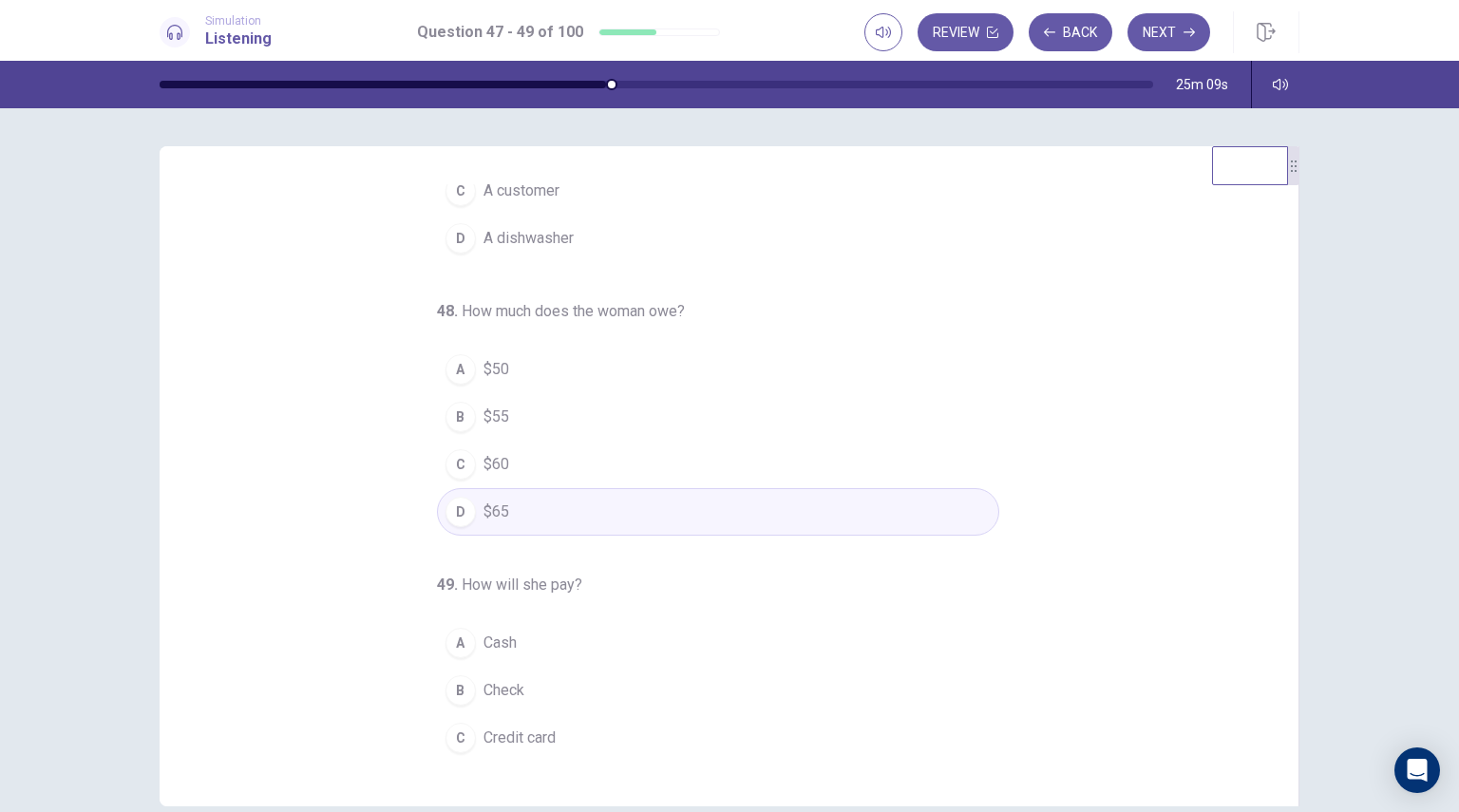 scroll, scrollTop: 194, scrollLeft: 0, axis: vertical 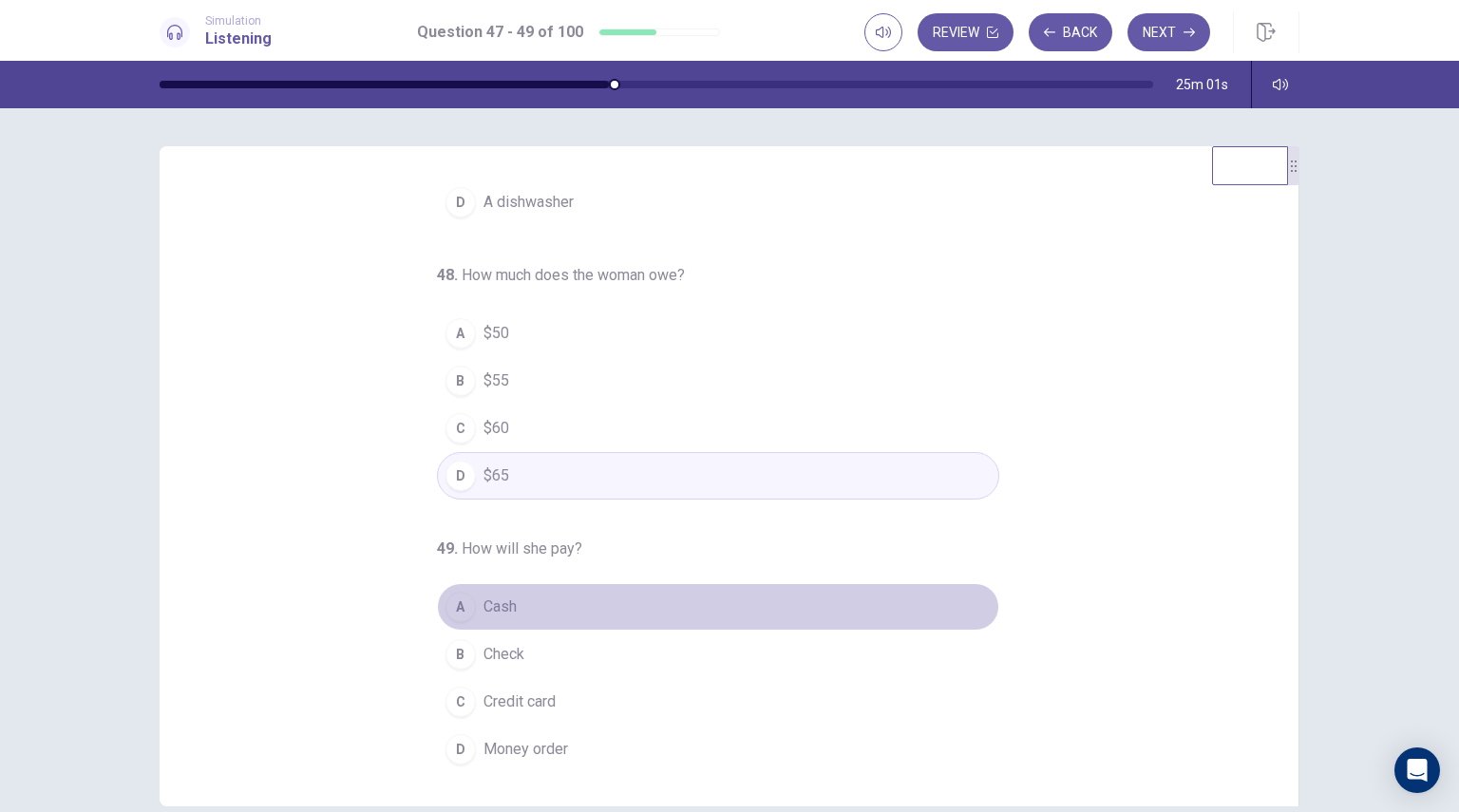 click on "A Cash" at bounding box center [718, 607] 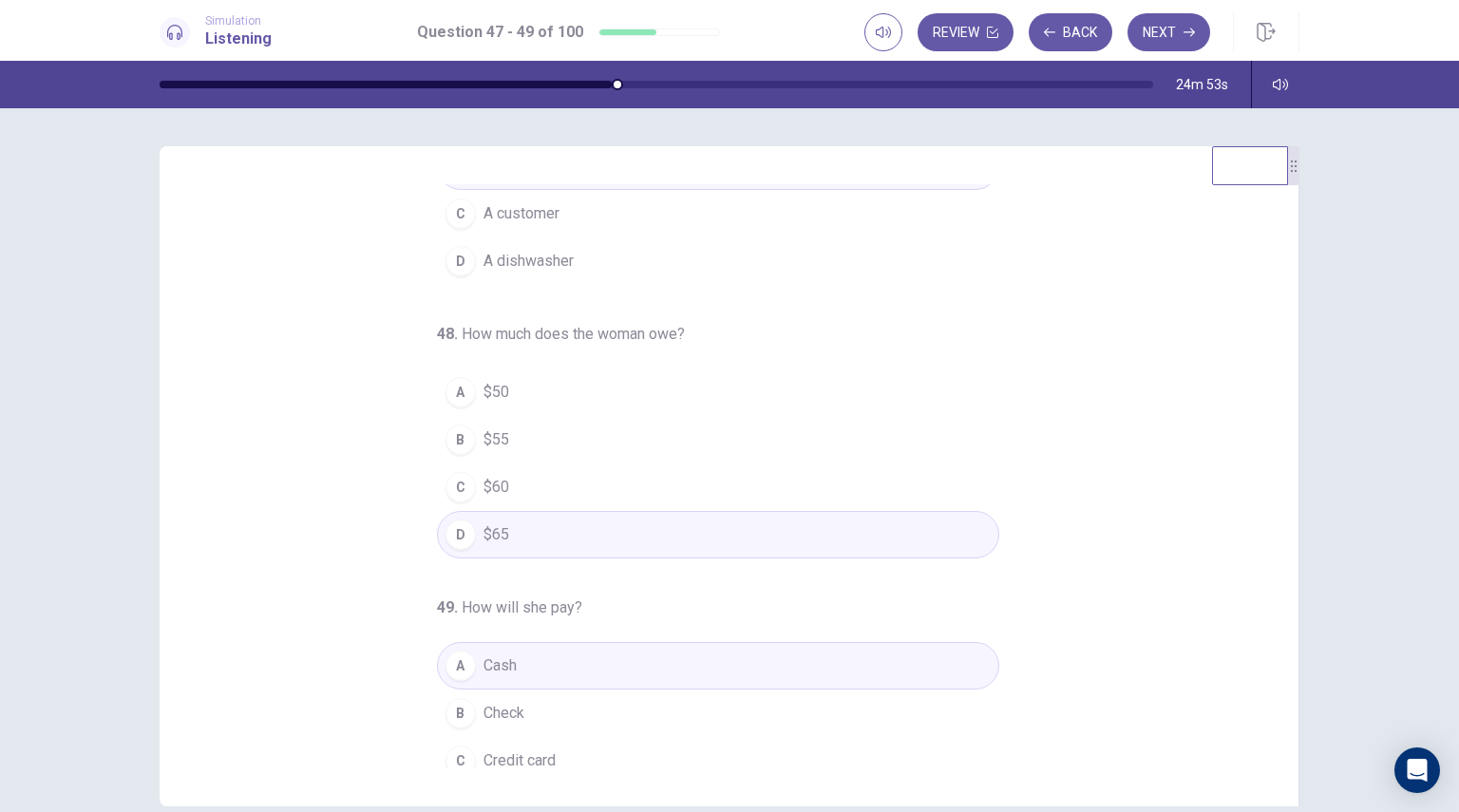 scroll, scrollTop: 194, scrollLeft: 0, axis: vertical 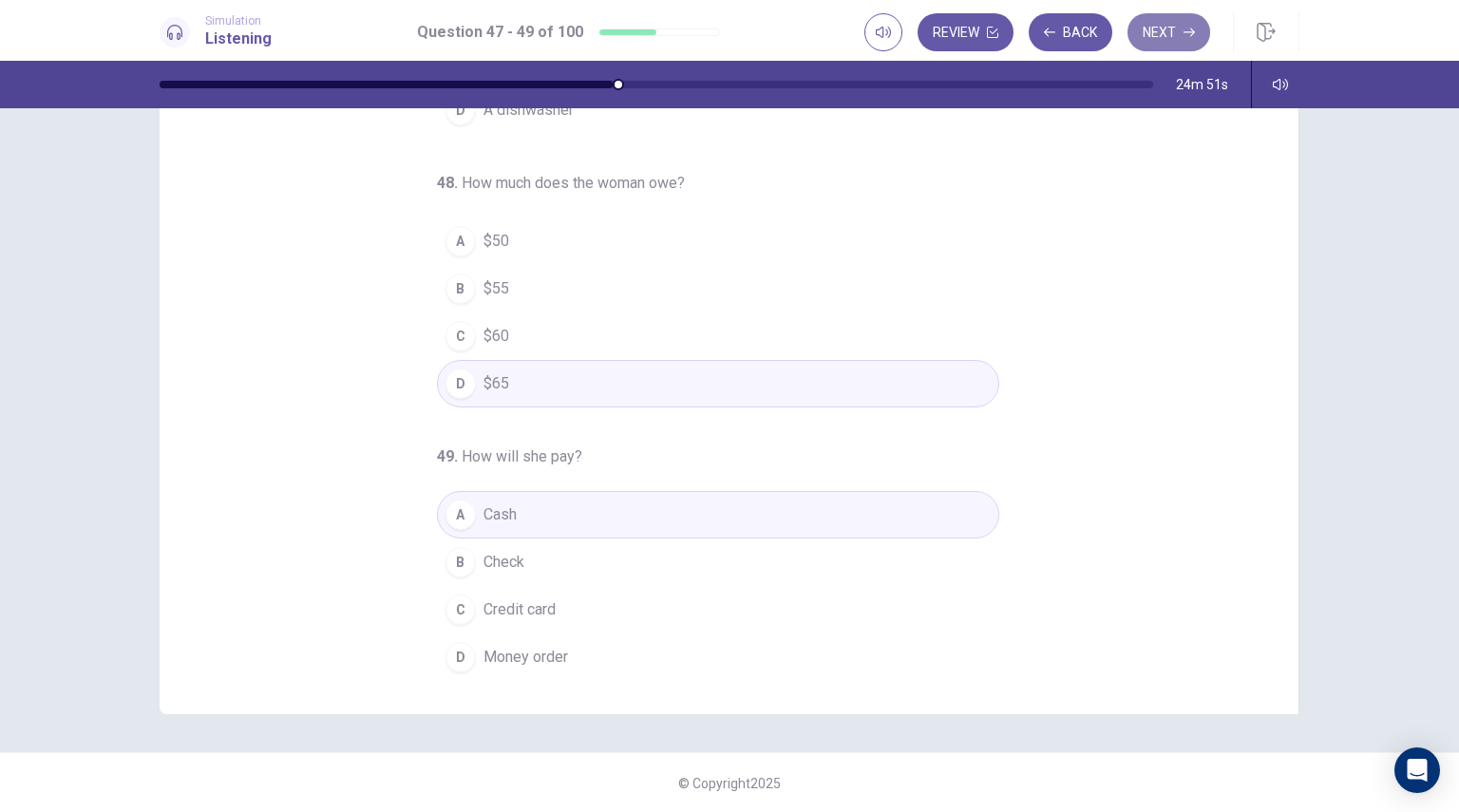 click 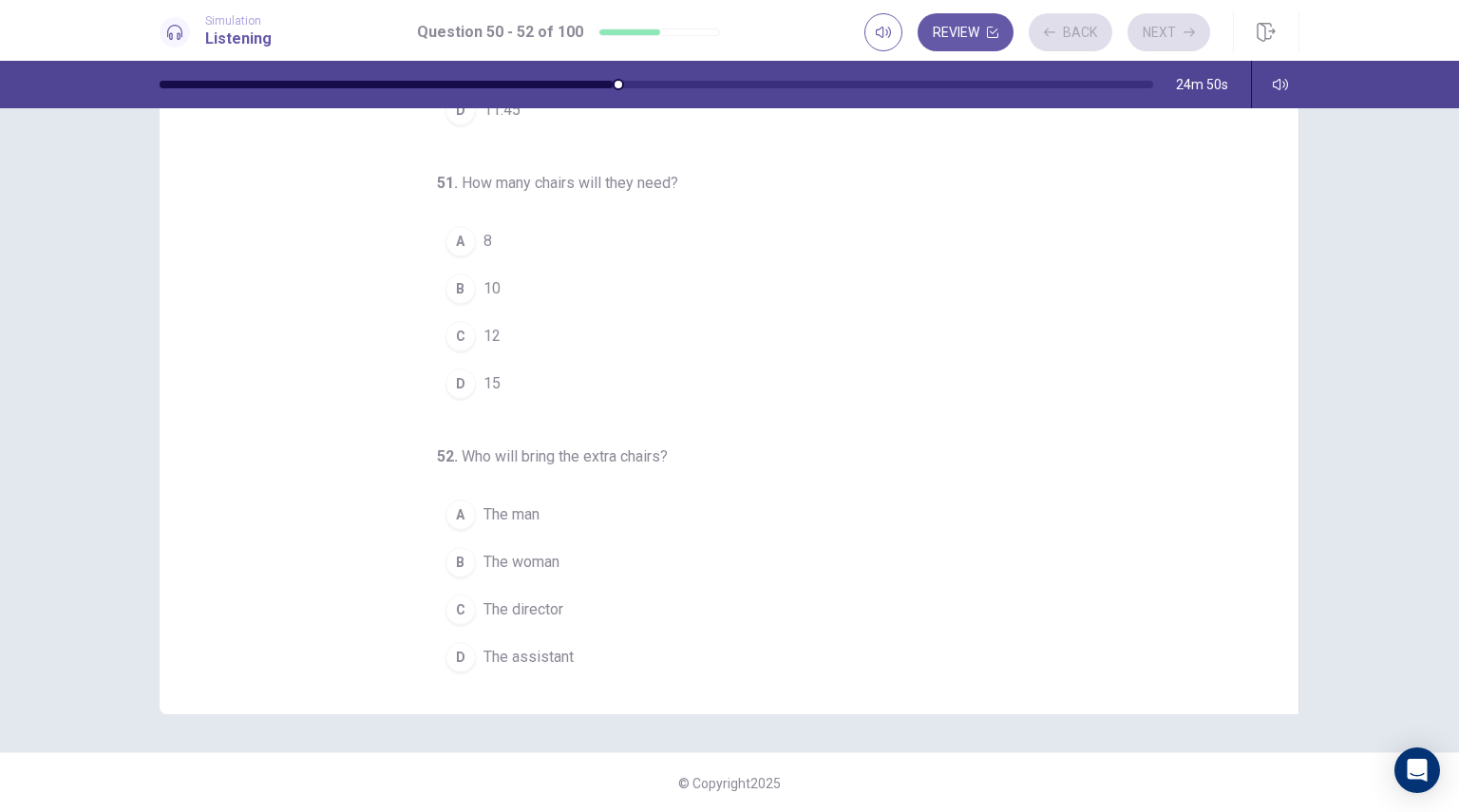 scroll, scrollTop: 0, scrollLeft: 0, axis: both 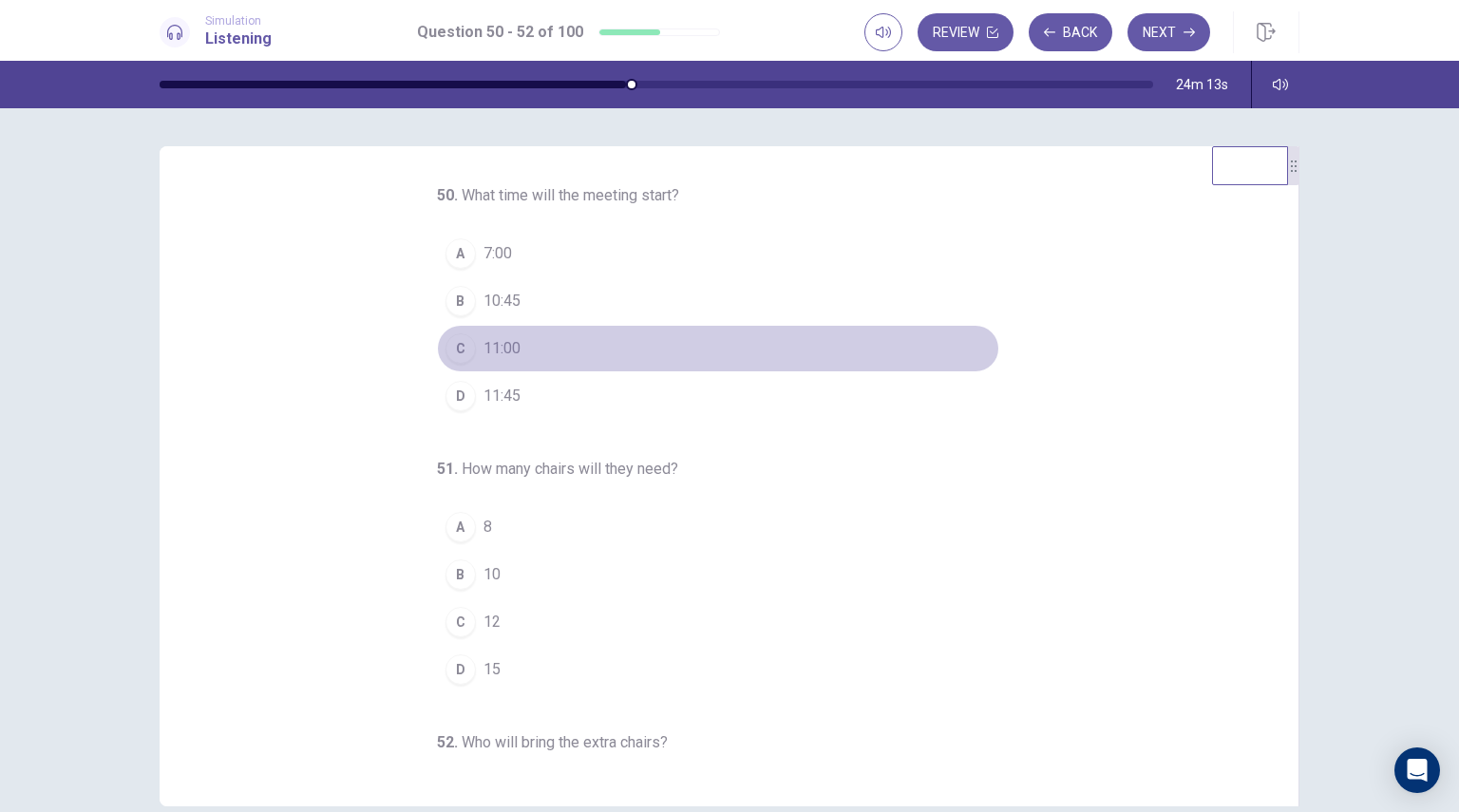 click on "11:00" at bounding box center [502, 349] 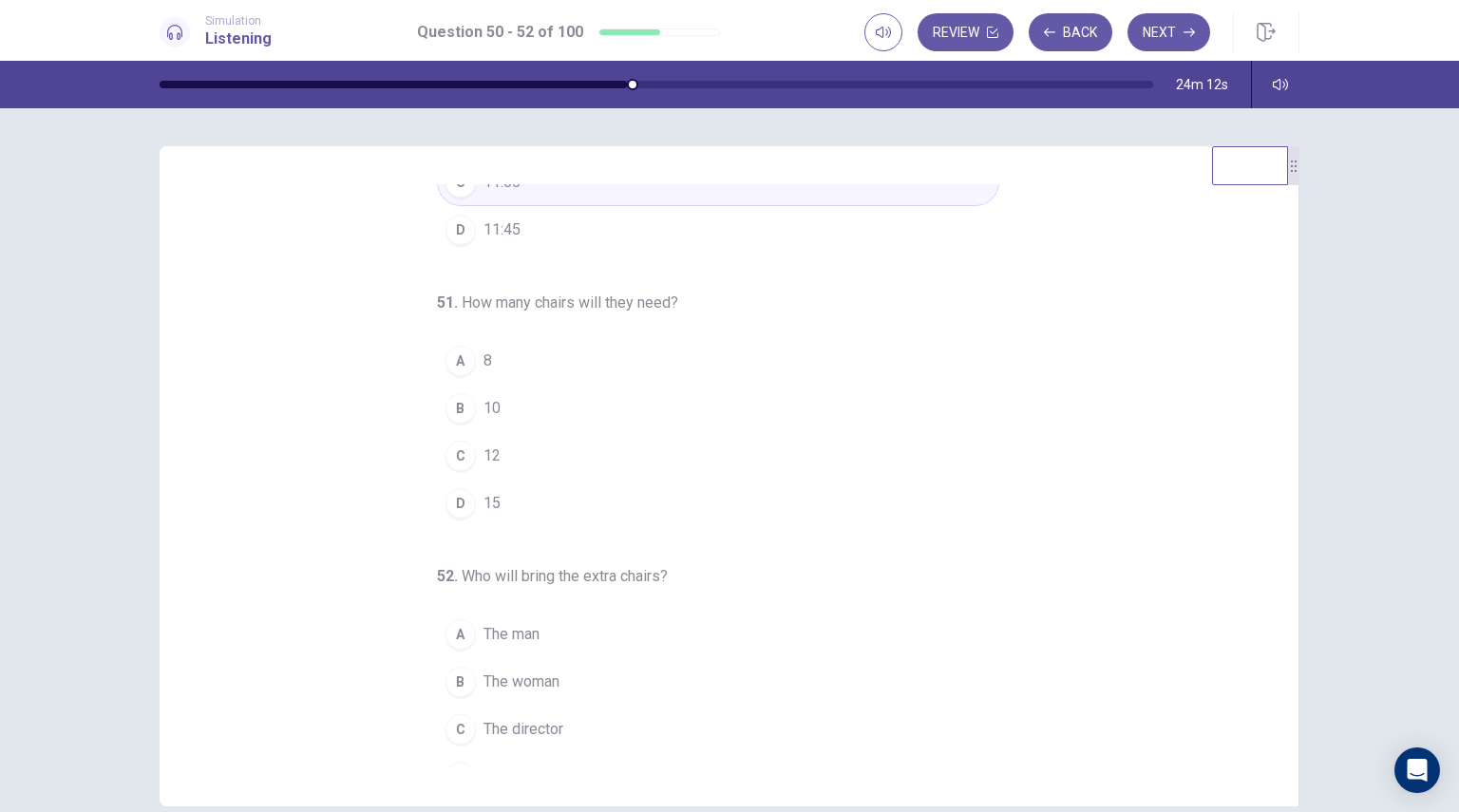 scroll, scrollTop: 167, scrollLeft: 0, axis: vertical 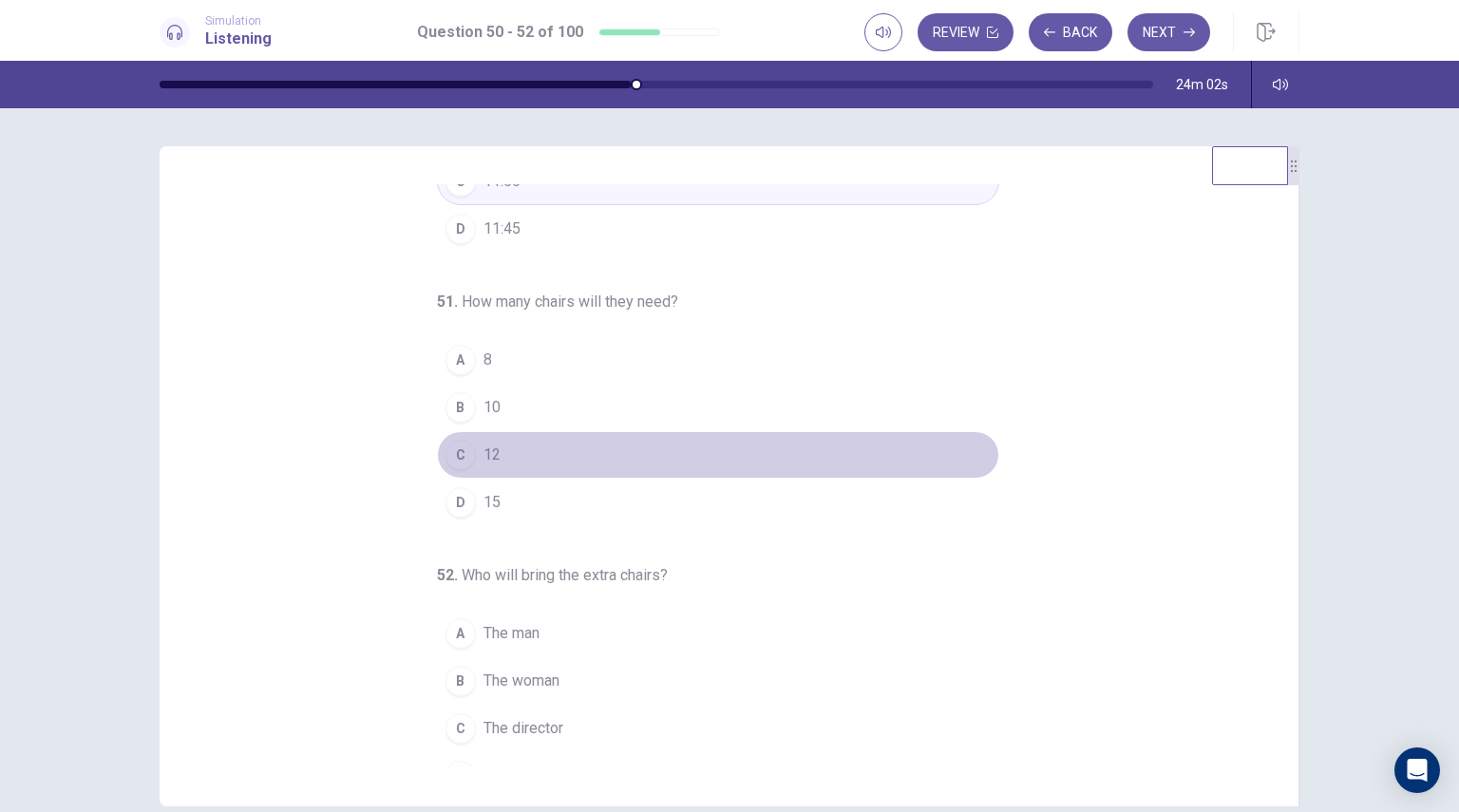 click on "C 12" at bounding box center (718, 455) 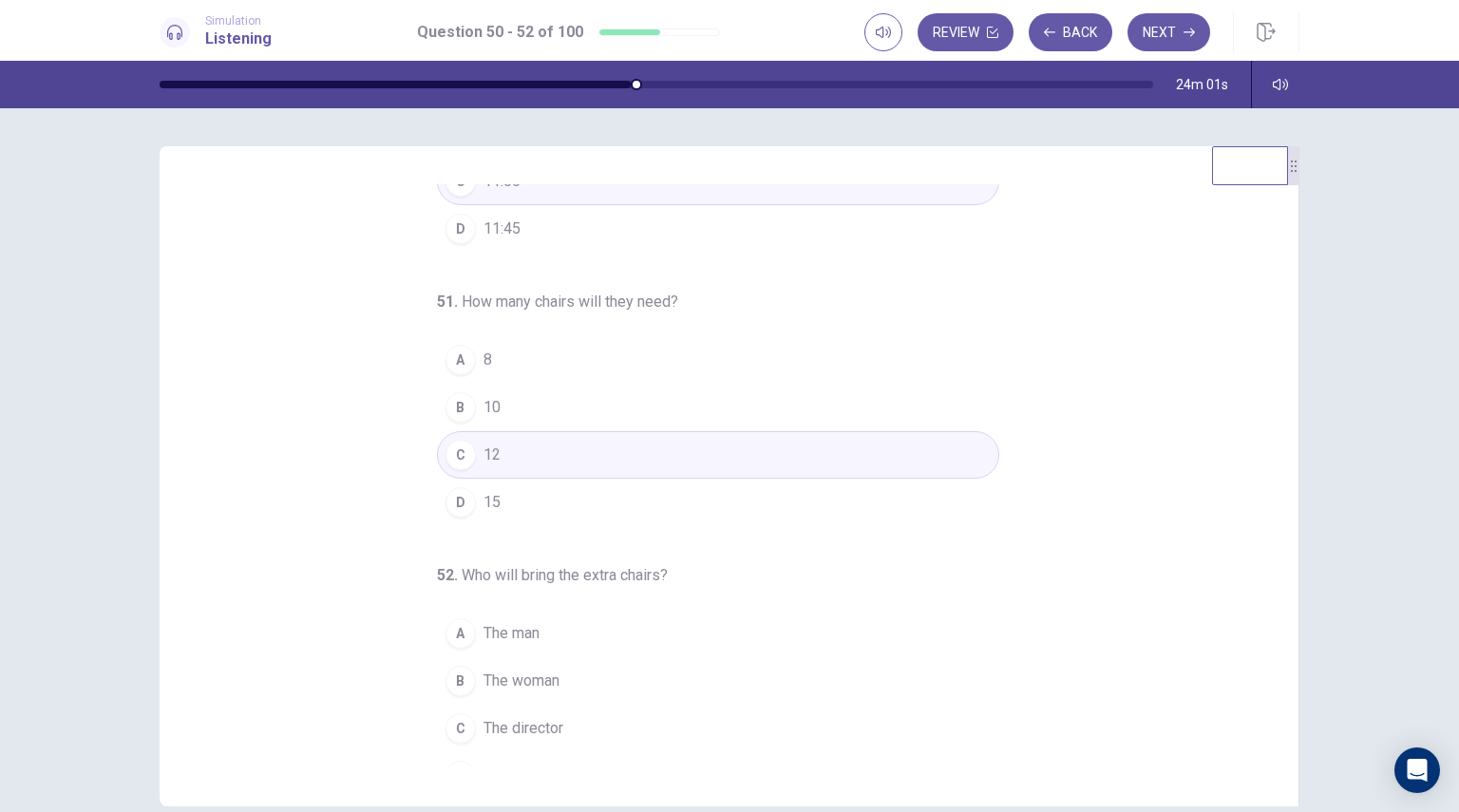 scroll, scrollTop: 194, scrollLeft: 0, axis: vertical 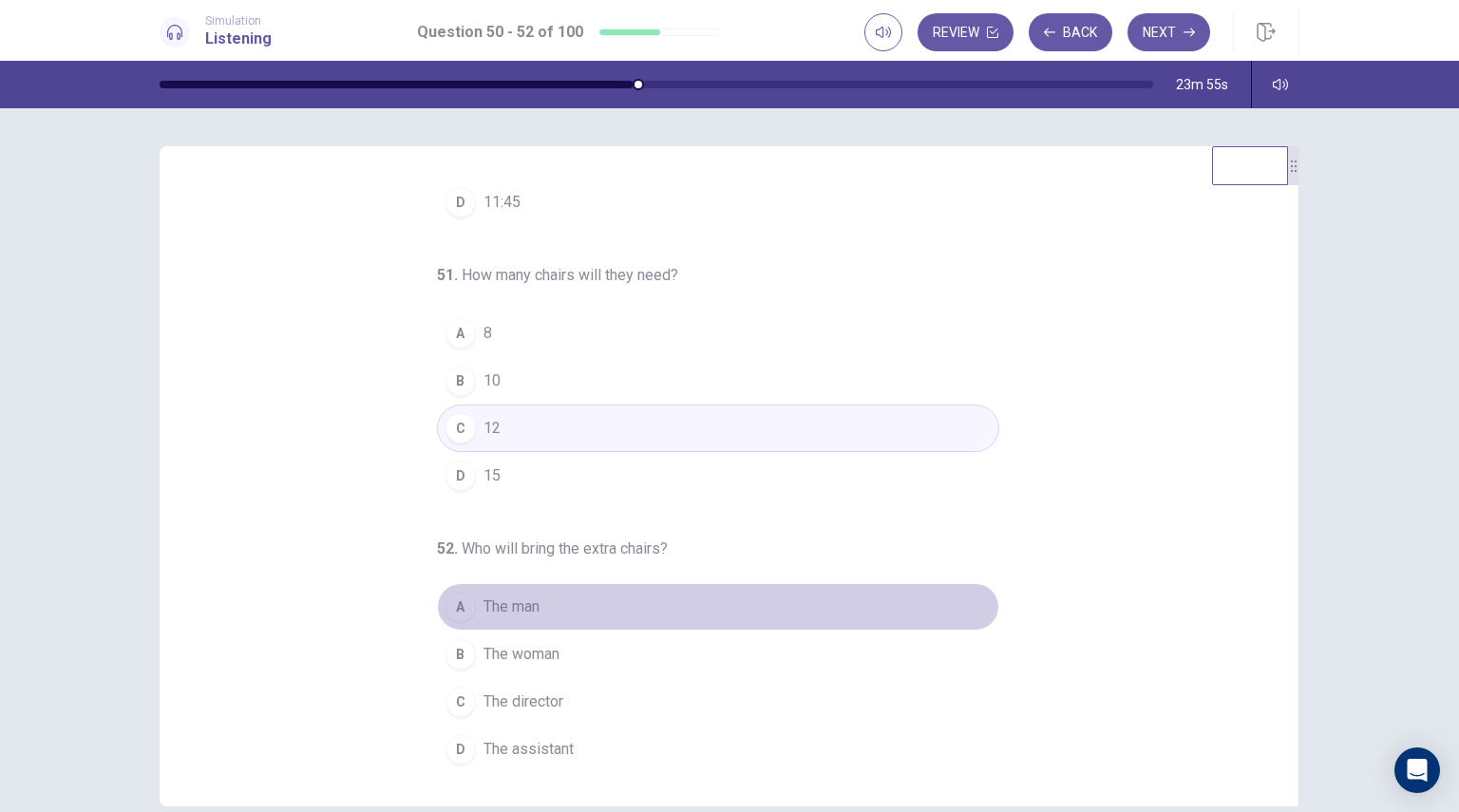 click on "A The man" at bounding box center [718, 607] 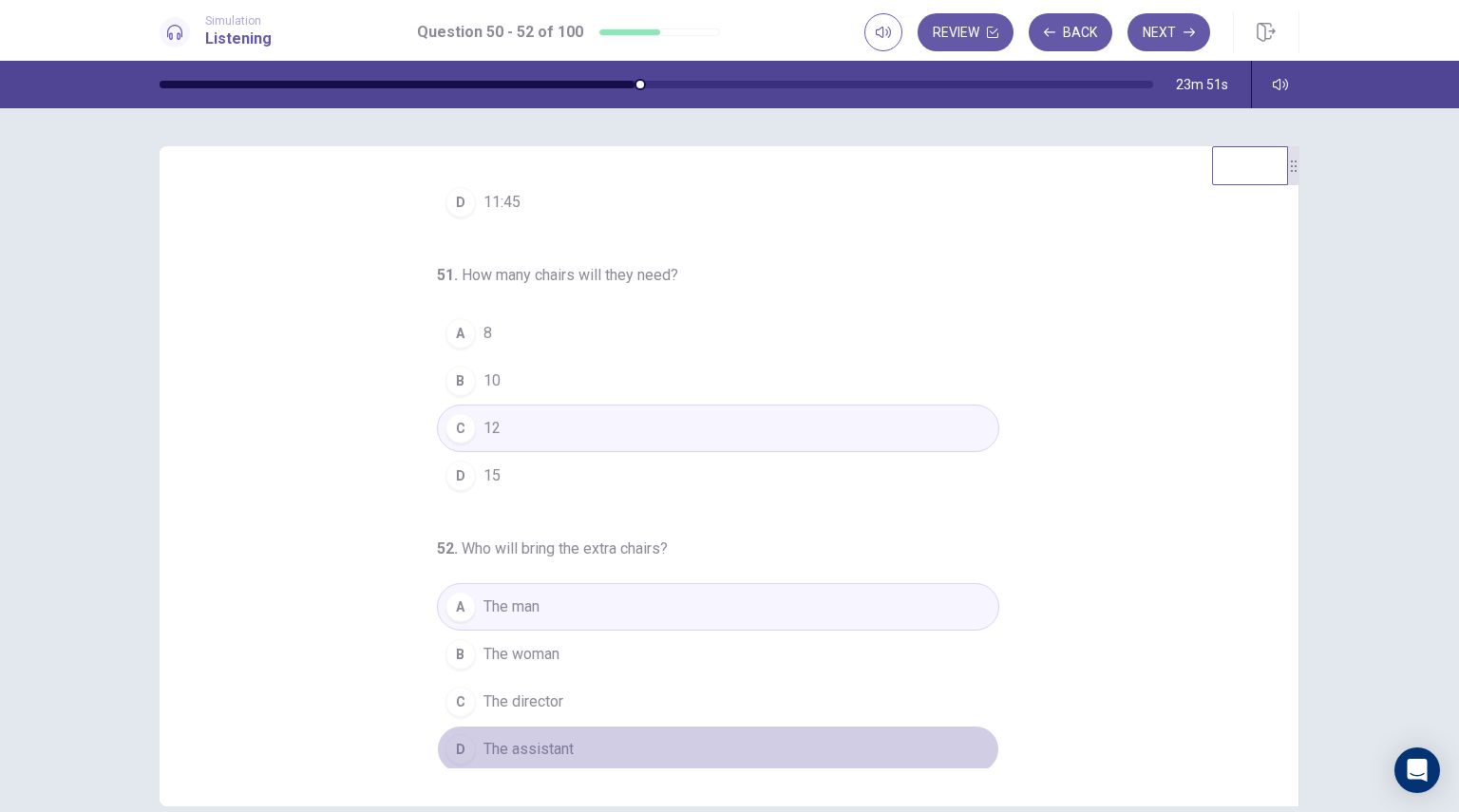 click on "The assistant" at bounding box center (528, 749) 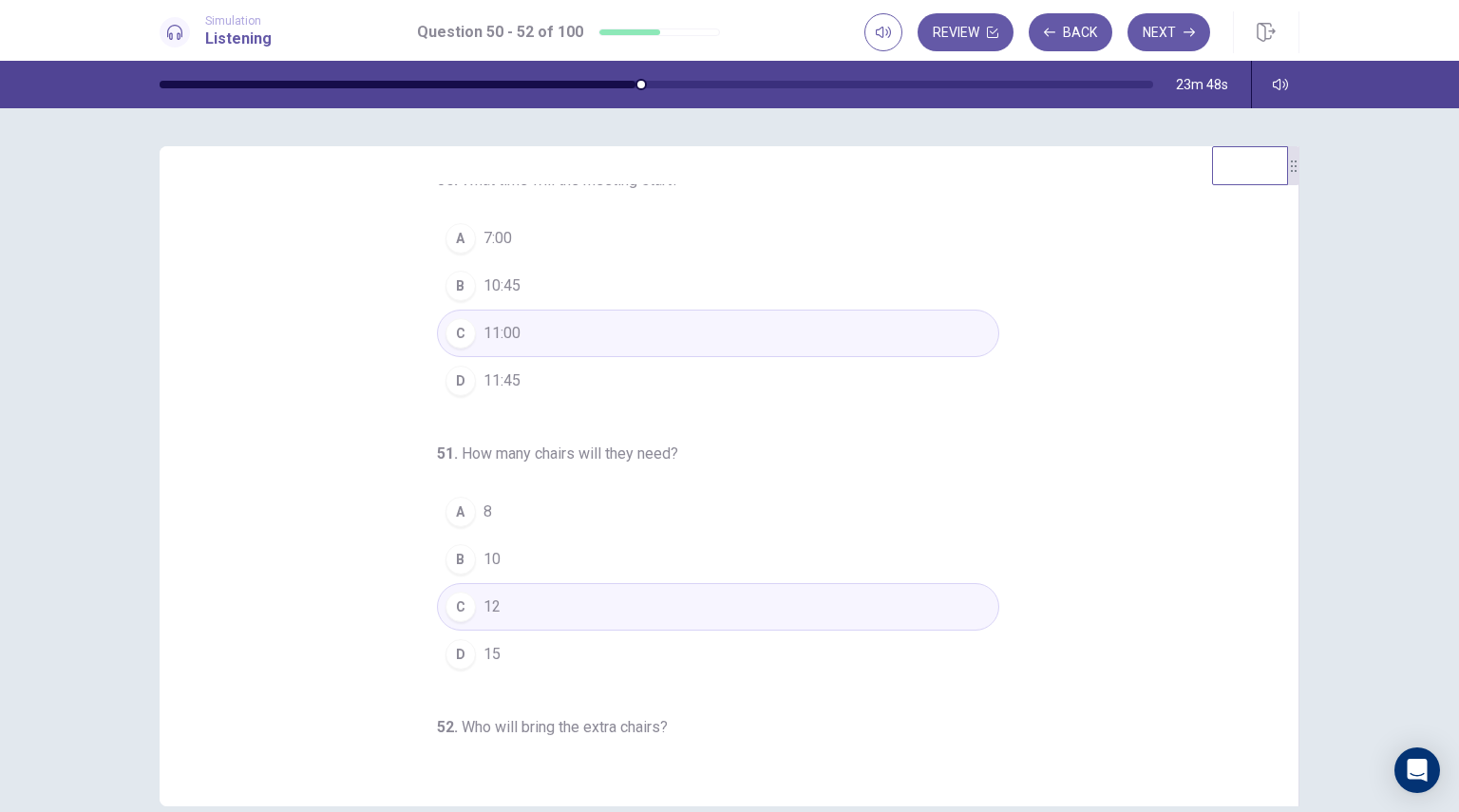 scroll, scrollTop: 0, scrollLeft: 0, axis: both 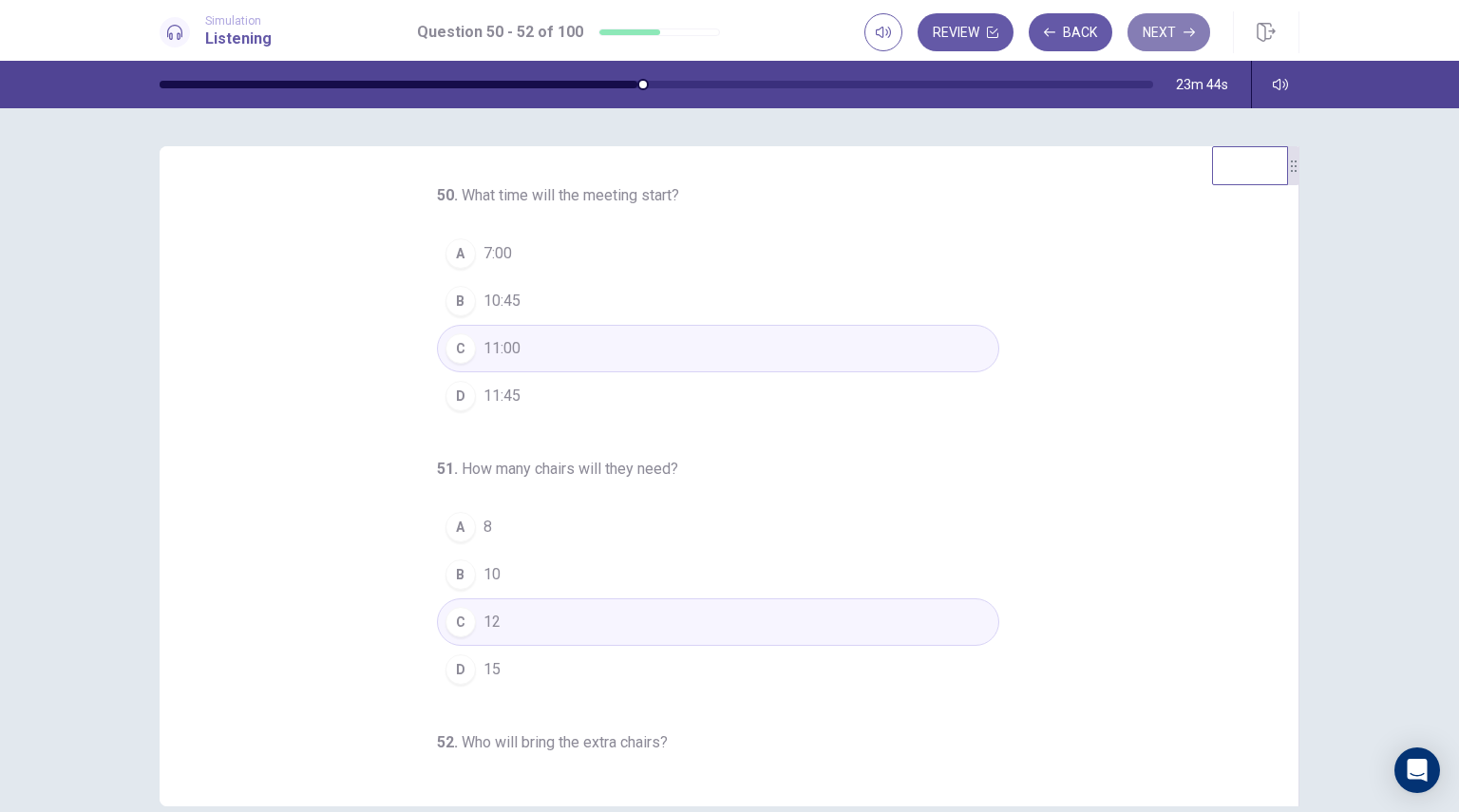 click on "Next" at bounding box center [1168, 32] 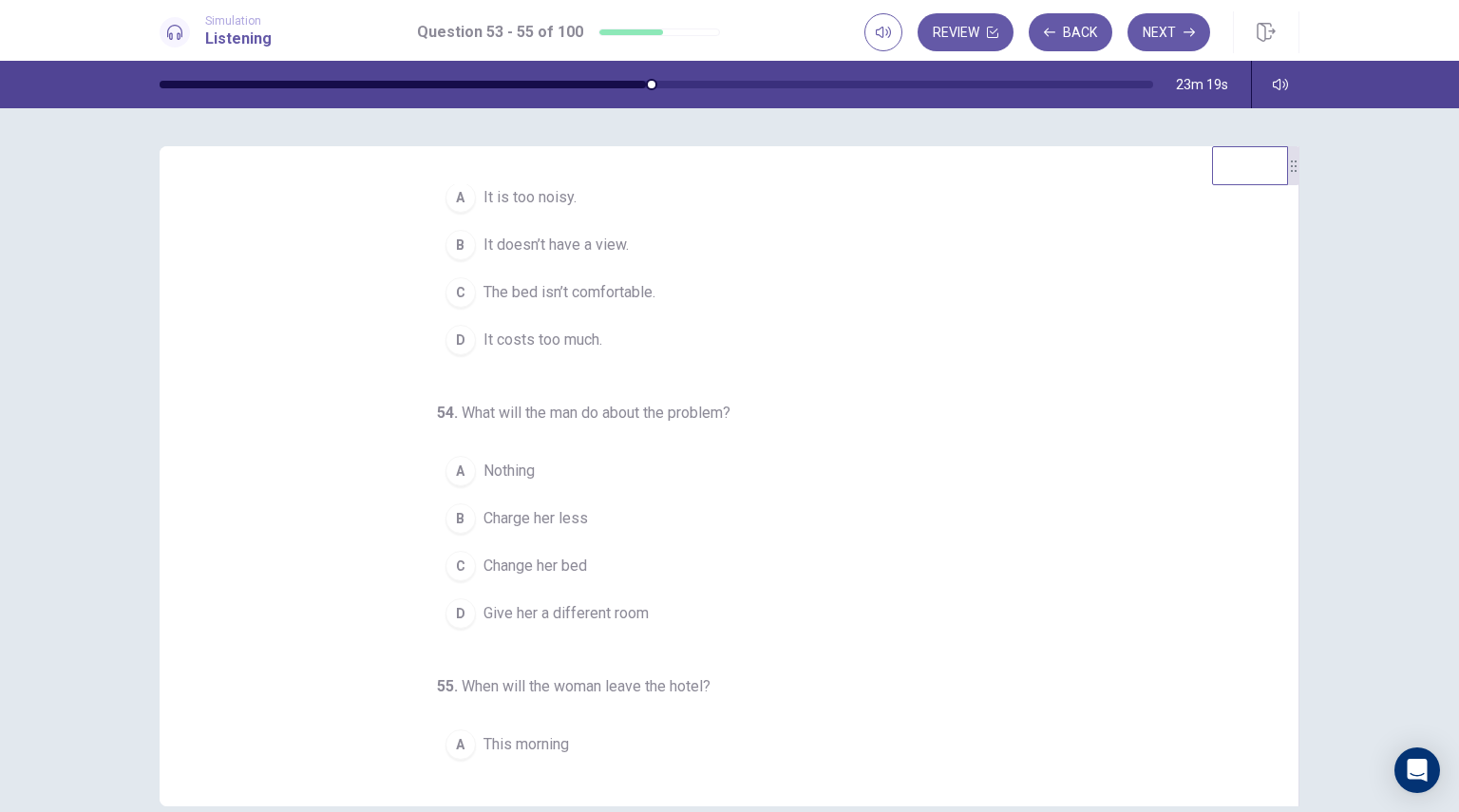 scroll, scrollTop: 0, scrollLeft: 0, axis: both 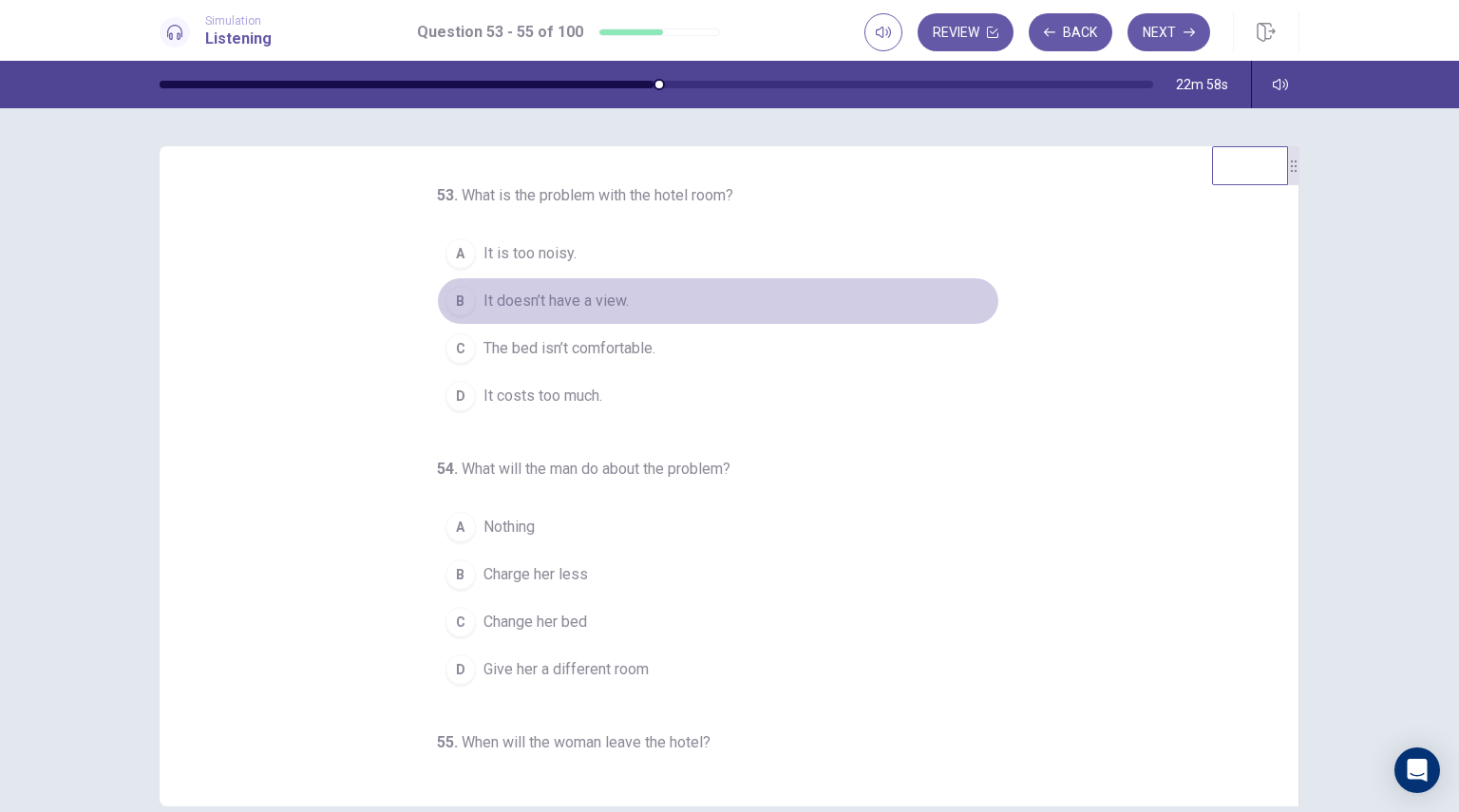click on "It doesn’t have a view." at bounding box center [556, 301] 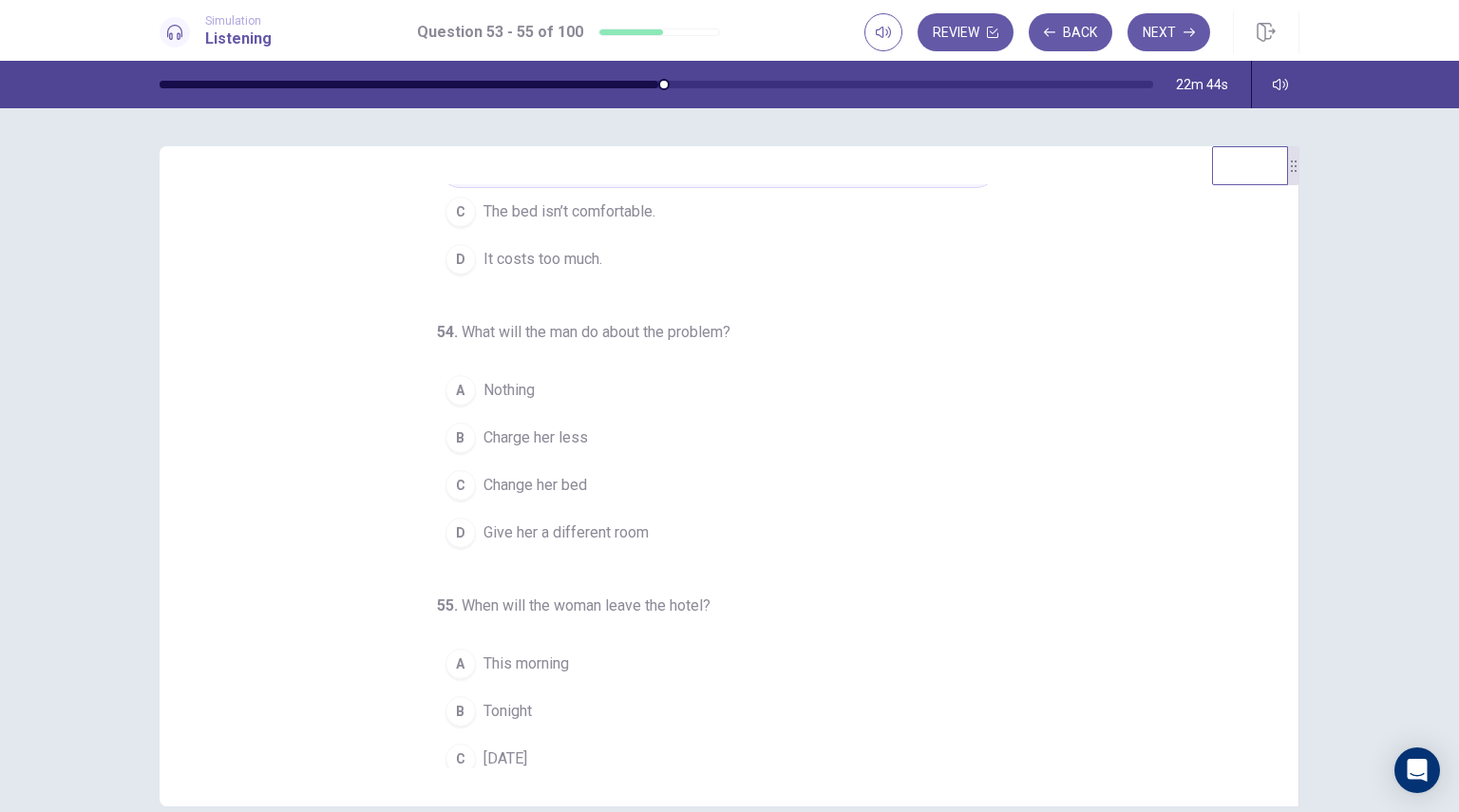 scroll, scrollTop: 146, scrollLeft: 0, axis: vertical 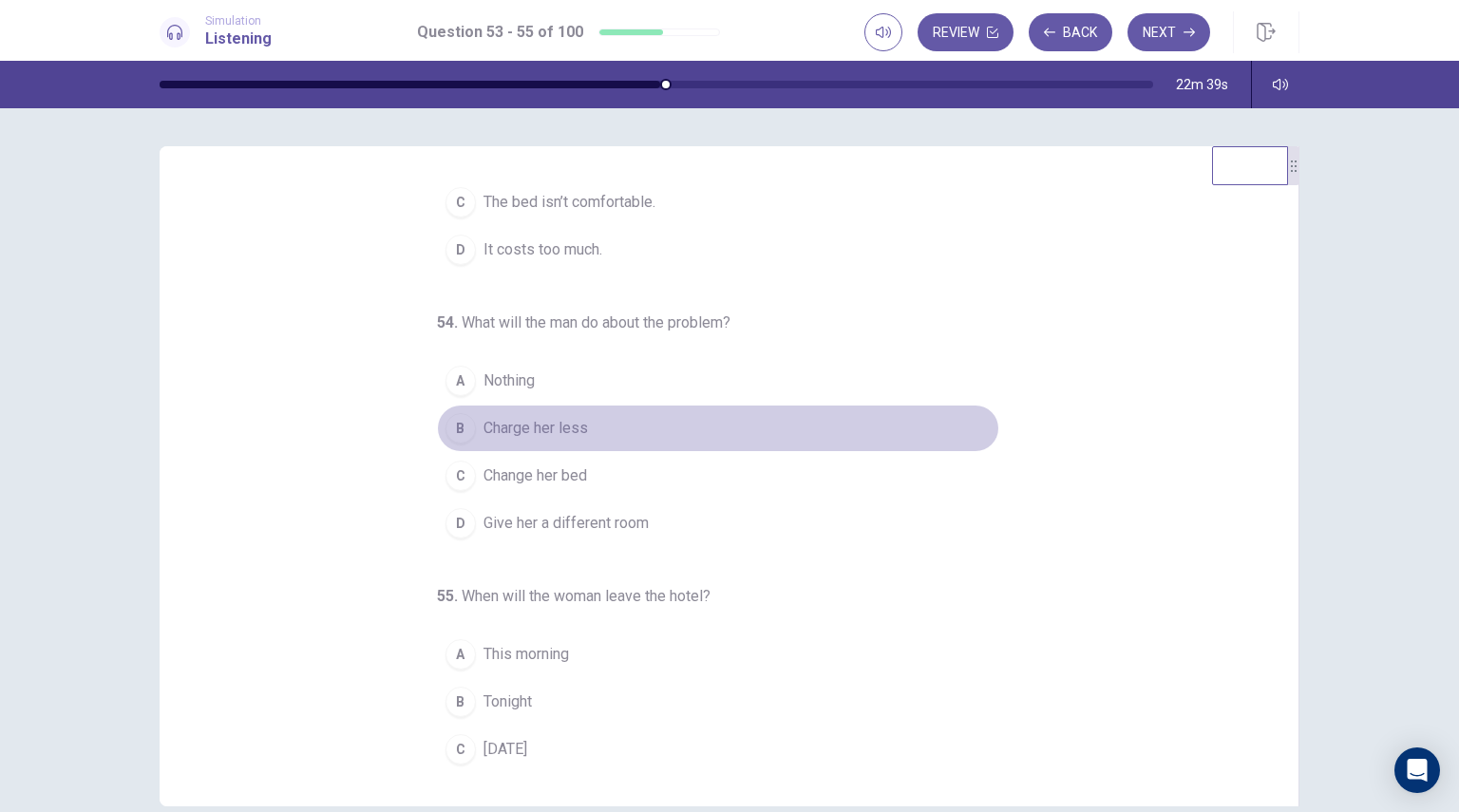 click on "Charge her less" at bounding box center [536, 428] 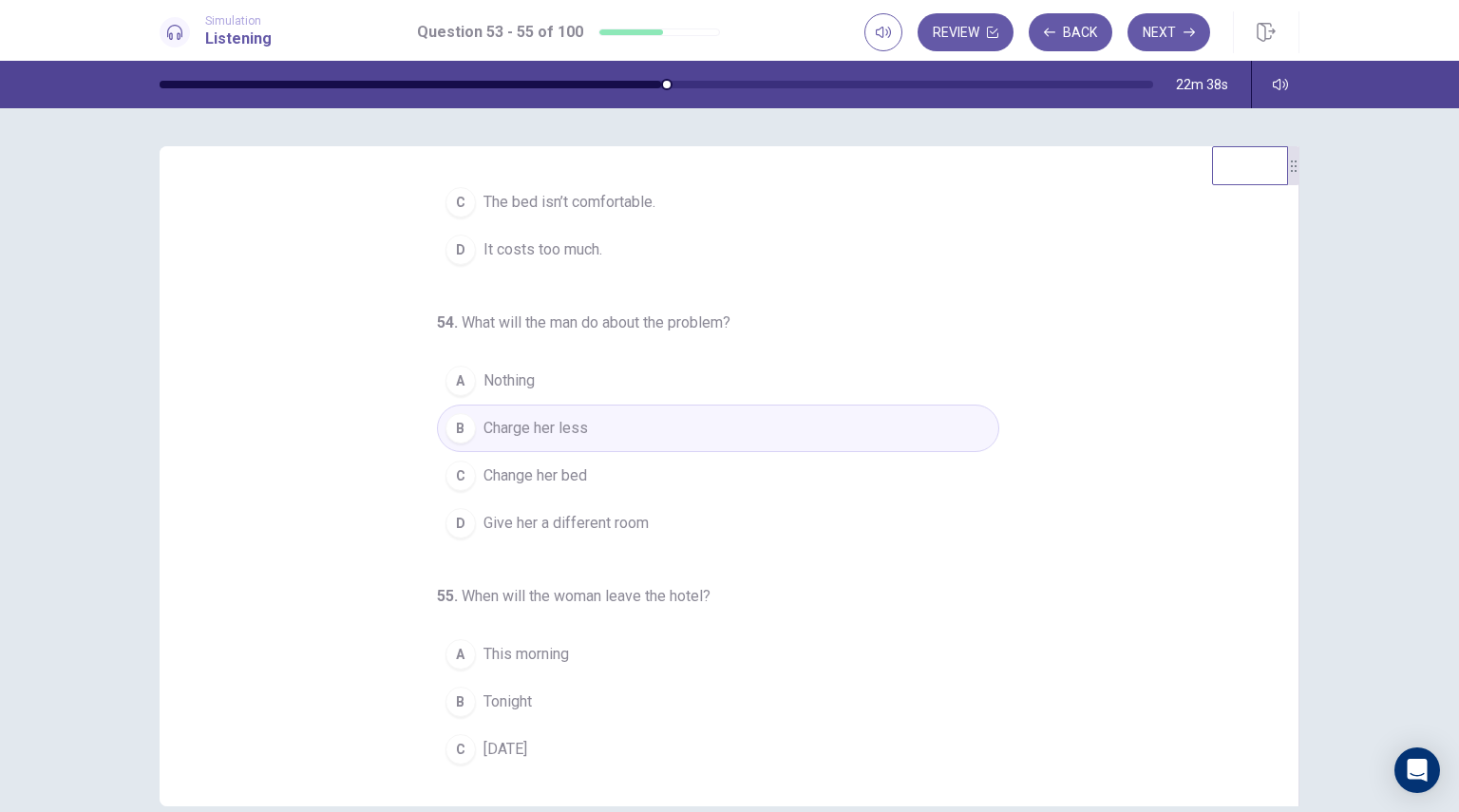 scroll, scrollTop: 194, scrollLeft: 0, axis: vertical 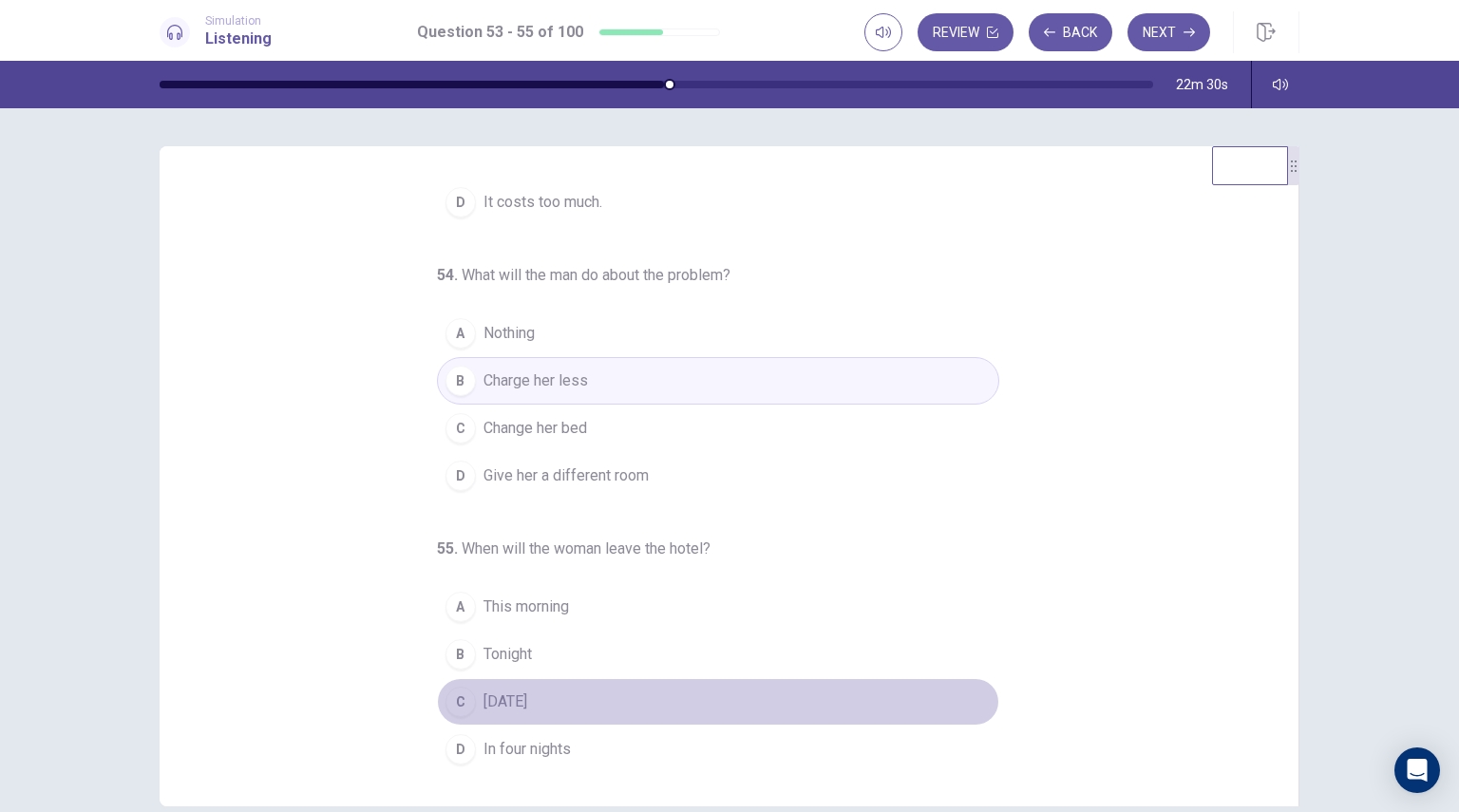 click on "Tomorrow" at bounding box center (505, 702) 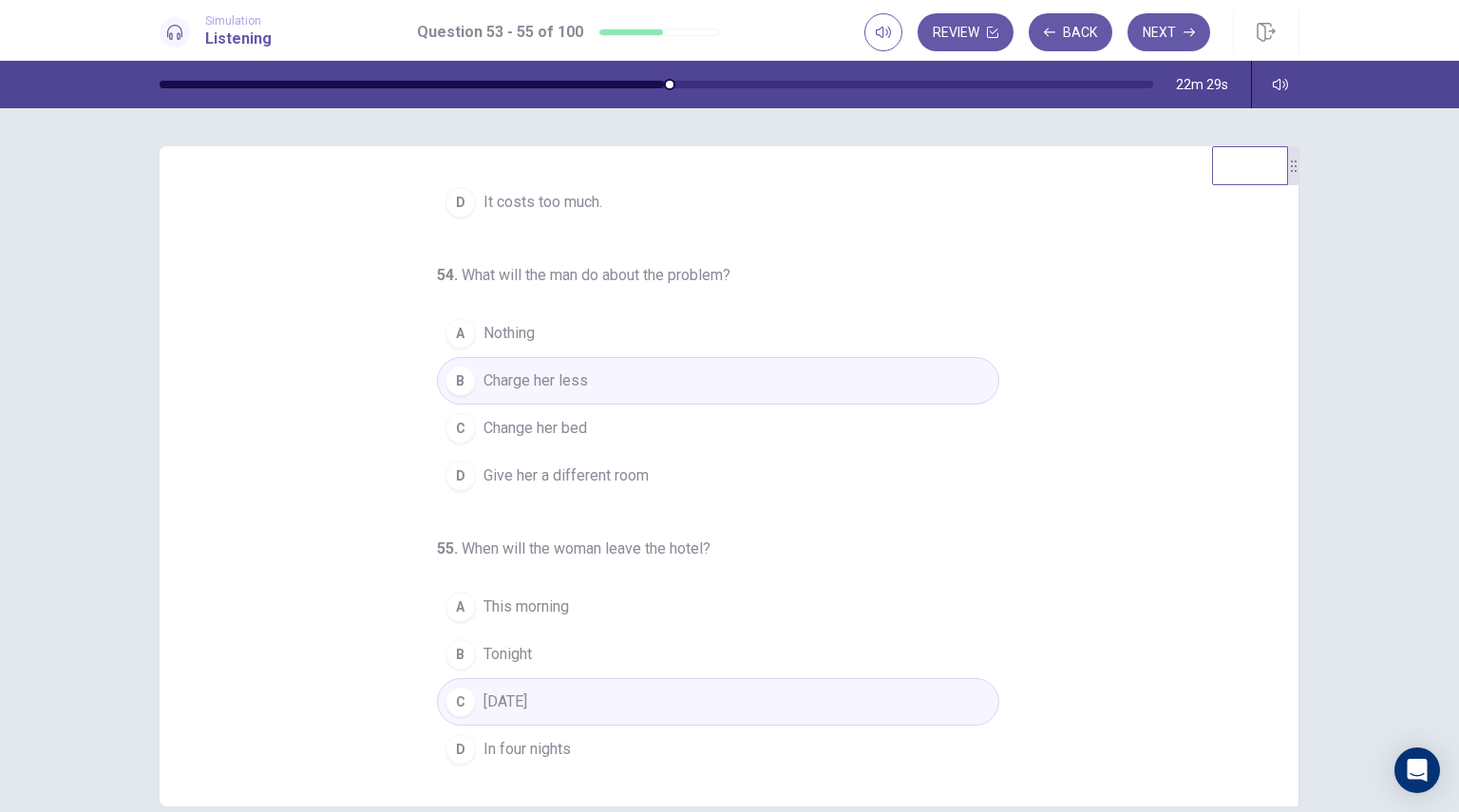 scroll, scrollTop: 0, scrollLeft: 0, axis: both 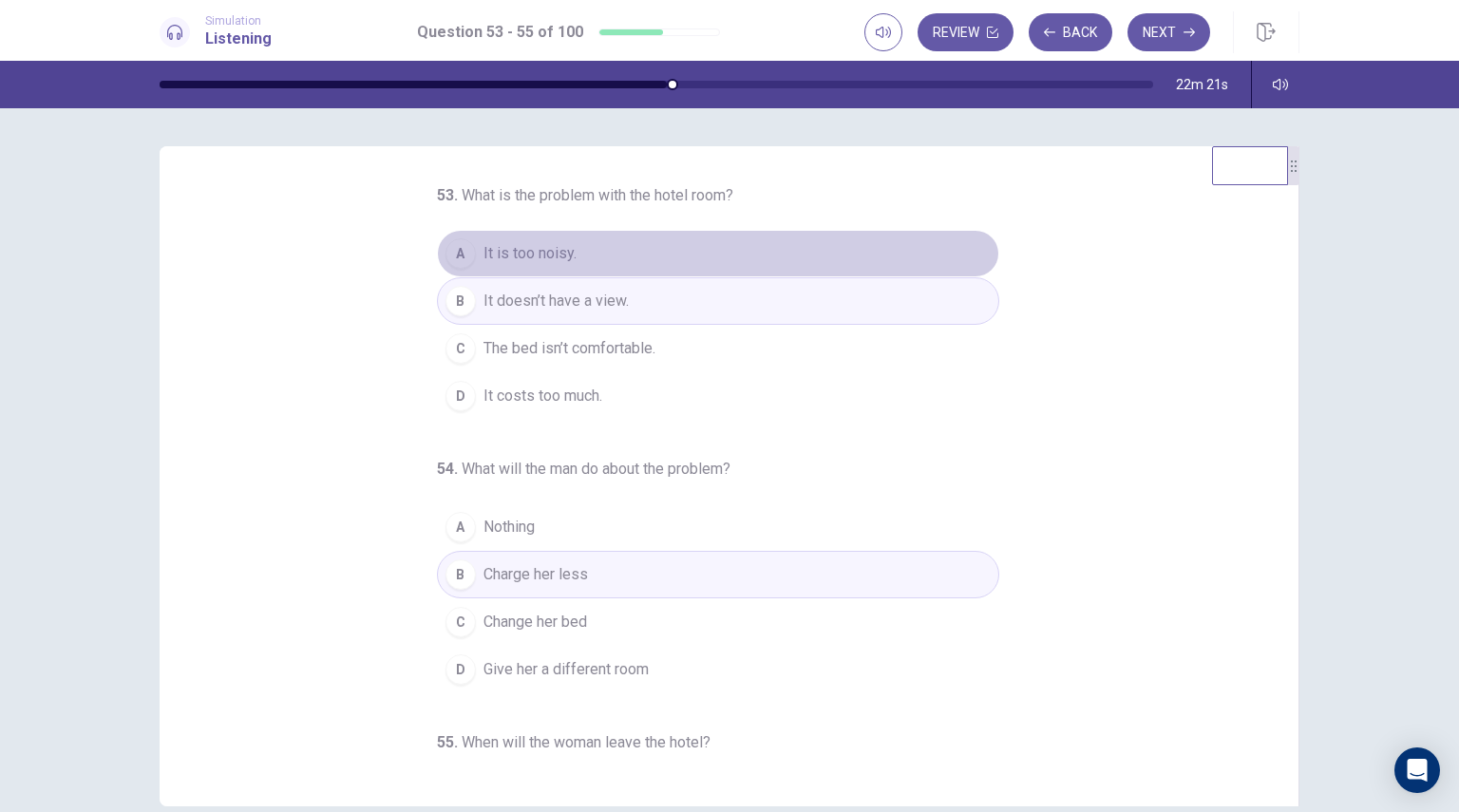click on "A It is too noisy." at bounding box center (718, 254) 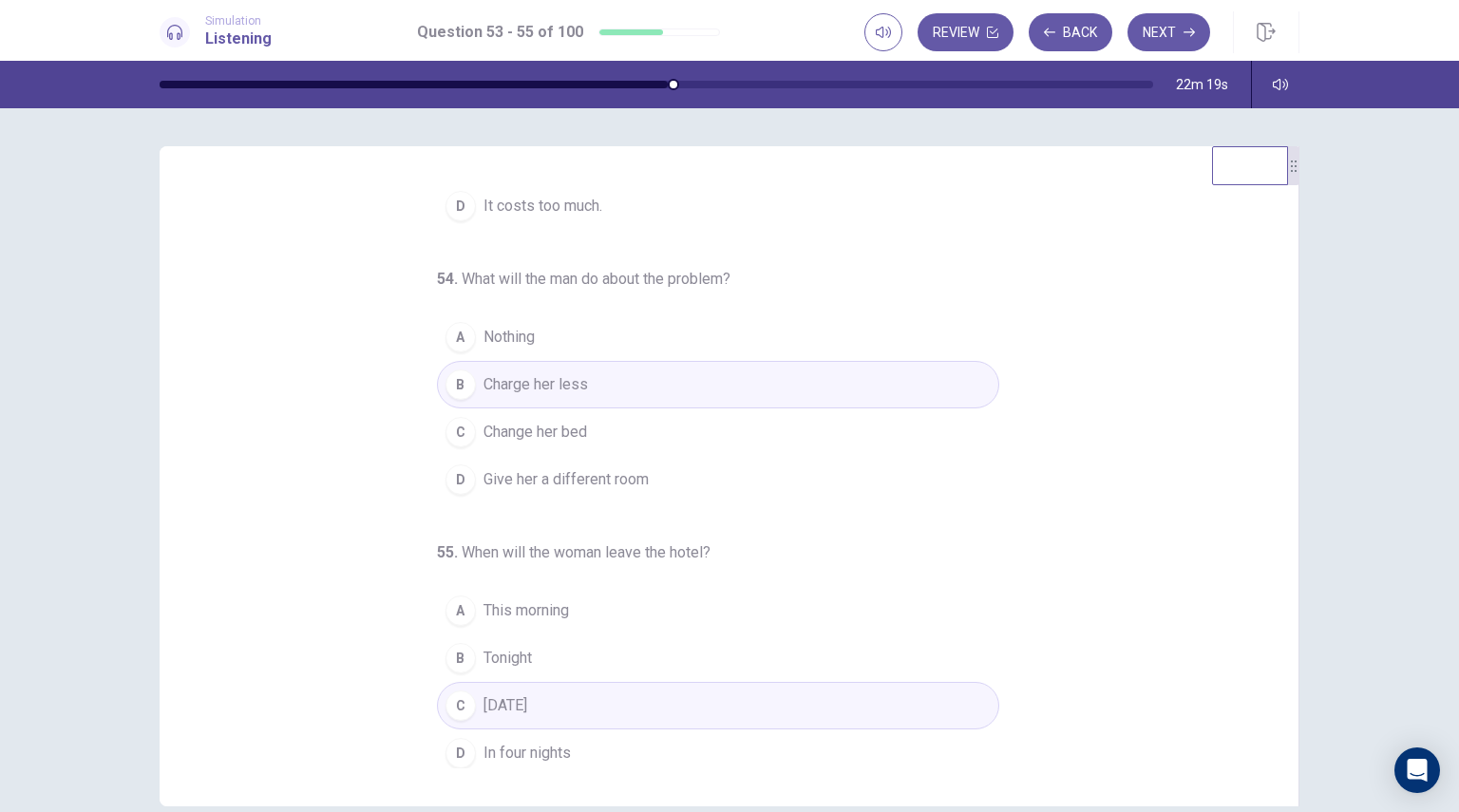 scroll, scrollTop: 194, scrollLeft: 0, axis: vertical 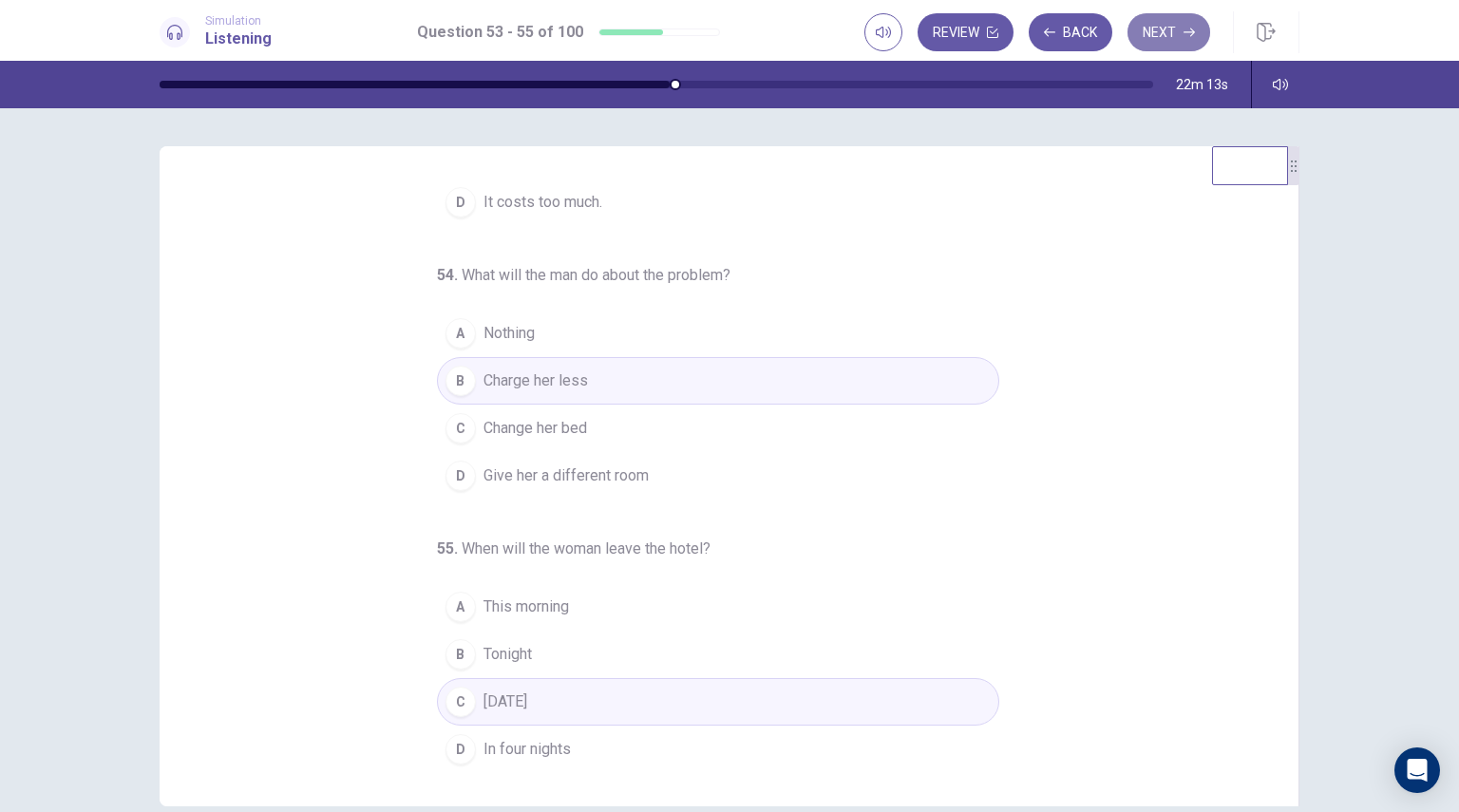 click on "Next" at bounding box center [1168, 32] 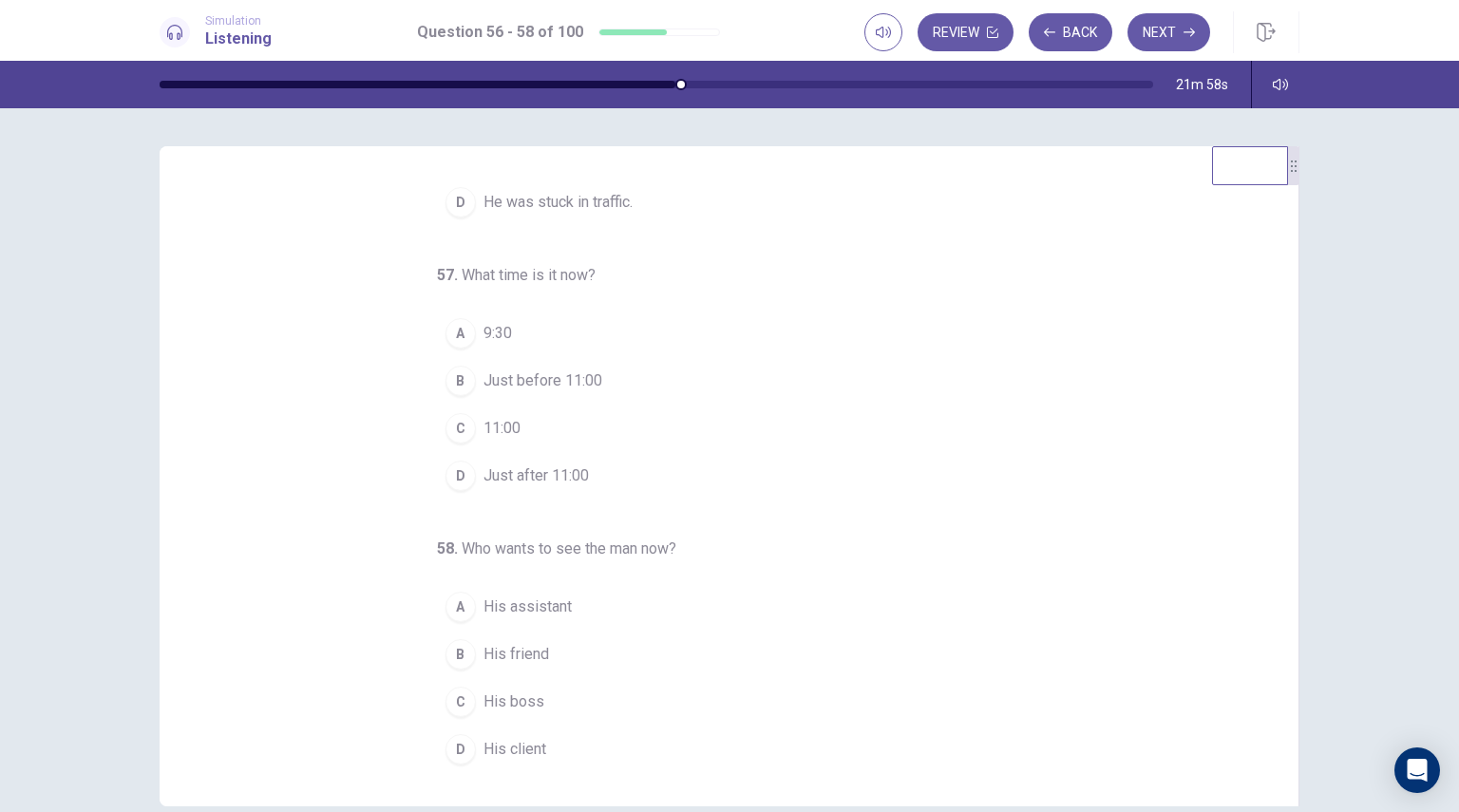 scroll, scrollTop: 0, scrollLeft: 0, axis: both 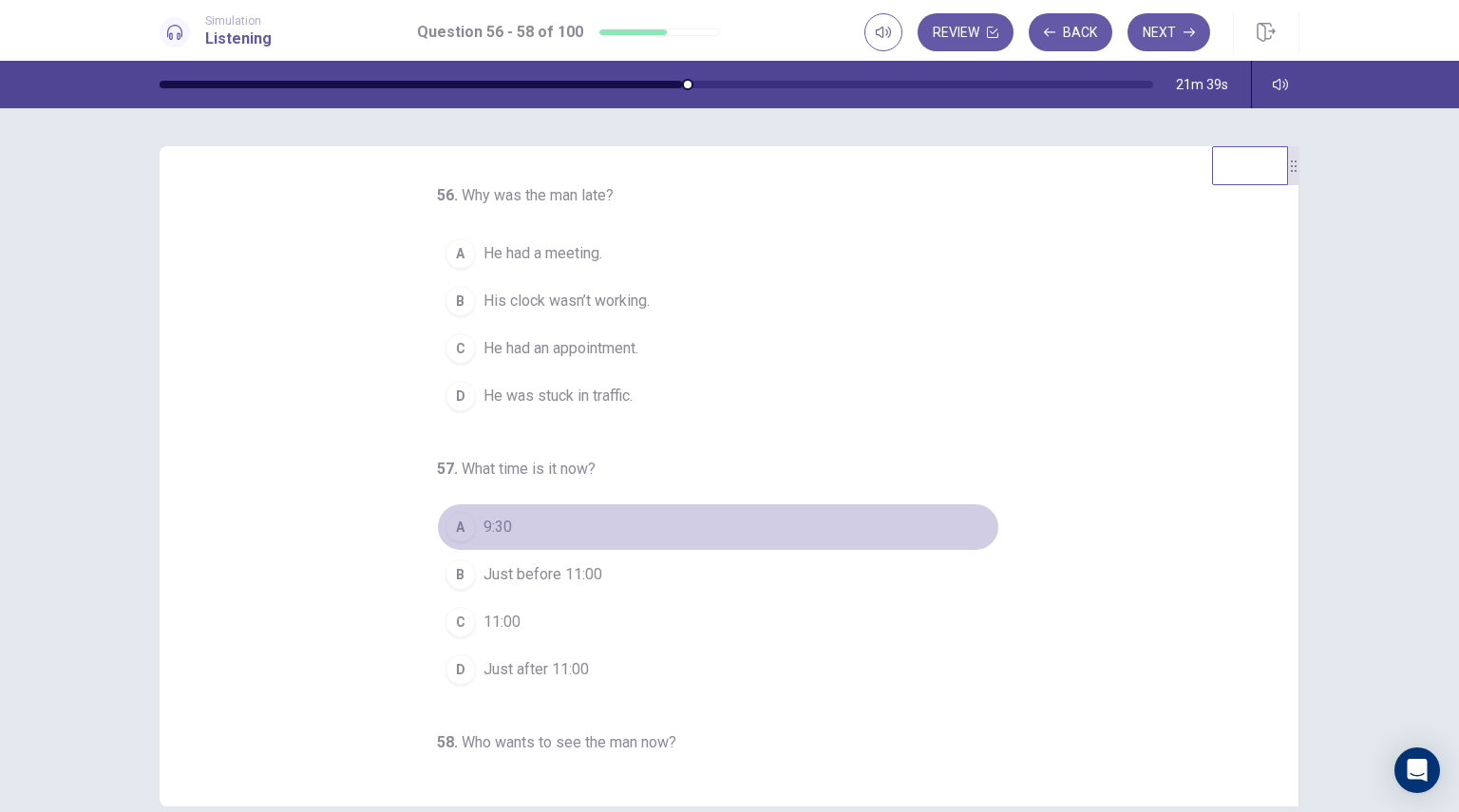 click on "A 9:30" at bounding box center (718, 527) 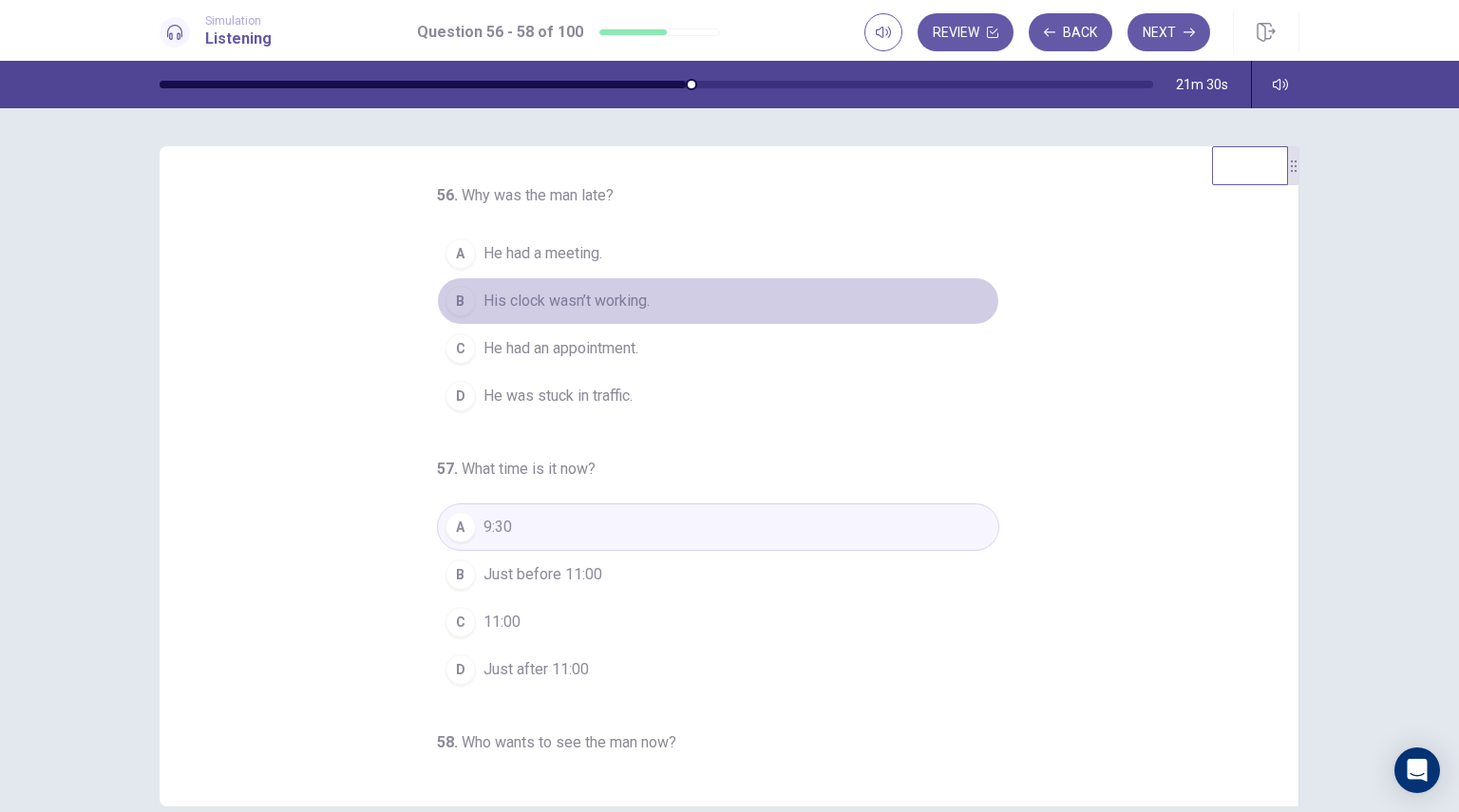 click on "B His clock wasn’t working." at bounding box center (718, 301) 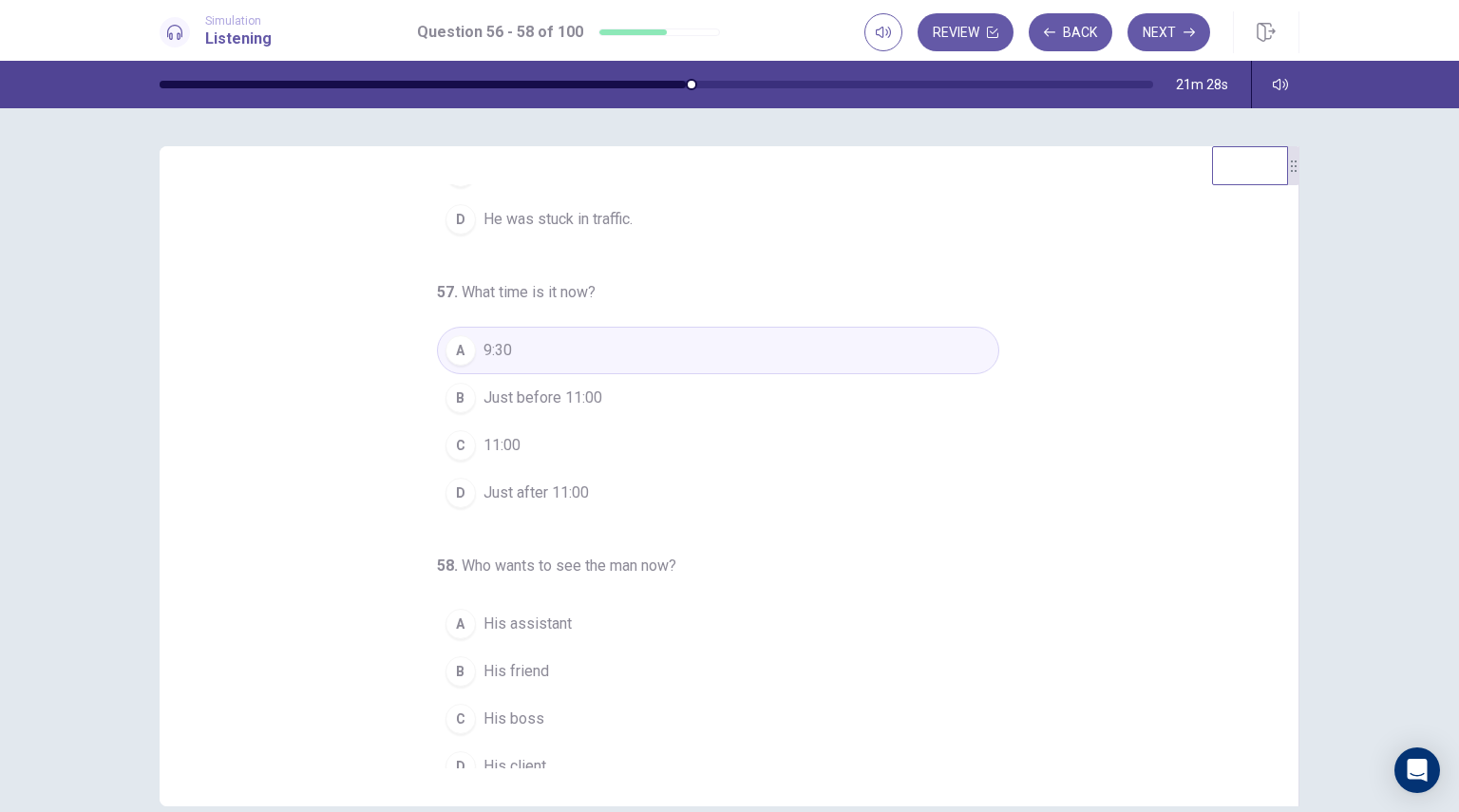 scroll, scrollTop: 194, scrollLeft: 0, axis: vertical 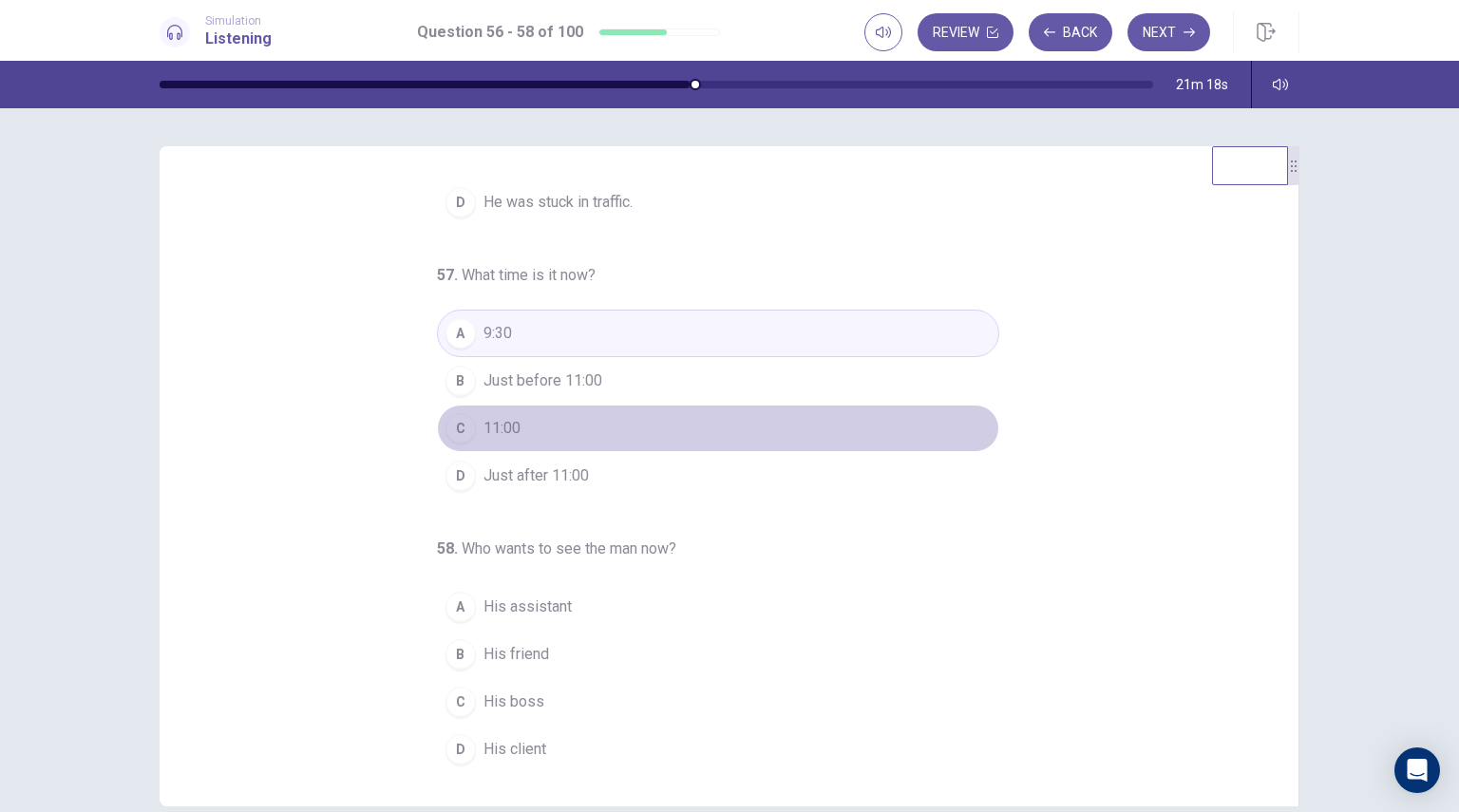 click on "C 11:00" at bounding box center [718, 428] 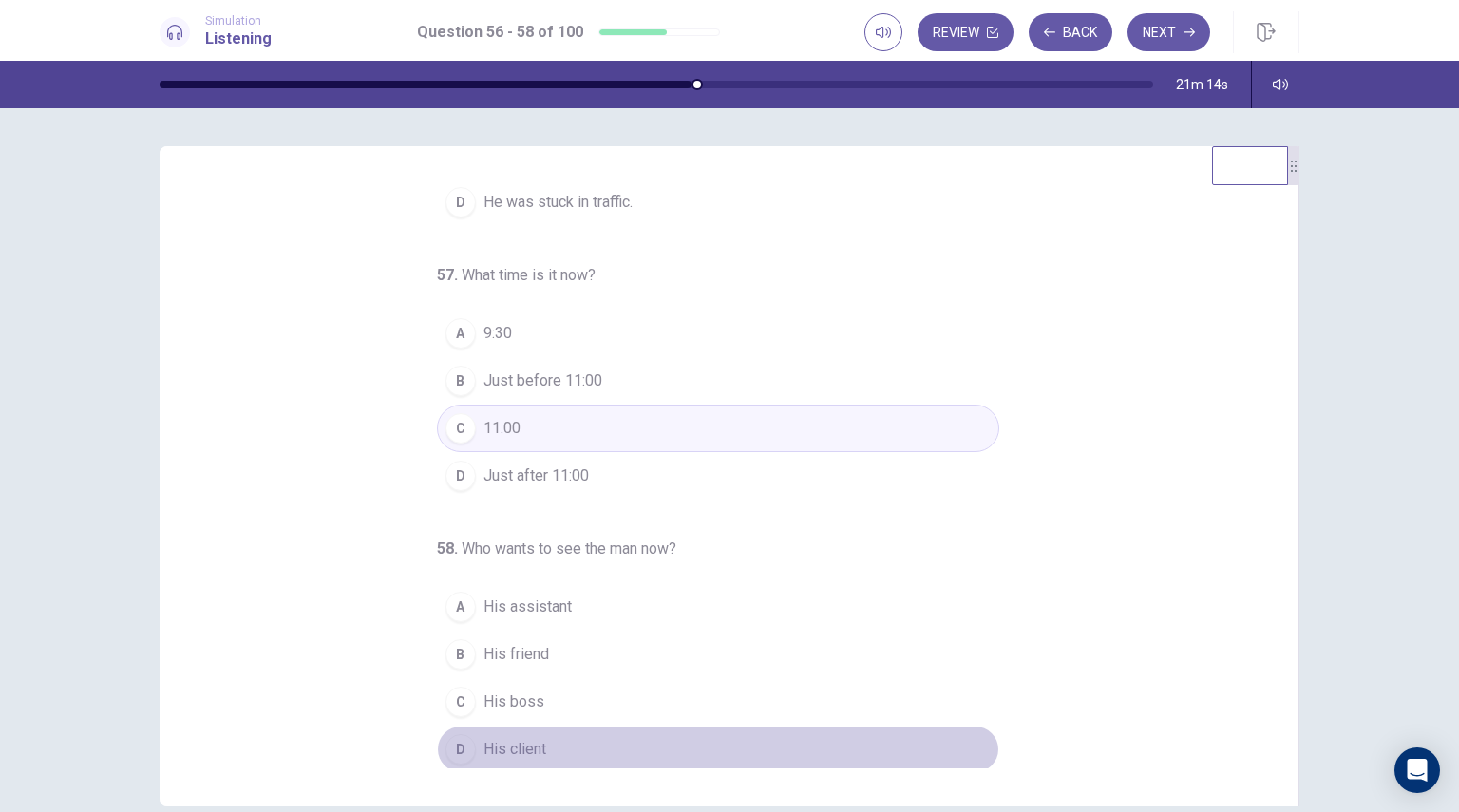 click on "His client" at bounding box center [515, 749] 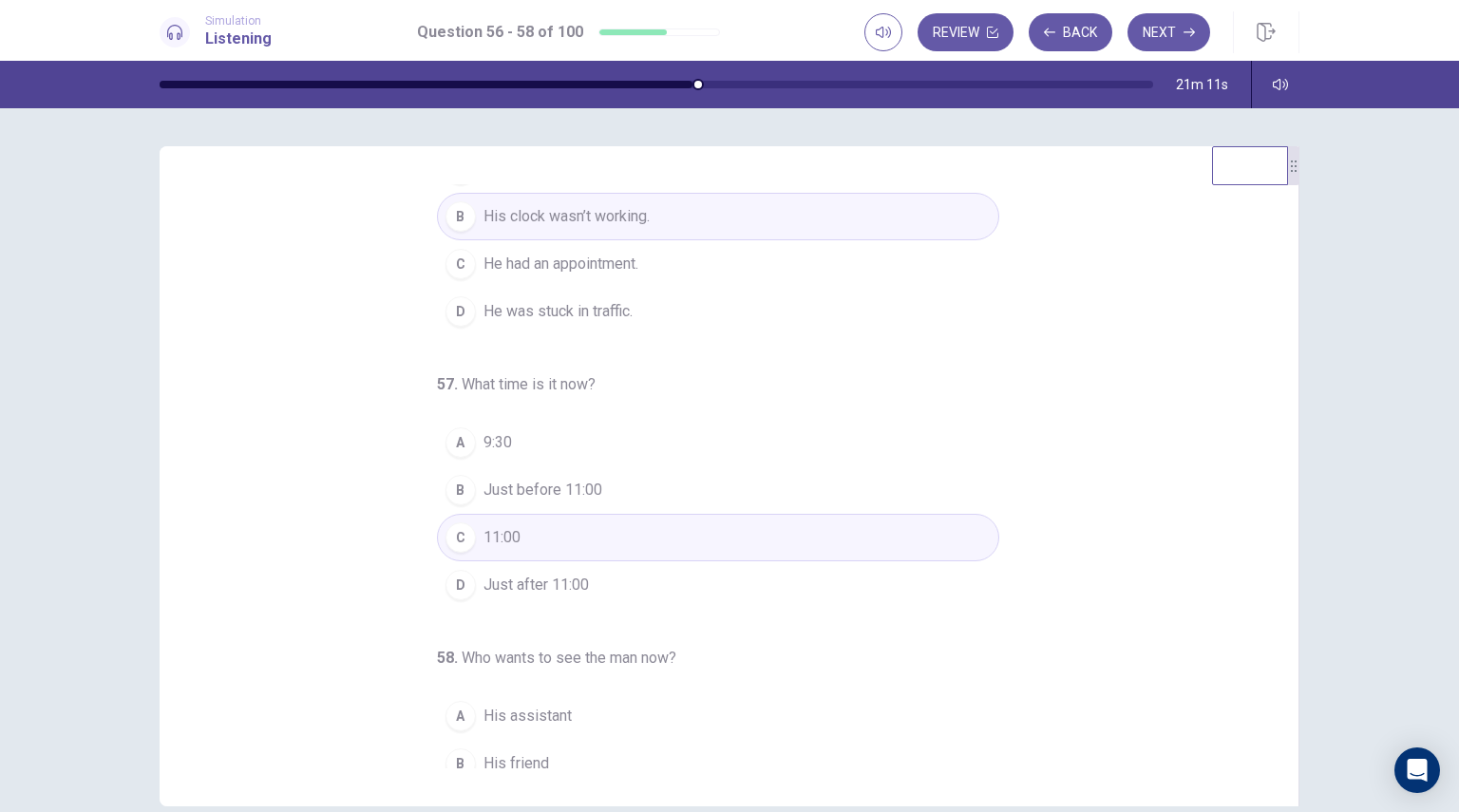 scroll, scrollTop: 84, scrollLeft: 0, axis: vertical 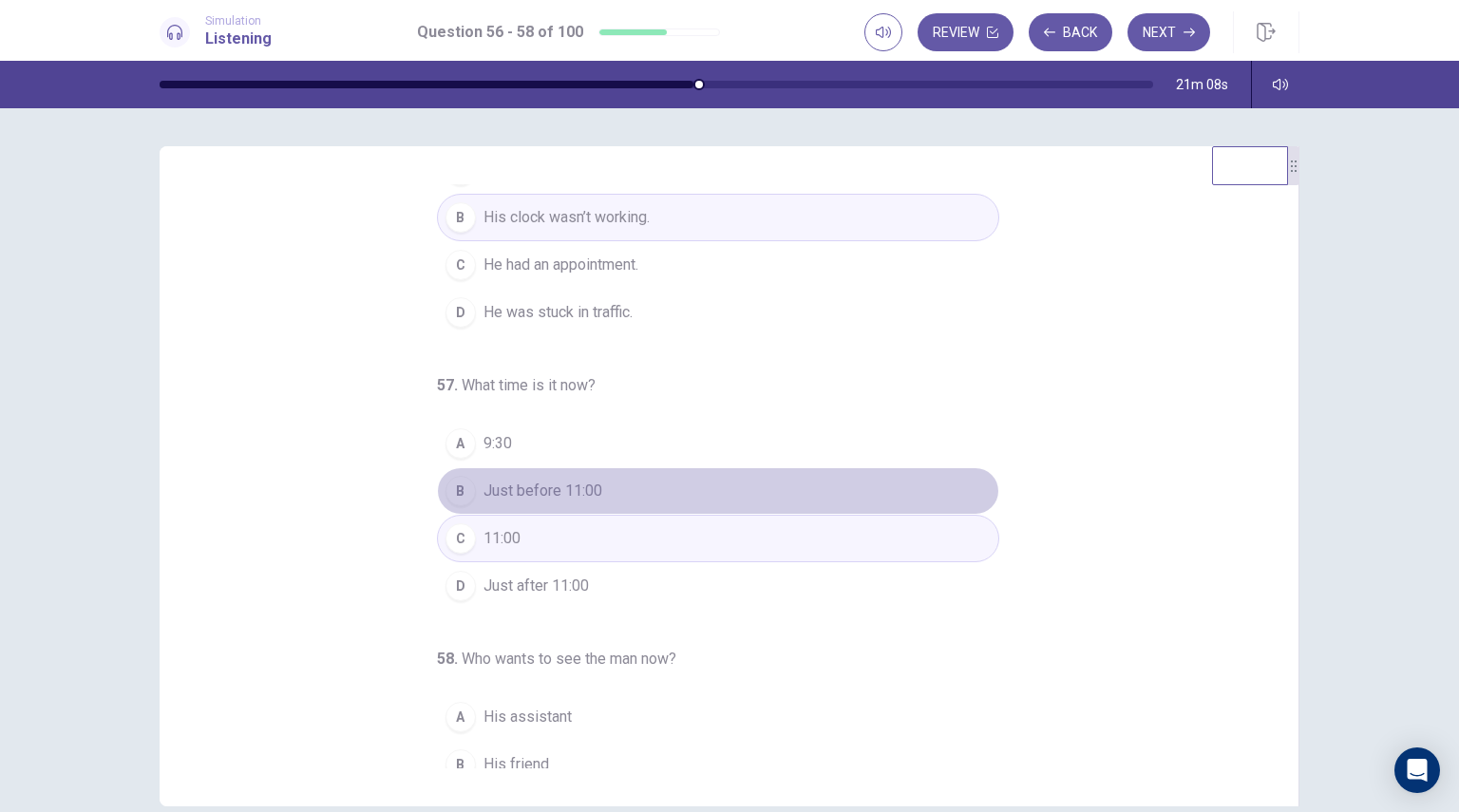 click on "B Just before 11:00" at bounding box center (718, 491) 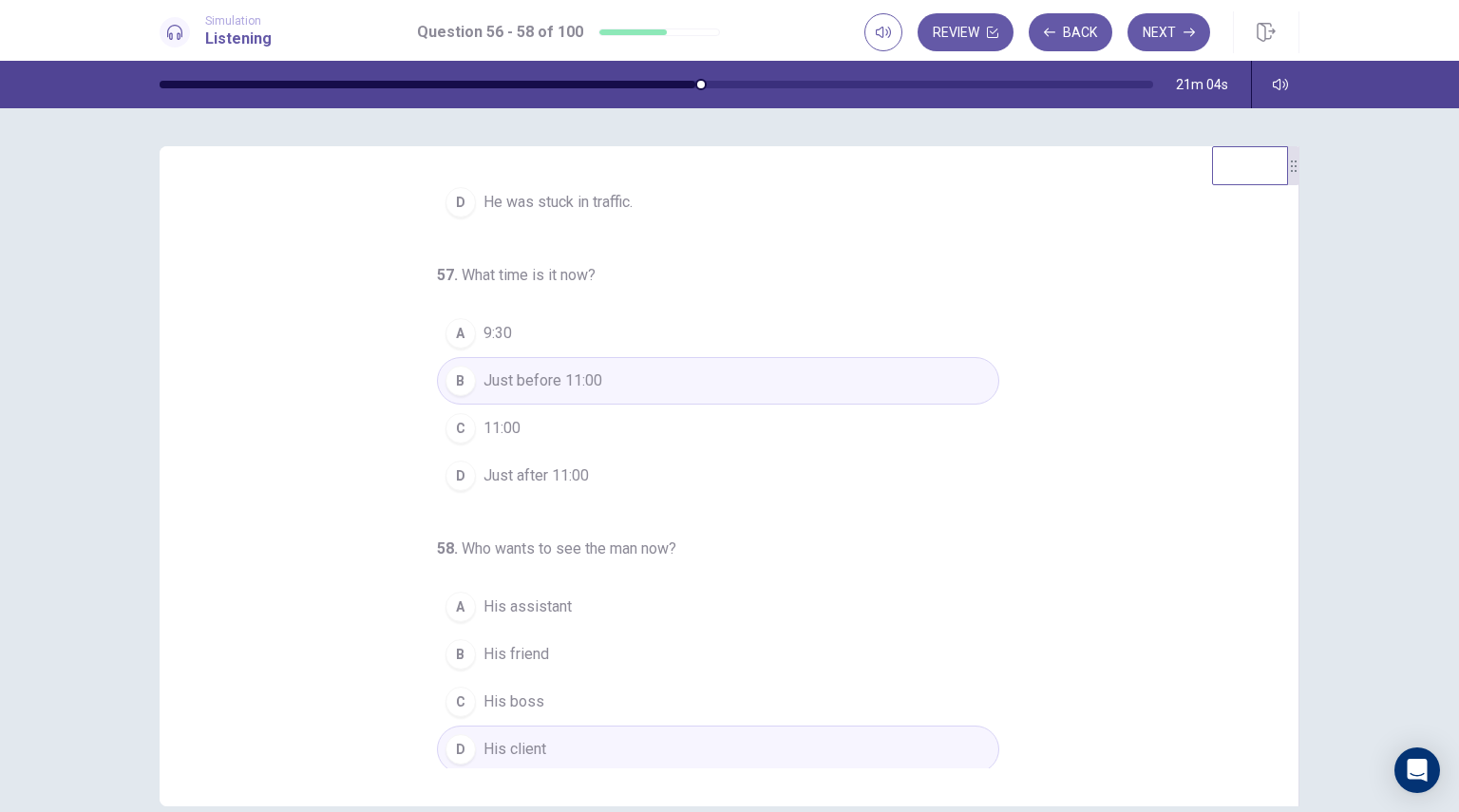 scroll, scrollTop: 0, scrollLeft: 0, axis: both 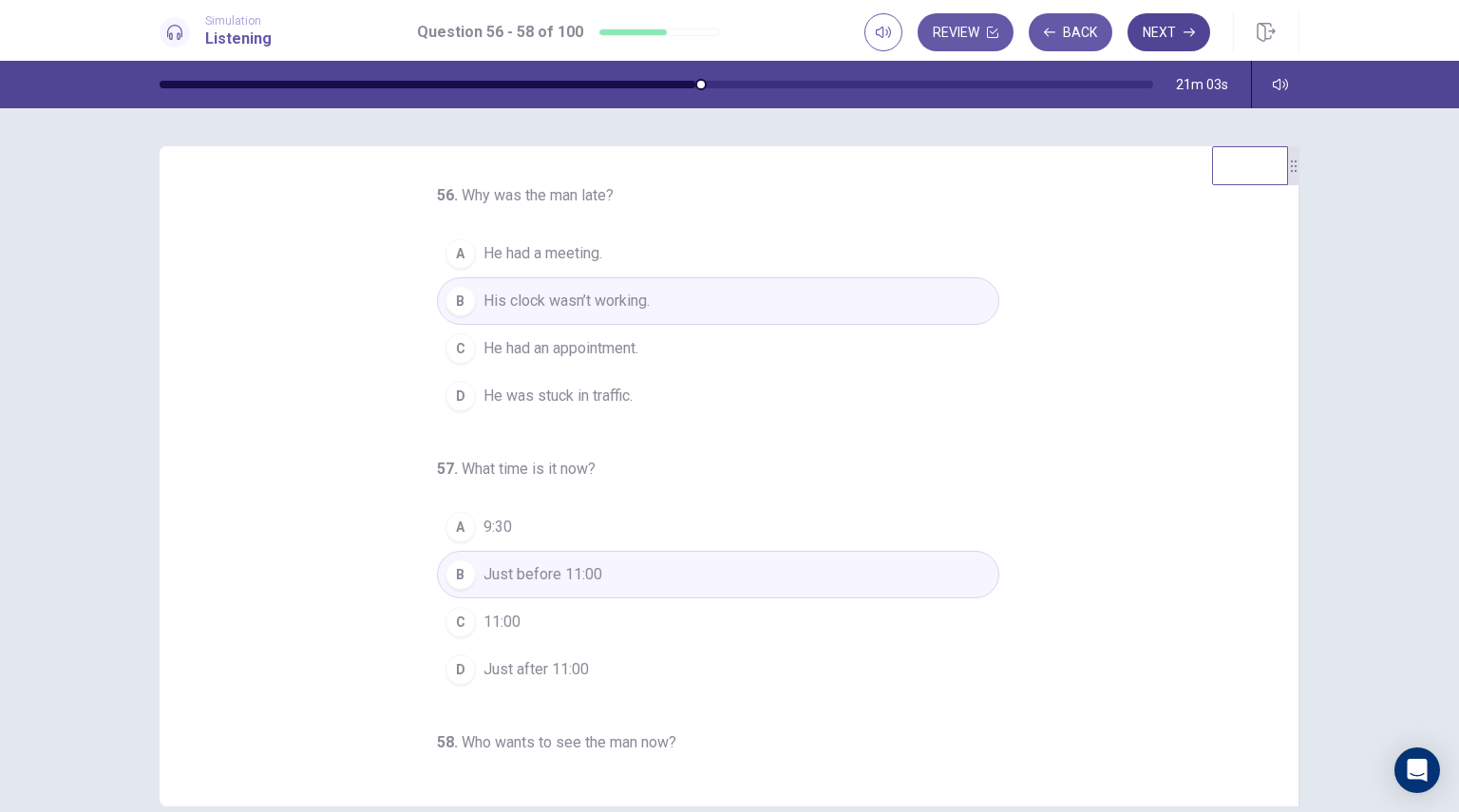 click on "Next" at bounding box center (1168, 32) 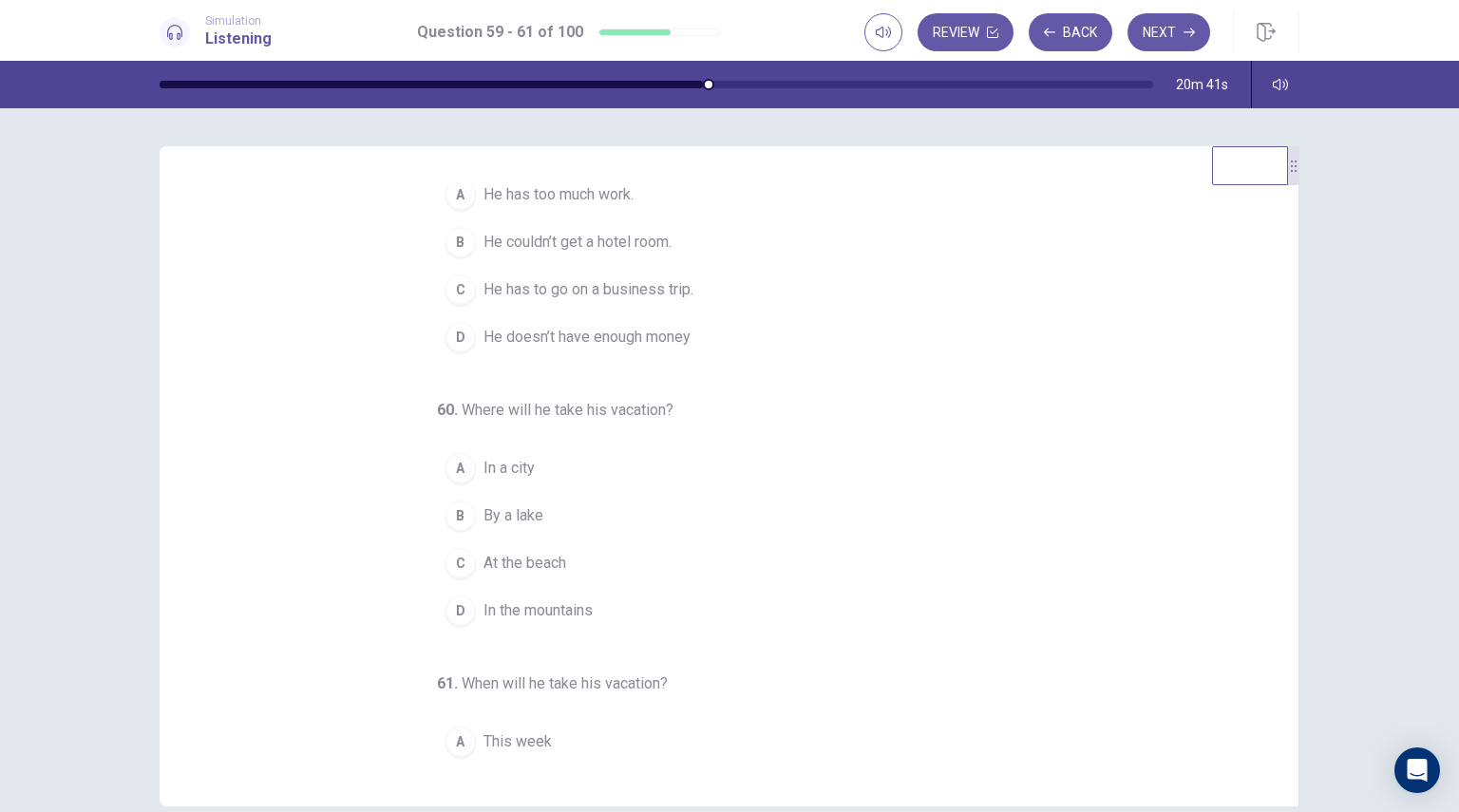scroll, scrollTop: 0, scrollLeft: 0, axis: both 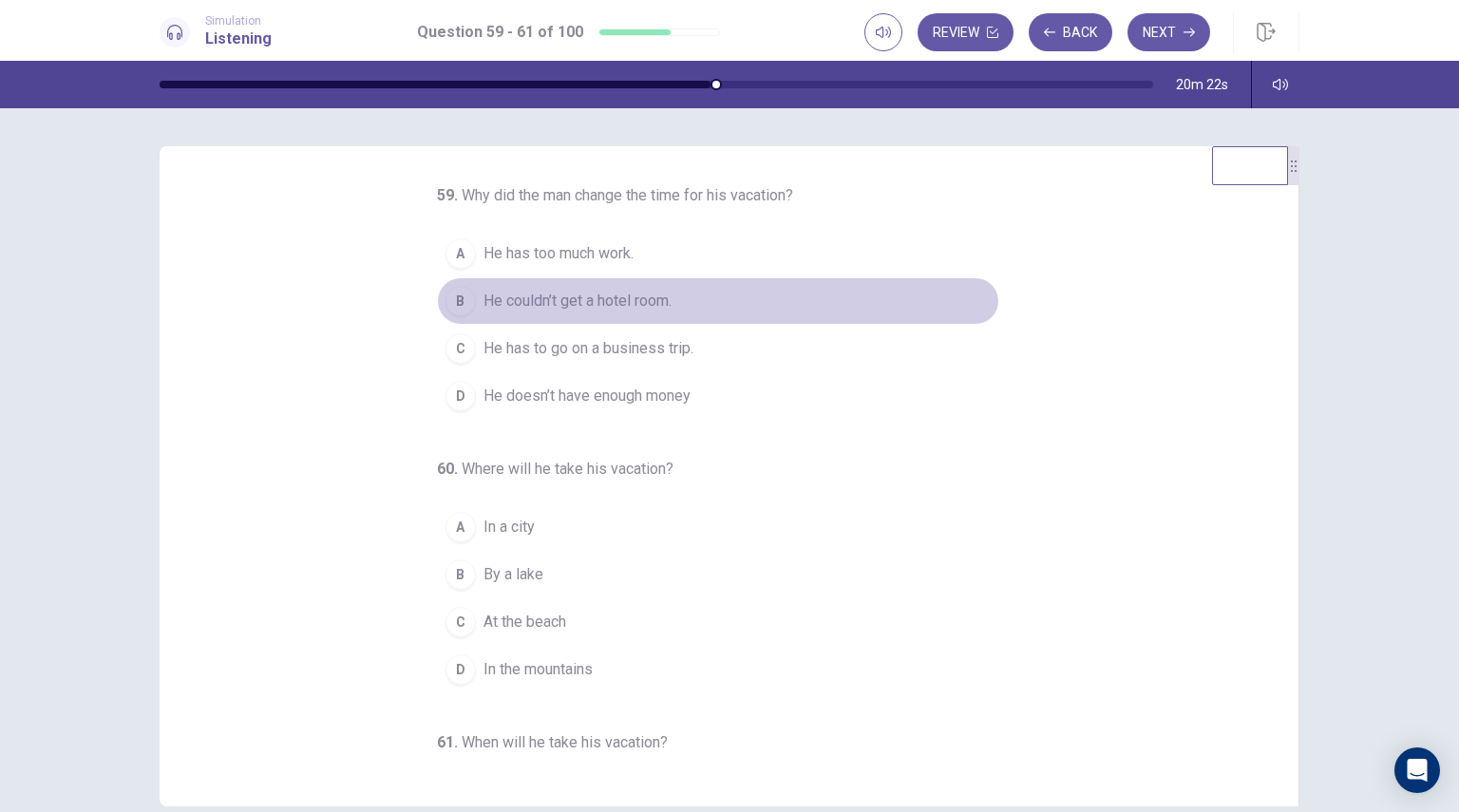 click on "He couldn’t get a hotel room." at bounding box center (578, 301) 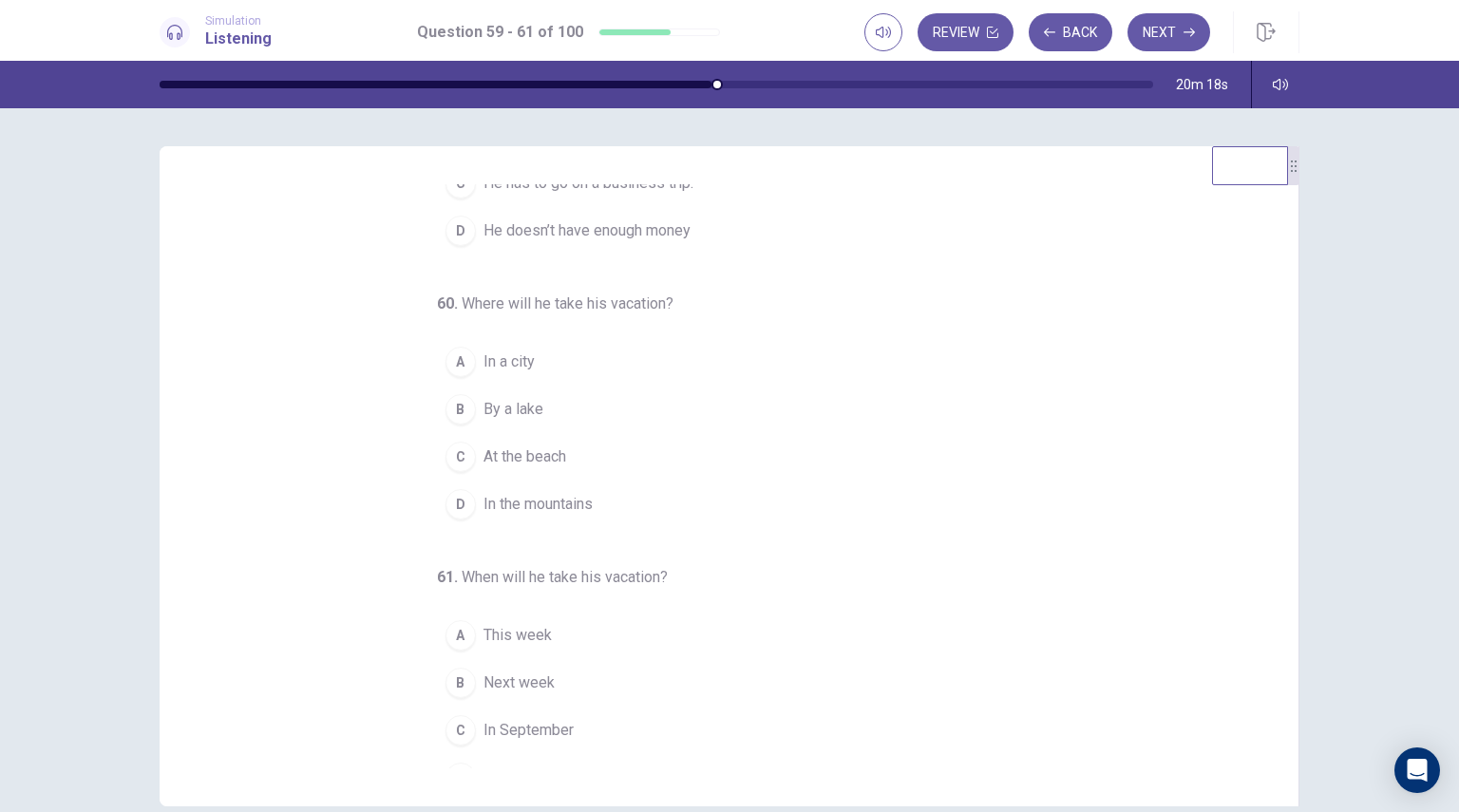 scroll, scrollTop: 166, scrollLeft: 0, axis: vertical 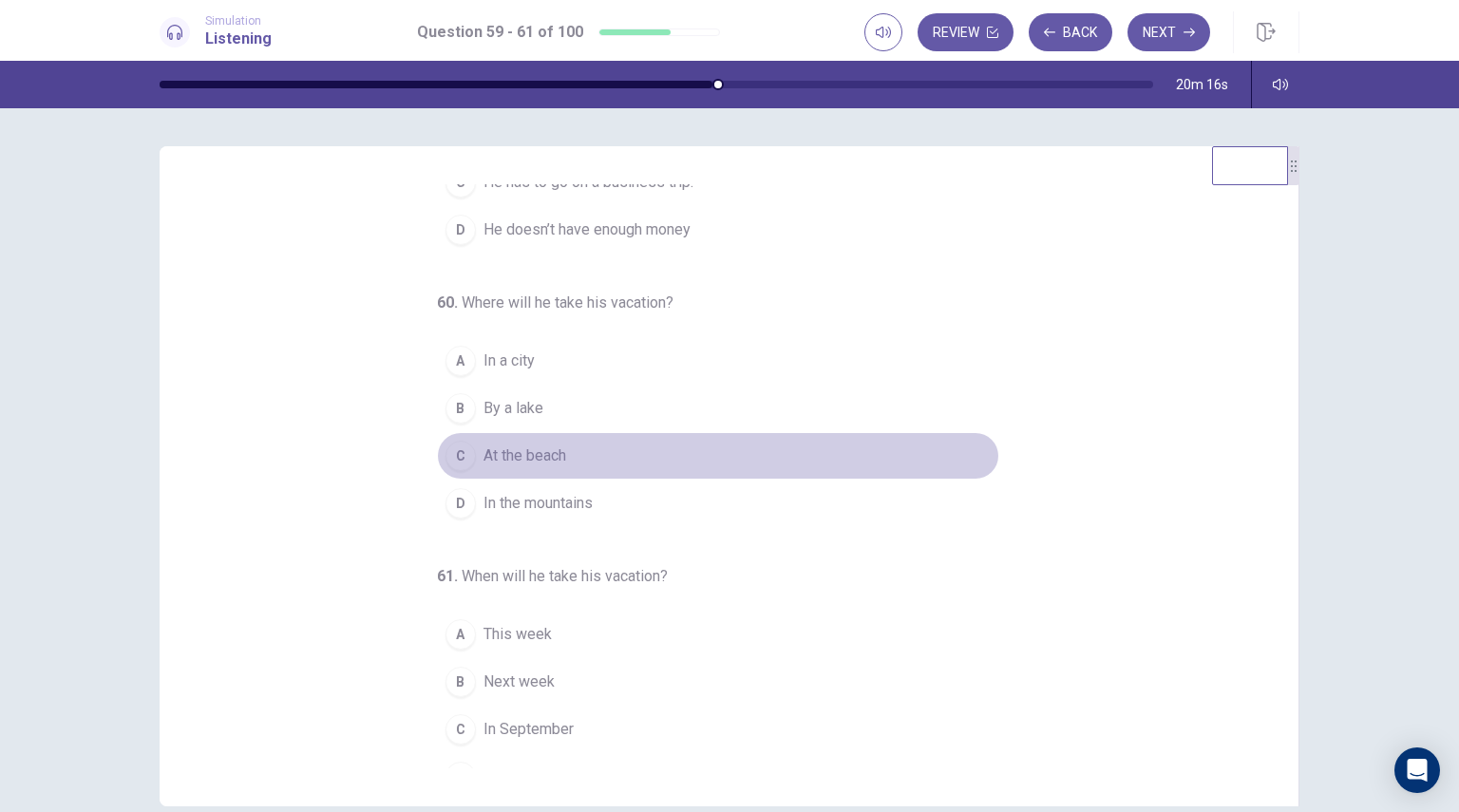 click on "At the beach" at bounding box center (524, 456) 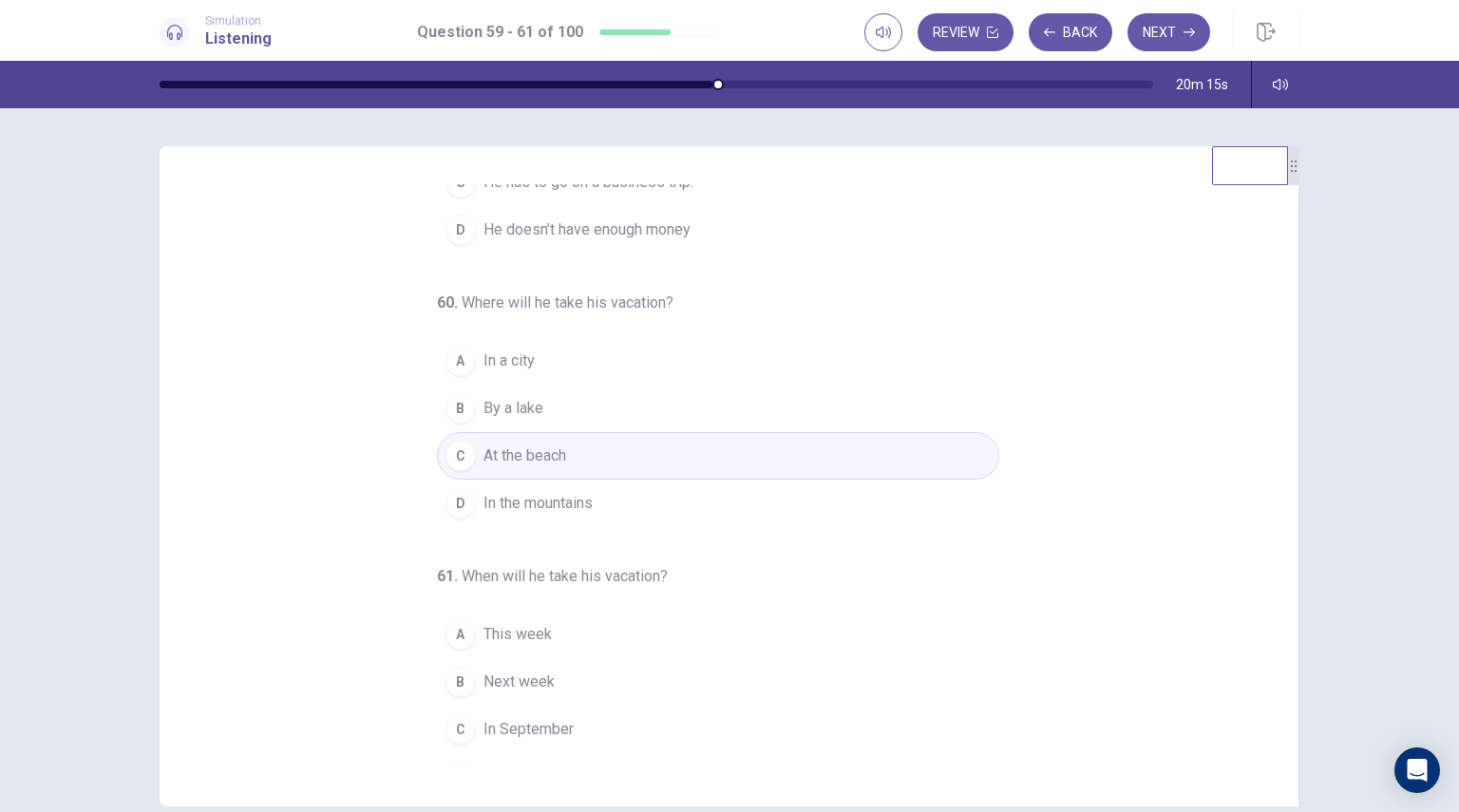 scroll, scrollTop: 217, scrollLeft: 0, axis: vertical 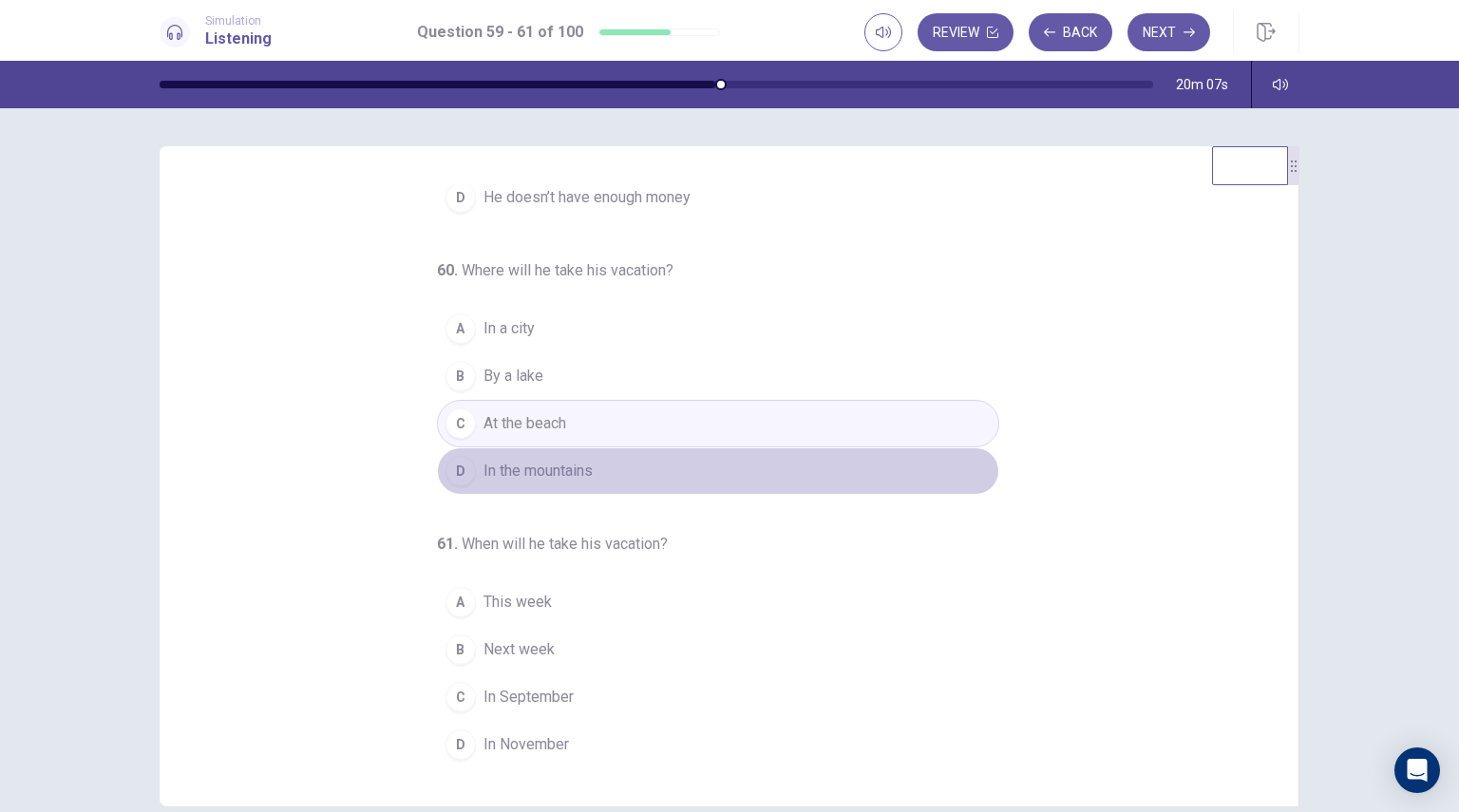 click on "In the mountains" at bounding box center (538, 471) 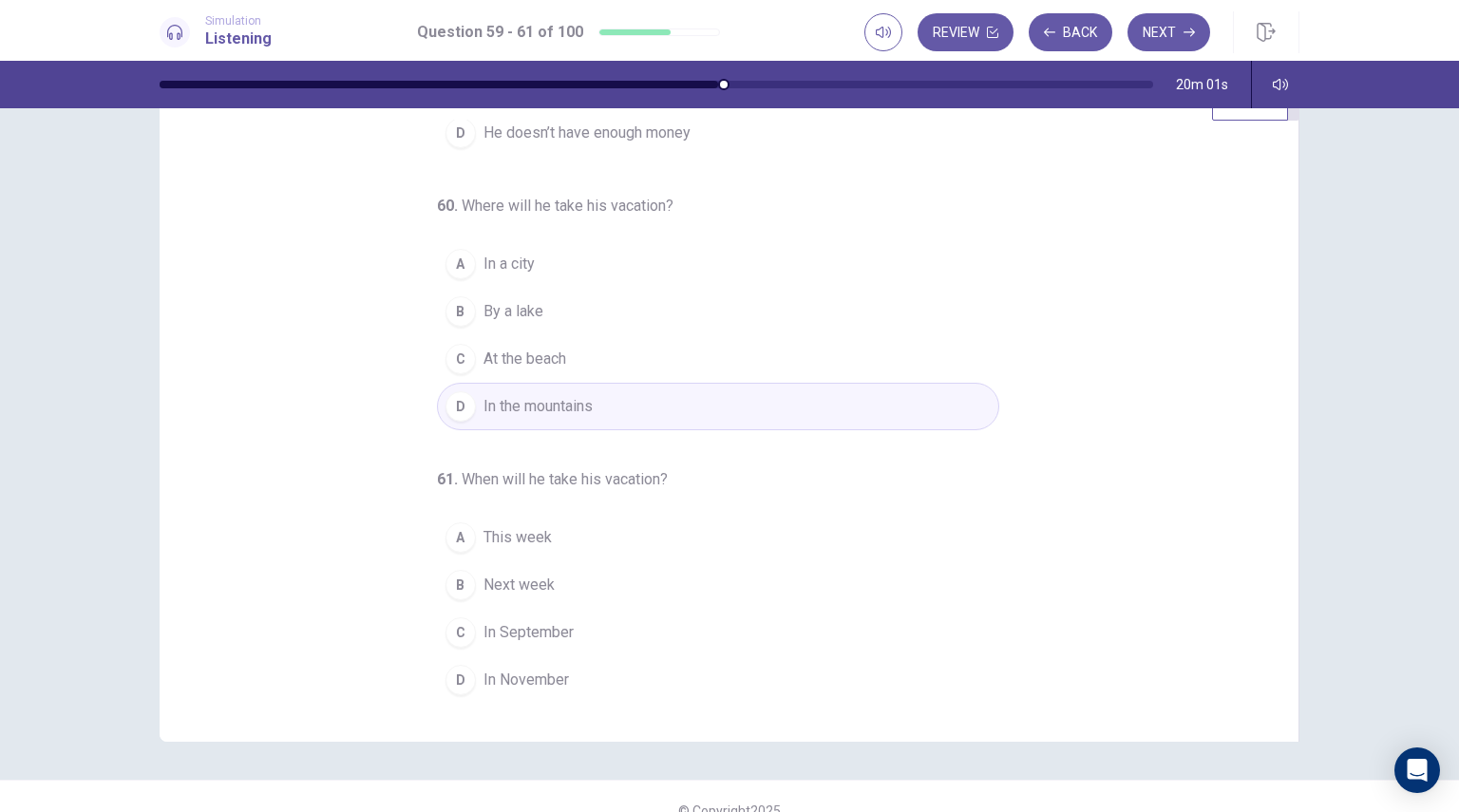 scroll, scrollTop: 64, scrollLeft: 0, axis: vertical 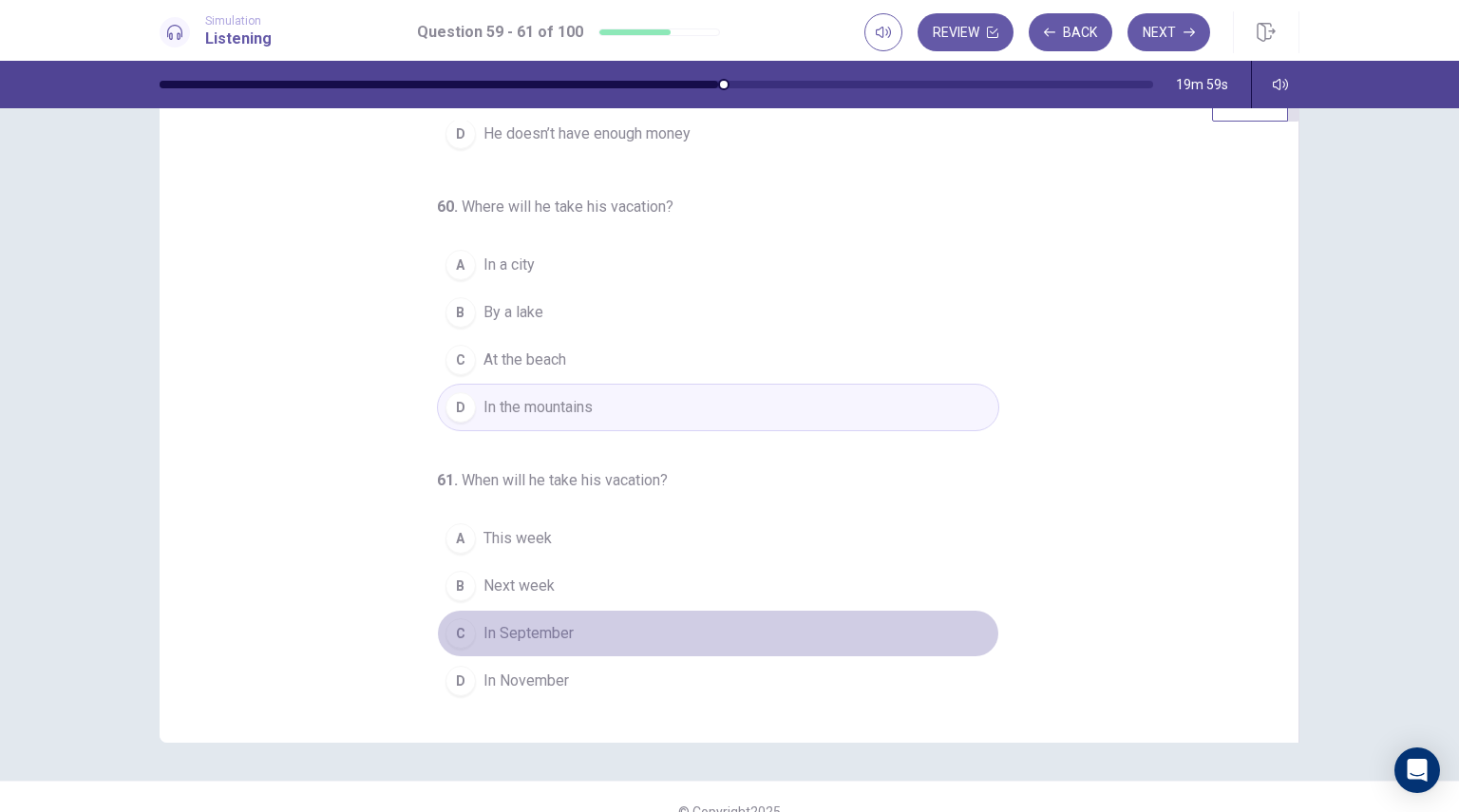 click on "In September" at bounding box center [528, 633] 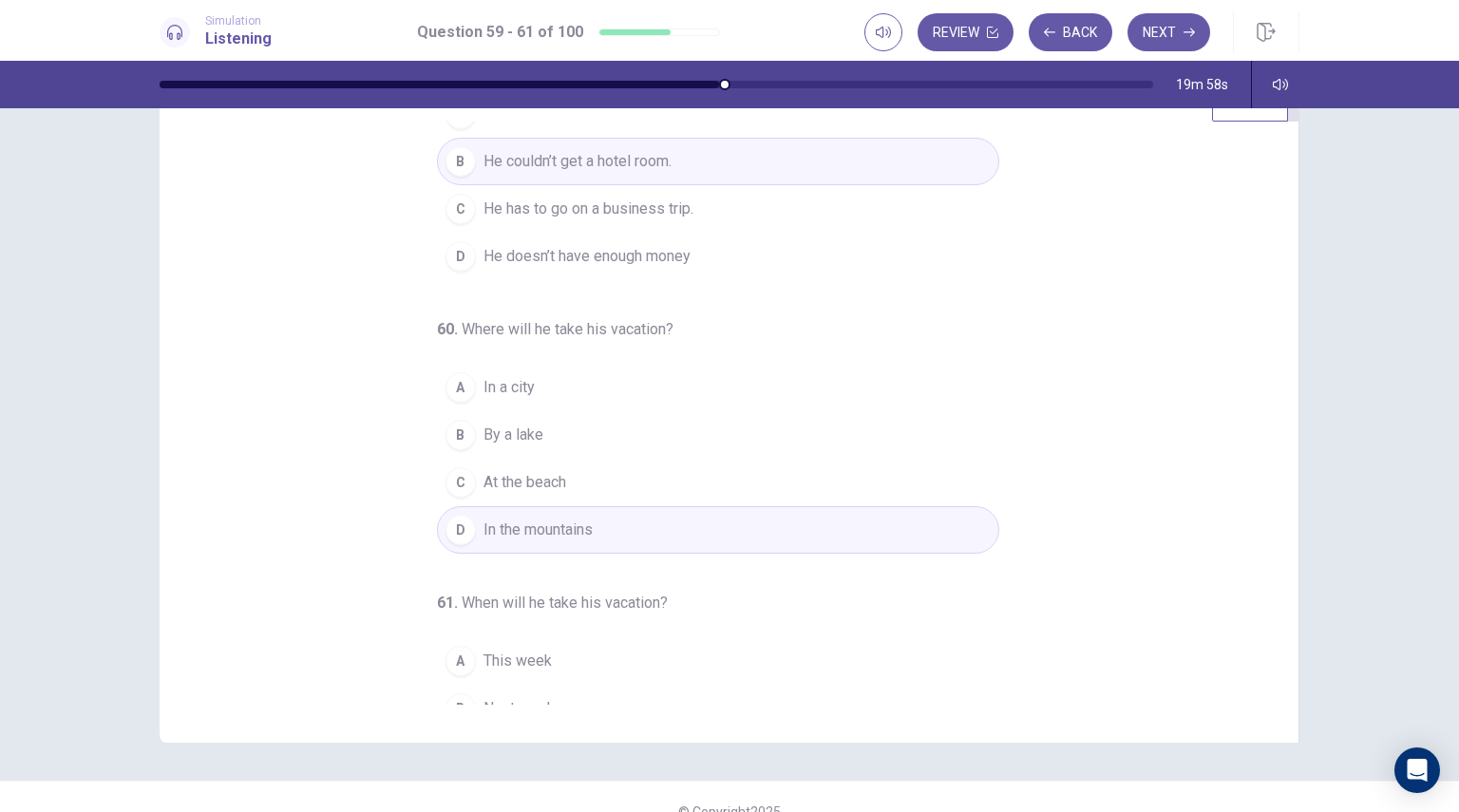 scroll, scrollTop: 0, scrollLeft: 0, axis: both 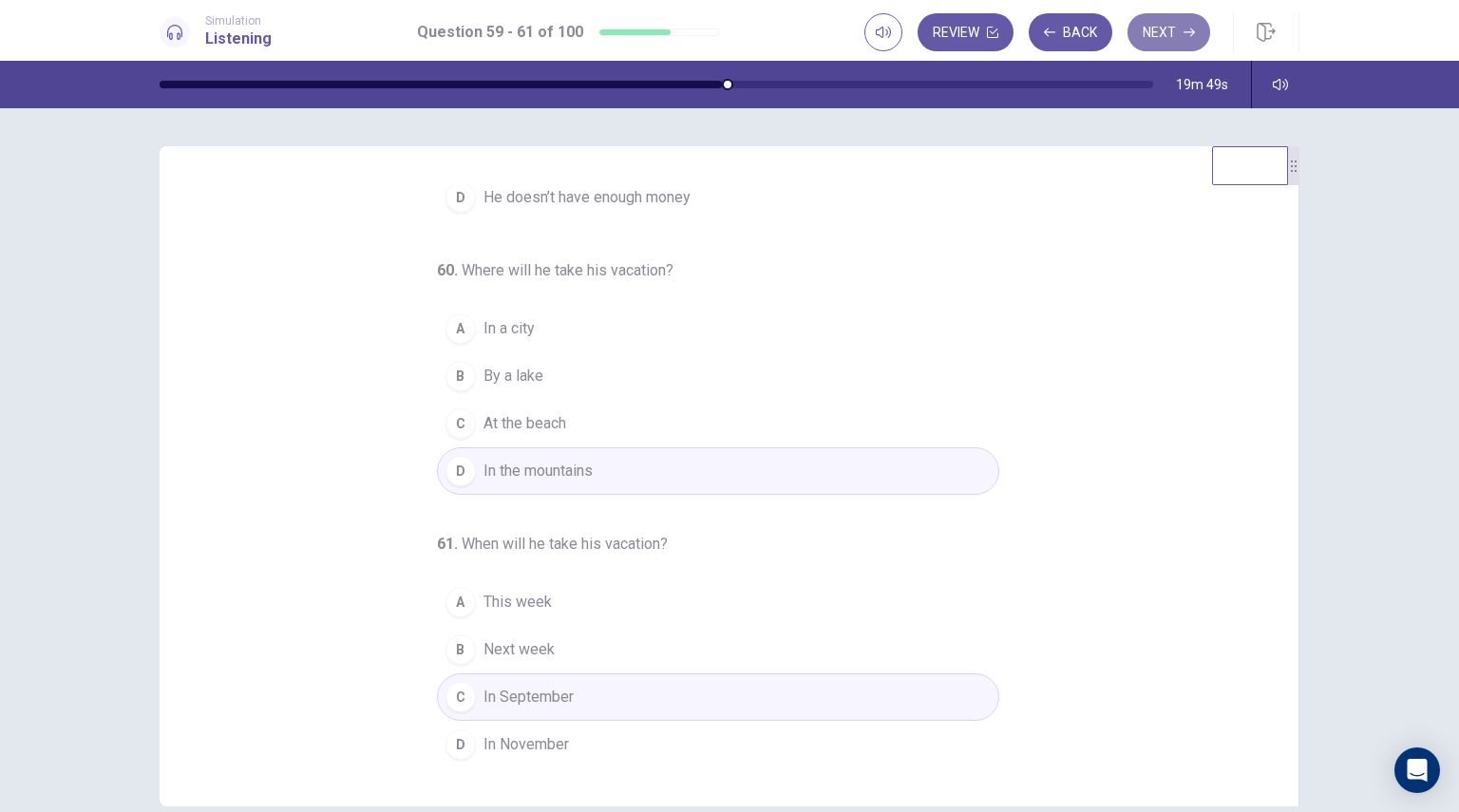 click on "Next" at bounding box center [1168, 32] 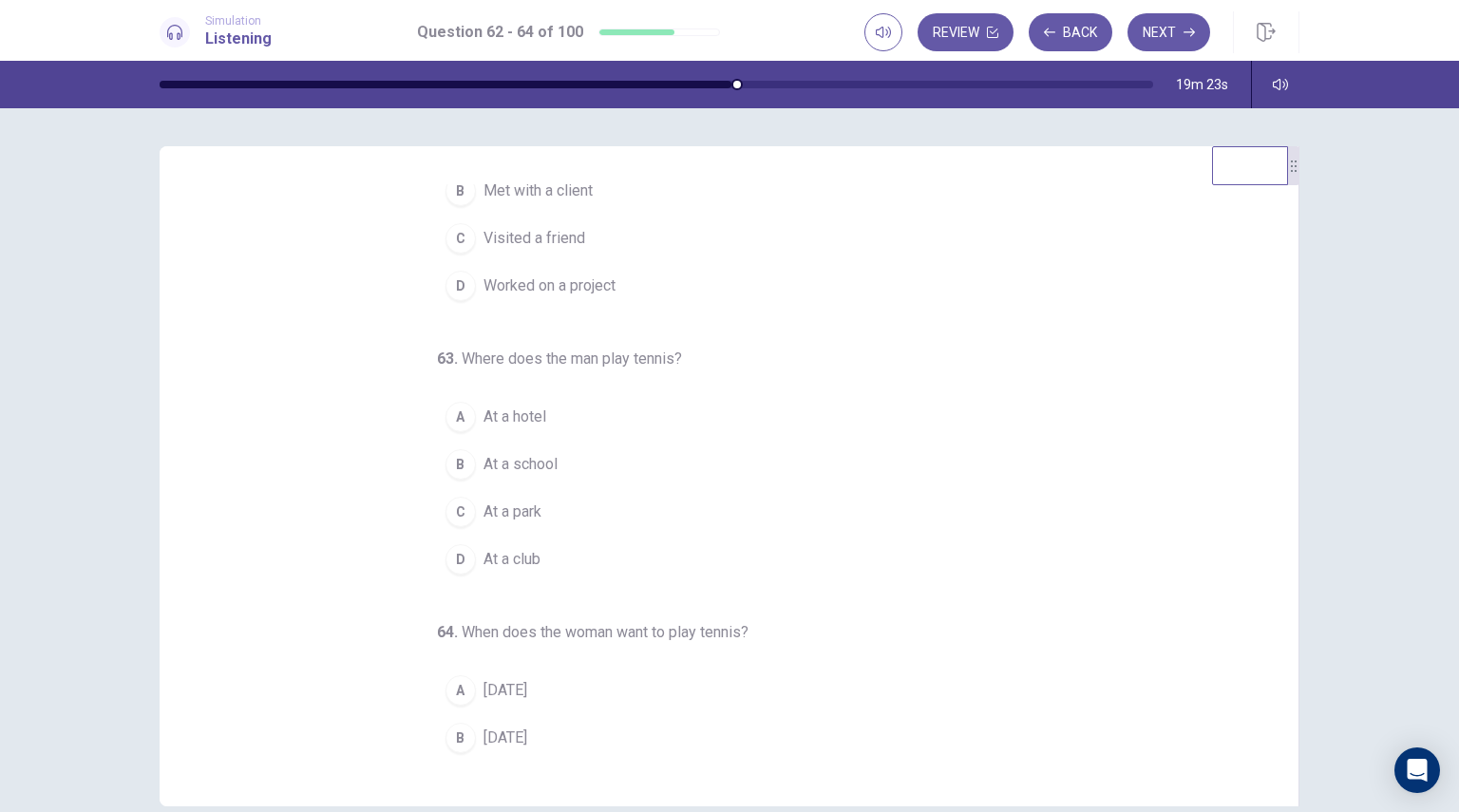 scroll, scrollTop: 0, scrollLeft: 0, axis: both 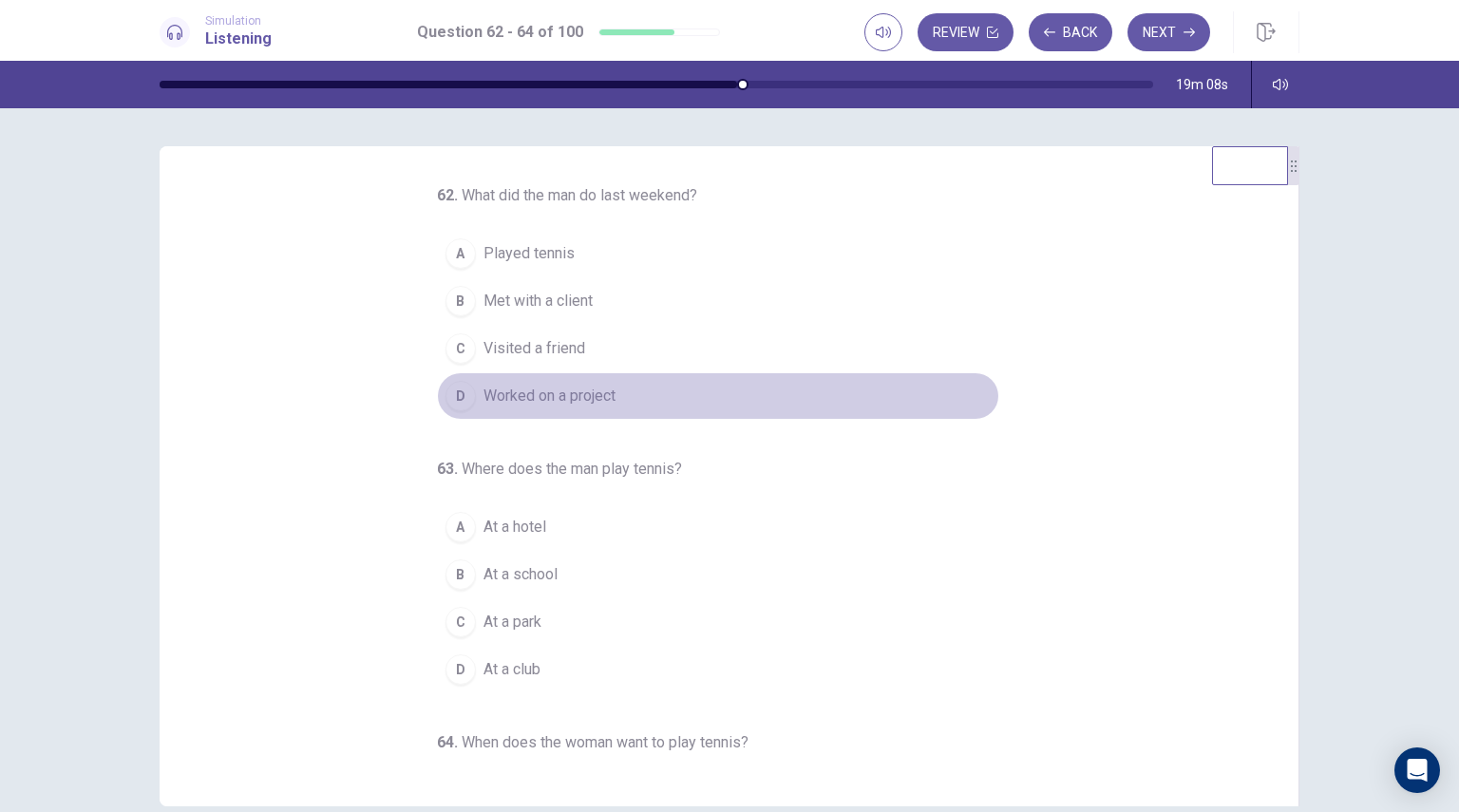 click on "Worked on a project" at bounding box center [549, 396] 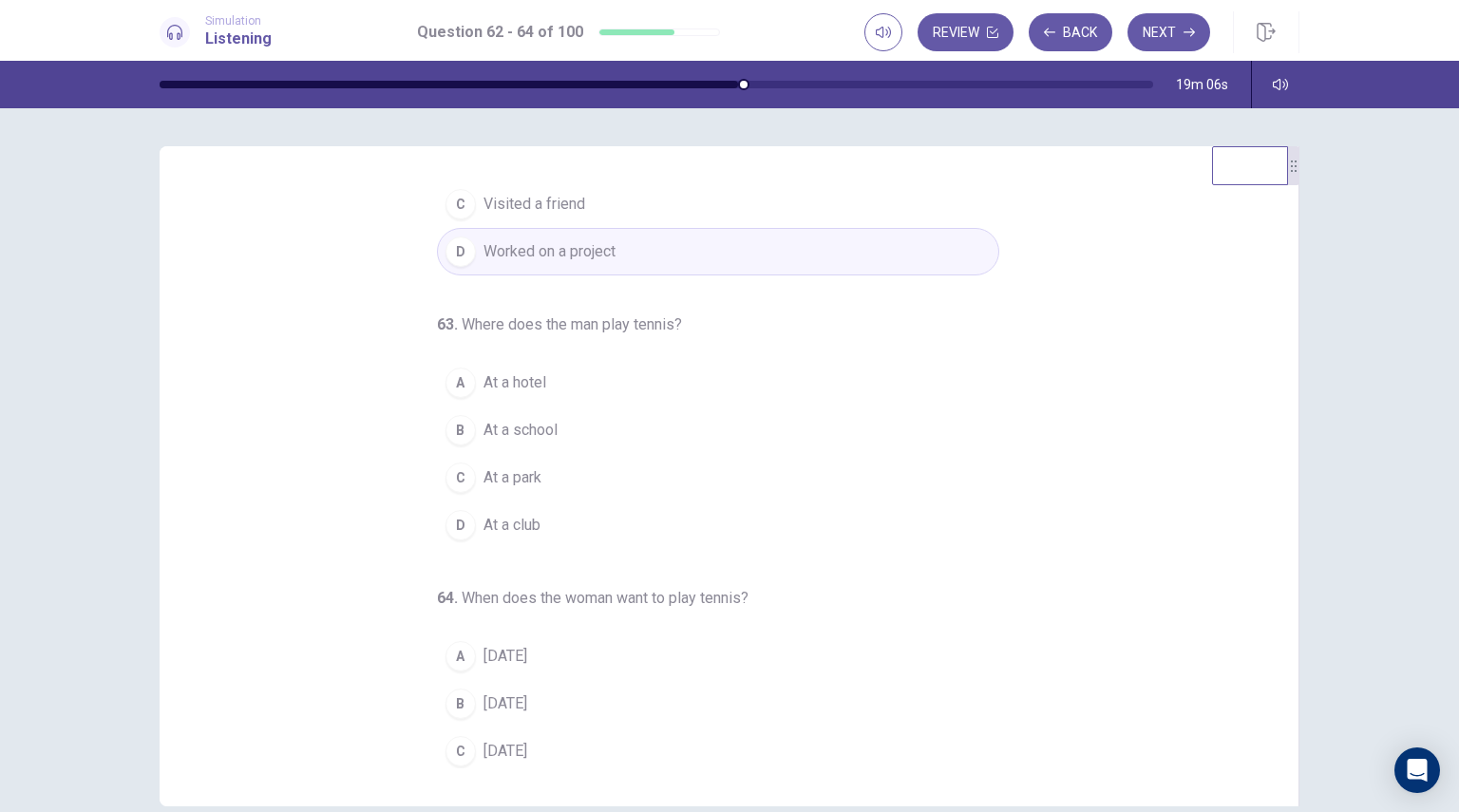 scroll, scrollTop: 148, scrollLeft: 0, axis: vertical 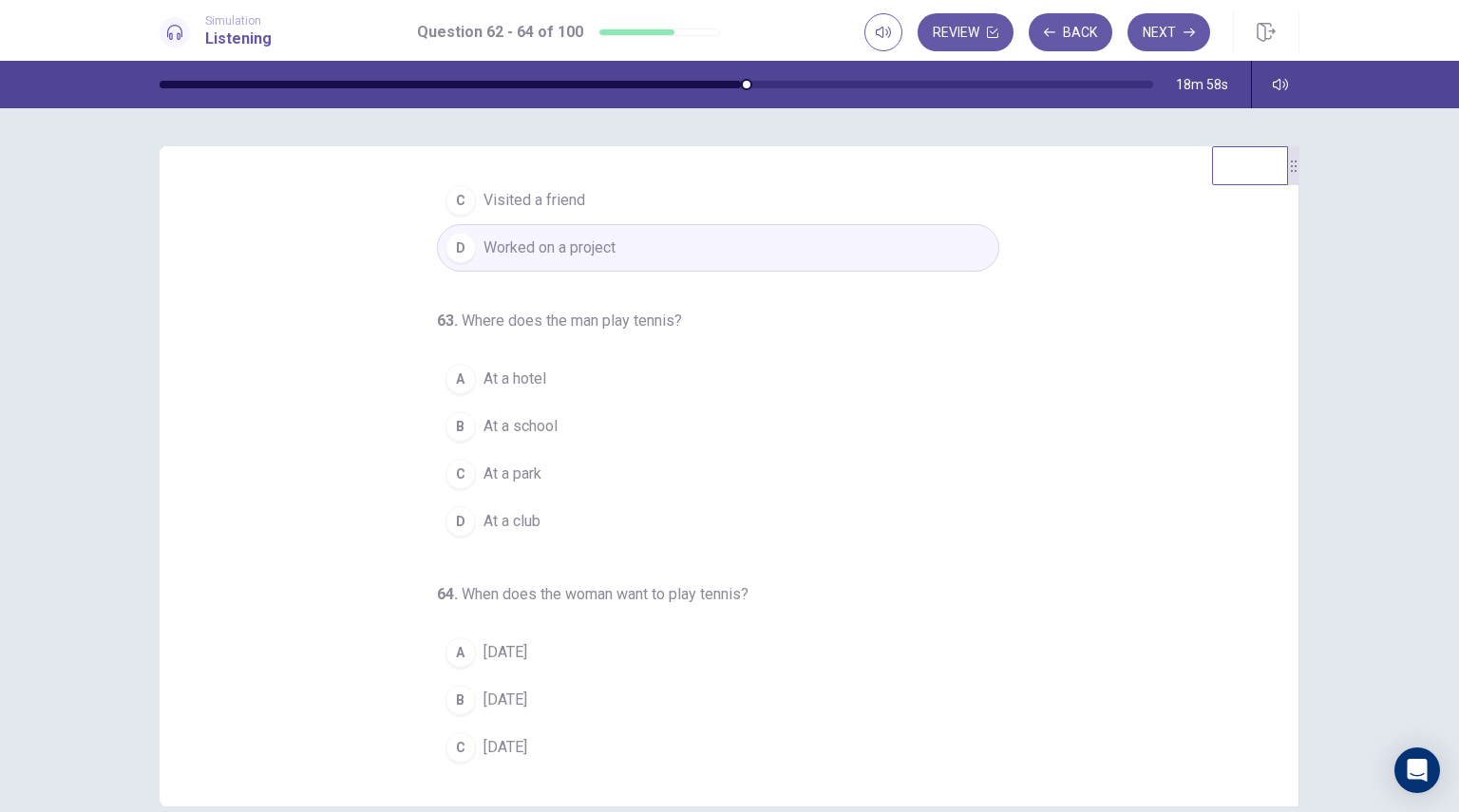 click on "A At a hotel" at bounding box center [718, 379] 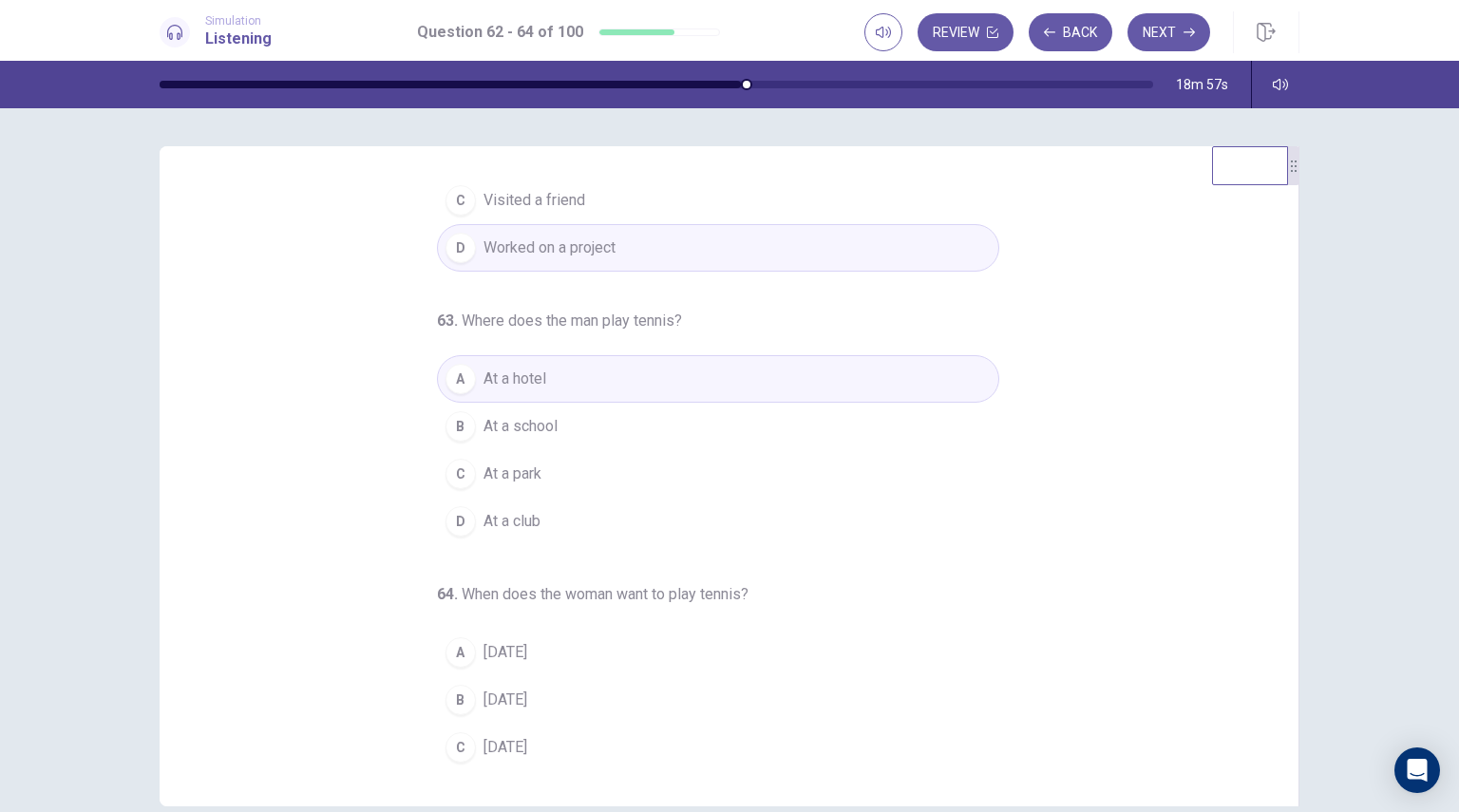 scroll, scrollTop: 194, scrollLeft: 0, axis: vertical 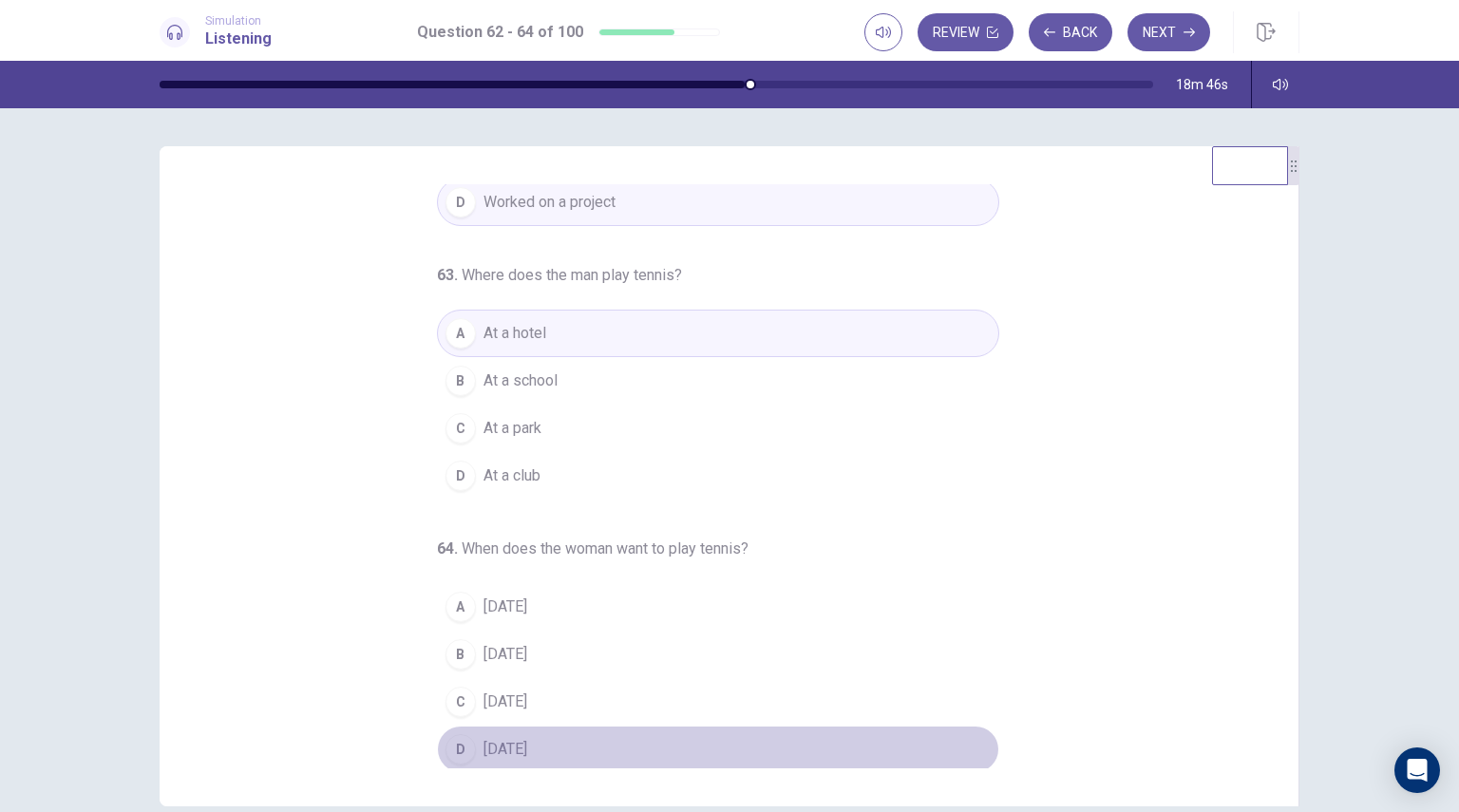 click on "Saturday" at bounding box center (505, 749) 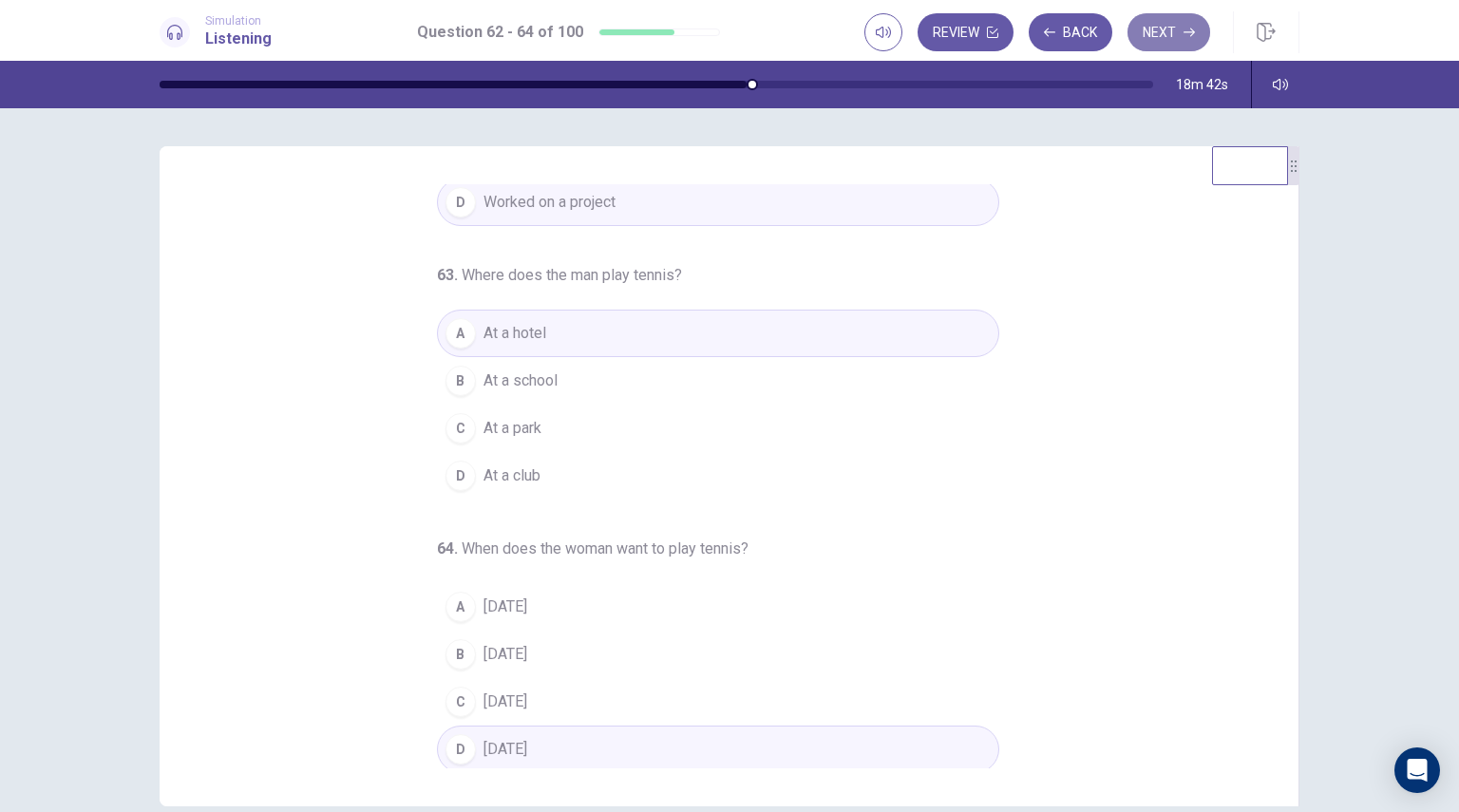 click on "Next" at bounding box center [1168, 32] 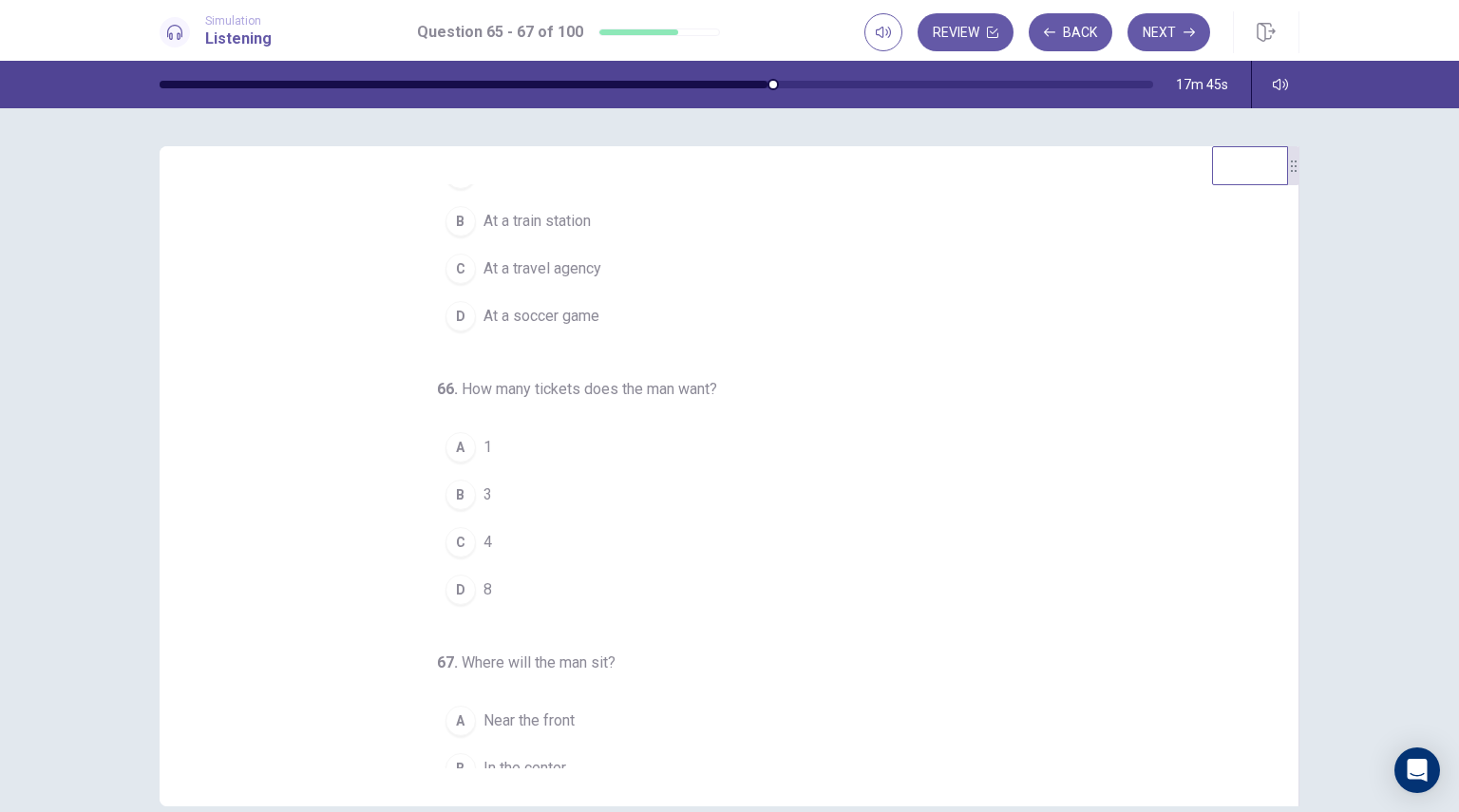 scroll, scrollTop: 83, scrollLeft: 0, axis: vertical 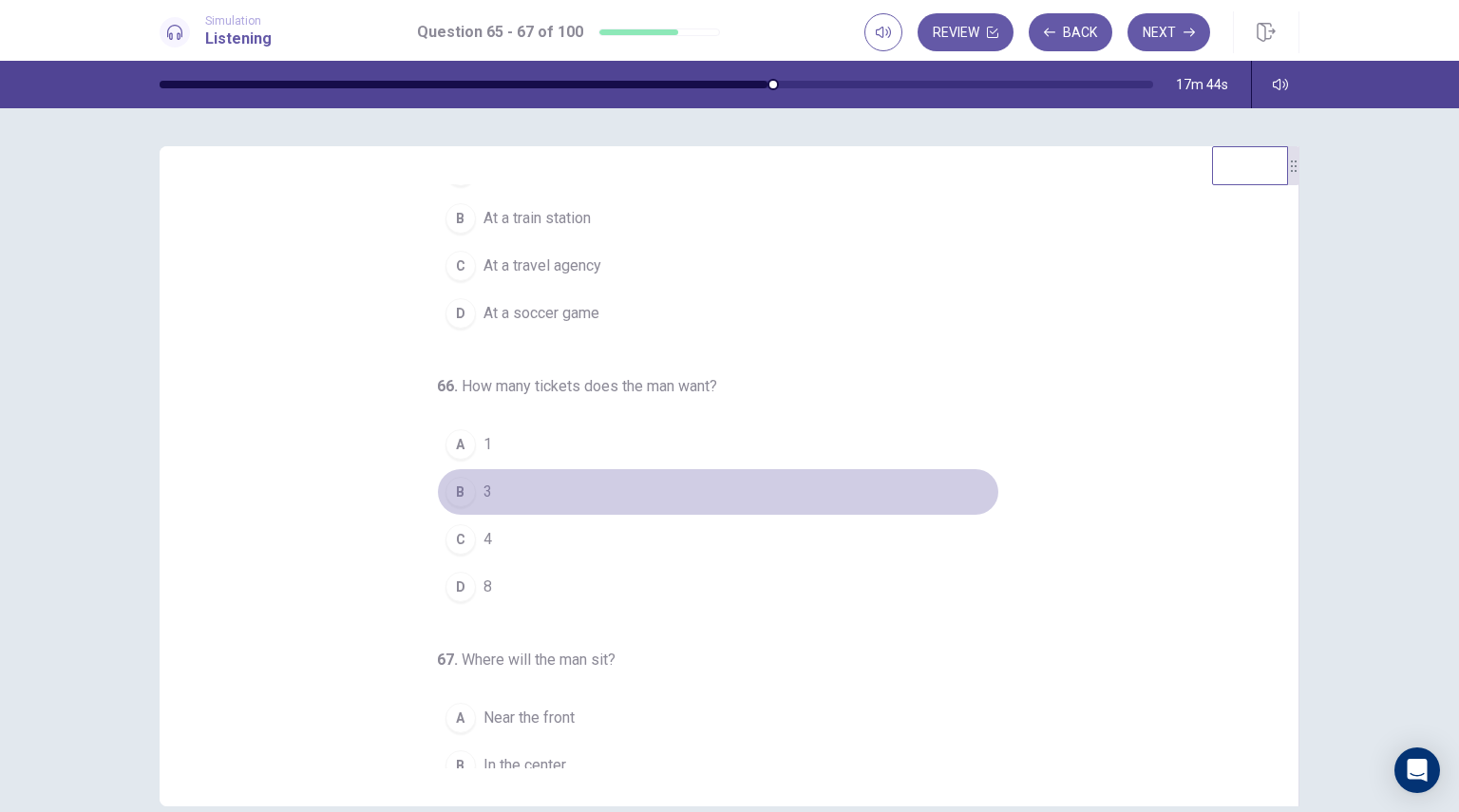click on "3" at bounding box center (487, 492) 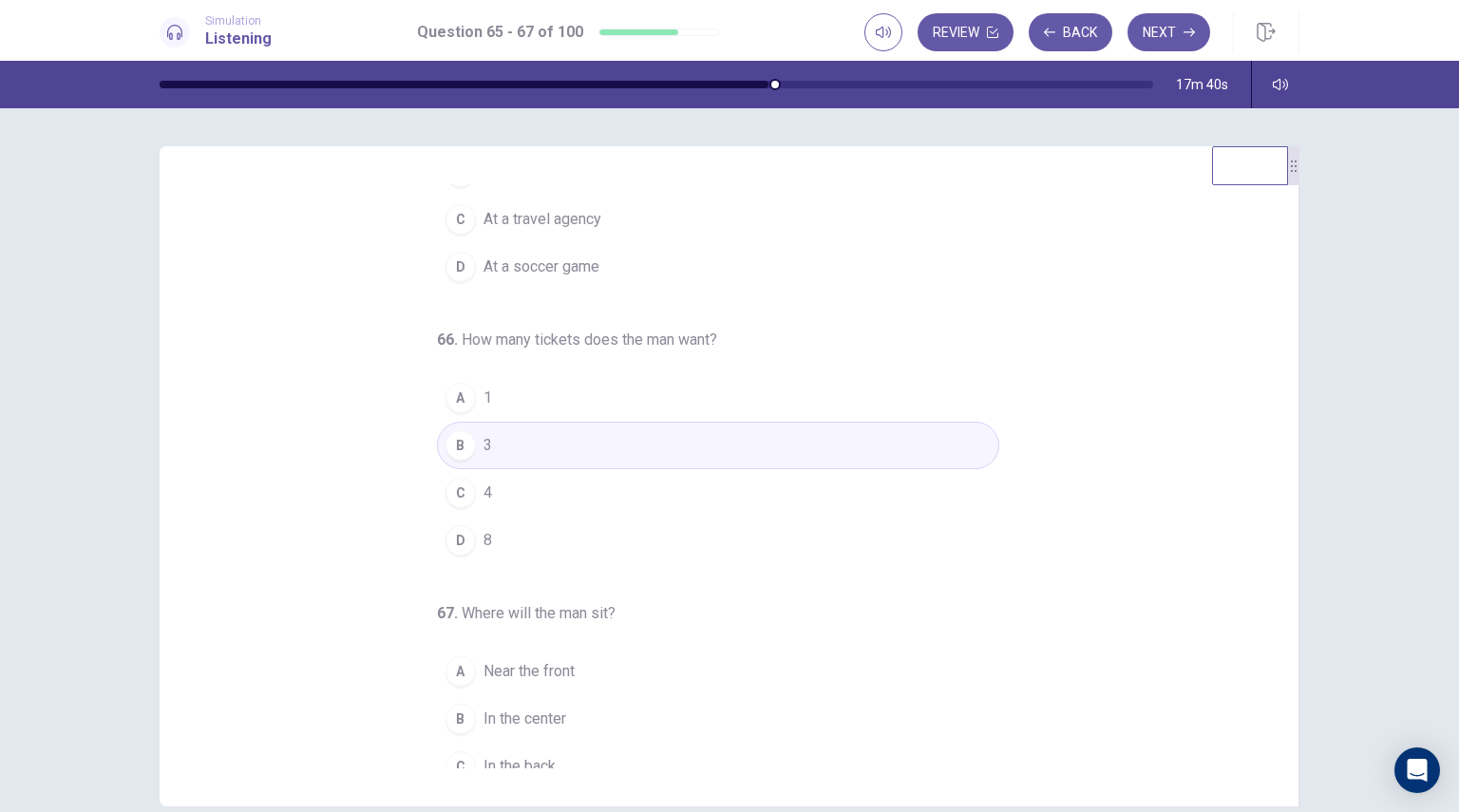 scroll, scrollTop: 194, scrollLeft: 0, axis: vertical 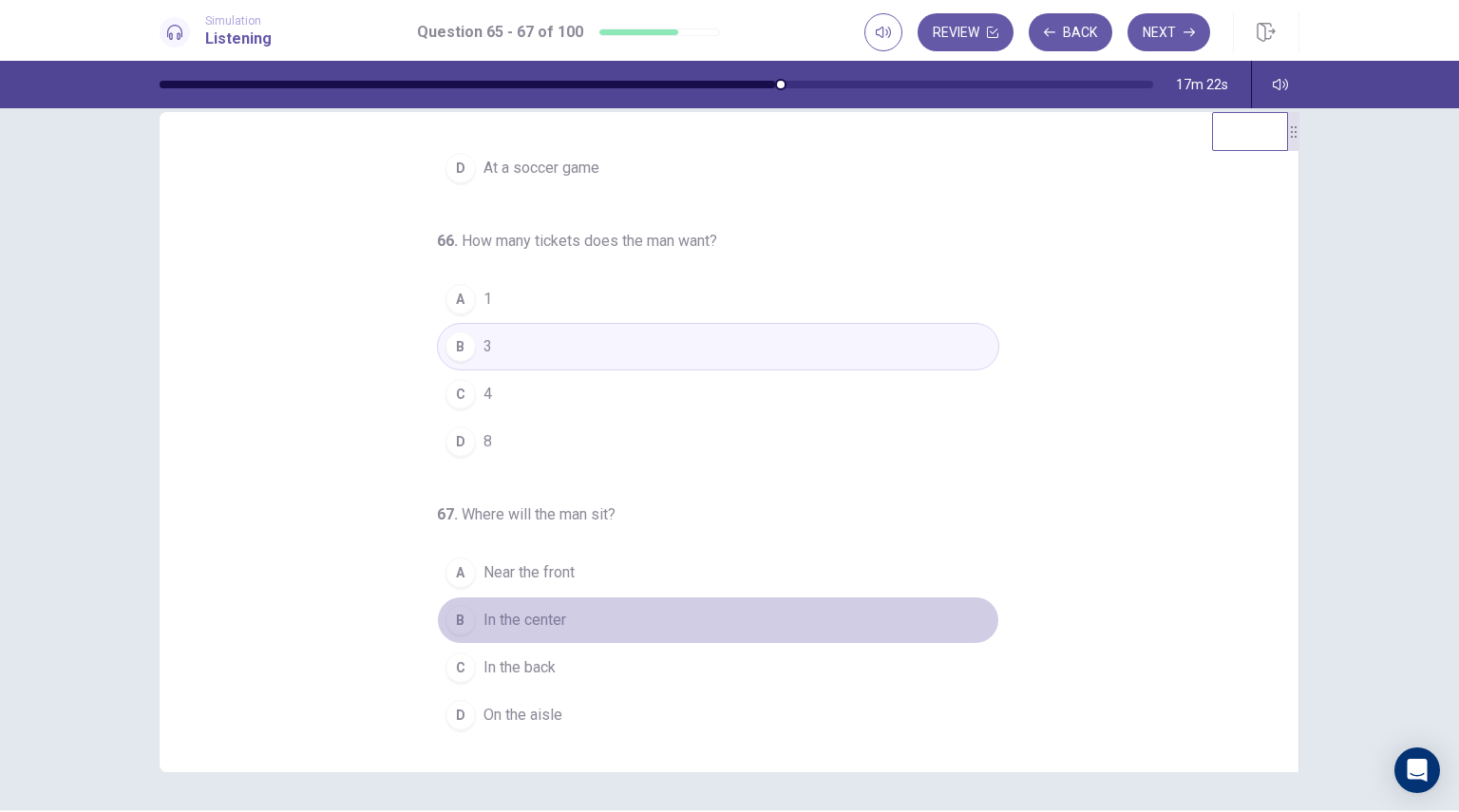 click on "In the center" at bounding box center [524, 620] 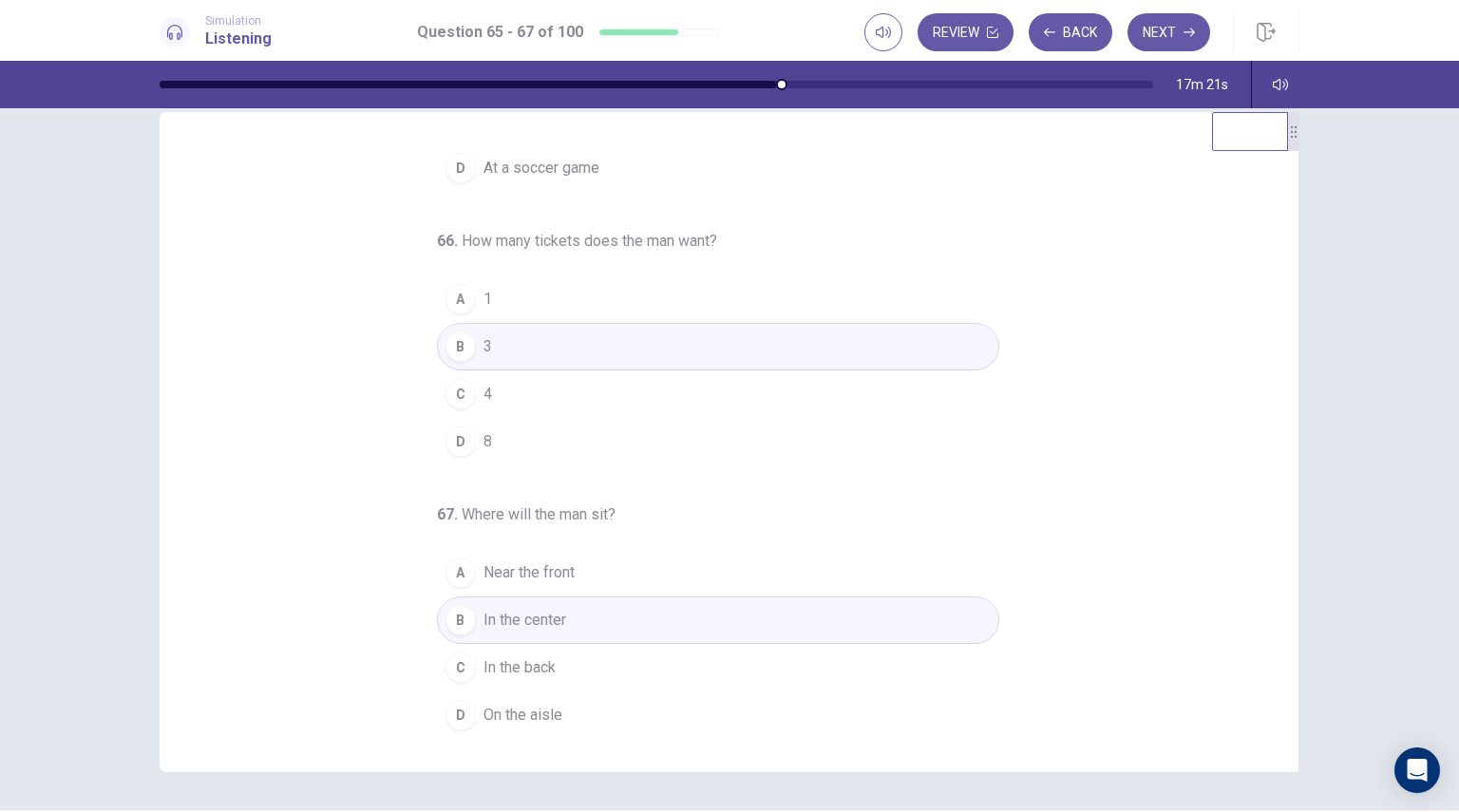 scroll, scrollTop: 0, scrollLeft: 0, axis: both 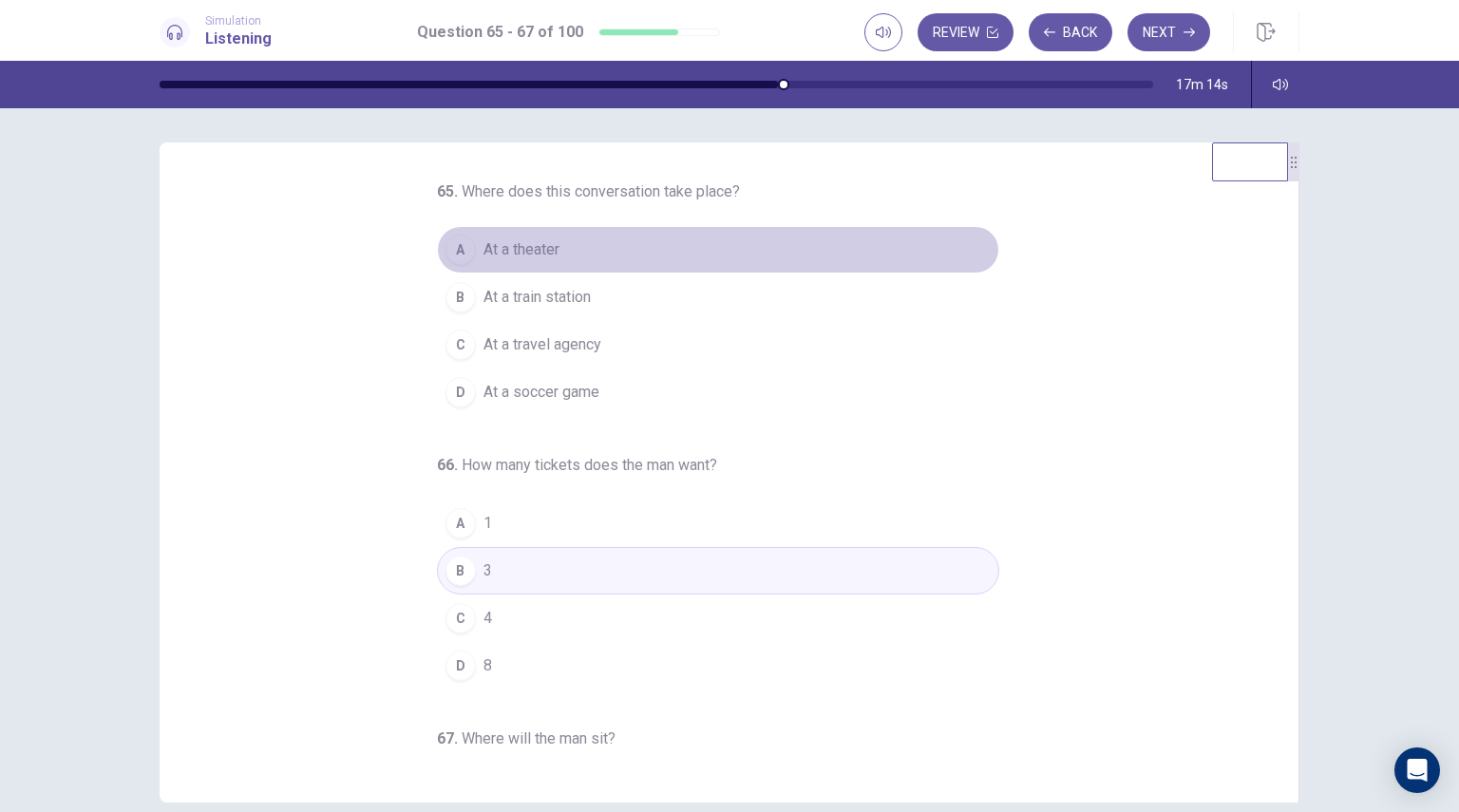 click on "A At a theater" at bounding box center (718, 250) 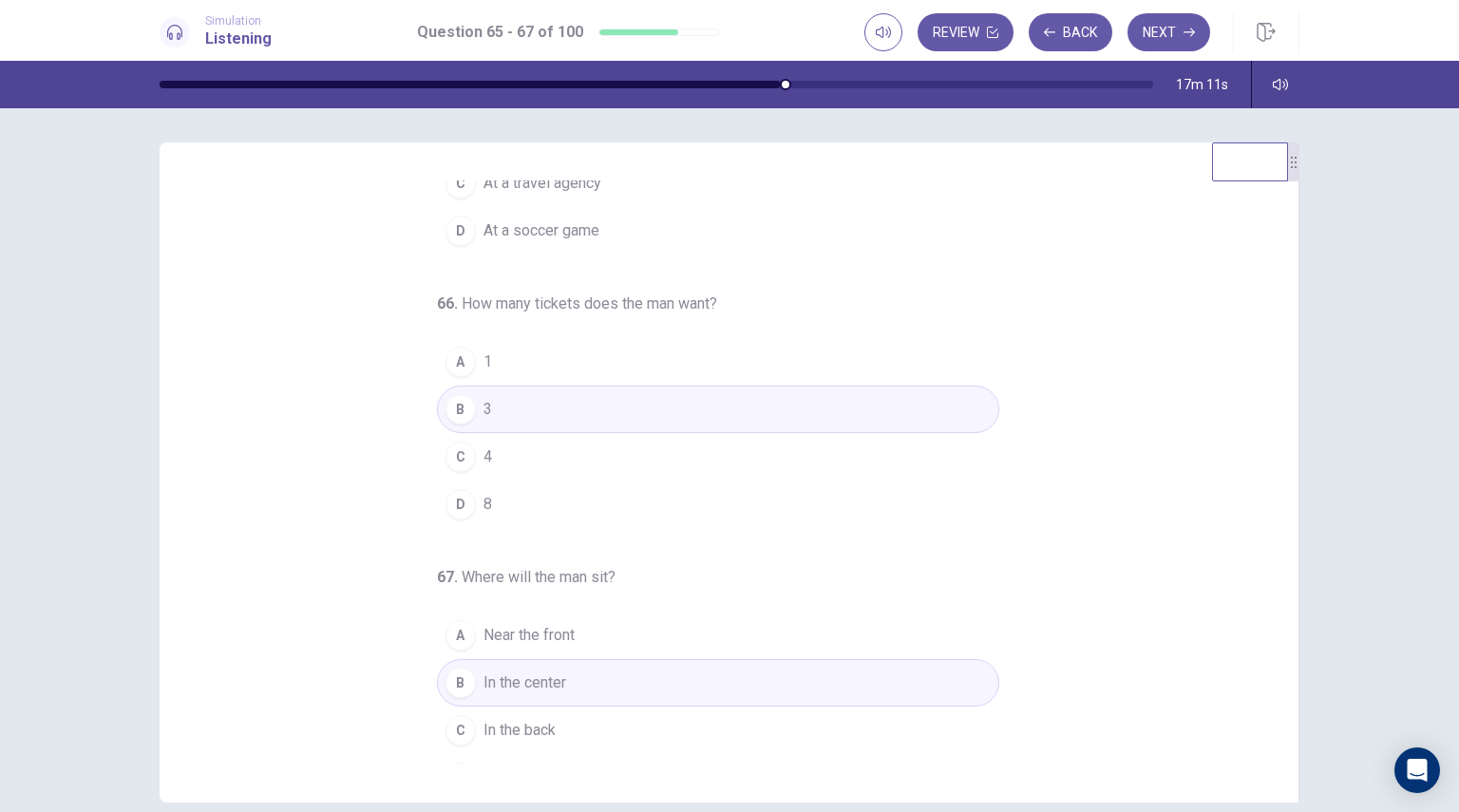 scroll, scrollTop: 194, scrollLeft: 0, axis: vertical 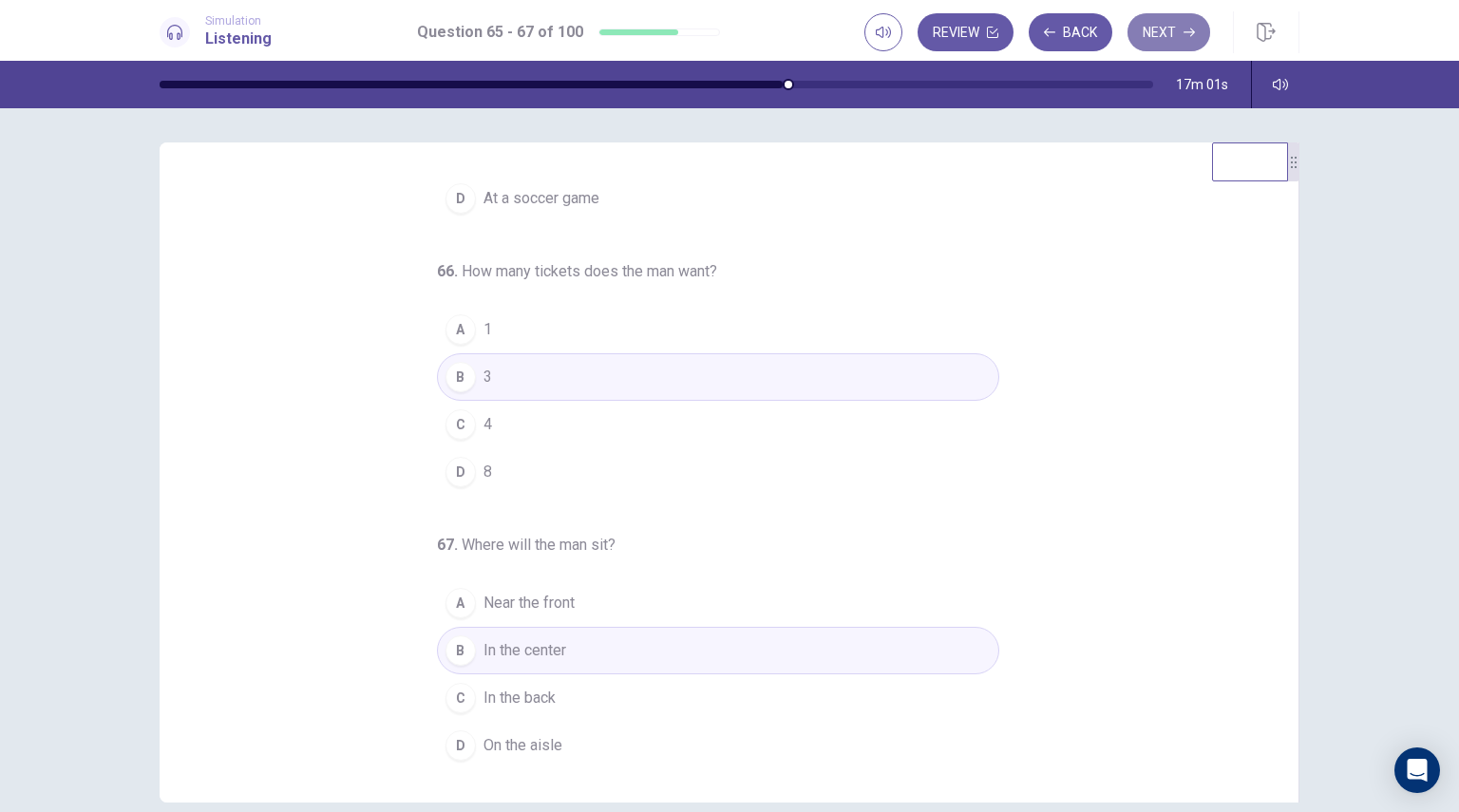 click 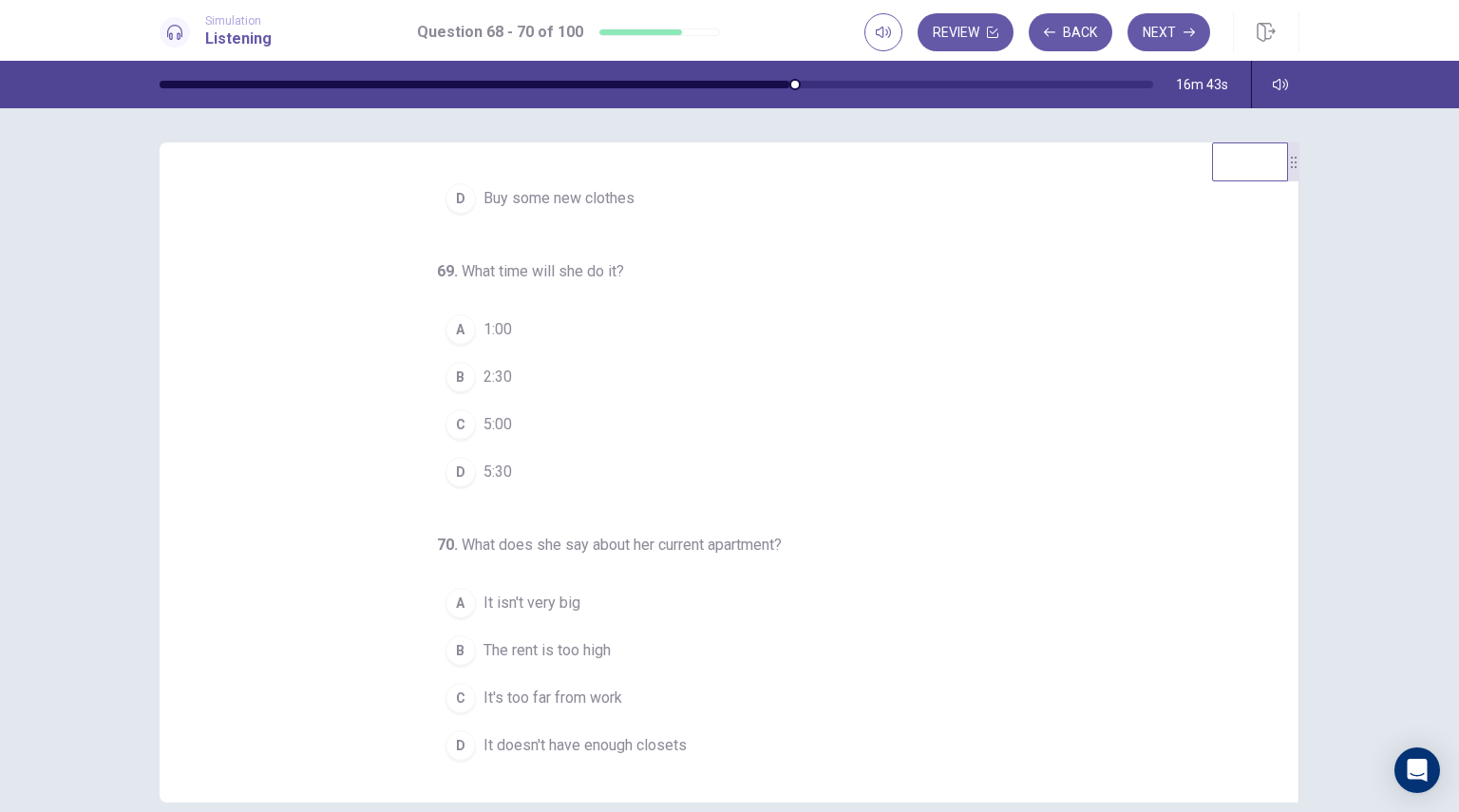 scroll, scrollTop: 0, scrollLeft: 0, axis: both 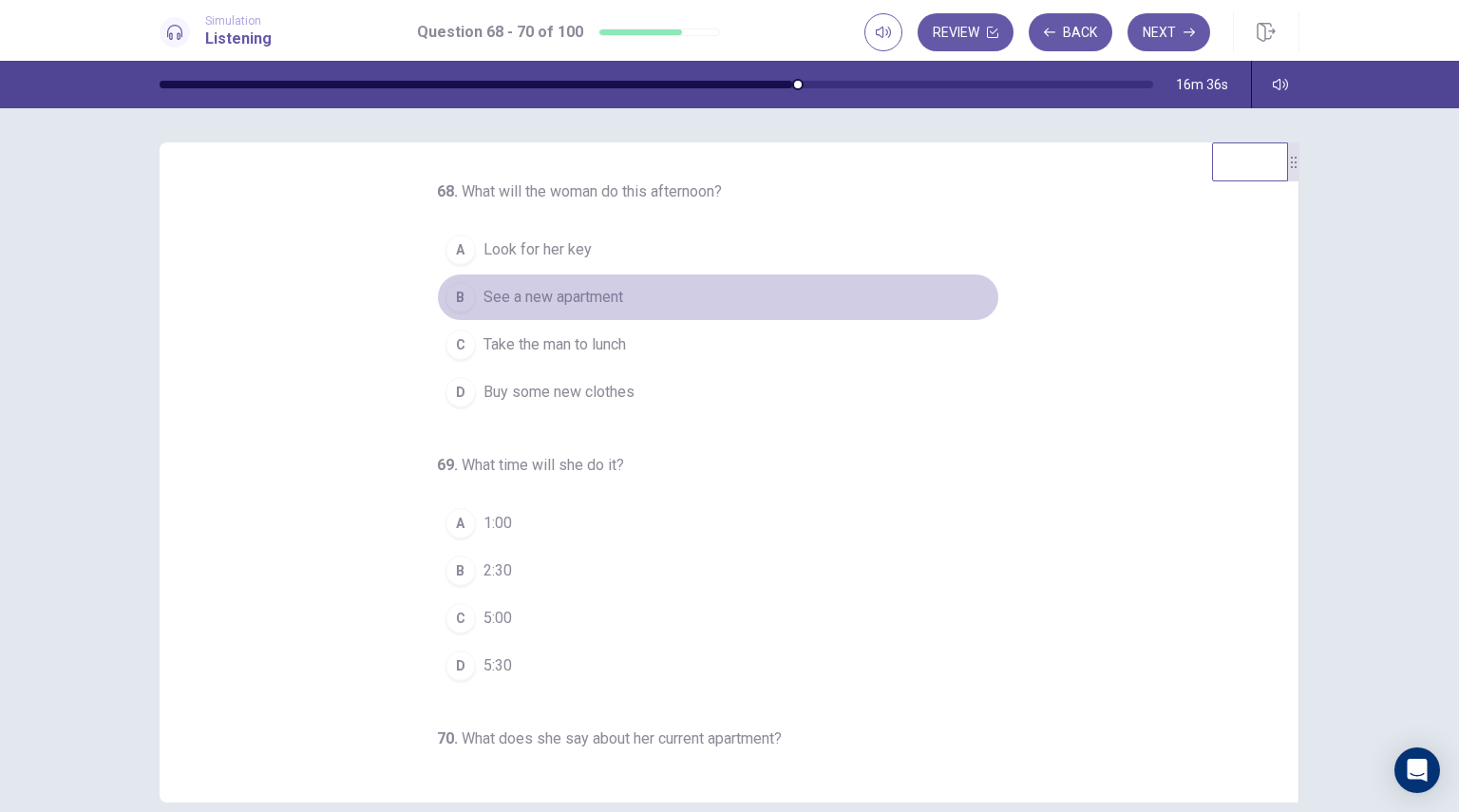 click on "See a new apartment" at bounding box center (553, 297) 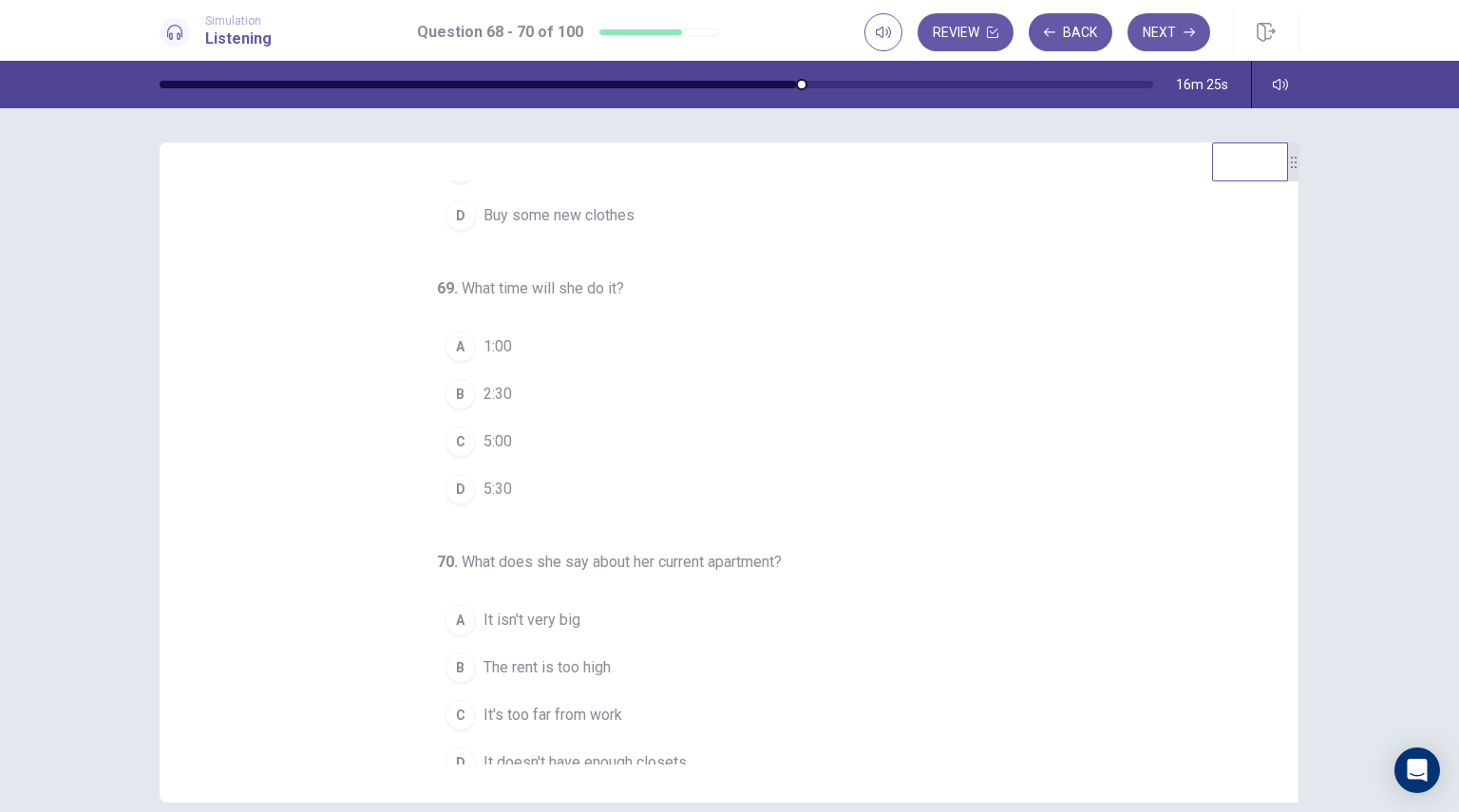 scroll, scrollTop: 194, scrollLeft: 0, axis: vertical 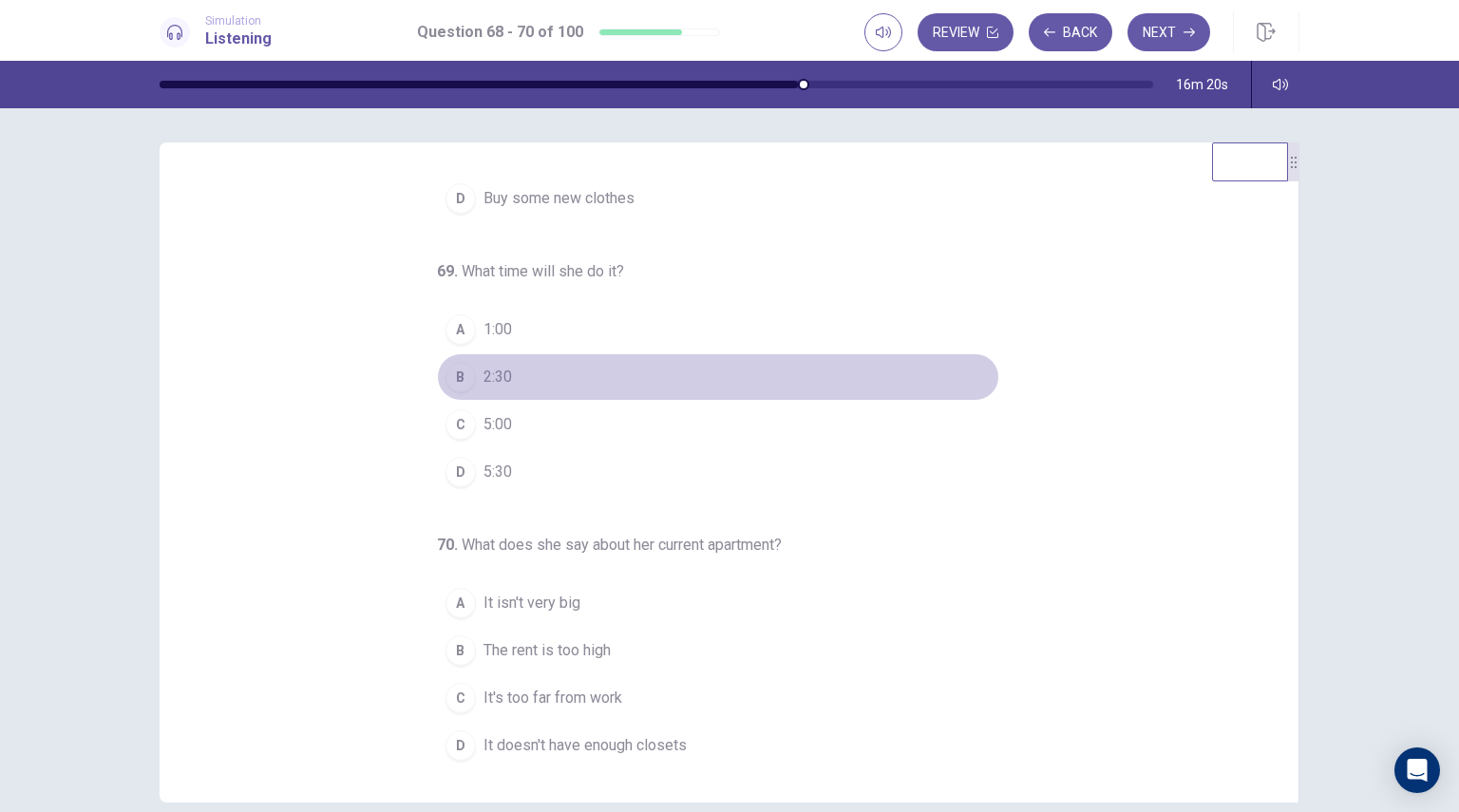 click on "B 2:30" at bounding box center [718, 377] 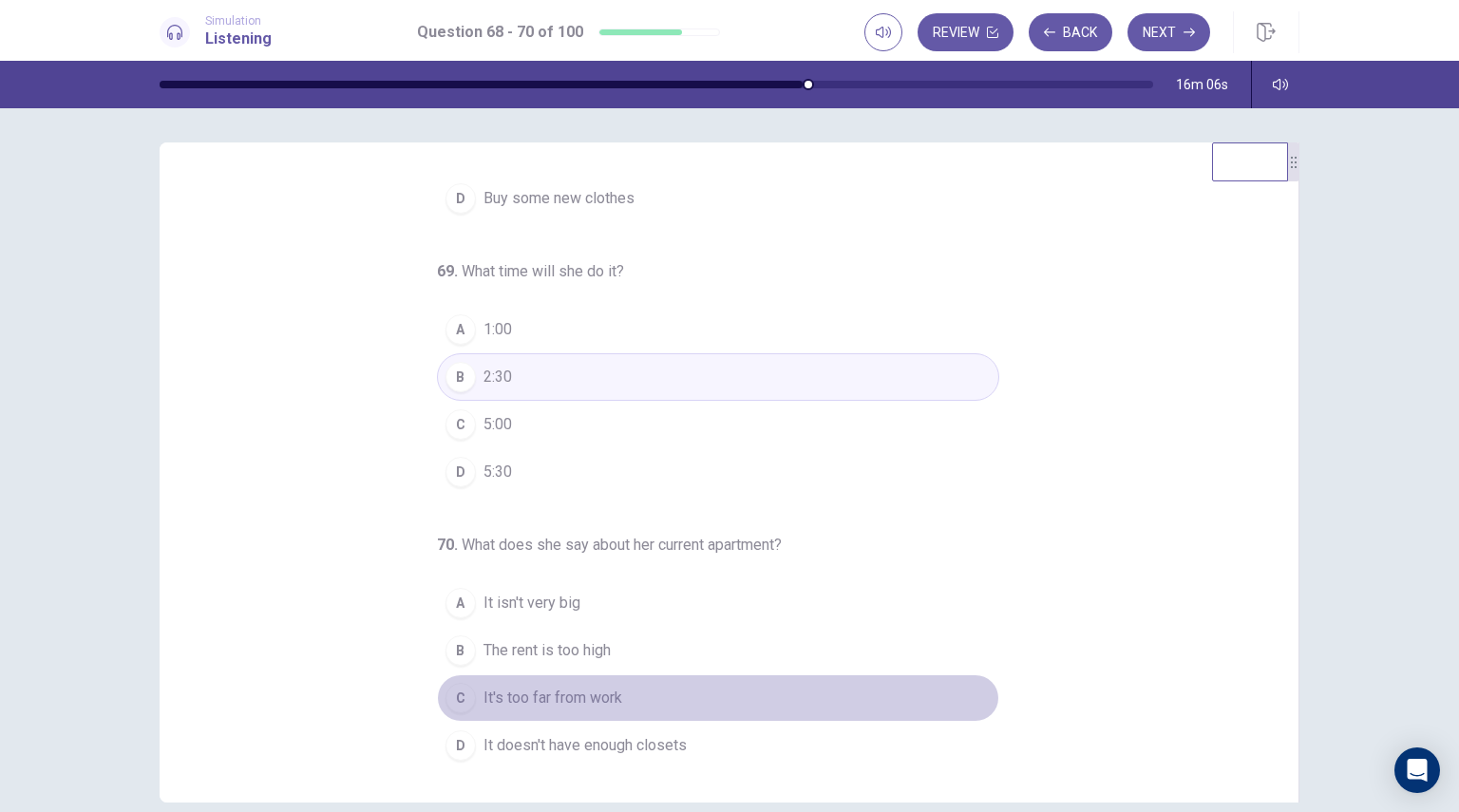 click on "It's too far from work" at bounding box center (553, 698) 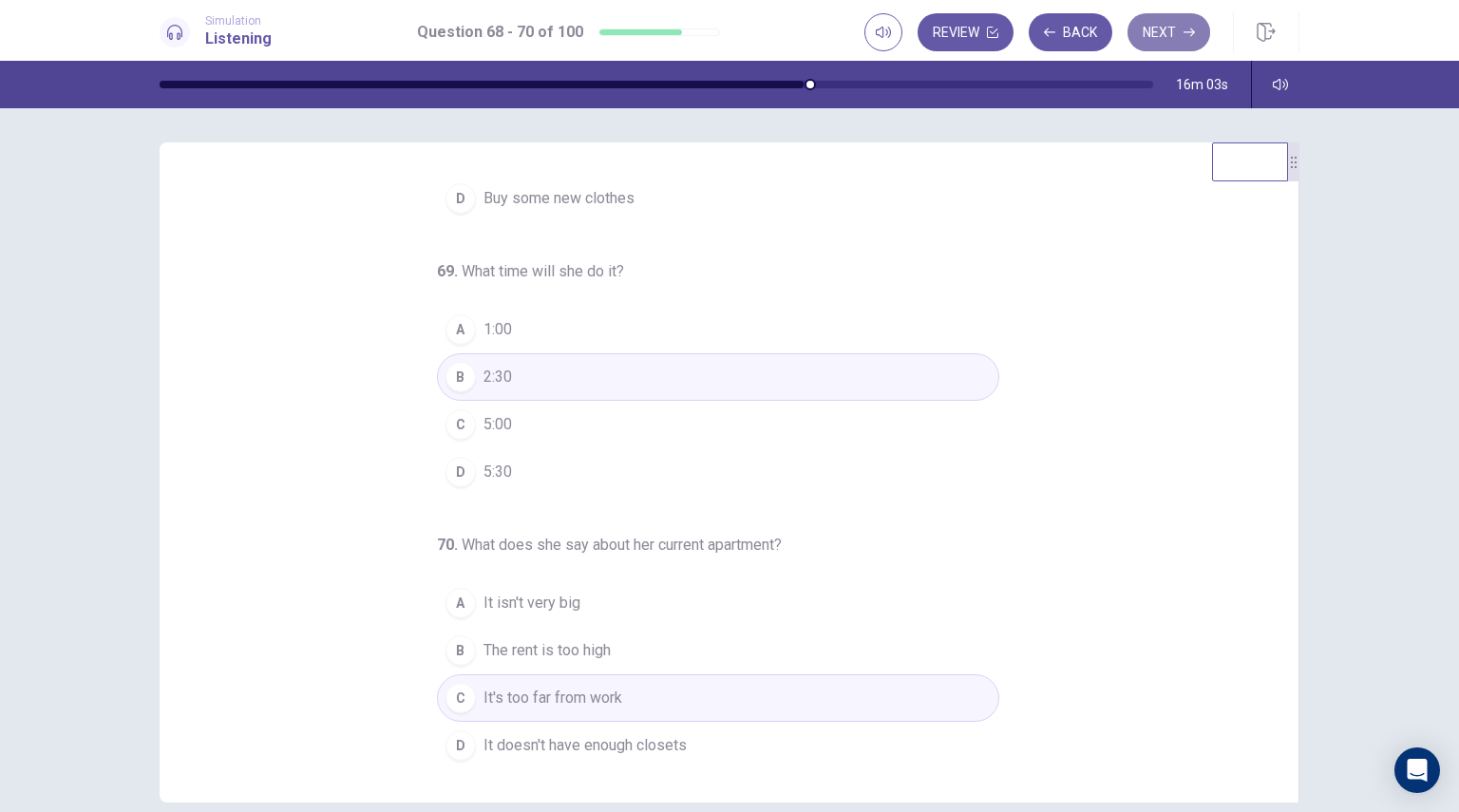 click on "Next" at bounding box center [1168, 32] 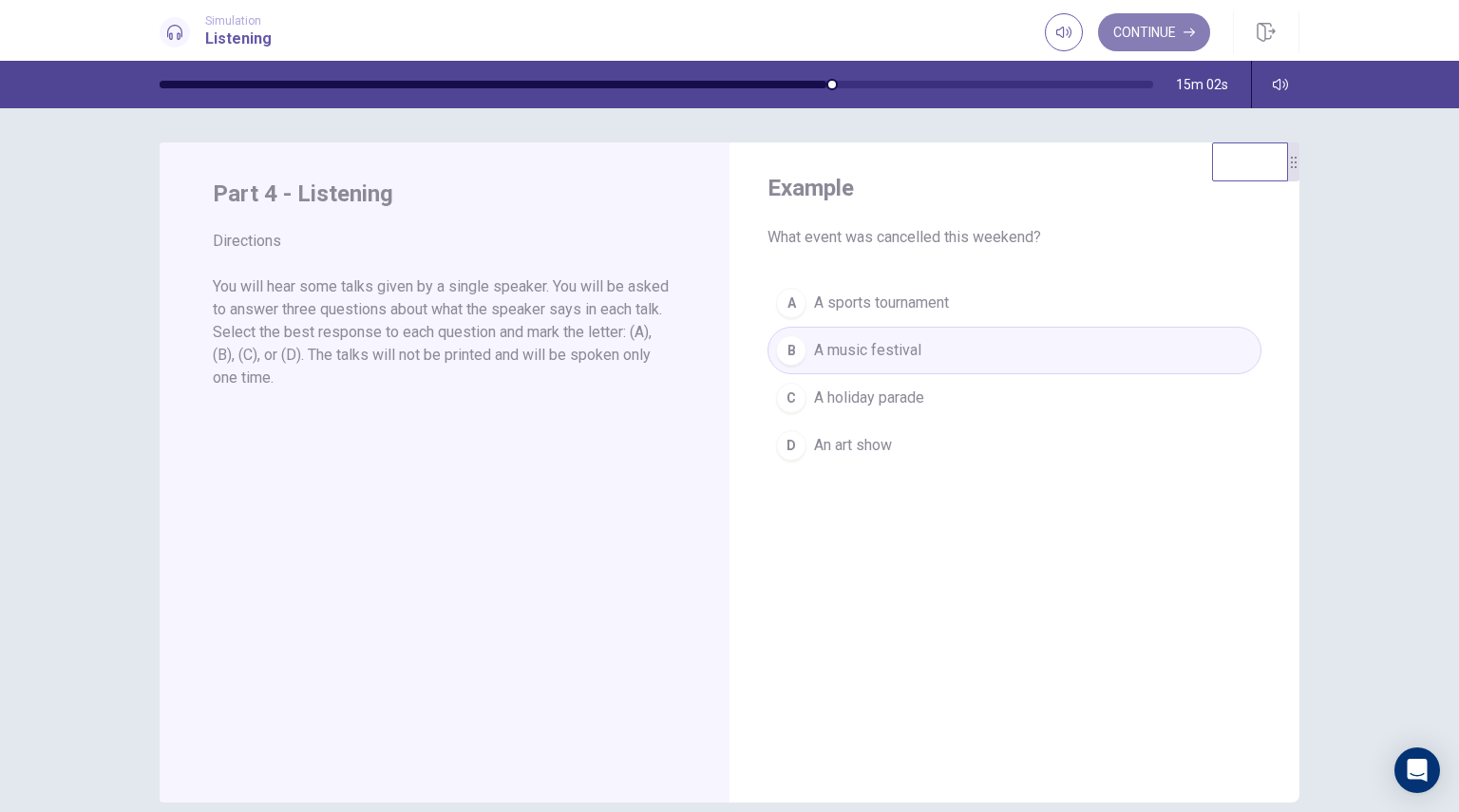 click on "Continue" at bounding box center (1154, 32) 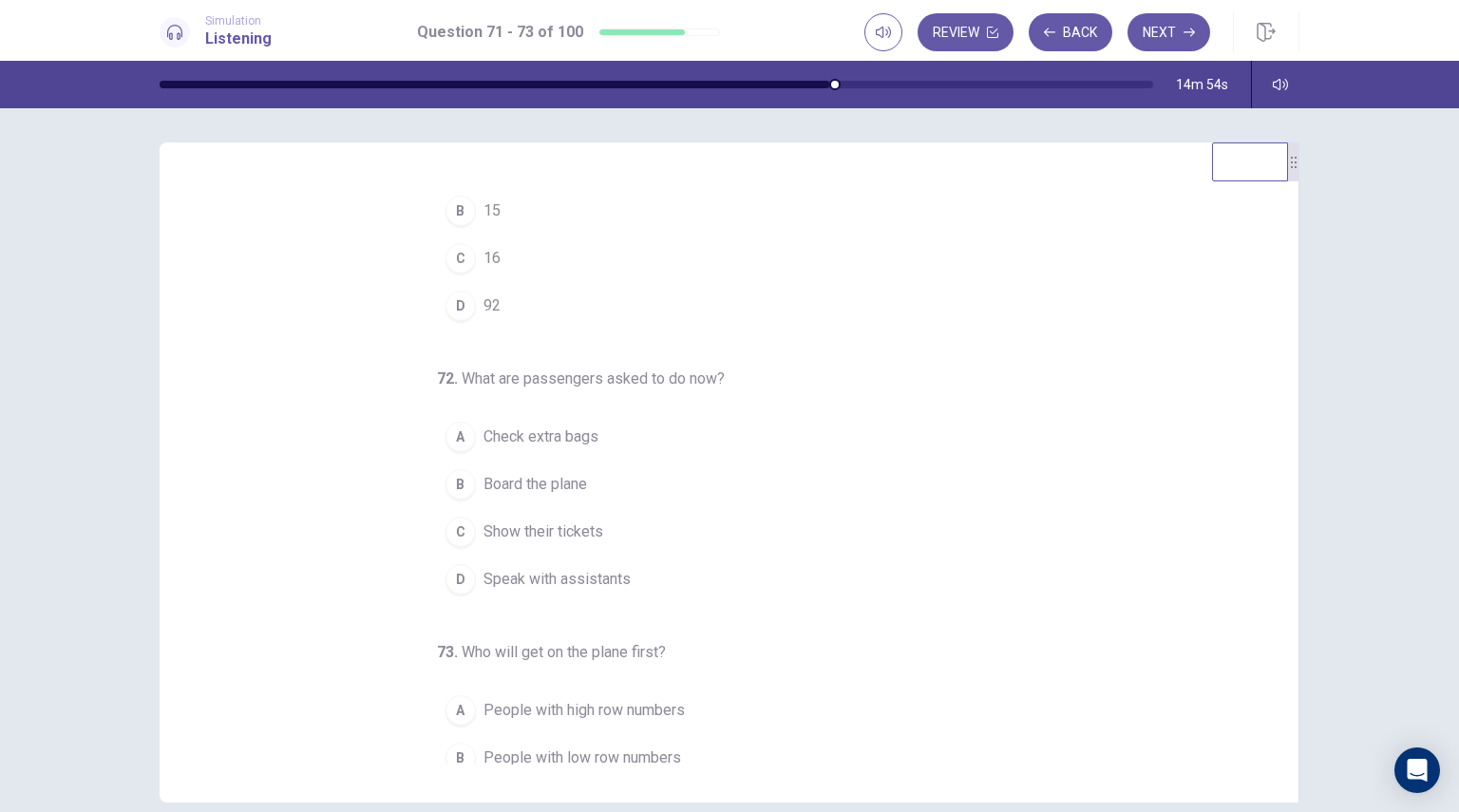scroll, scrollTop: 0, scrollLeft: 0, axis: both 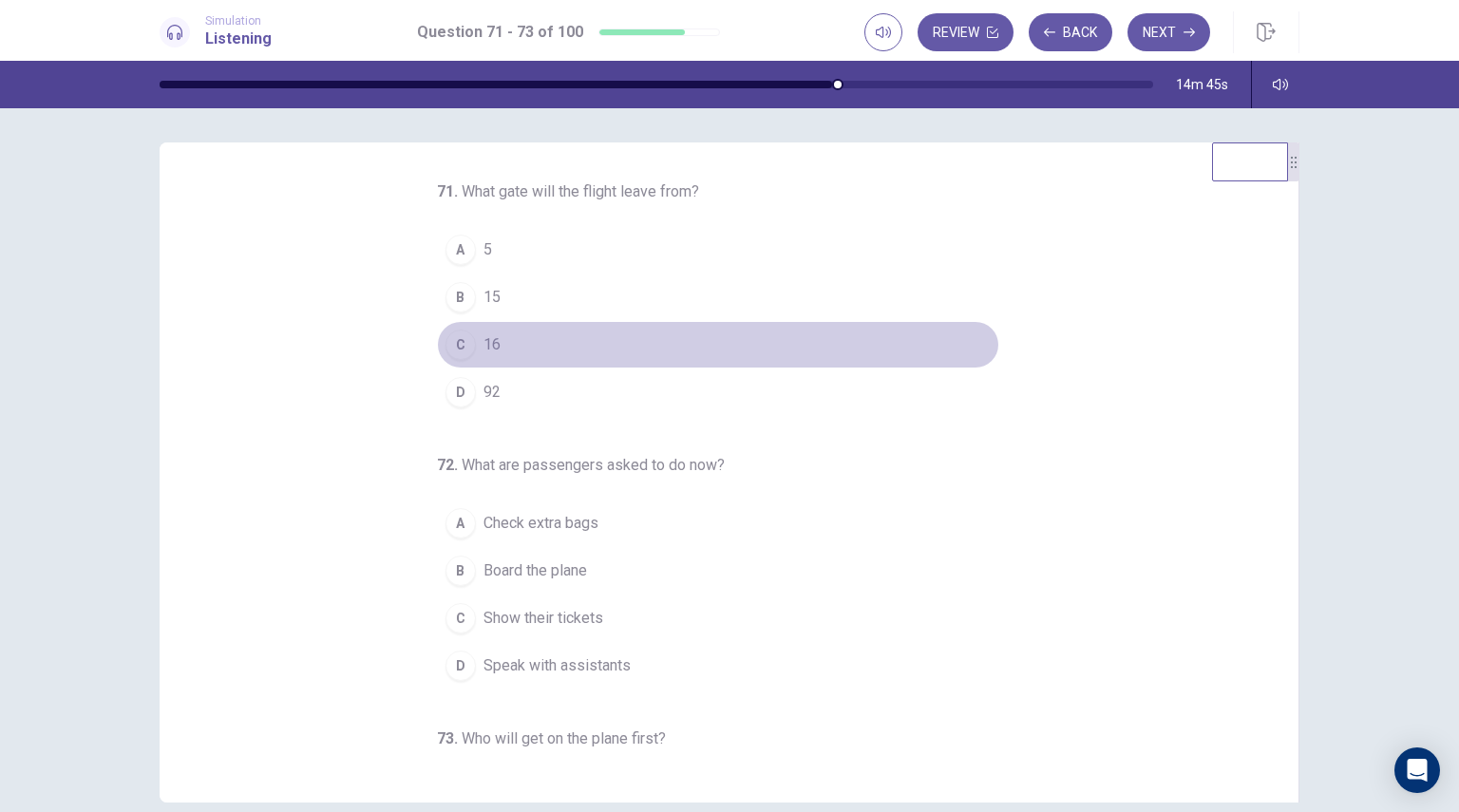 click on "16" at bounding box center (492, 345) 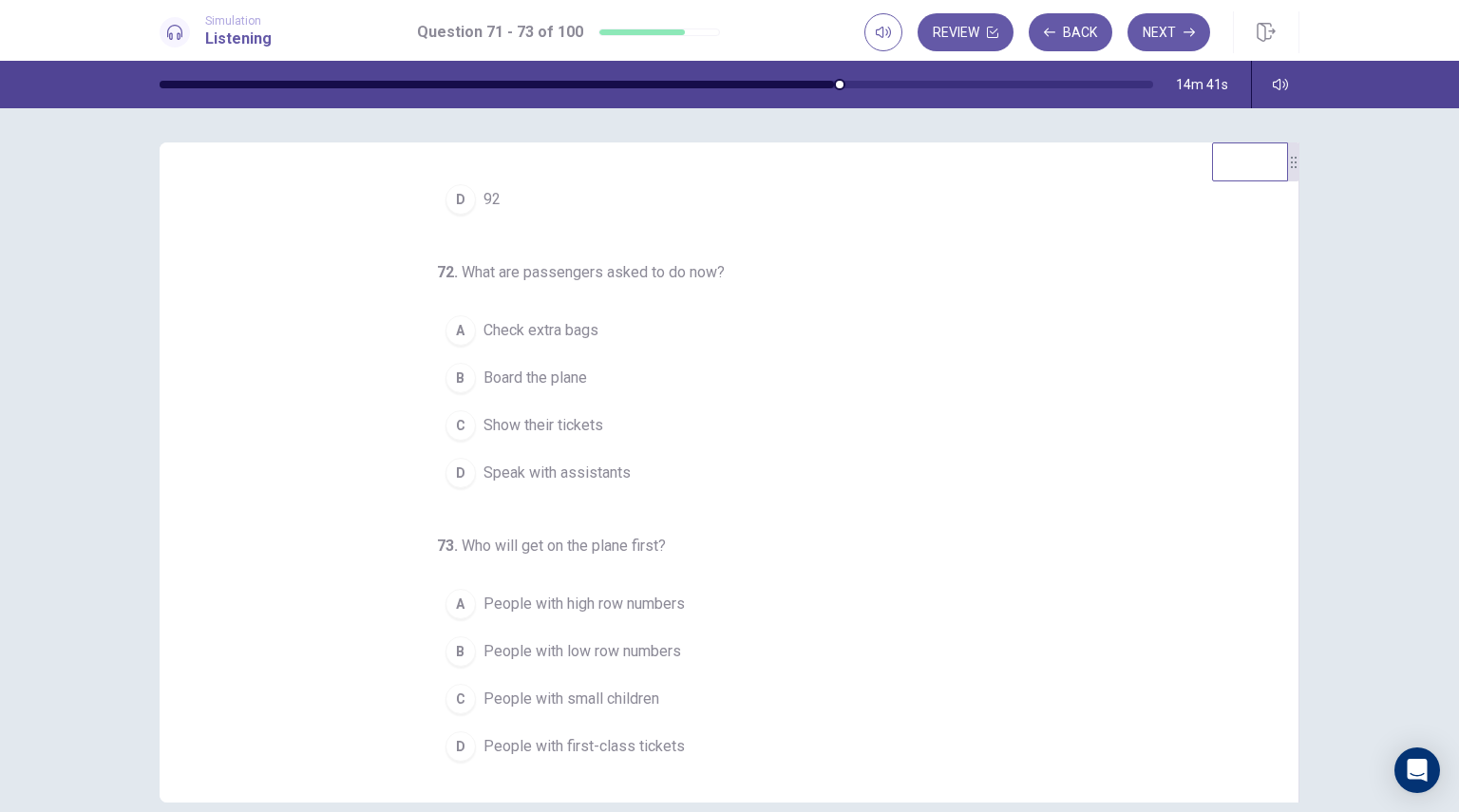 scroll, scrollTop: 194, scrollLeft: 0, axis: vertical 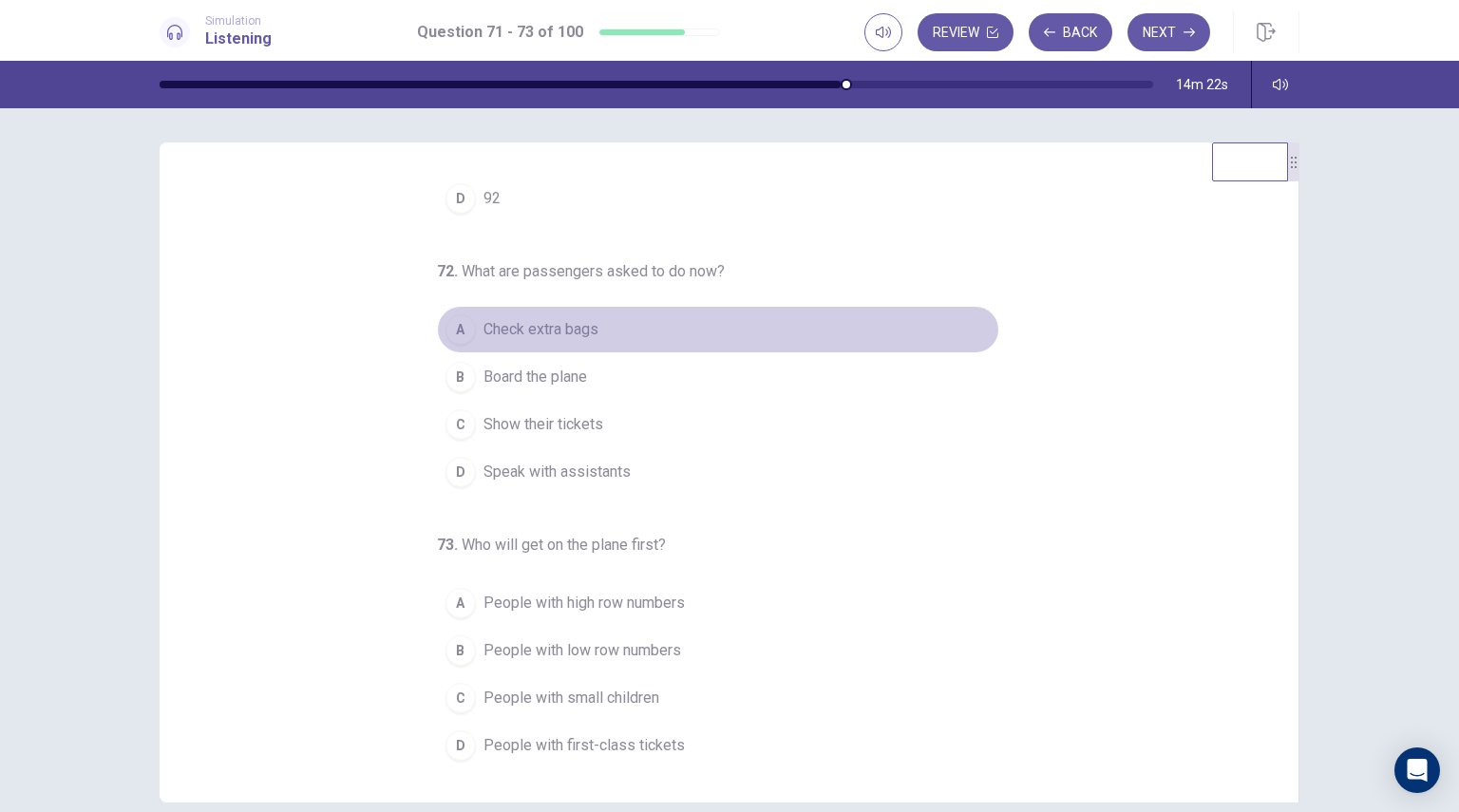click on "A Check extra bags" at bounding box center (718, 330) 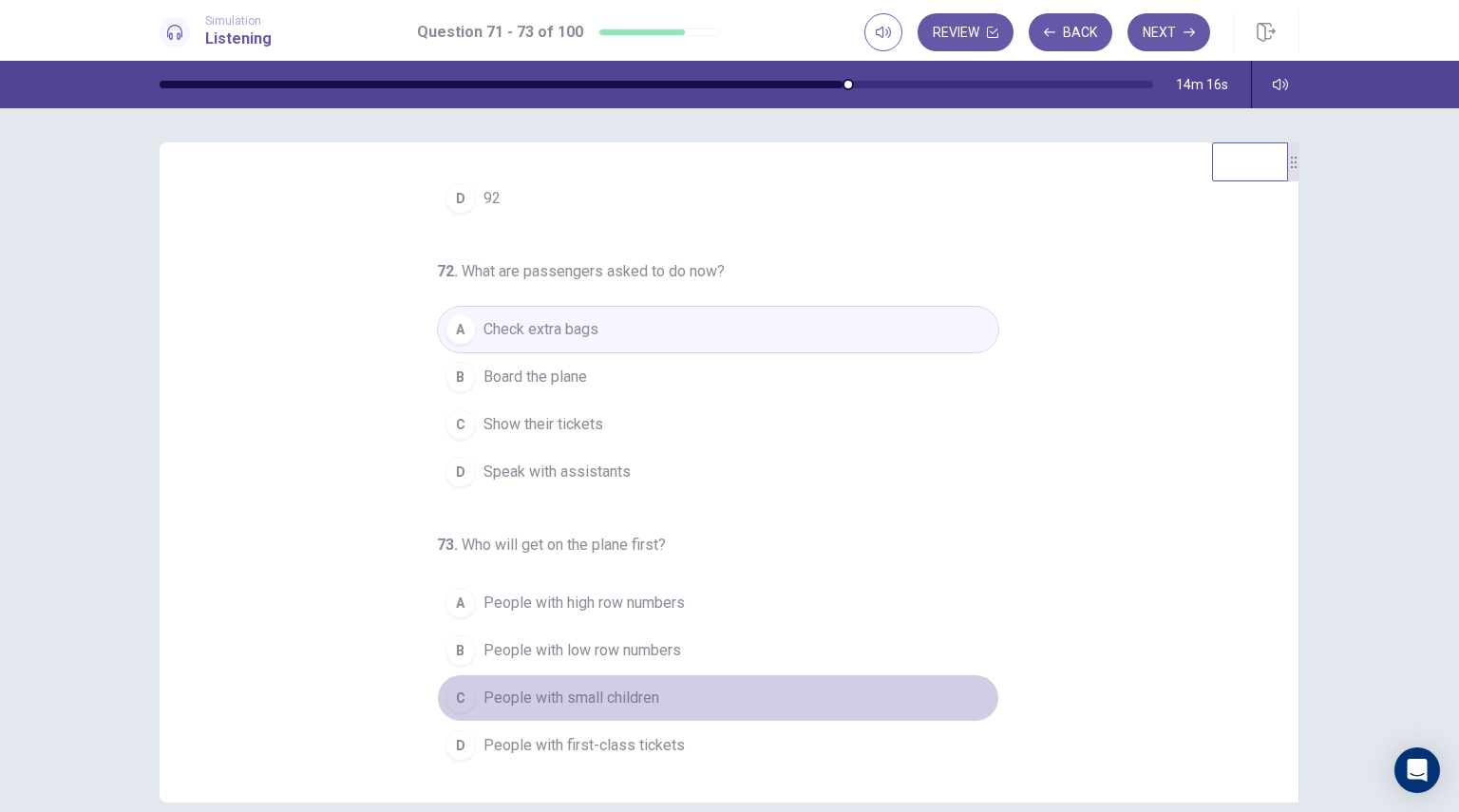 click on "People with small children" at bounding box center (571, 698) 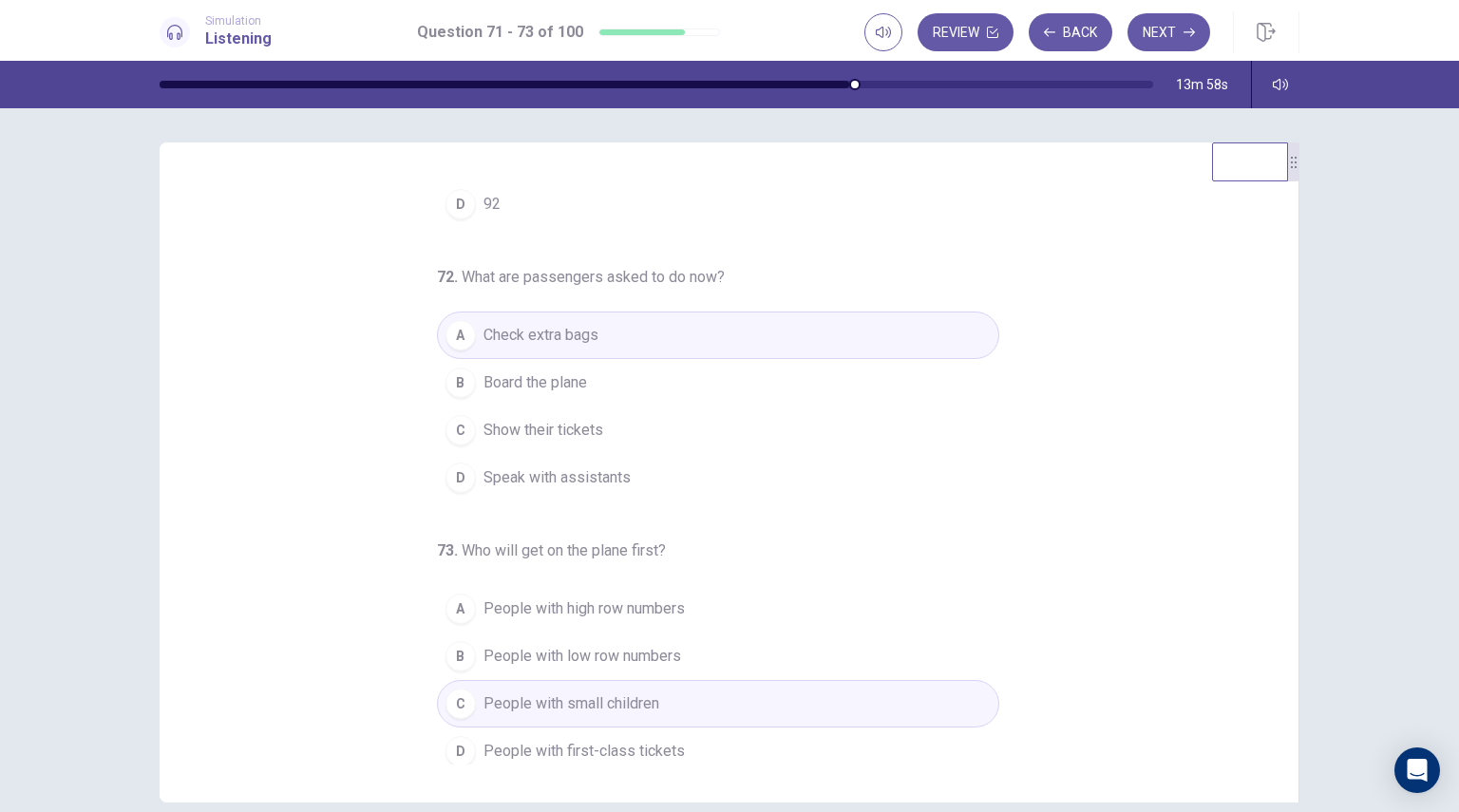 scroll, scrollTop: 194, scrollLeft: 0, axis: vertical 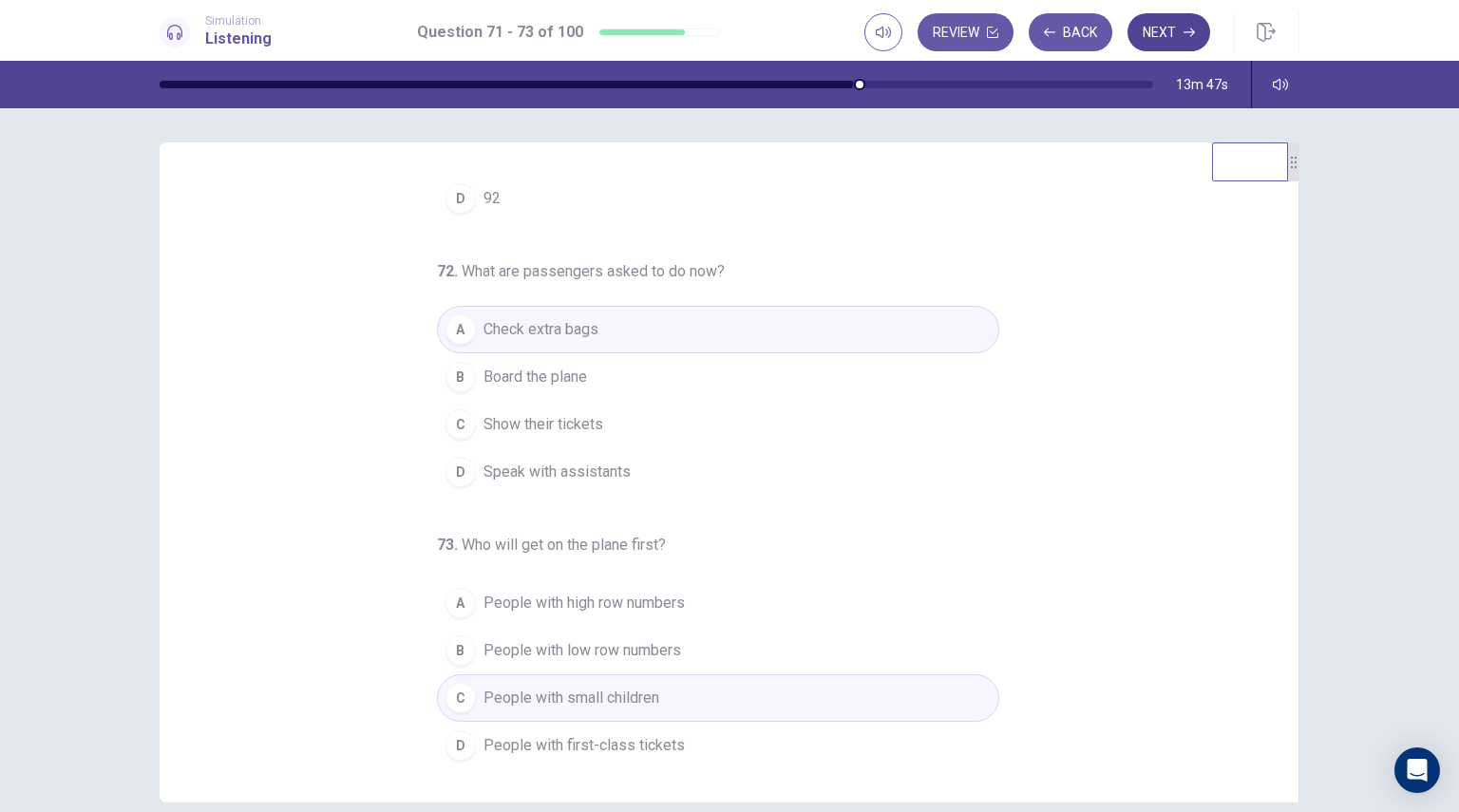 click on "Next" at bounding box center (1168, 32) 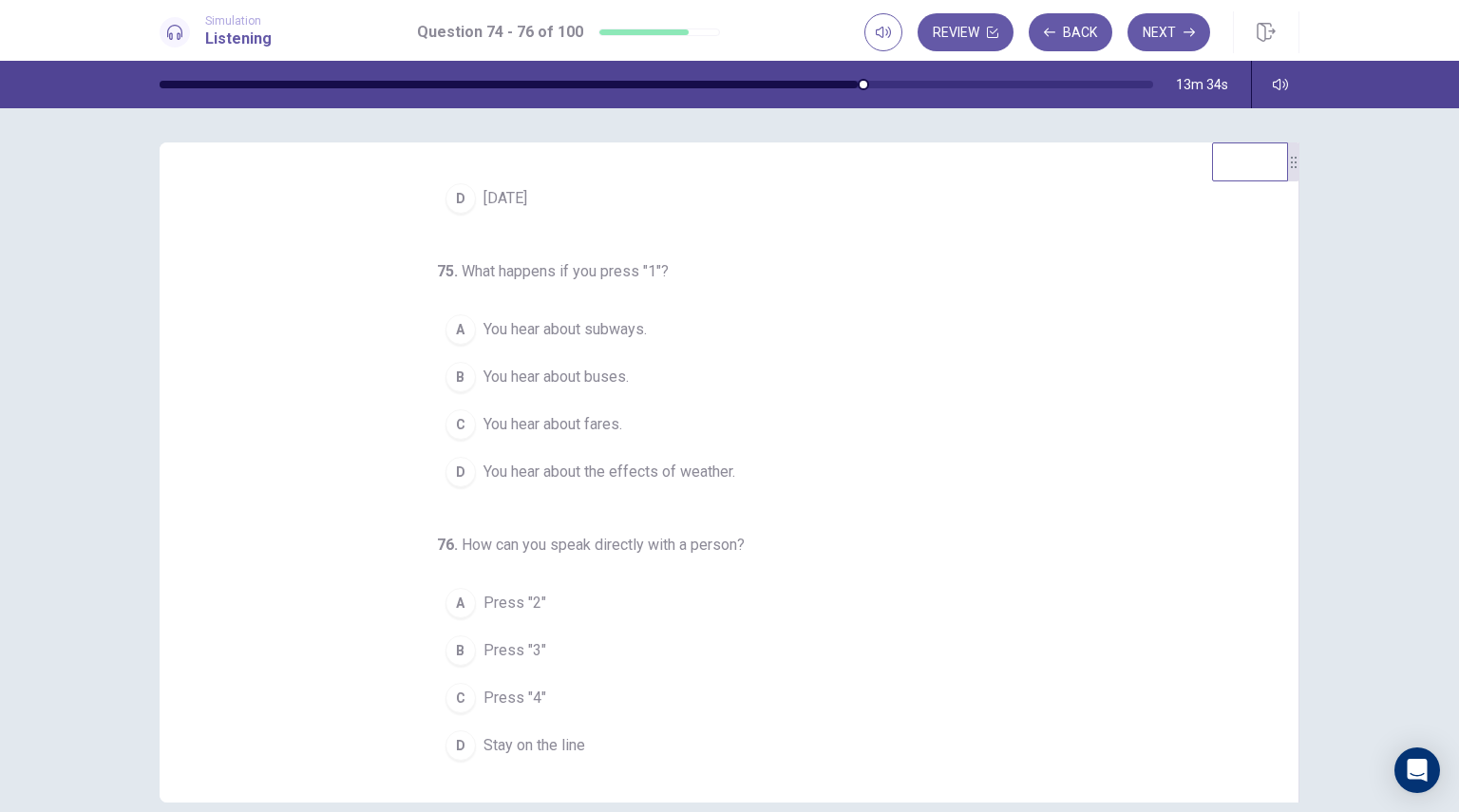 scroll, scrollTop: 0, scrollLeft: 0, axis: both 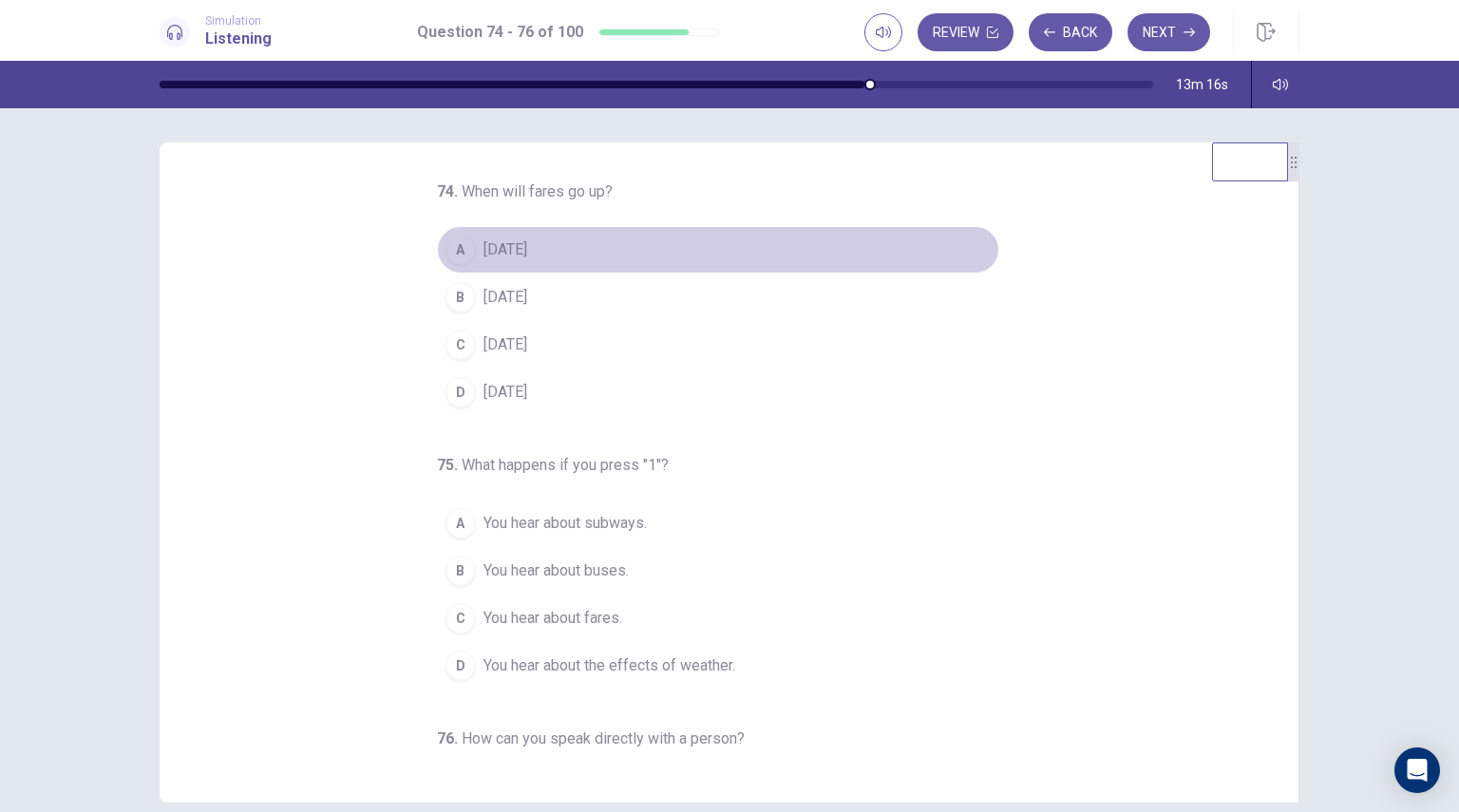 click on "September 1" at bounding box center [505, 250] 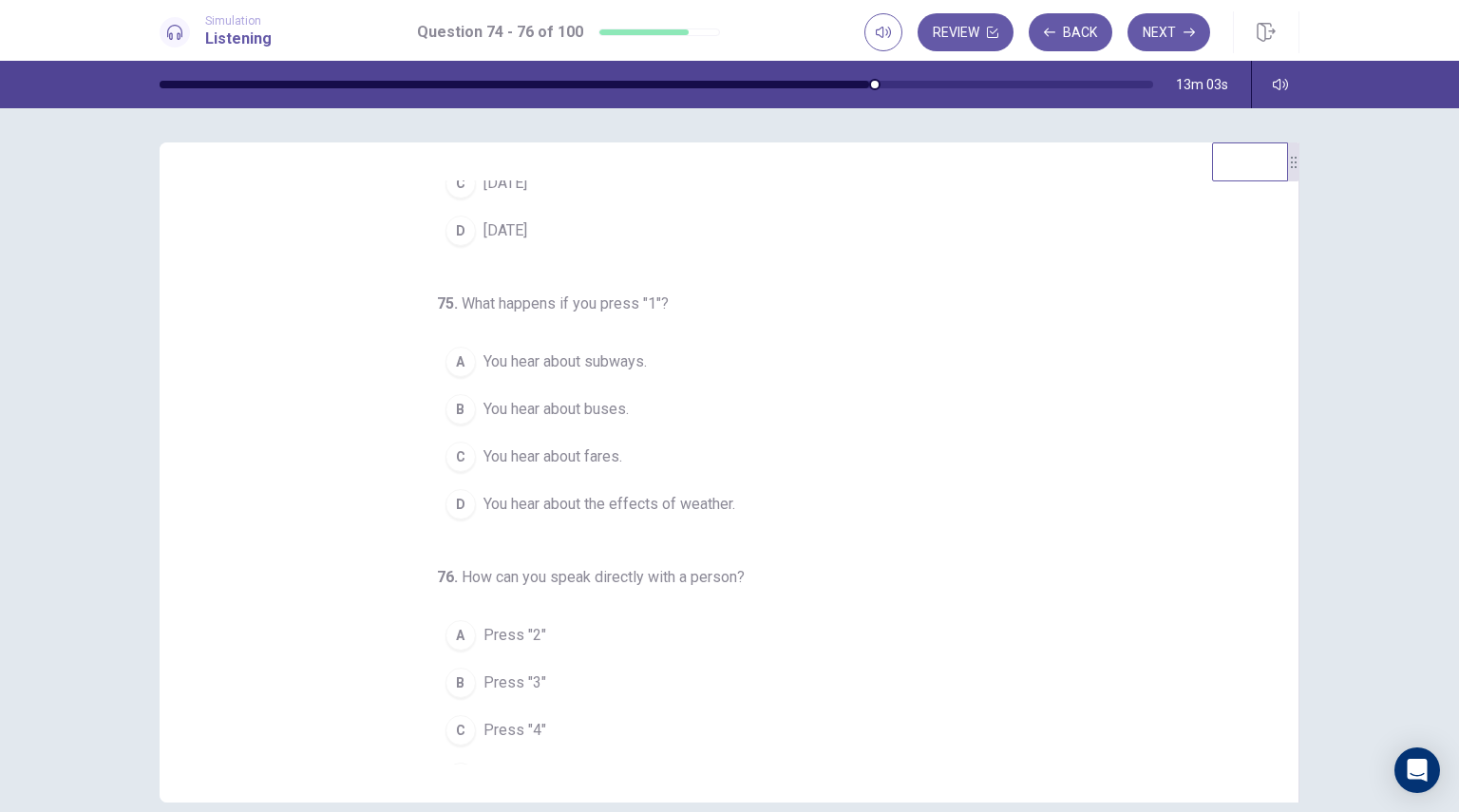 scroll, scrollTop: 161, scrollLeft: 0, axis: vertical 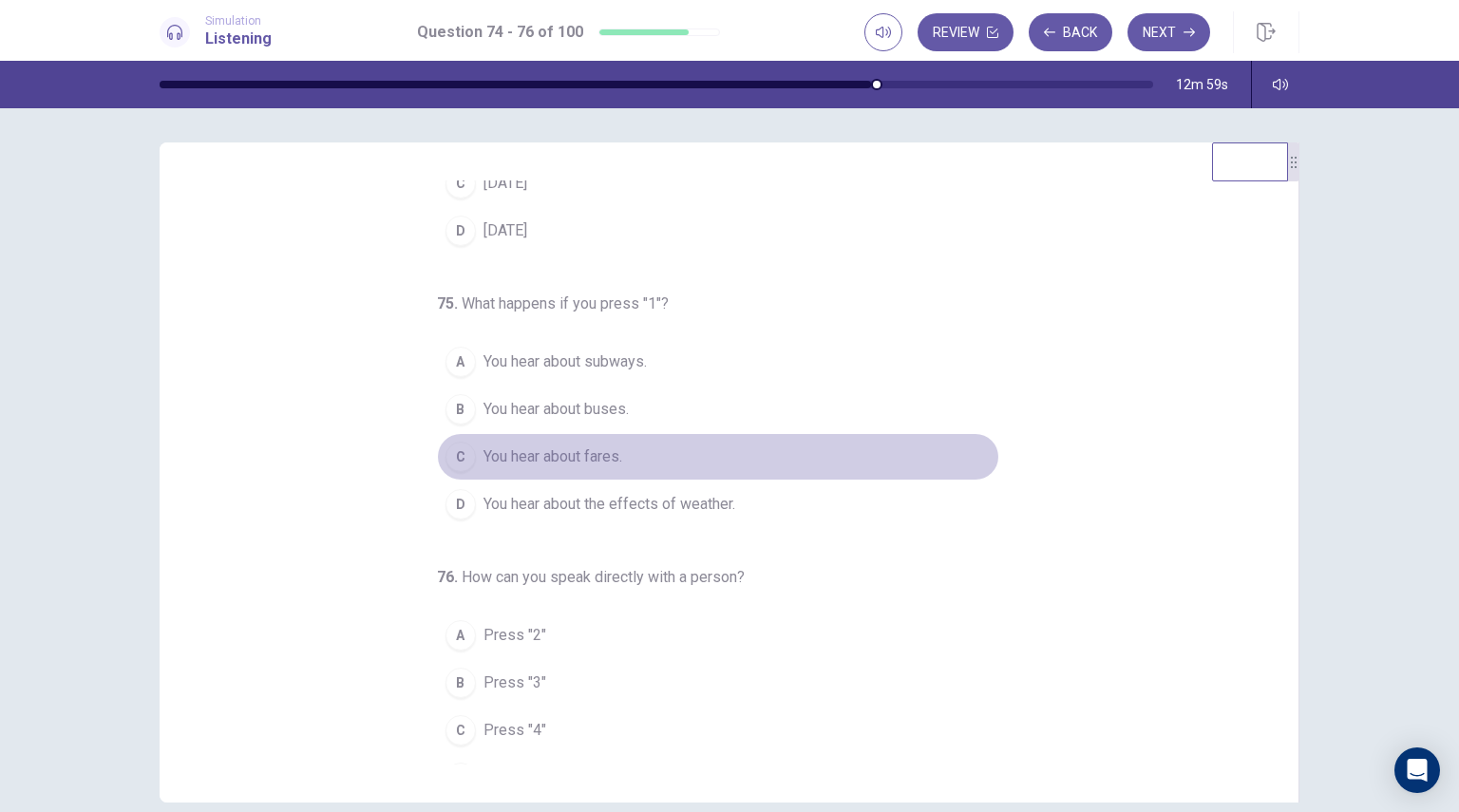 click on "You hear about fares." at bounding box center [553, 457] 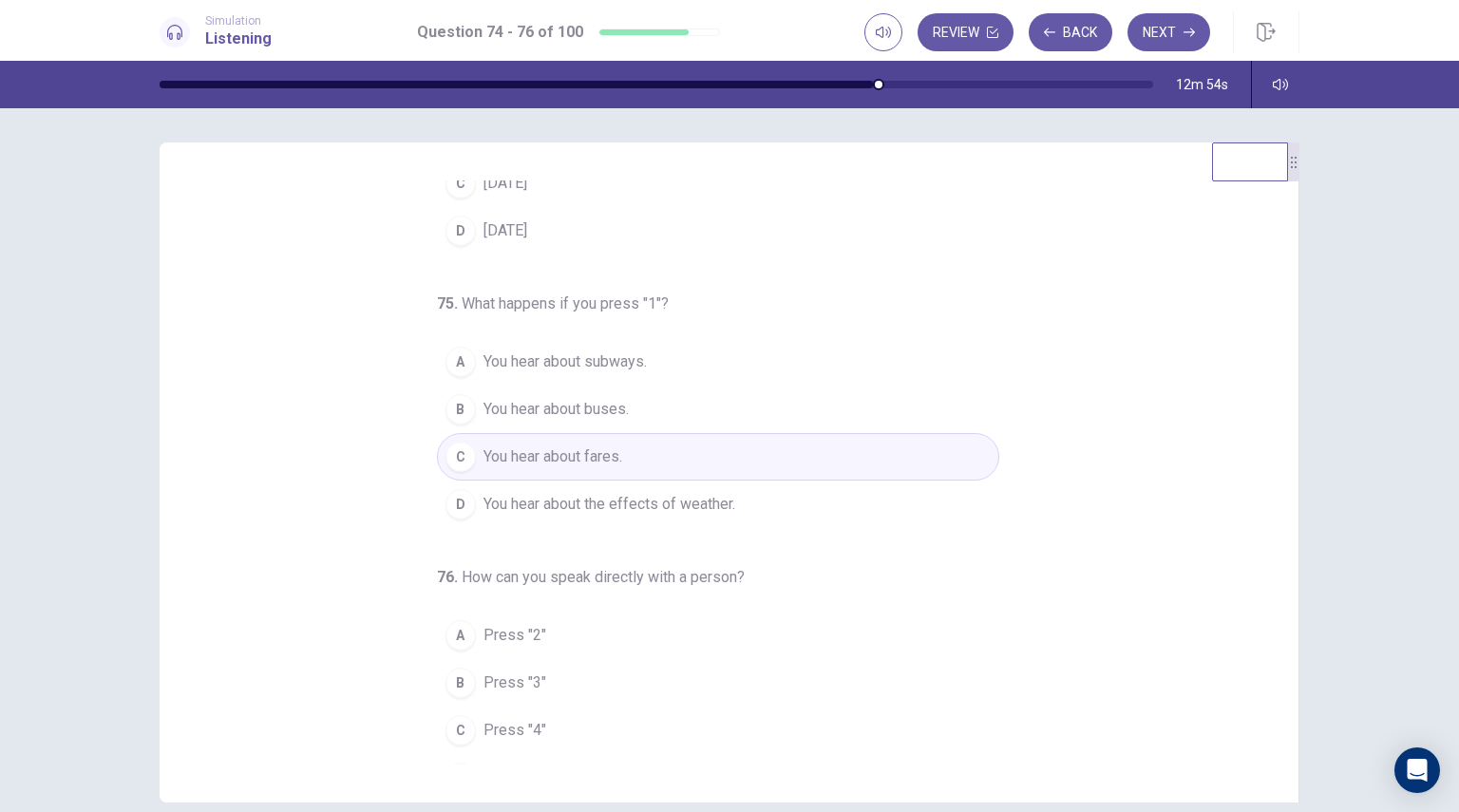 scroll, scrollTop: 194, scrollLeft: 0, axis: vertical 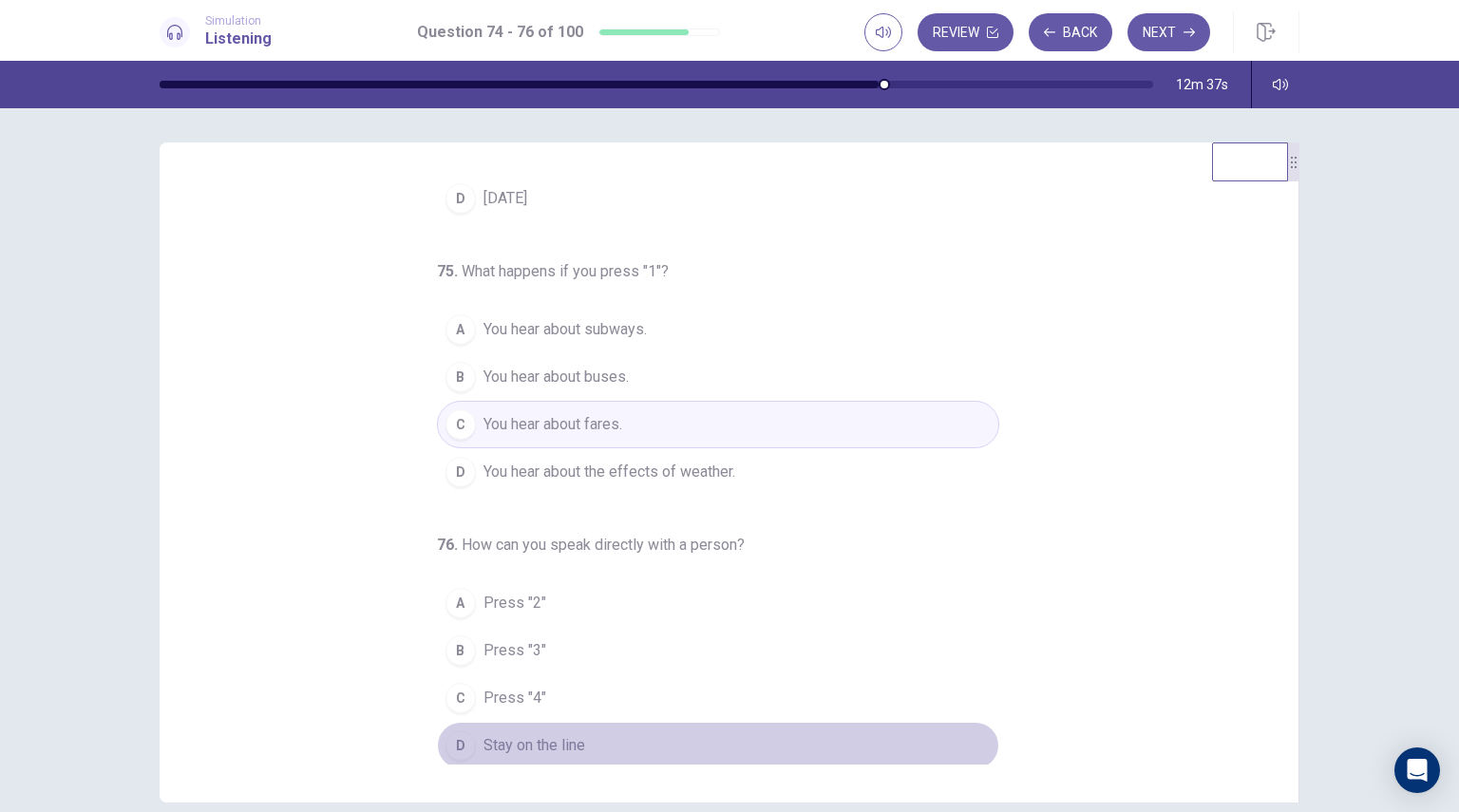 click on "Stay on the line" at bounding box center [534, 746] 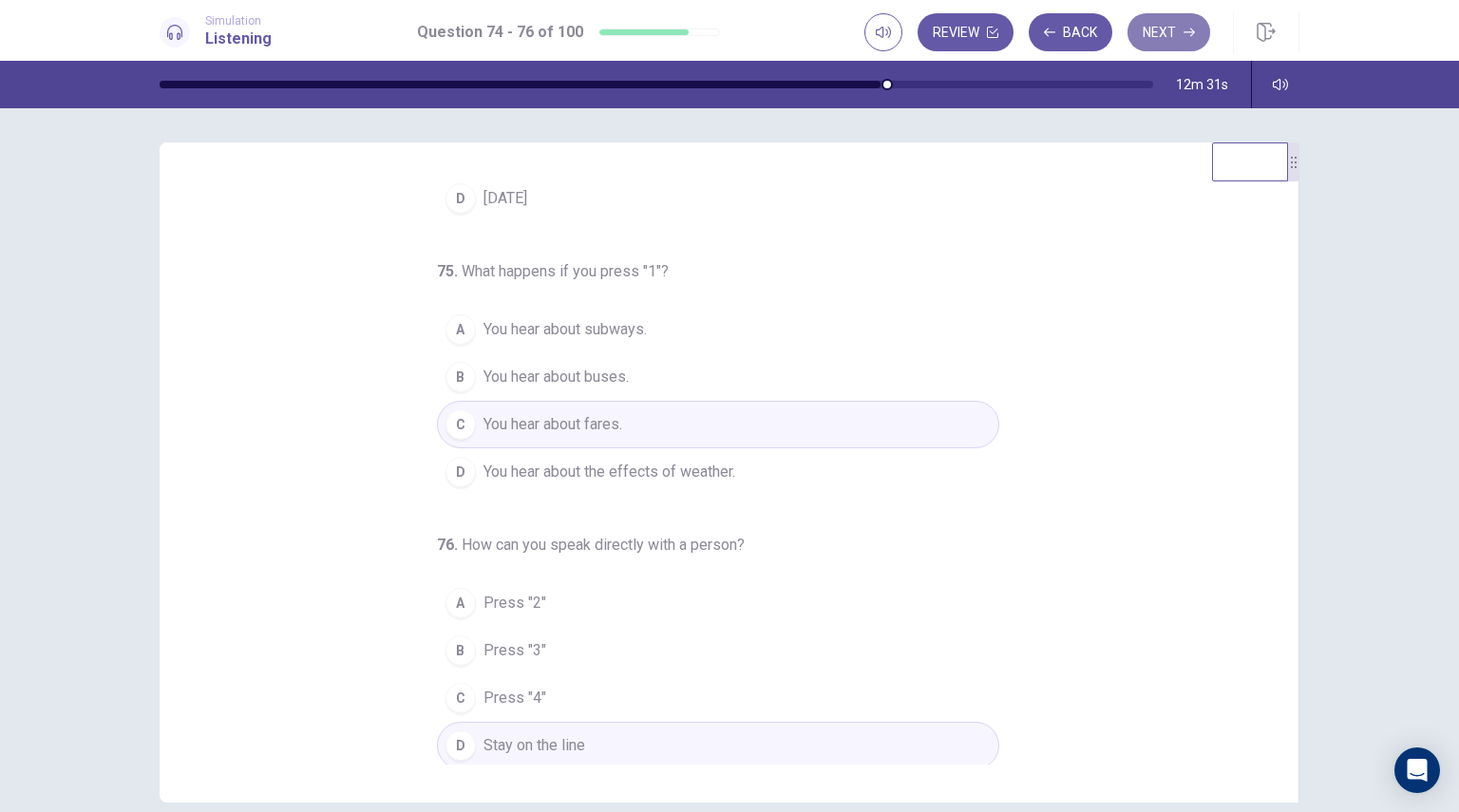 click on "Next" at bounding box center (1168, 32) 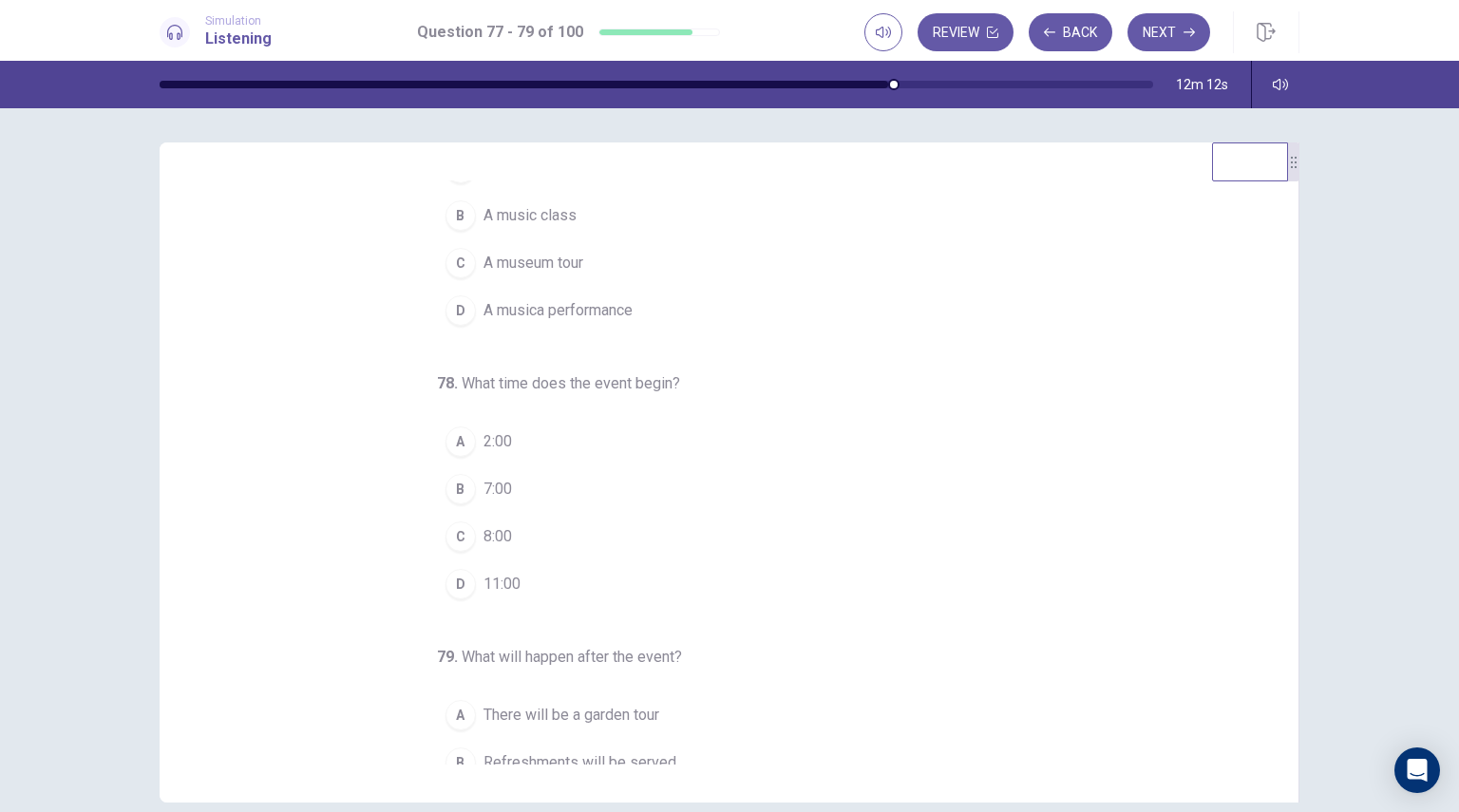 scroll, scrollTop: 0, scrollLeft: 0, axis: both 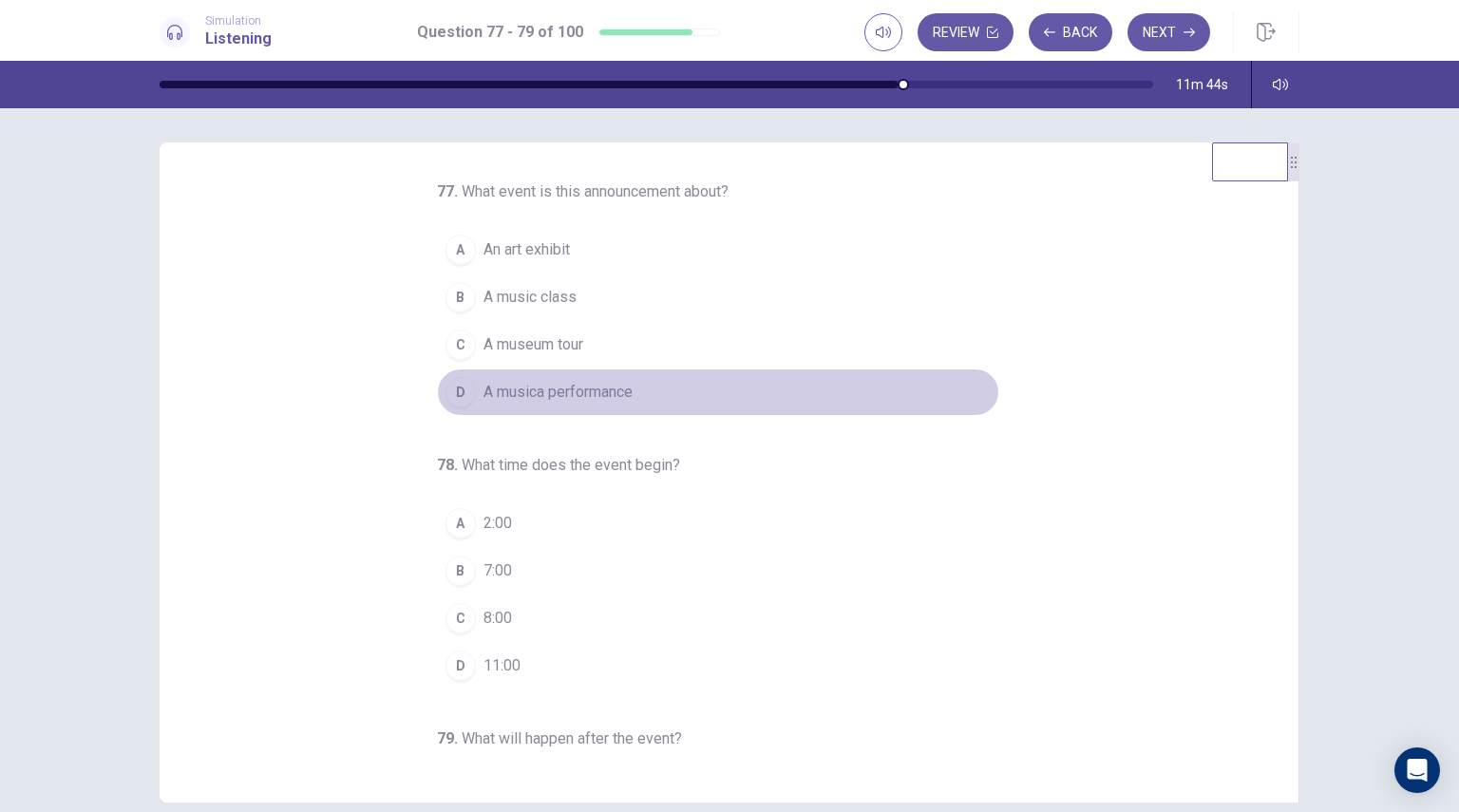click on "A musica performance" at bounding box center [558, 392] 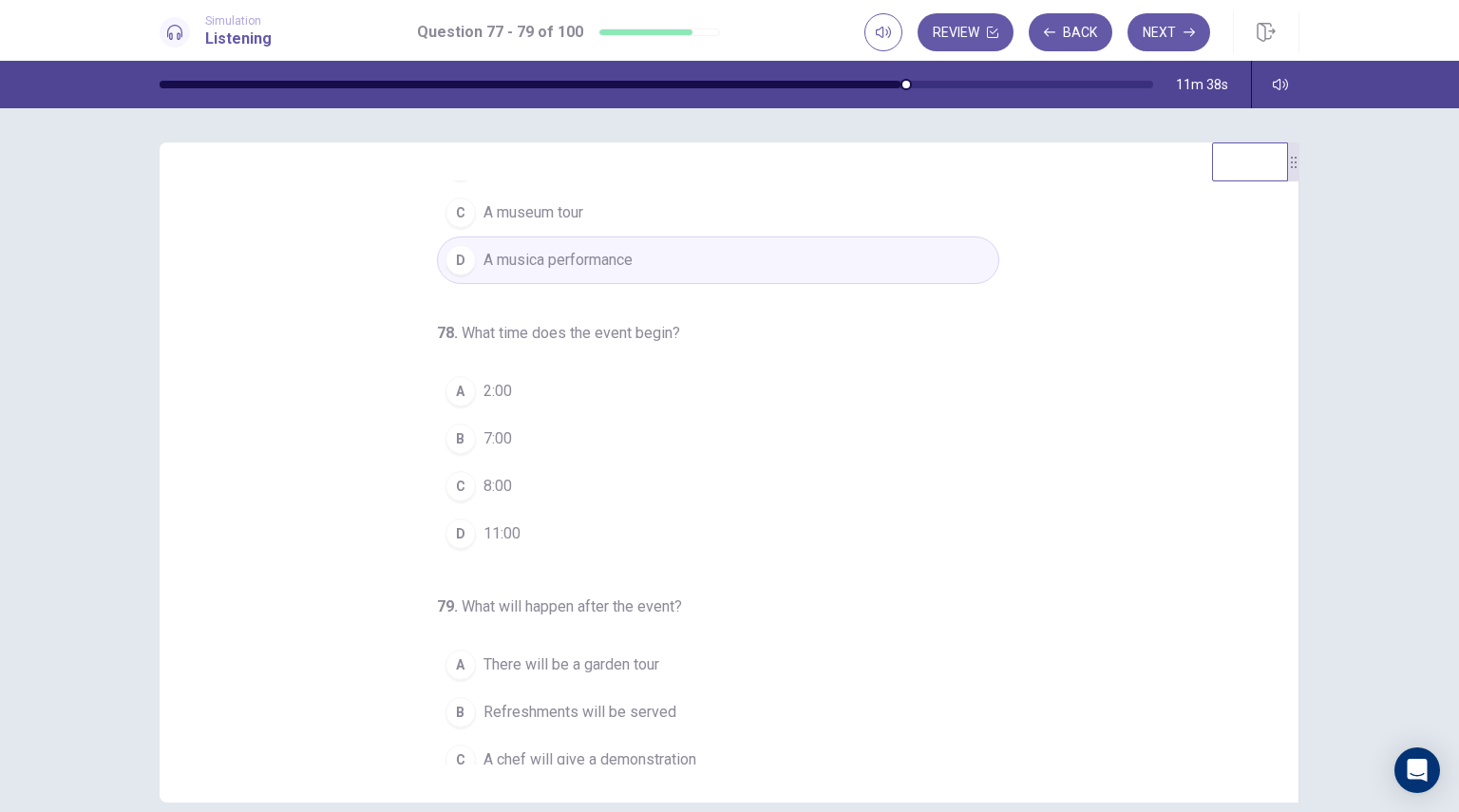 scroll, scrollTop: 133, scrollLeft: 0, axis: vertical 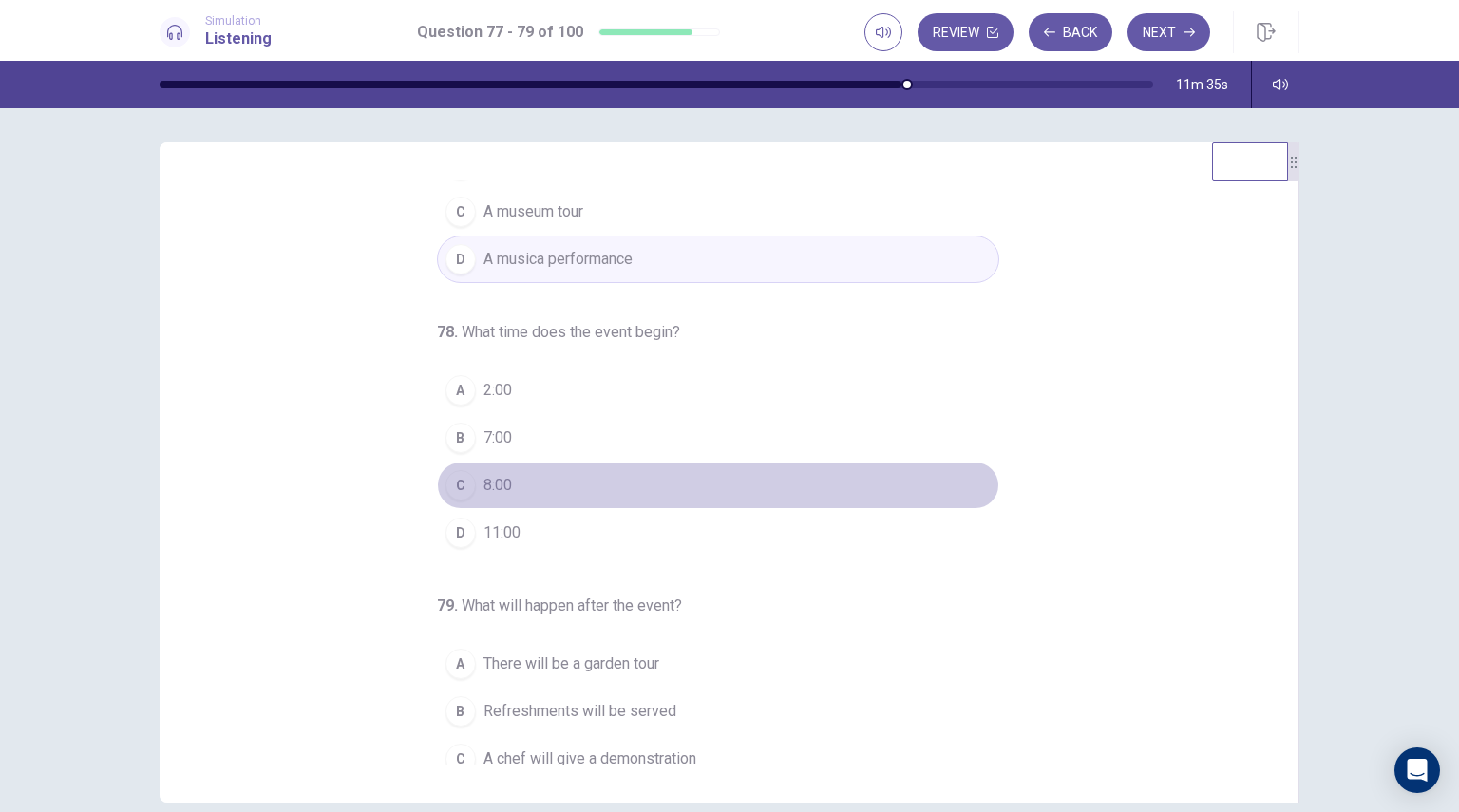 click on "8:00" at bounding box center [498, 485] 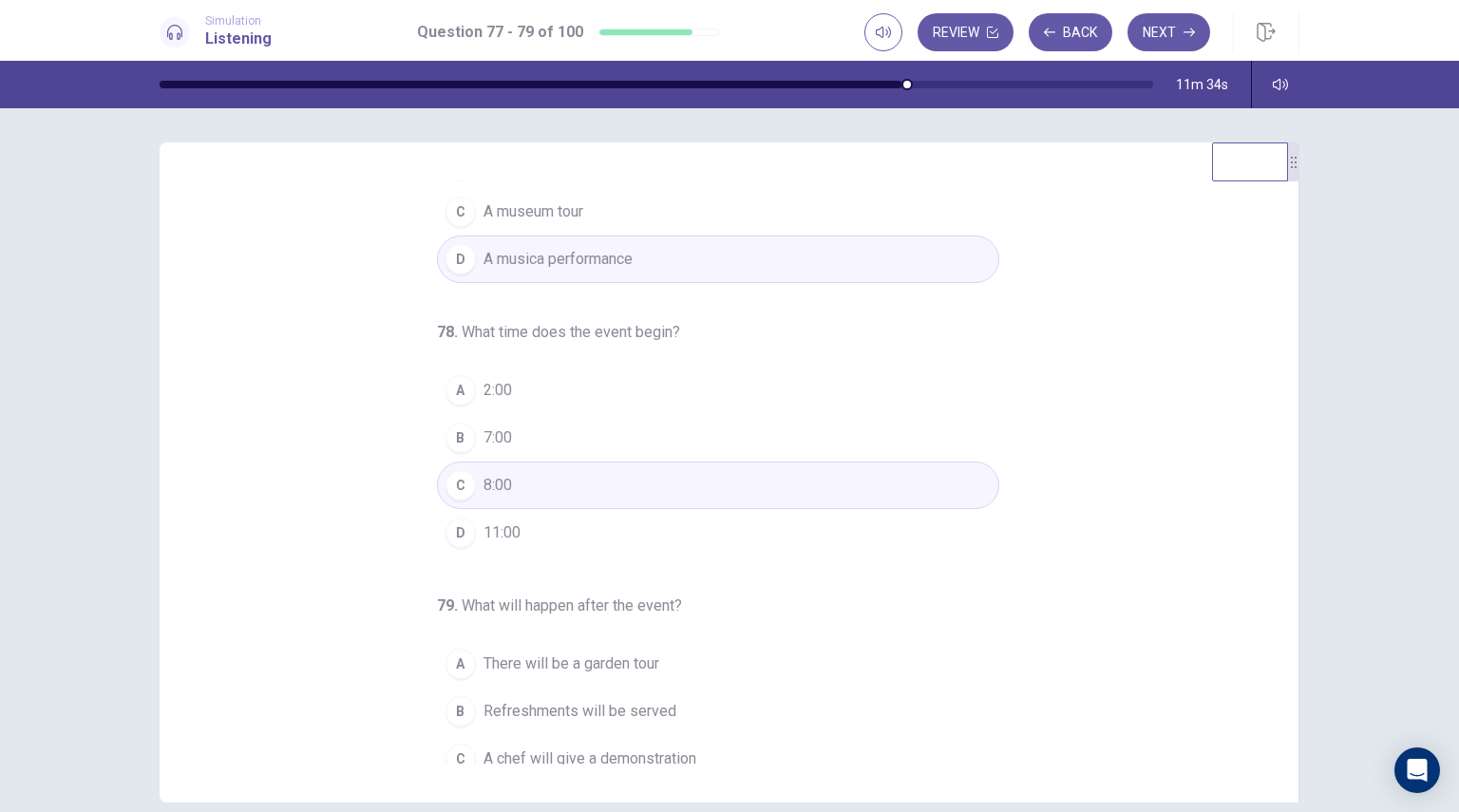 scroll, scrollTop: 194, scrollLeft: 0, axis: vertical 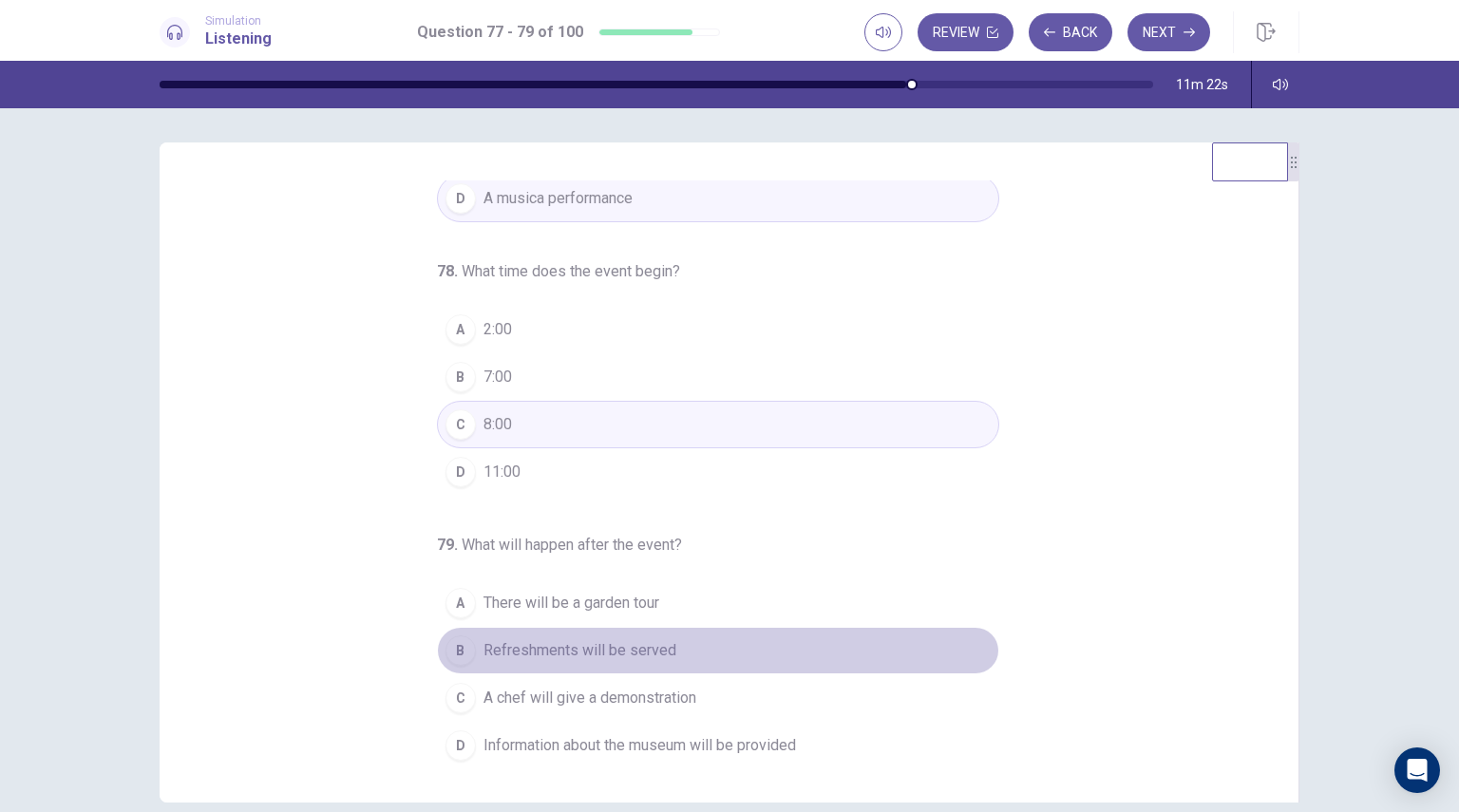 click on "B Refreshments will be served" at bounding box center [718, 651] 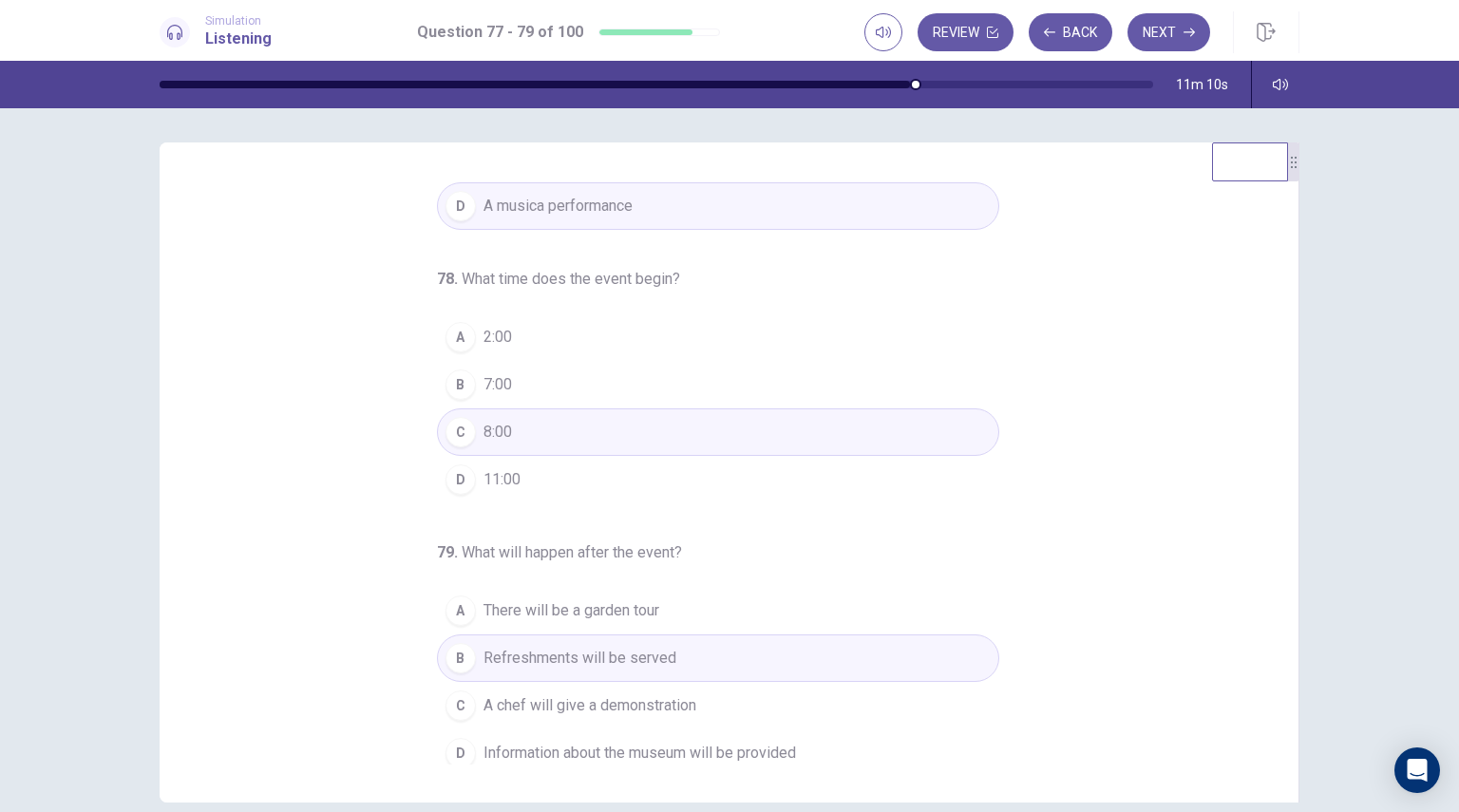 scroll, scrollTop: 194, scrollLeft: 0, axis: vertical 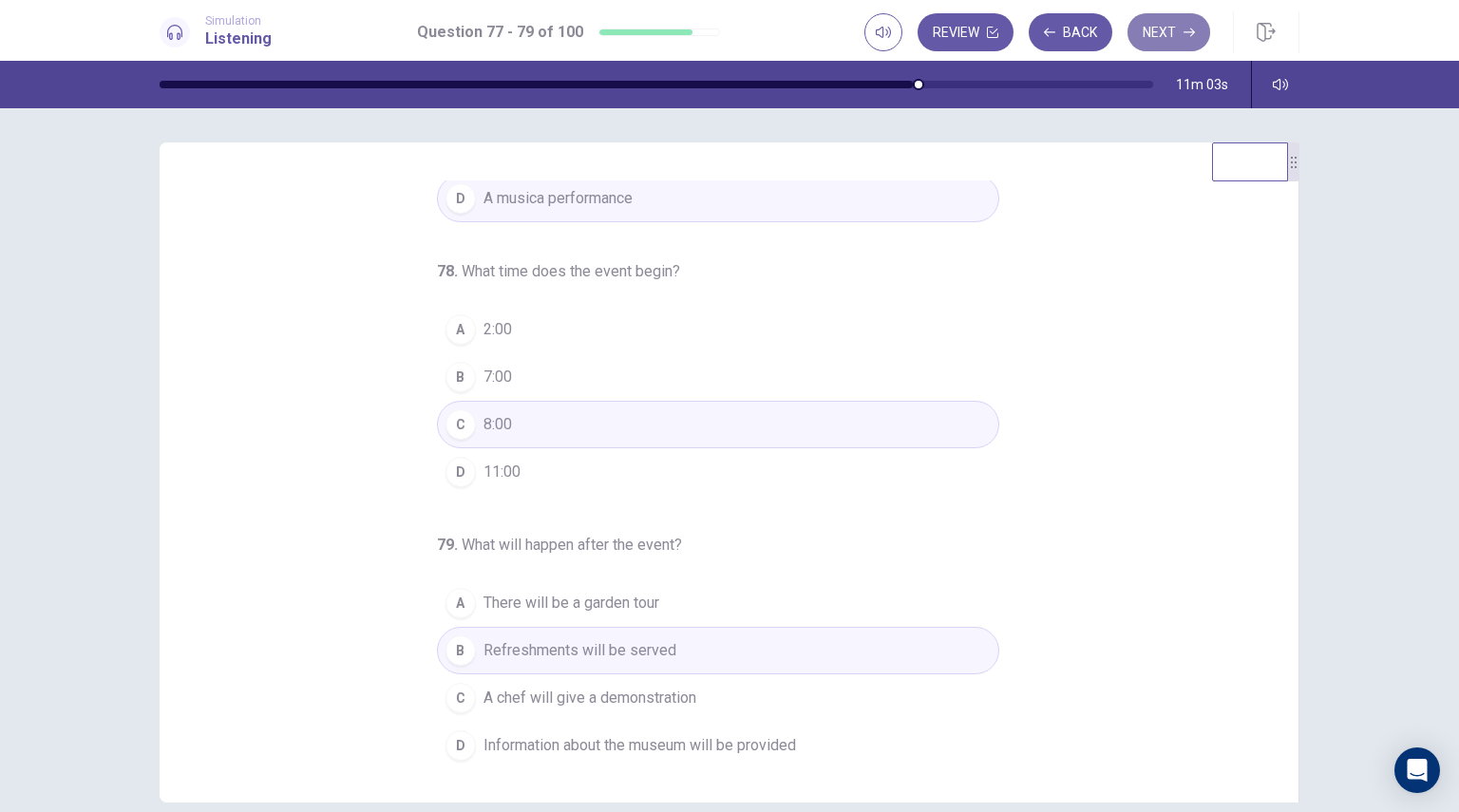 click on "Next" at bounding box center (1168, 32) 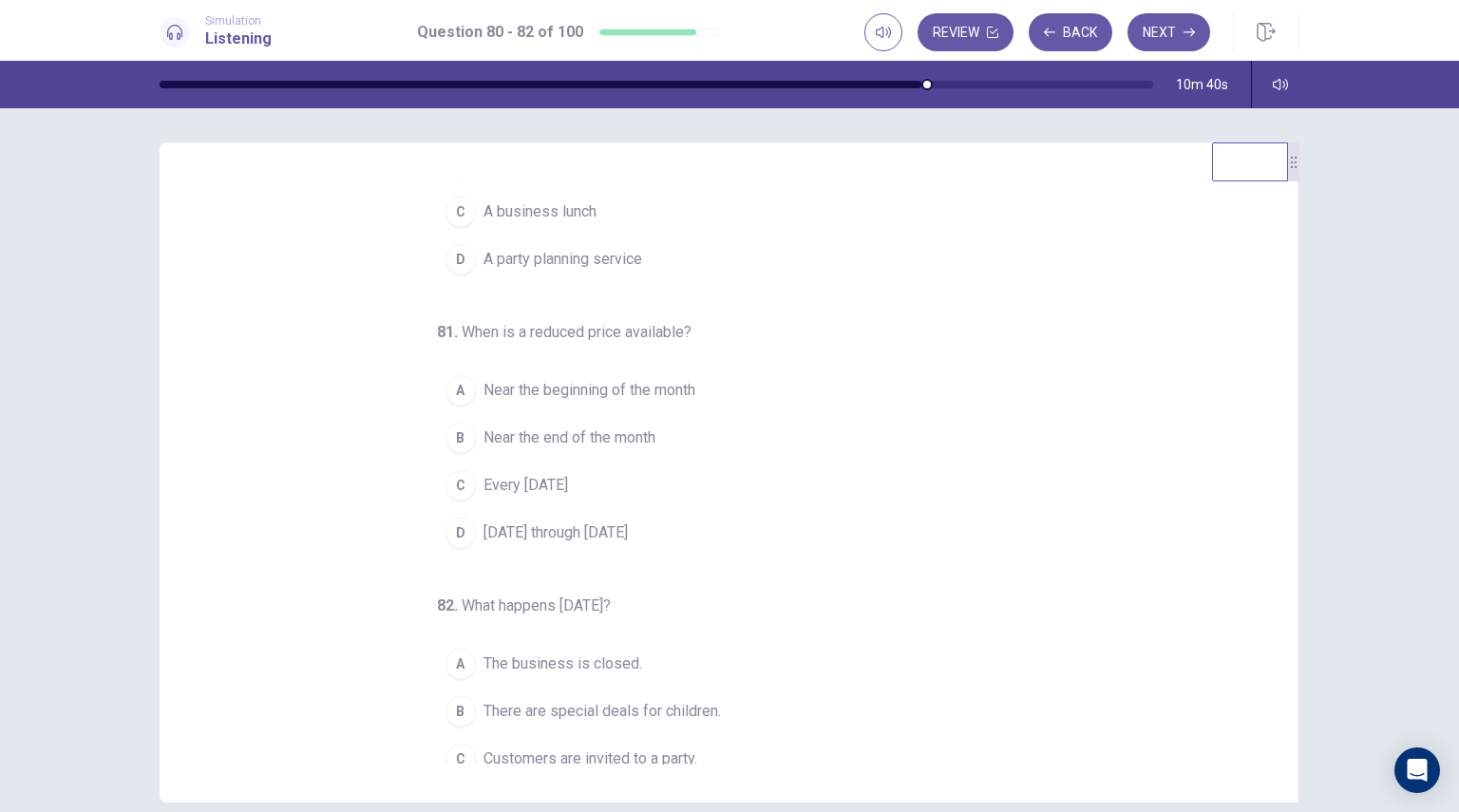 scroll, scrollTop: 0, scrollLeft: 0, axis: both 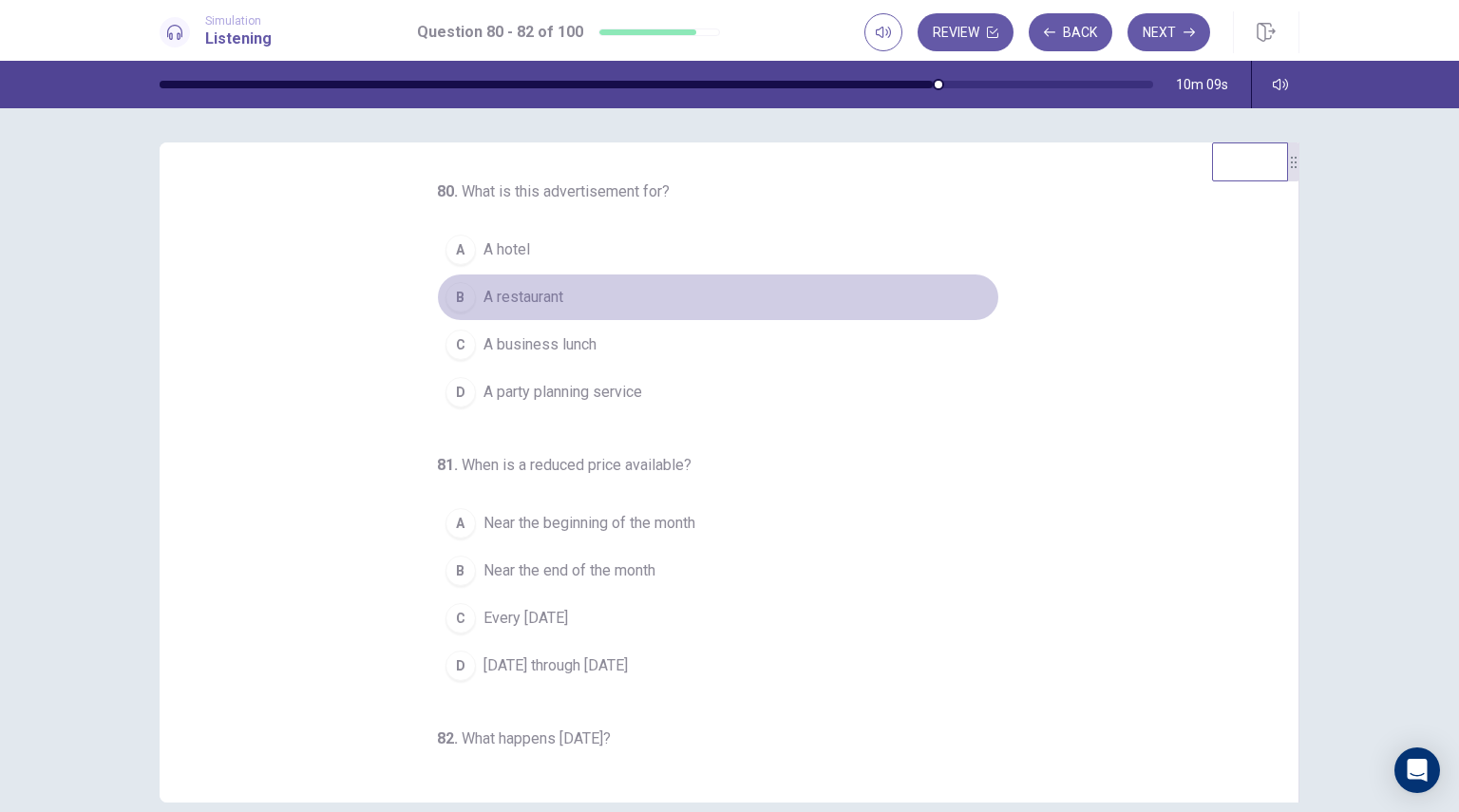 click on "A restaurant" at bounding box center (523, 297) 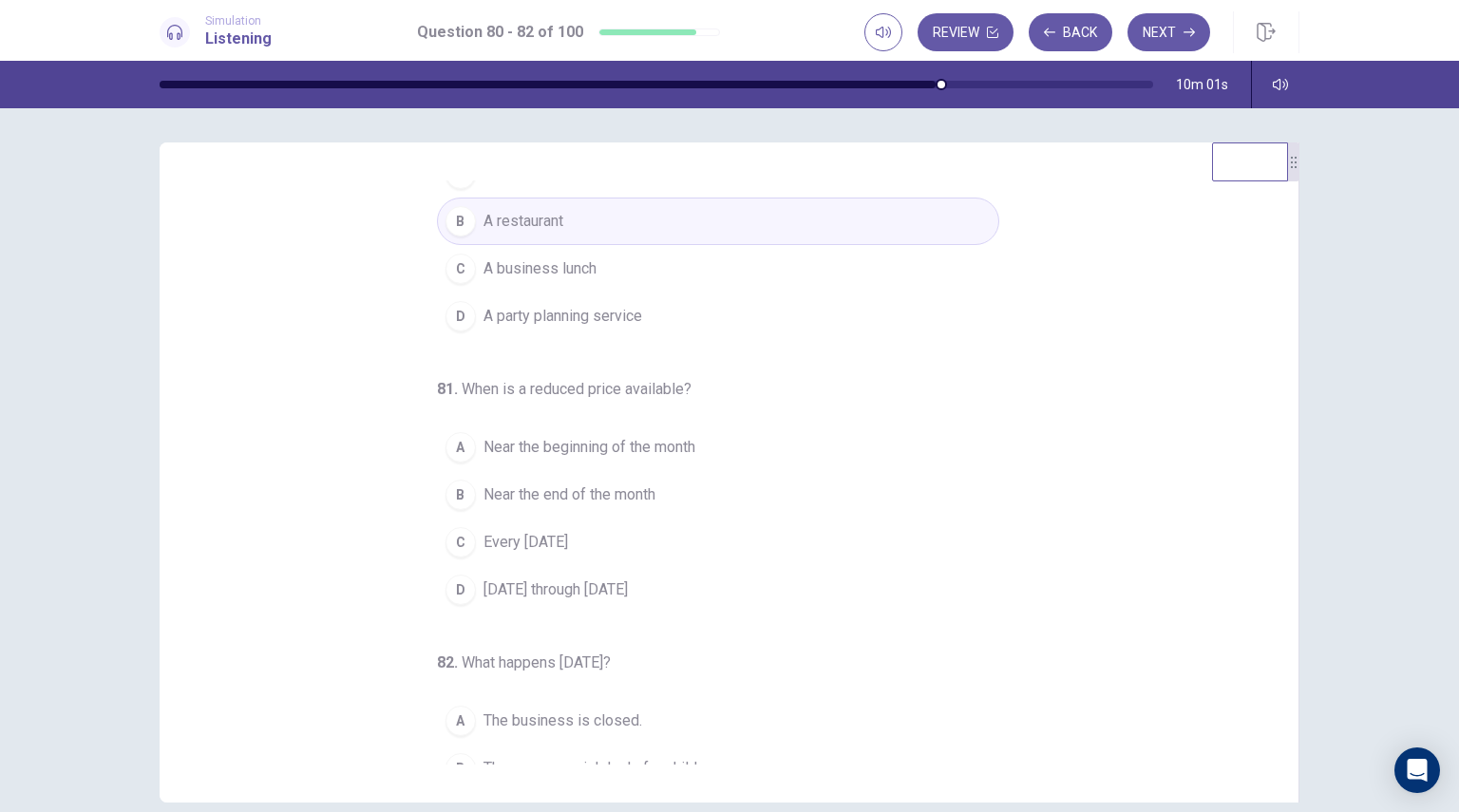 scroll, scrollTop: 76, scrollLeft: 0, axis: vertical 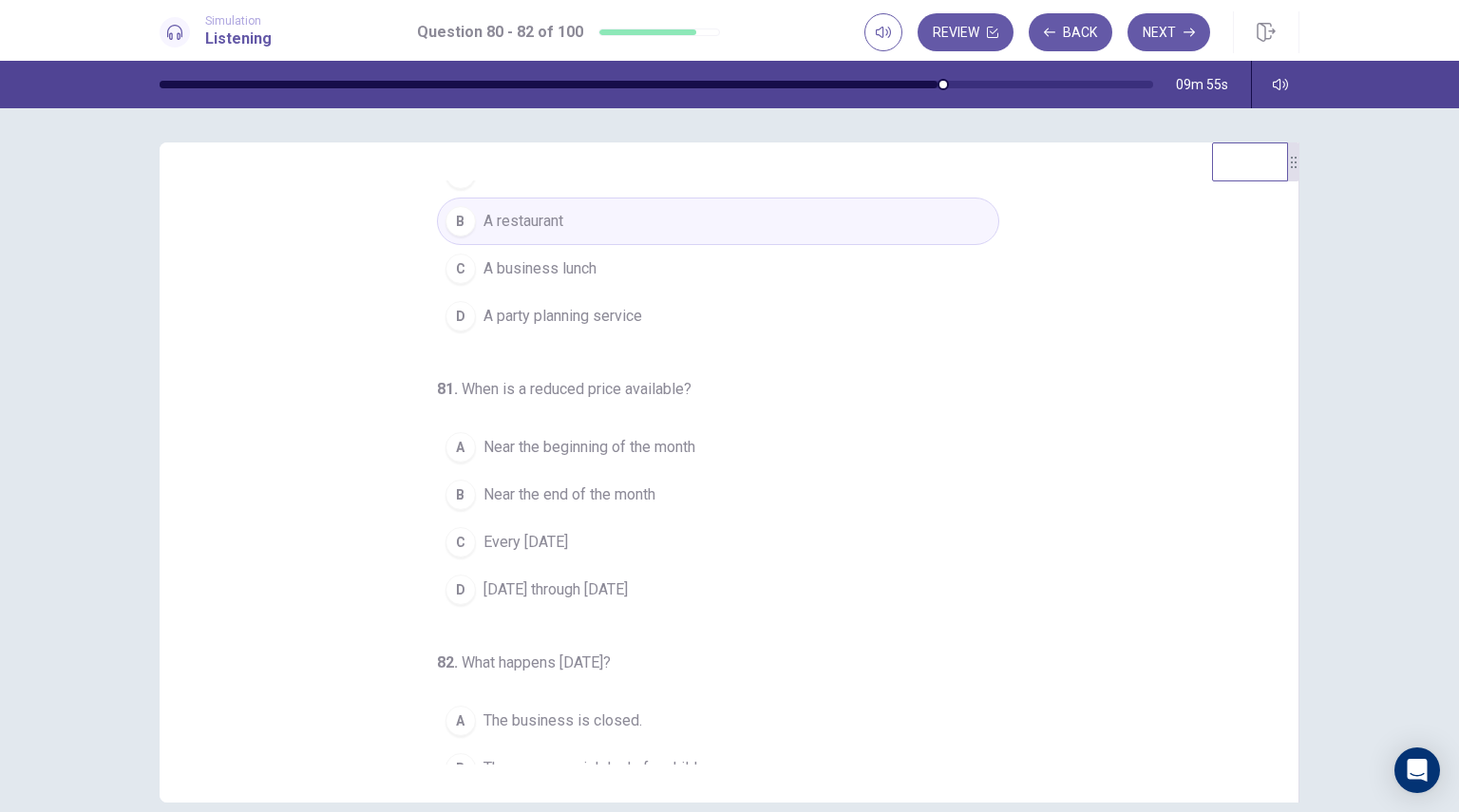 click on "A party planning service" at bounding box center (562, 316) 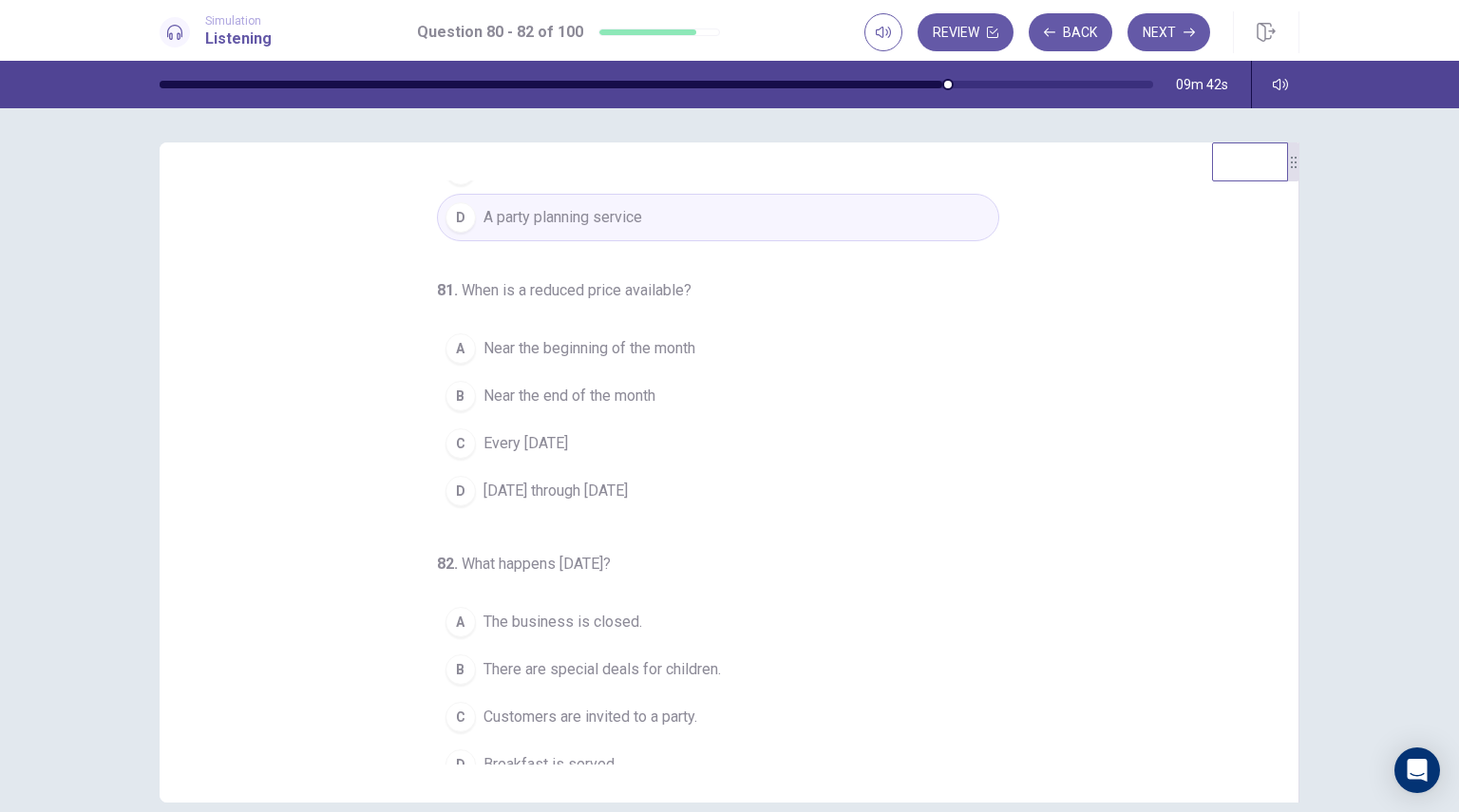scroll, scrollTop: 194, scrollLeft: 0, axis: vertical 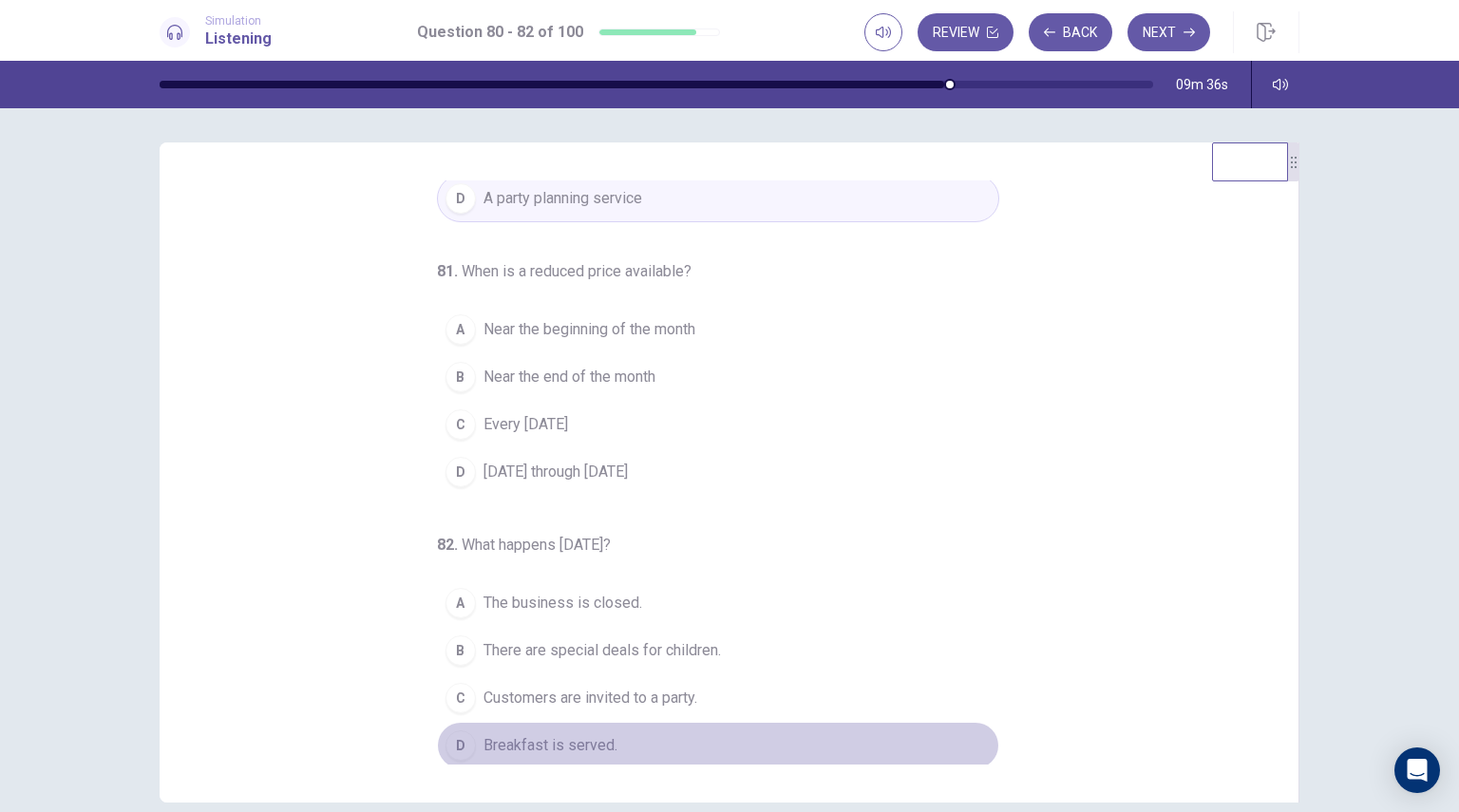 click on "Breakfast is served." at bounding box center [550, 746] 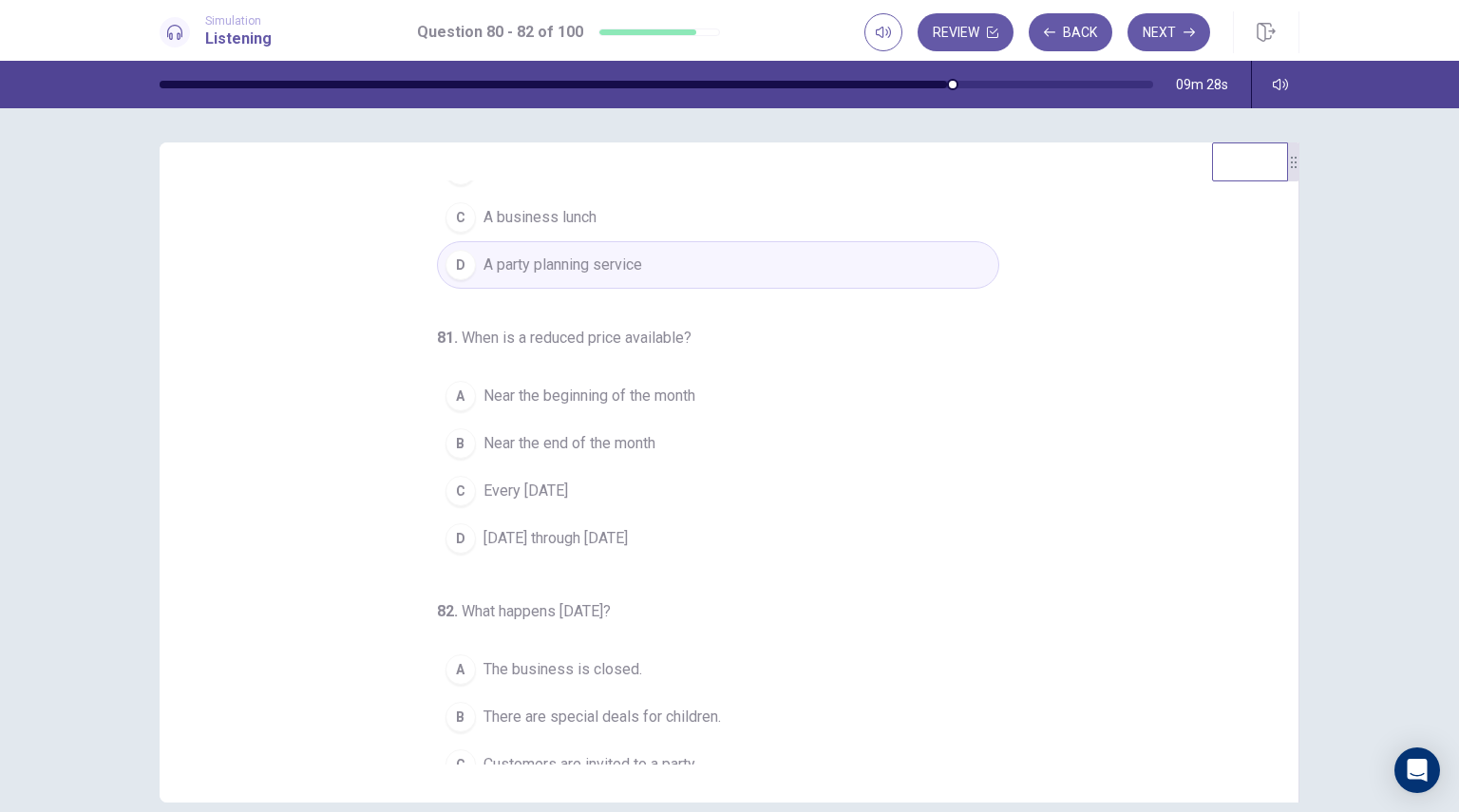 scroll, scrollTop: 129, scrollLeft: 0, axis: vertical 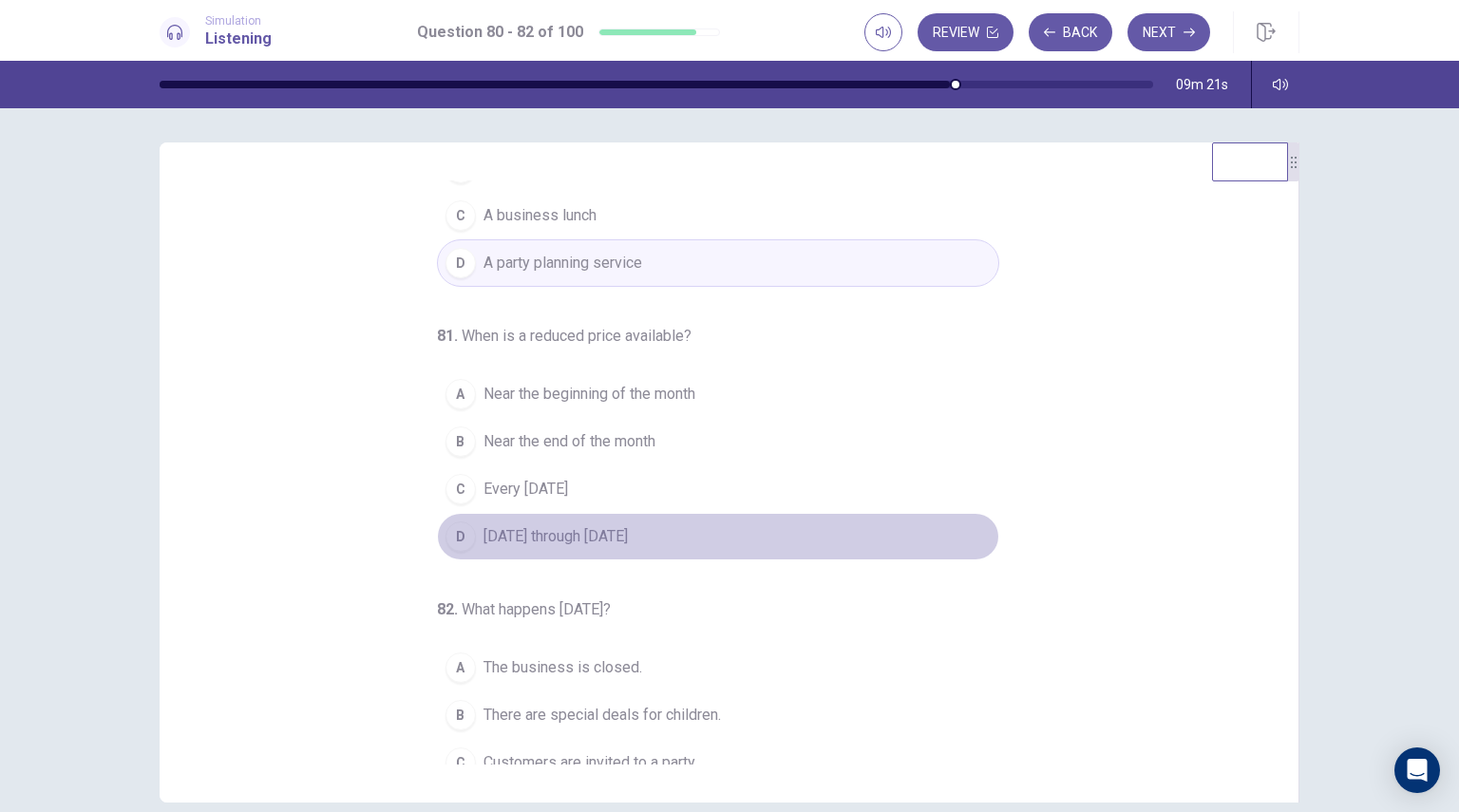 click on "Tuesday through Saturday" at bounding box center (556, 537) 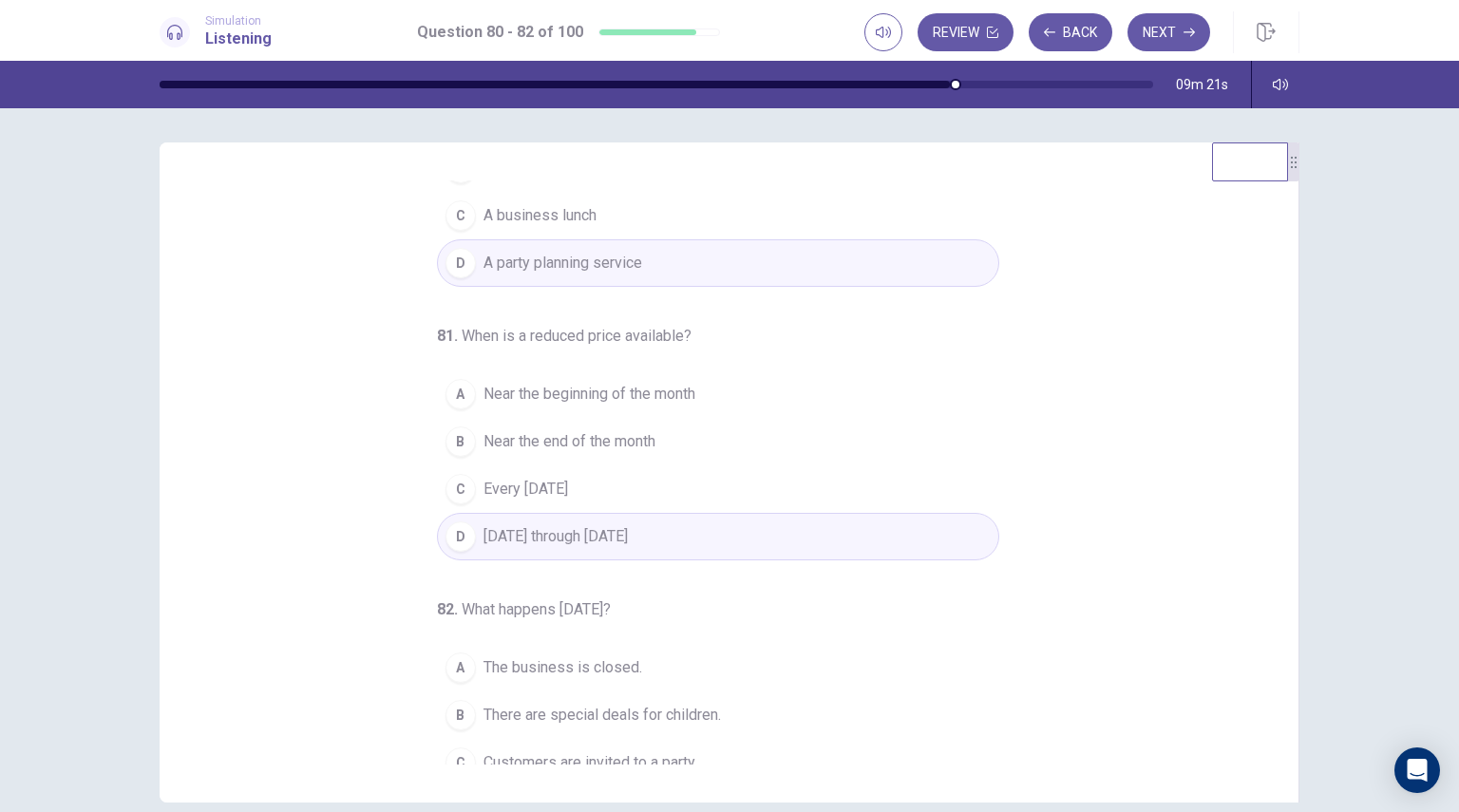 scroll, scrollTop: 194, scrollLeft: 0, axis: vertical 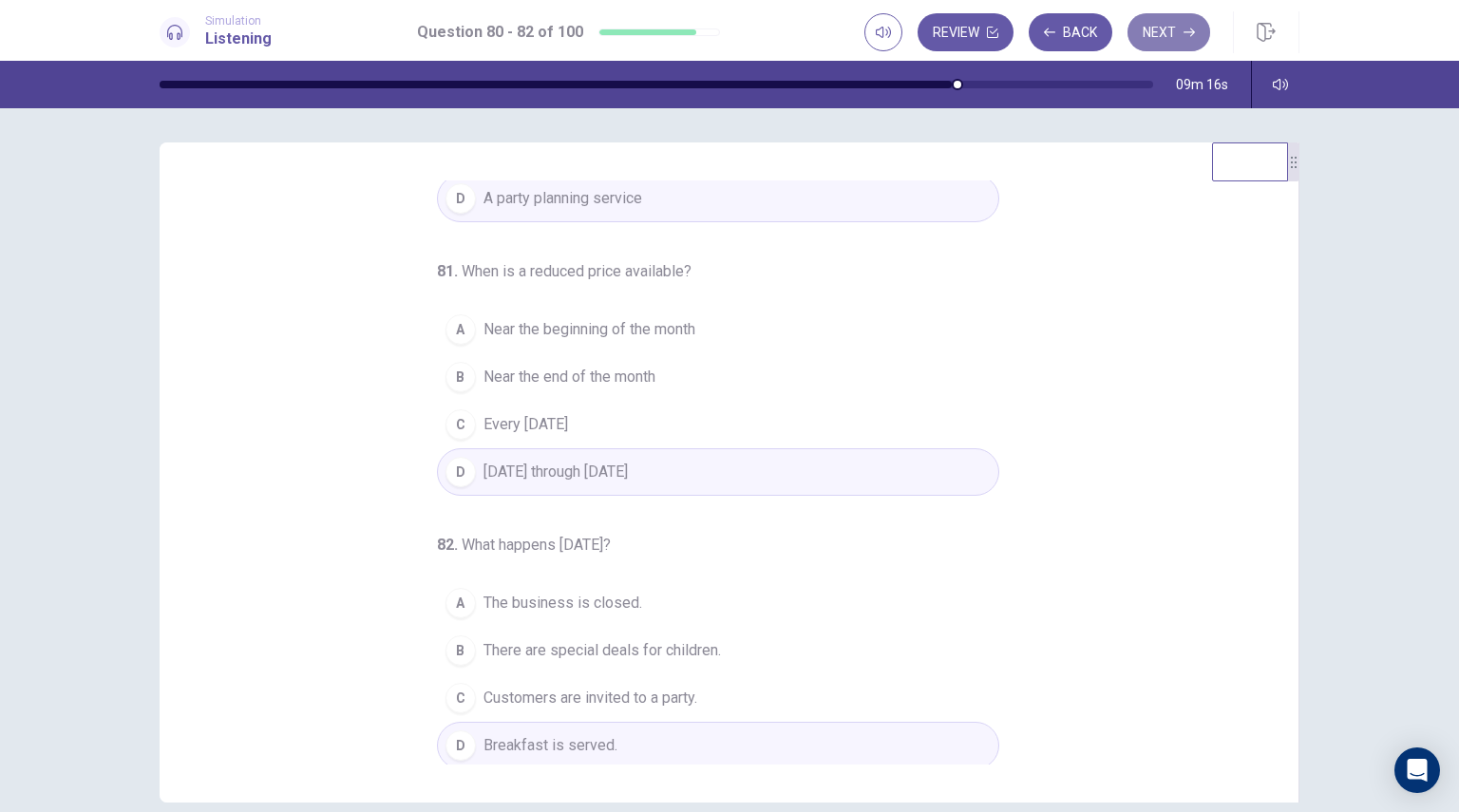click on "Next" at bounding box center [1168, 32] 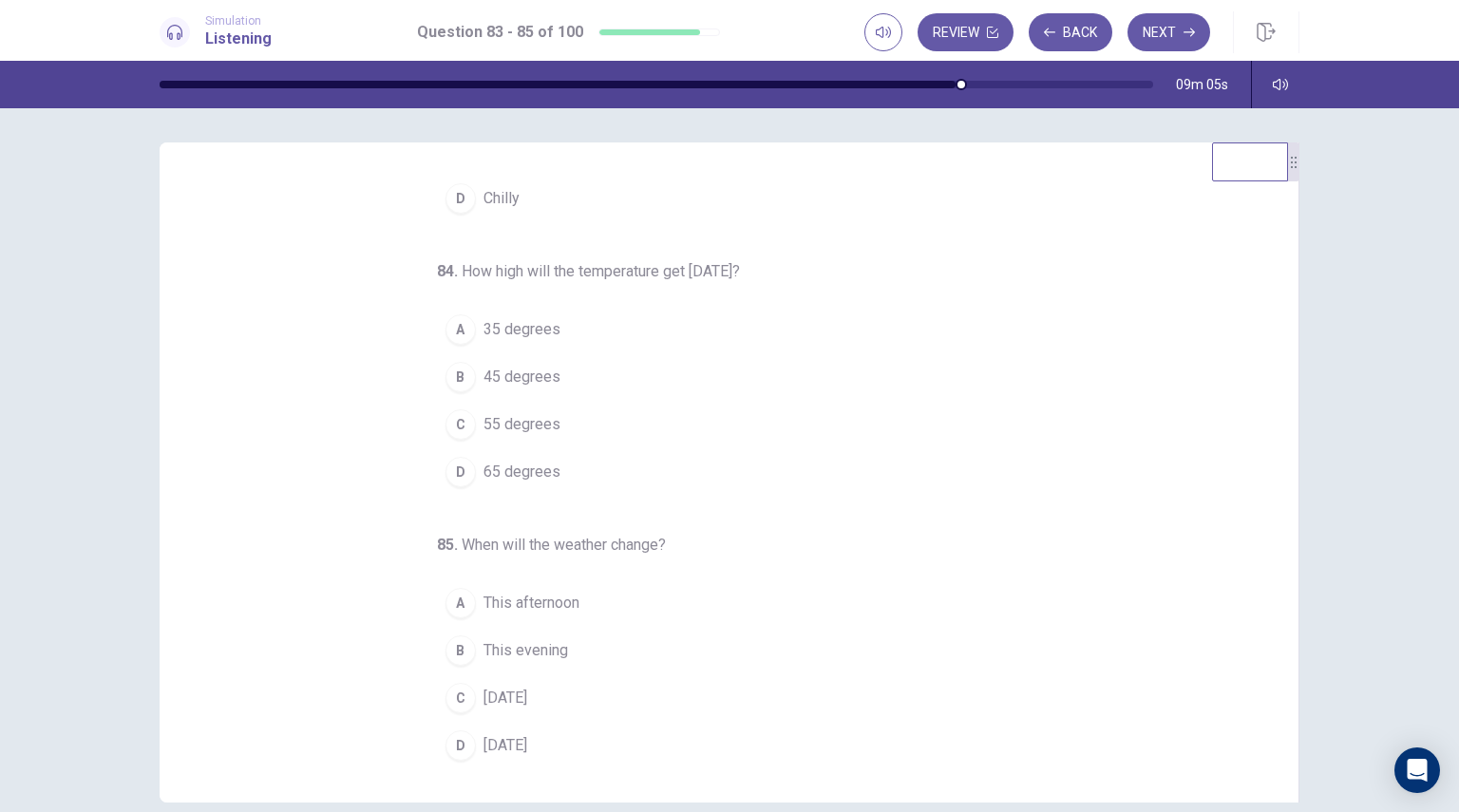 scroll, scrollTop: 0, scrollLeft: 0, axis: both 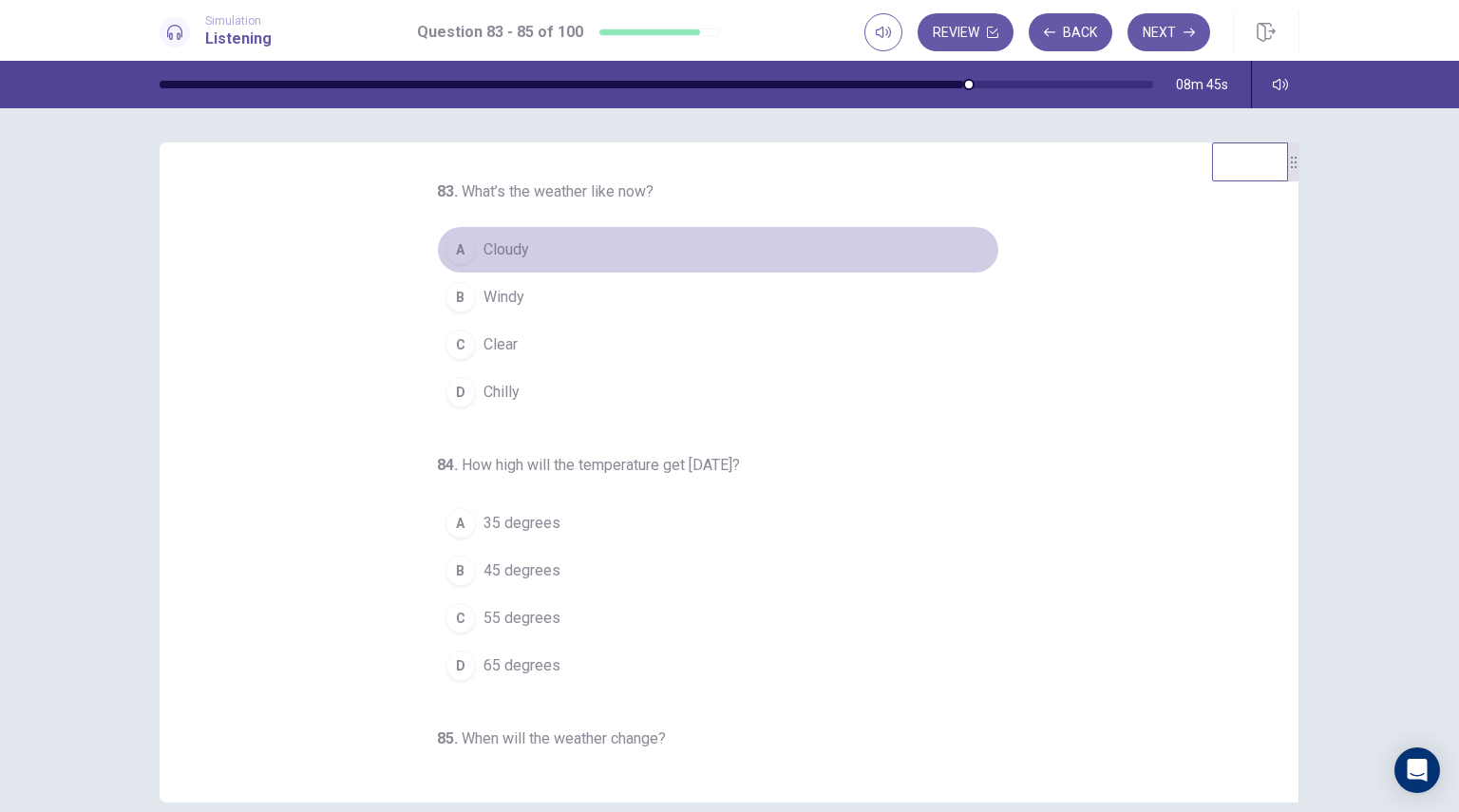 click on "Cloudy" at bounding box center [506, 250] 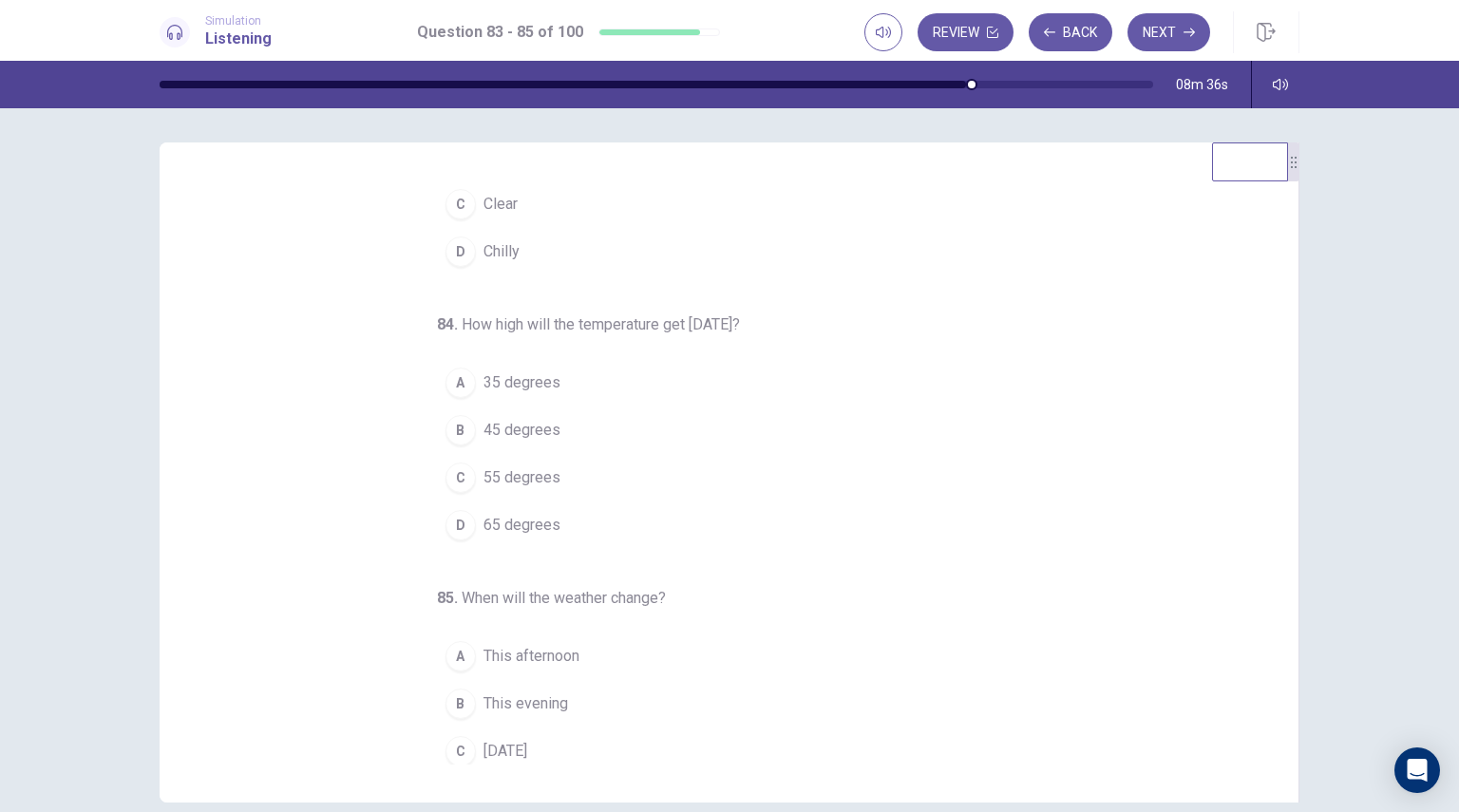 scroll, scrollTop: 144, scrollLeft: 0, axis: vertical 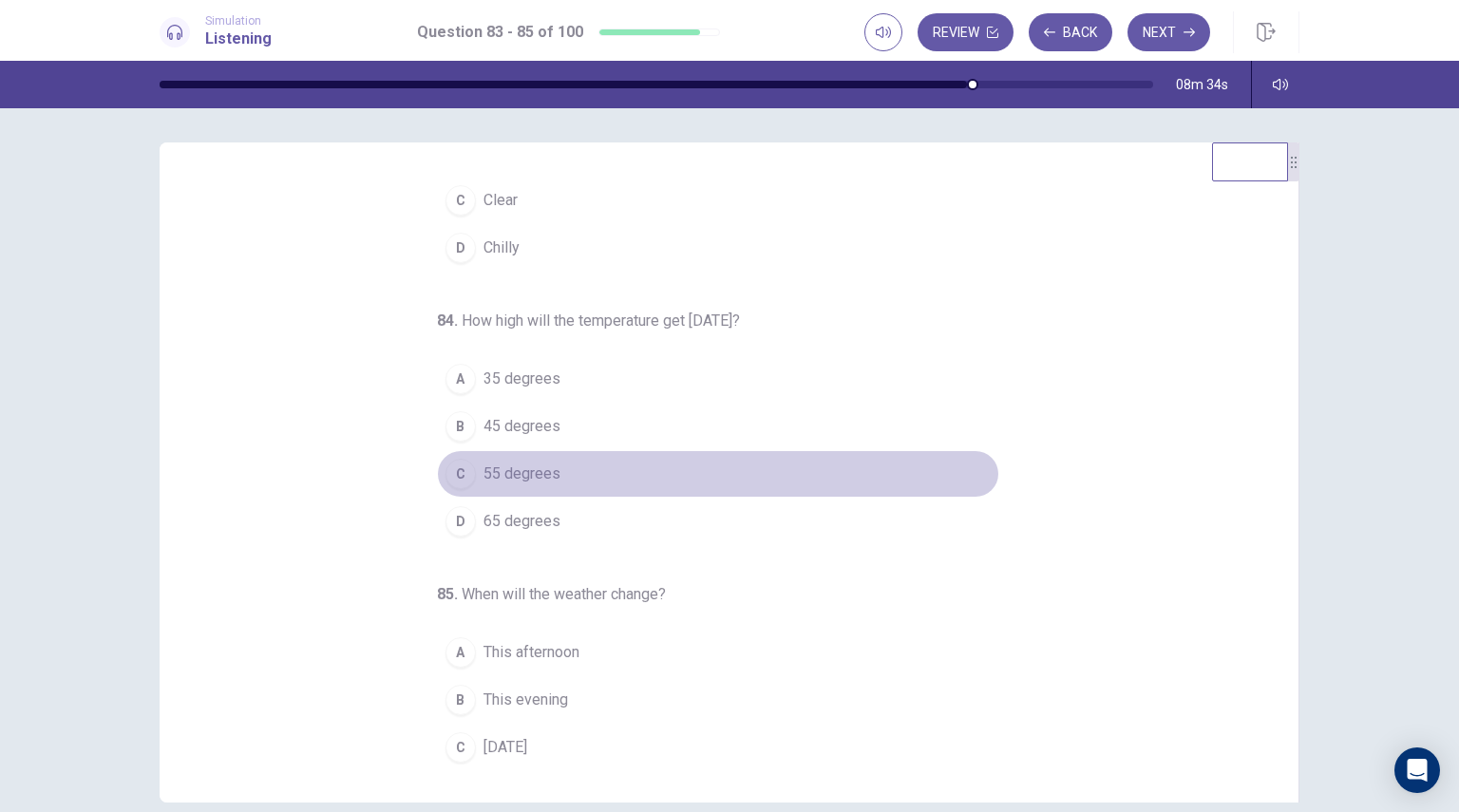 click on "C 55 degrees" at bounding box center (718, 474) 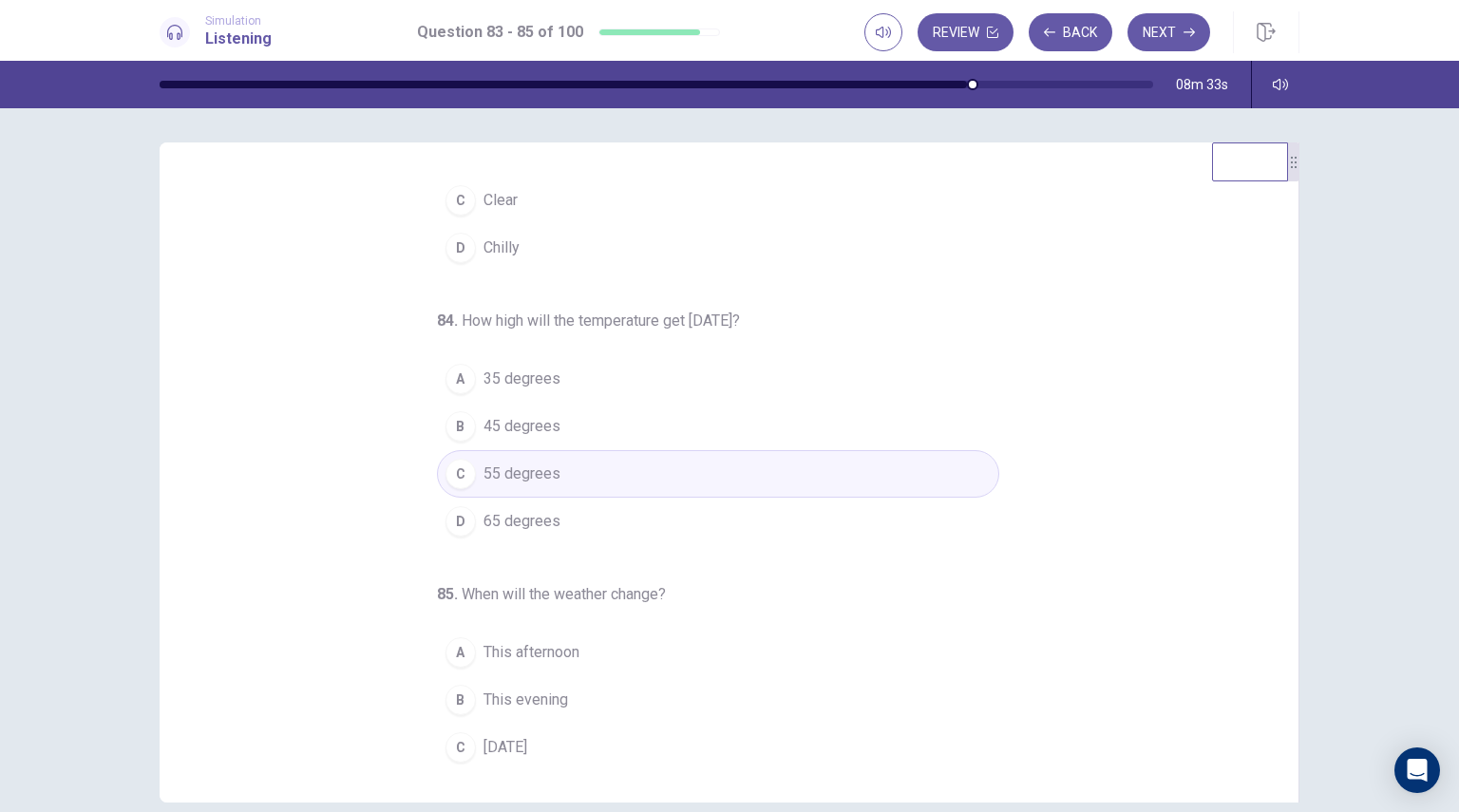 scroll, scrollTop: 194, scrollLeft: 0, axis: vertical 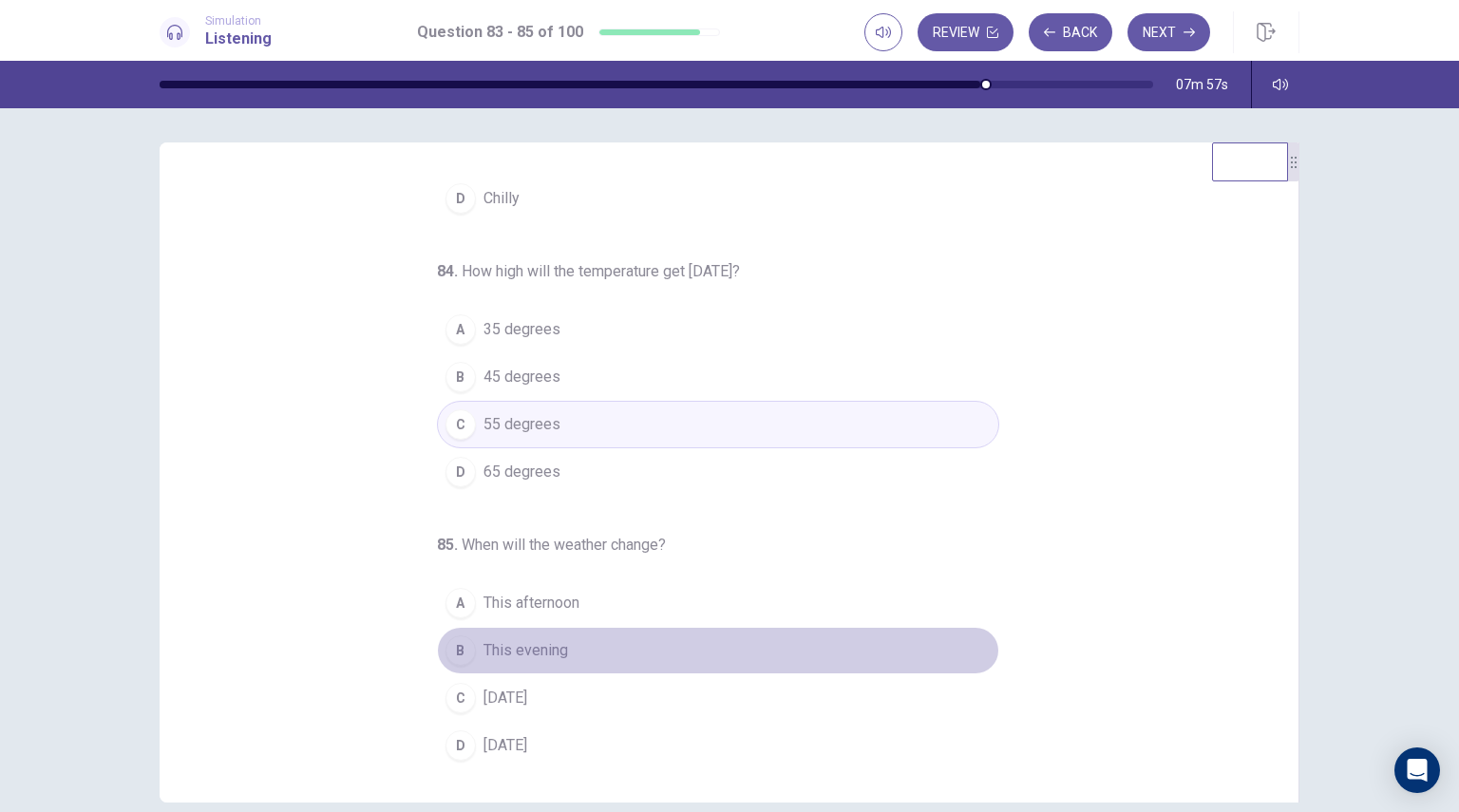 click on "This evening" at bounding box center [525, 651] 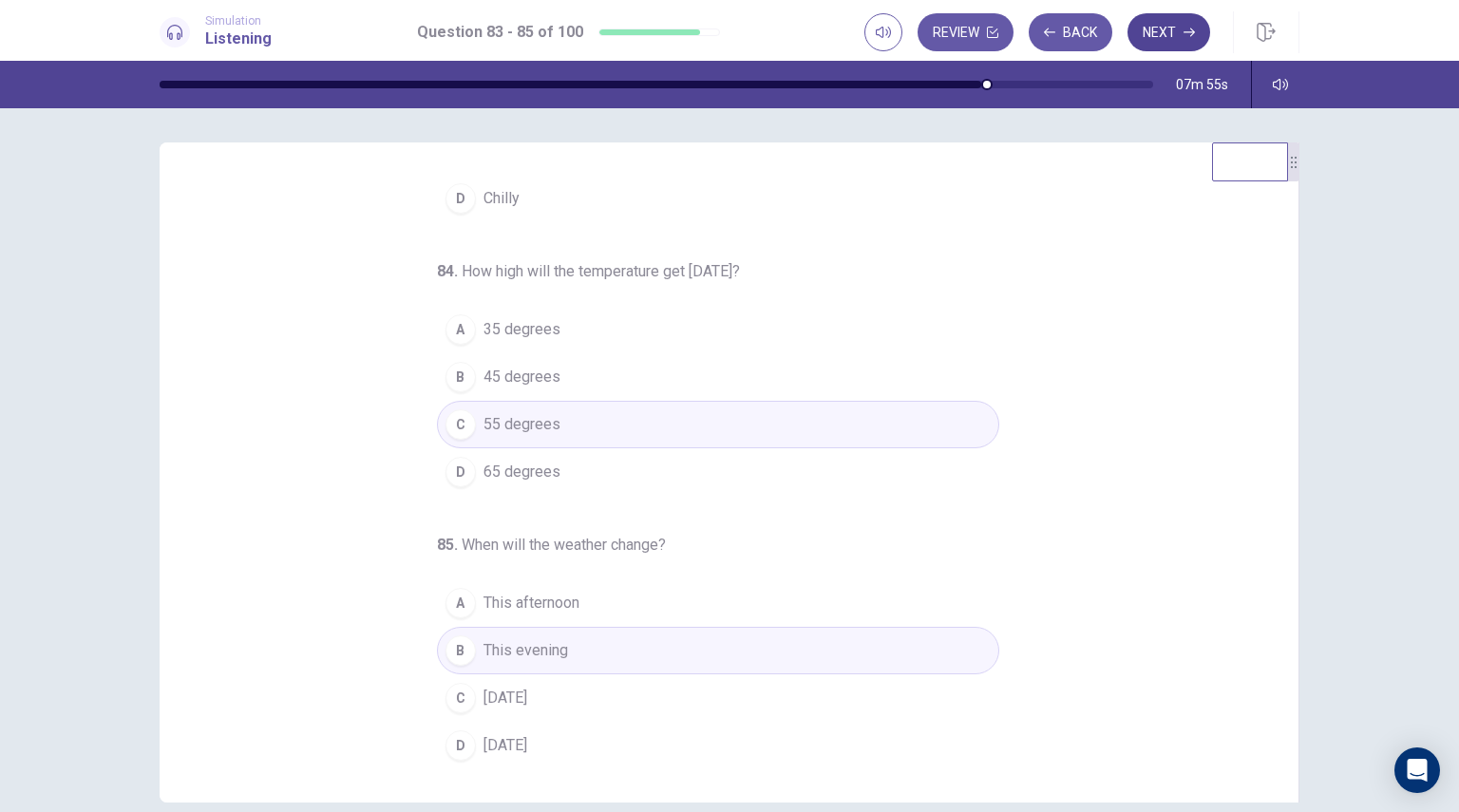 click on "Next" at bounding box center (1168, 32) 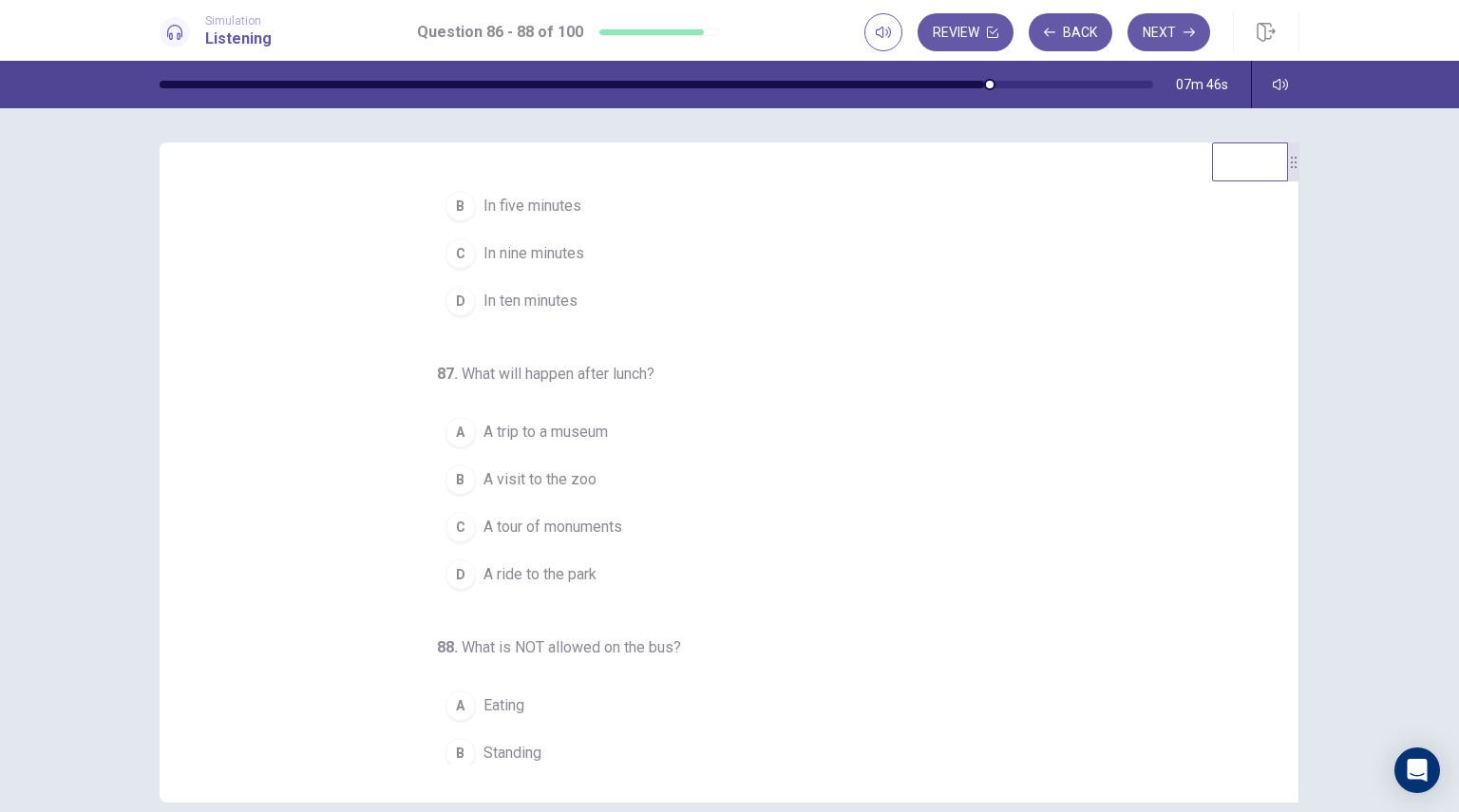 scroll, scrollTop: 0, scrollLeft: 0, axis: both 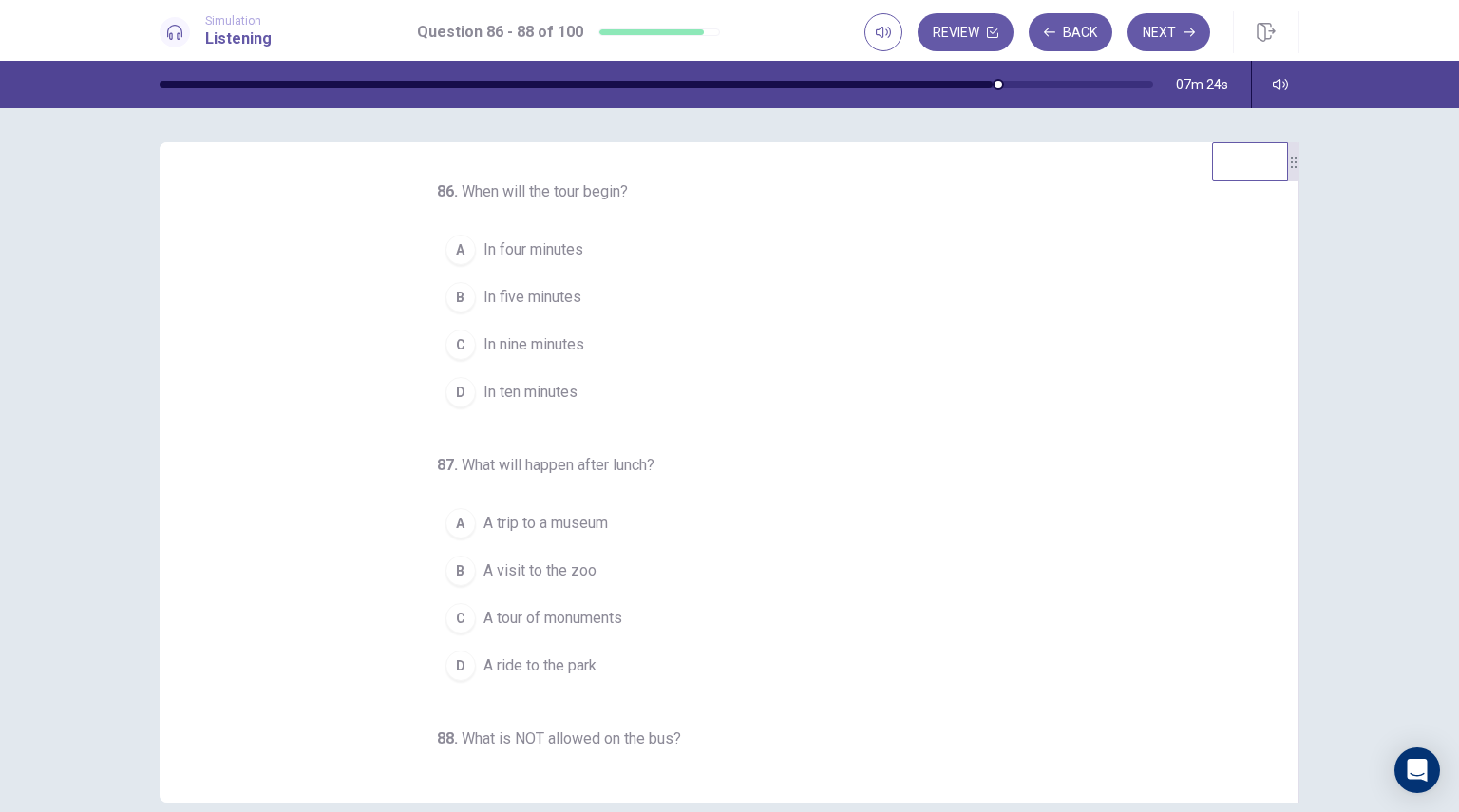 click on "D In ten minutes" at bounding box center (718, 392) 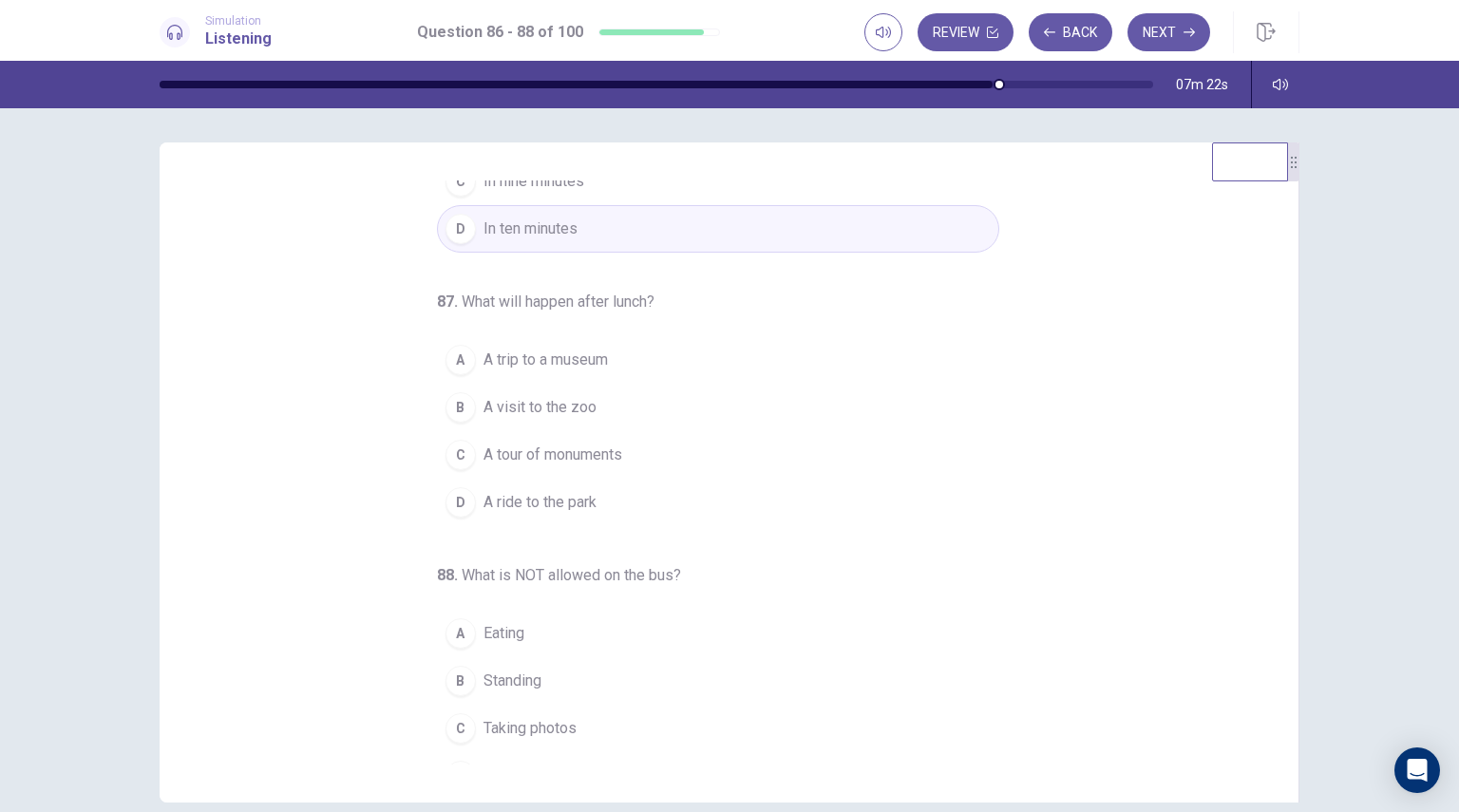 scroll, scrollTop: 194, scrollLeft: 0, axis: vertical 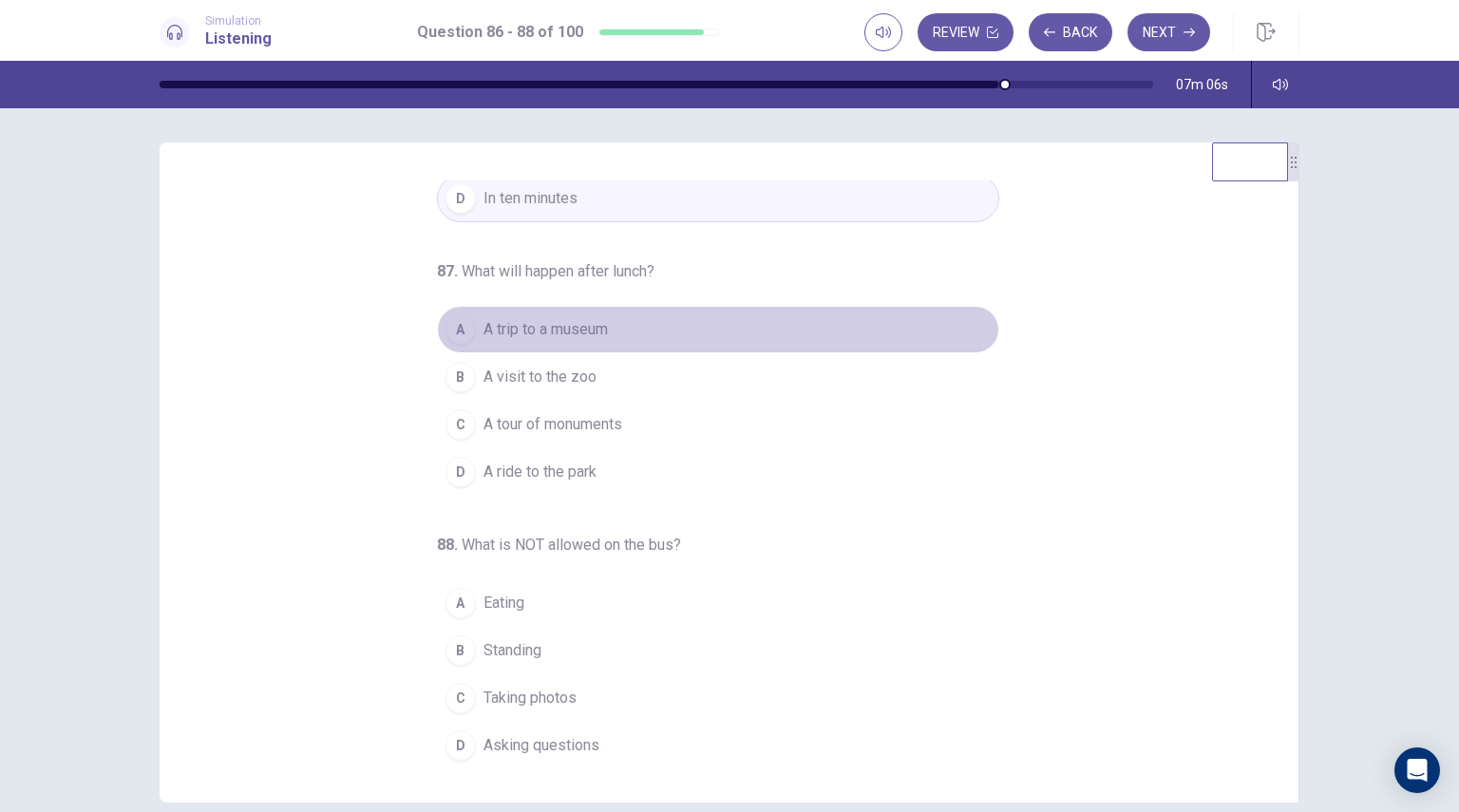 click on "A A trip to a museum" at bounding box center (718, 330) 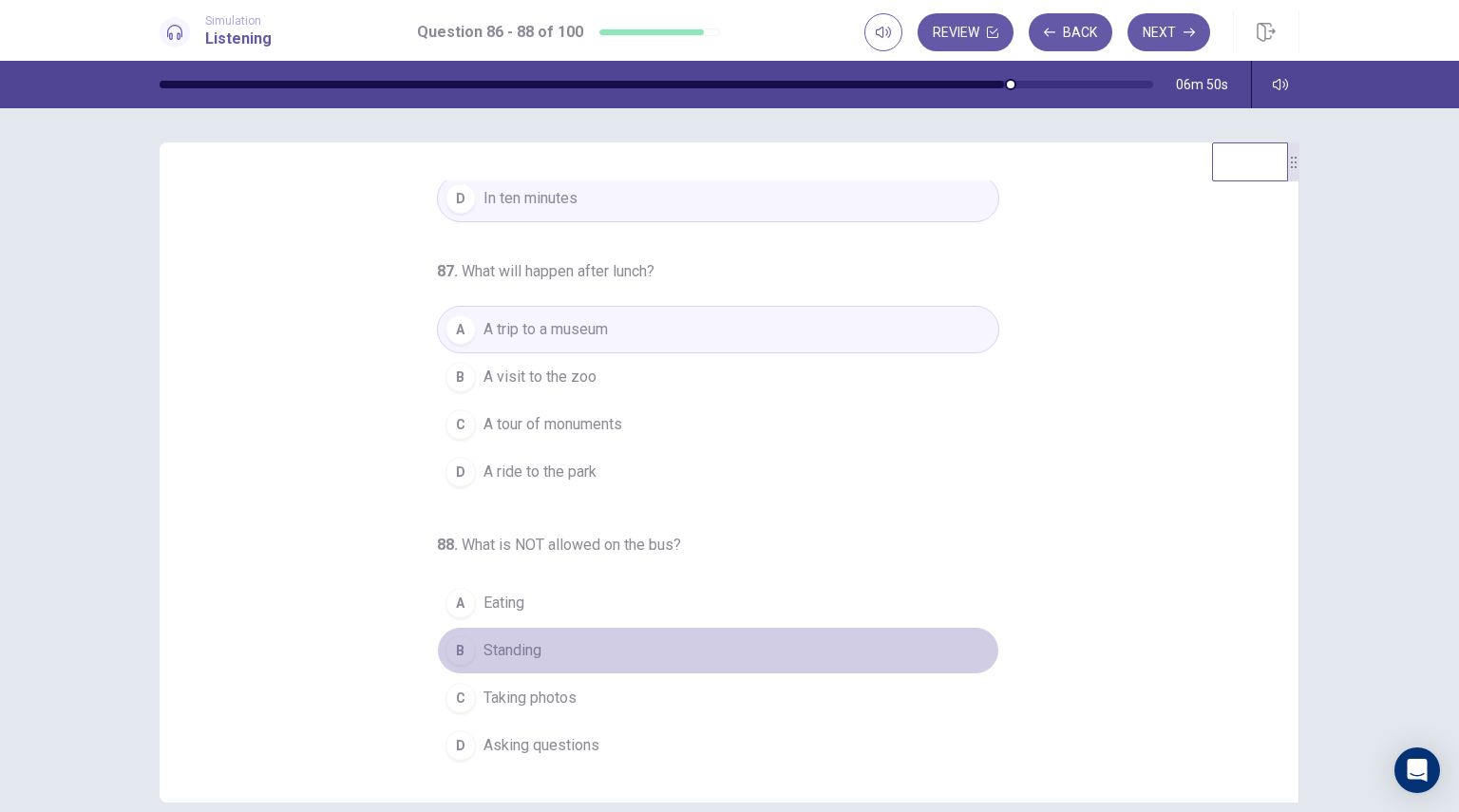 click on "B Standing" at bounding box center [718, 651] 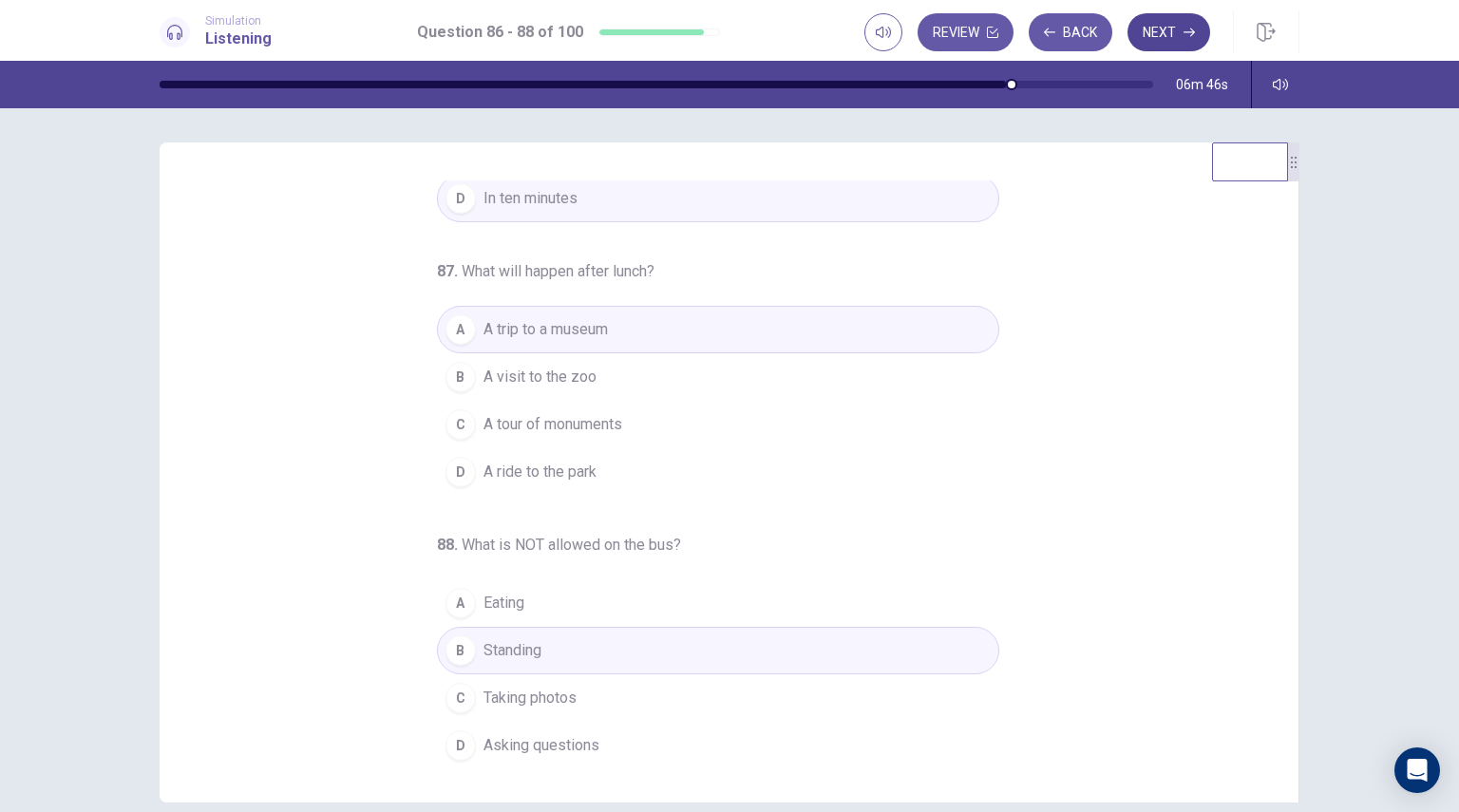 click on "Next" at bounding box center (1168, 32) 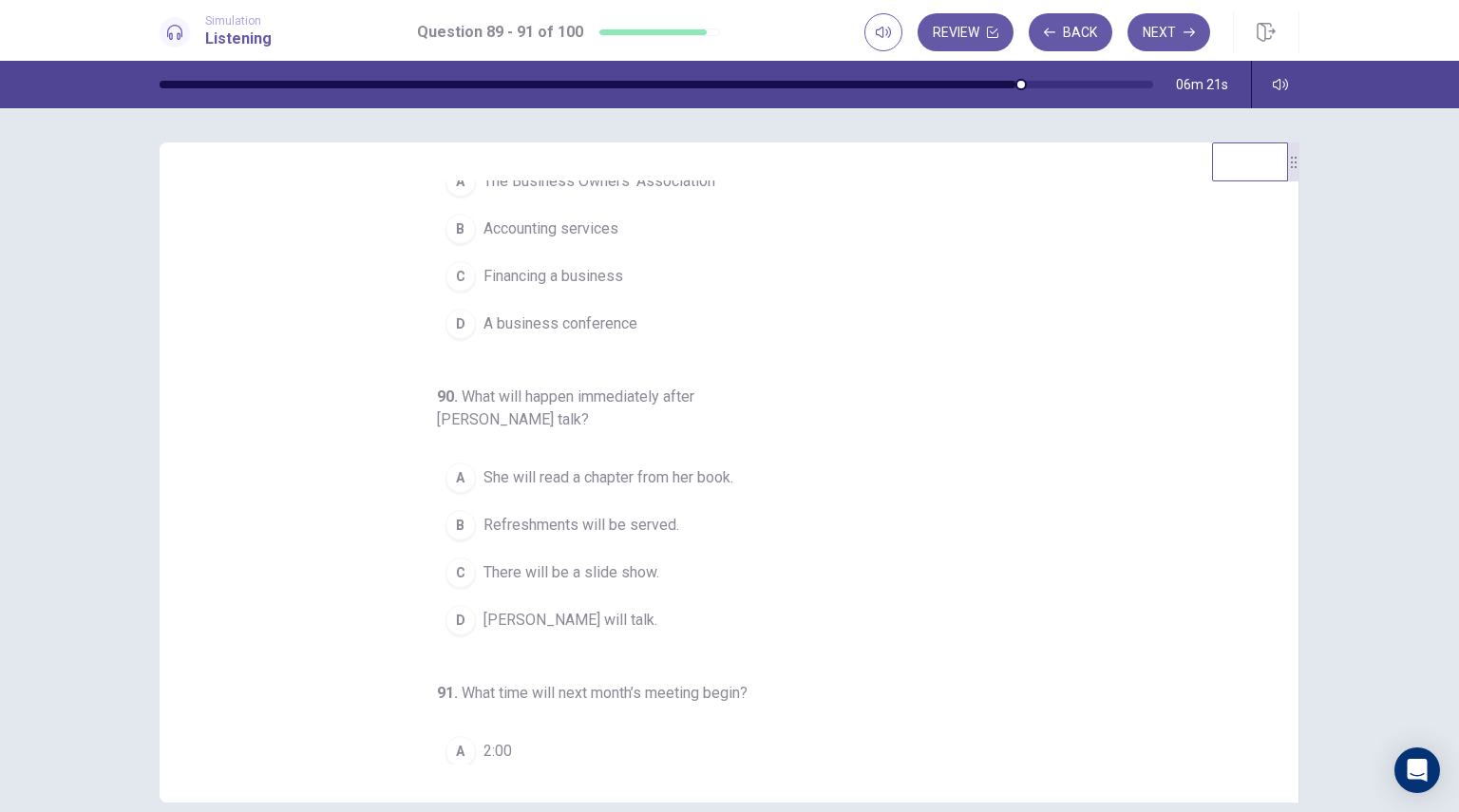 scroll, scrollTop: 0, scrollLeft: 0, axis: both 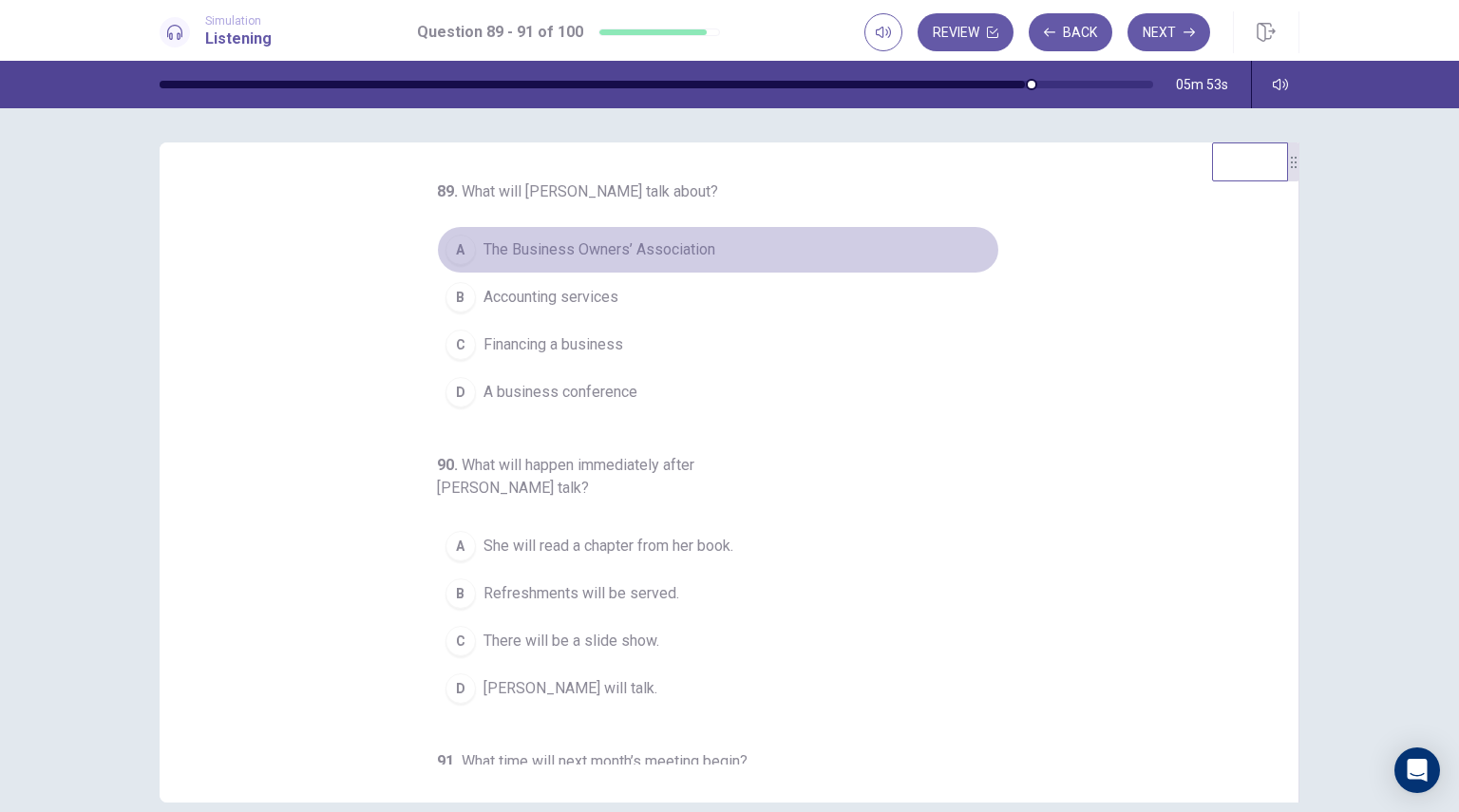 click on "The Business Owners’ Association" at bounding box center (599, 250) 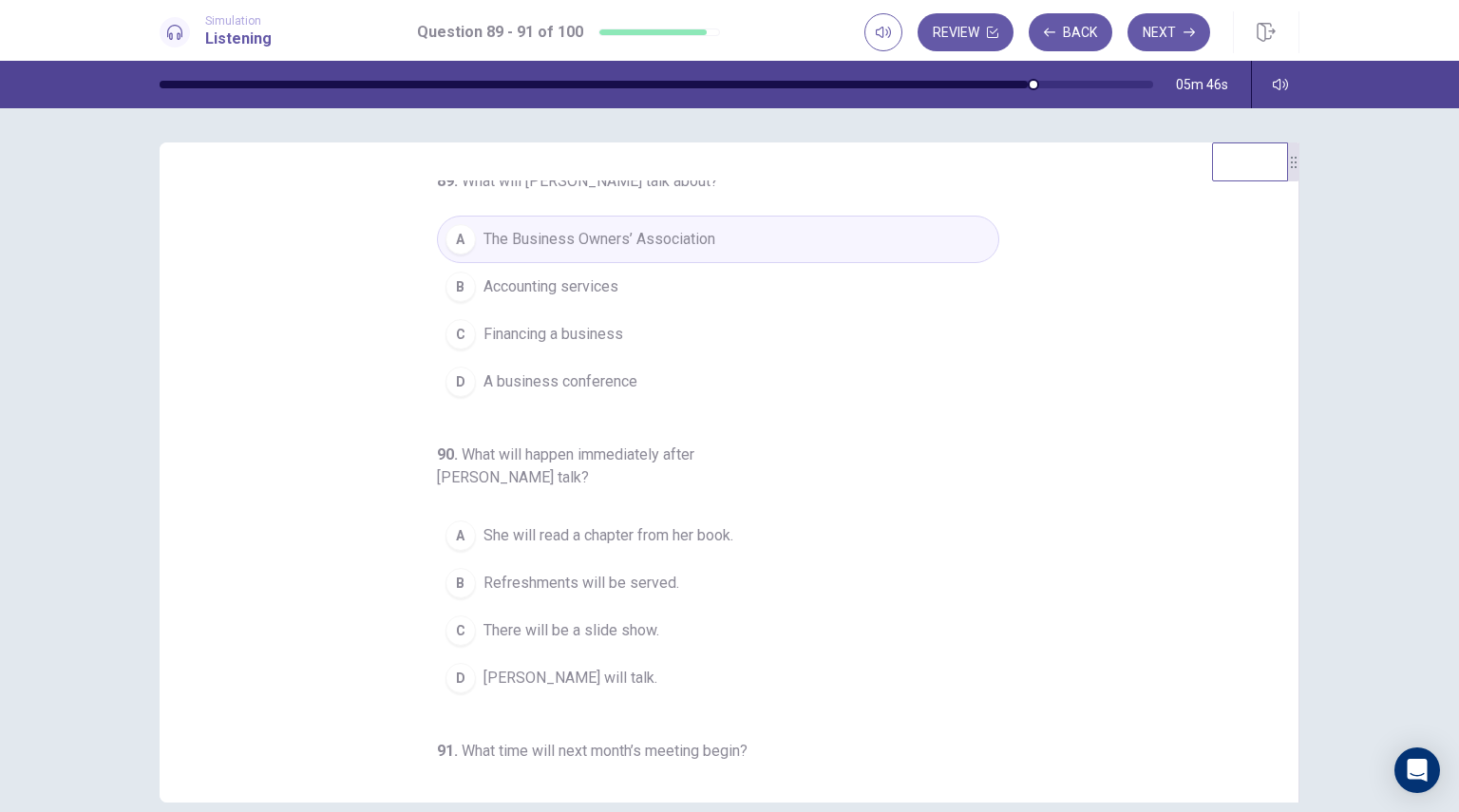 scroll, scrollTop: 0, scrollLeft: 0, axis: both 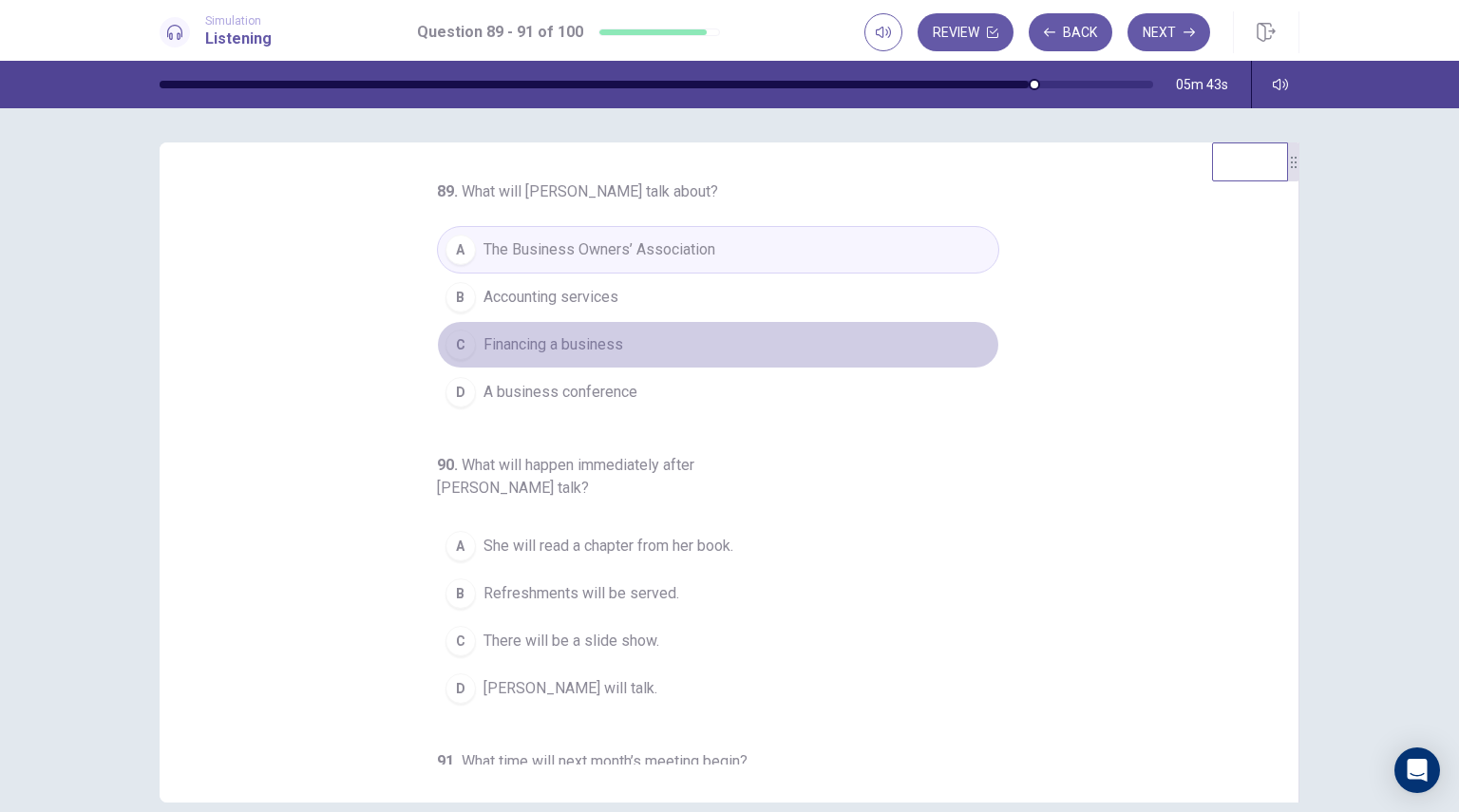 click on "Financing a business" at bounding box center [553, 345] 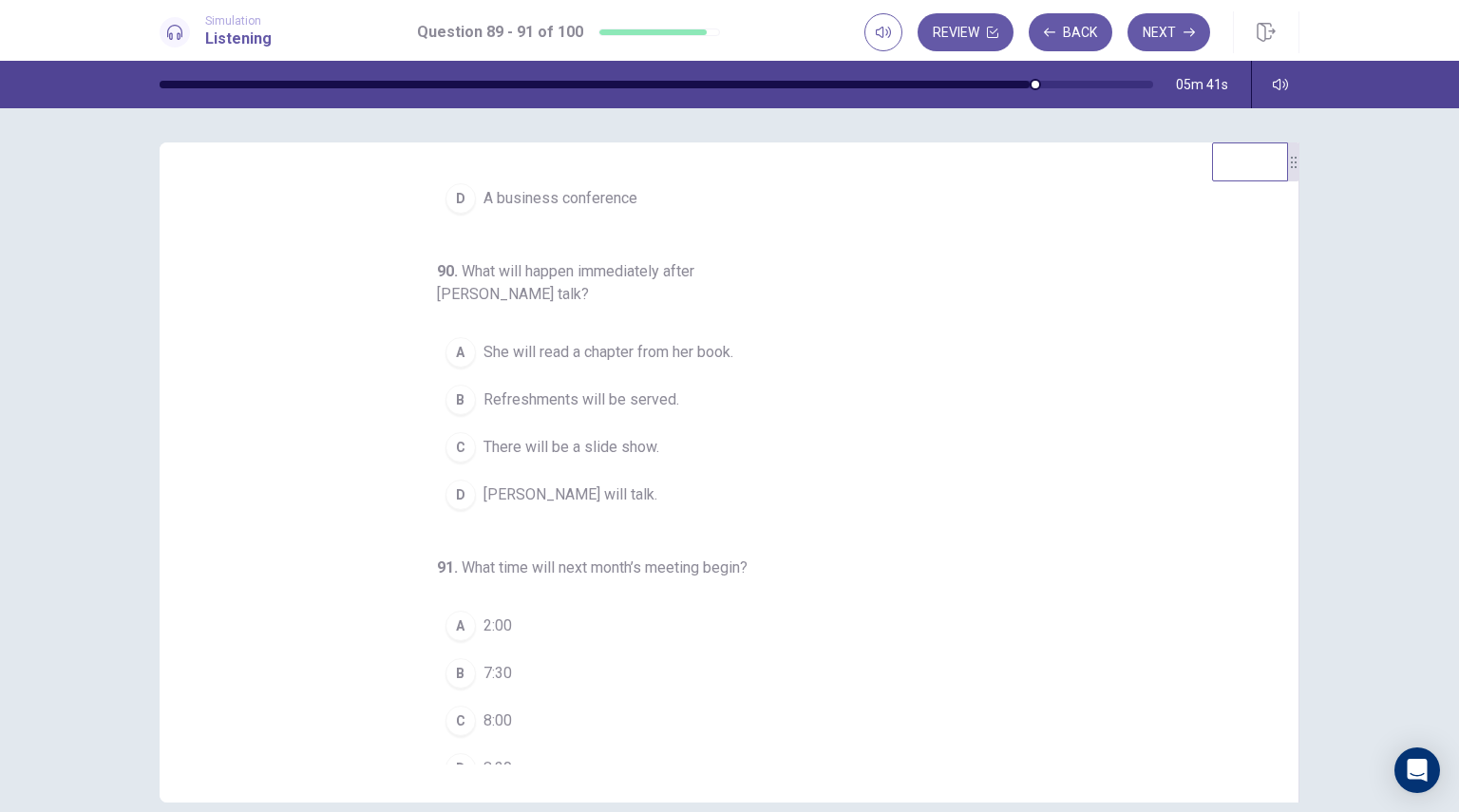 scroll, scrollTop: 194, scrollLeft: 0, axis: vertical 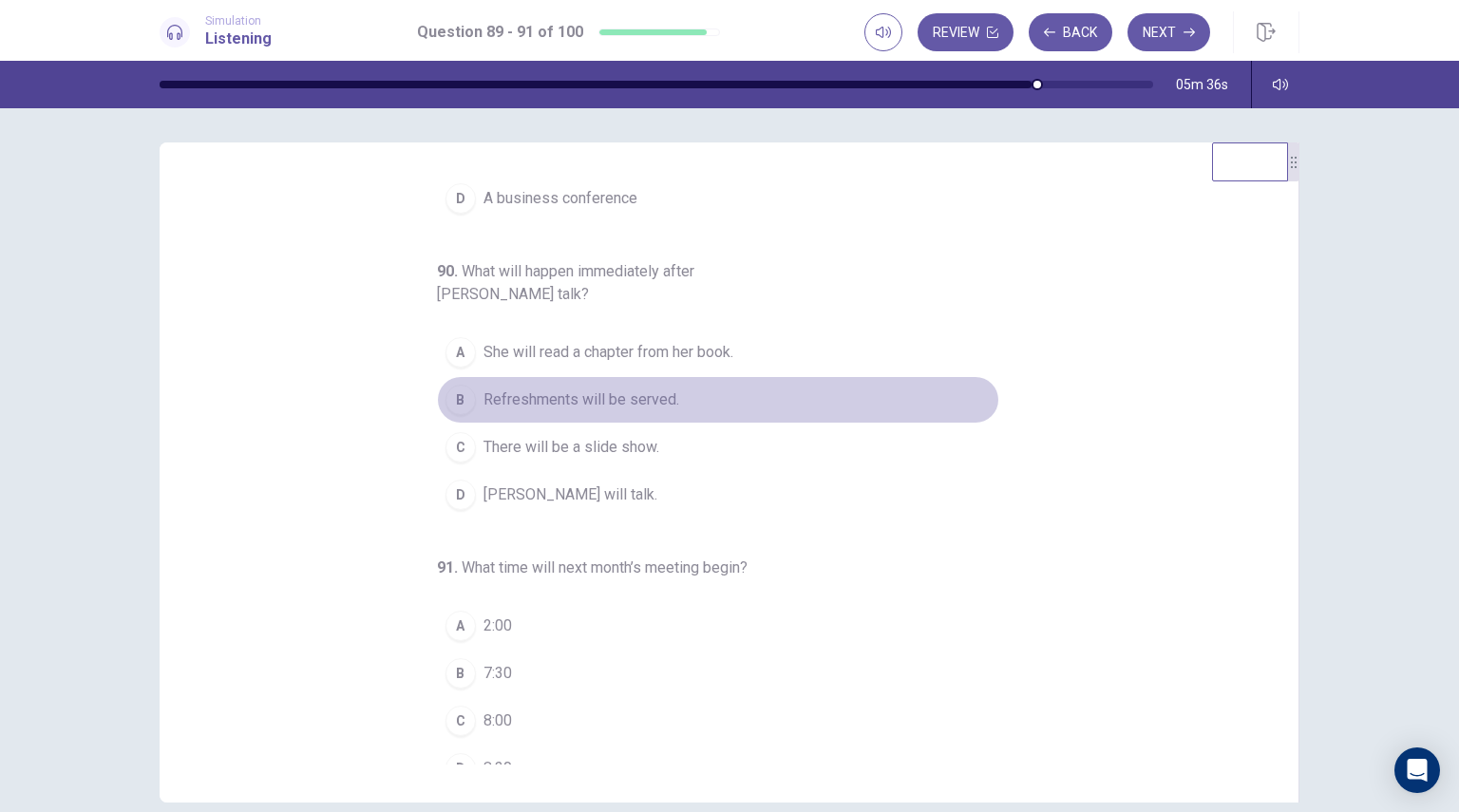 click on "B Refreshments will be served." at bounding box center (718, 400) 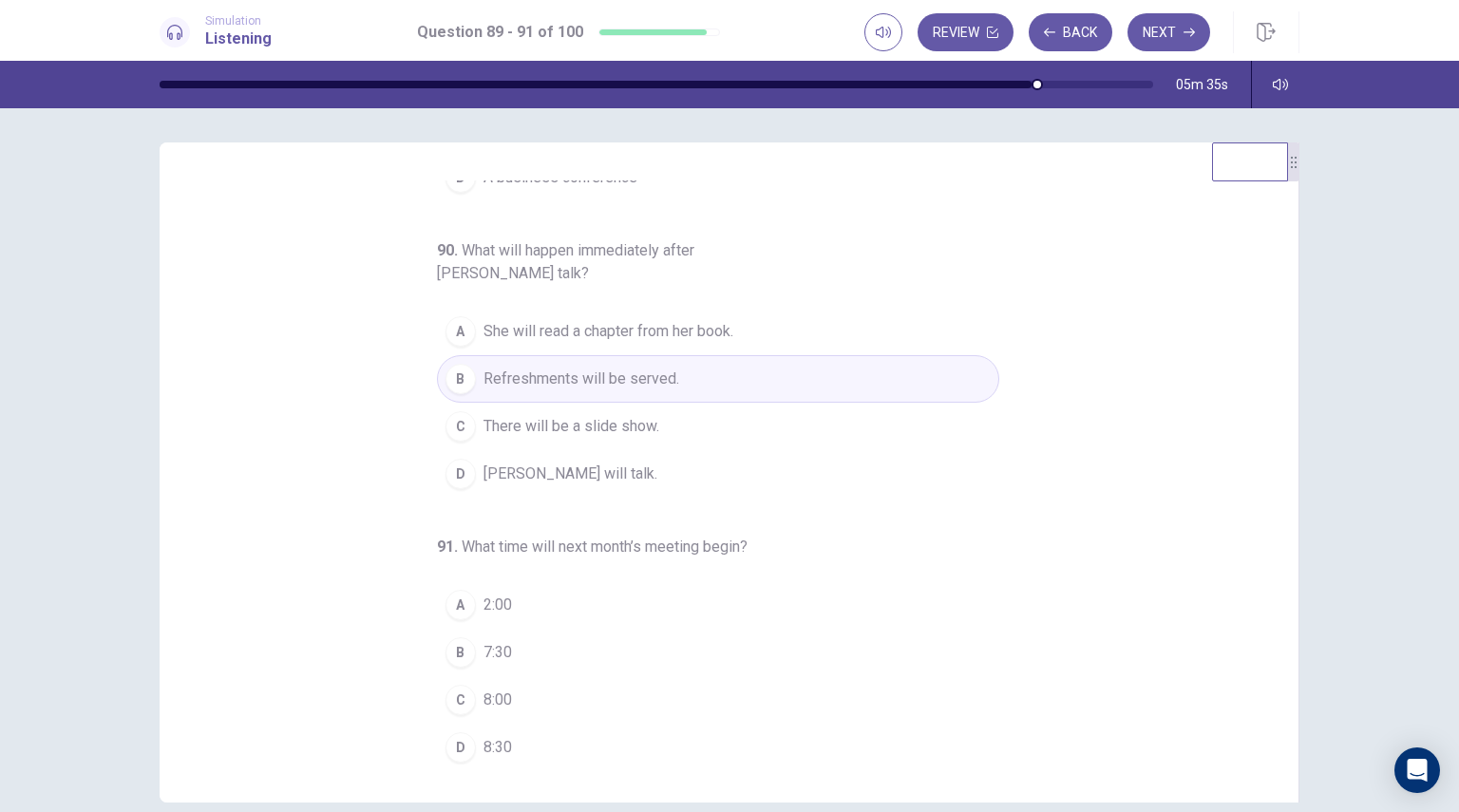 scroll, scrollTop: 217, scrollLeft: 0, axis: vertical 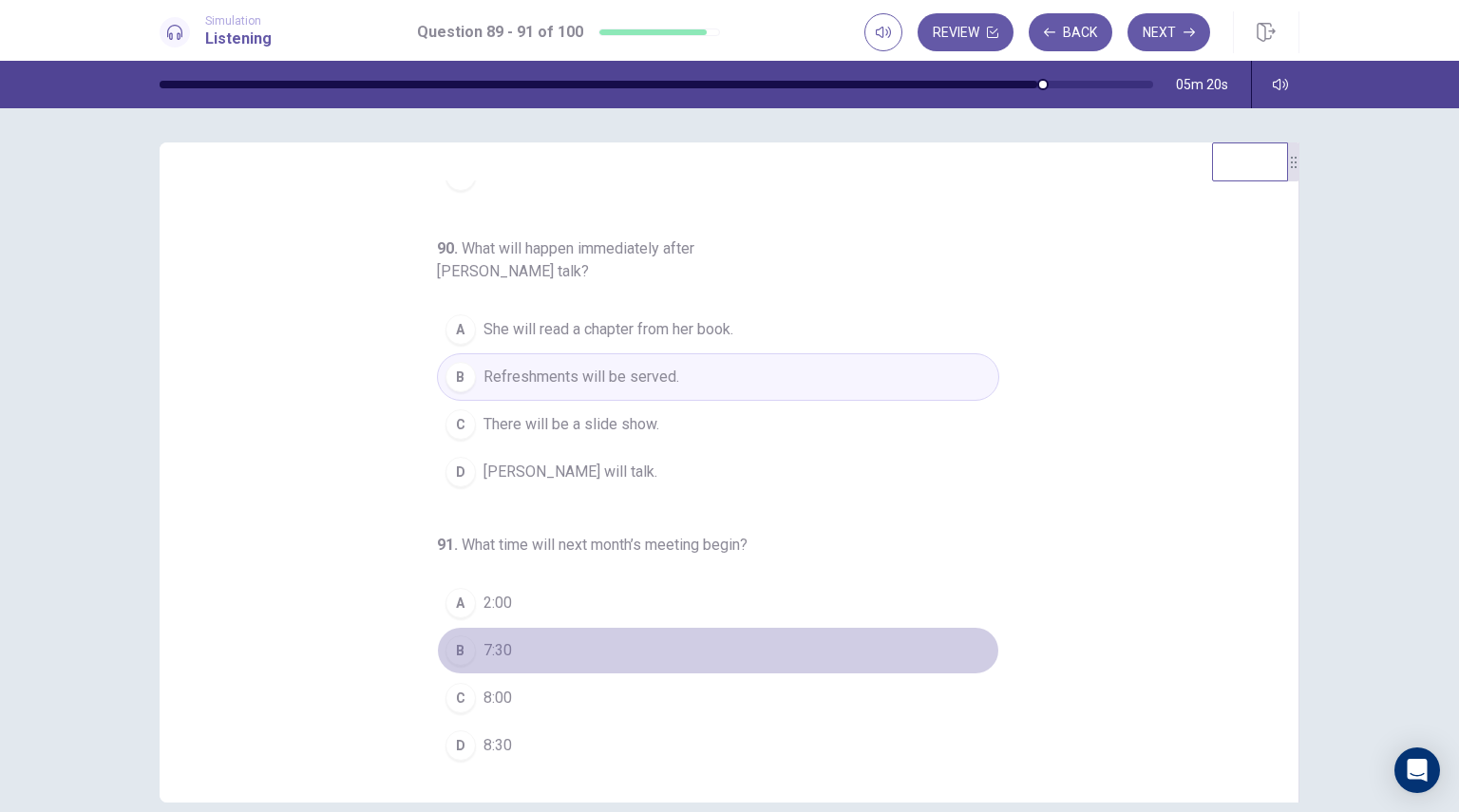 click on "B 7:30" at bounding box center [718, 651] 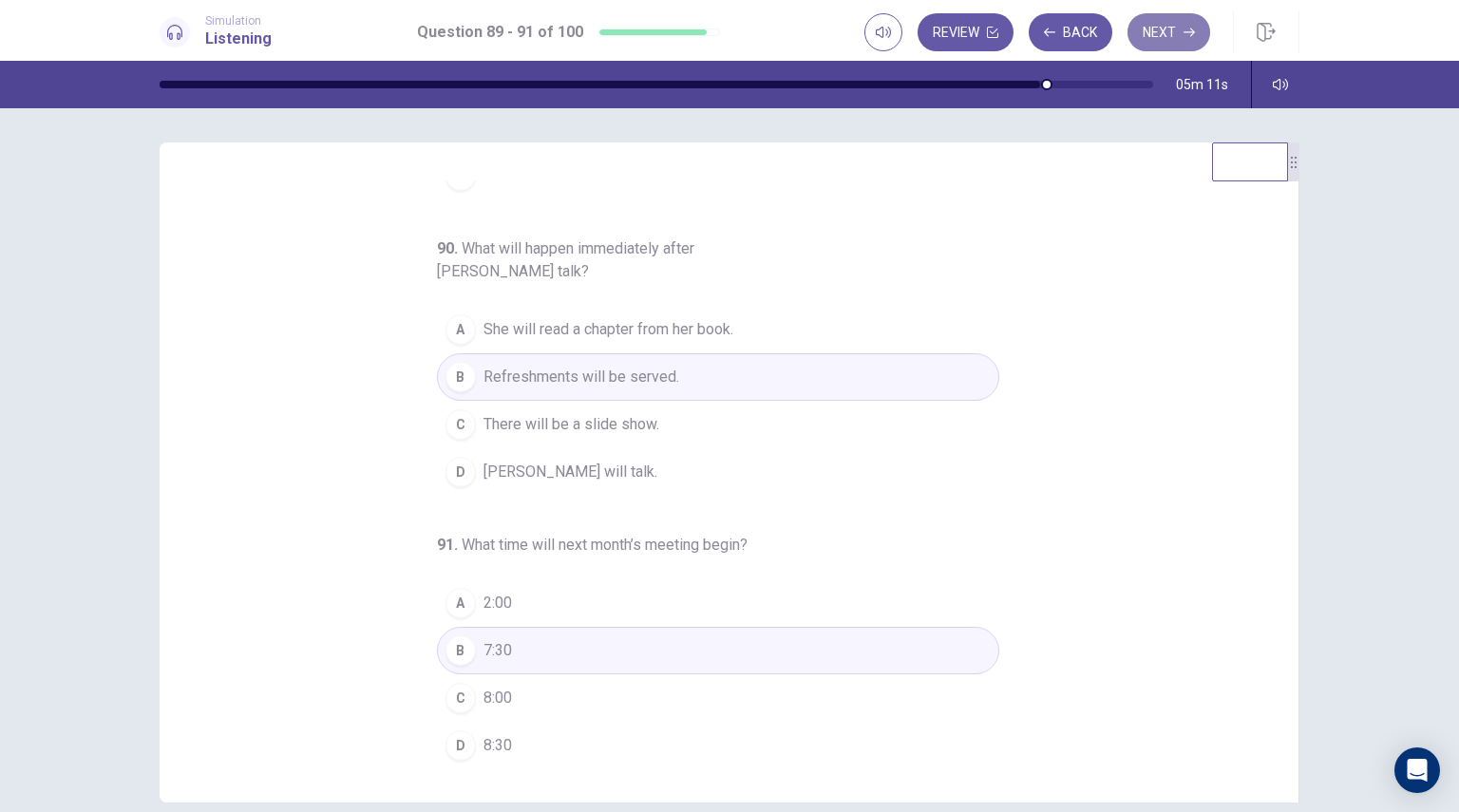 click on "Next" at bounding box center [1168, 32] 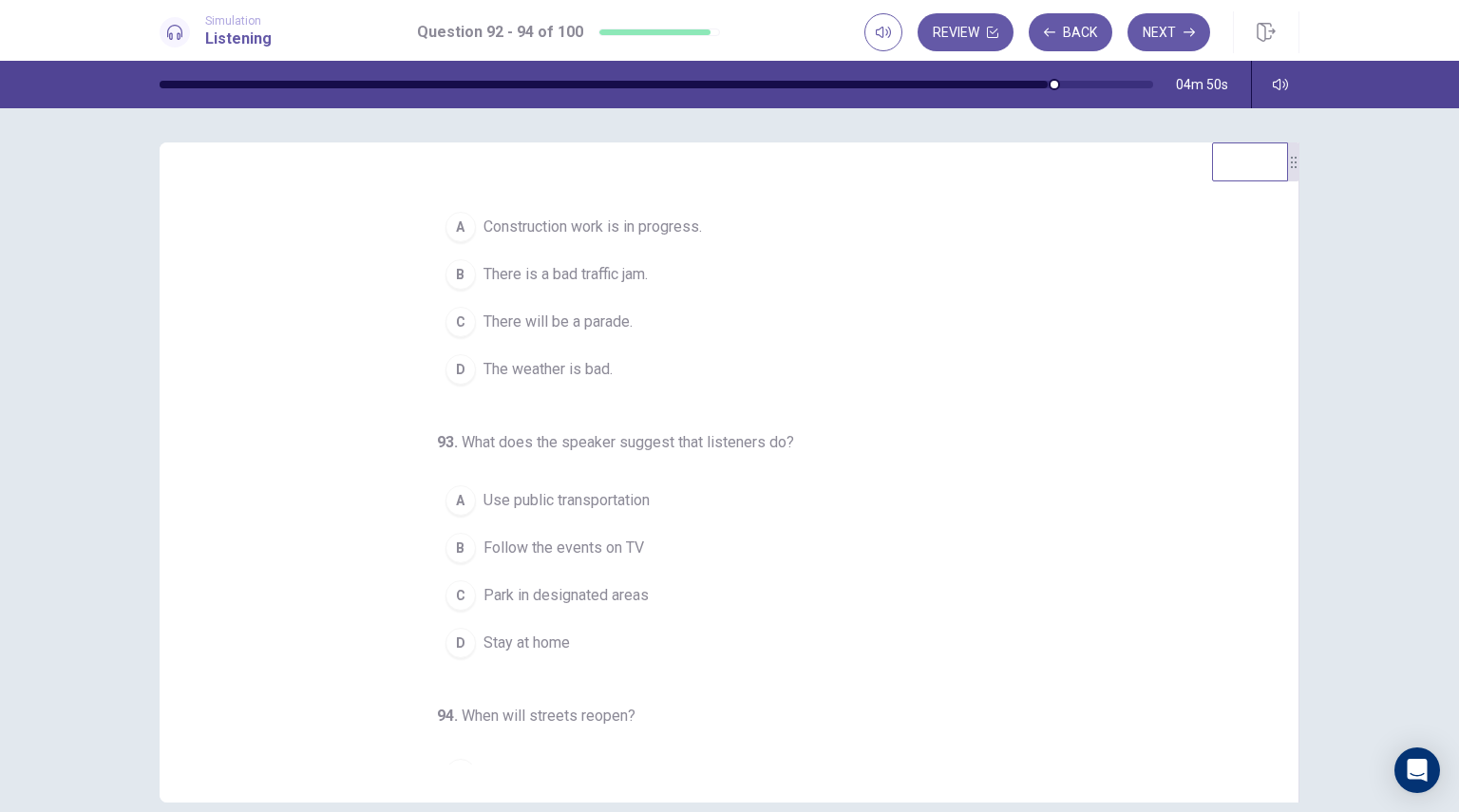 scroll, scrollTop: 0, scrollLeft: 0, axis: both 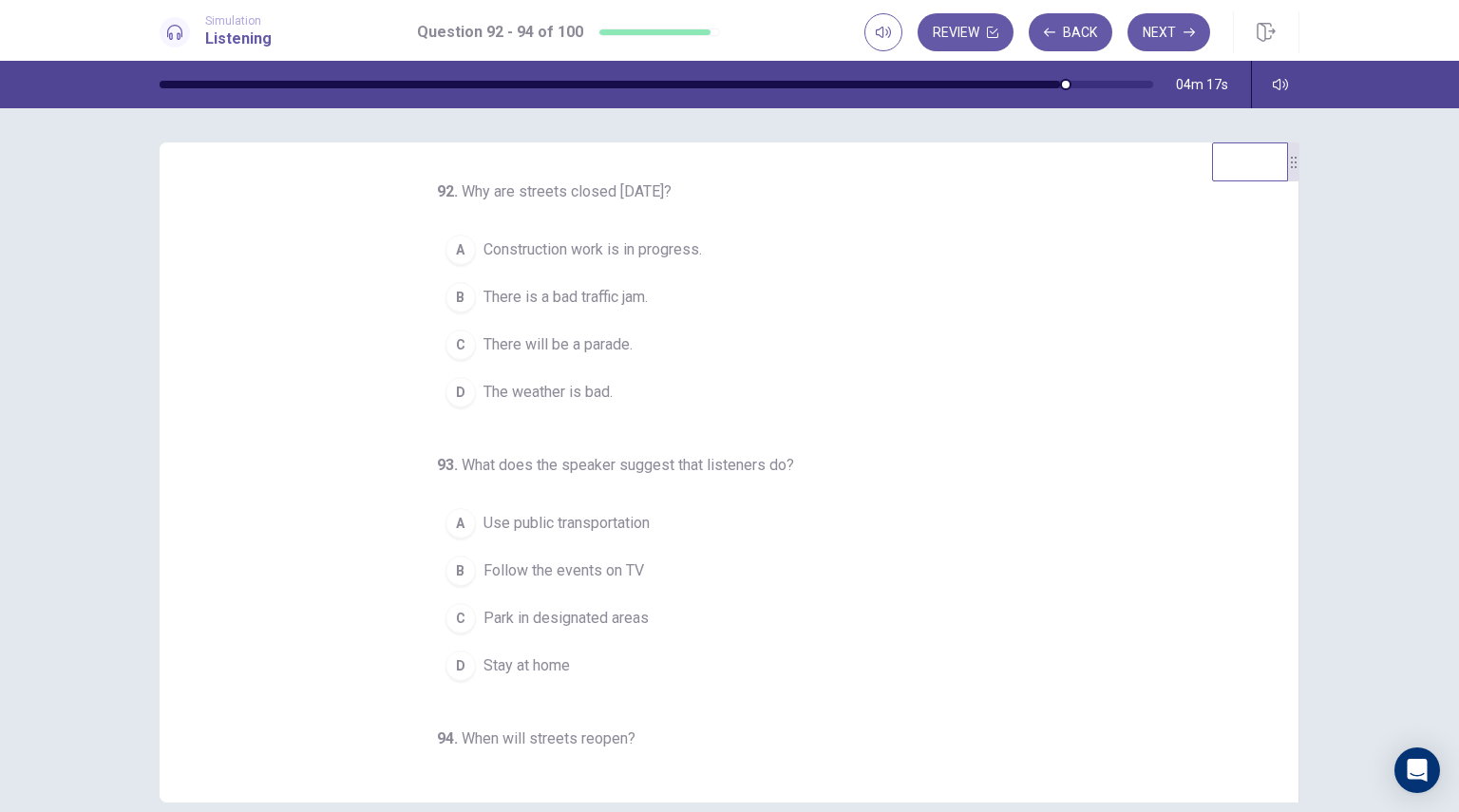 click on "There will be a parade." at bounding box center (558, 345) 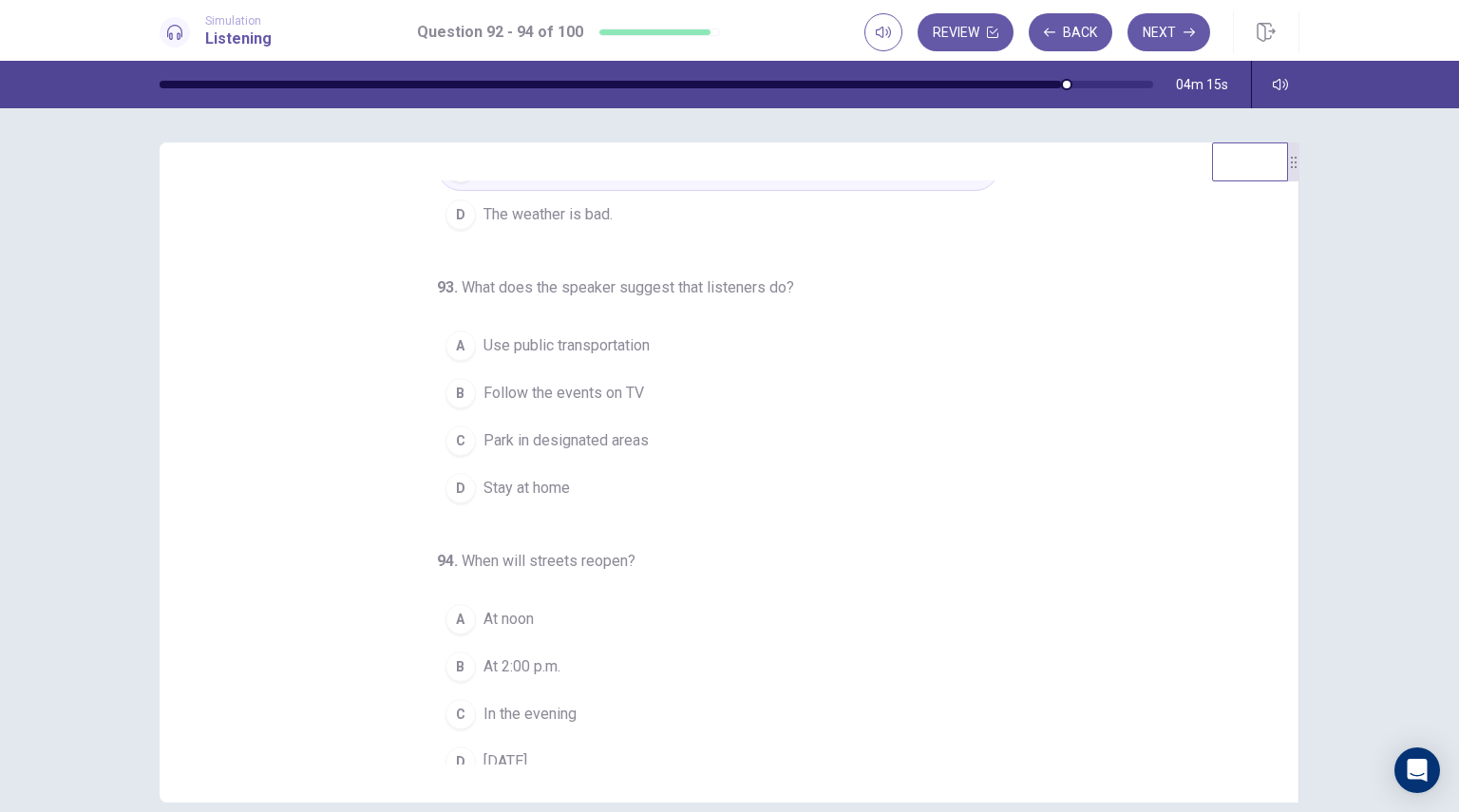 scroll, scrollTop: 179, scrollLeft: 0, axis: vertical 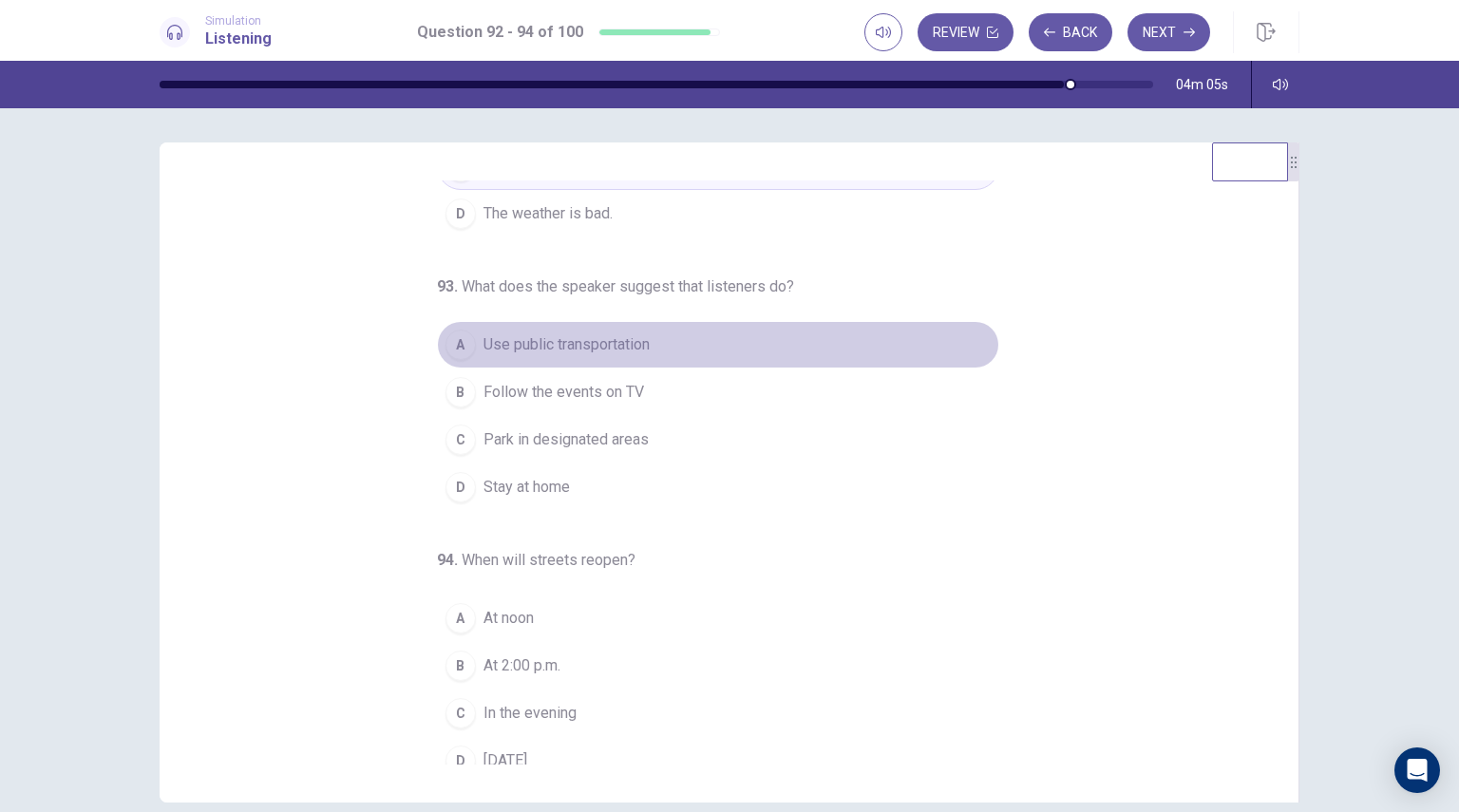click on "Use public transportation" at bounding box center [566, 345] 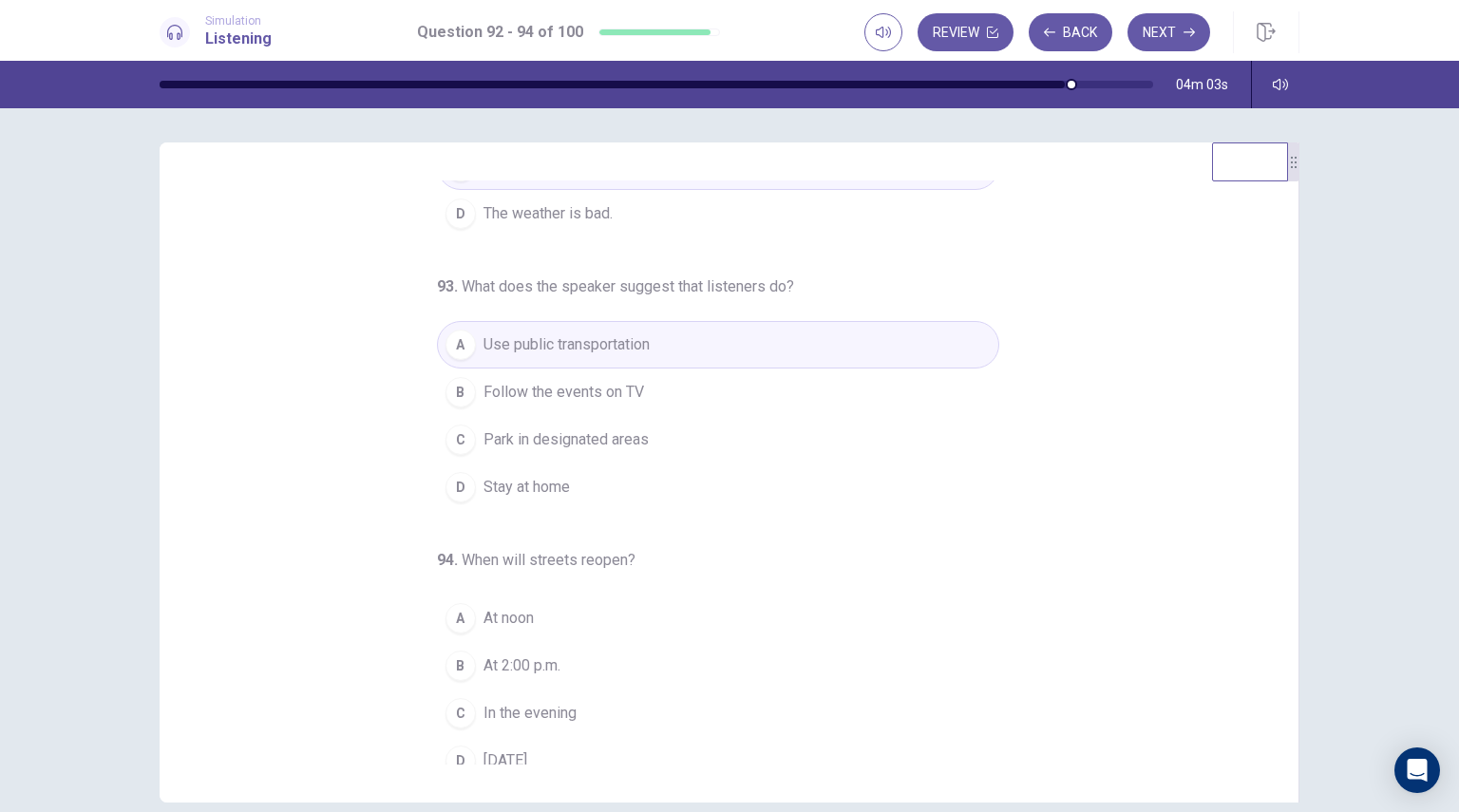 scroll, scrollTop: 194, scrollLeft: 0, axis: vertical 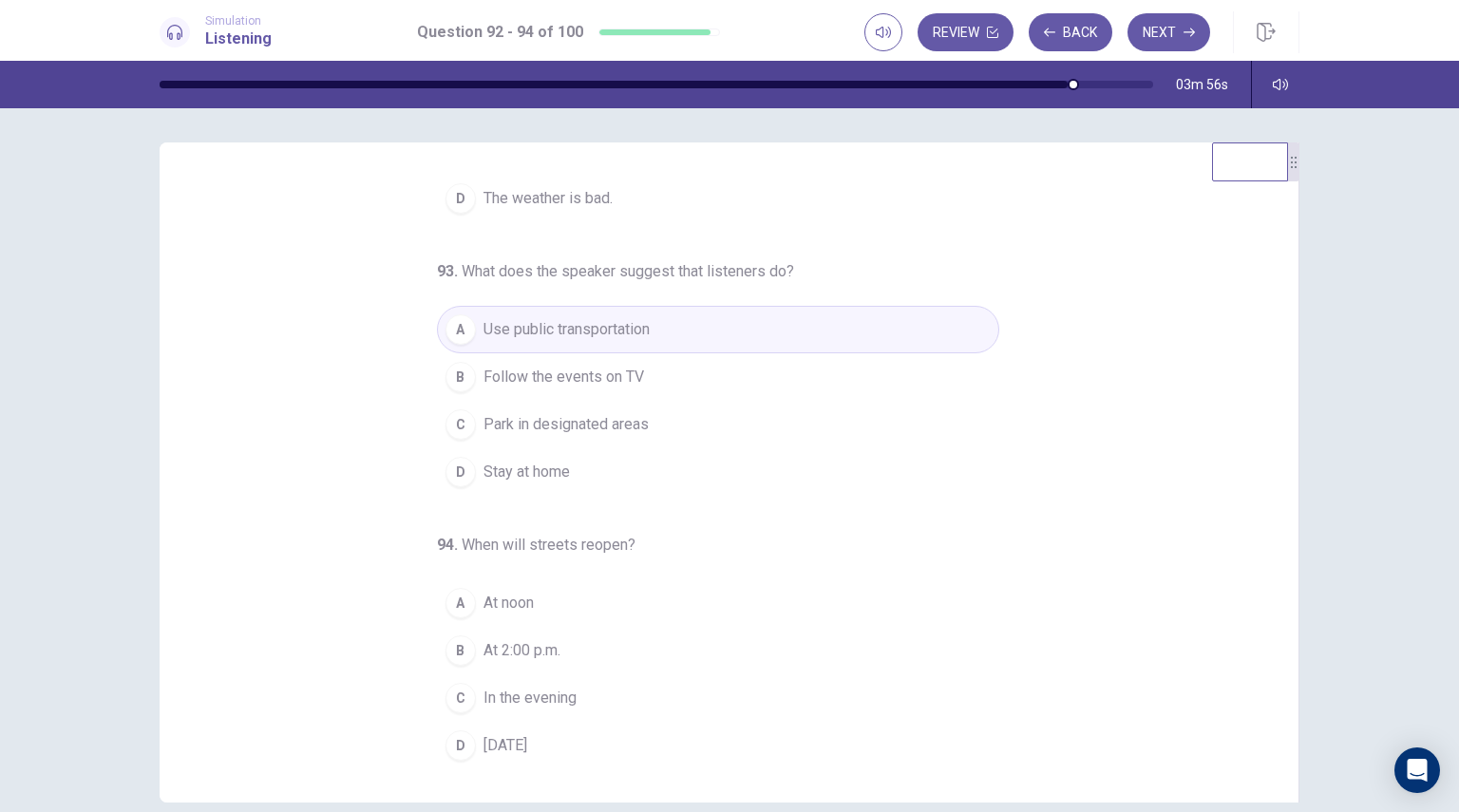 type 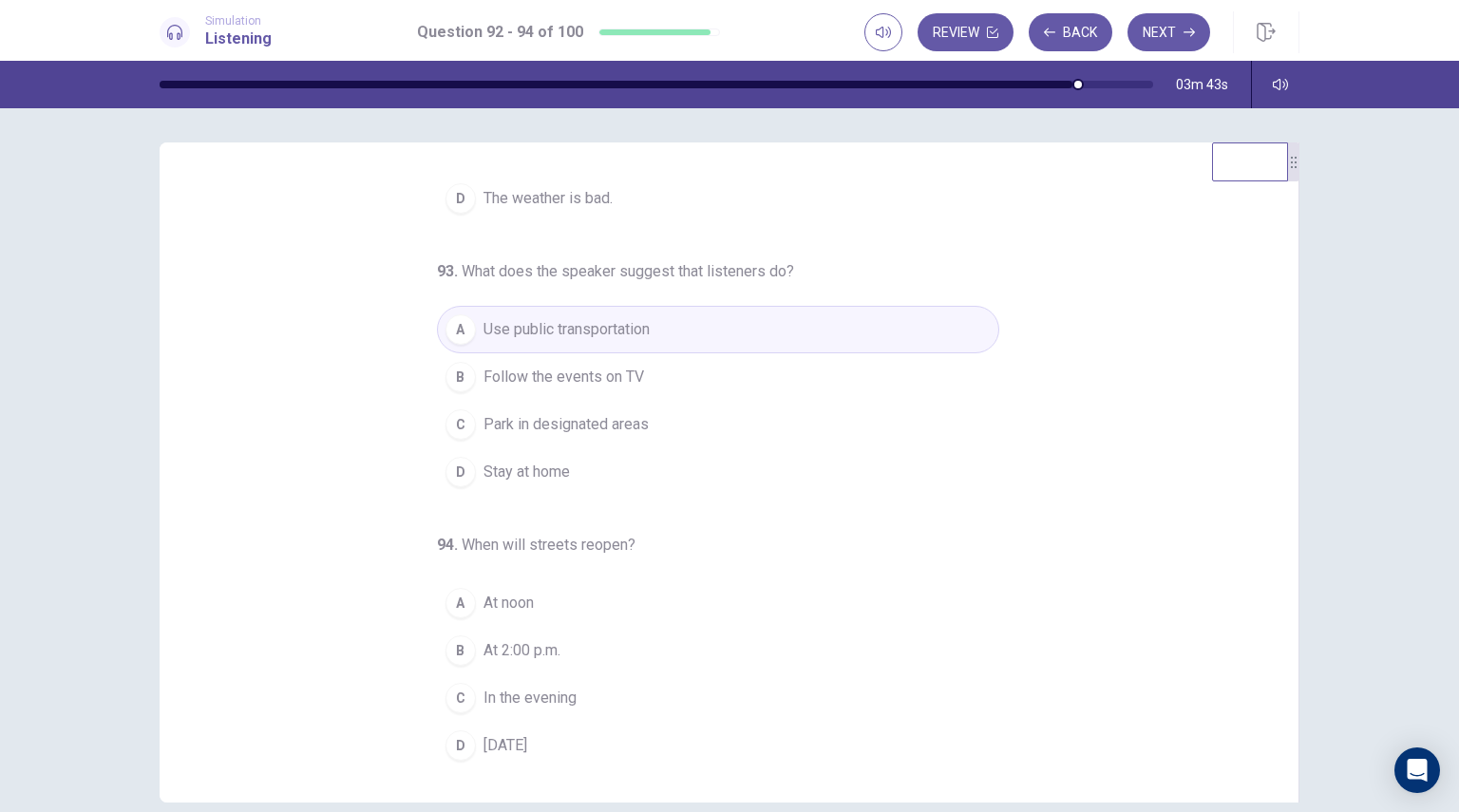 click on "D Tomorrow" at bounding box center (718, 746) 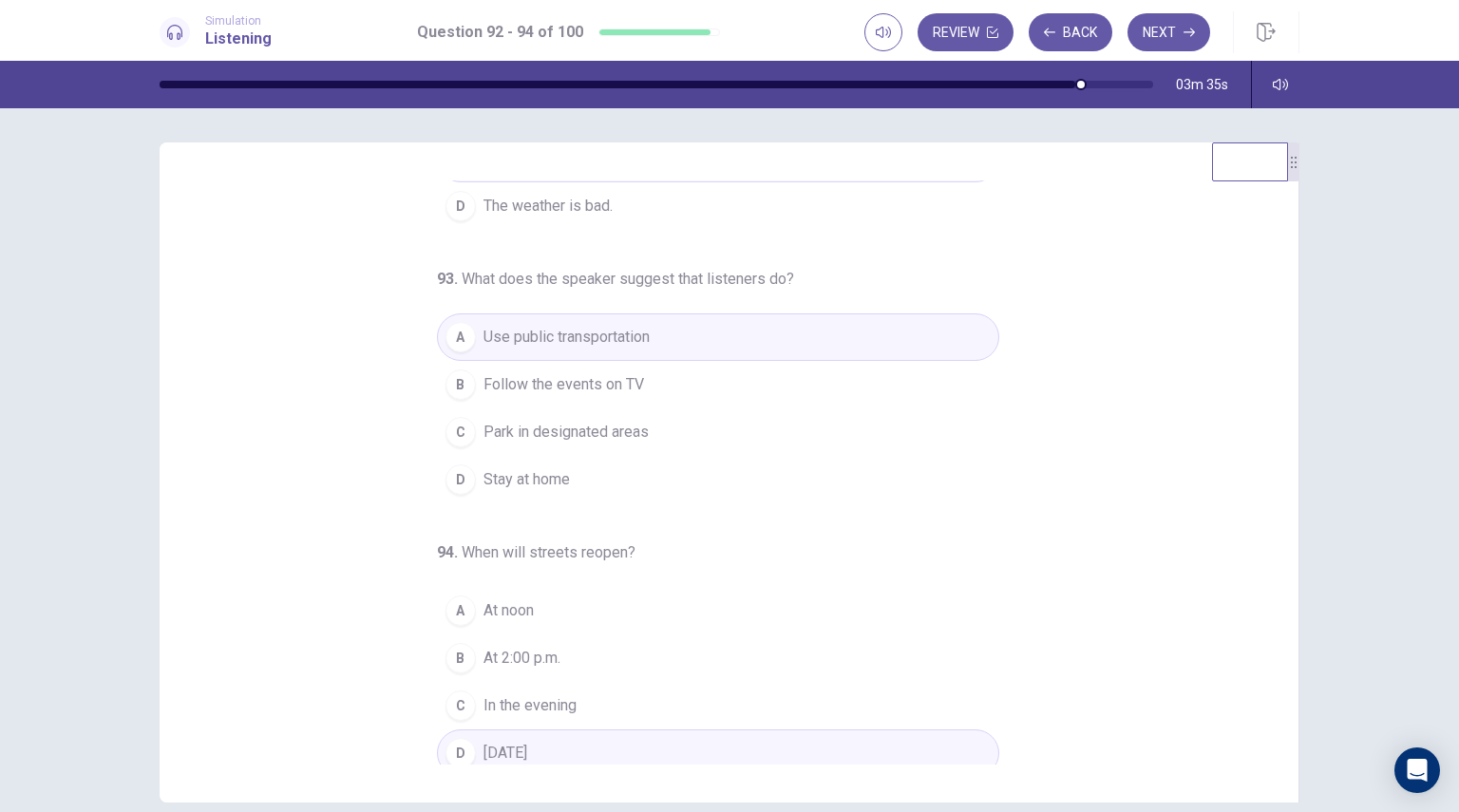 scroll, scrollTop: 194, scrollLeft: 0, axis: vertical 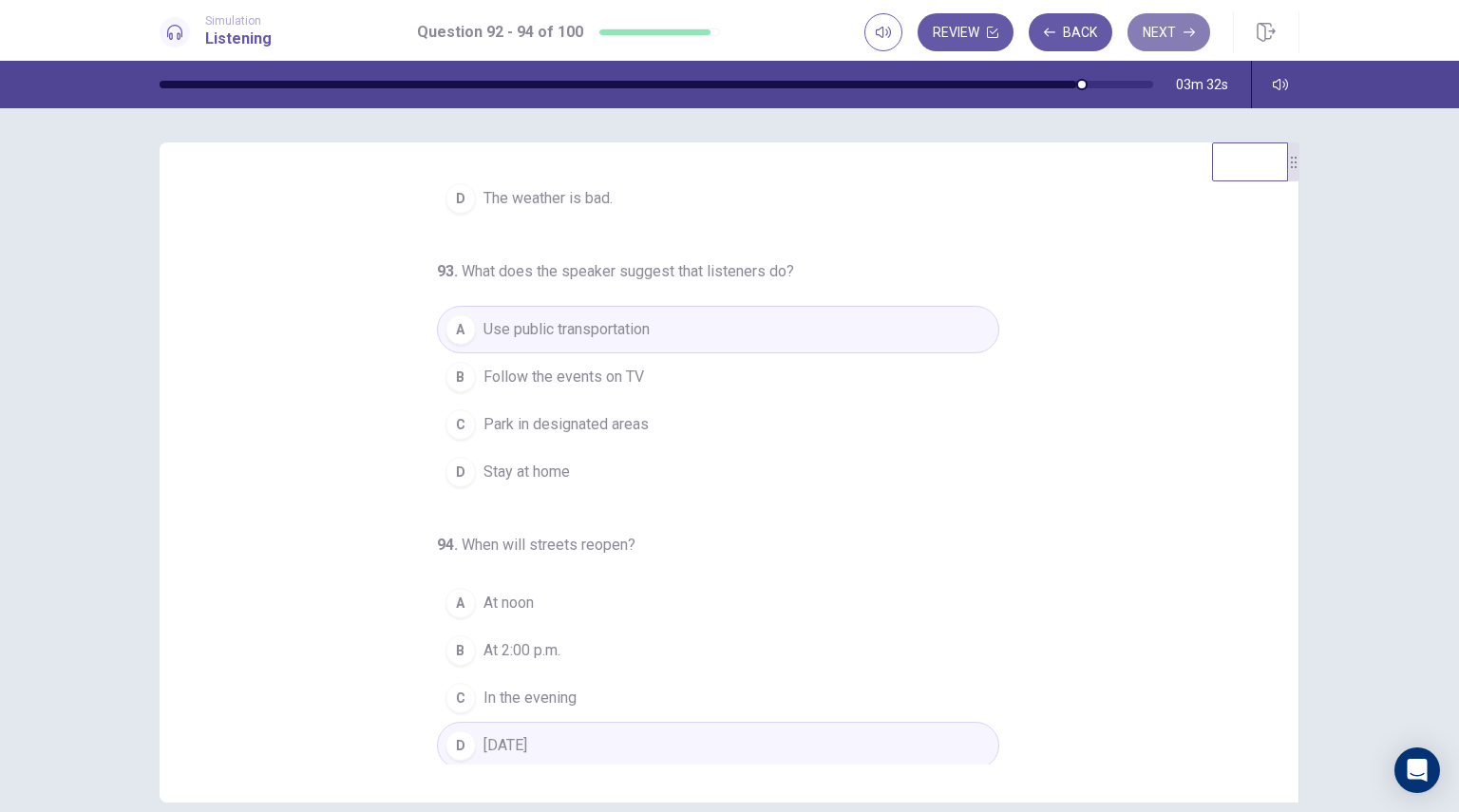 click on "Next" at bounding box center [1168, 32] 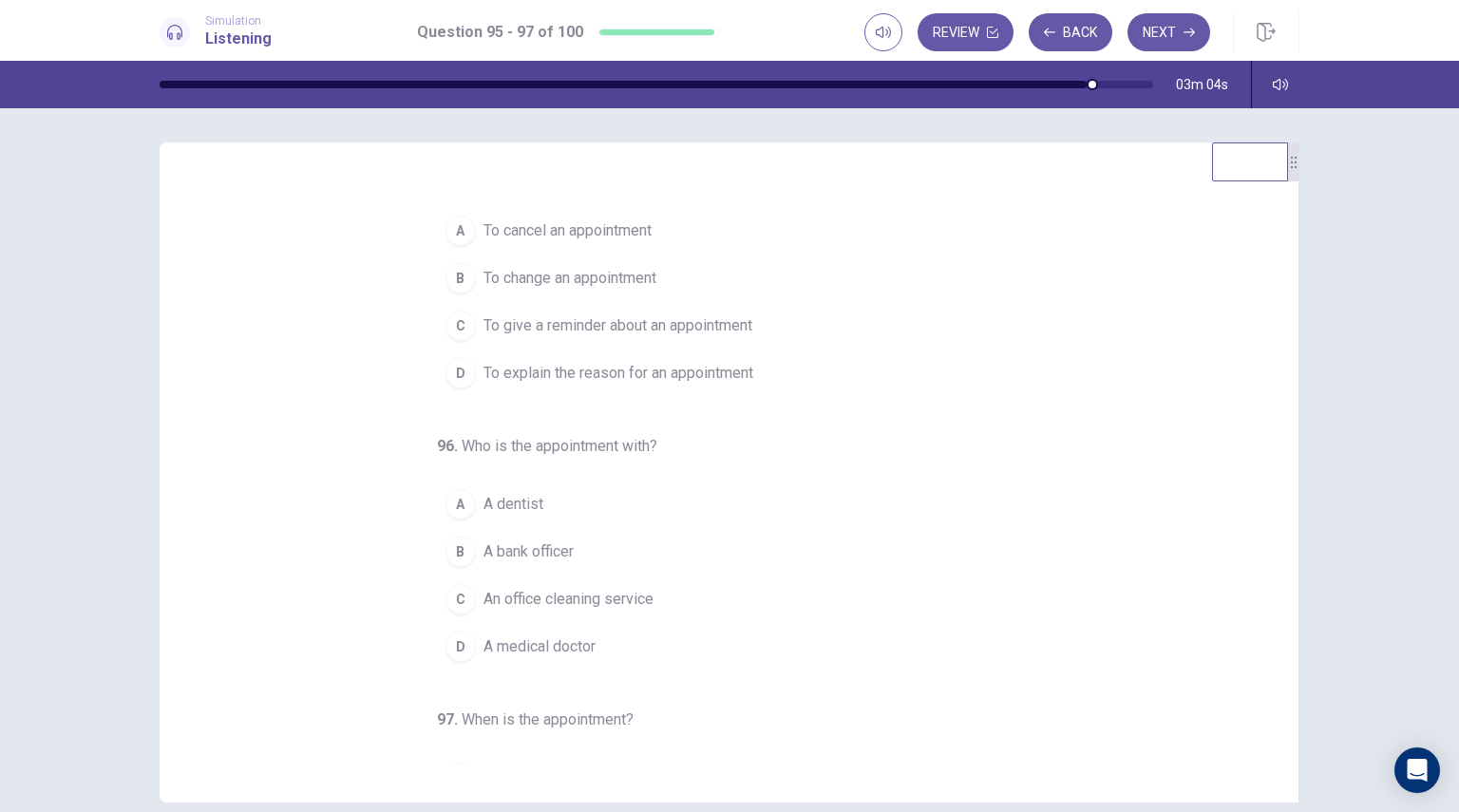 scroll, scrollTop: 0, scrollLeft: 0, axis: both 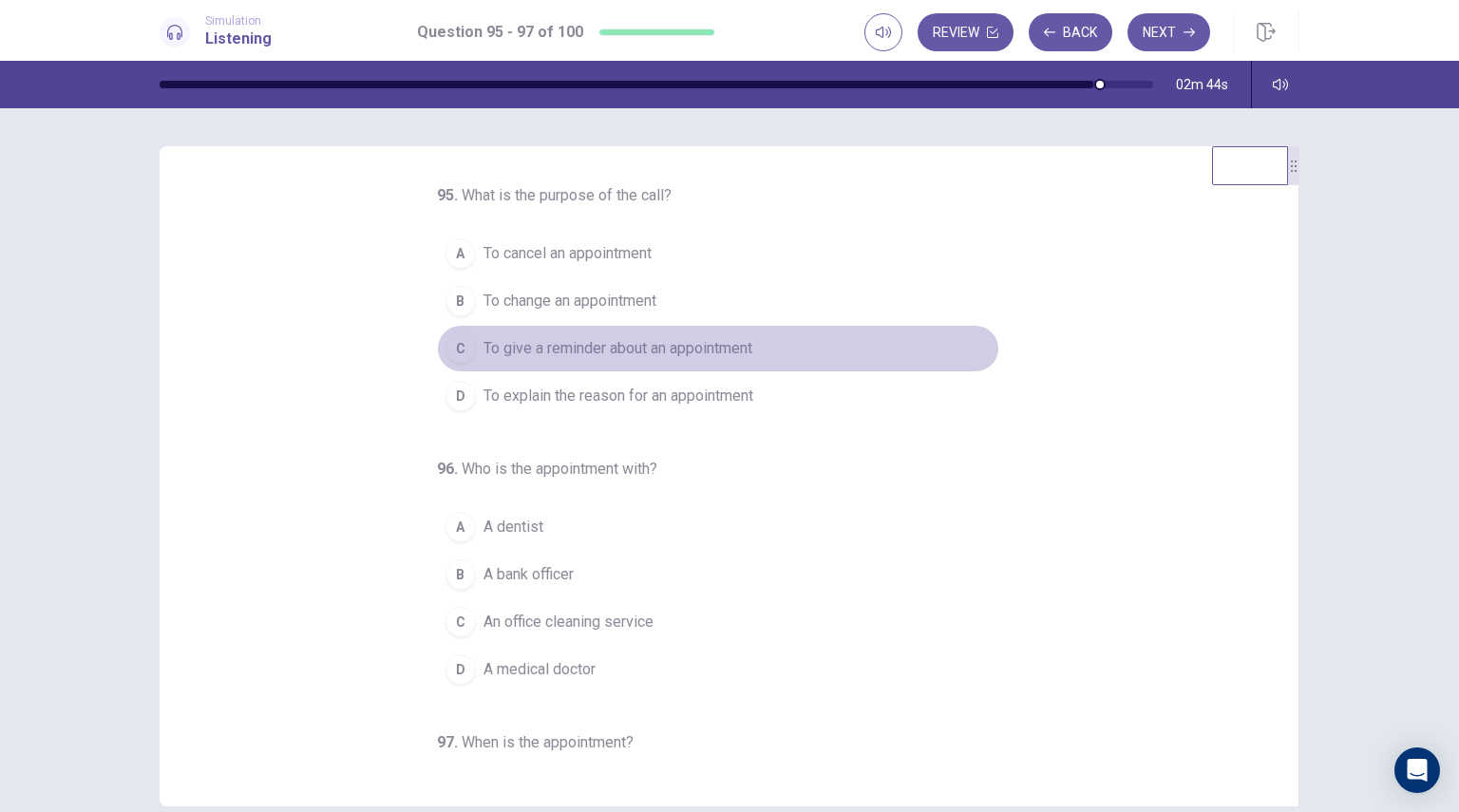 click on "To give a reminder about an appointment" at bounding box center (617, 349) 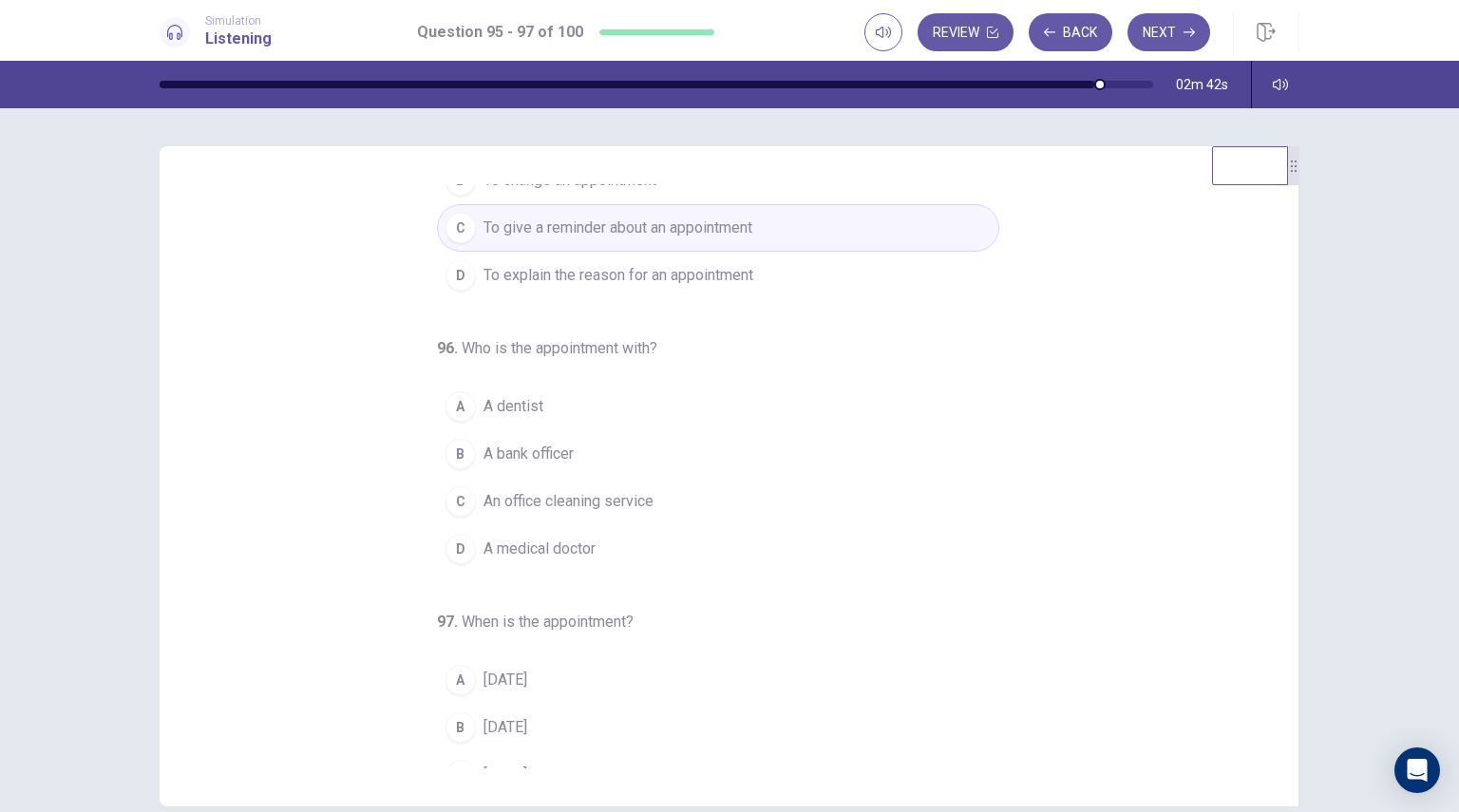 scroll, scrollTop: 127, scrollLeft: 0, axis: vertical 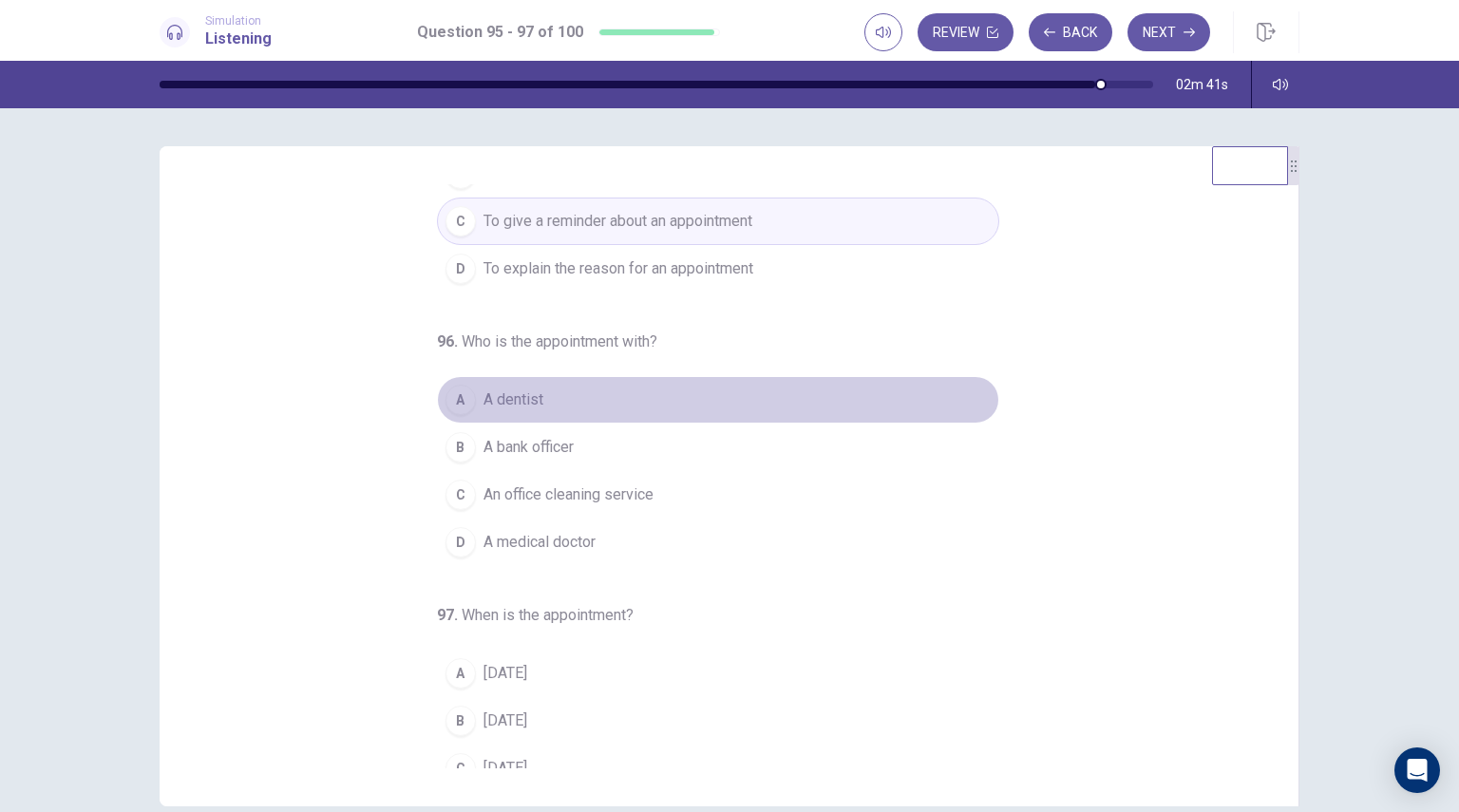 click on "A A dentist" at bounding box center (718, 400) 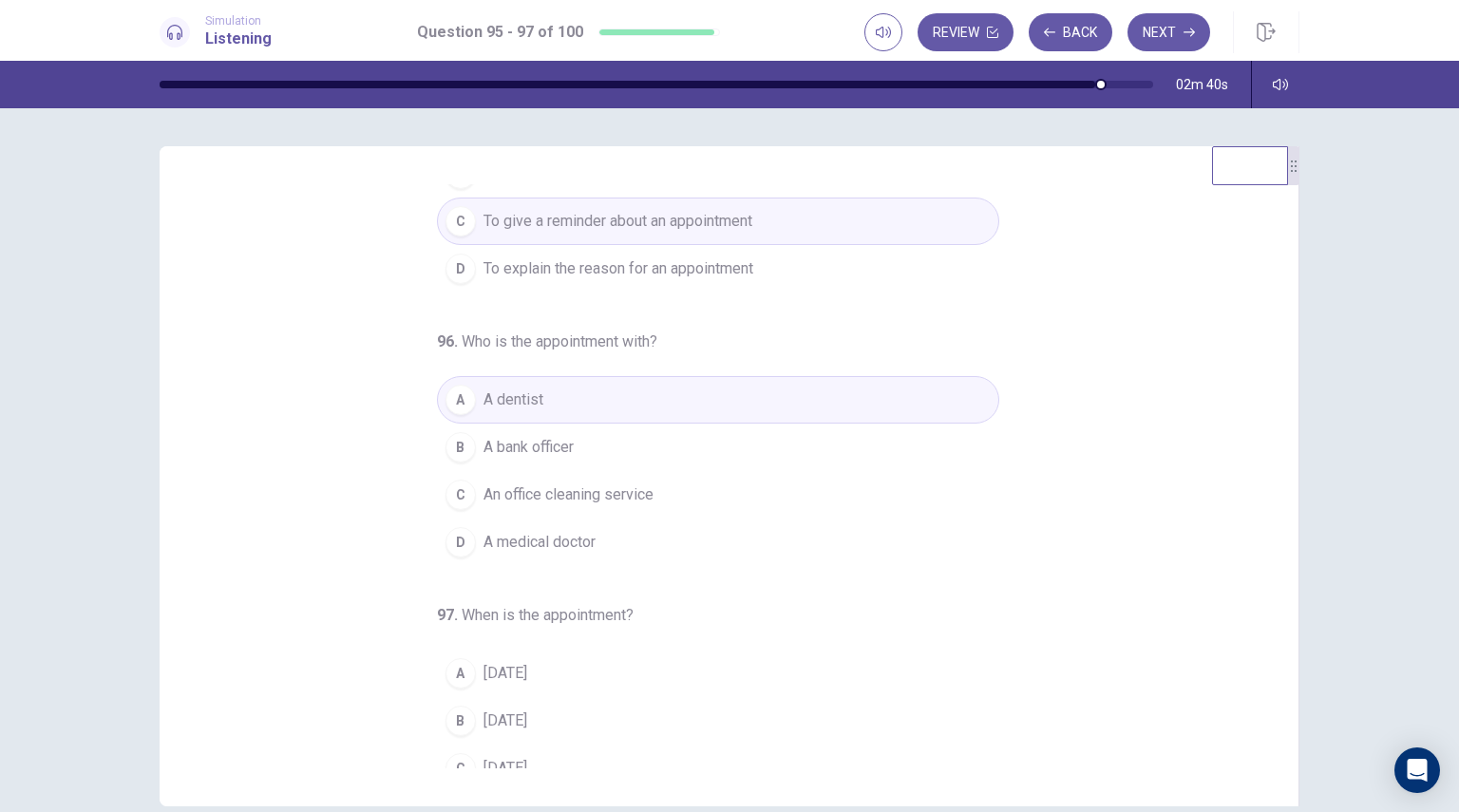 scroll, scrollTop: 194, scrollLeft: 0, axis: vertical 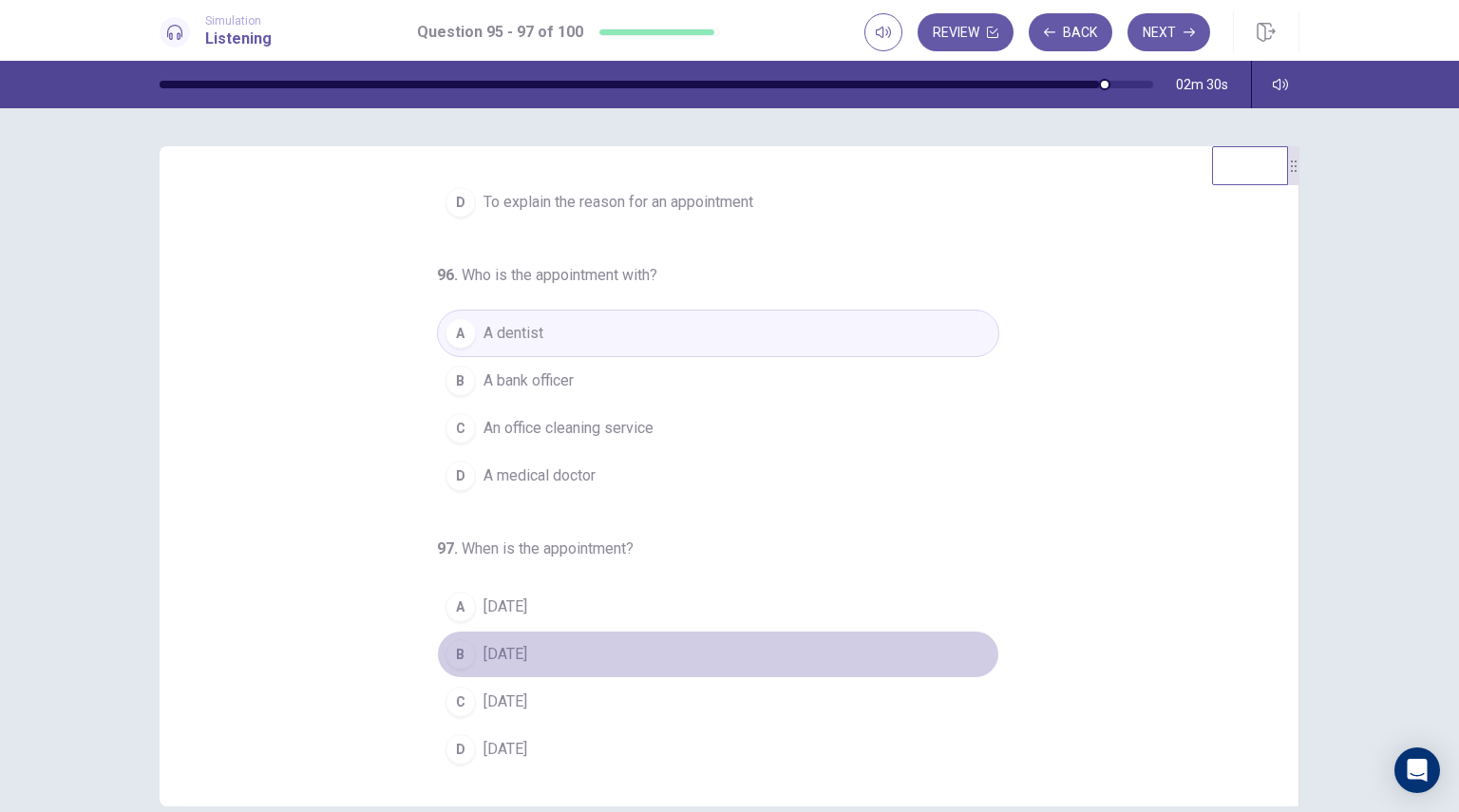 click on "B Monday" at bounding box center (718, 654) 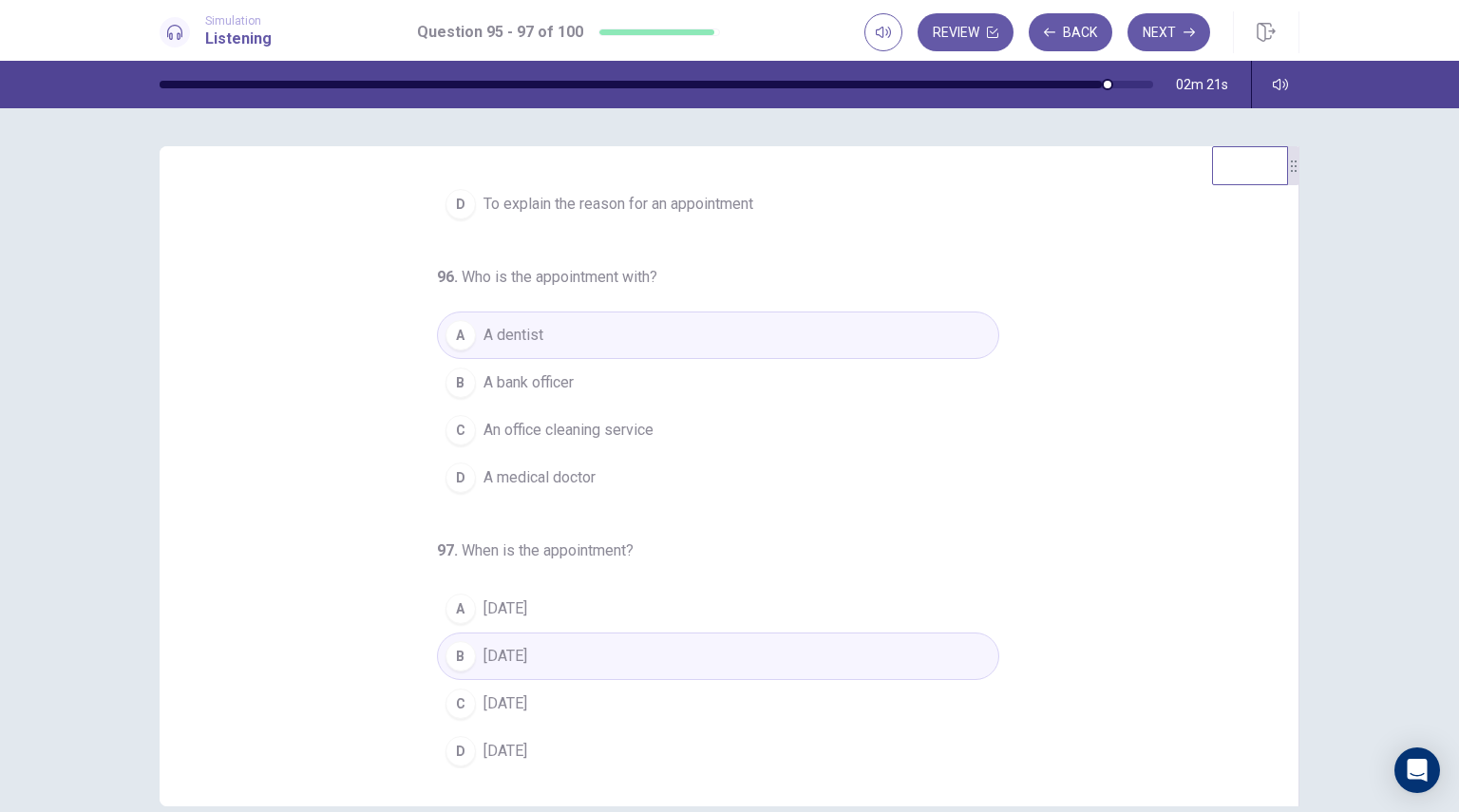scroll, scrollTop: 194, scrollLeft: 0, axis: vertical 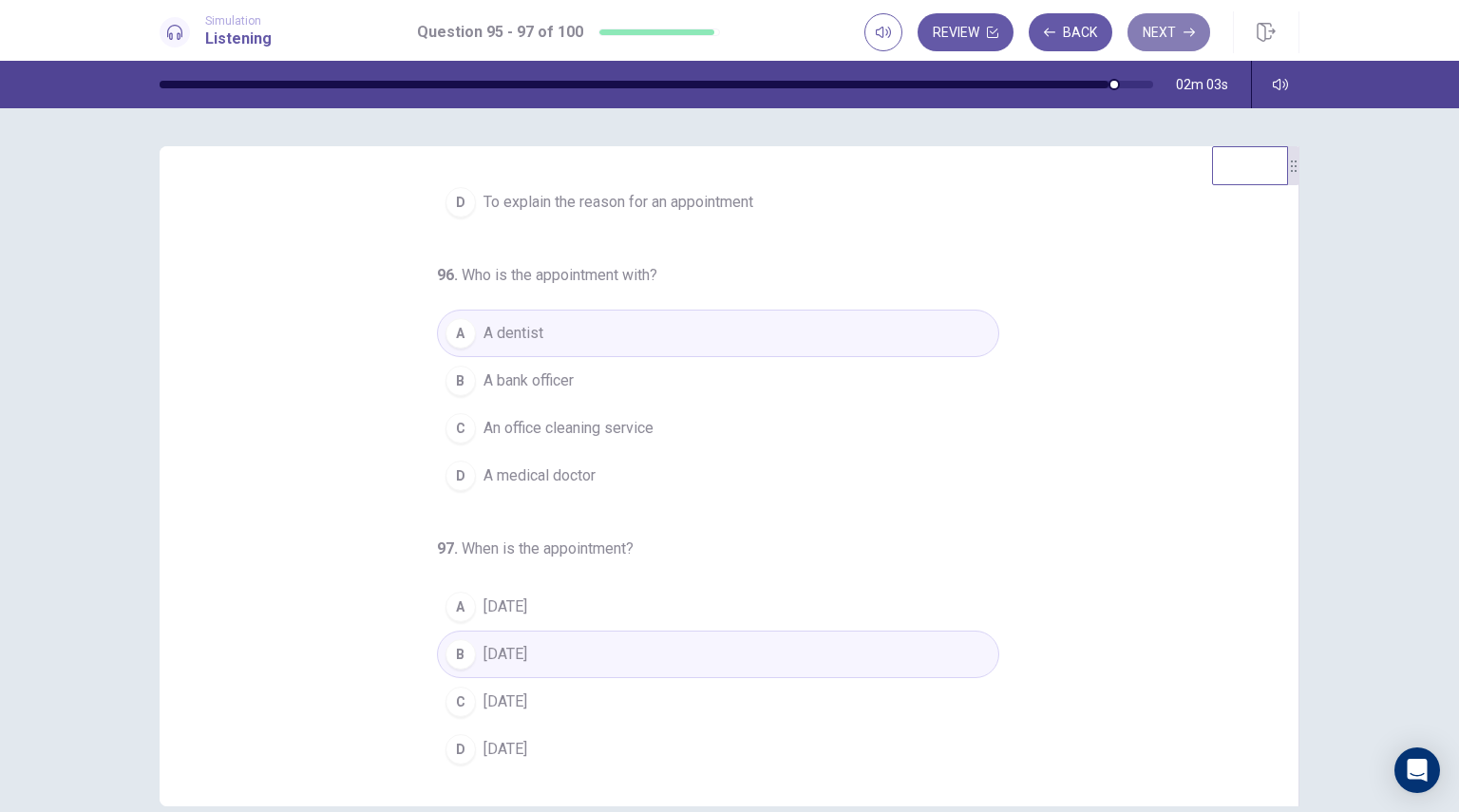 click on "Next" at bounding box center [1168, 32] 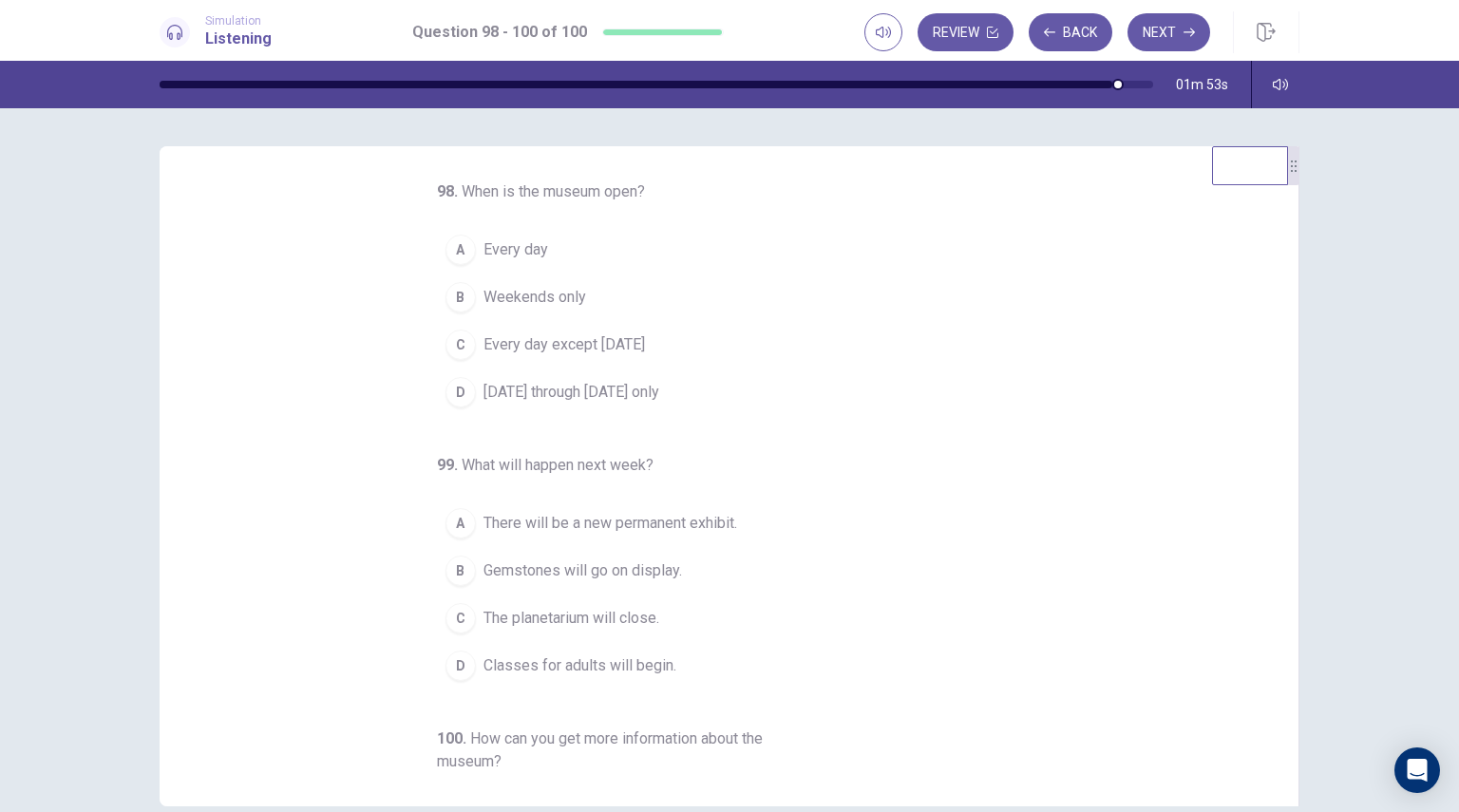 scroll, scrollTop: 3, scrollLeft: 0, axis: vertical 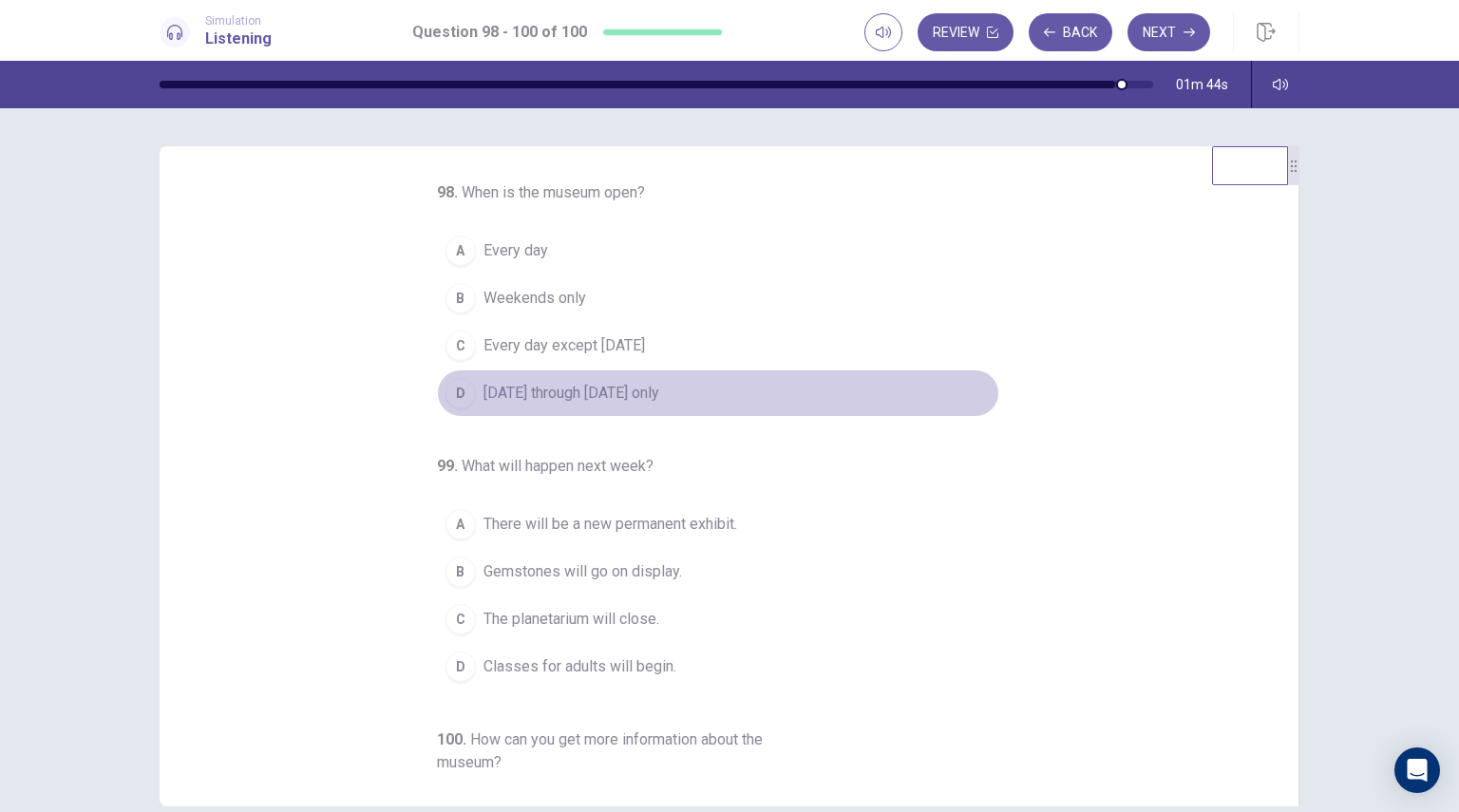 click on "Monday through Friday only" at bounding box center [571, 393] 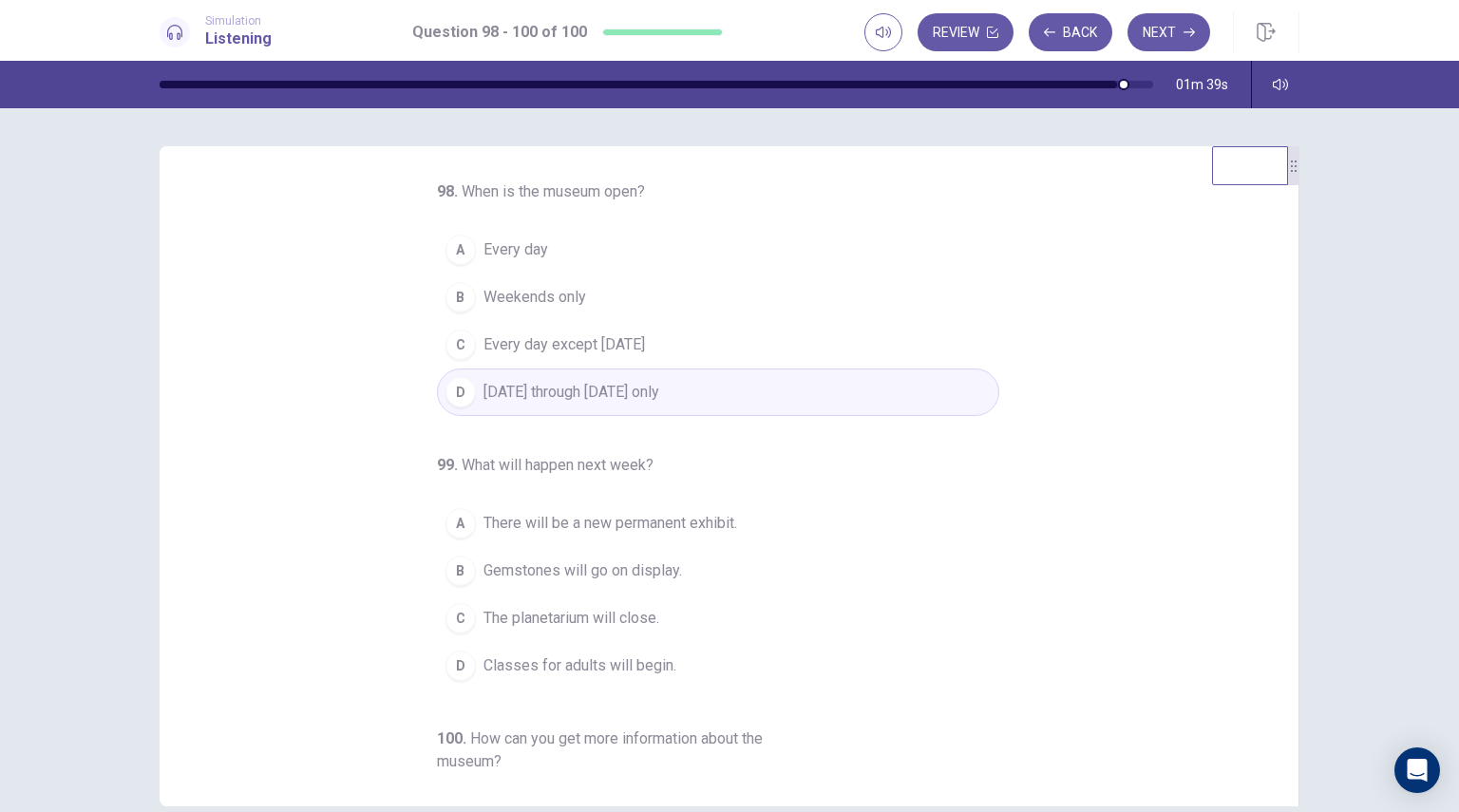 scroll, scrollTop: 3, scrollLeft: 0, axis: vertical 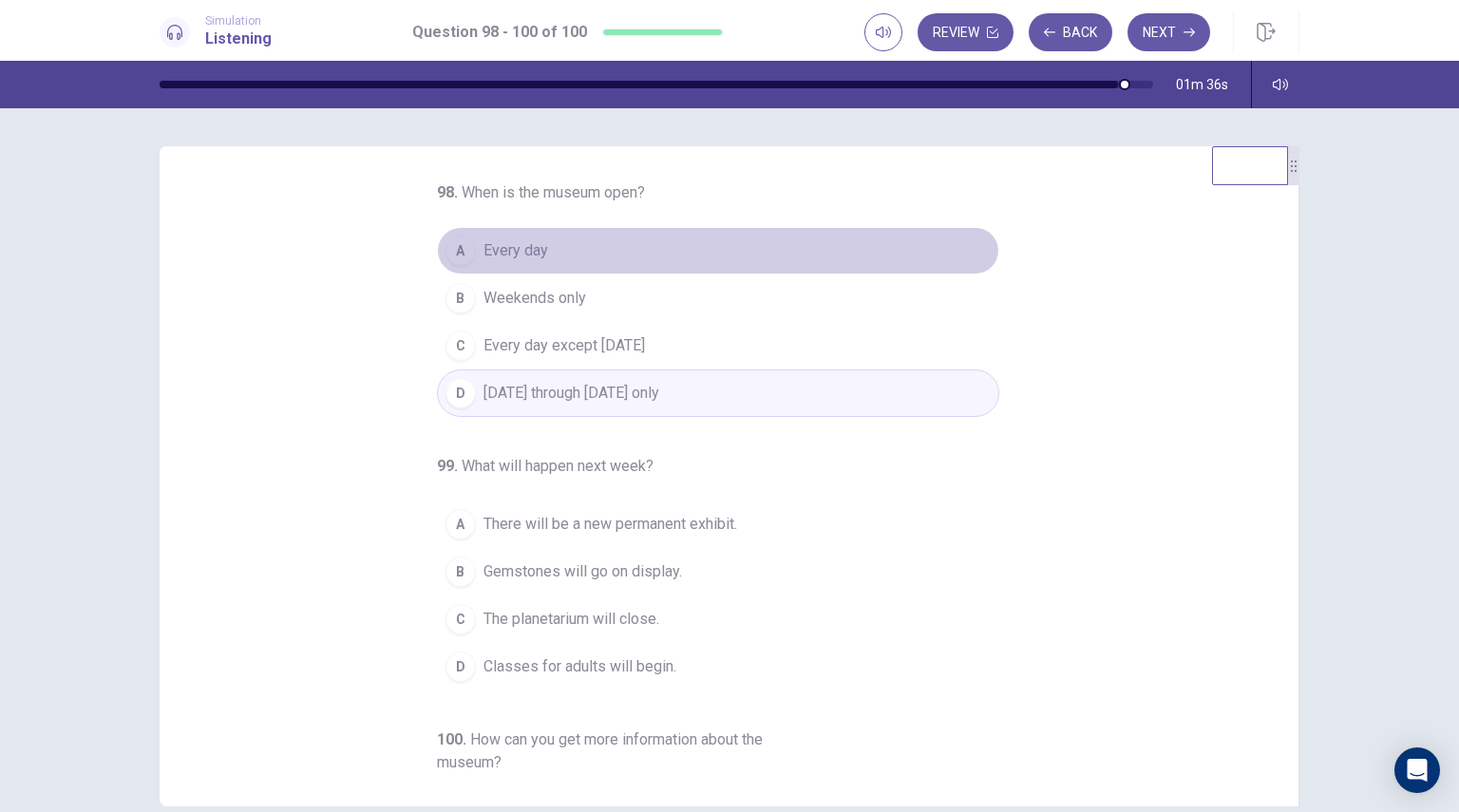 click on "A Every day" at bounding box center [718, 251] 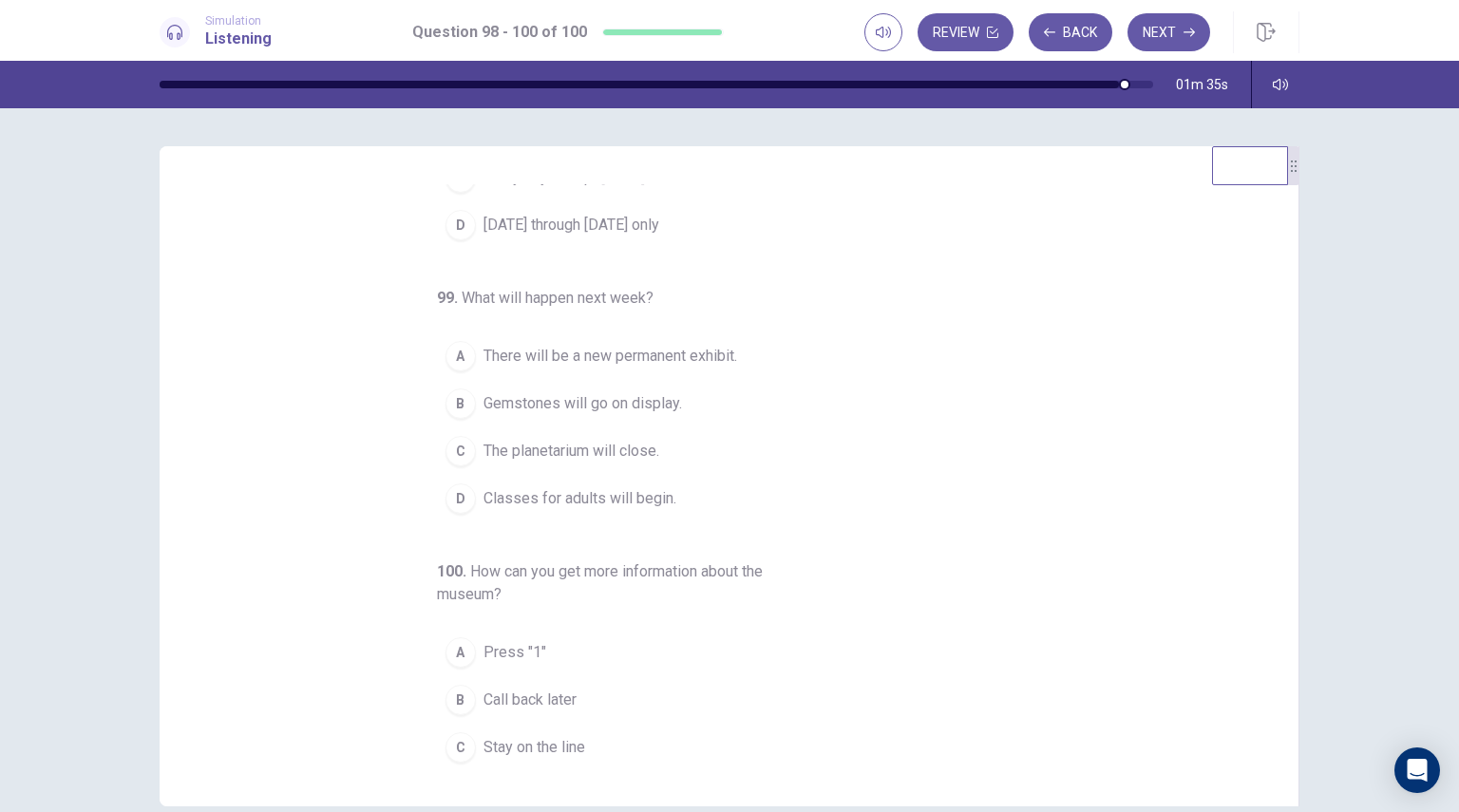 scroll, scrollTop: 175, scrollLeft: 0, axis: vertical 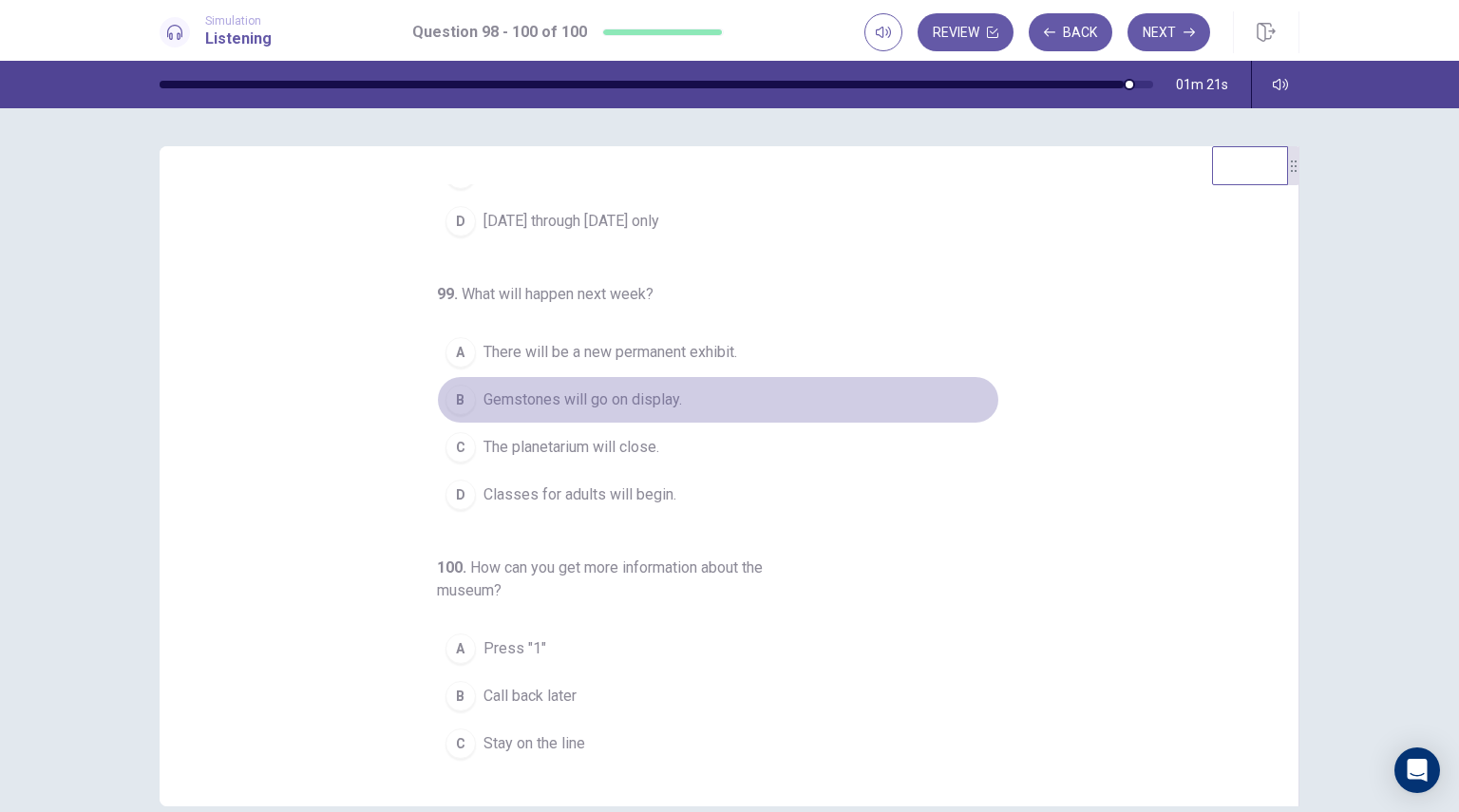 click on "Gemstones will go on display." at bounding box center [582, 400] 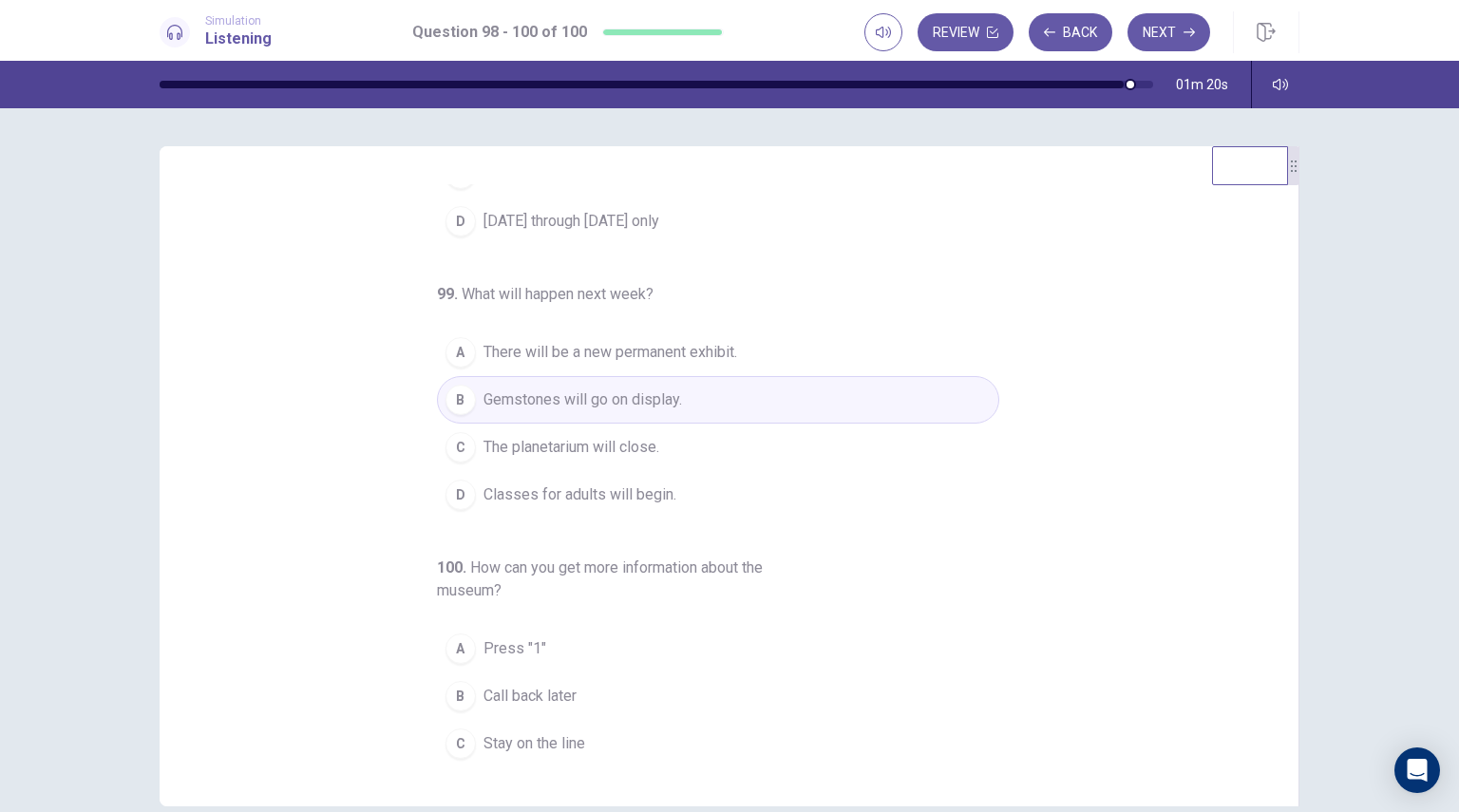 scroll, scrollTop: 217, scrollLeft: 0, axis: vertical 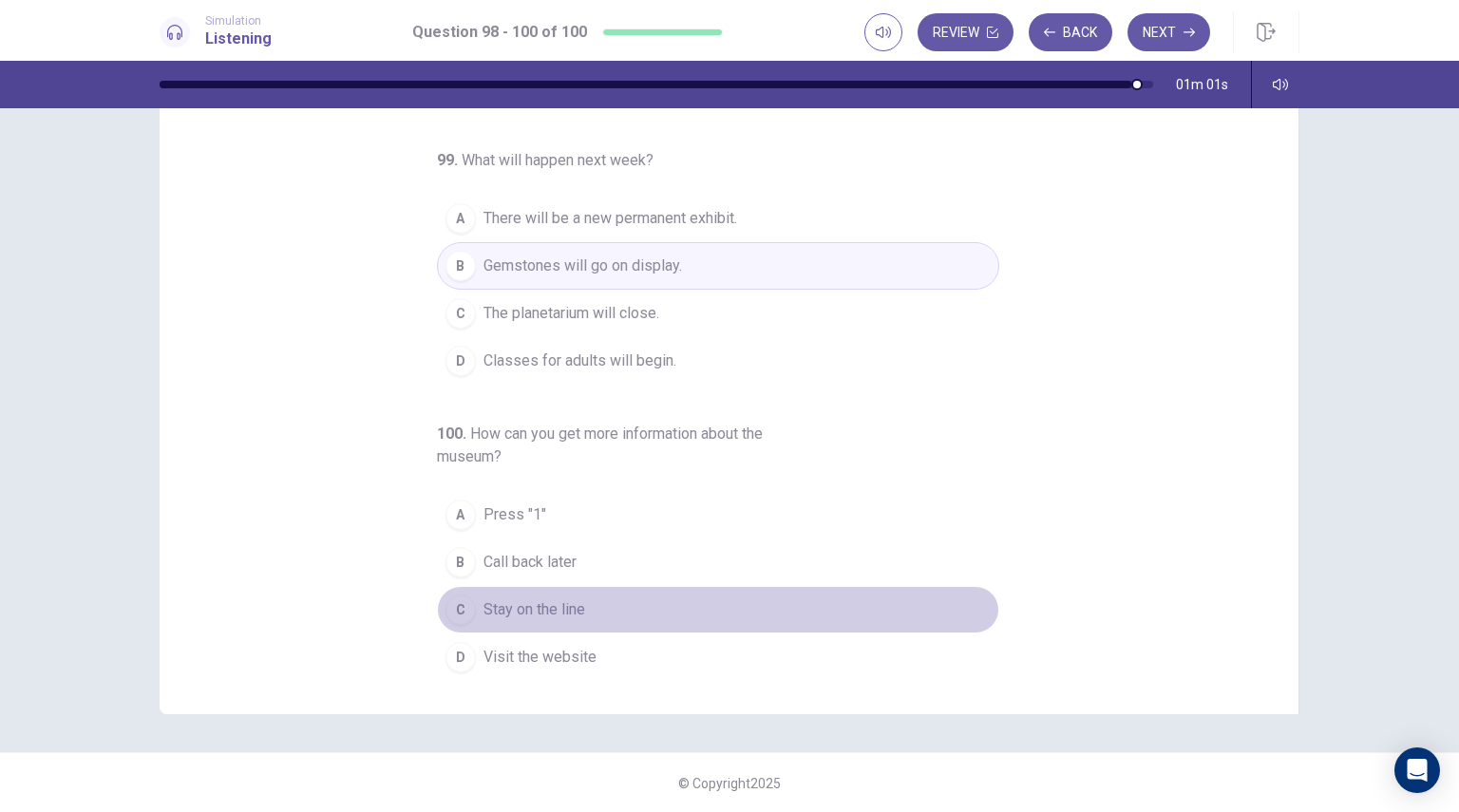 click on "Stay on the line" at bounding box center [534, 610] 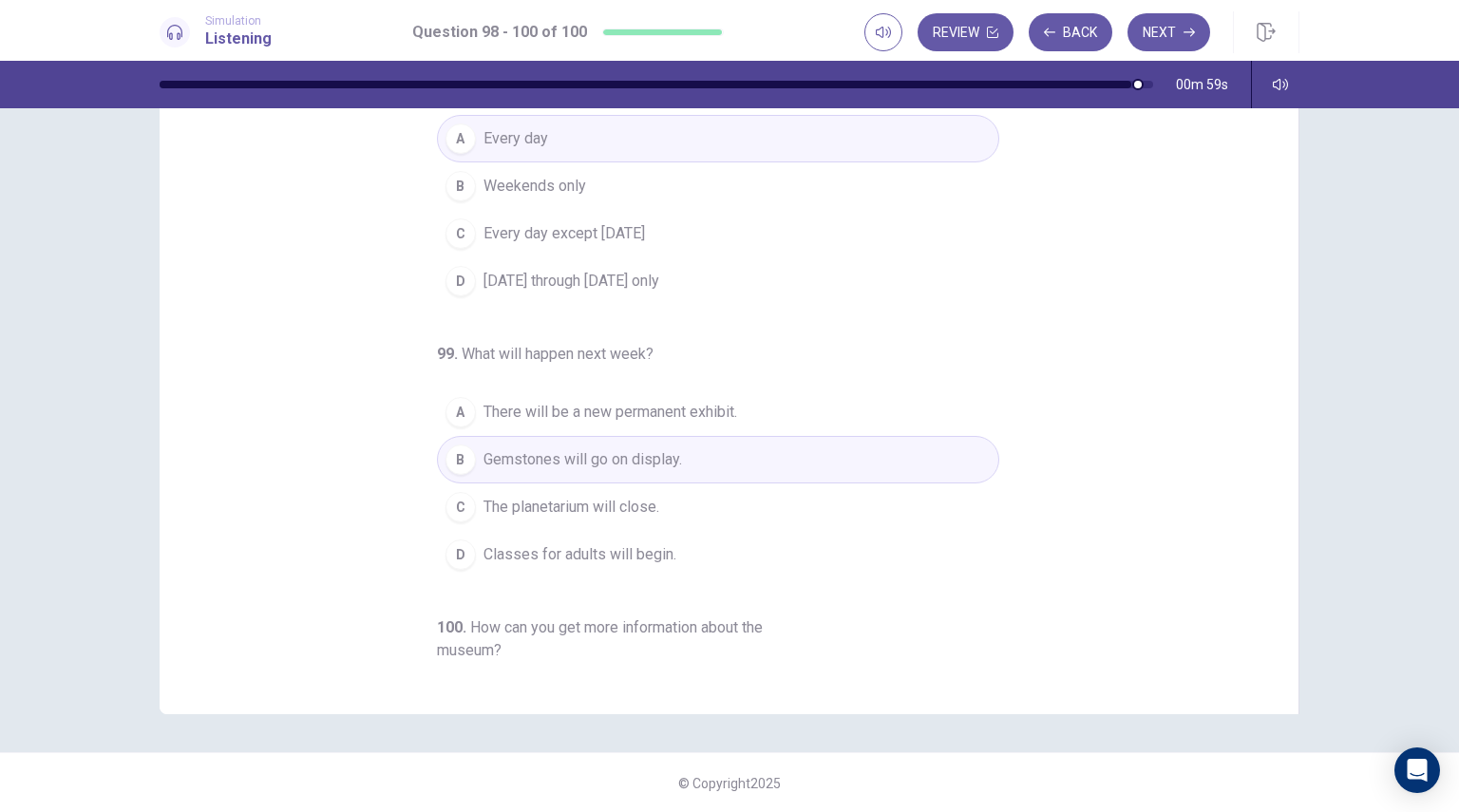 scroll, scrollTop: 0, scrollLeft: 0, axis: both 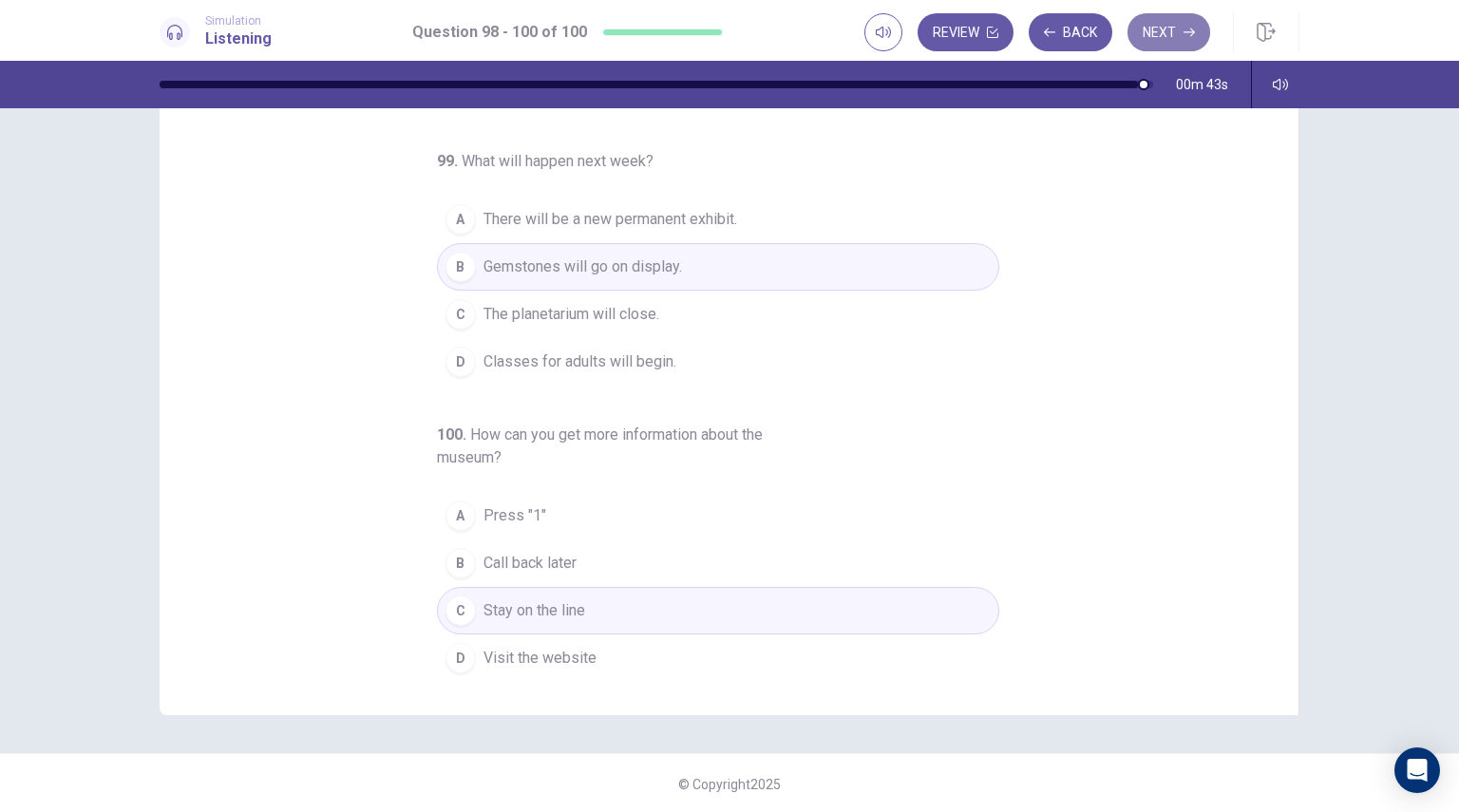 click on "Next" at bounding box center [1168, 32] 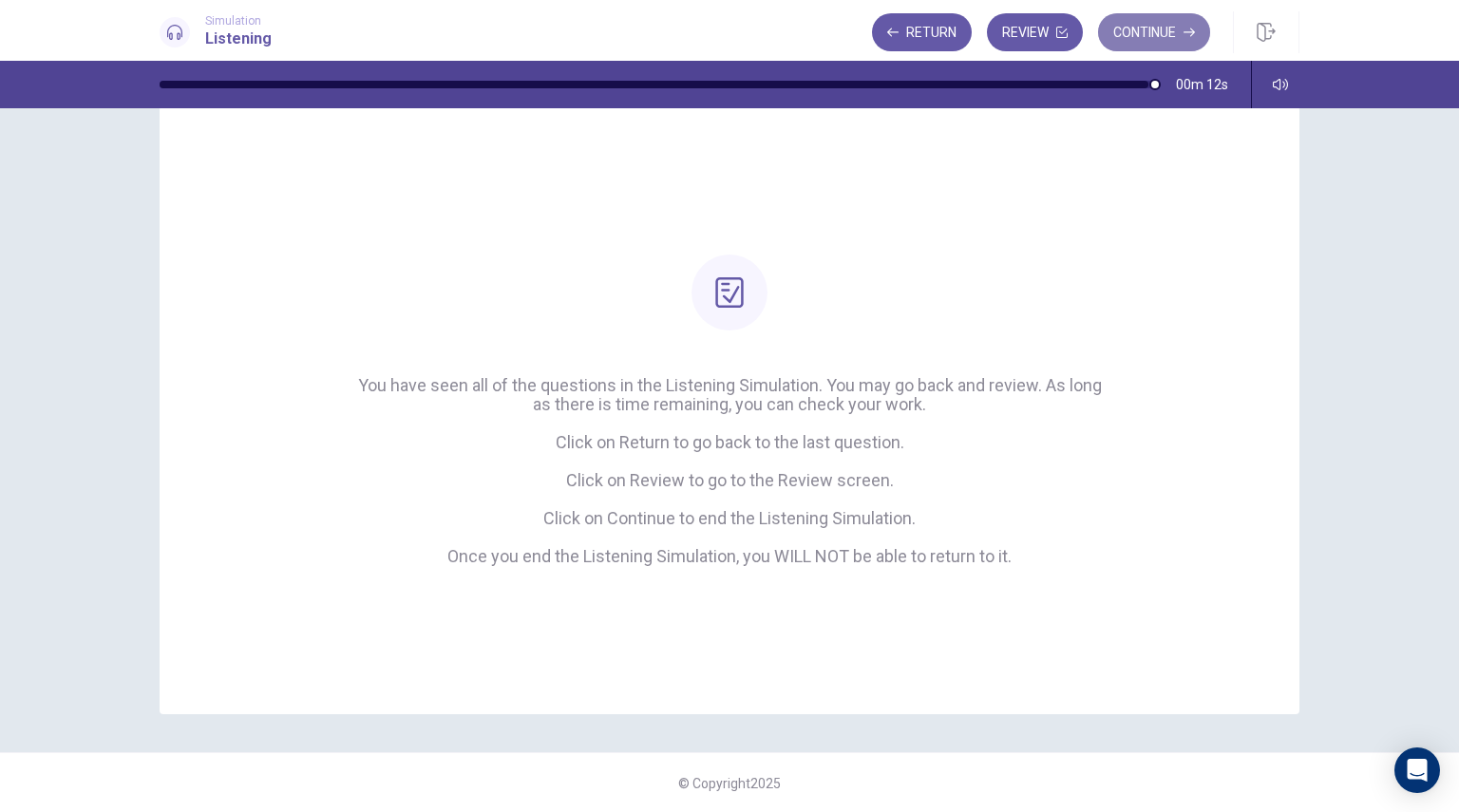 click on "Continue" at bounding box center (1154, 32) 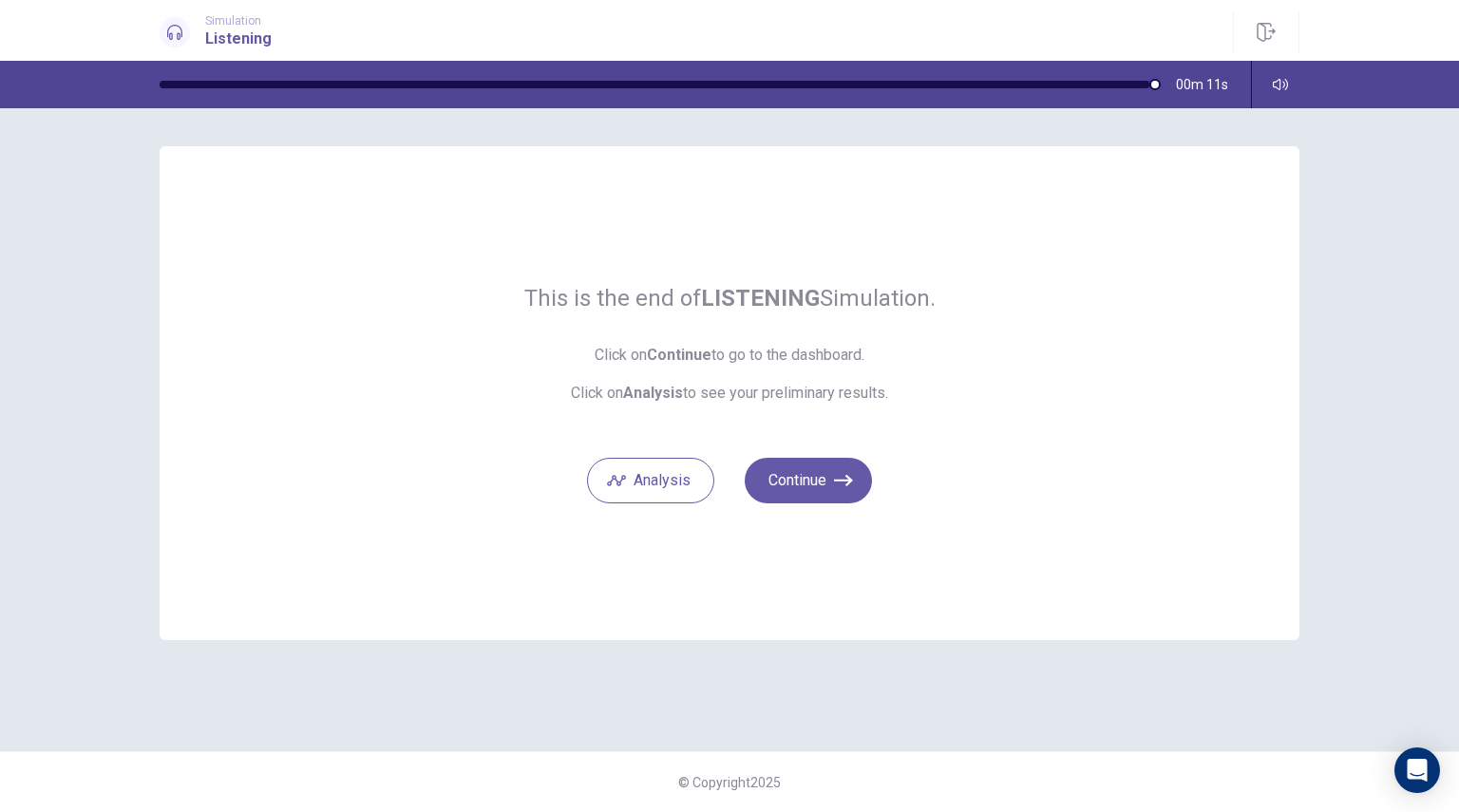 scroll, scrollTop: 0, scrollLeft: 0, axis: both 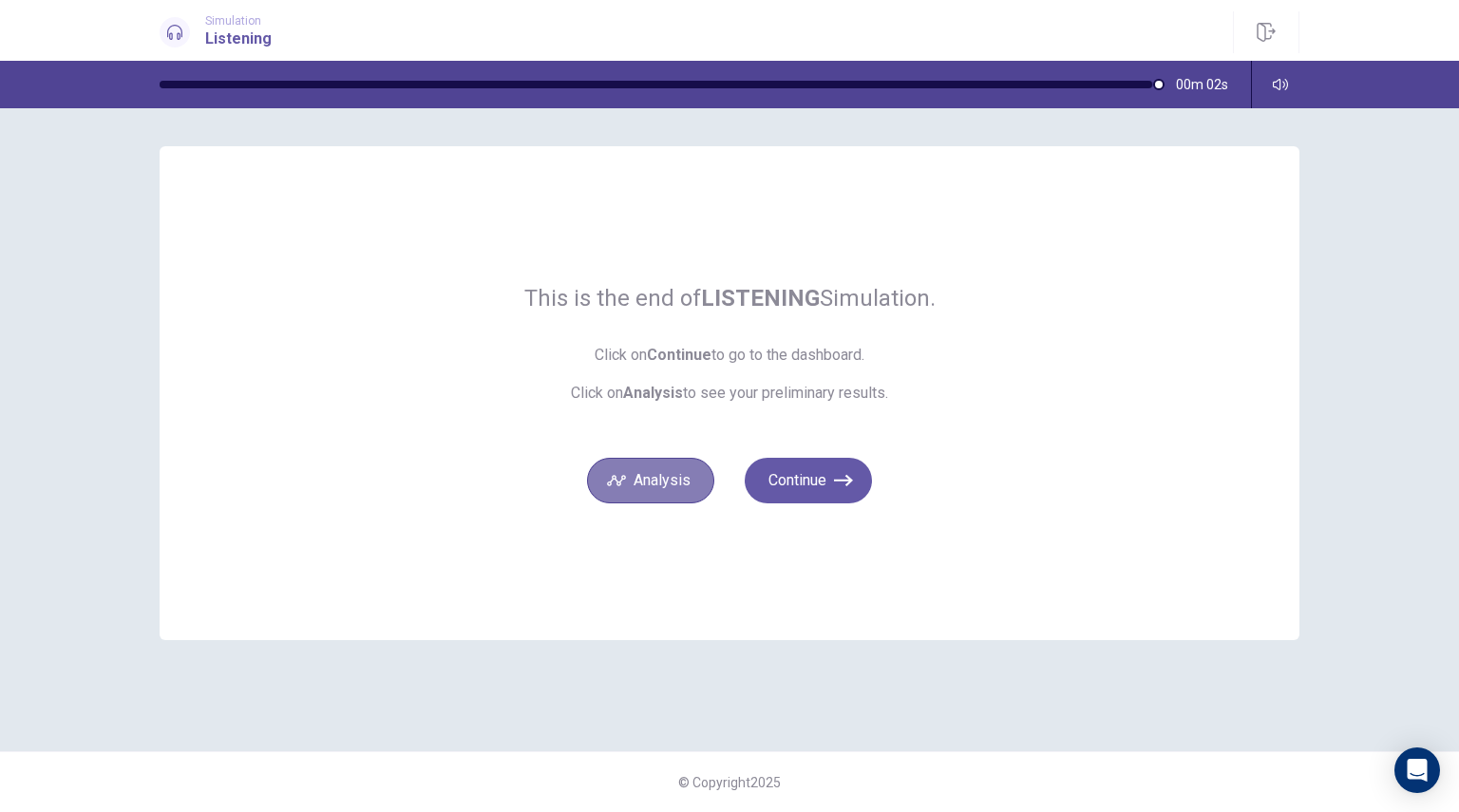 click on "Analysis" at bounding box center [651, 481] 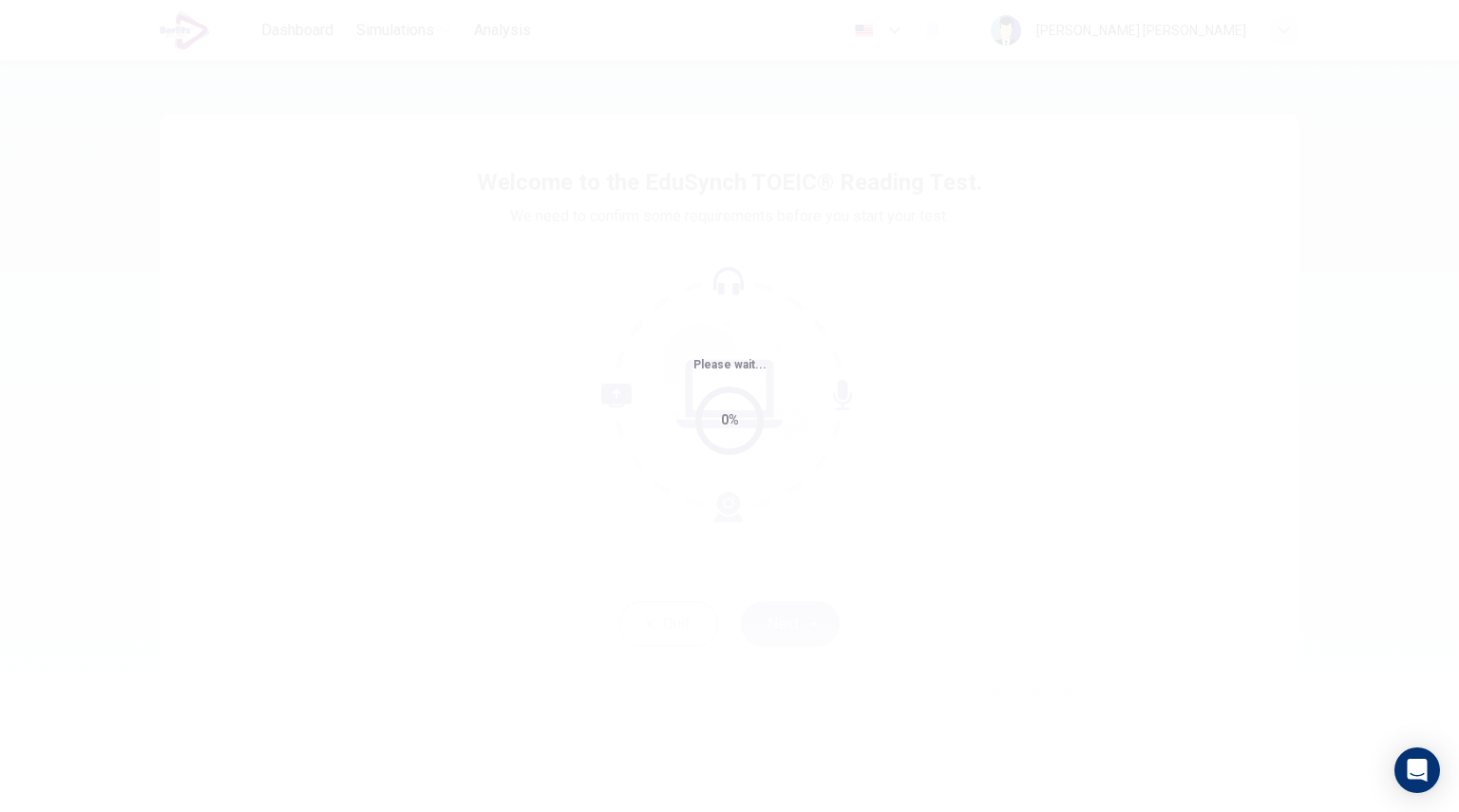 scroll, scrollTop: 0, scrollLeft: 0, axis: both 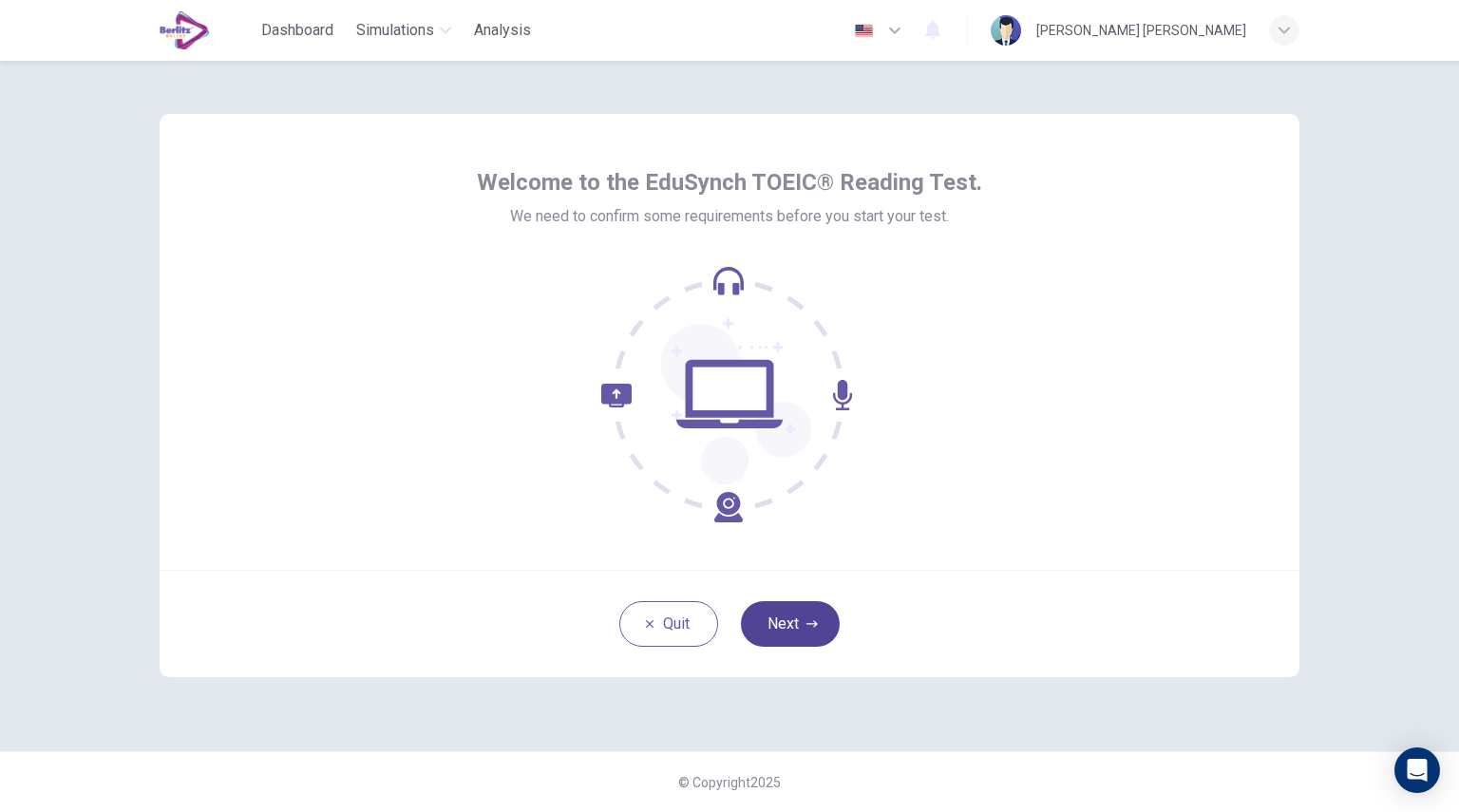 click on "Next" at bounding box center [790, 624] 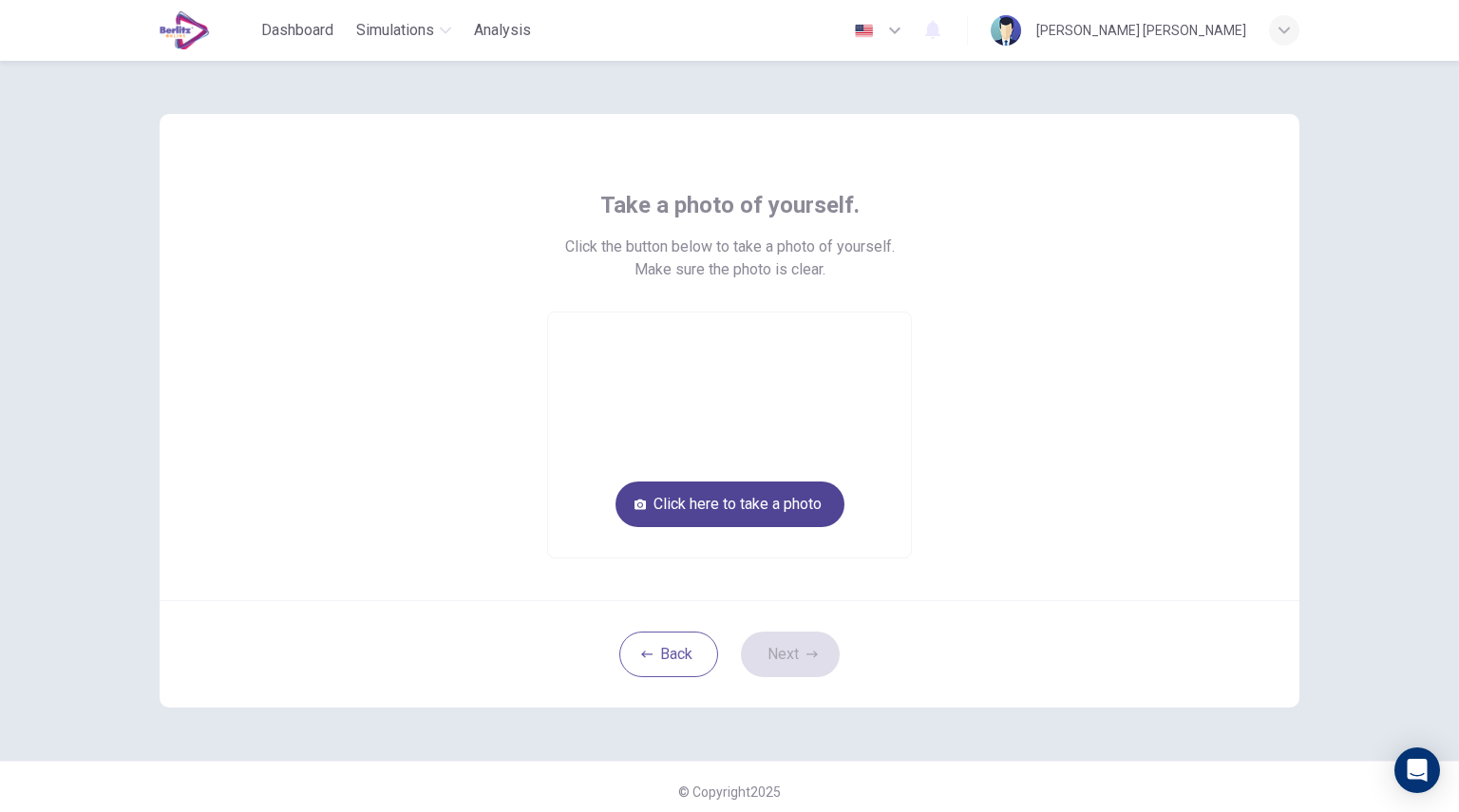 click on "Click here to take a photo" at bounding box center (730, 504) 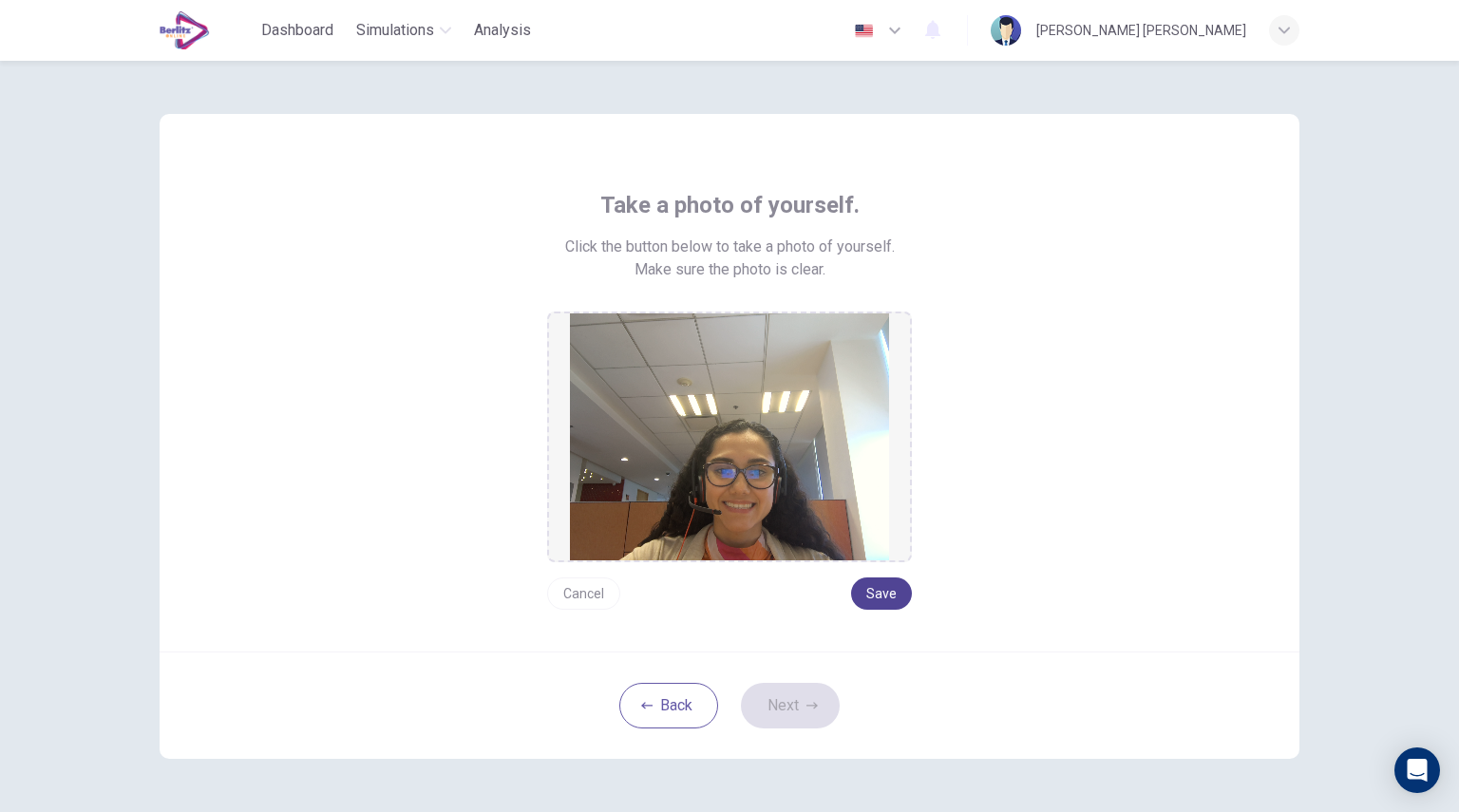 click on "Save" at bounding box center (881, 594) 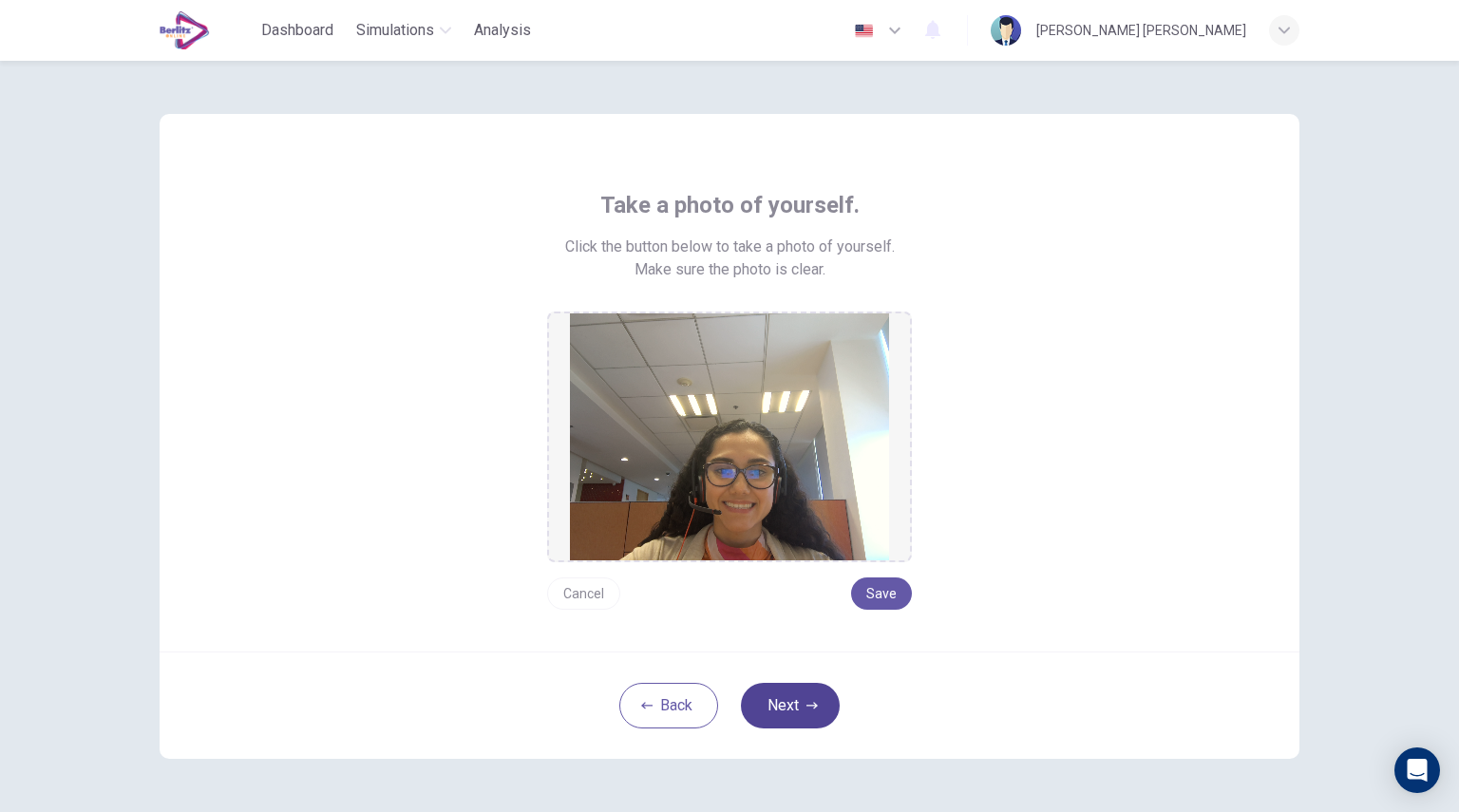 click on "Next" at bounding box center (790, 706) 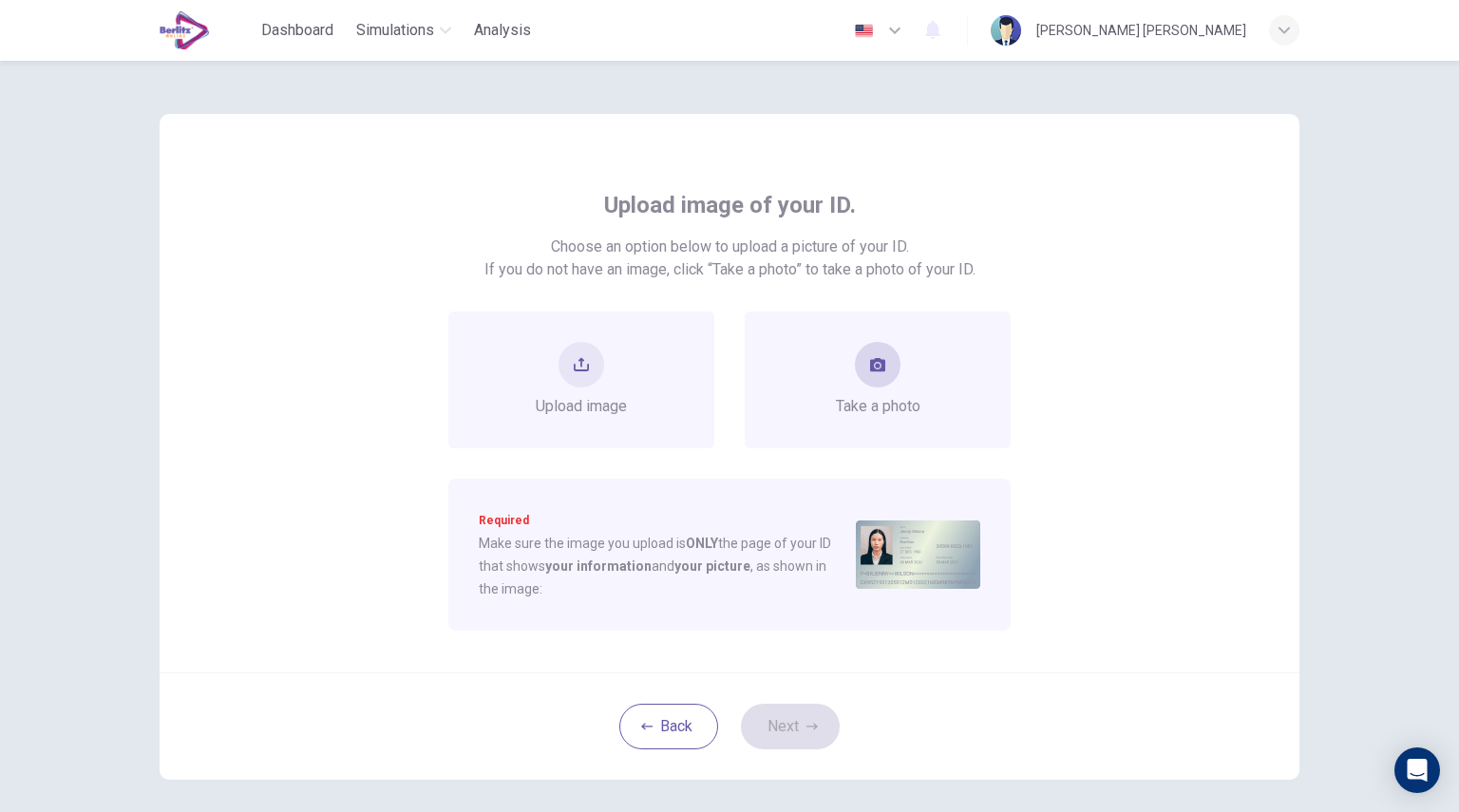 click on "Take a photo" at bounding box center [878, 380] 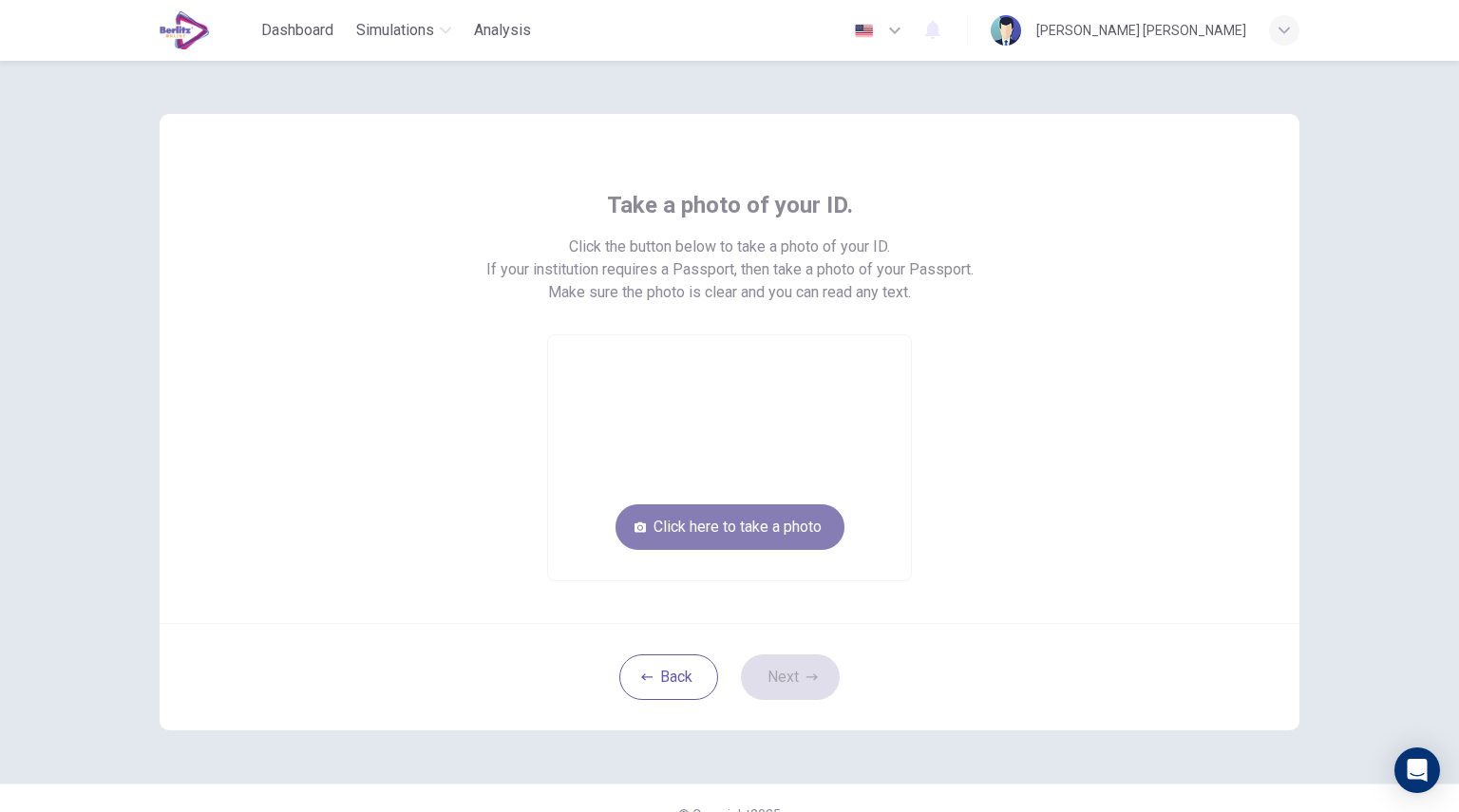 click on "Click here to take a photo" at bounding box center [730, 527] 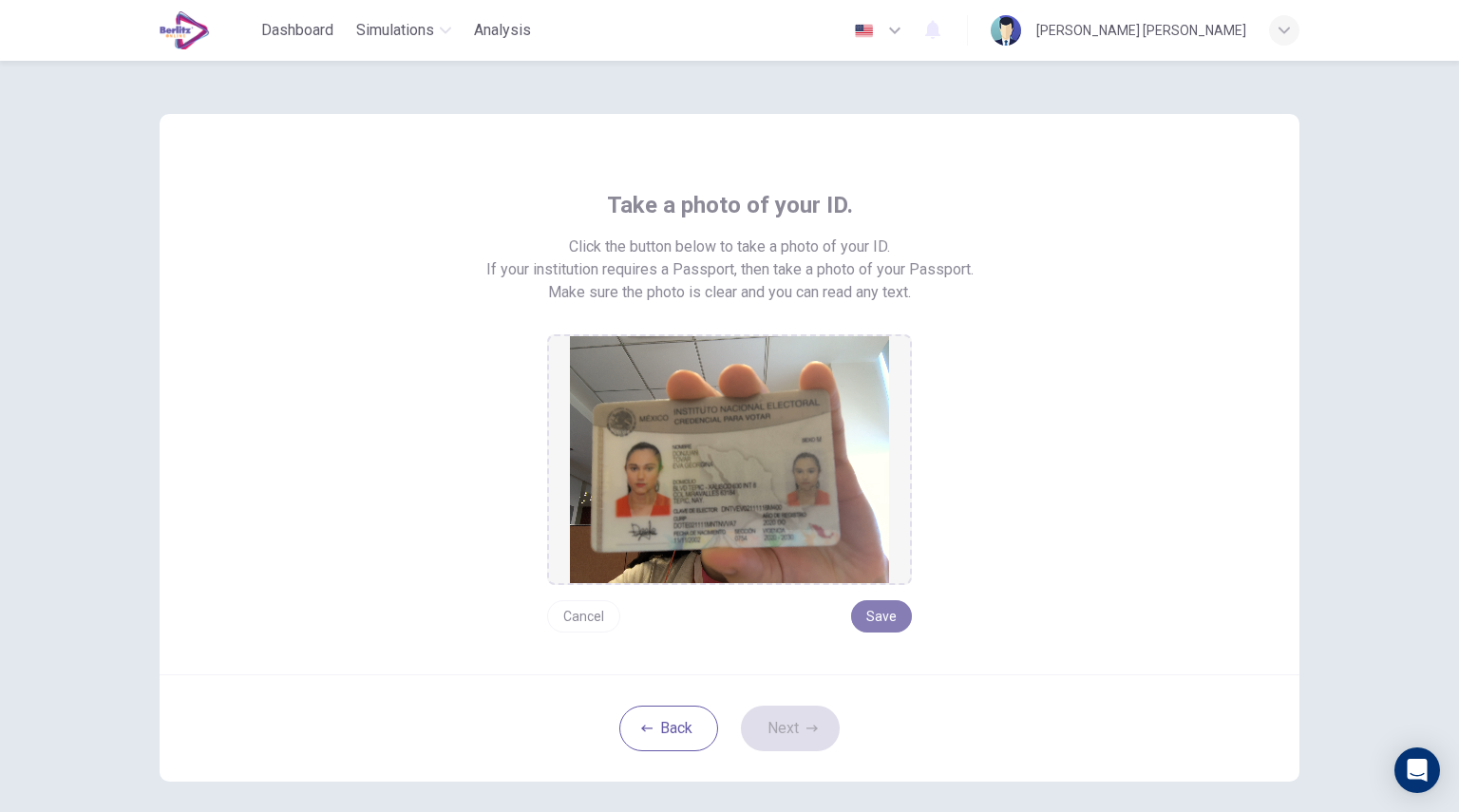 click on "Save" at bounding box center (881, 616) 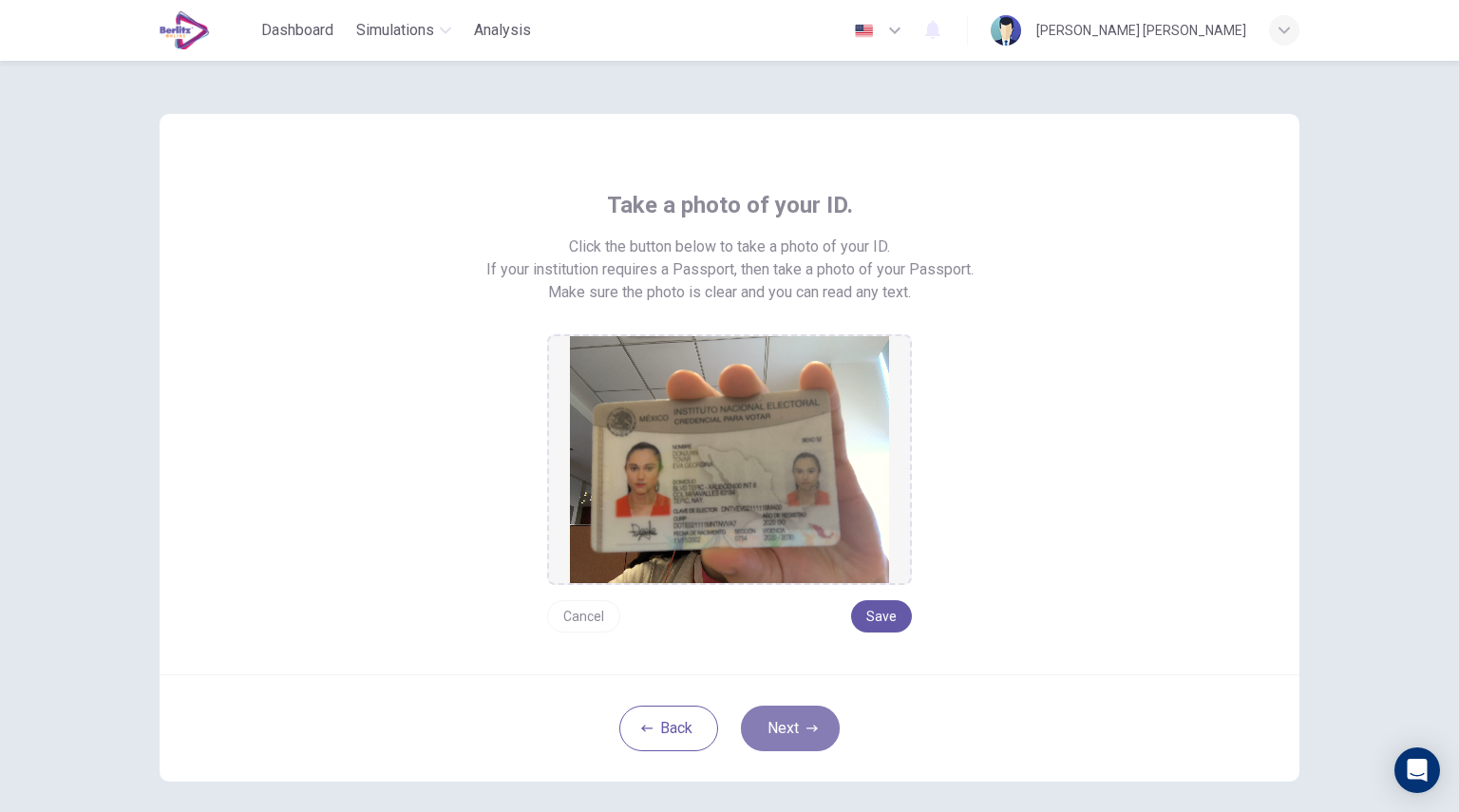 click on "Next" at bounding box center (790, 728) 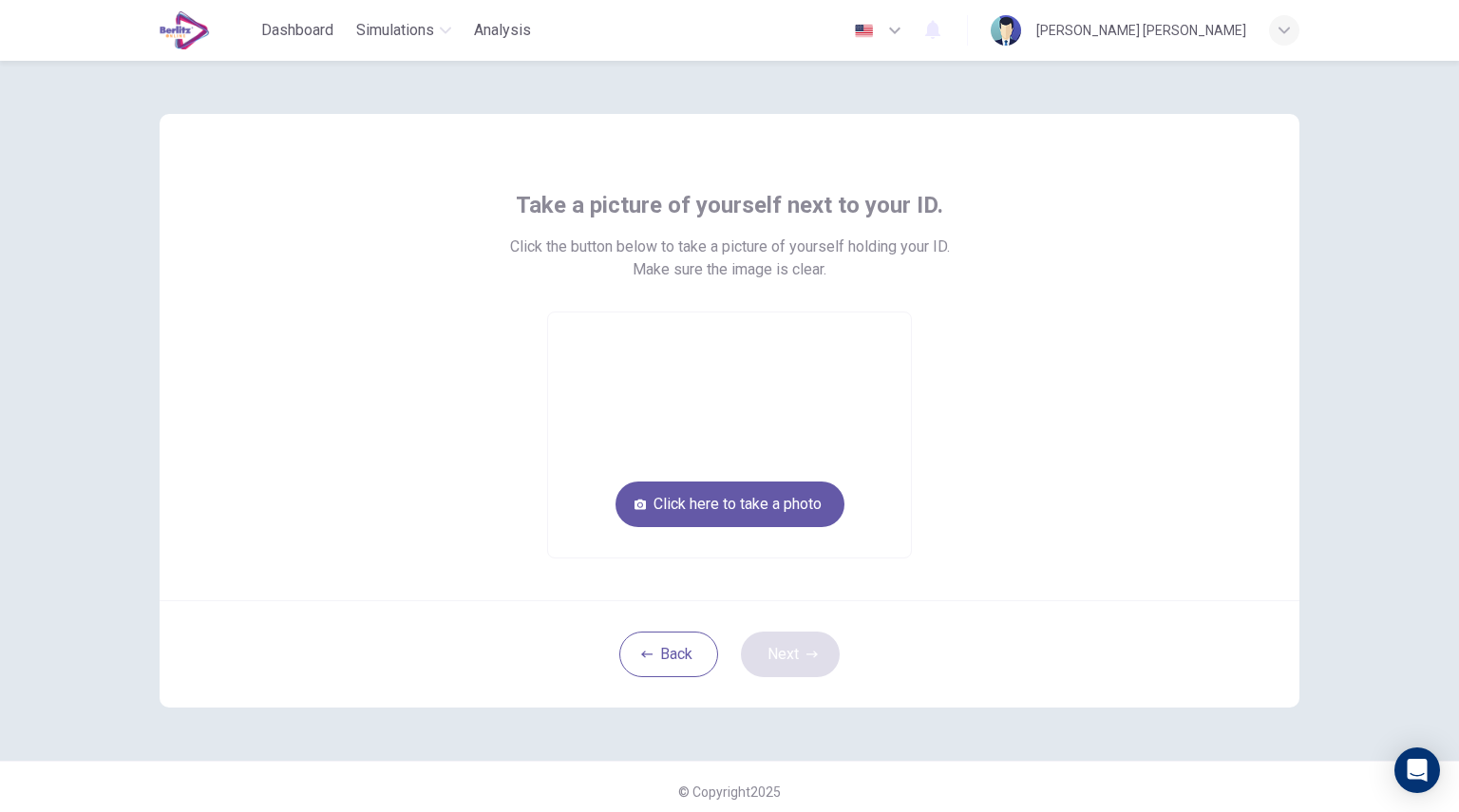 click on "Take a picture of yourself next to your ID. Click the button below to take a picture of yourself holding your ID. Make sure the image is clear. Click here to take a photo Back Next" at bounding box center [730, 410] 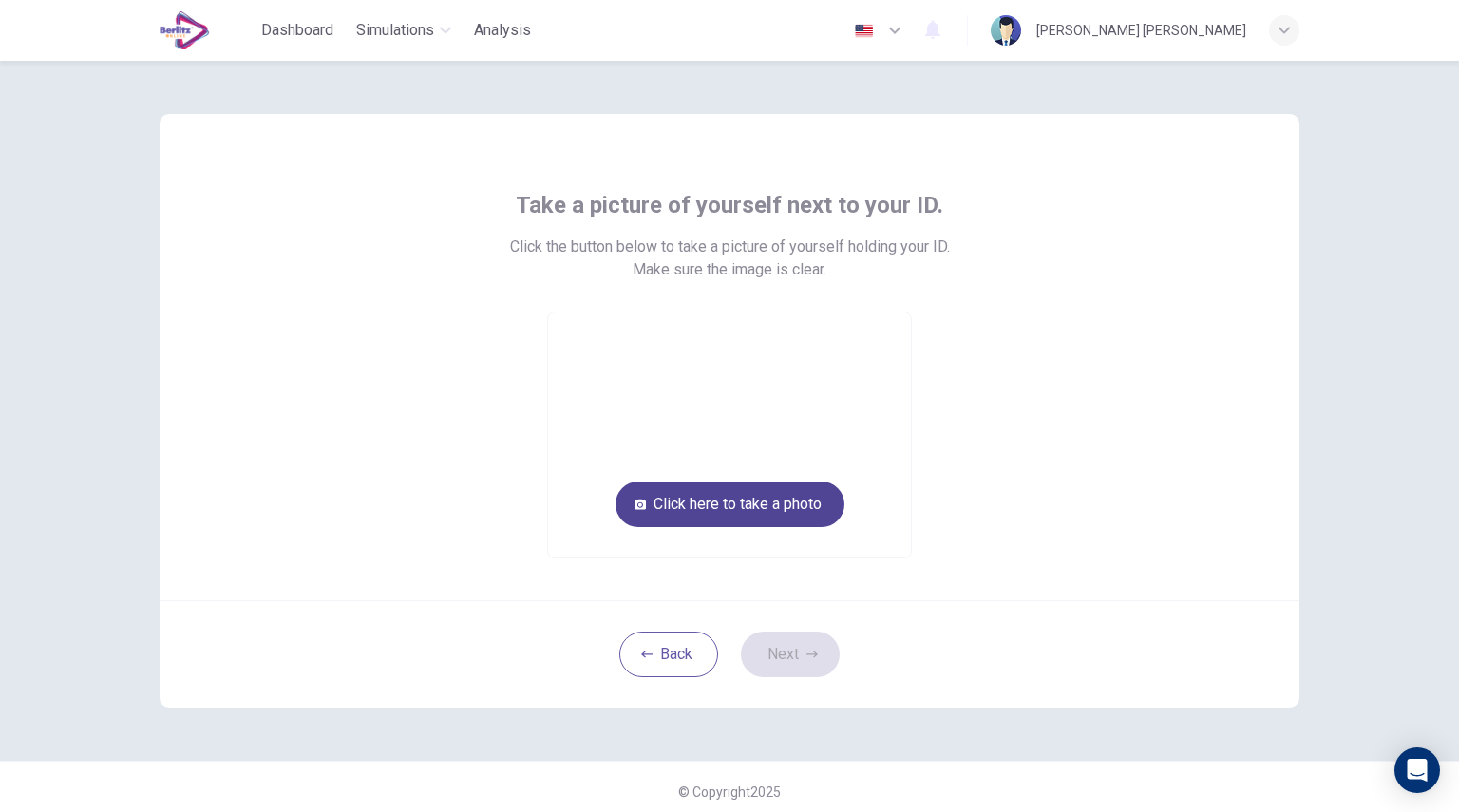 click on "Click here to take a photo" at bounding box center [730, 504] 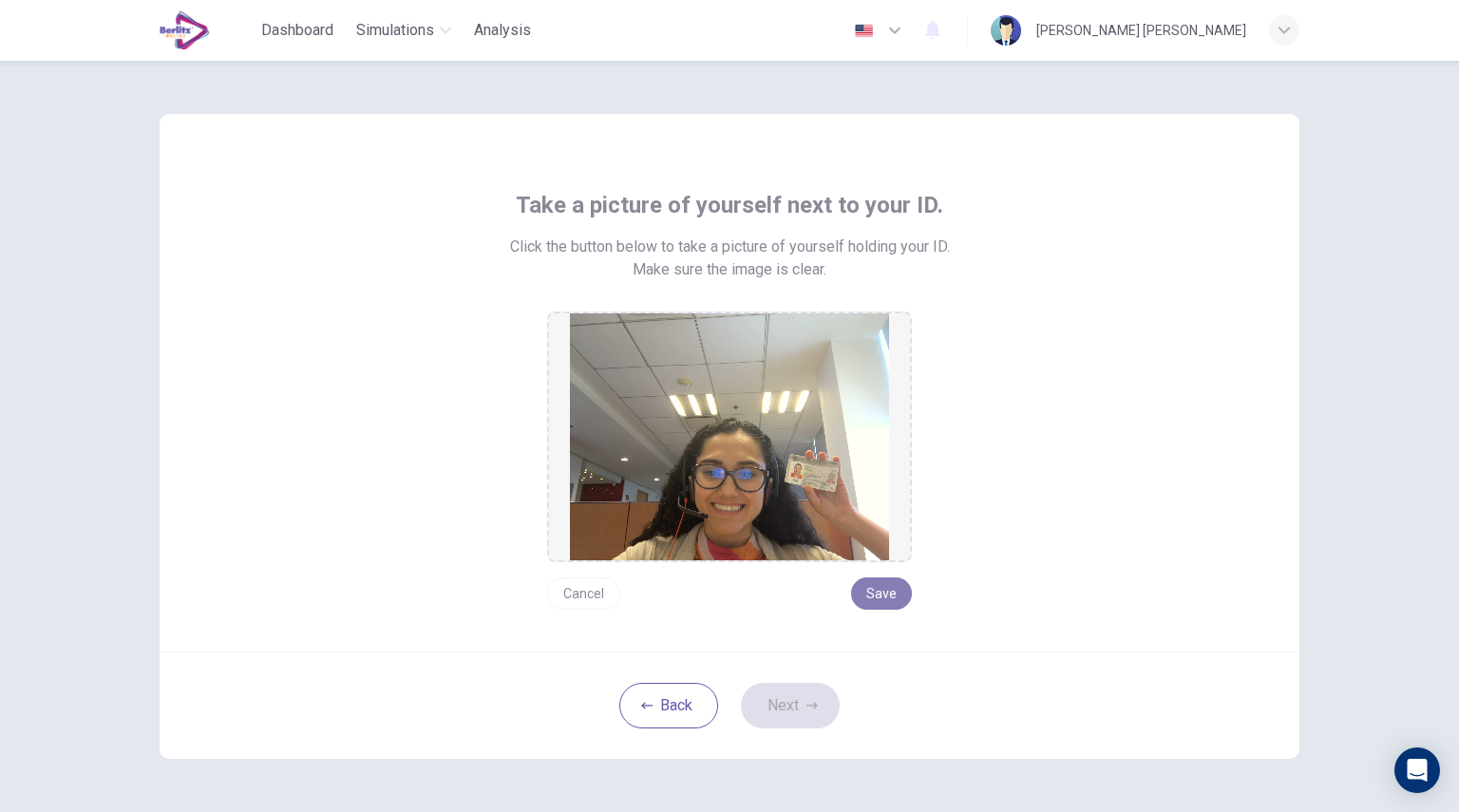 click on "Save" at bounding box center [881, 594] 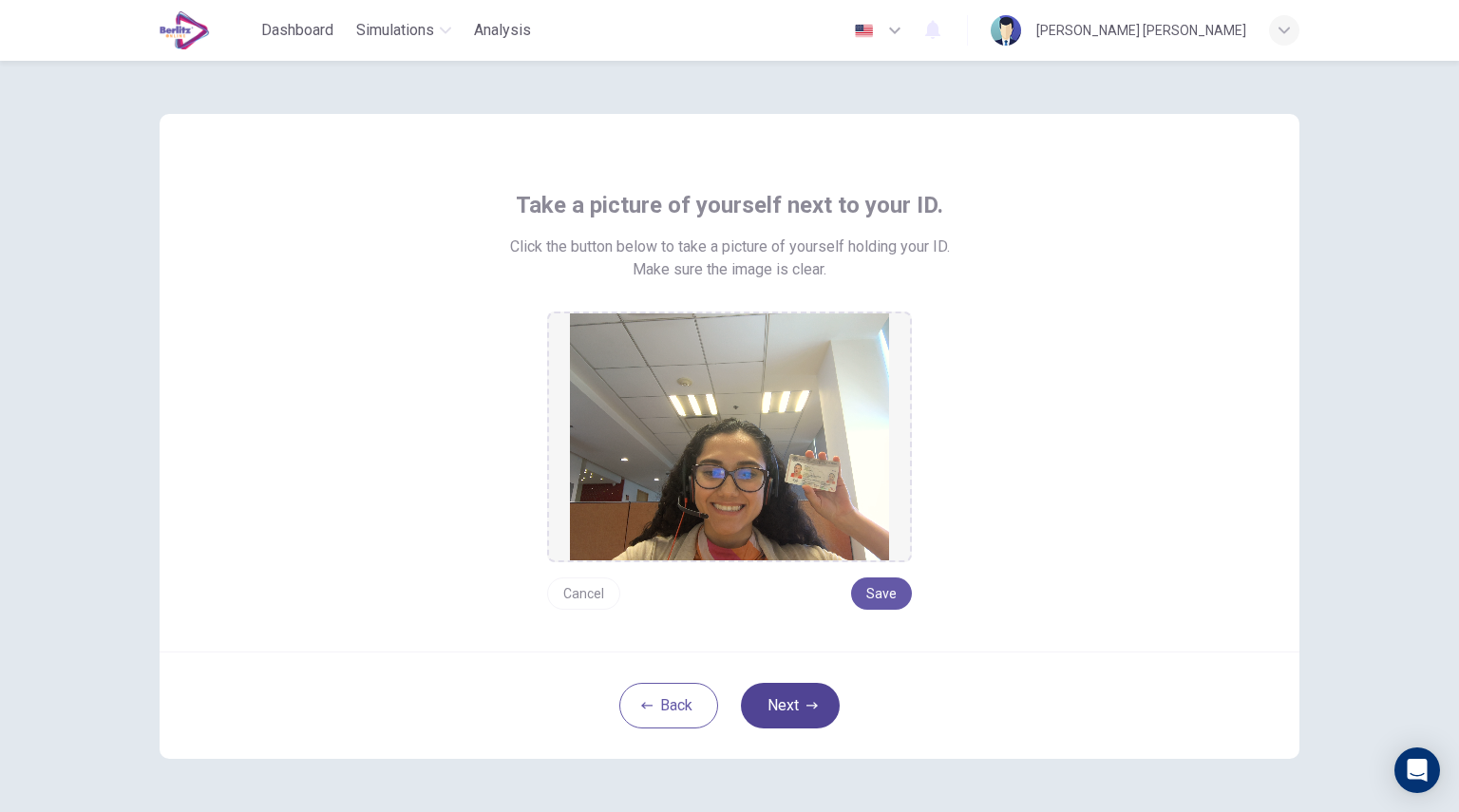 click on "Next" at bounding box center (790, 706) 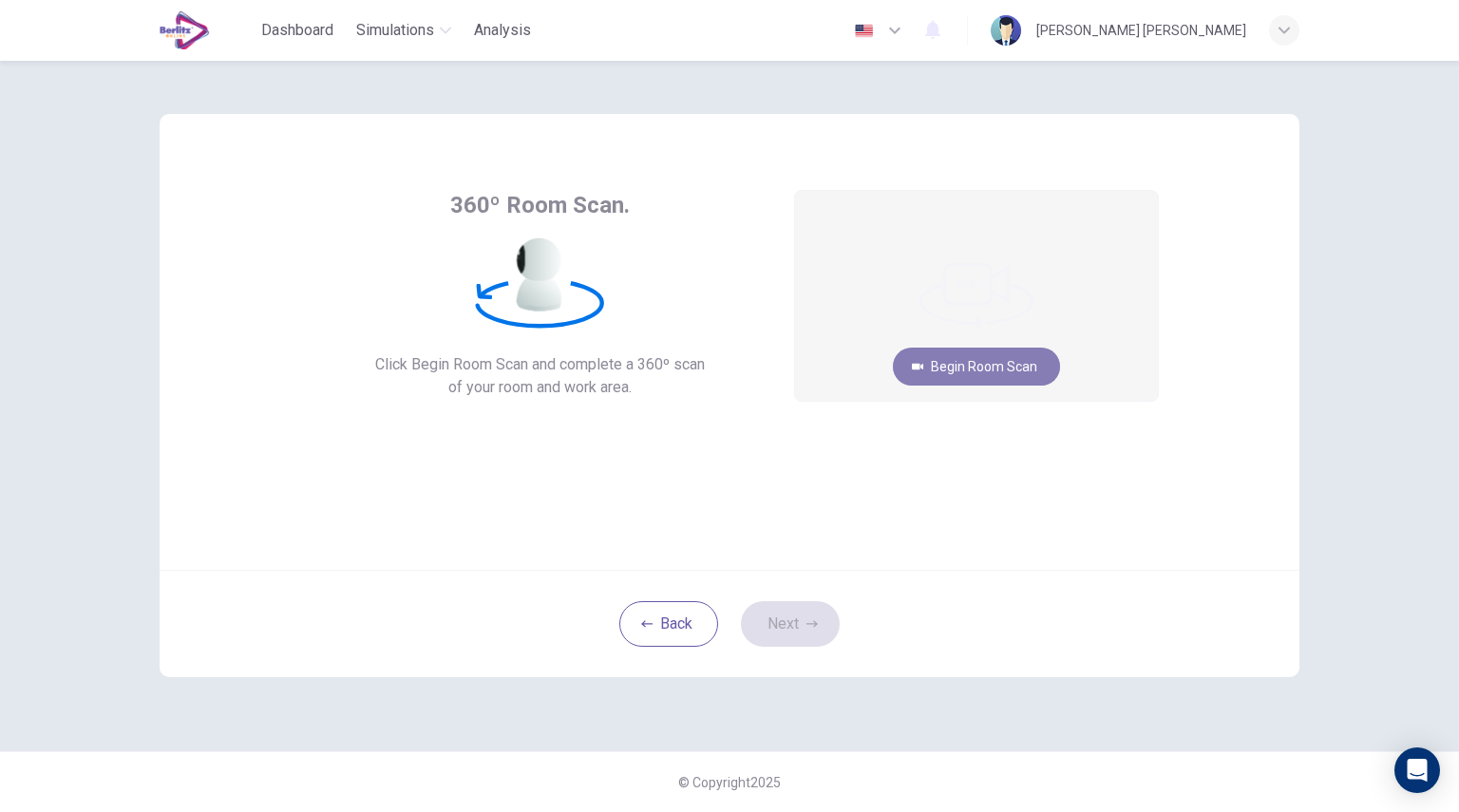click on "Begin Room Scan" at bounding box center [976, 367] 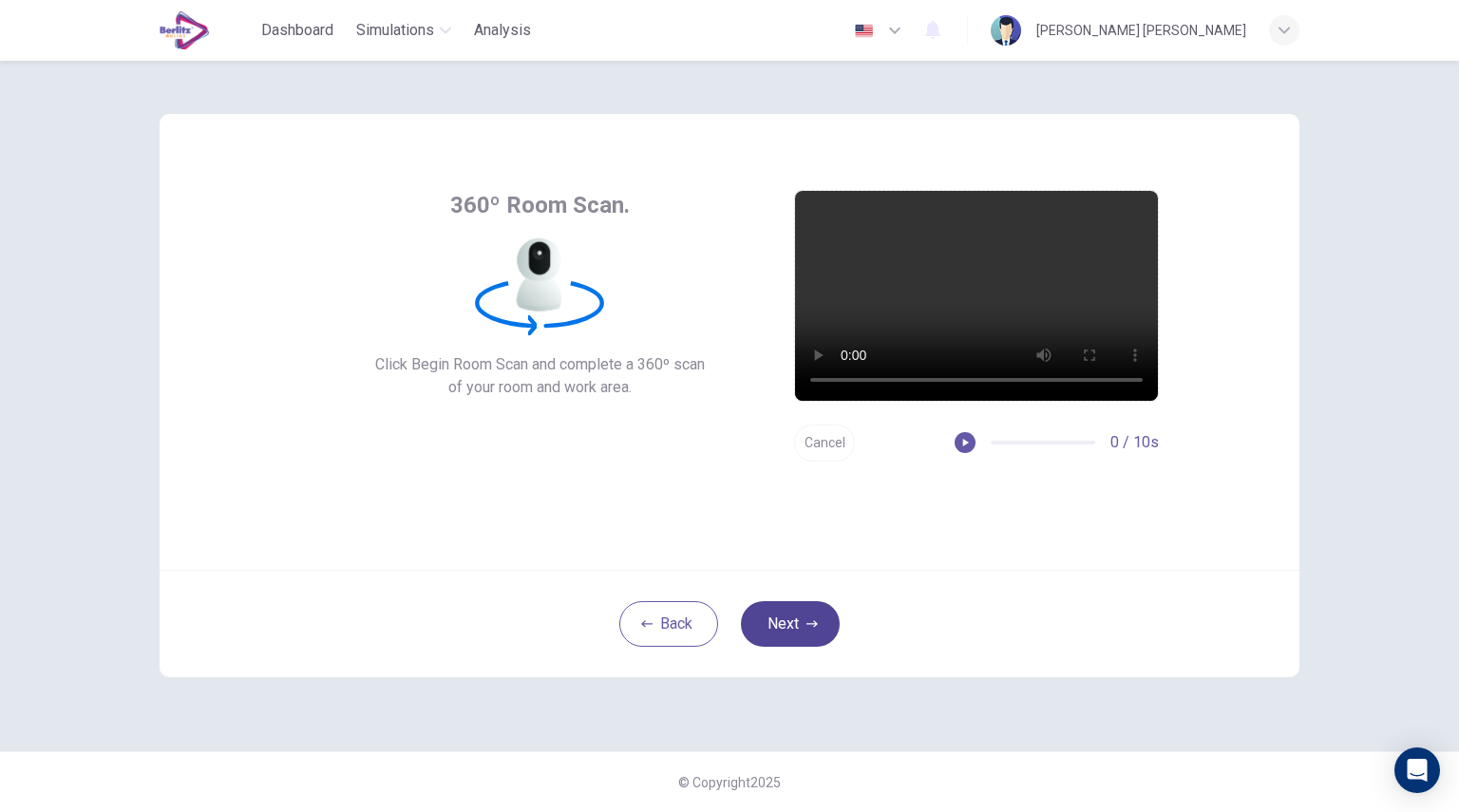 click on "Next" at bounding box center (790, 624) 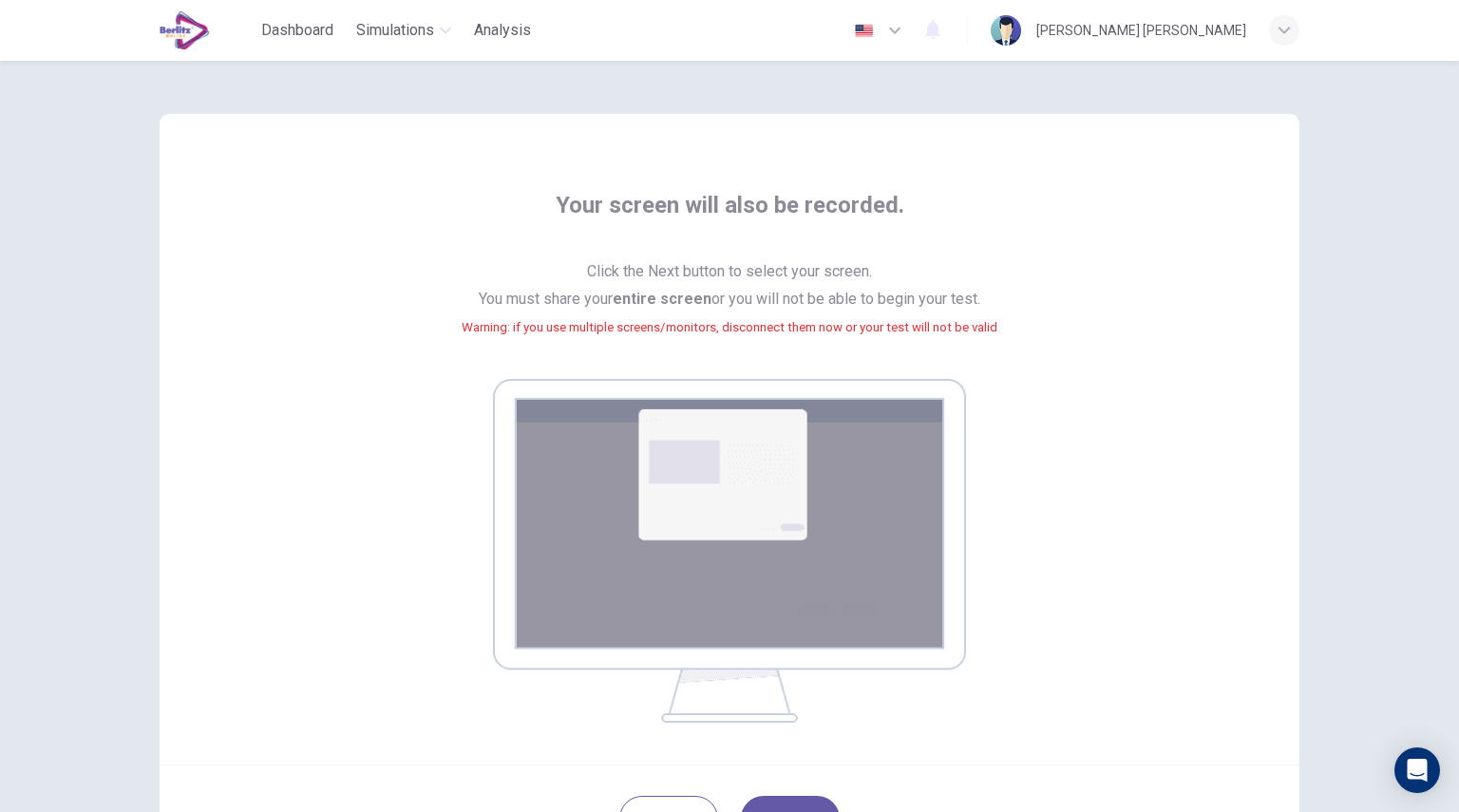 scroll, scrollTop: 174, scrollLeft: 0, axis: vertical 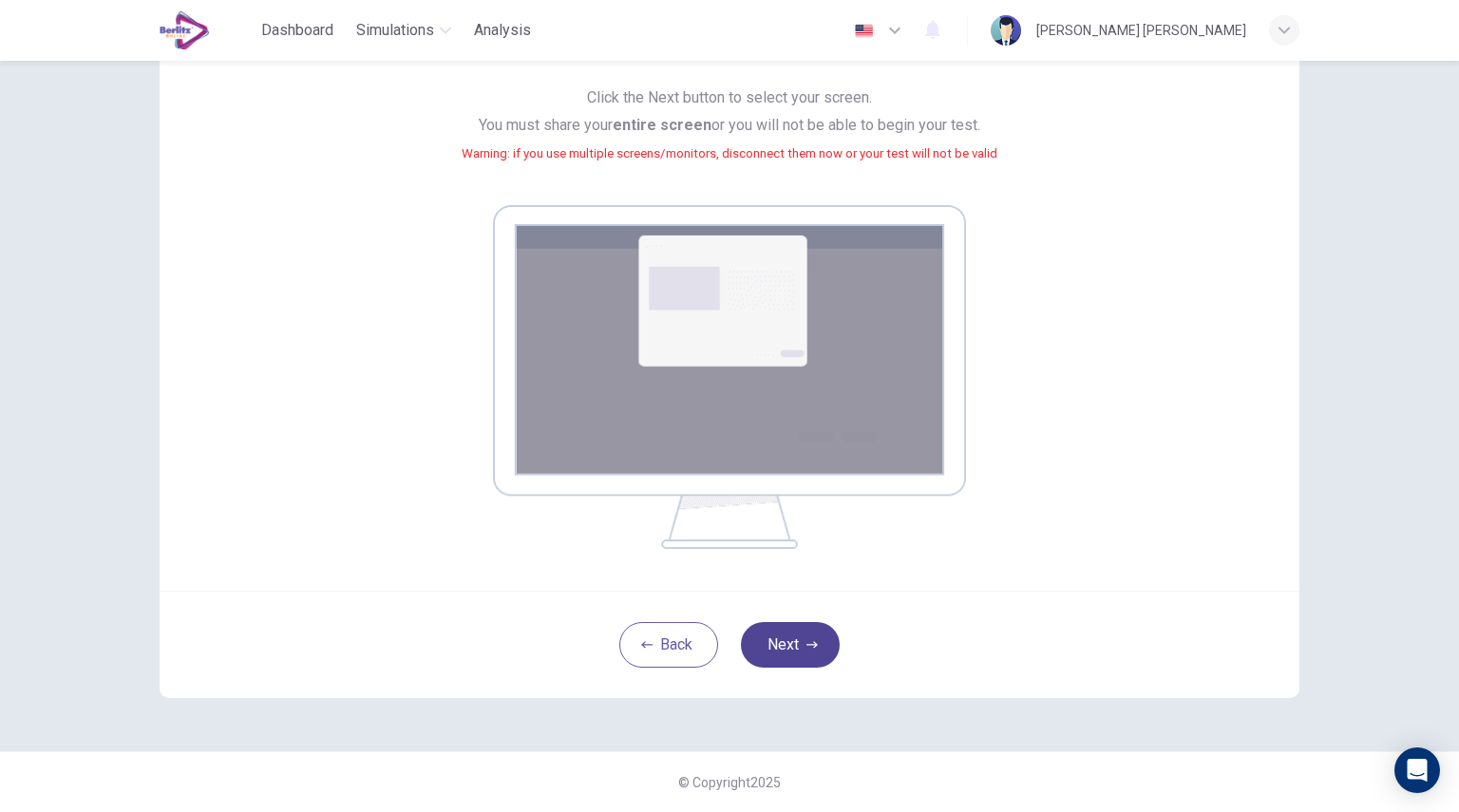 click 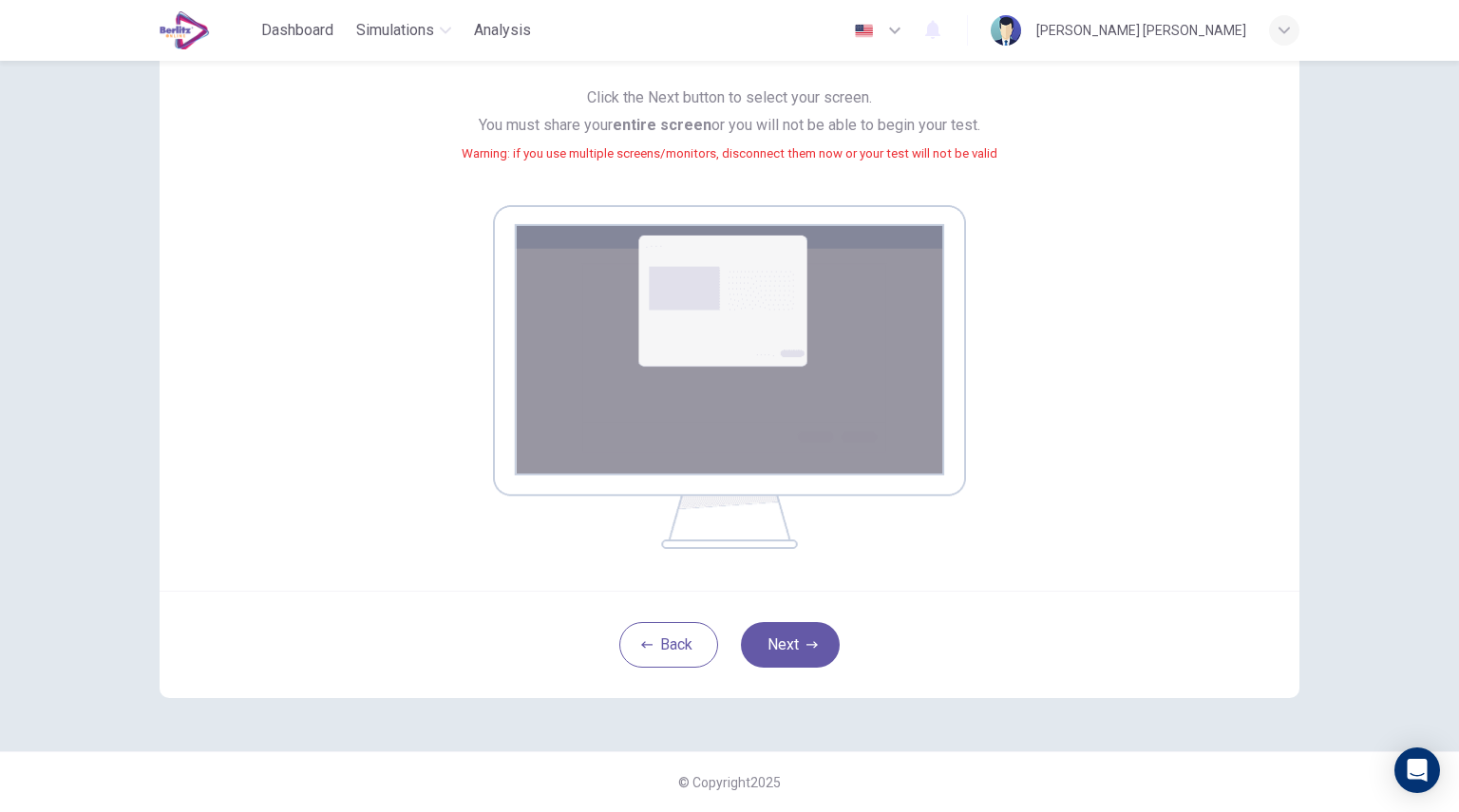 scroll, scrollTop: 0, scrollLeft: 0, axis: both 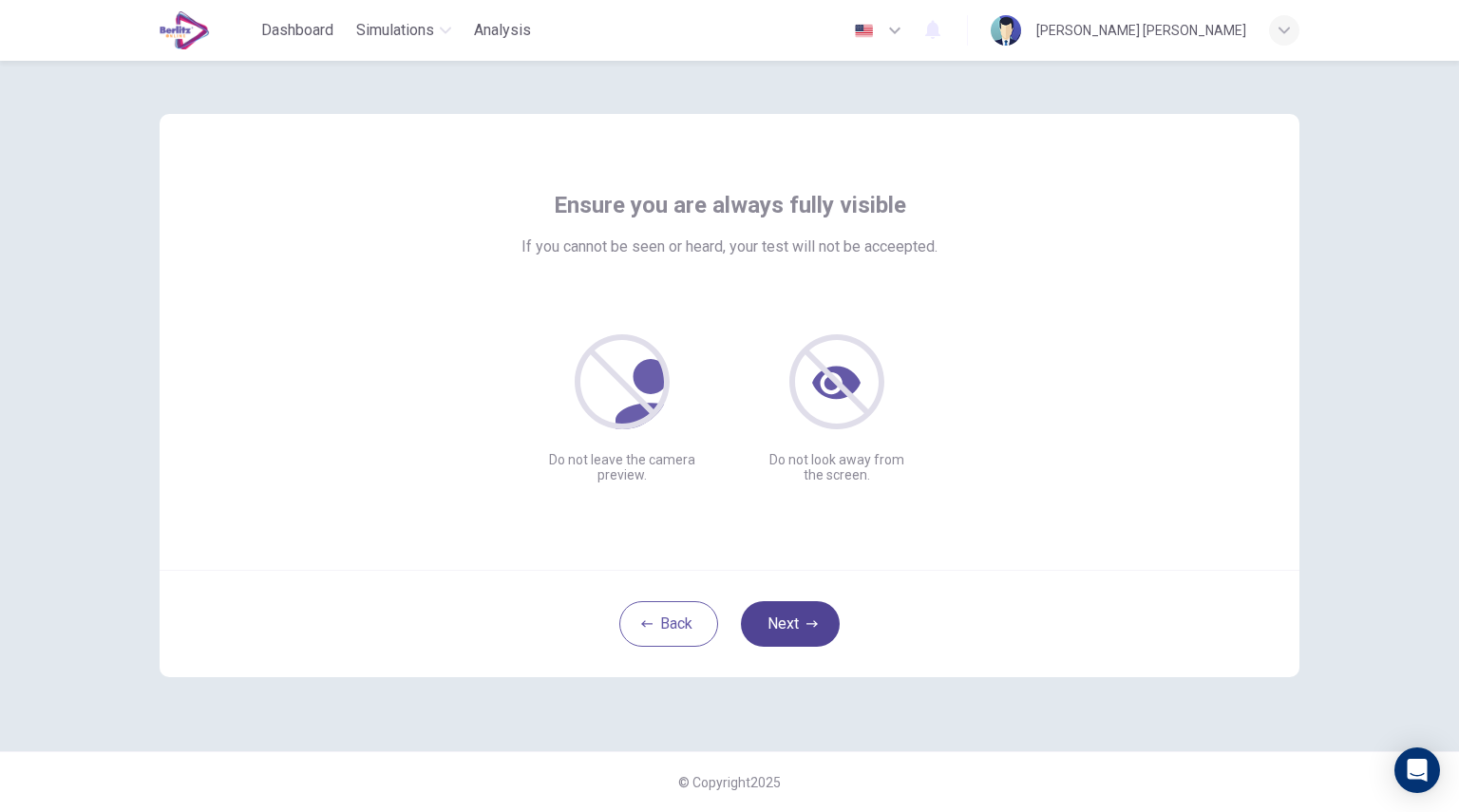 click 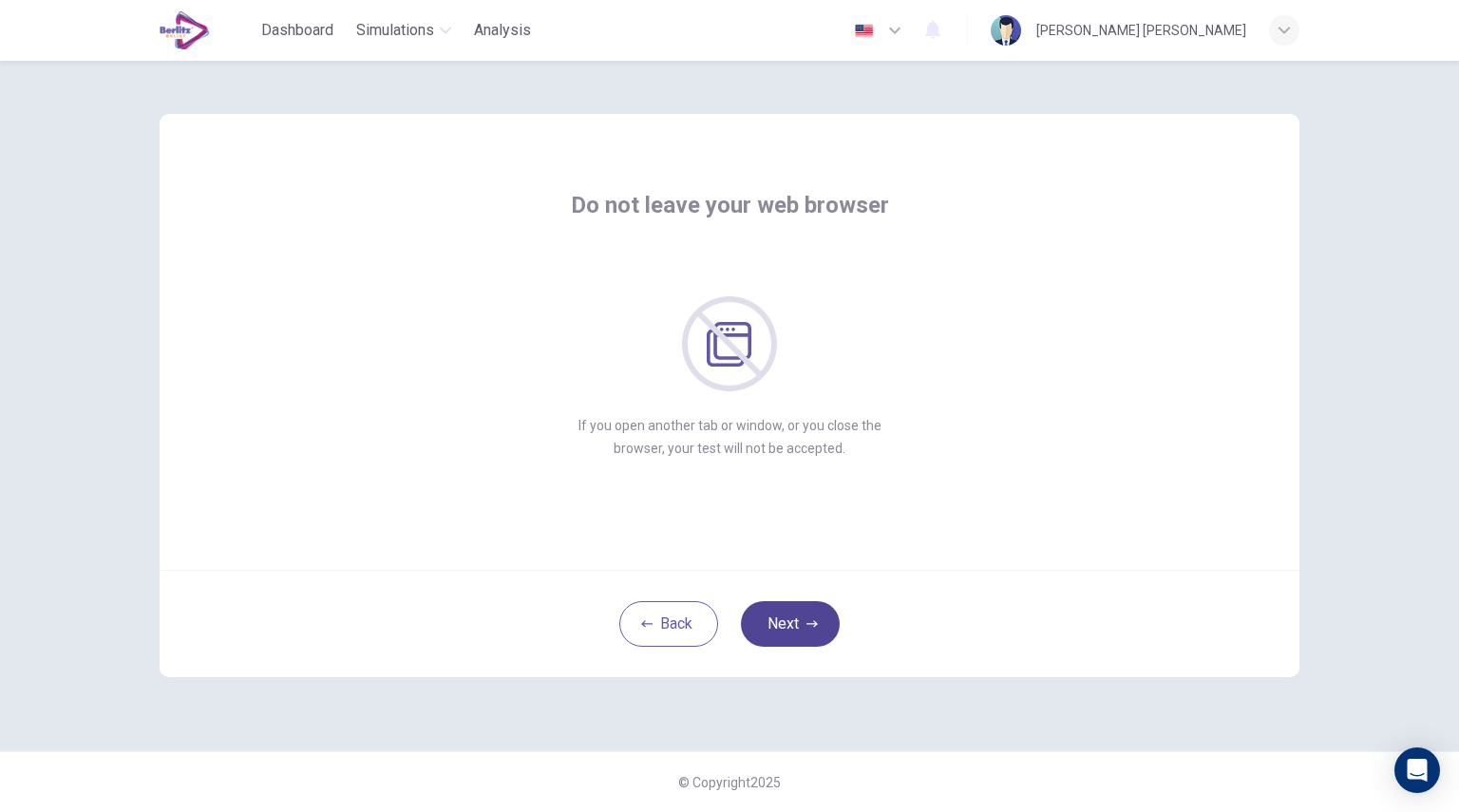 click on "Next" at bounding box center (790, 624) 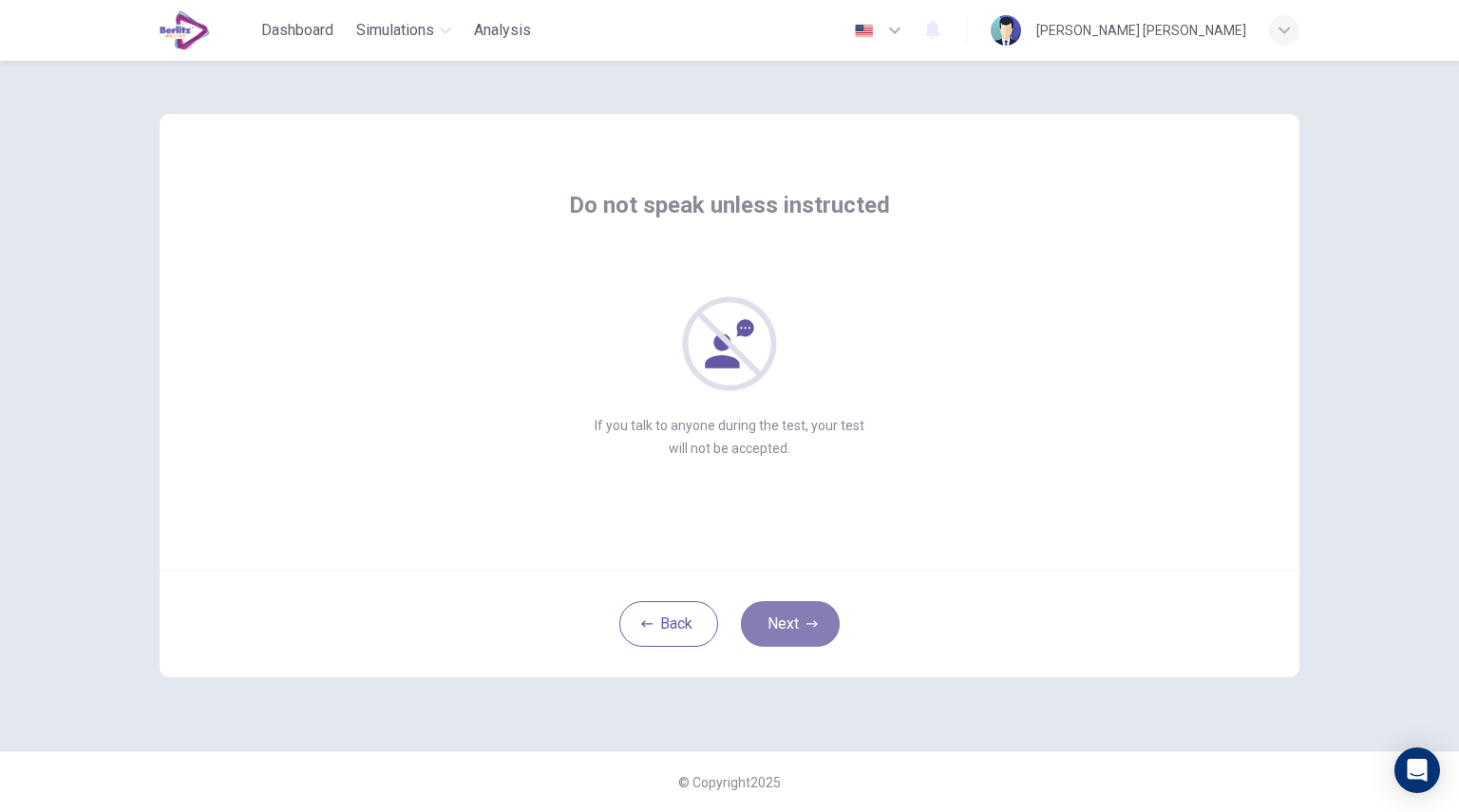 click 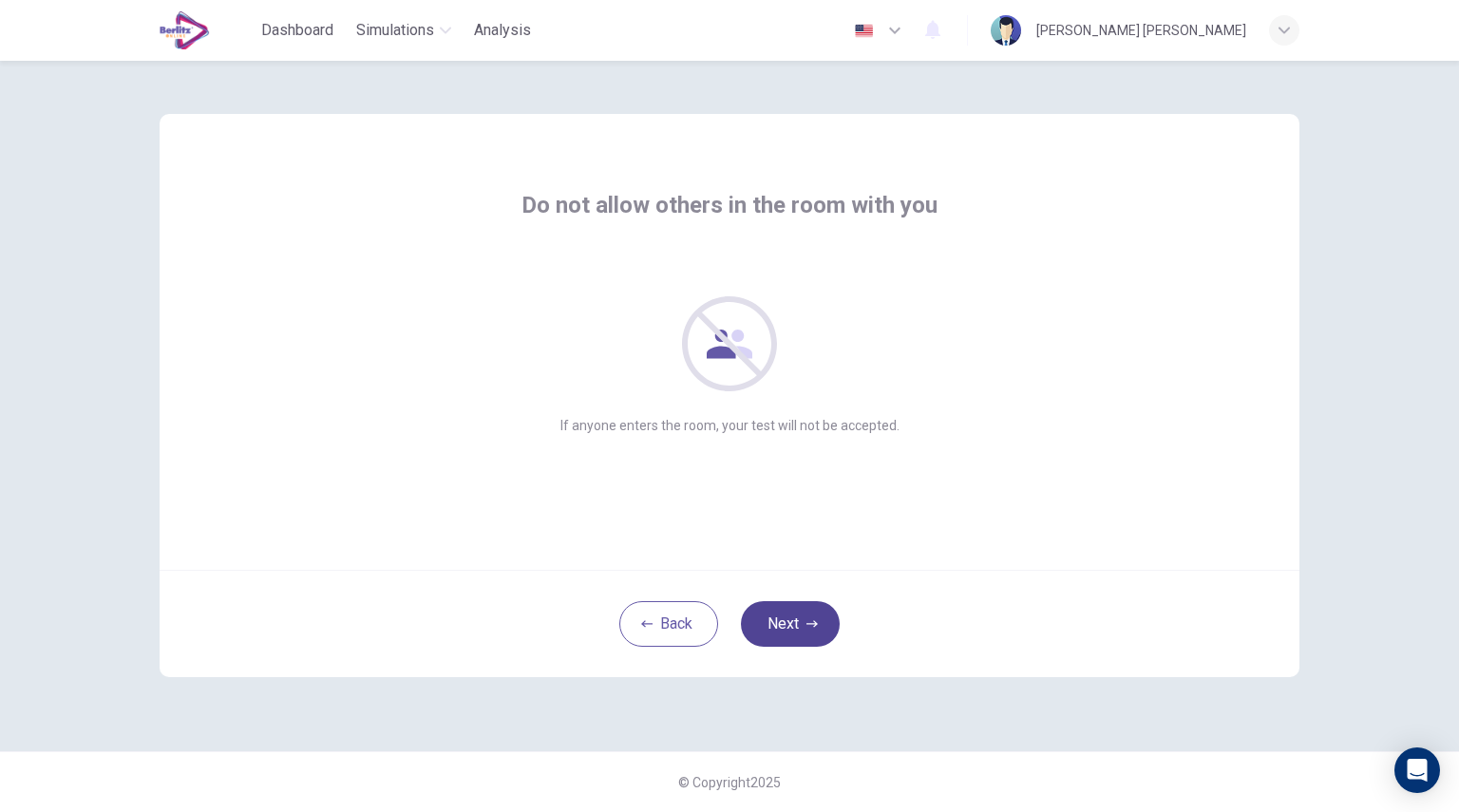 click 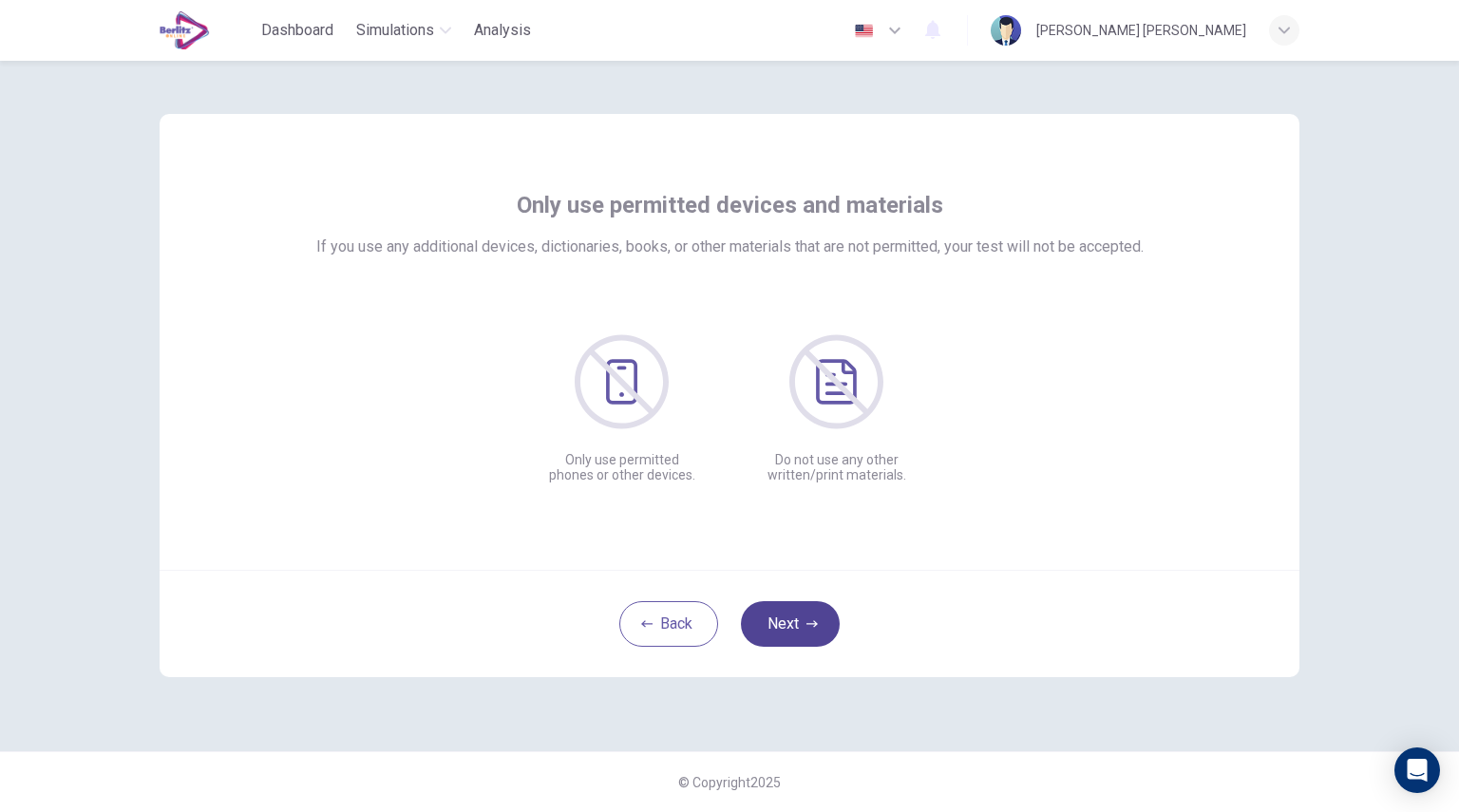 click on "Next" at bounding box center [790, 624] 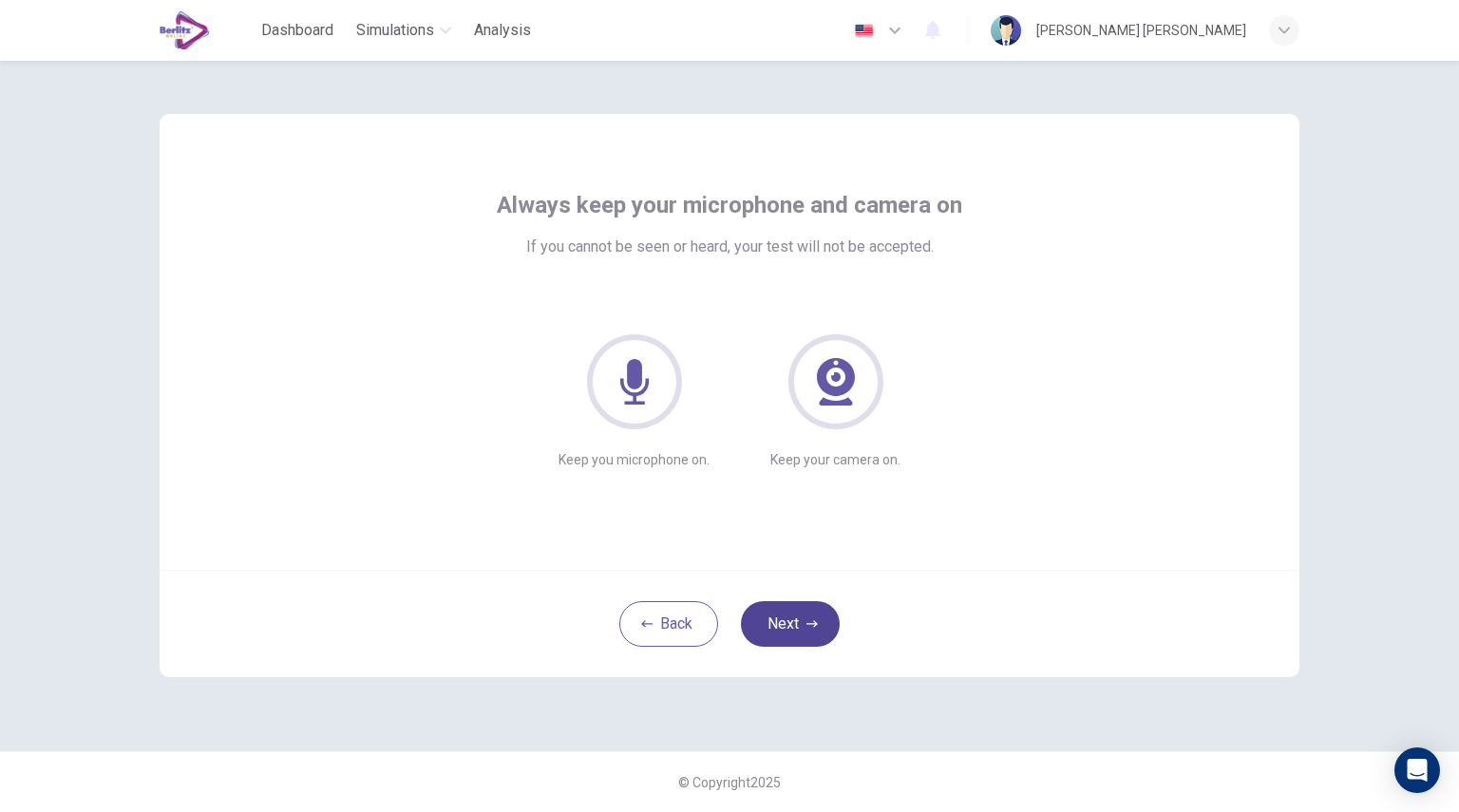 click on "Next" at bounding box center [790, 624] 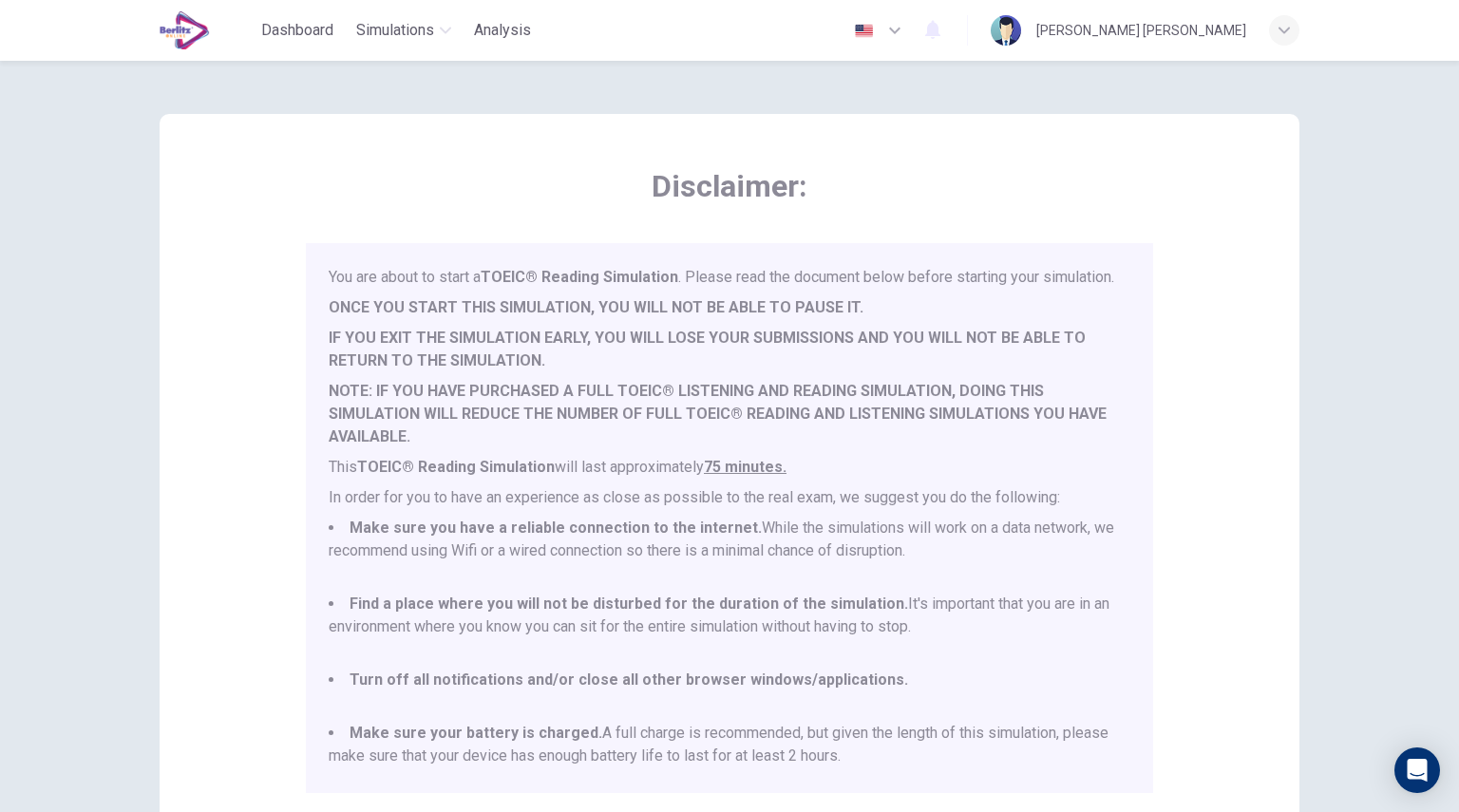 scroll, scrollTop: 49, scrollLeft: 0, axis: vertical 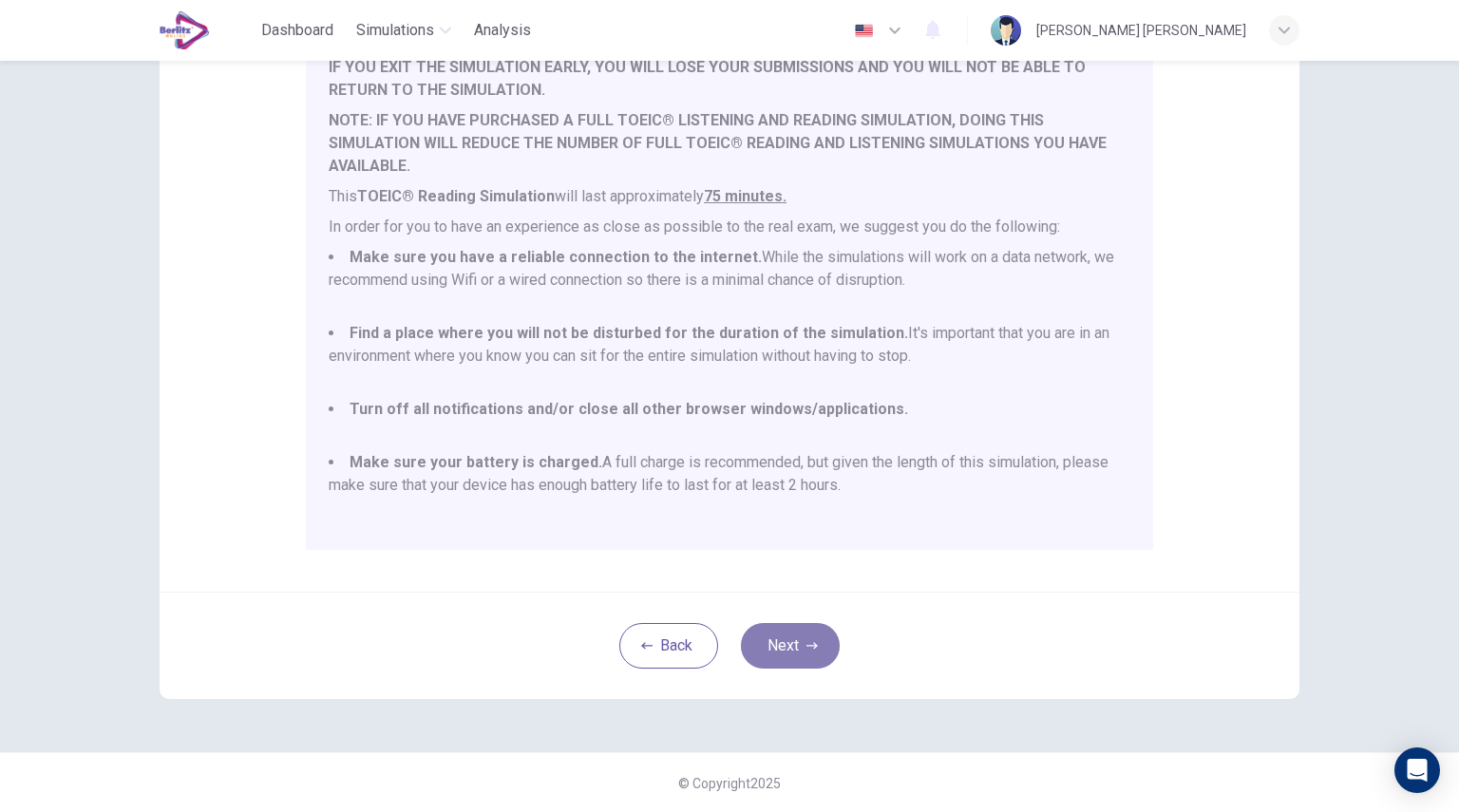 click on "Next" at bounding box center [790, 646] 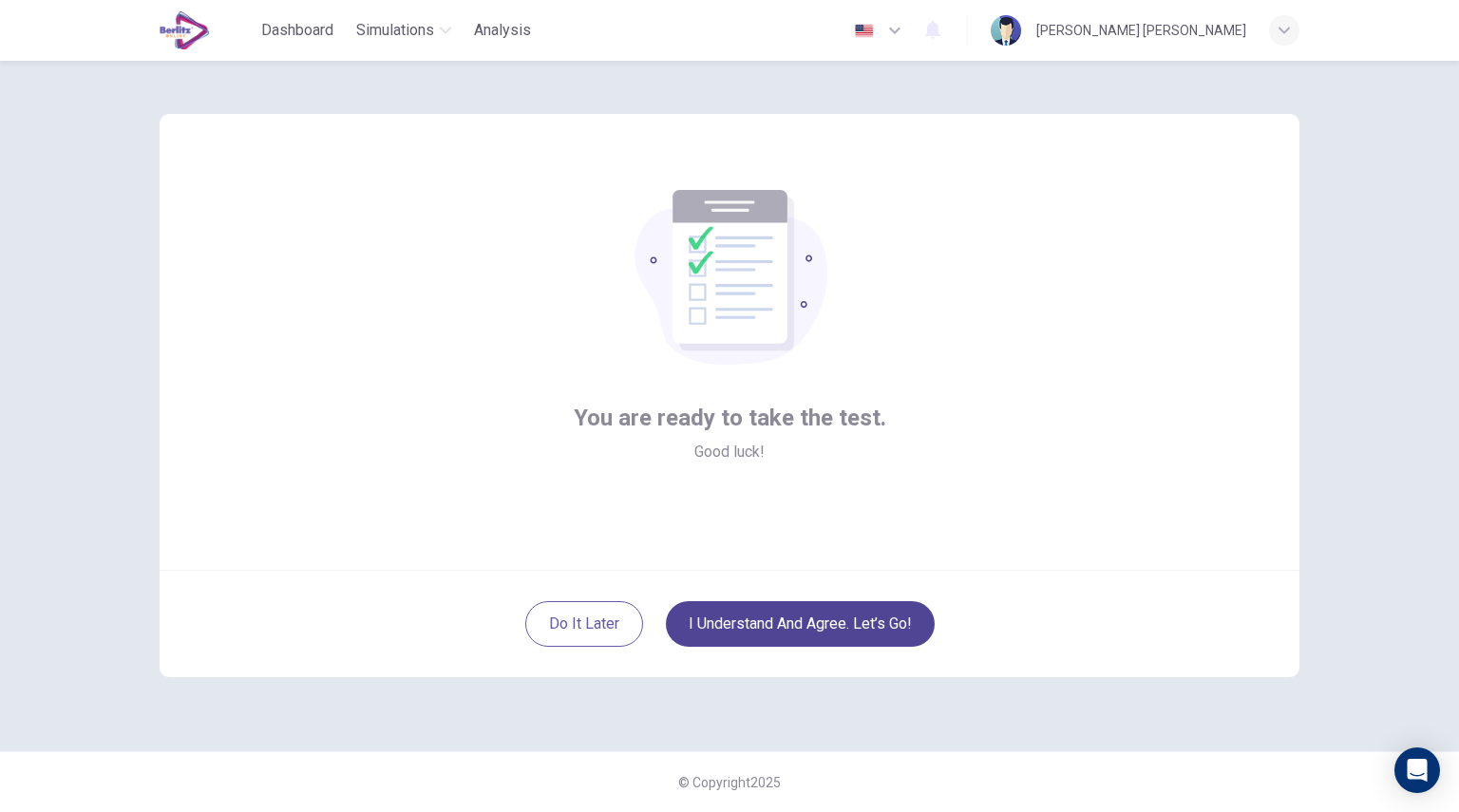click on "I understand and agree. Let’s go!" at bounding box center (800, 624) 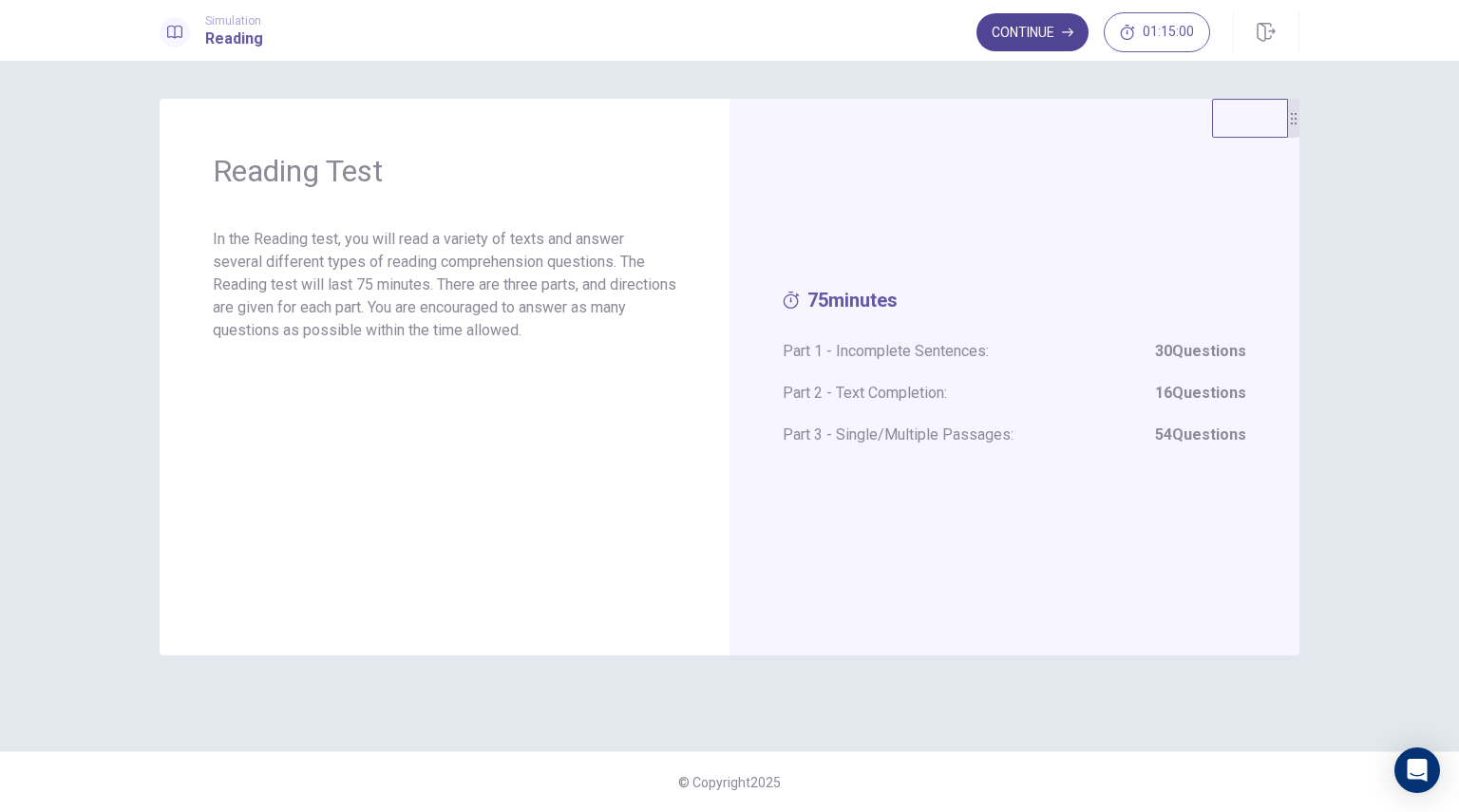 click on "Continue" at bounding box center (1033, 32) 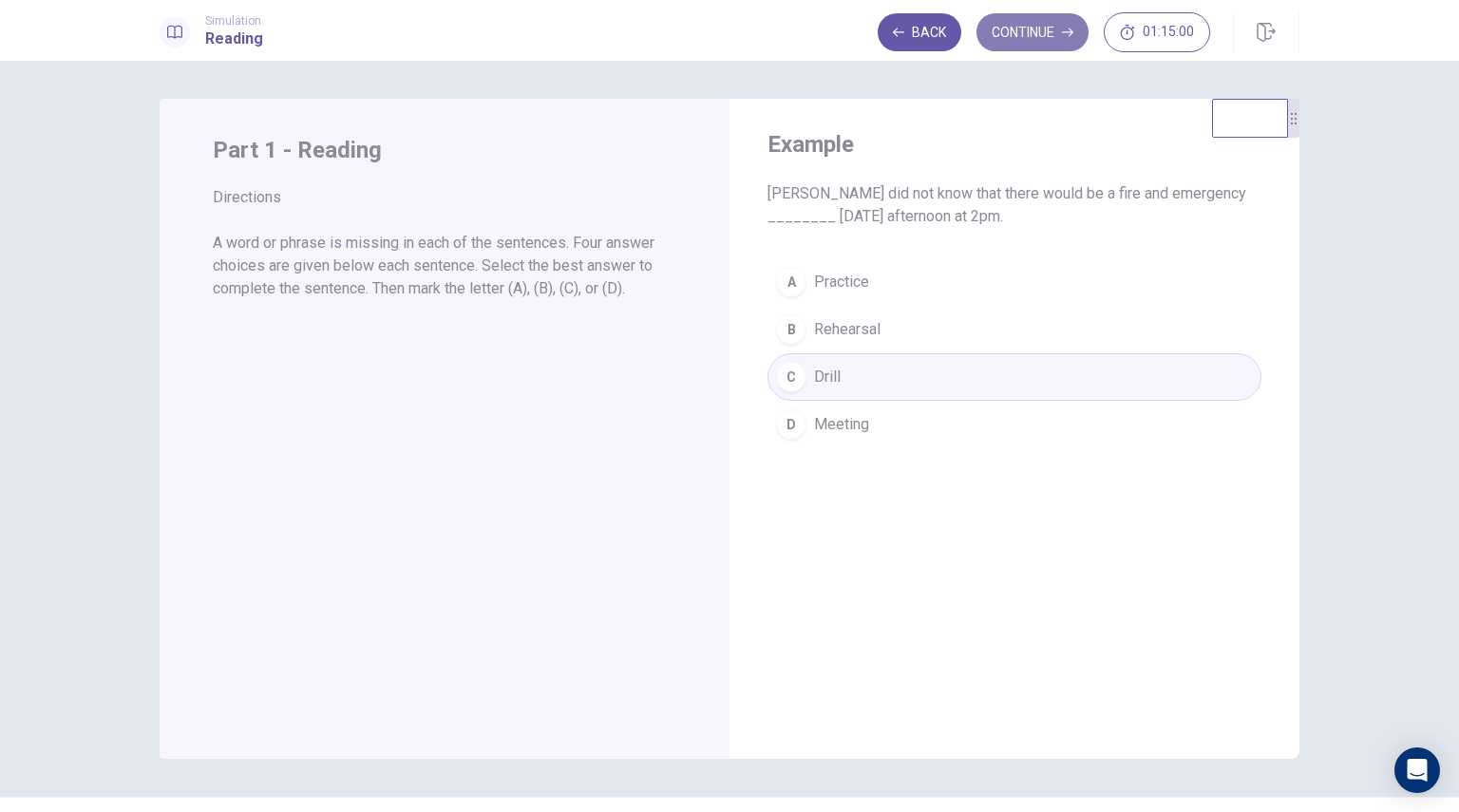 click on "Continue" at bounding box center [1033, 32] 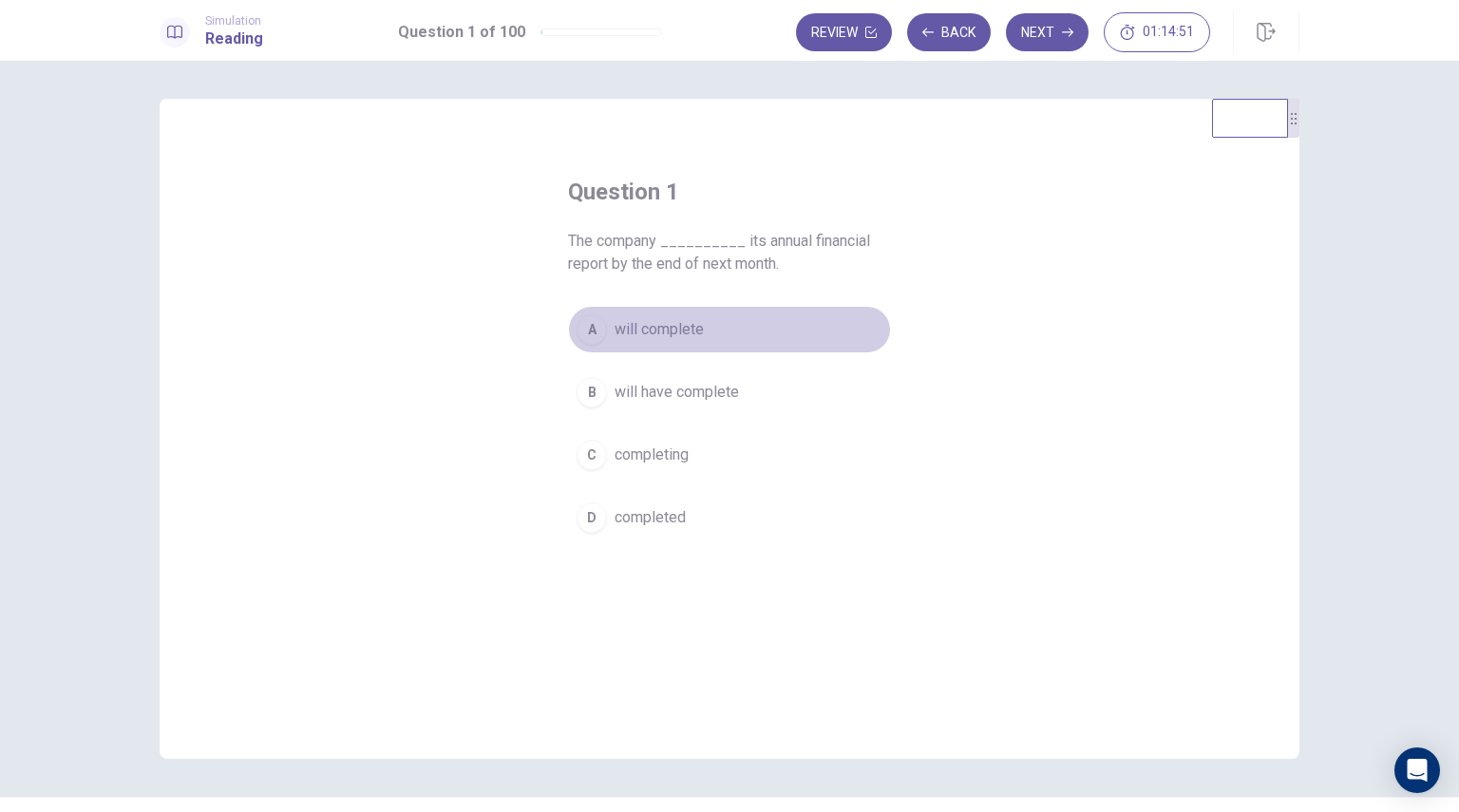 click on "will complete" at bounding box center [659, 330] 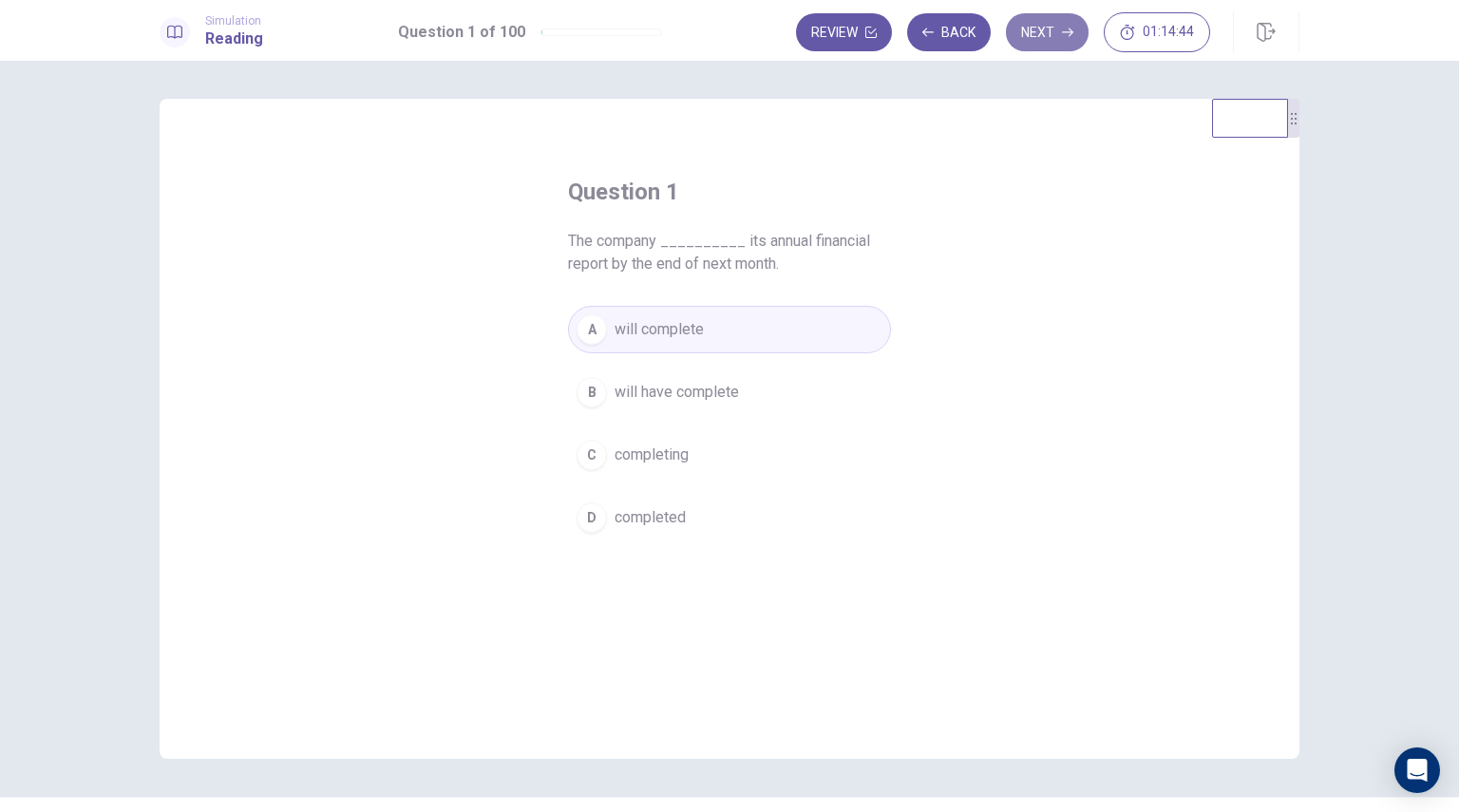 click on "Next" at bounding box center (1047, 32) 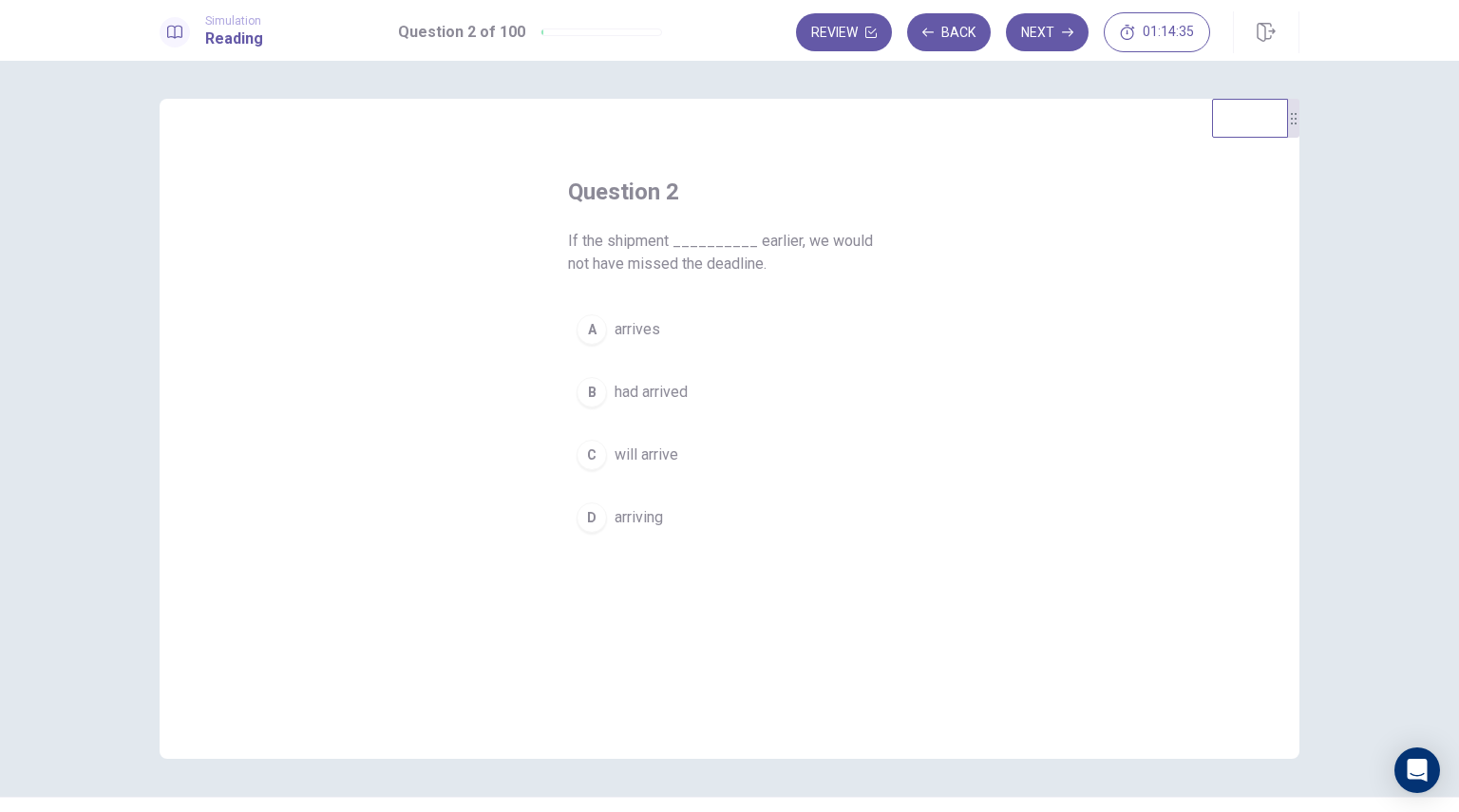 click on "A arrives" at bounding box center [730, 330] 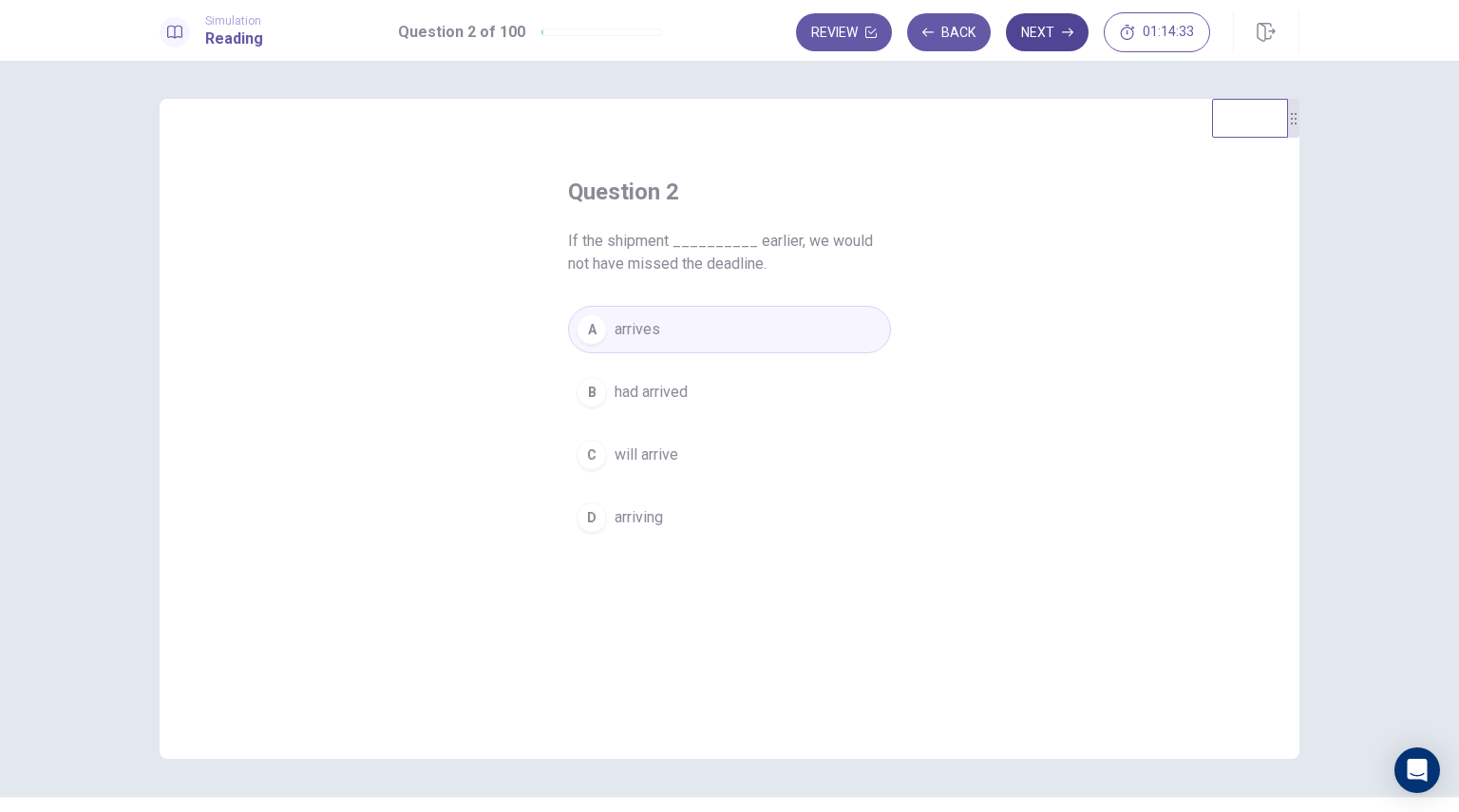 click on "Next" at bounding box center (1047, 32) 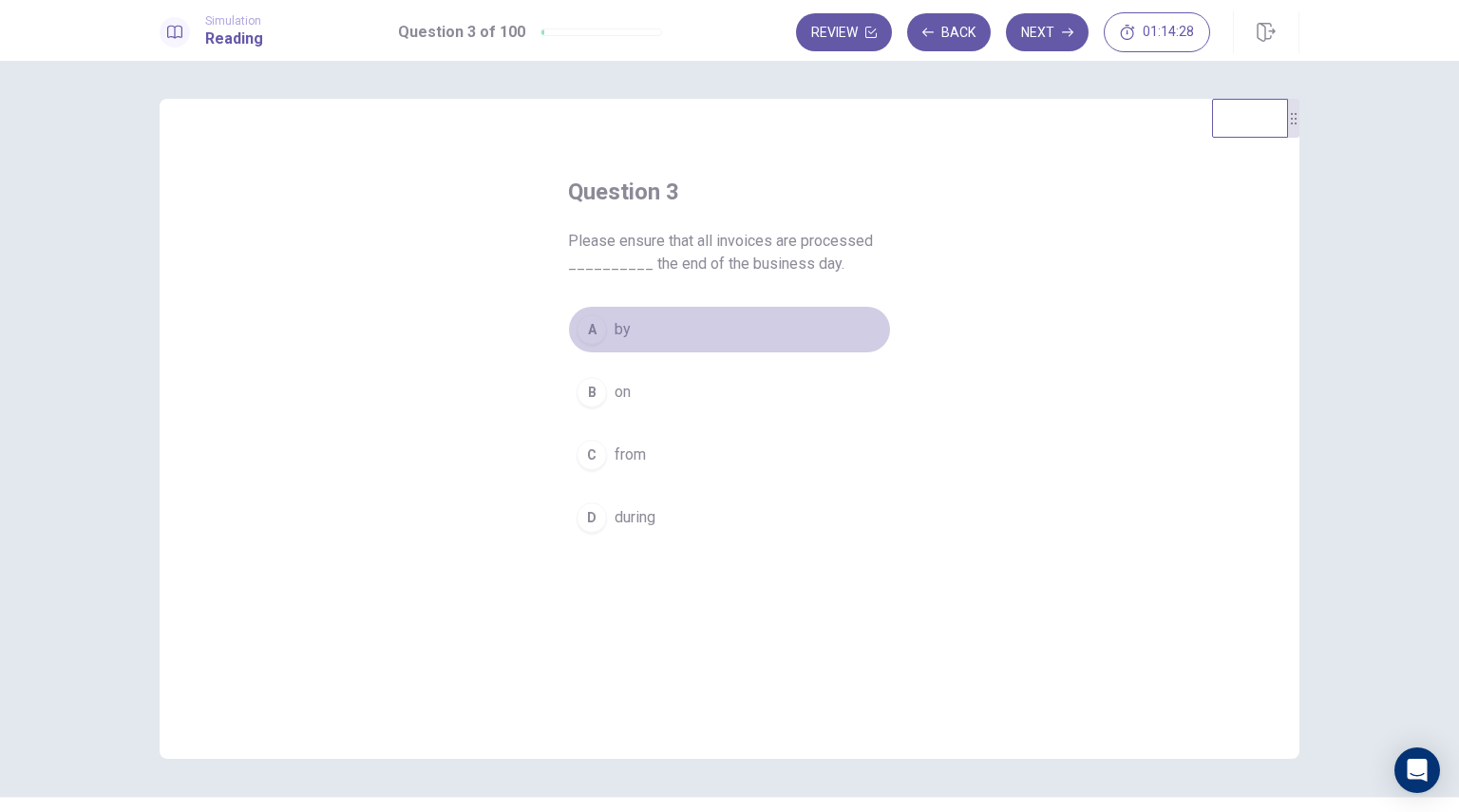 click on "A by" at bounding box center [730, 330] 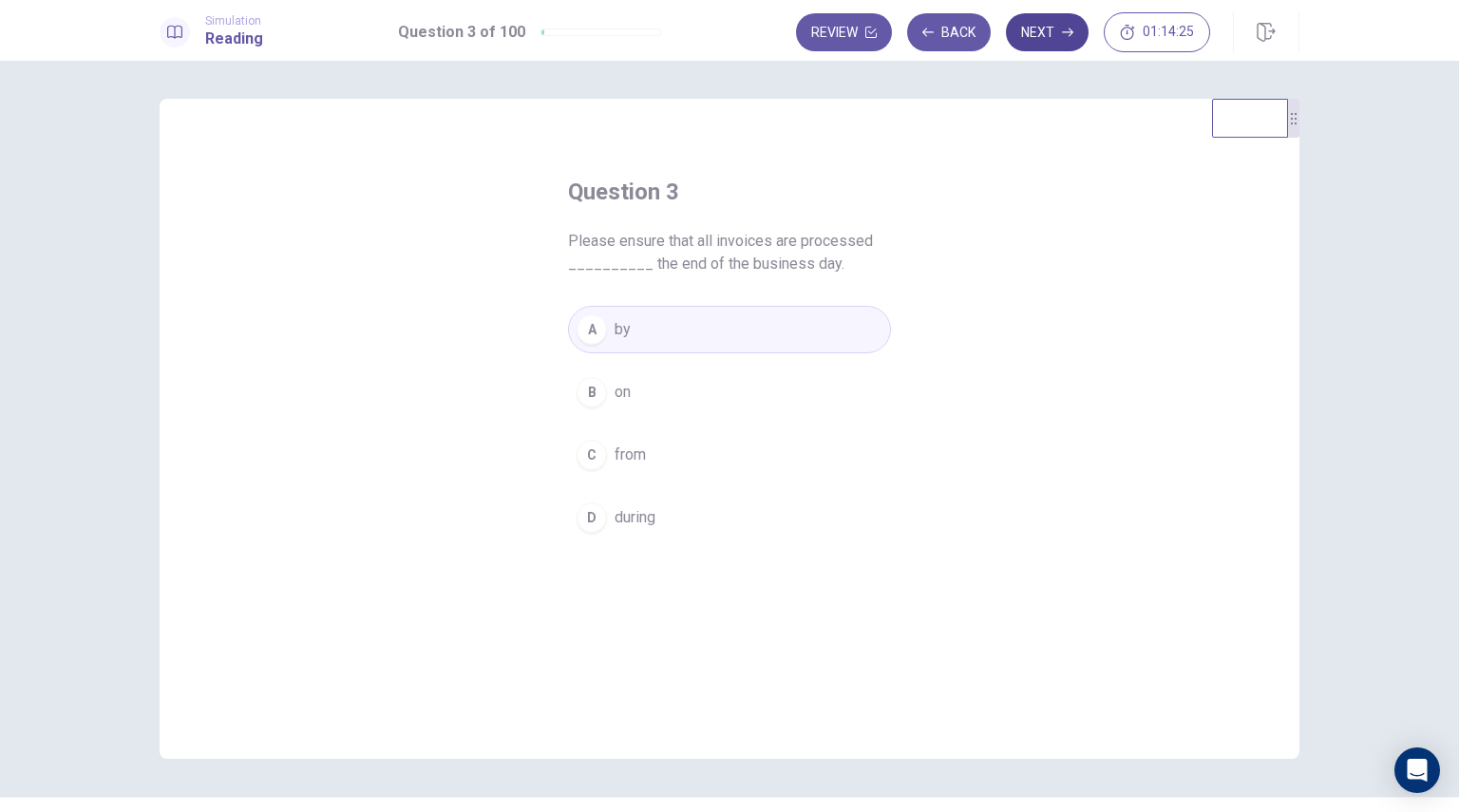 click on "Next" at bounding box center (1047, 32) 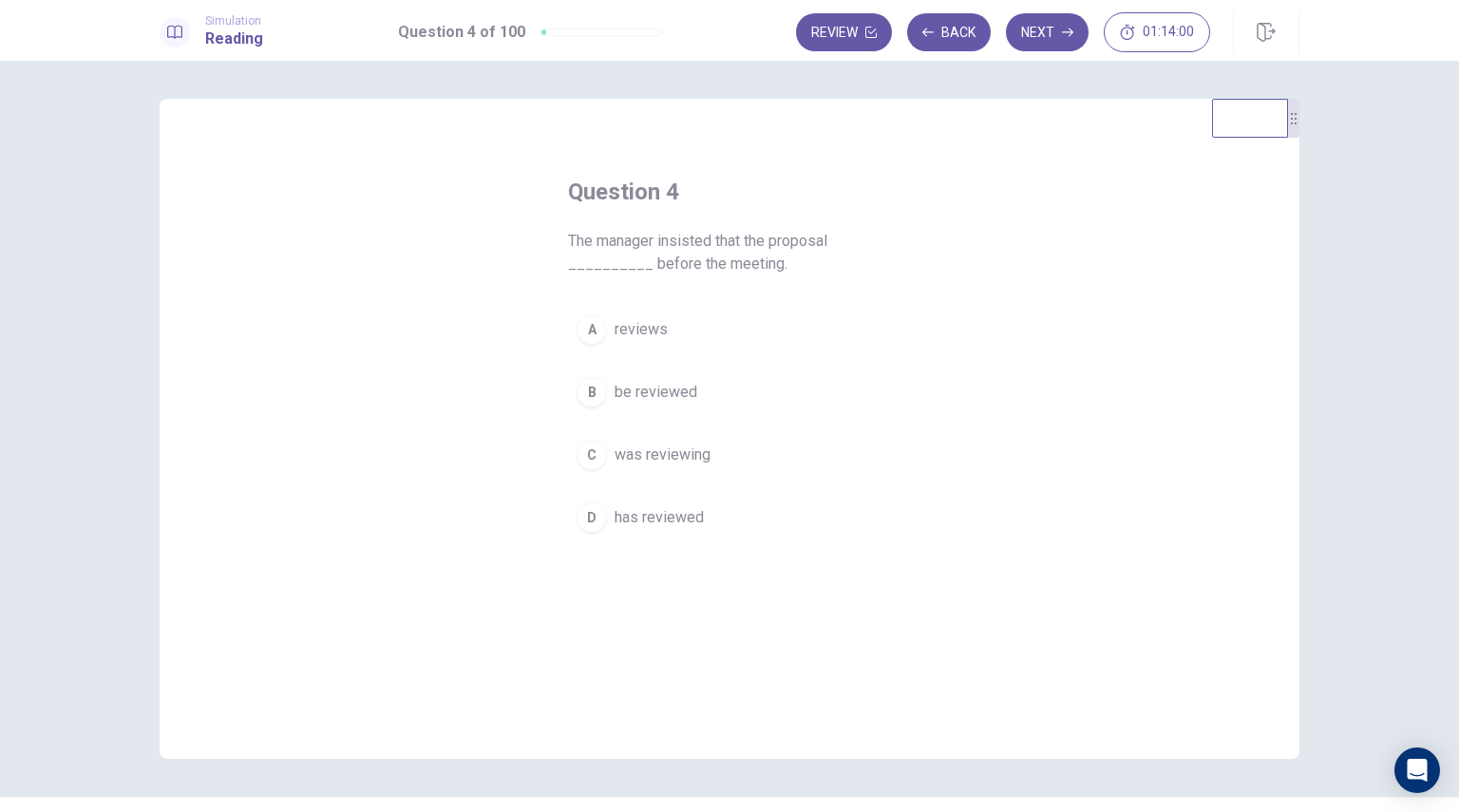 click on "B be reviewed" at bounding box center [730, 392] 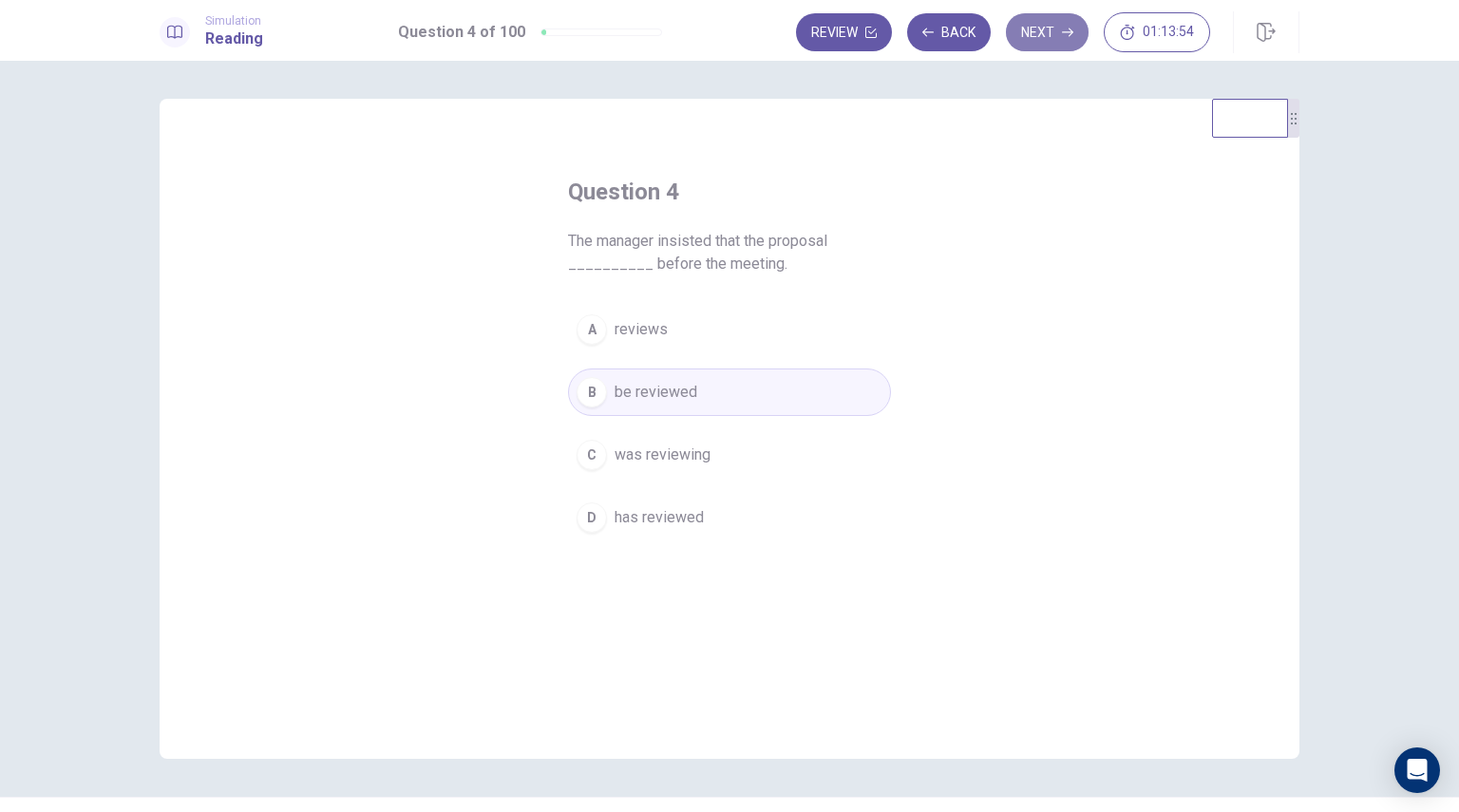 click on "Next" at bounding box center (1047, 32) 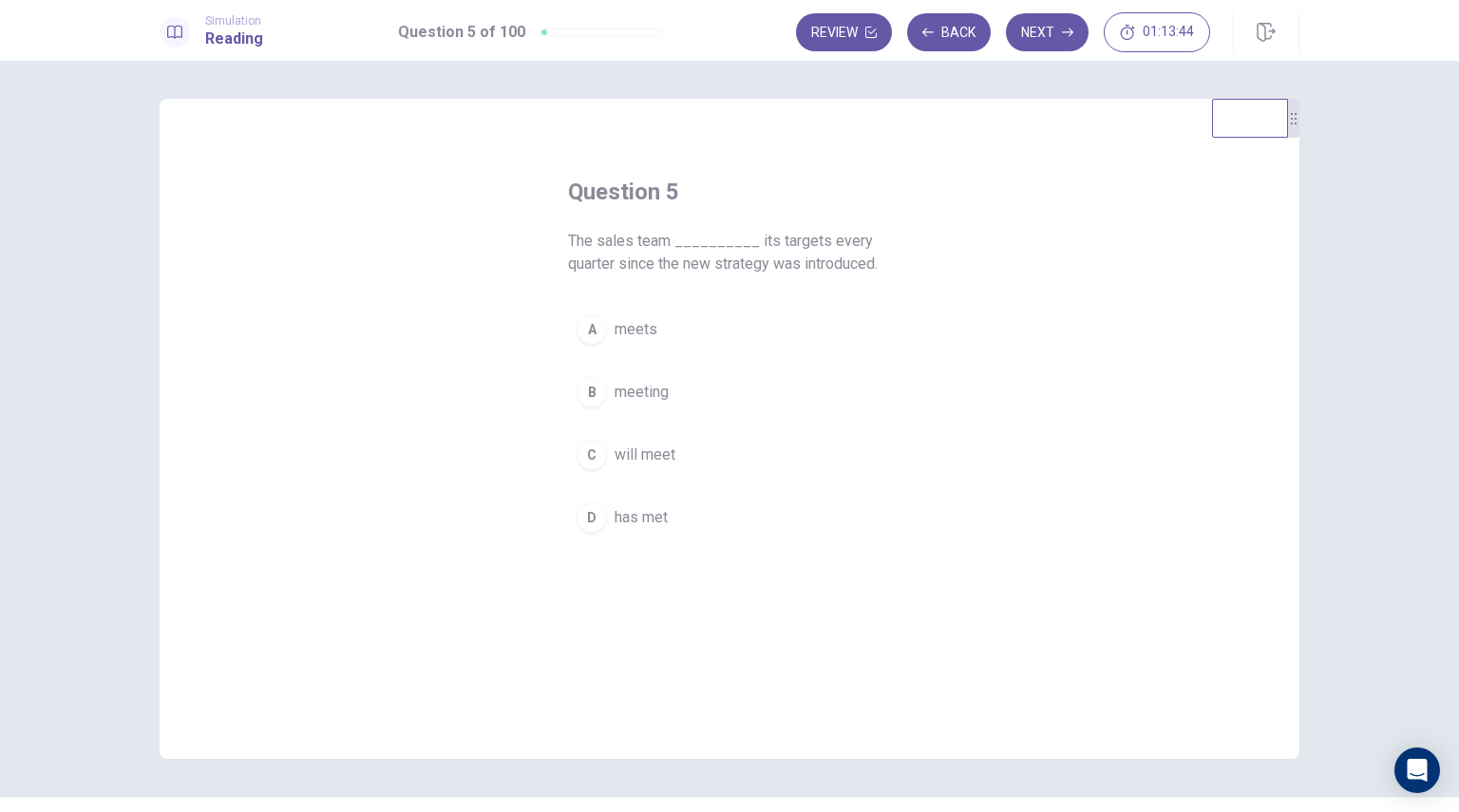 click on "A meets" at bounding box center [730, 330] 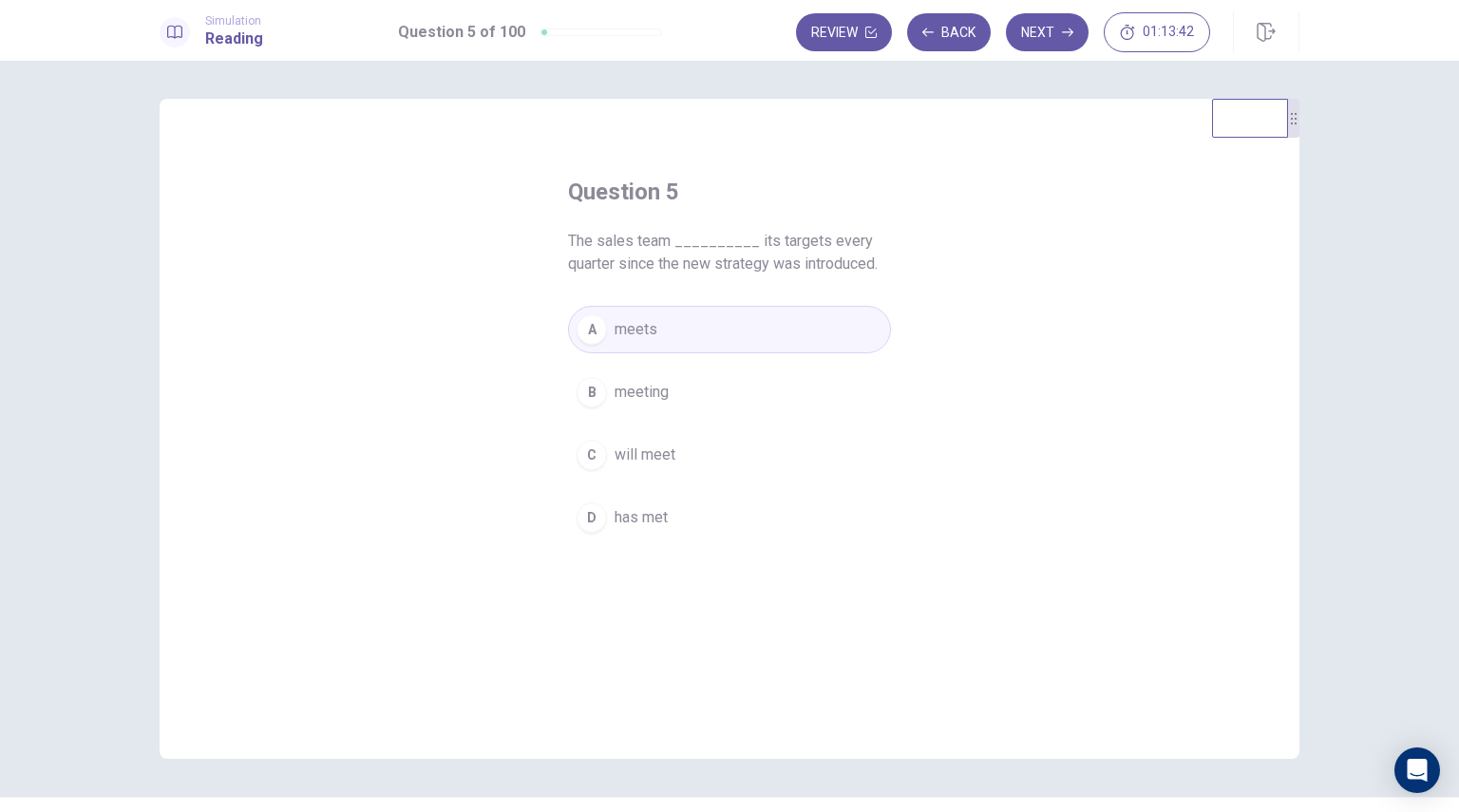 click on "A meets	 B meeting	 C will meet	 D has met" at bounding box center (730, 424) 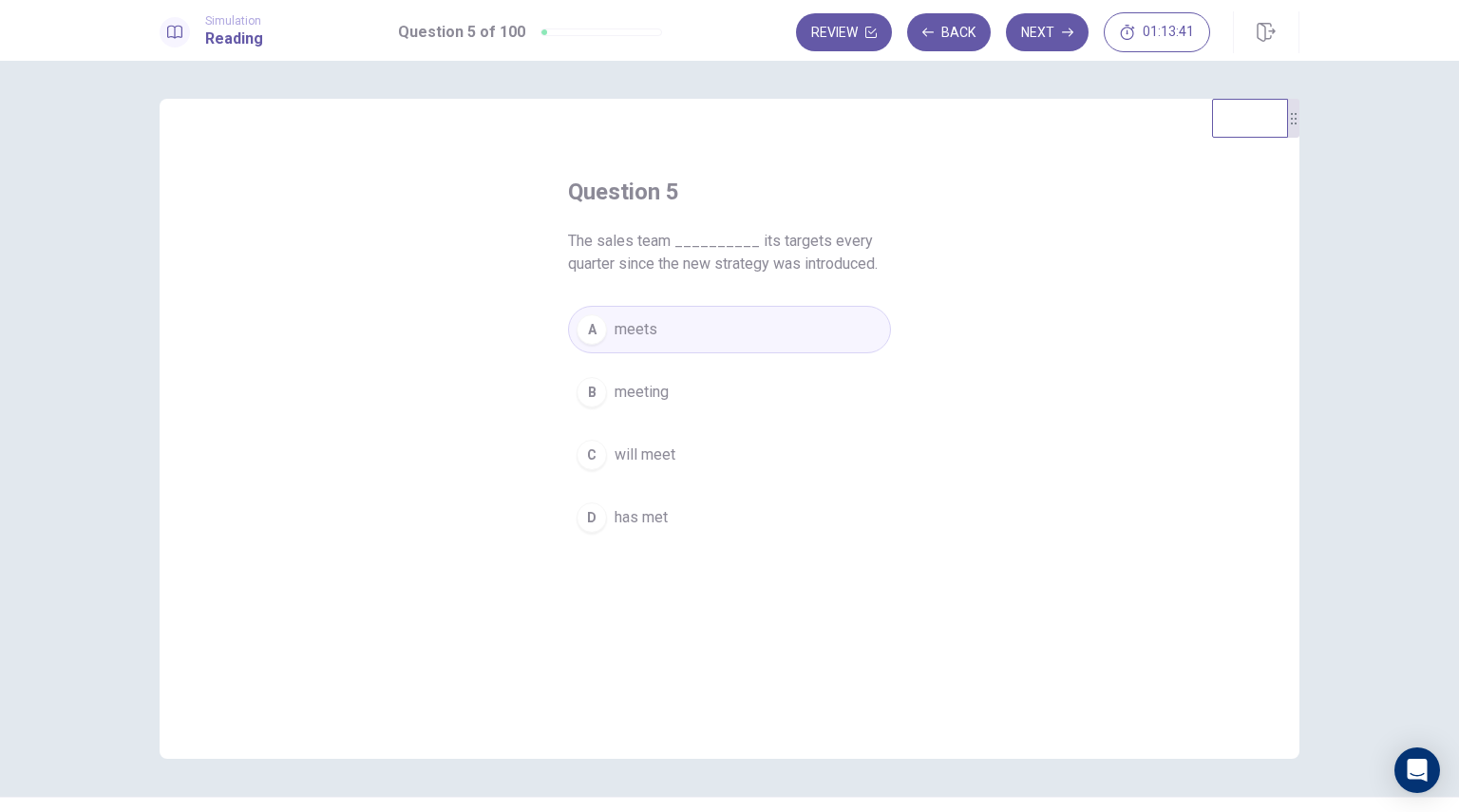 click on "has met" at bounding box center [641, 518] 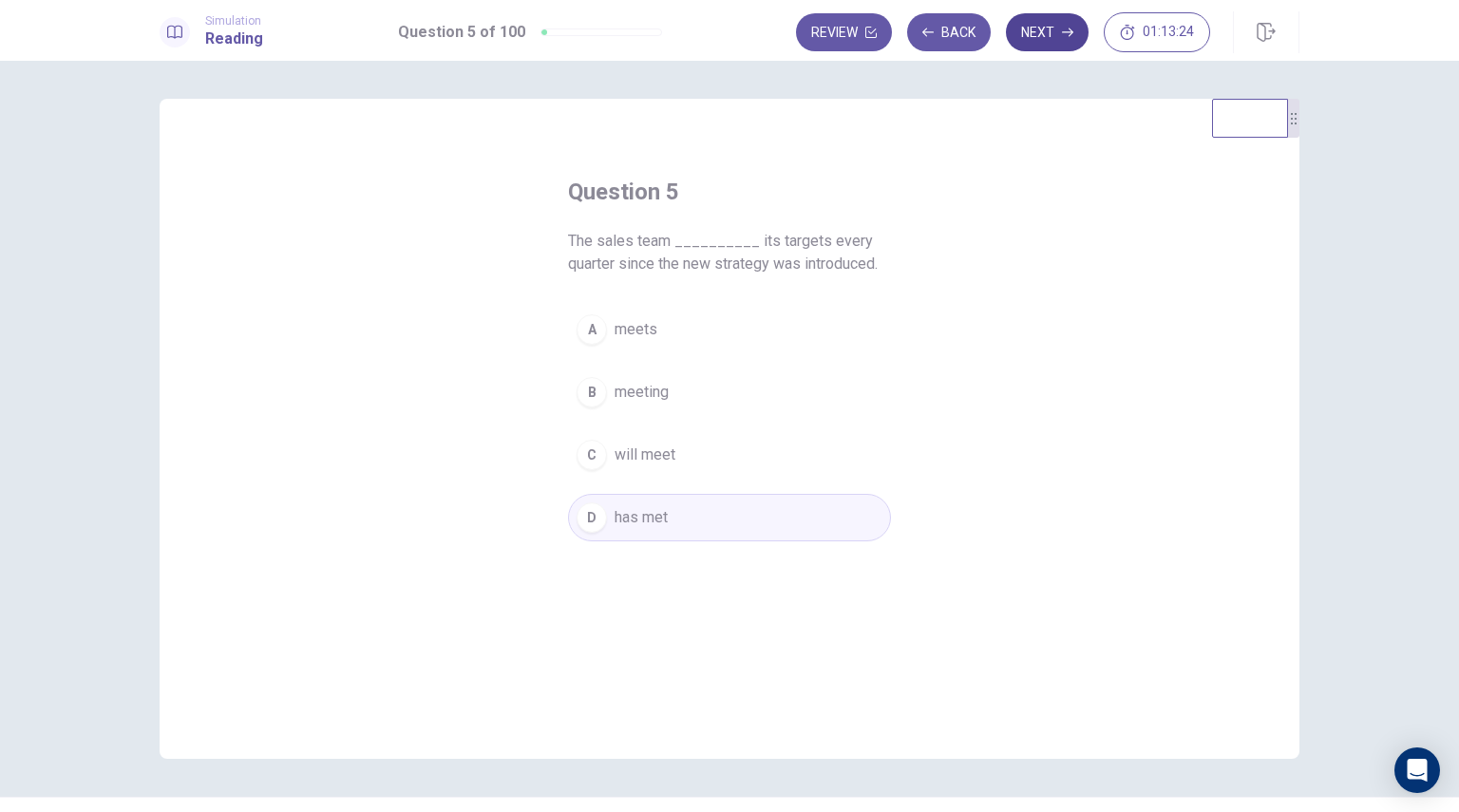 click on "Next" at bounding box center (1047, 32) 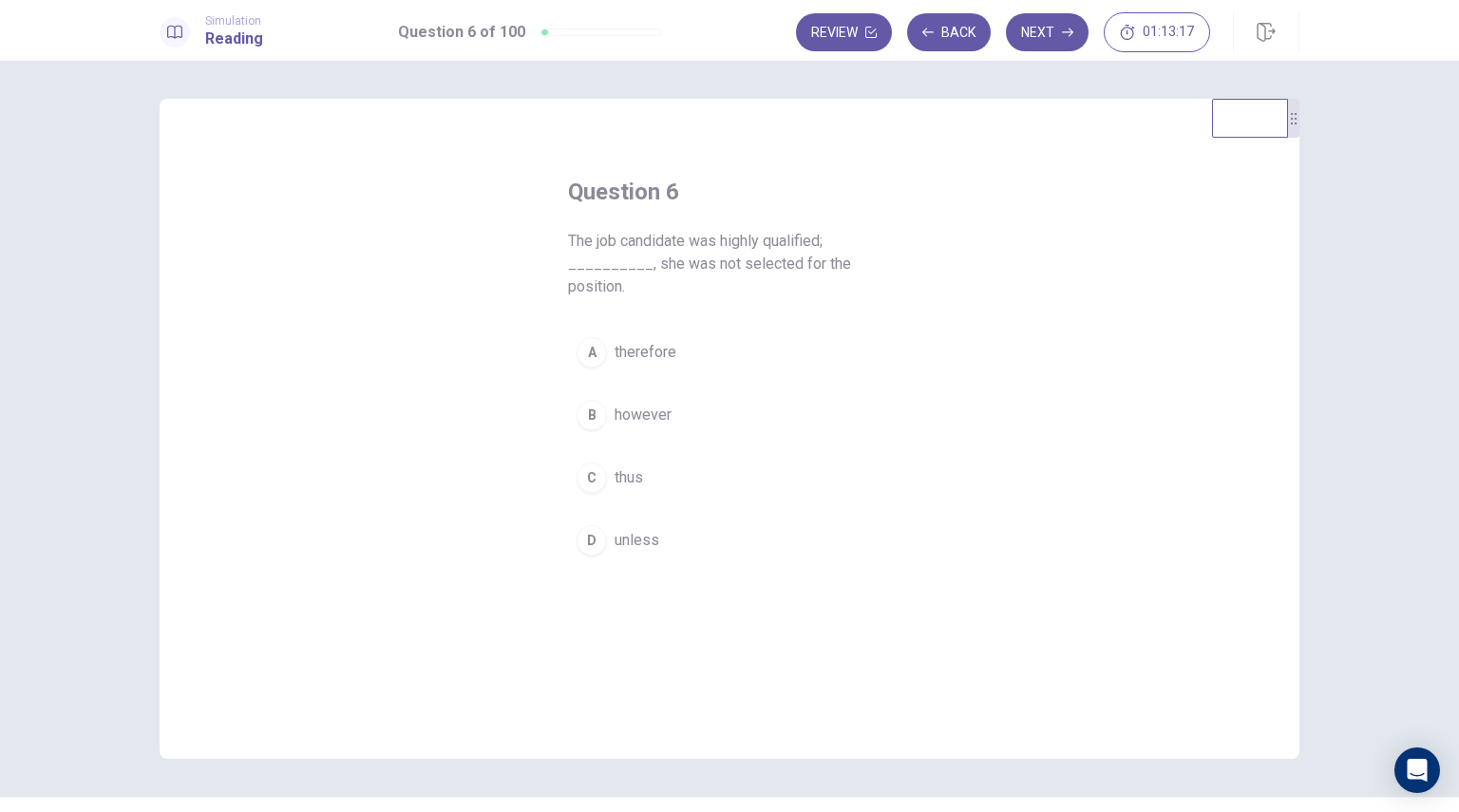 click on "therefore" at bounding box center (645, 352) 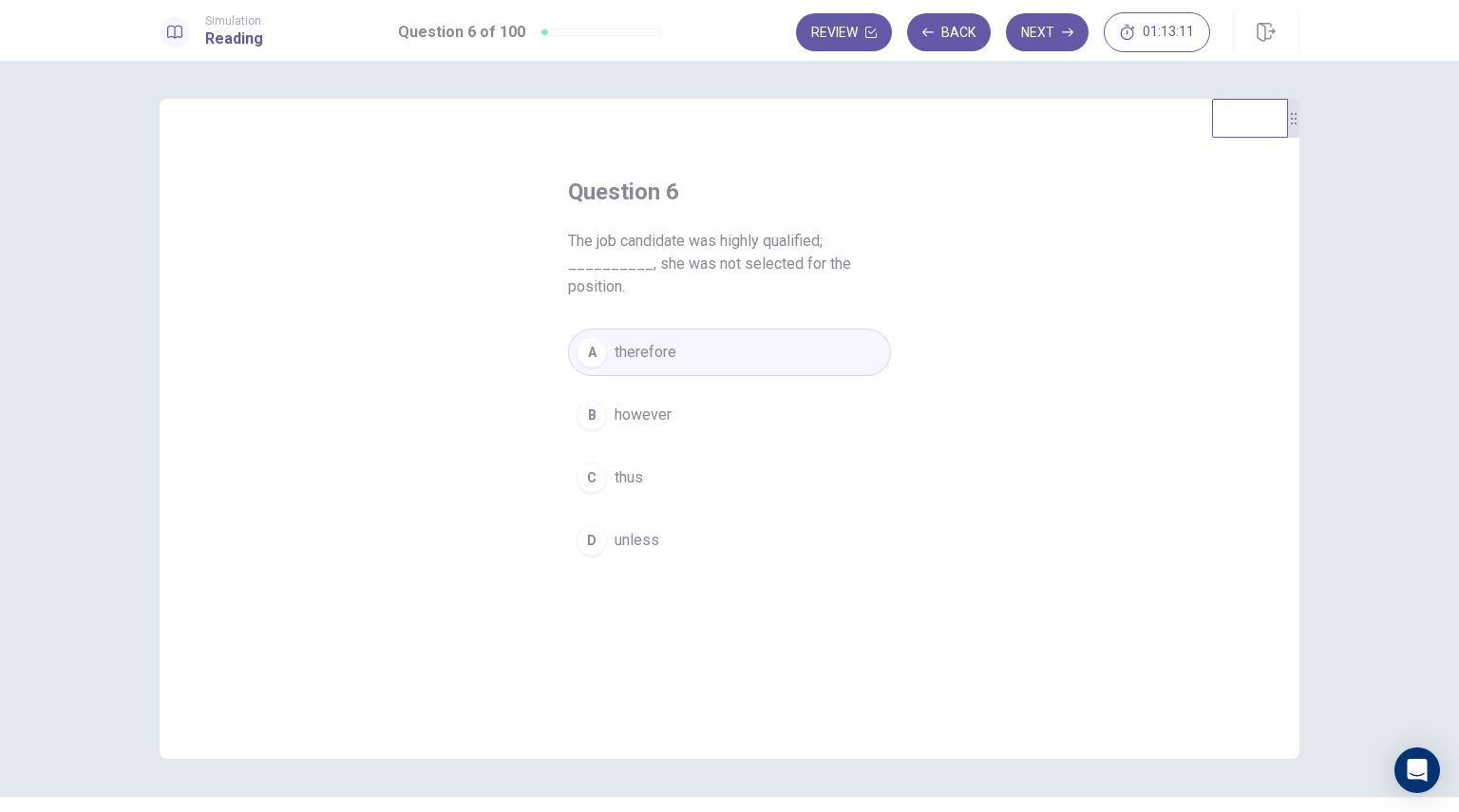 click on "however" at bounding box center (643, 415) 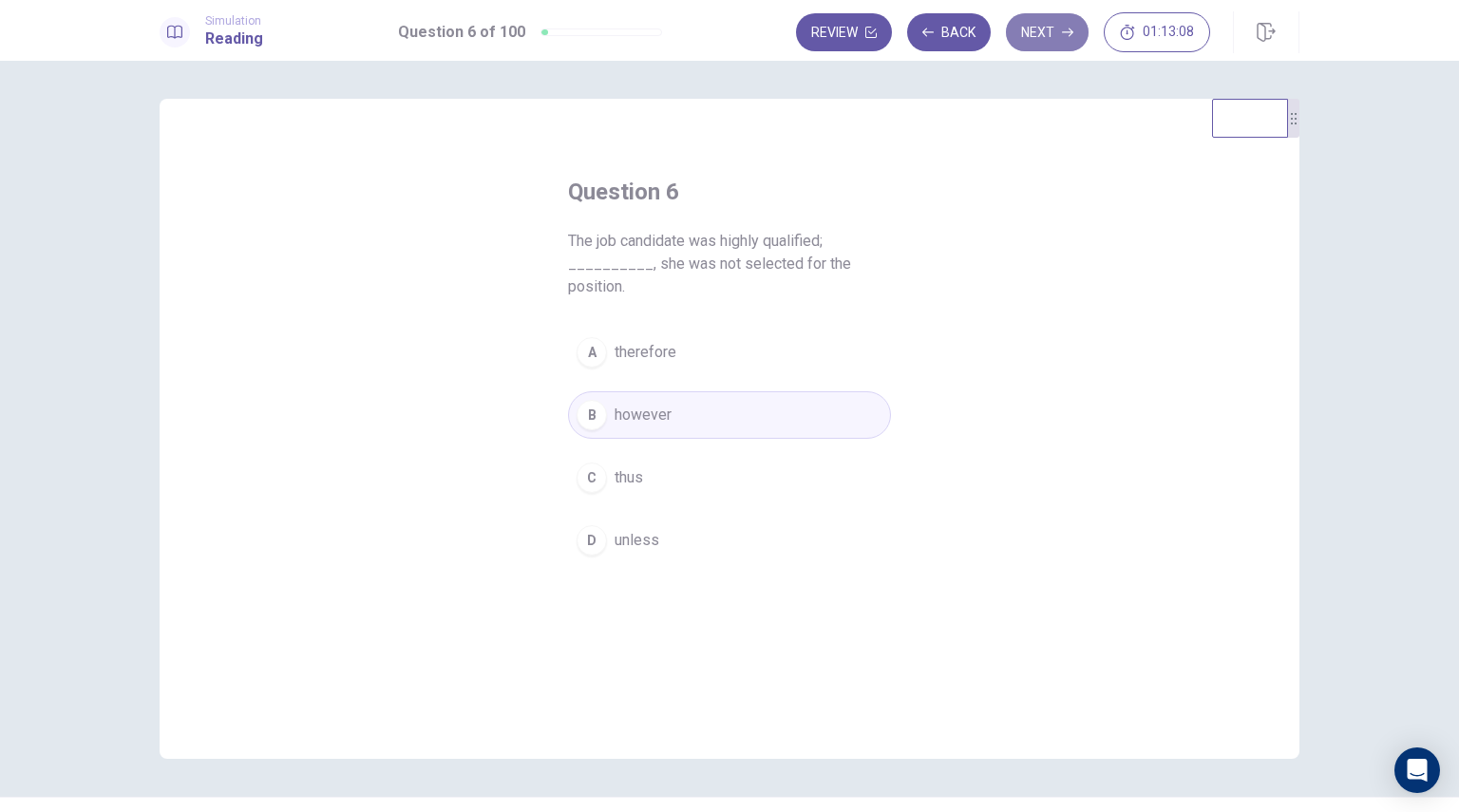 click on "Next" at bounding box center (1047, 32) 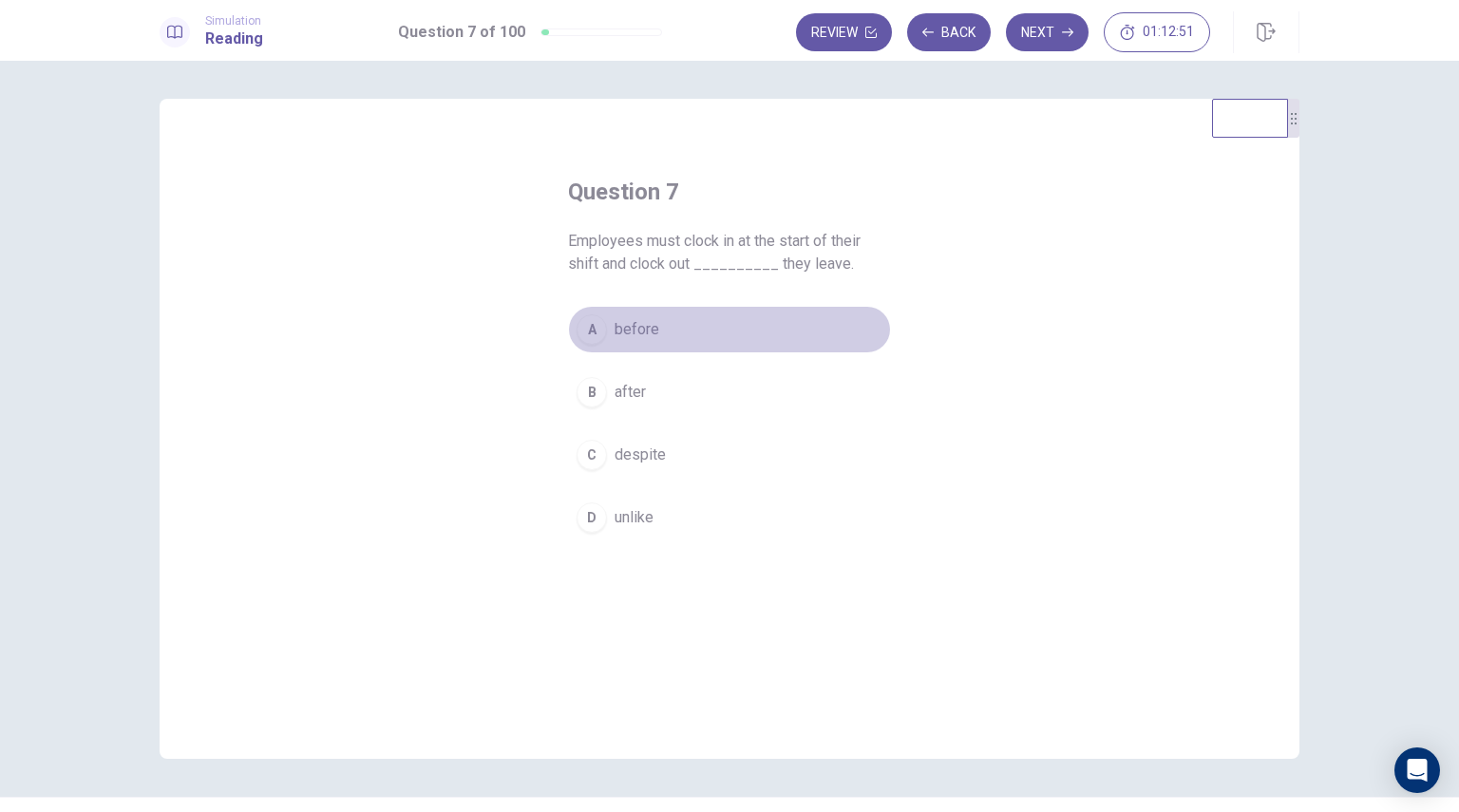 click on "A before" at bounding box center [730, 330] 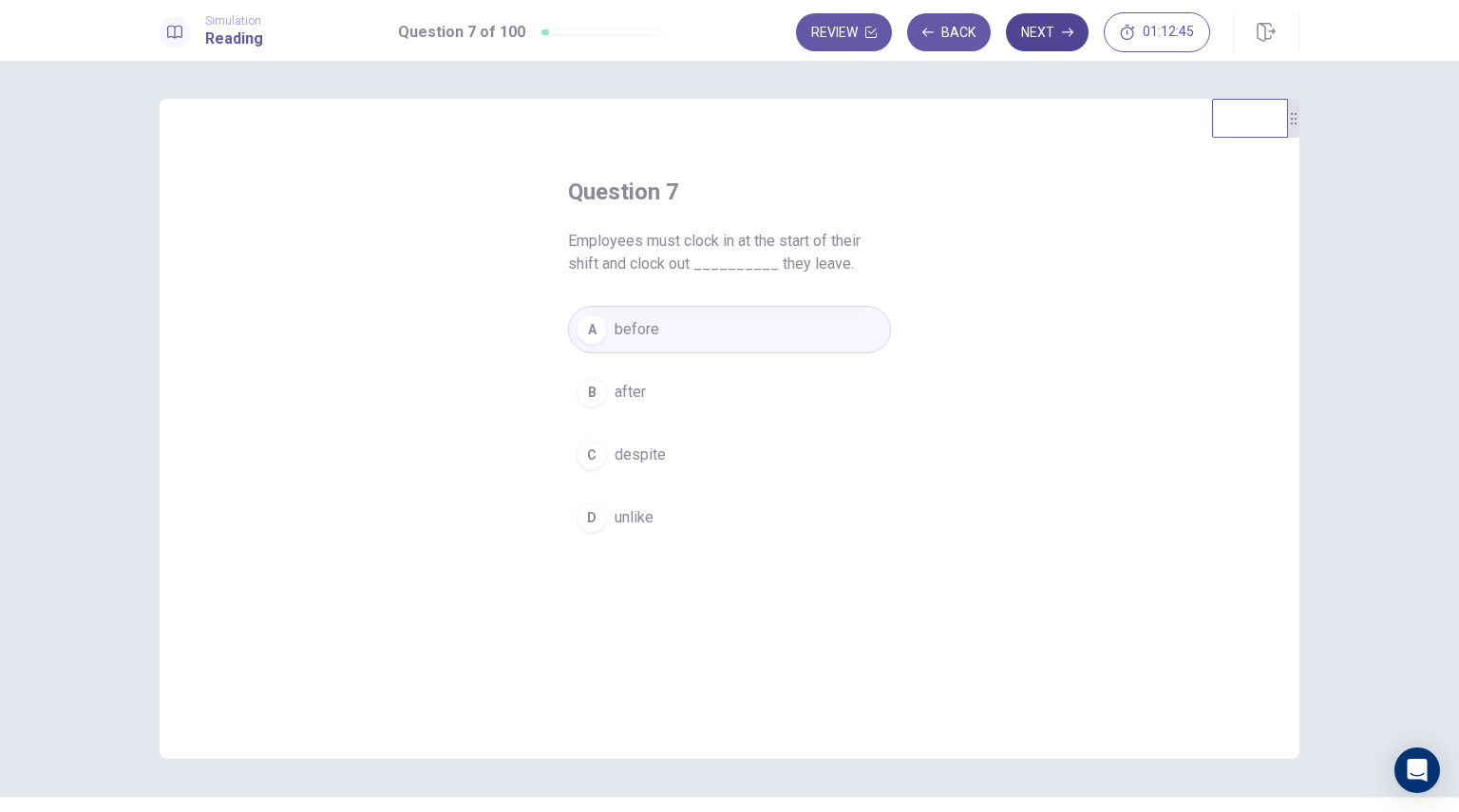 click on "Next" at bounding box center (1047, 32) 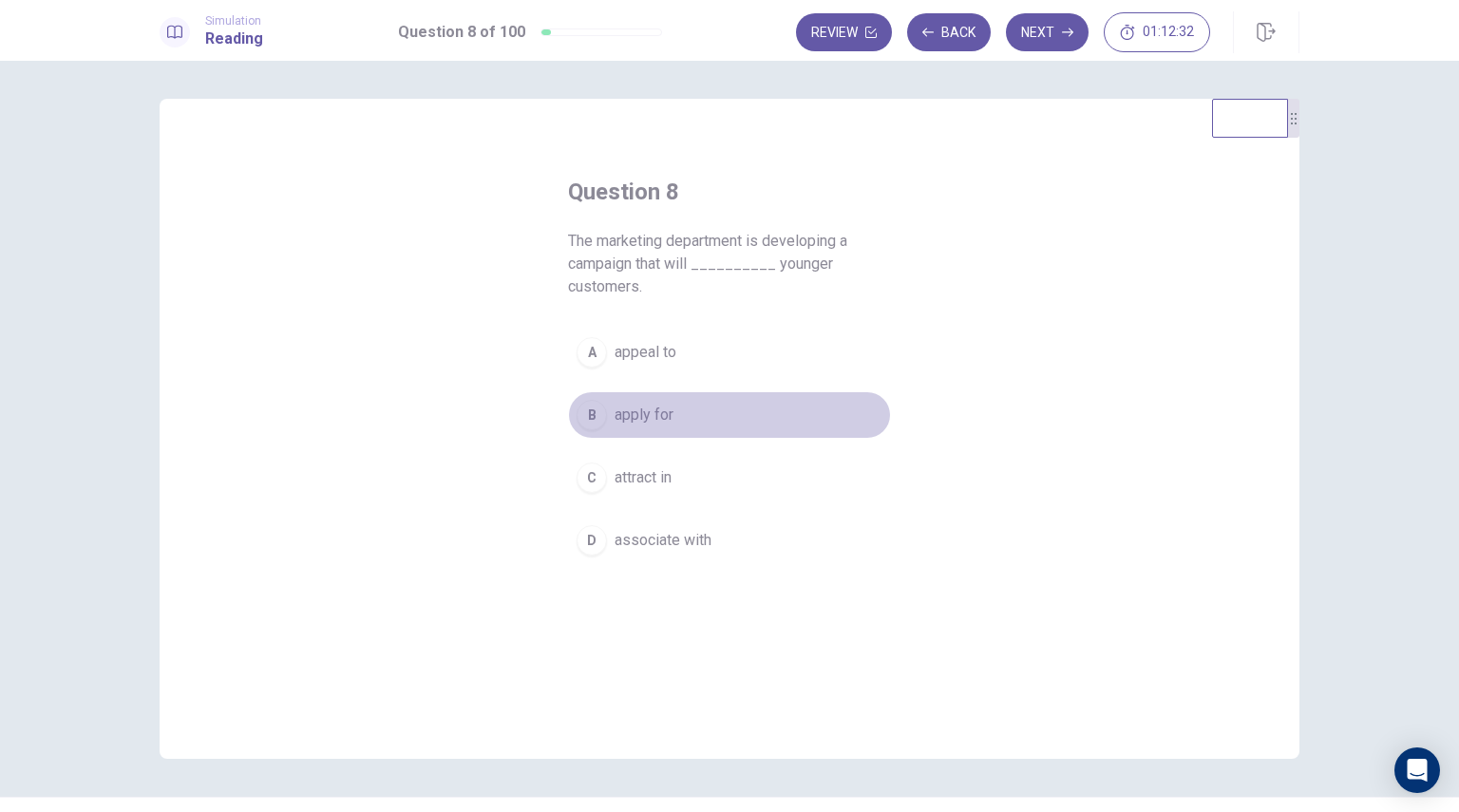 click on "B apply for" at bounding box center [730, 415] 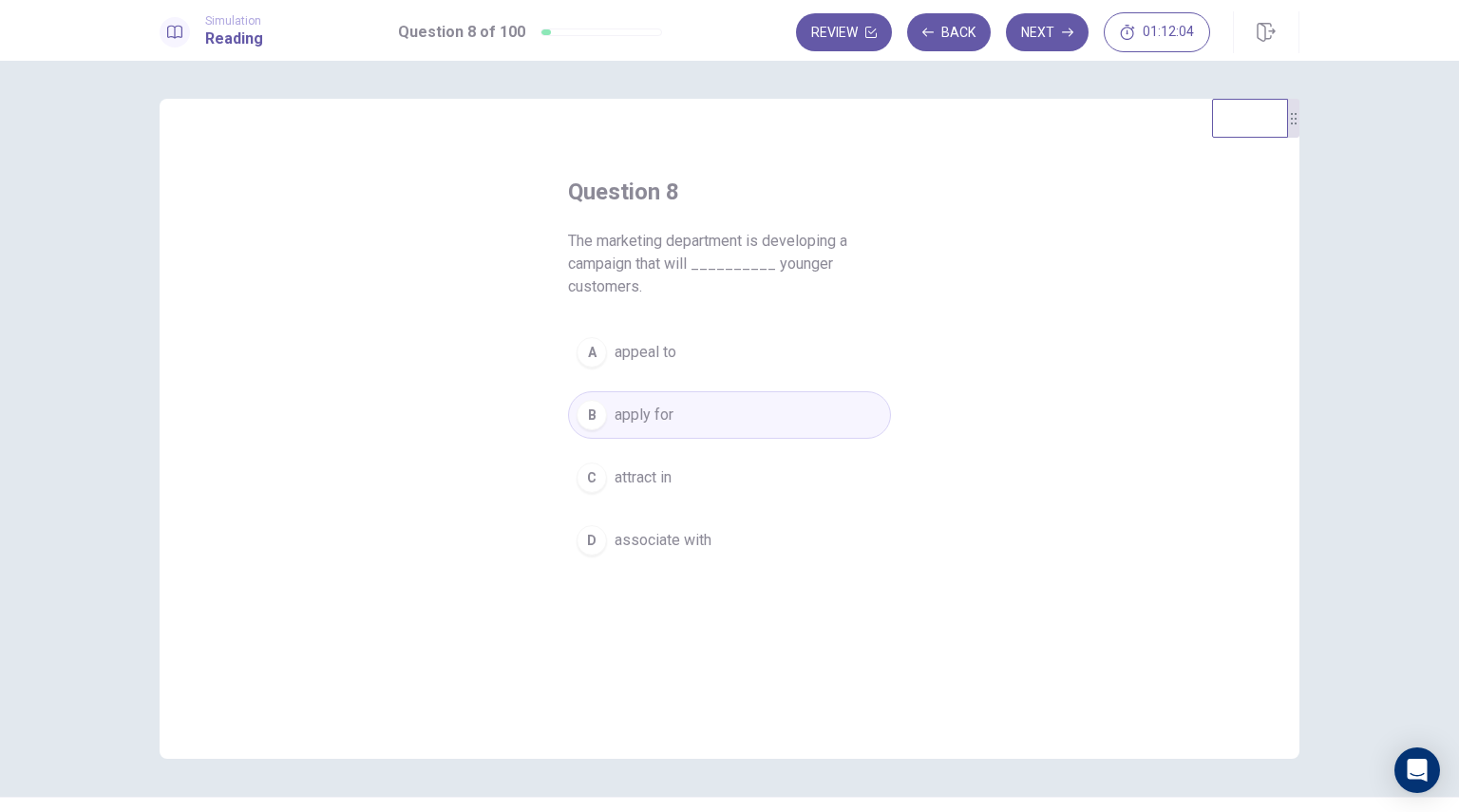 click on "C attract in" at bounding box center (730, 478) 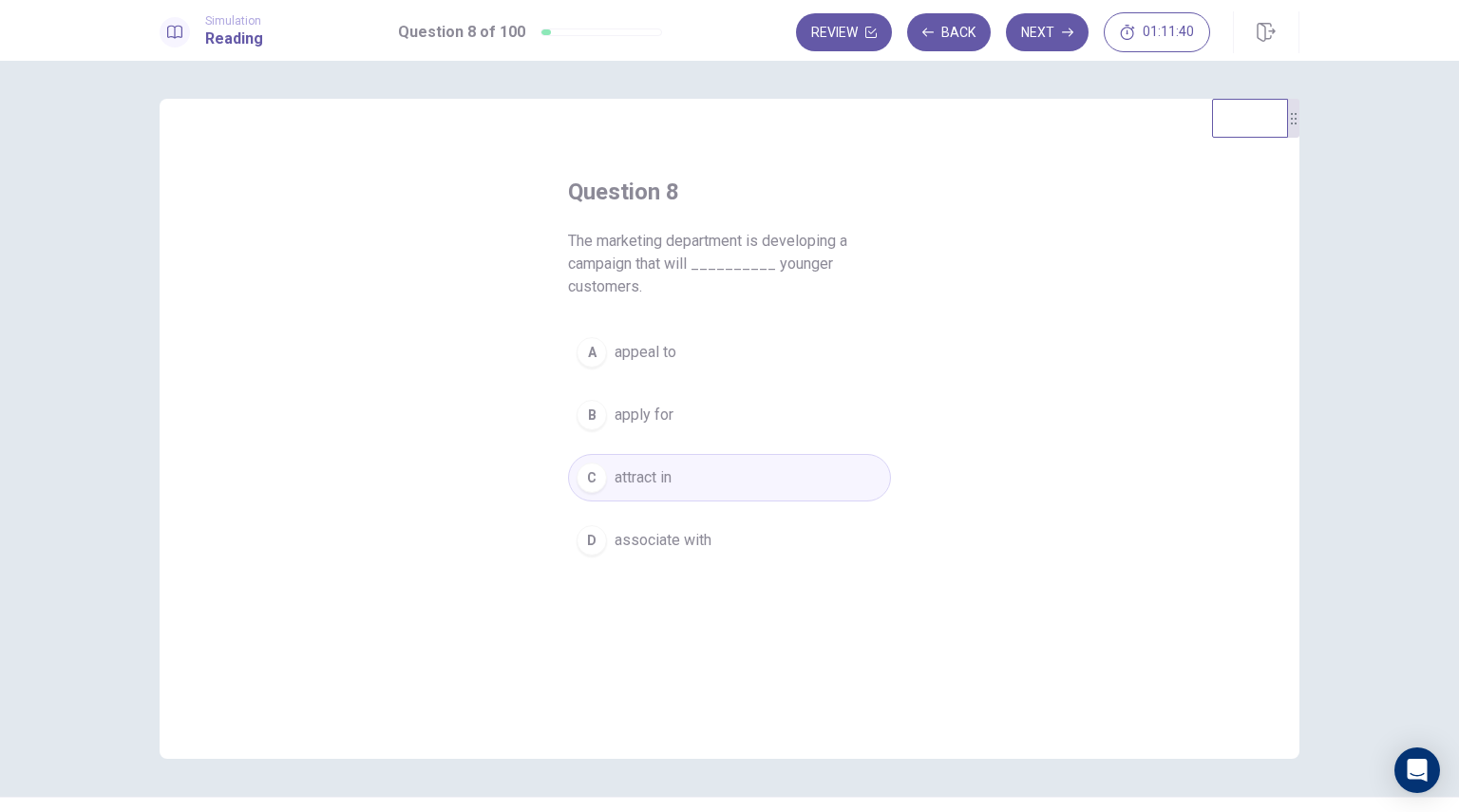 click on "B apply for" at bounding box center [730, 415] 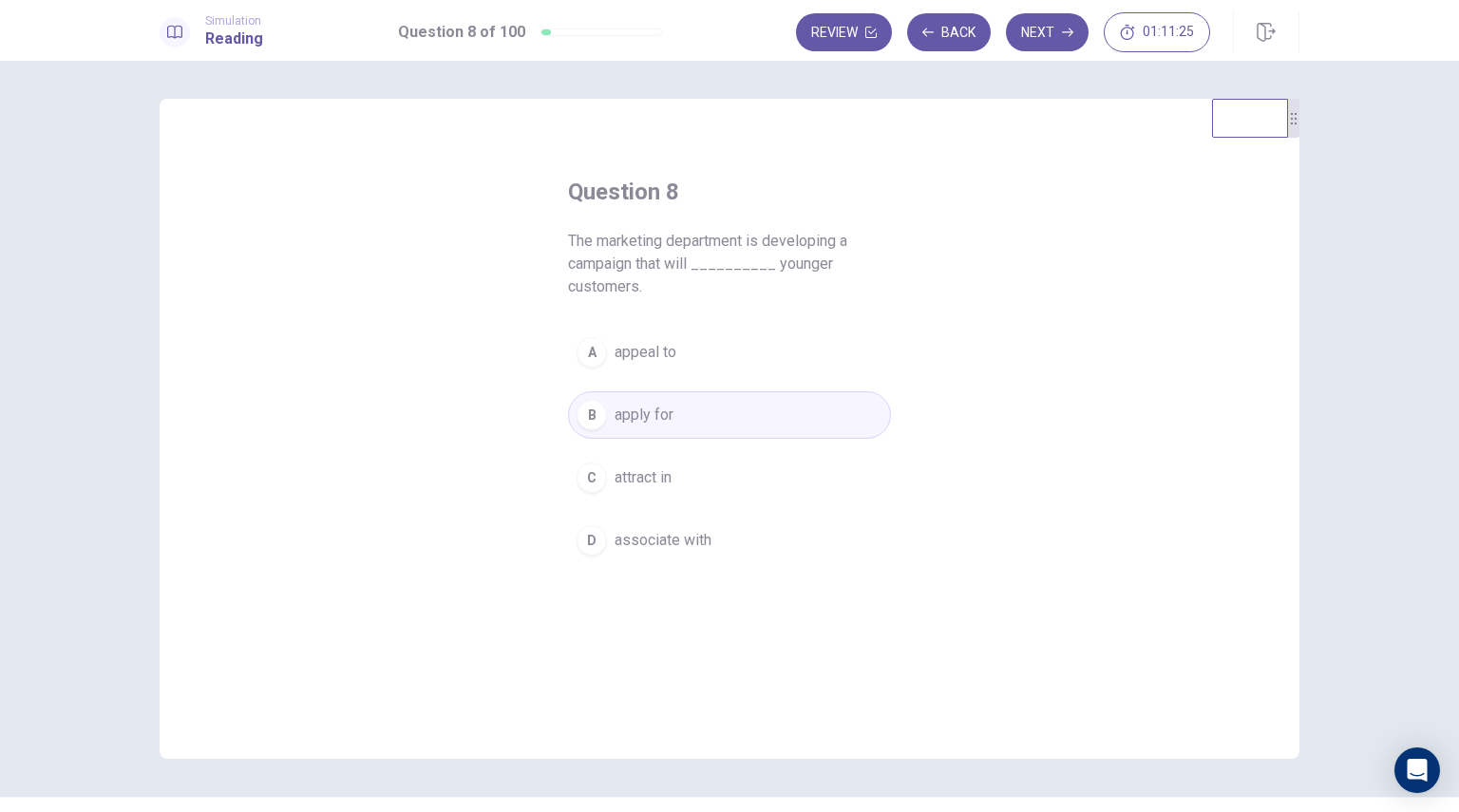 click on "A appeal to" at bounding box center (730, 352) 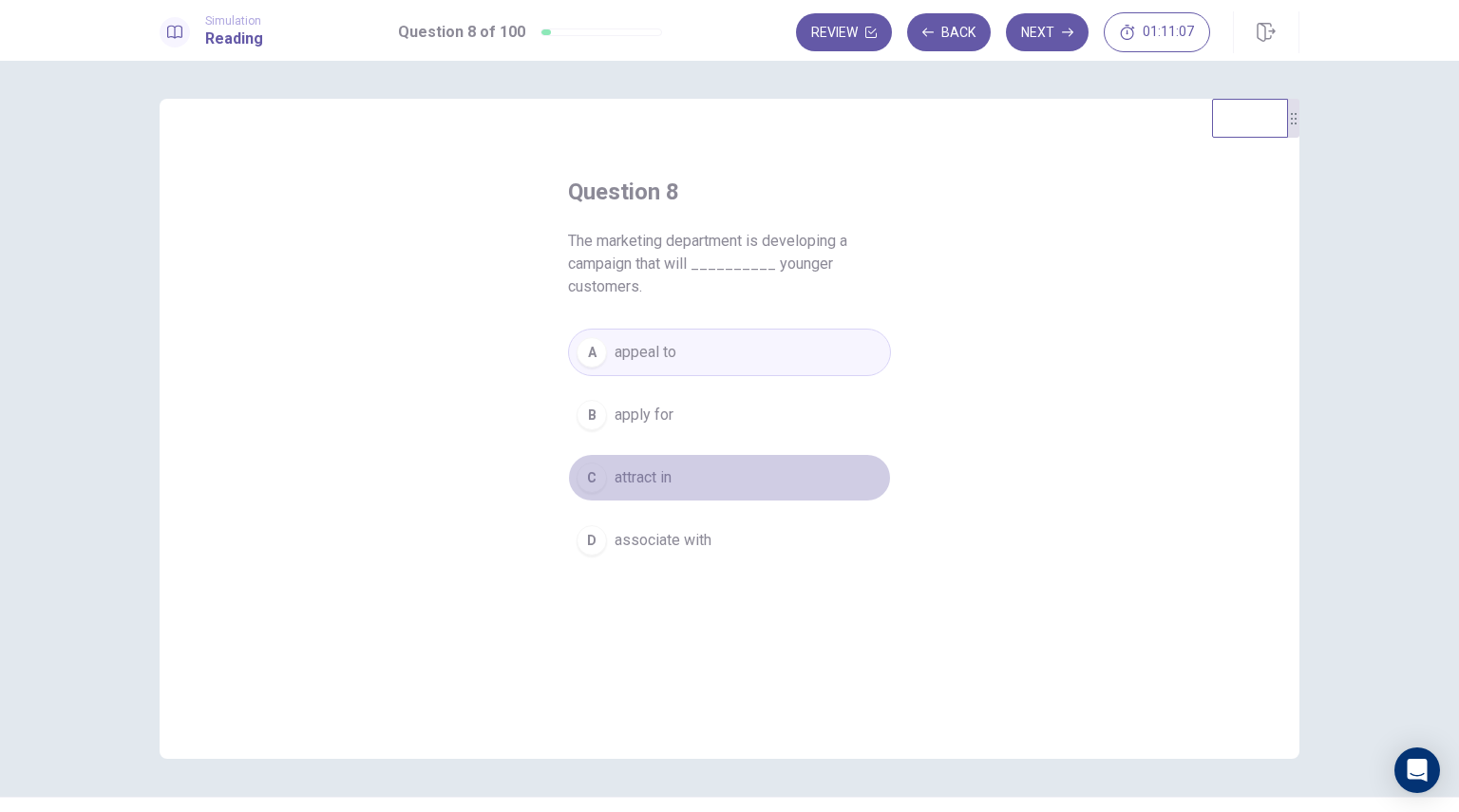 click on "C attract in" at bounding box center (730, 478) 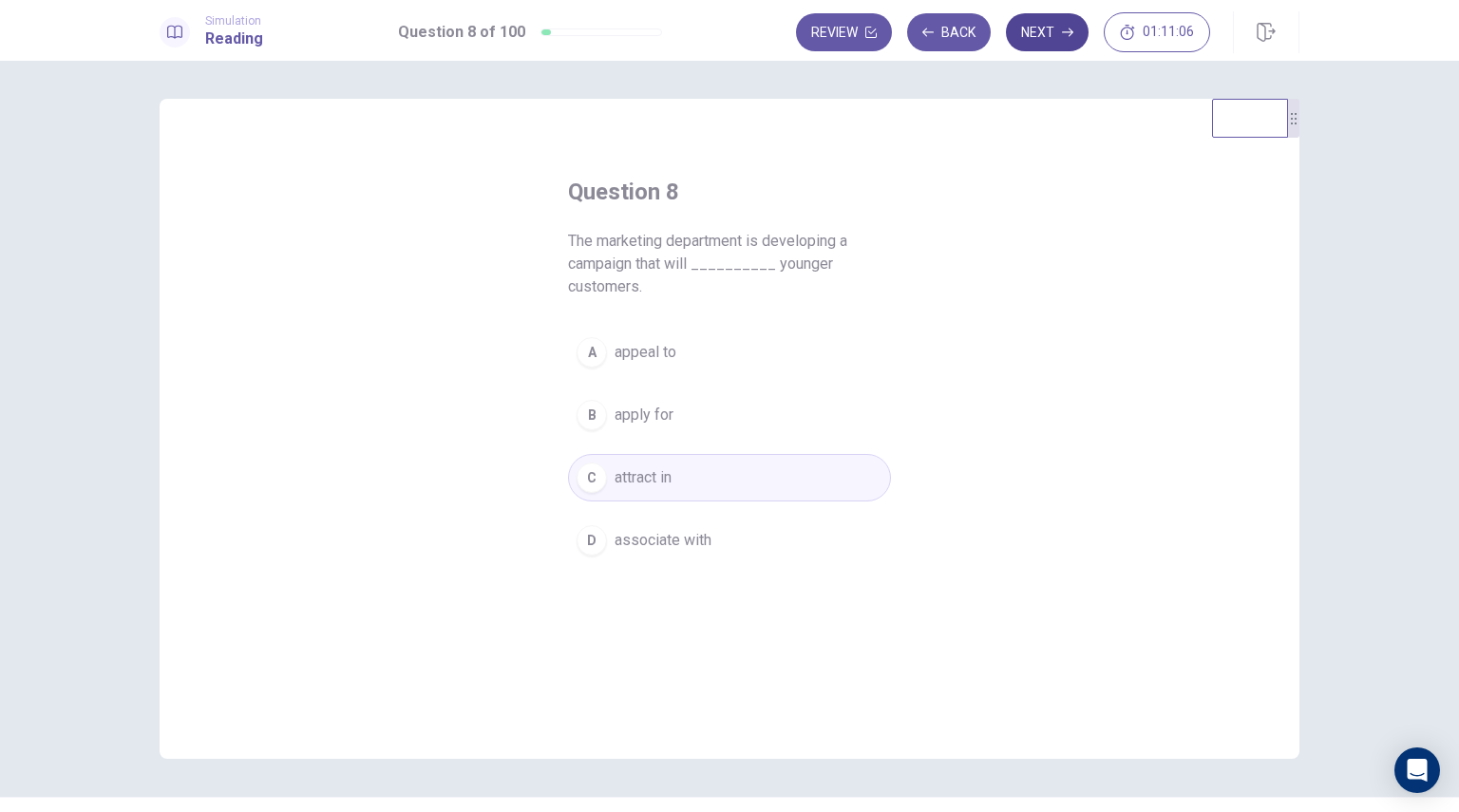click on "Next" at bounding box center [1047, 32] 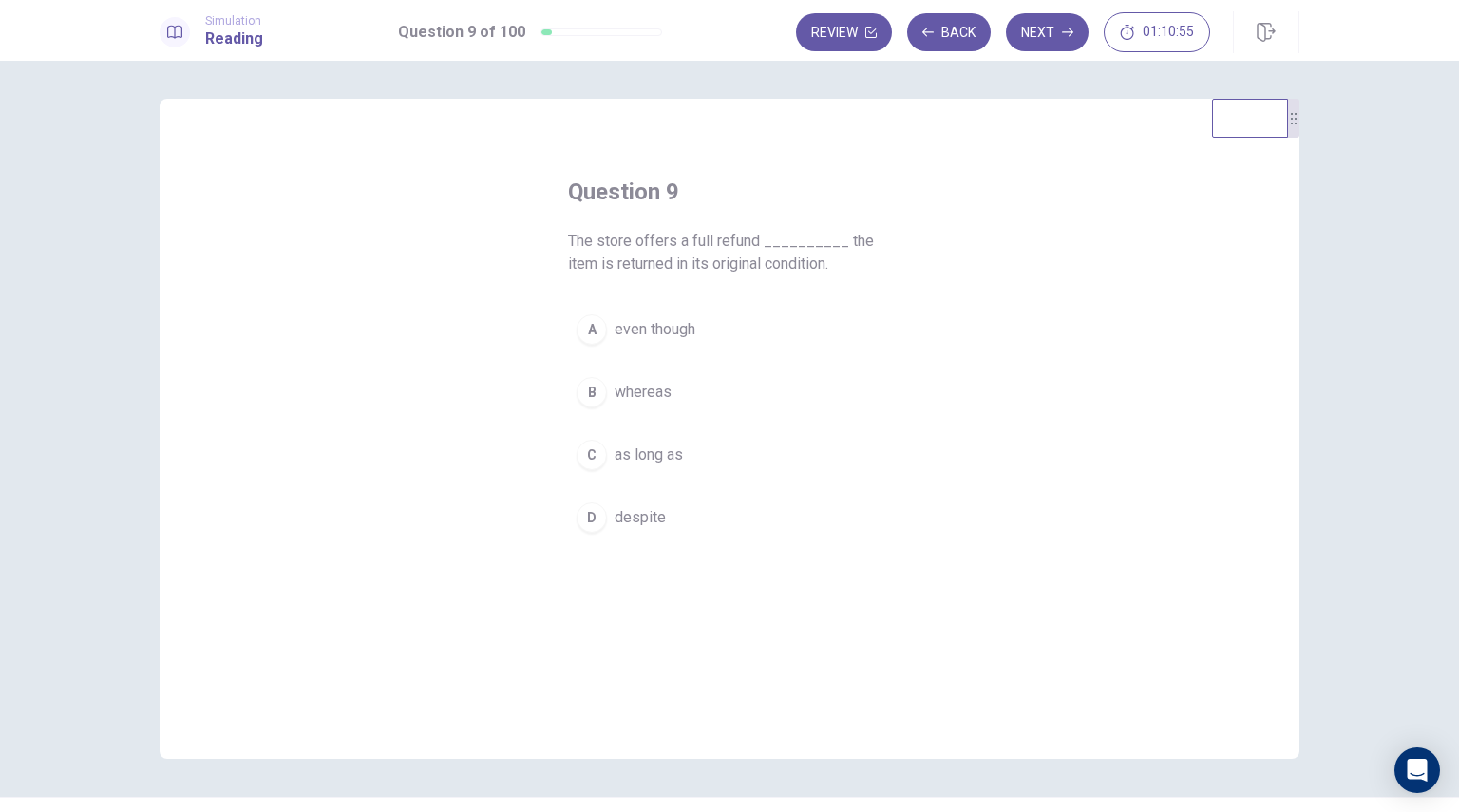 click on "C as long as" at bounding box center (730, 455) 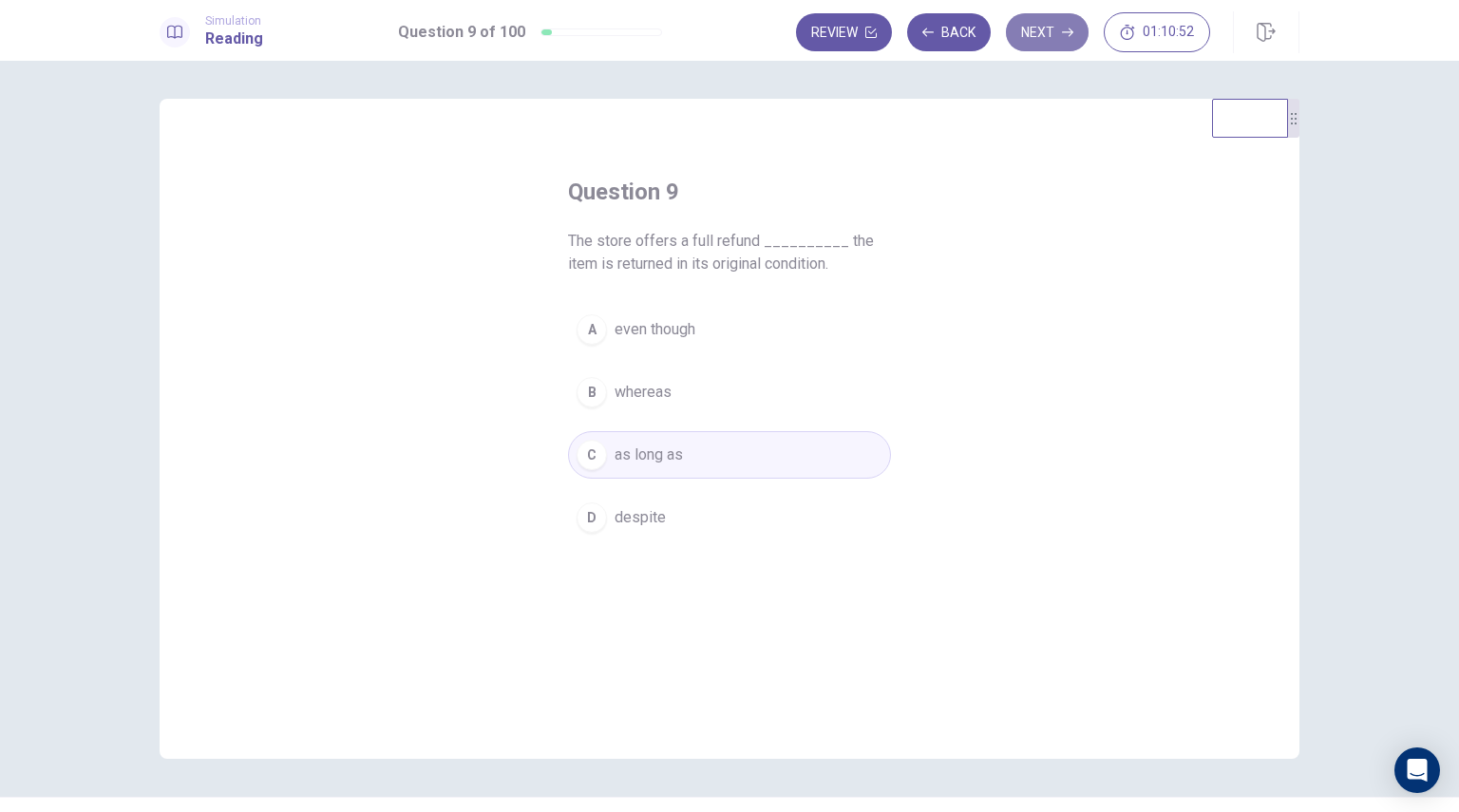 click on "Next" at bounding box center [1047, 32] 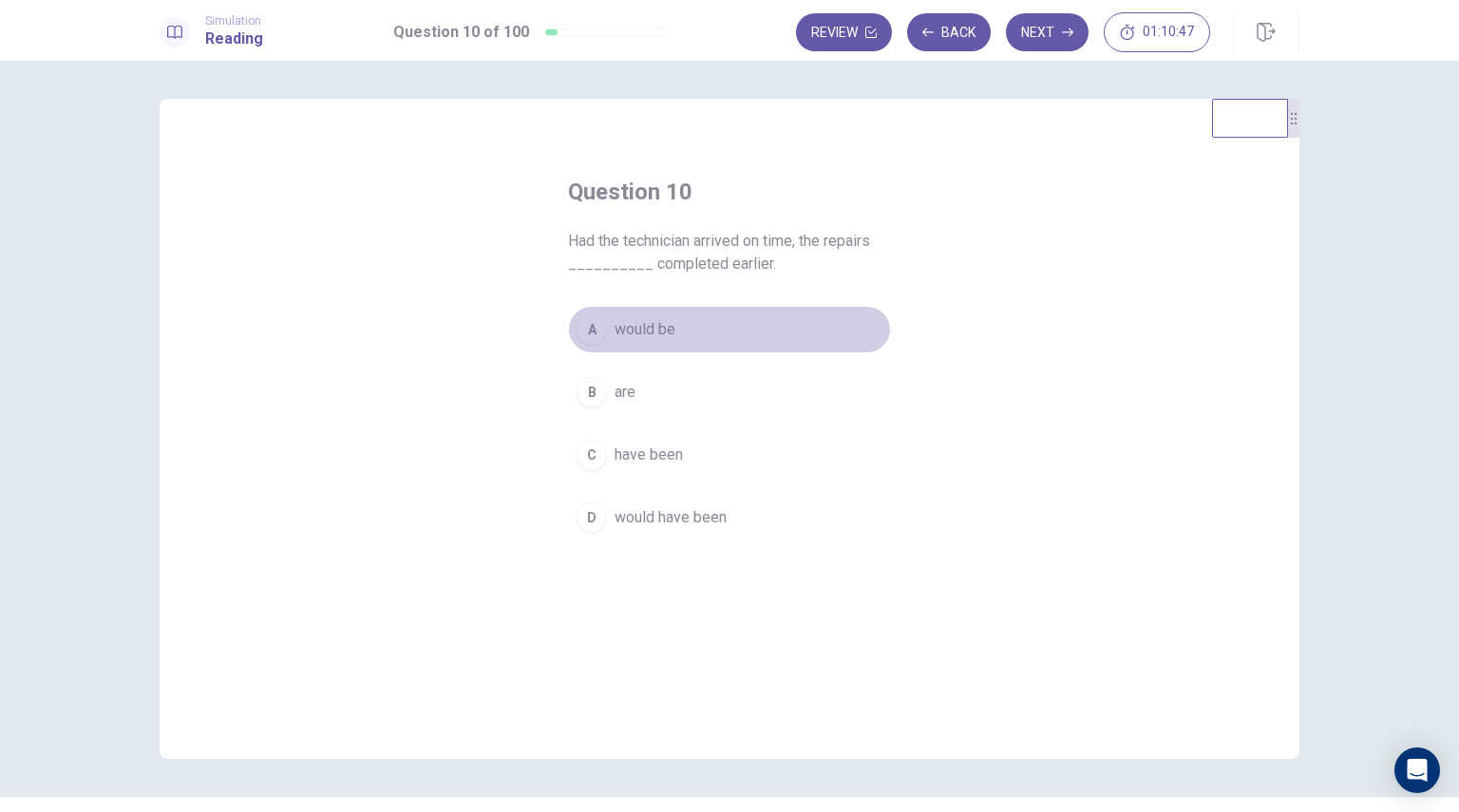 click on "would be" at bounding box center [645, 330] 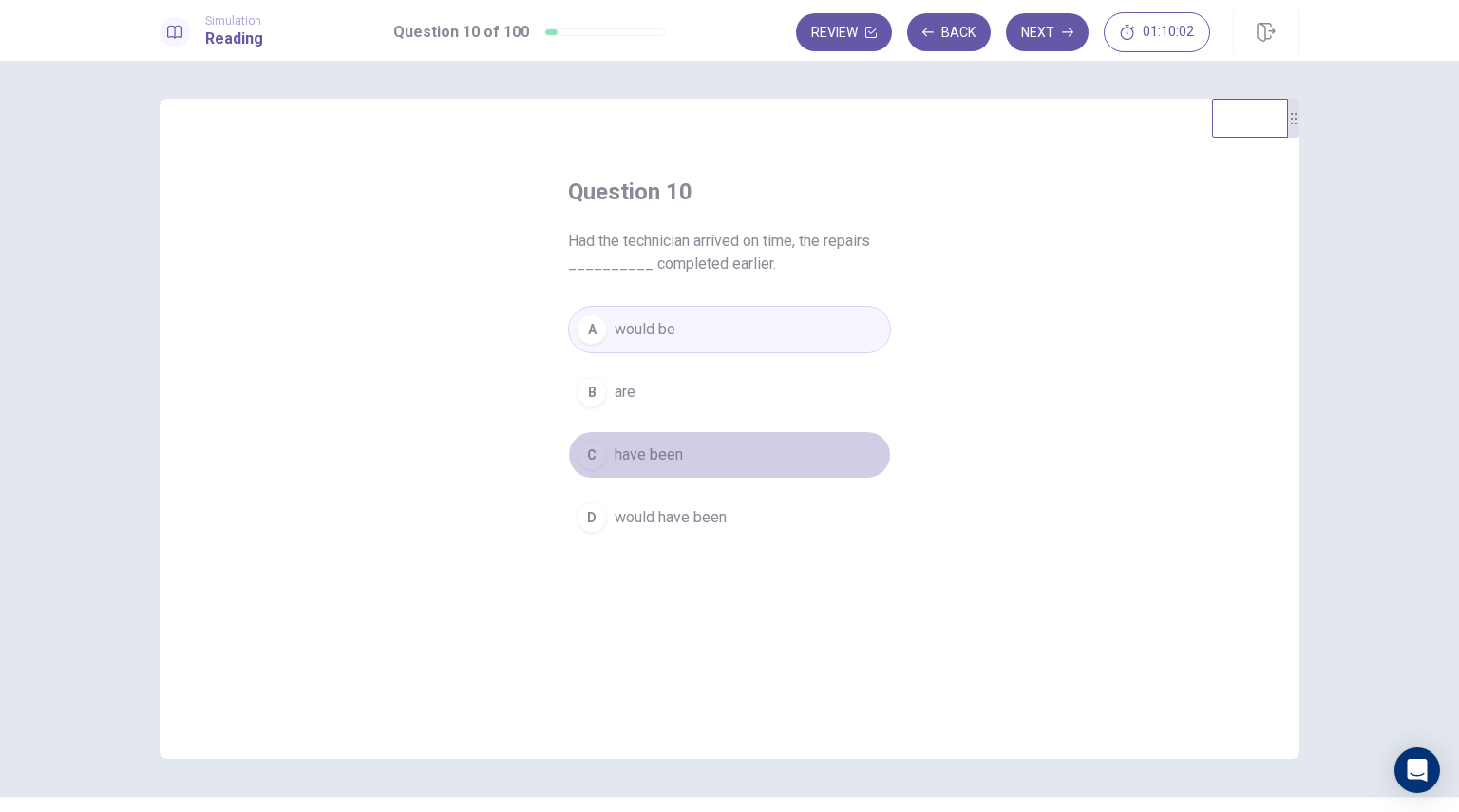click on "C have been" at bounding box center (730, 455) 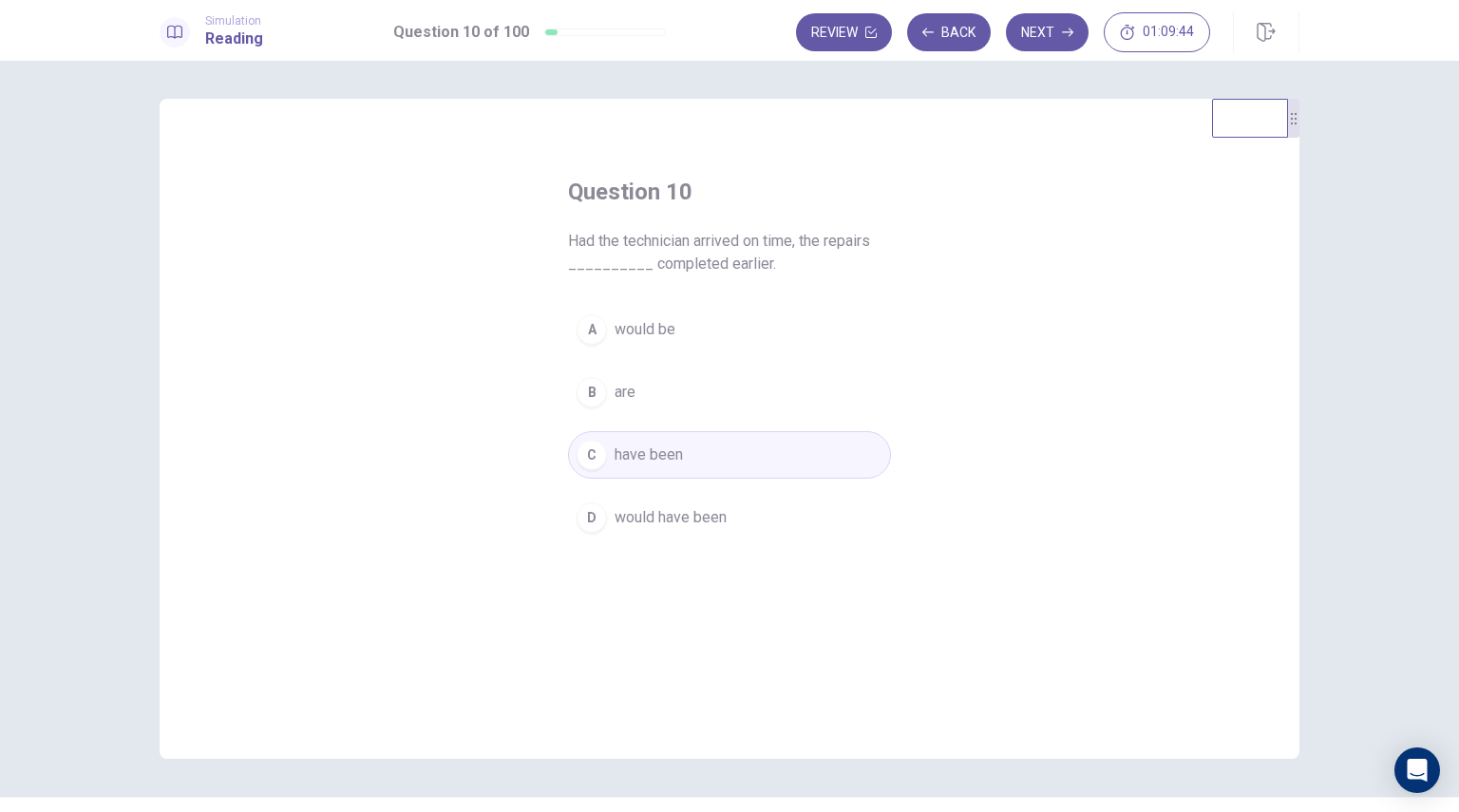 click on "A would be" at bounding box center (730, 330) 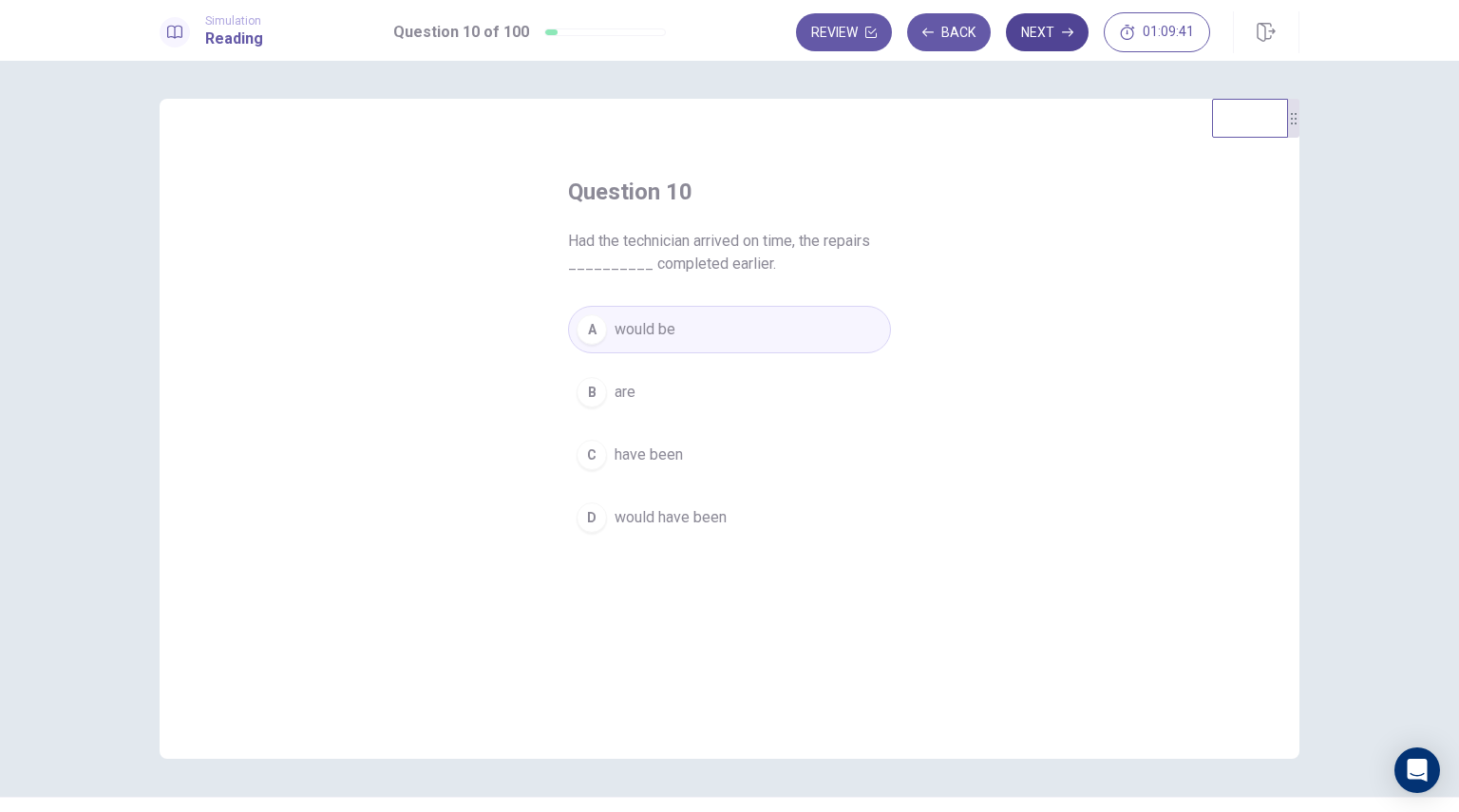 click on "Next" at bounding box center [1047, 32] 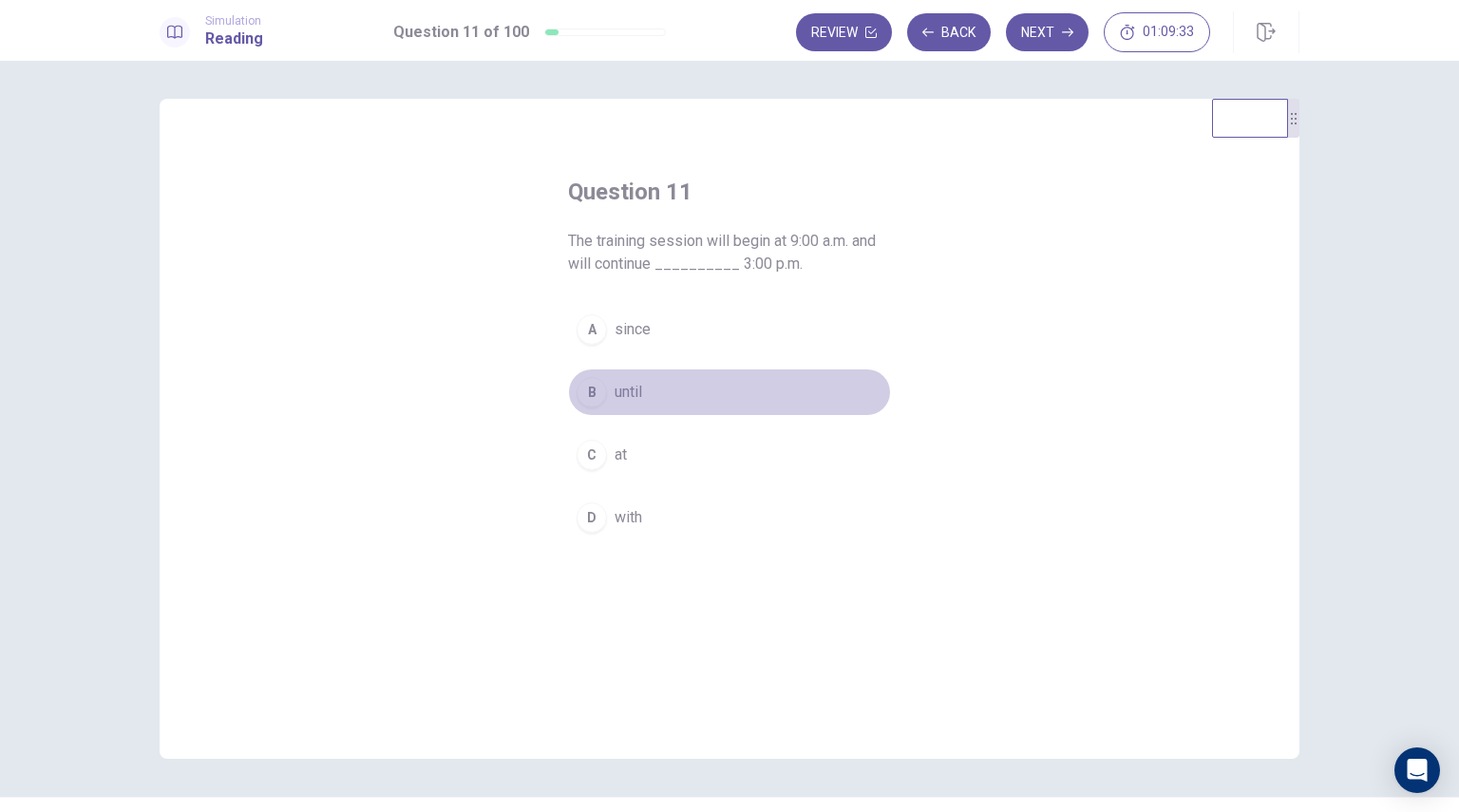 click on "B until" at bounding box center [730, 392] 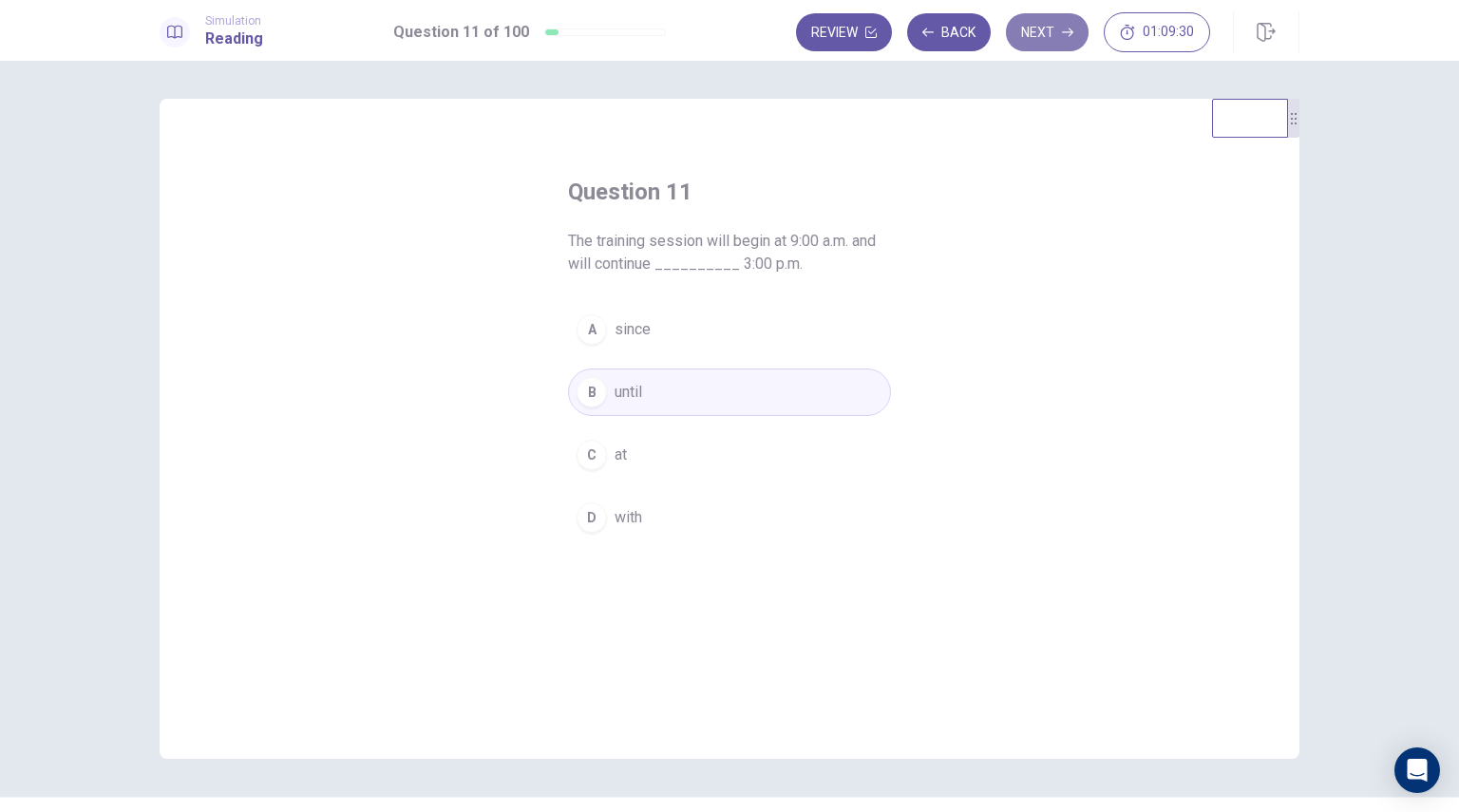 click on "Next" at bounding box center [1047, 32] 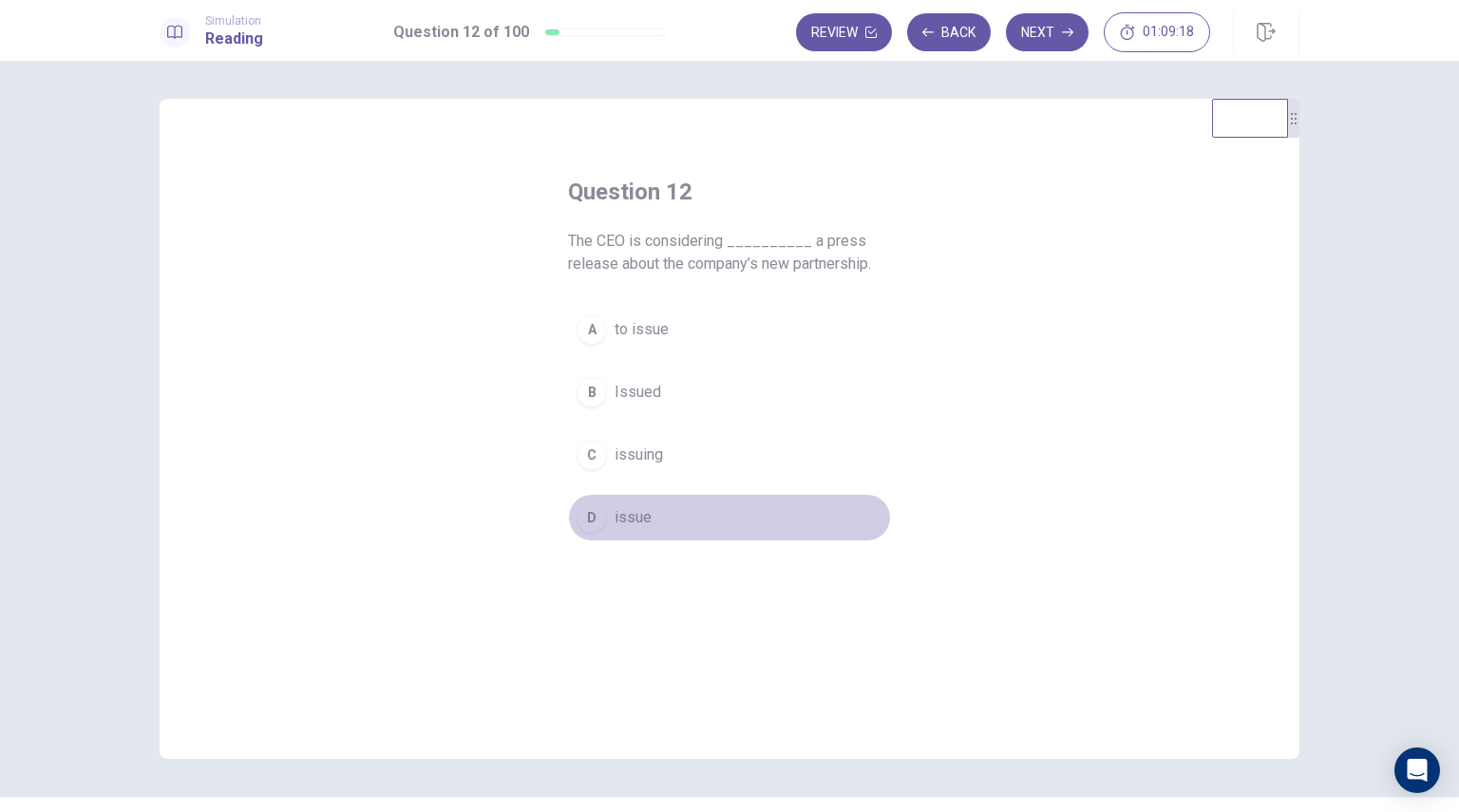 click on "issue" at bounding box center (633, 518) 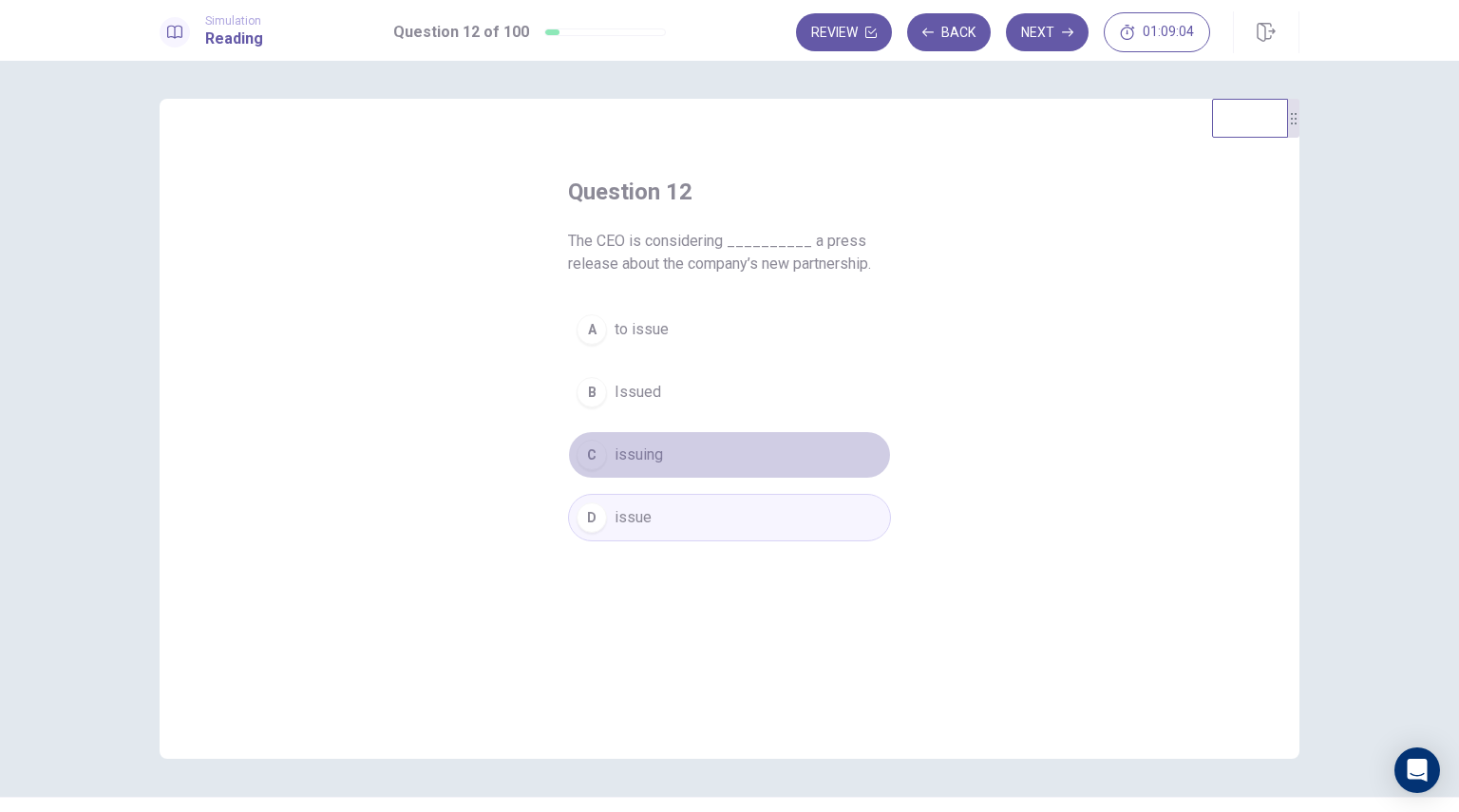 click on "C  issuing" at bounding box center [730, 455] 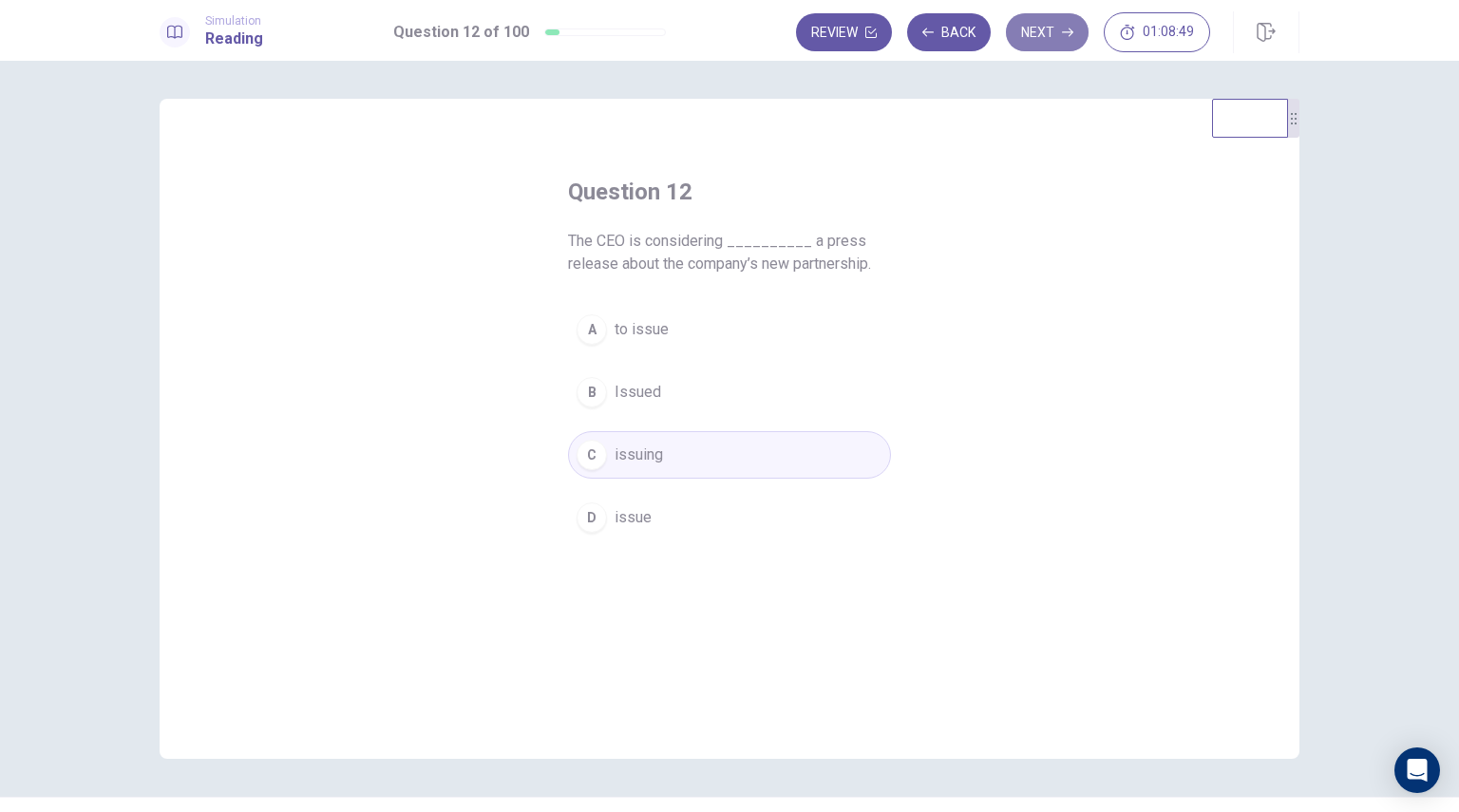 click on "Next" at bounding box center [1047, 32] 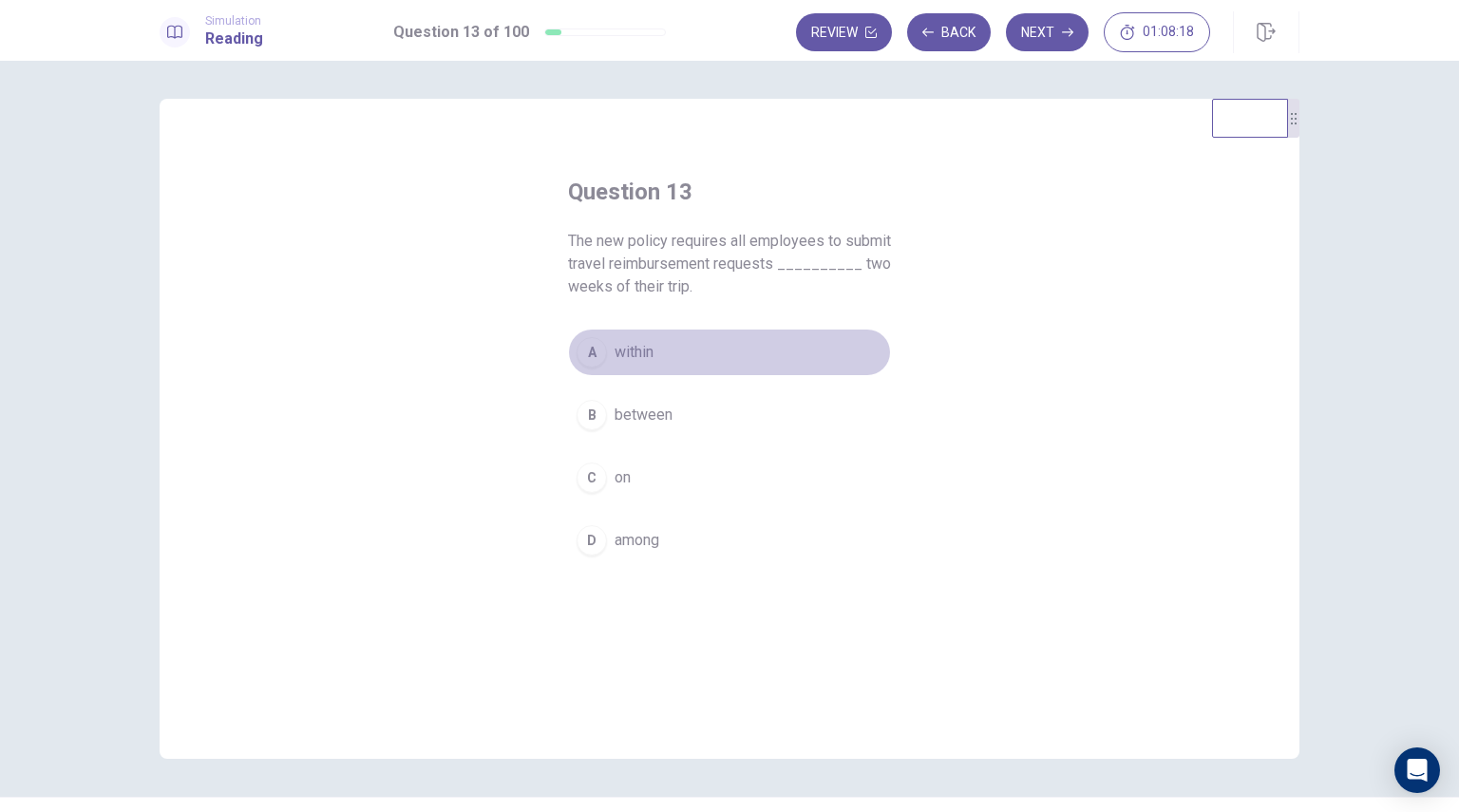 click on "A within" at bounding box center (730, 352) 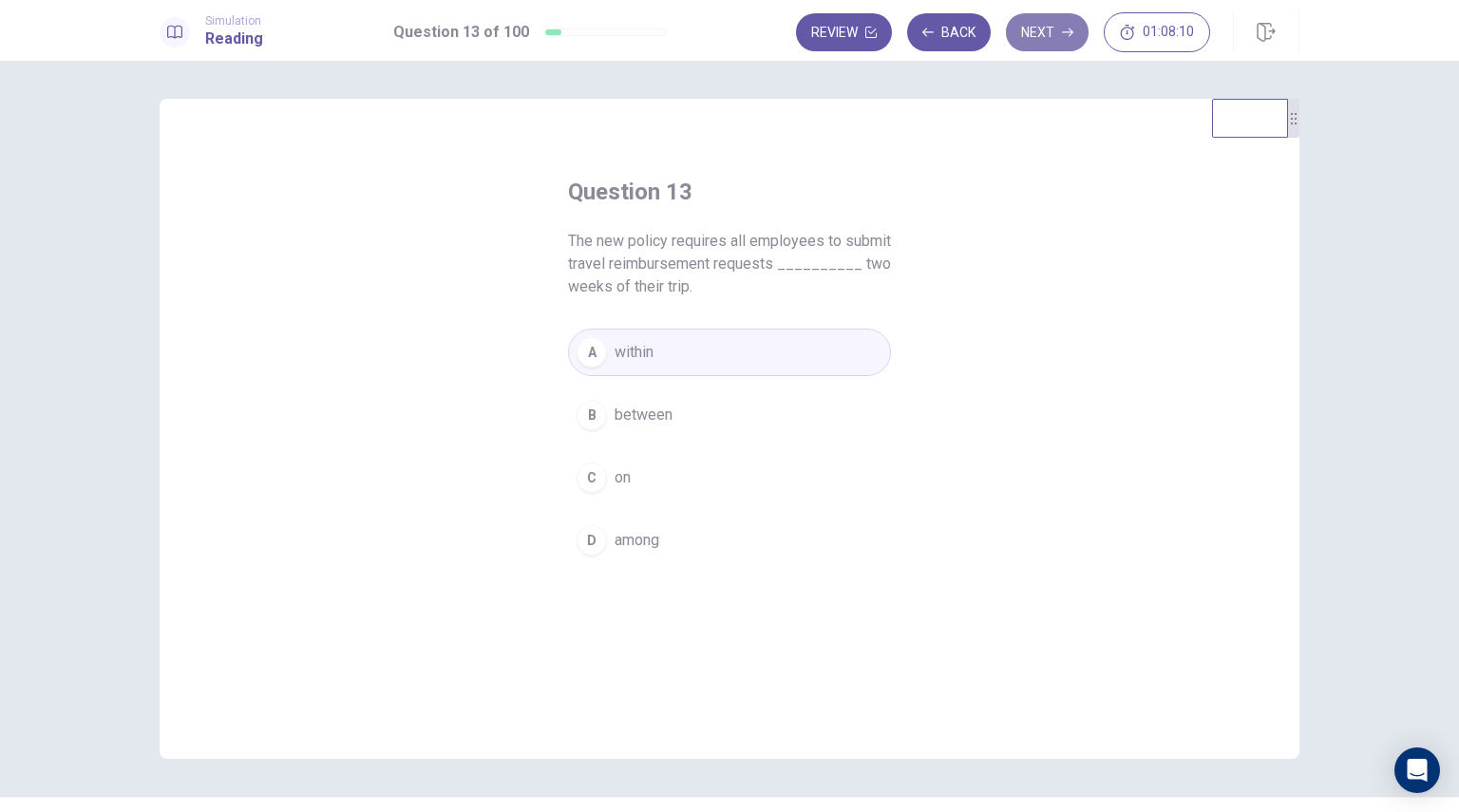 click on "Next" at bounding box center [1047, 32] 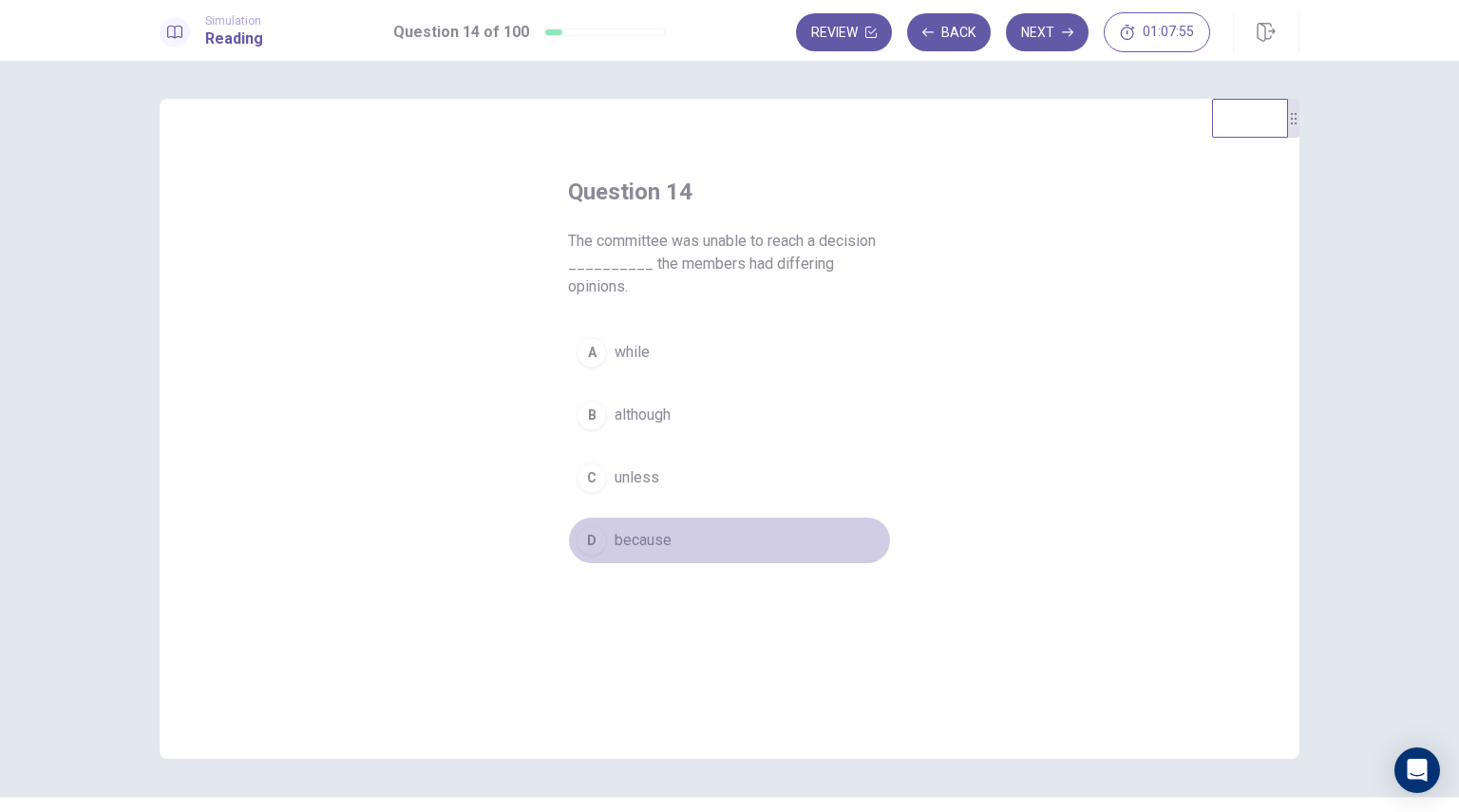 click on "because" at bounding box center (643, 540) 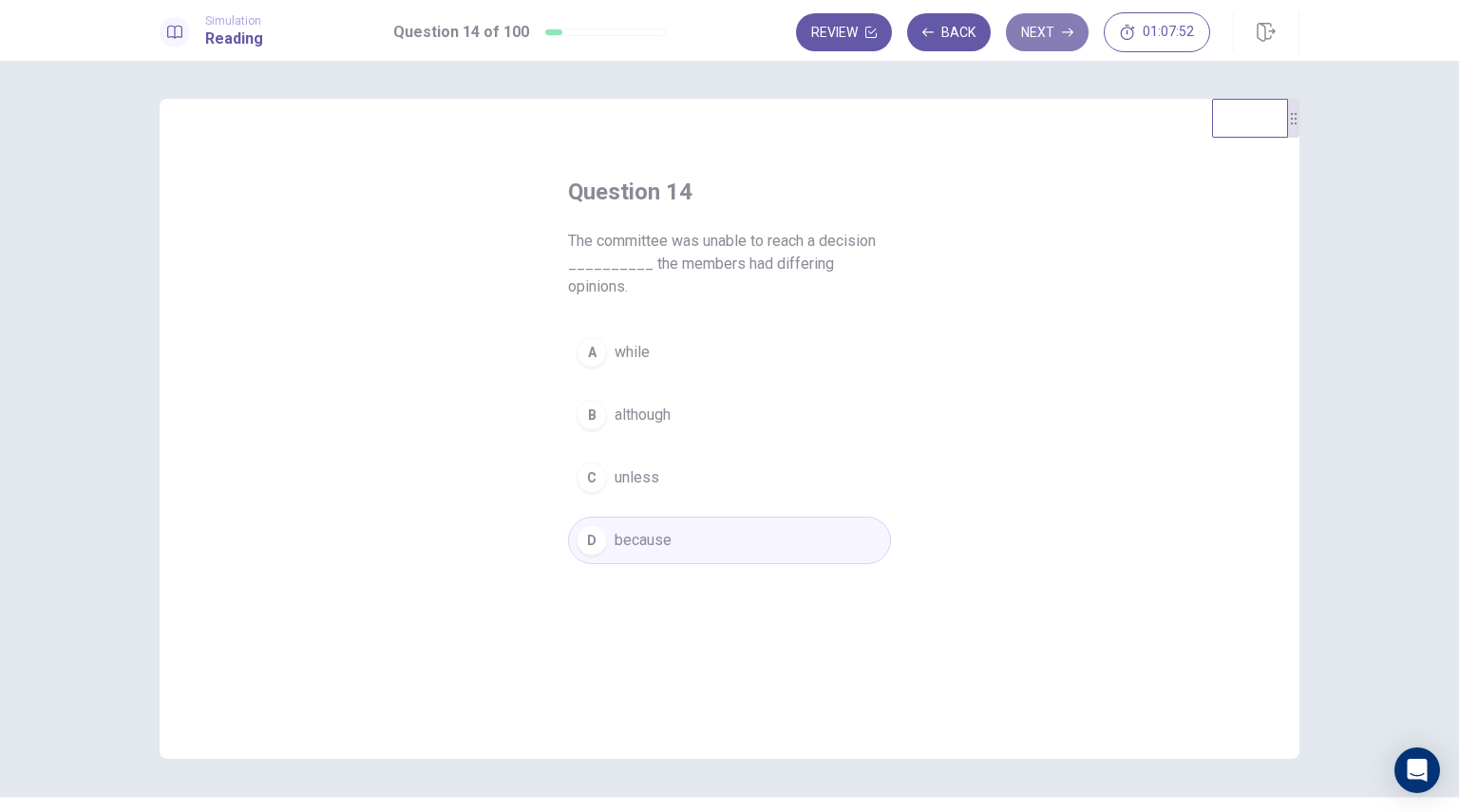 click on "Next" at bounding box center [1047, 32] 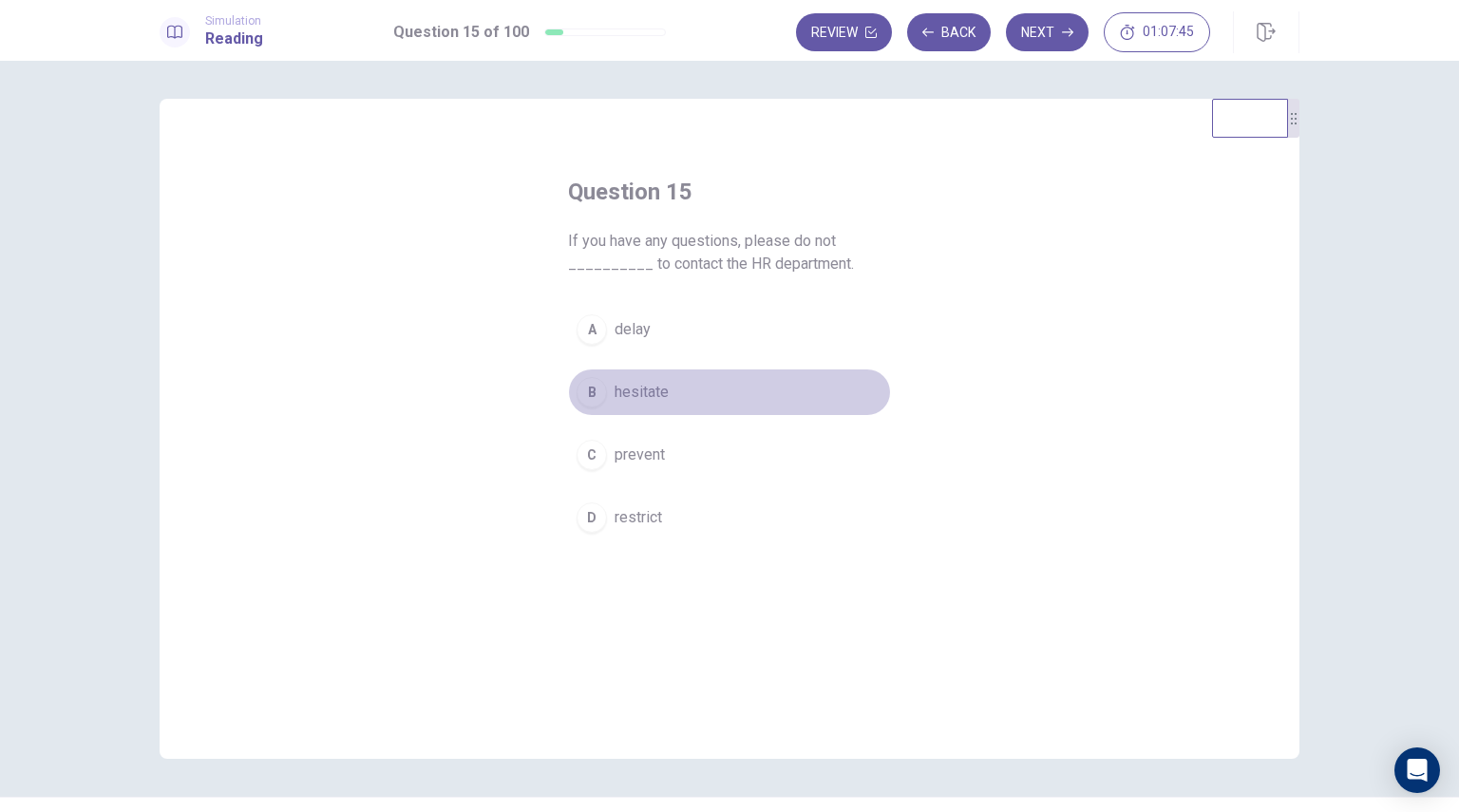 click on "B hesitate" at bounding box center [730, 392] 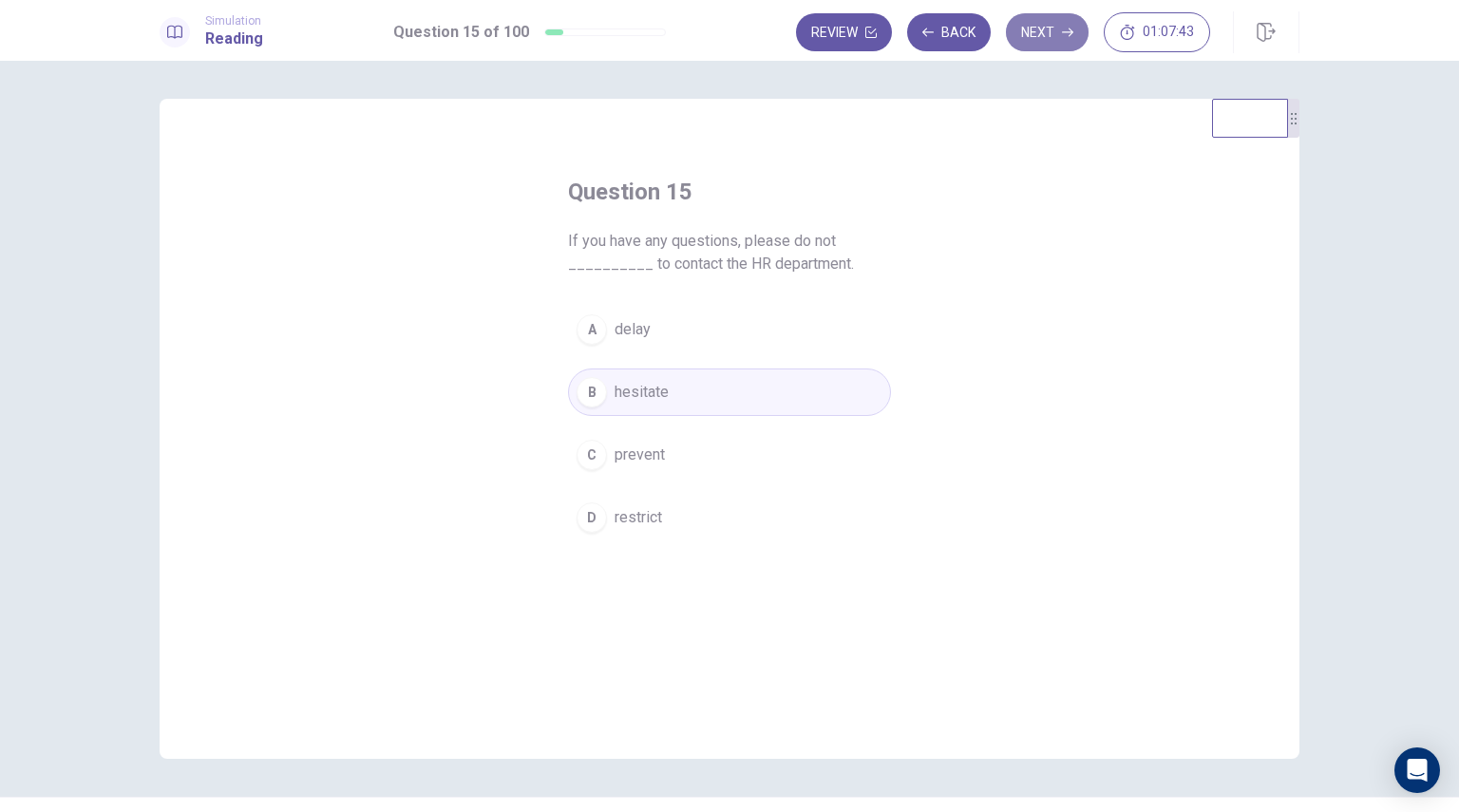 click on "Next" at bounding box center (1047, 32) 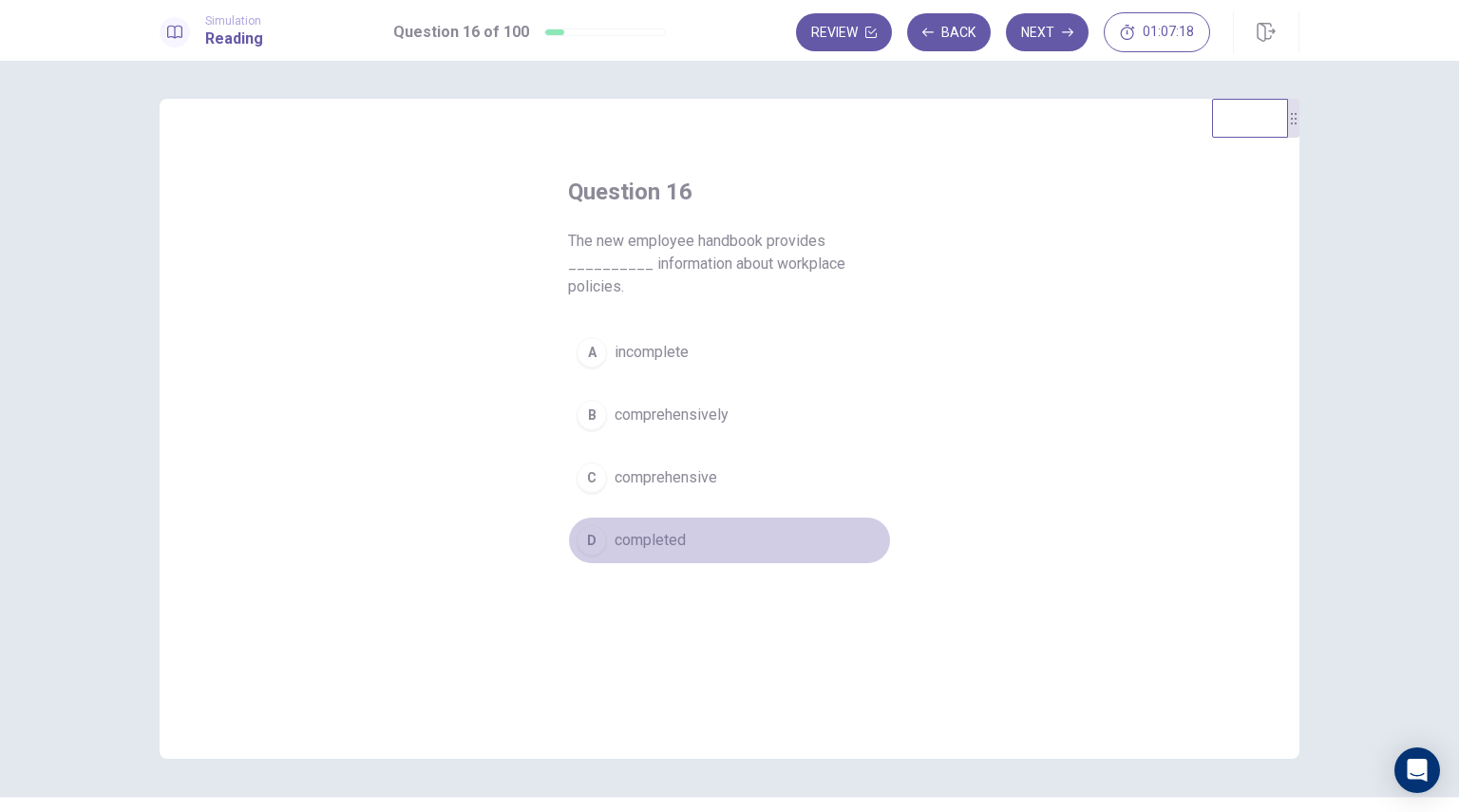 click on "completed" at bounding box center (650, 540) 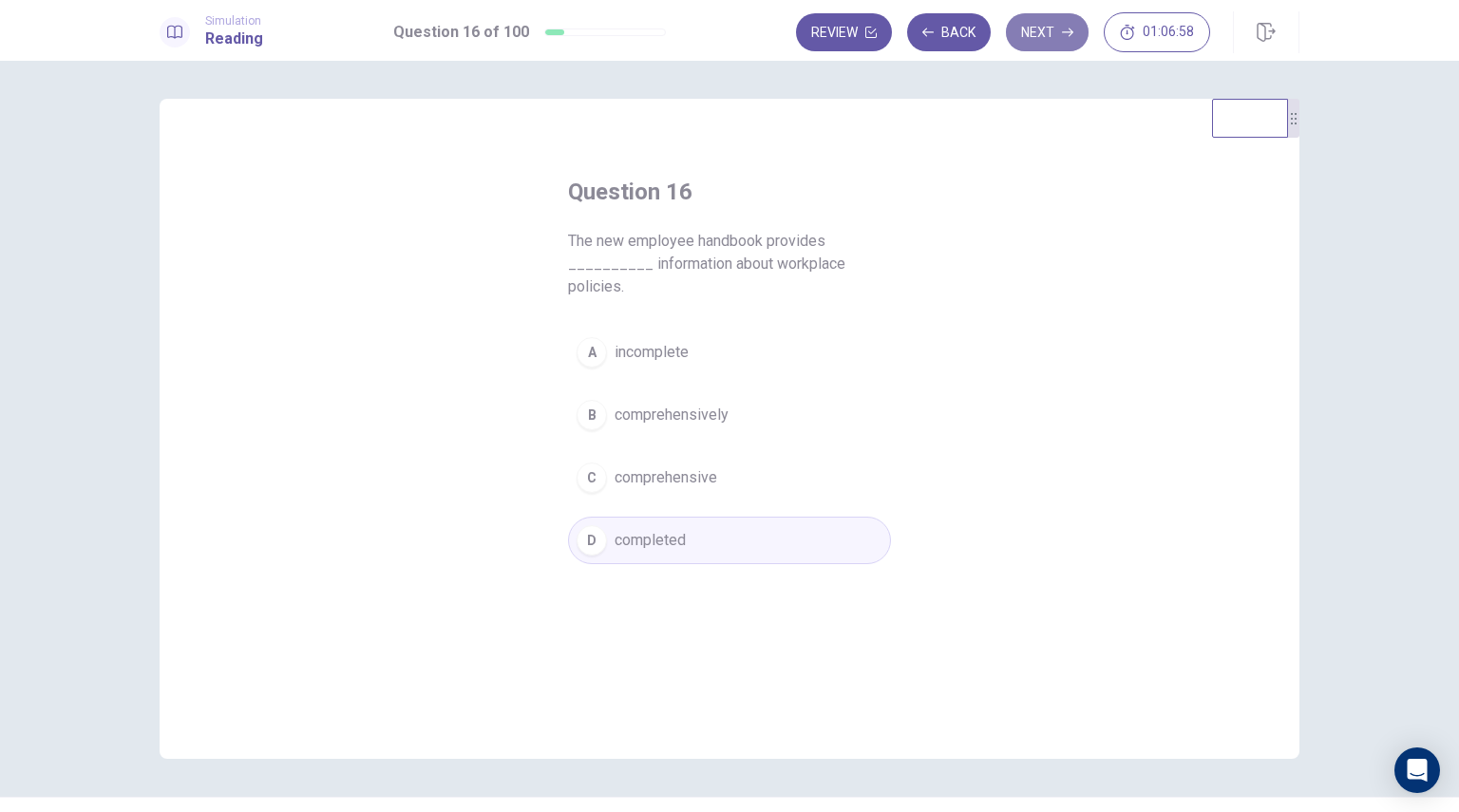 click on "Next" at bounding box center [1047, 32] 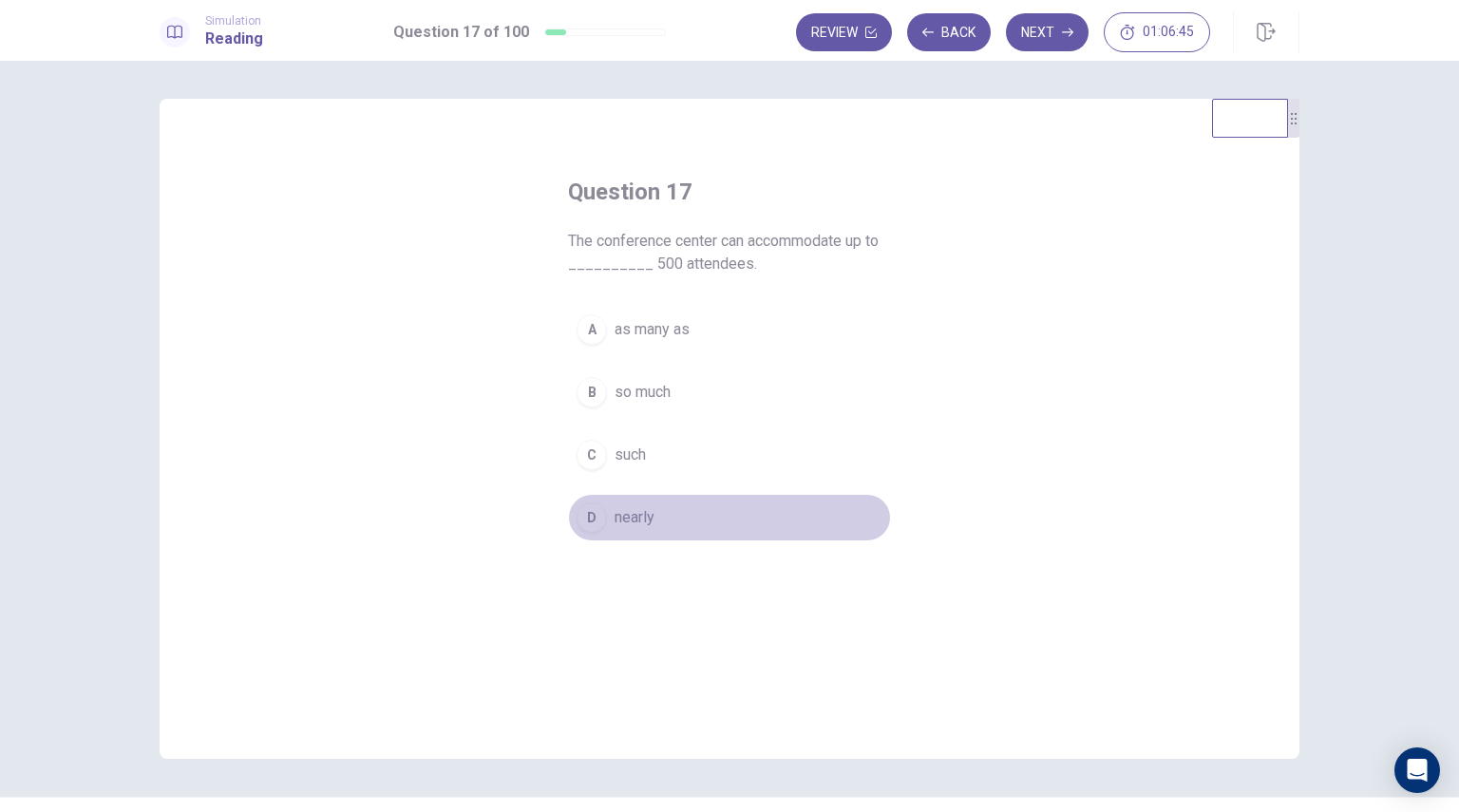 click on "nearly" at bounding box center (635, 518) 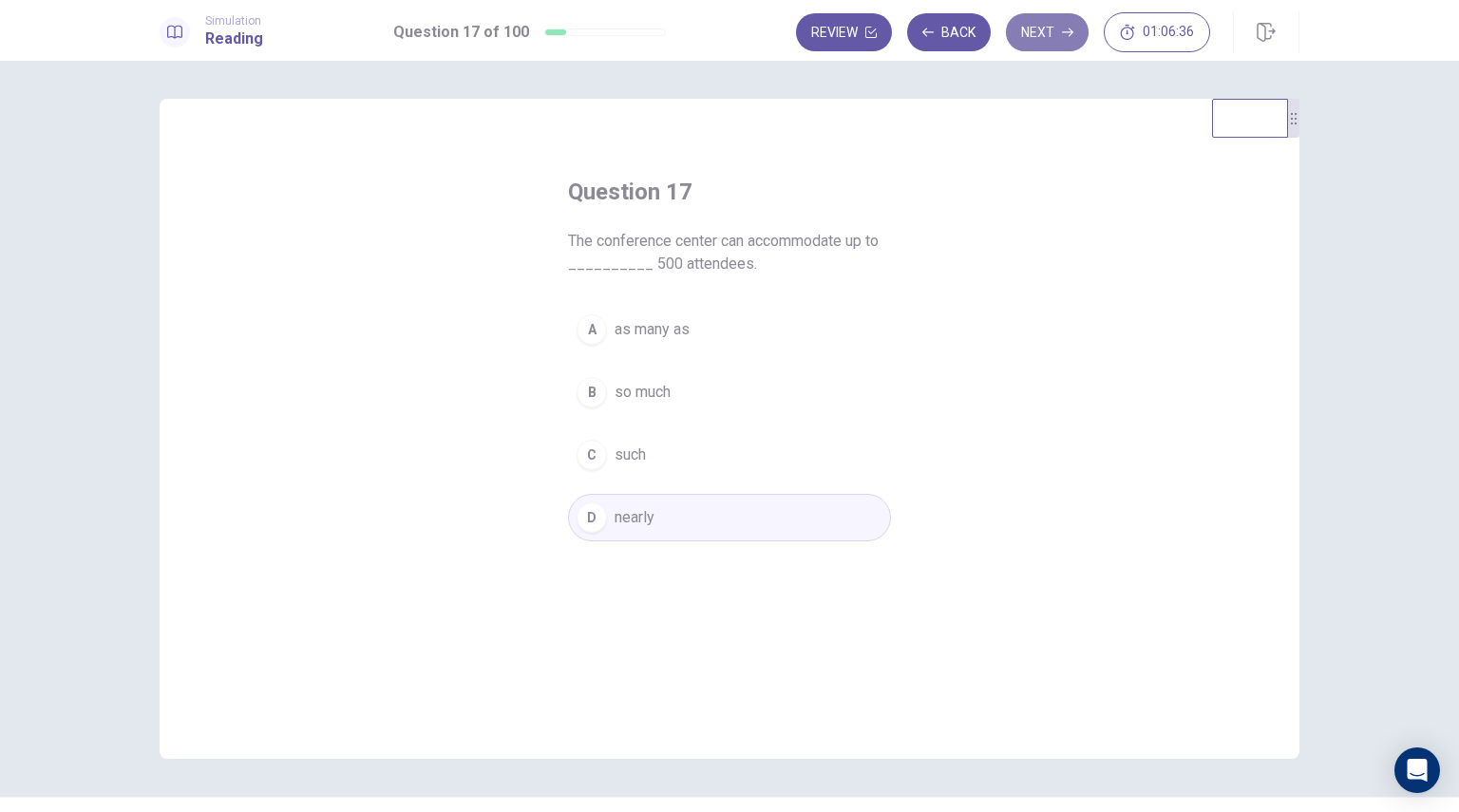 click on "Next" at bounding box center [1047, 32] 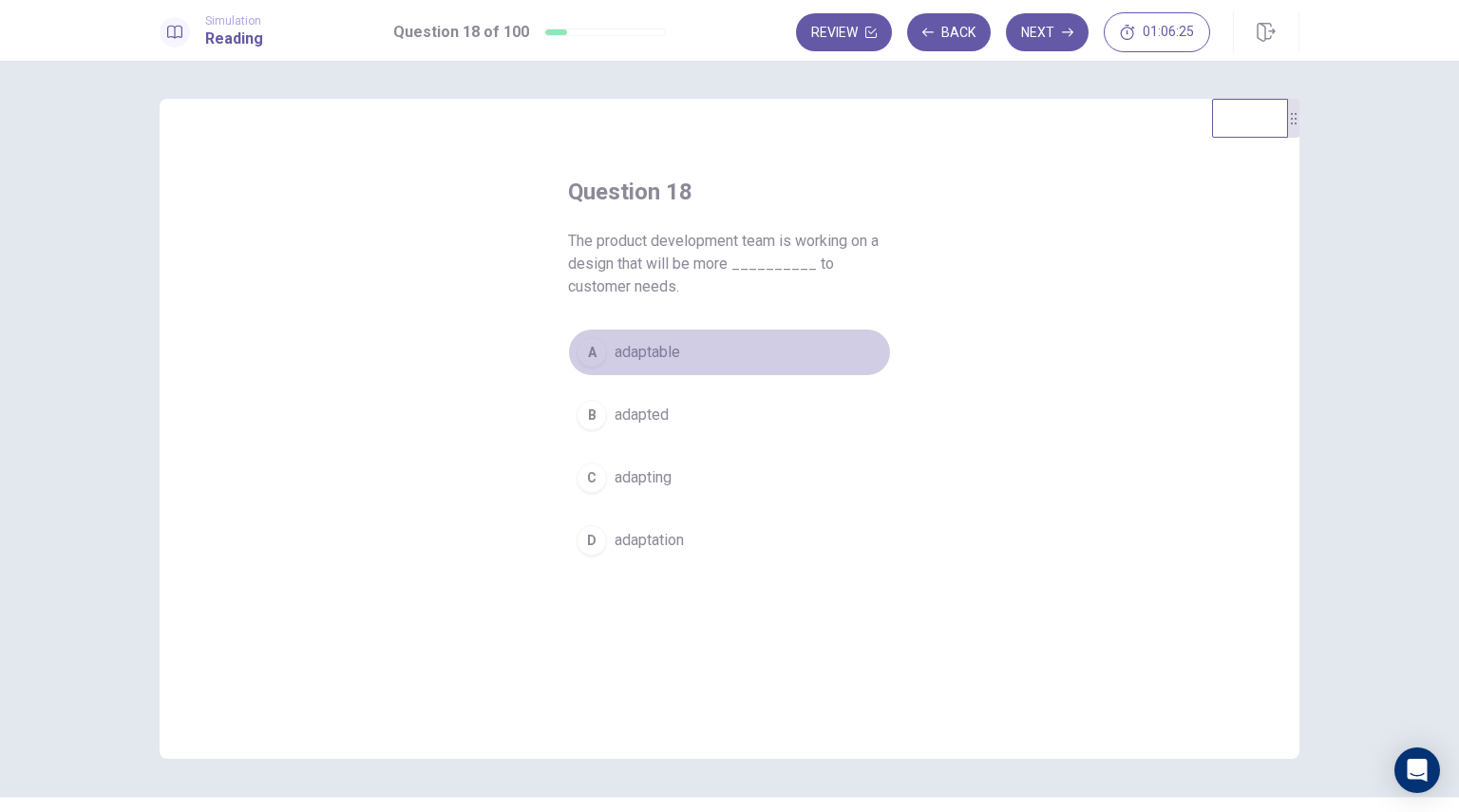 click on "adaptable" at bounding box center [647, 352] 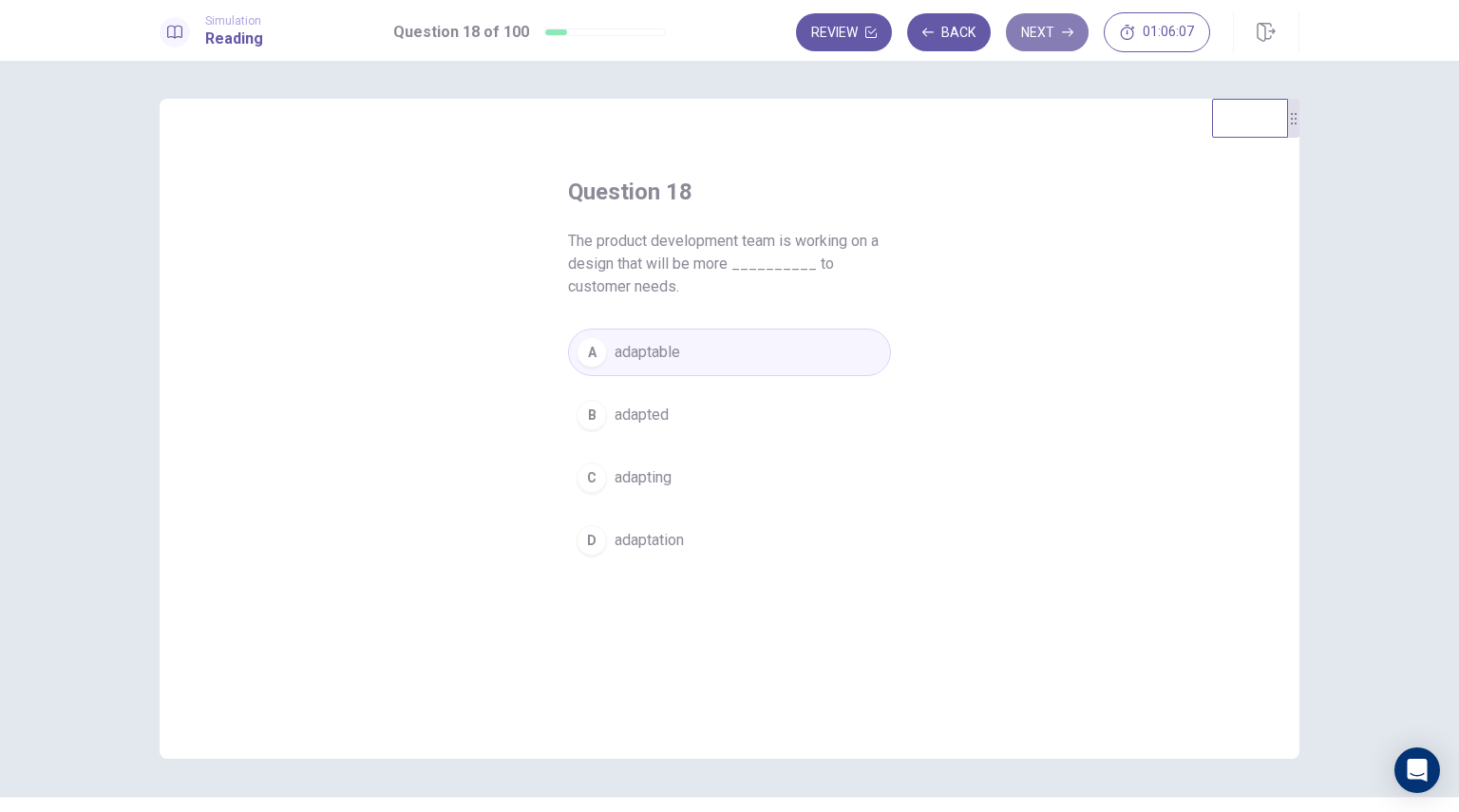 click on "Next" at bounding box center (1047, 32) 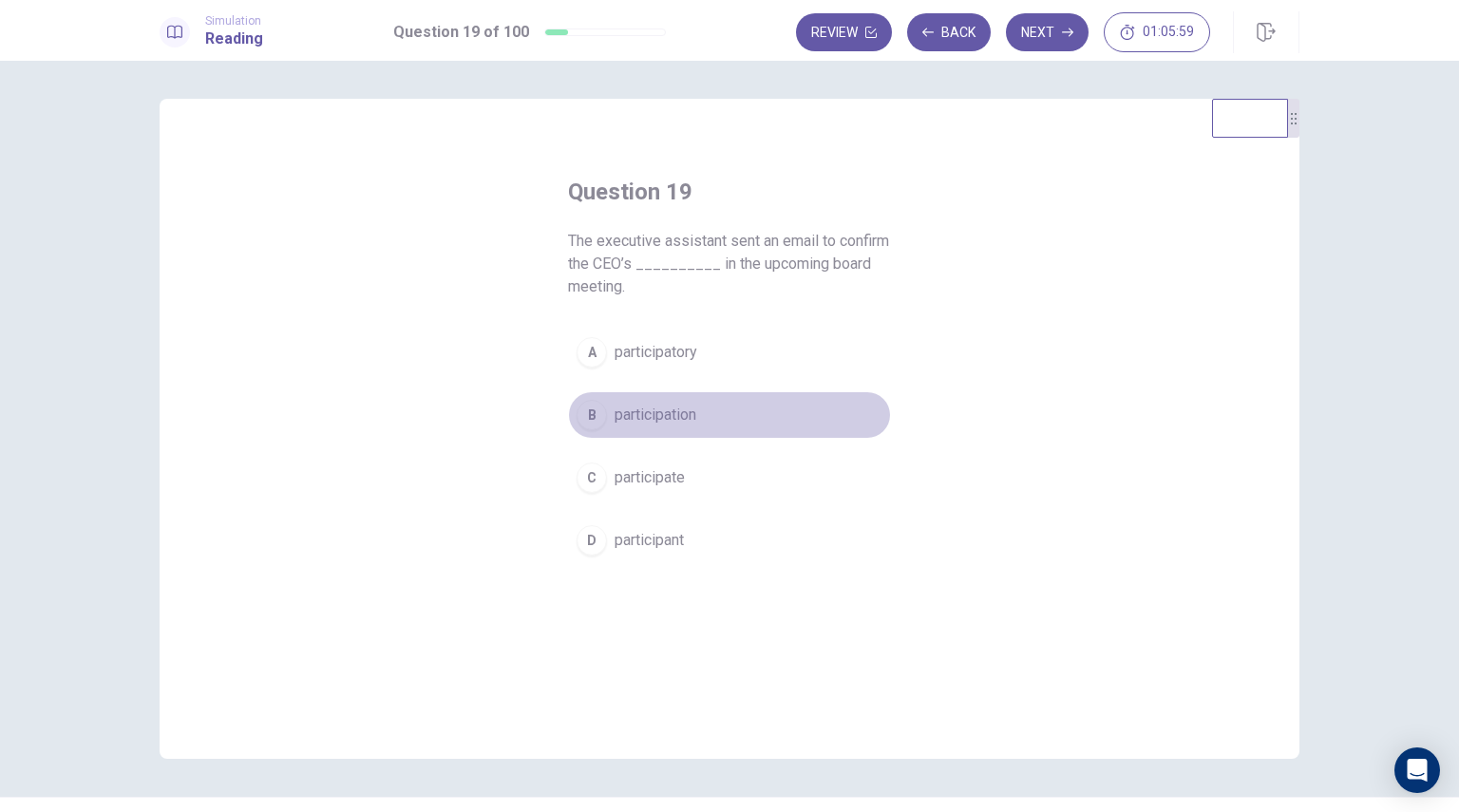 click on "participation" at bounding box center [655, 415] 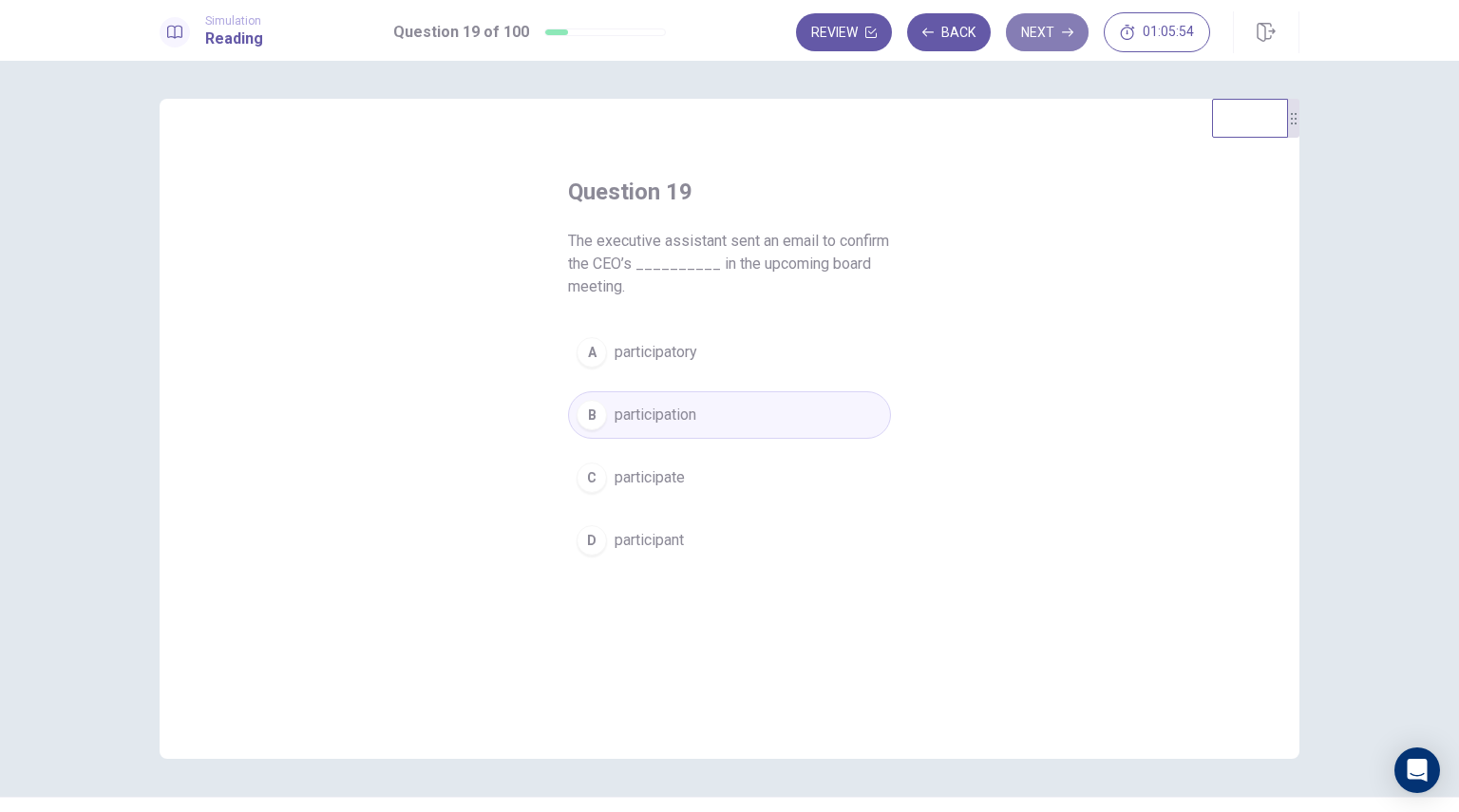 click on "Next" at bounding box center [1047, 32] 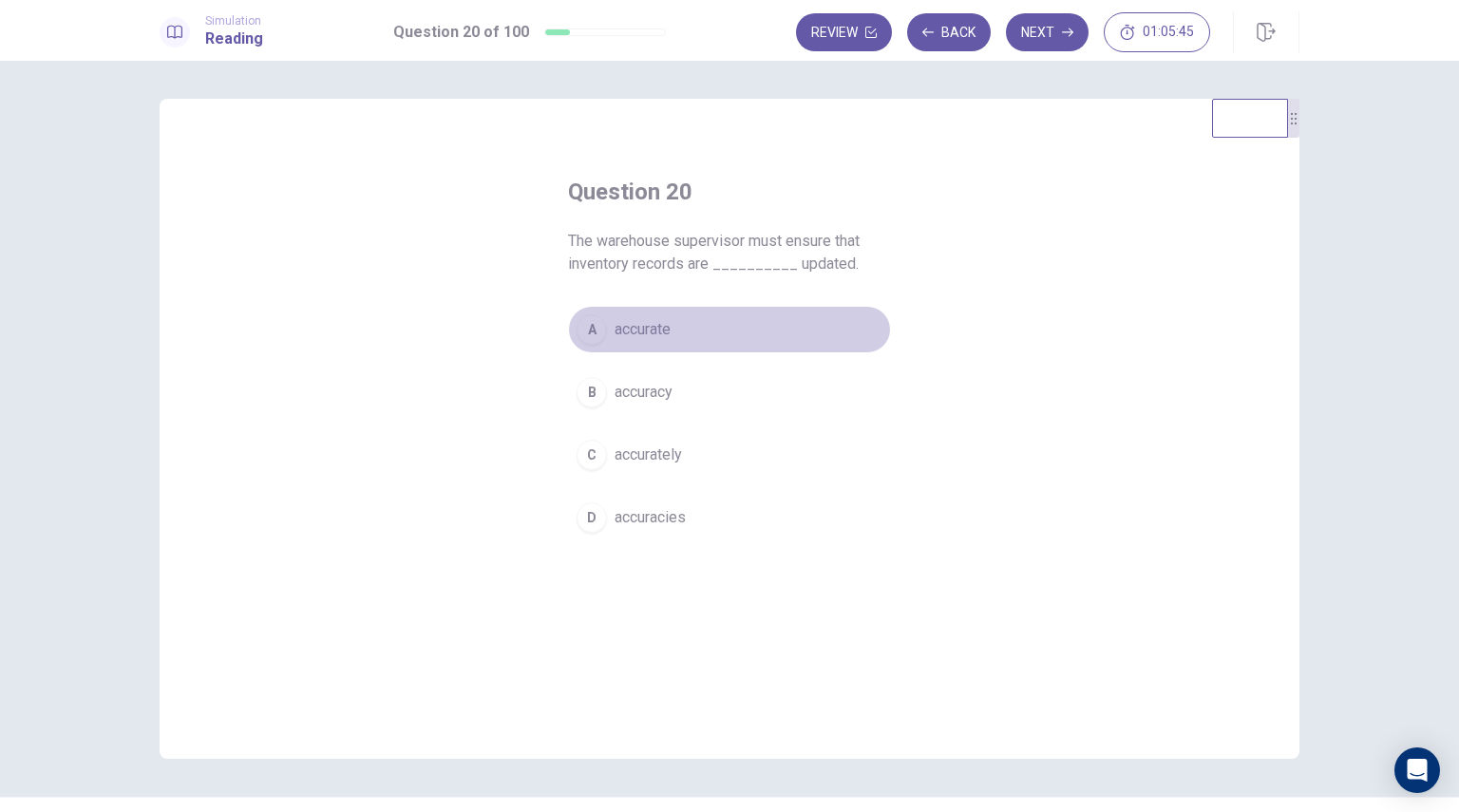 click on "accurate" at bounding box center (642, 330) 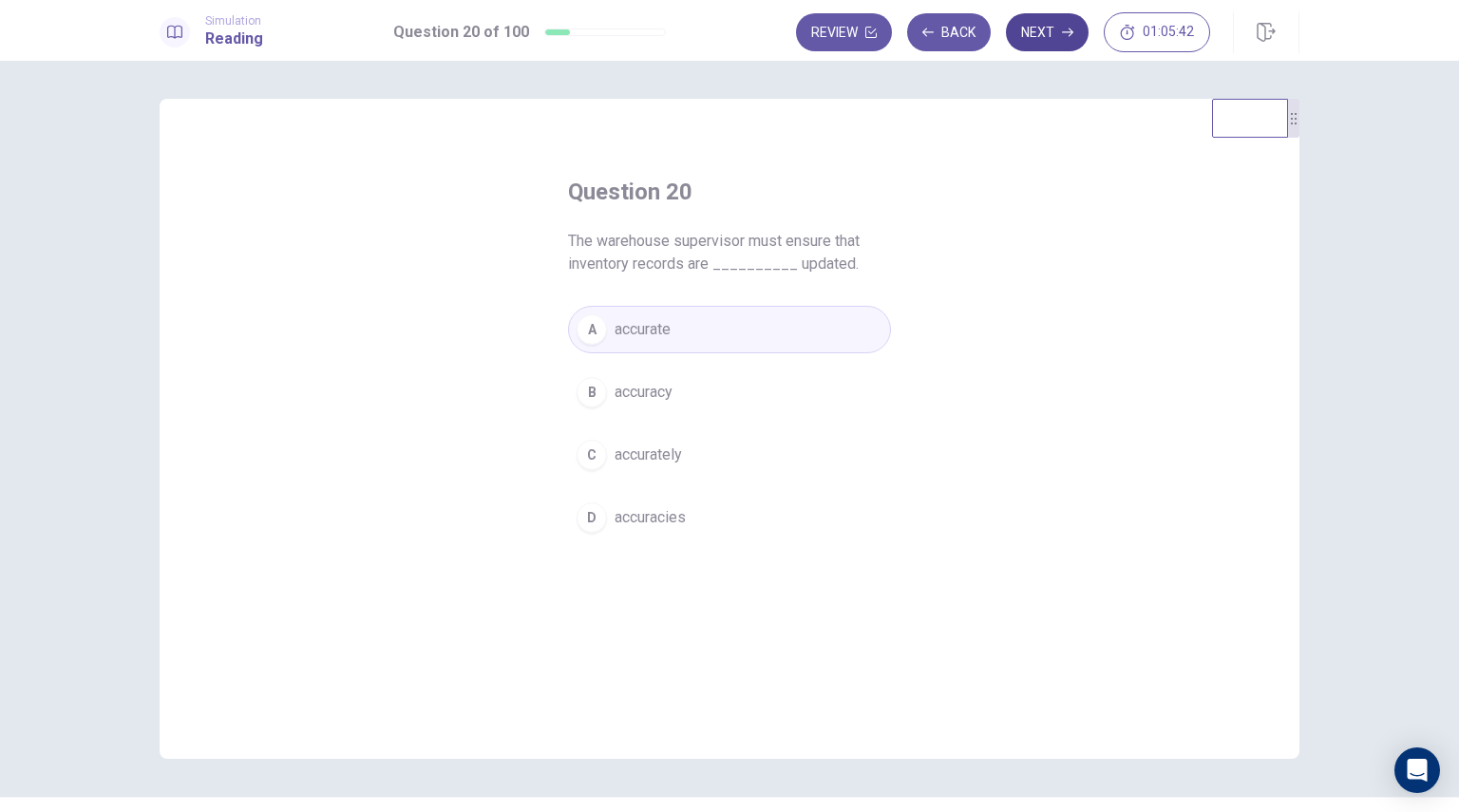 click on "Next" at bounding box center (1047, 32) 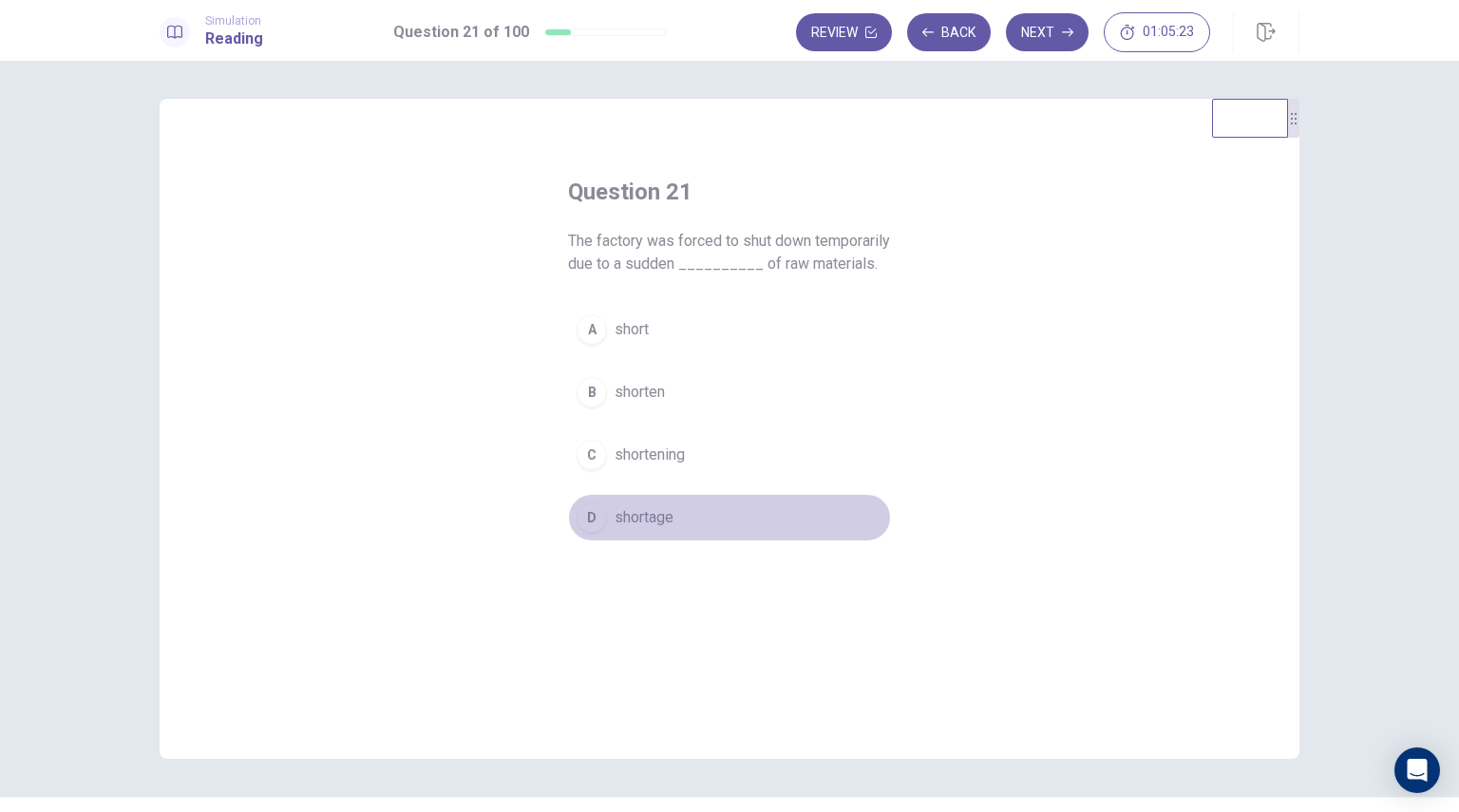 click on "shortage" at bounding box center (644, 518) 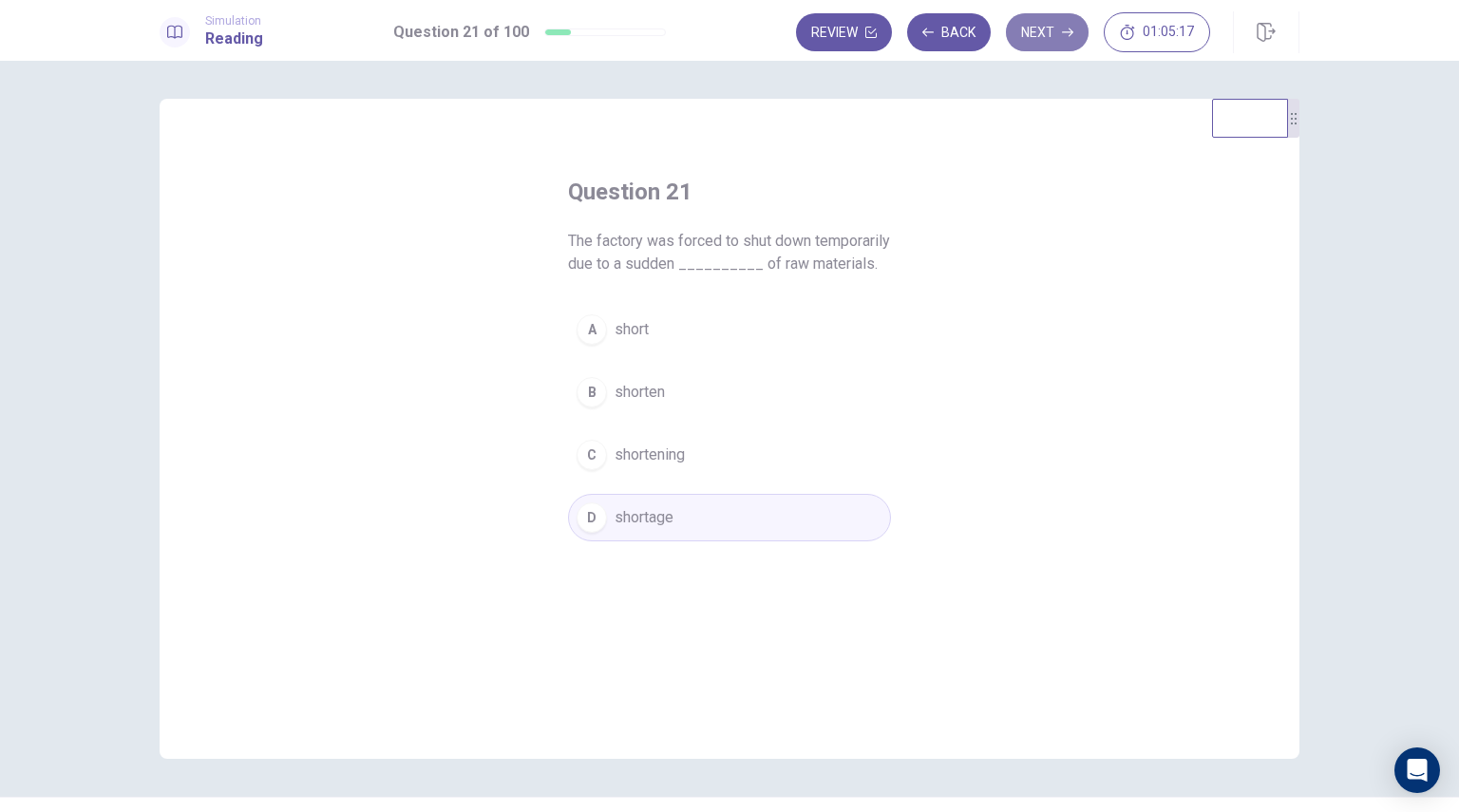 click on "Next" at bounding box center (1047, 32) 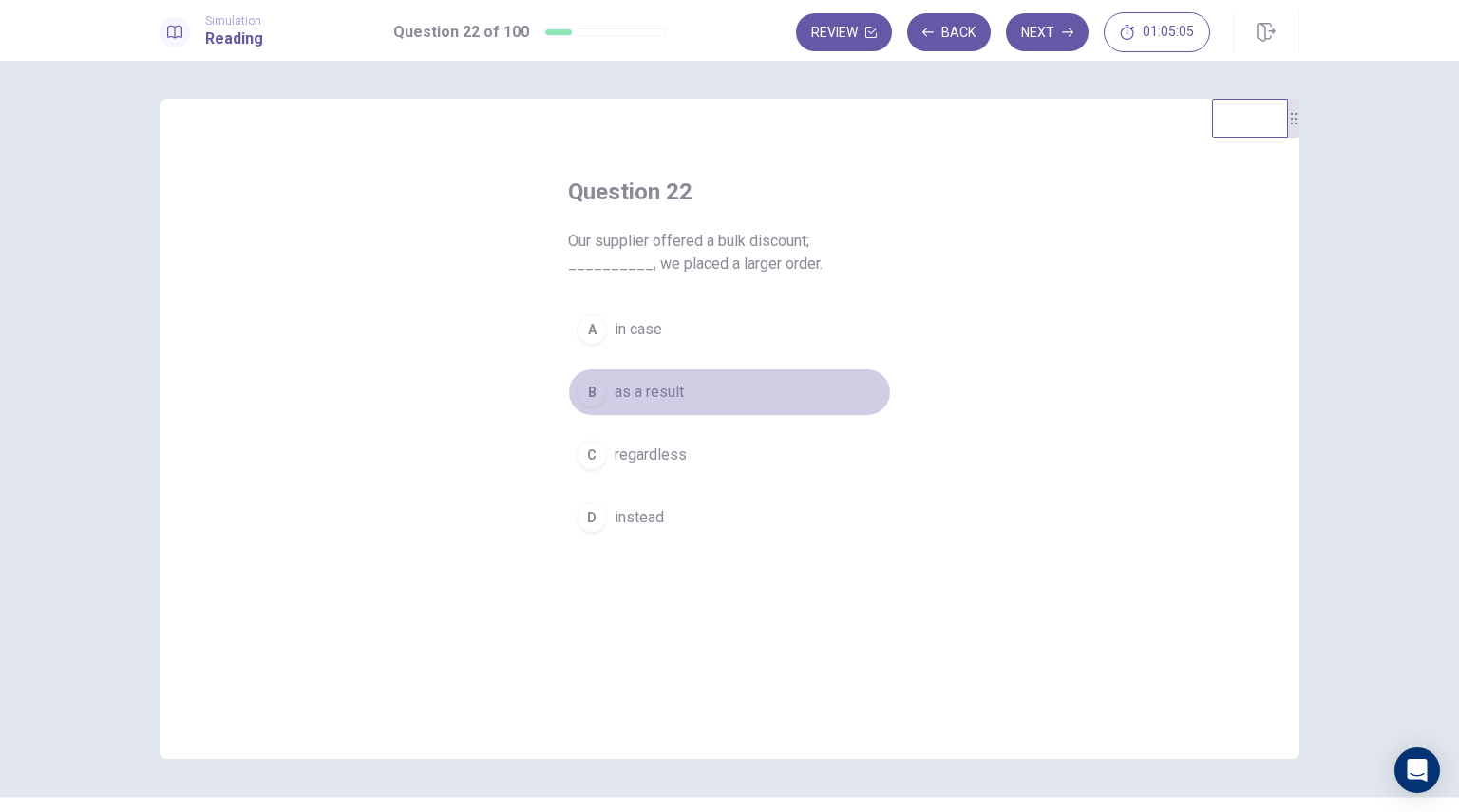 click on "as a result" at bounding box center [649, 392] 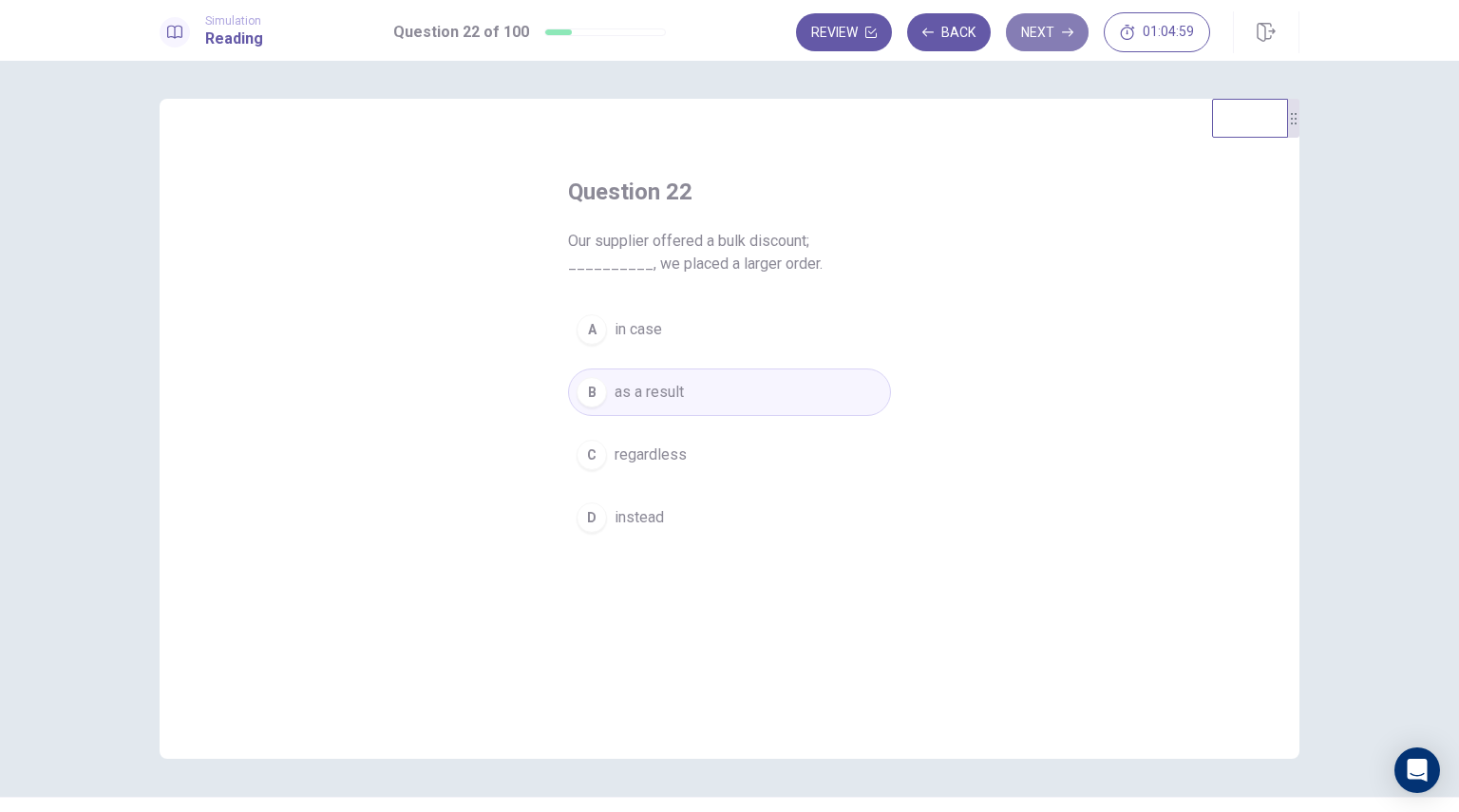 click on "Next" at bounding box center (1047, 32) 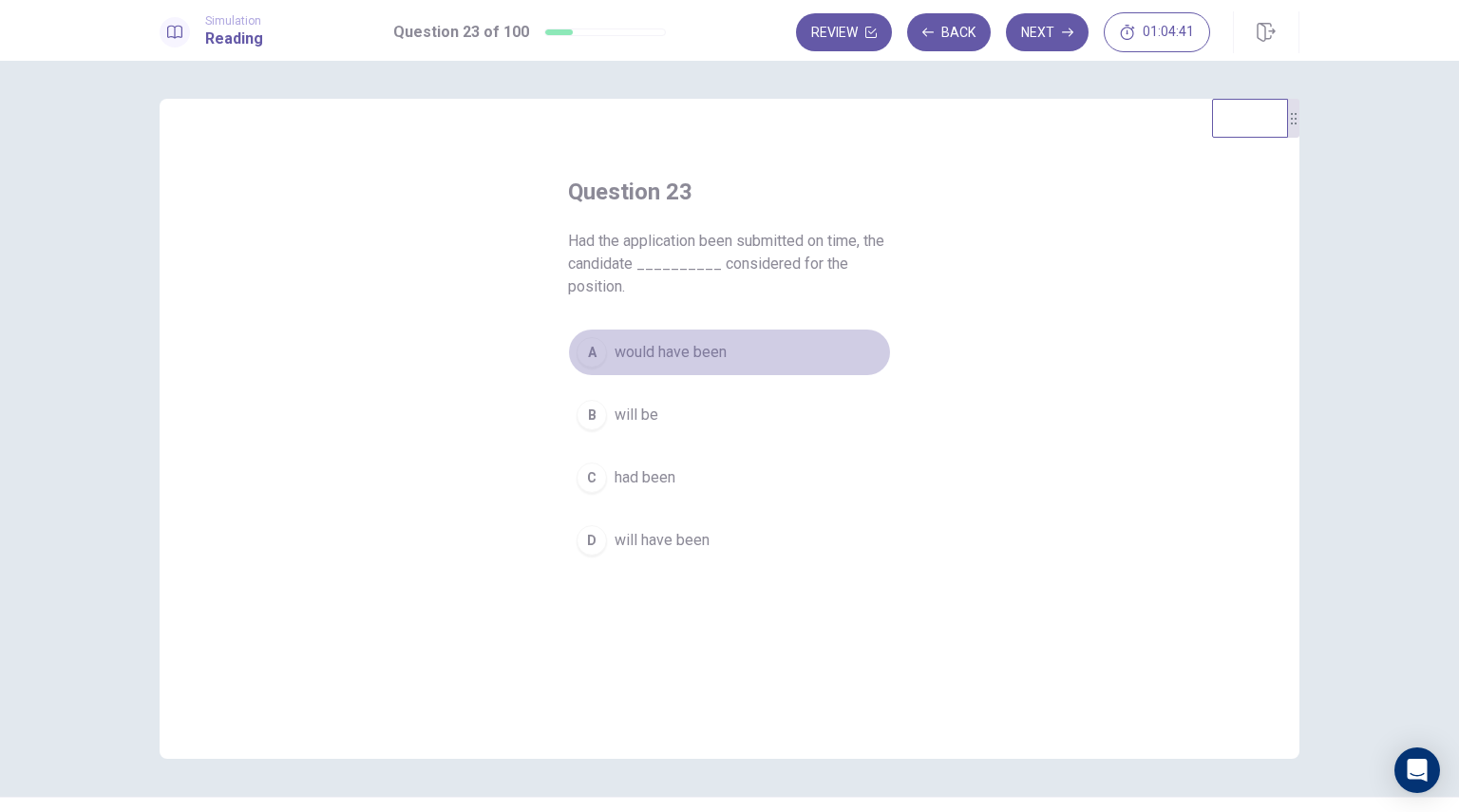 click on "would have been" at bounding box center [671, 352] 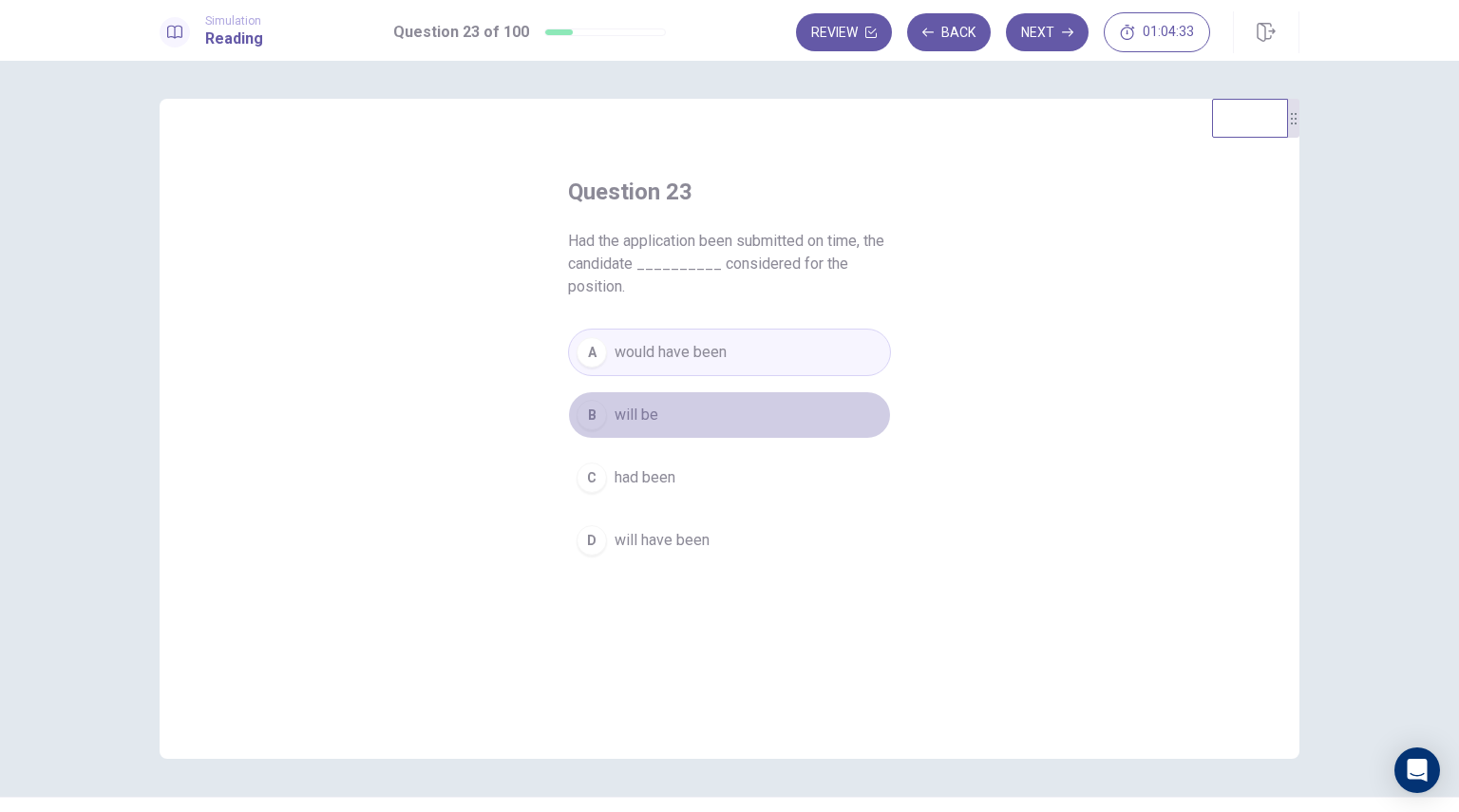 click on "B will be" at bounding box center (730, 415) 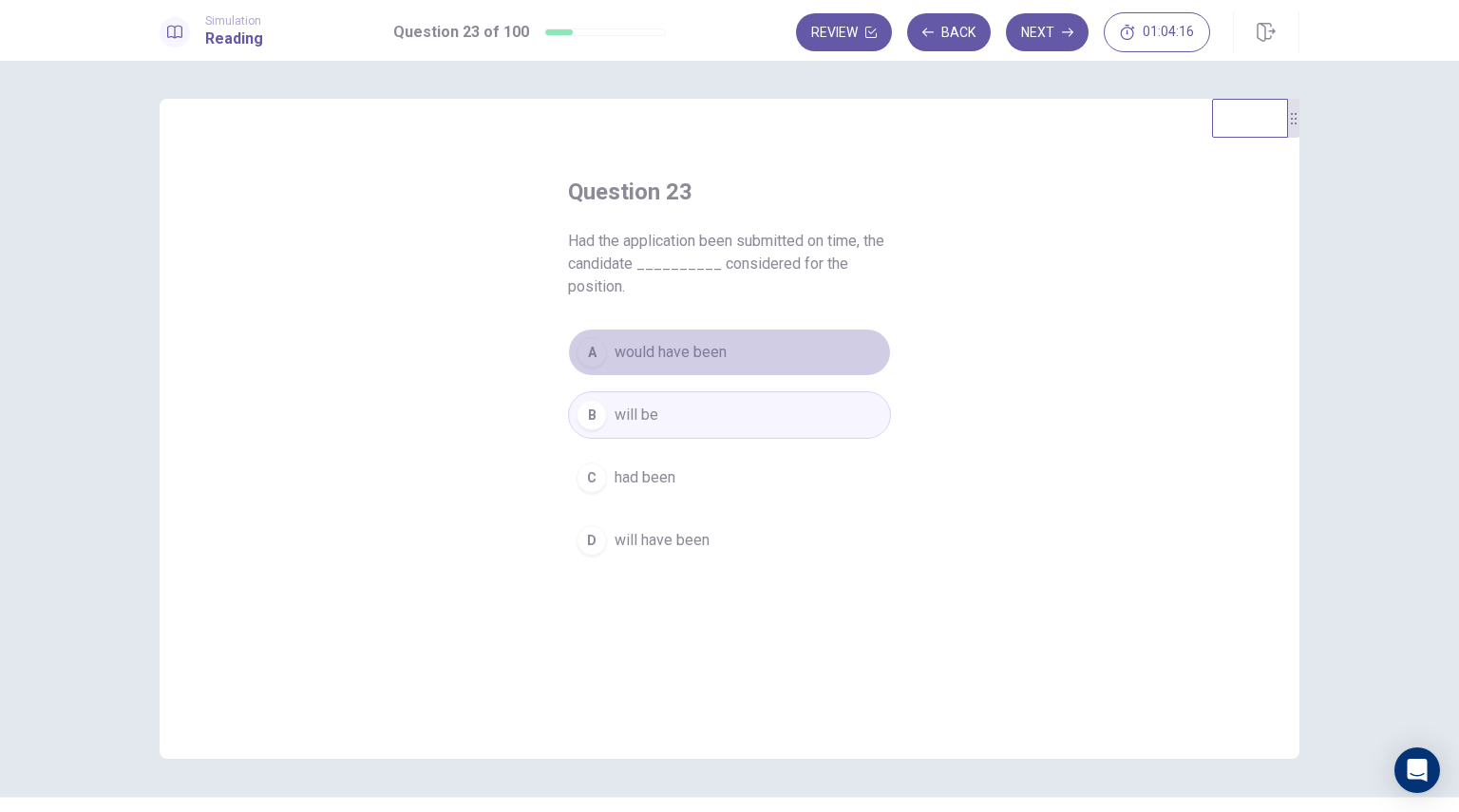 click on "would have been" at bounding box center (671, 352) 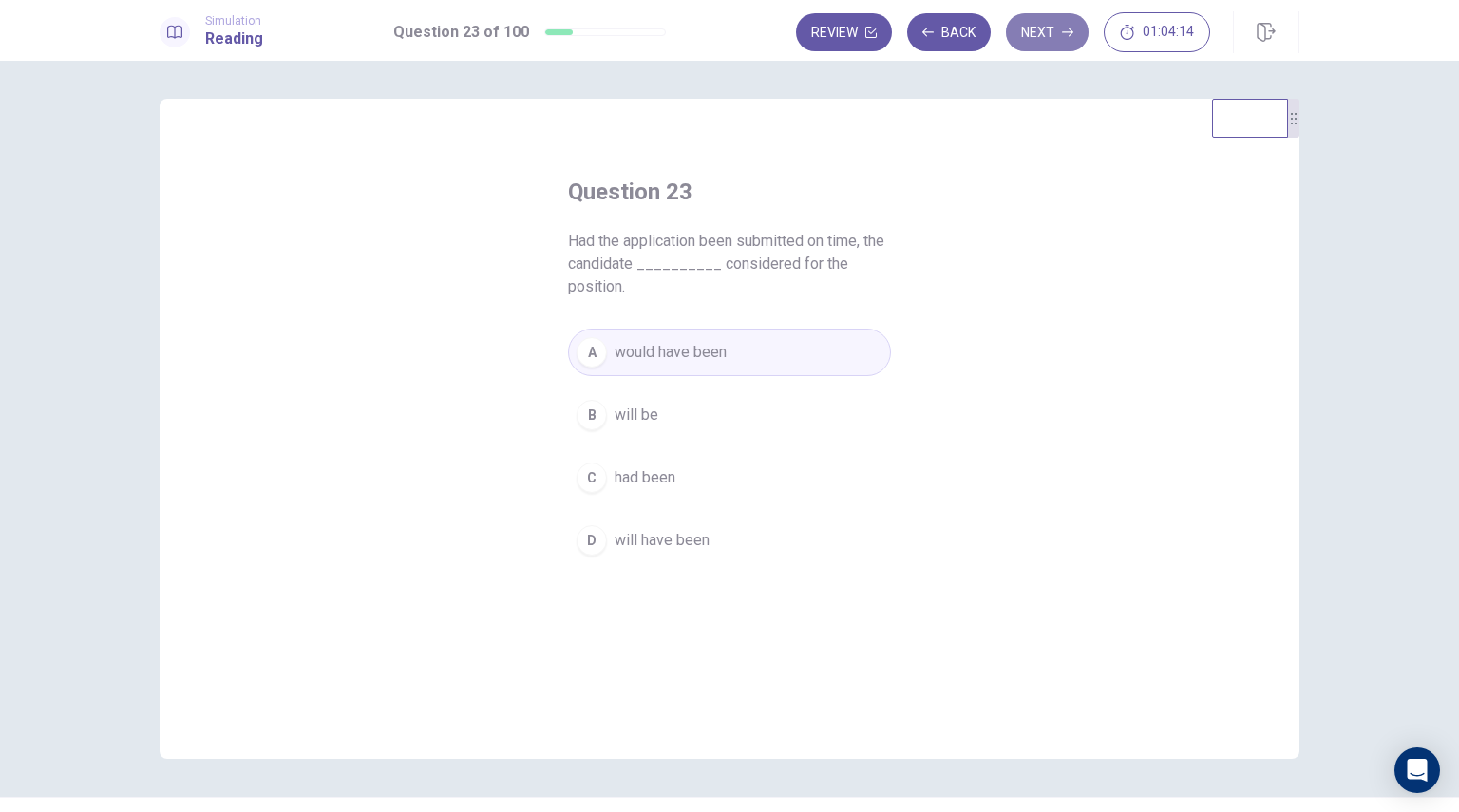 click on "Next" at bounding box center (1047, 32) 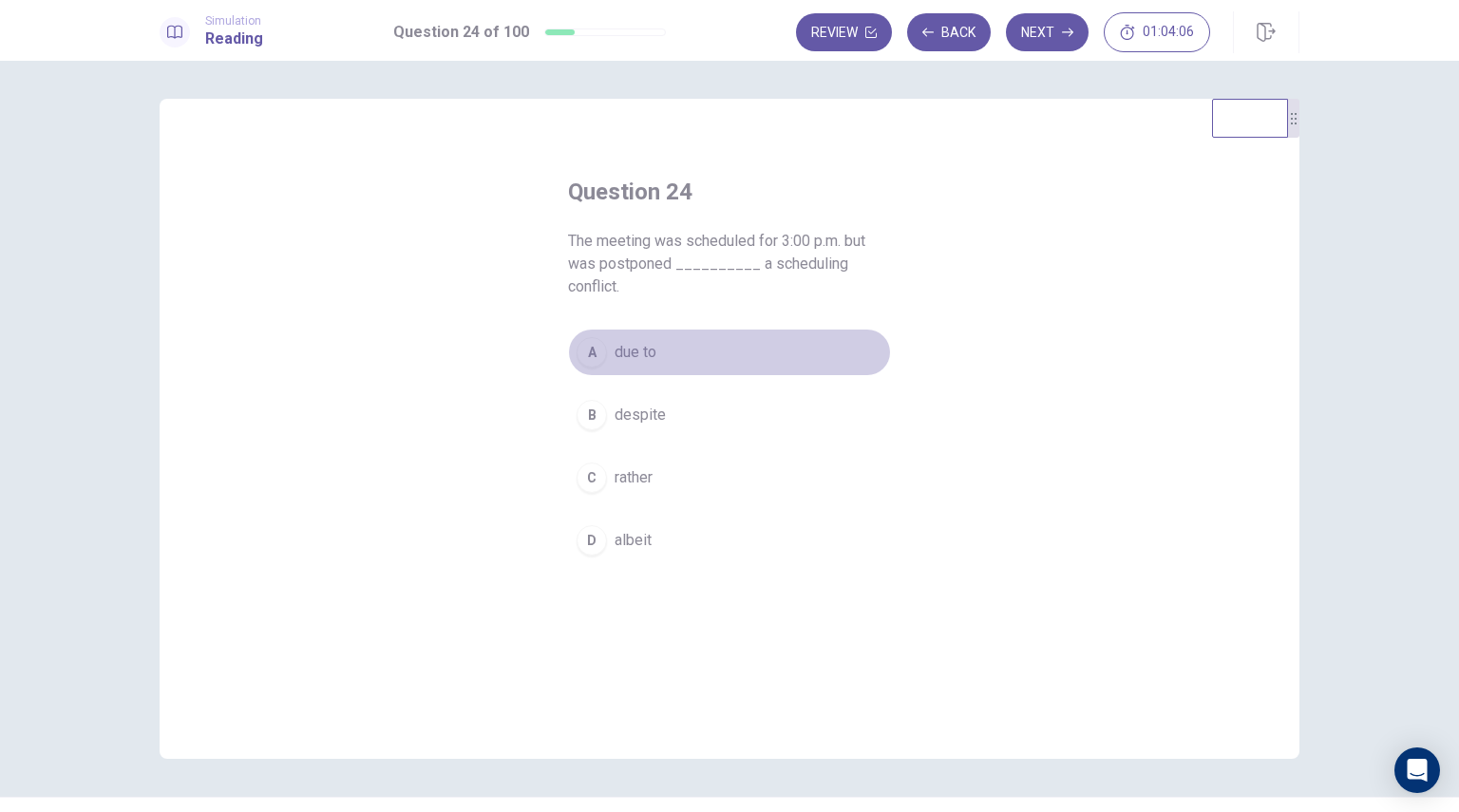 click on "A due to" at bounding box center [730, 352] 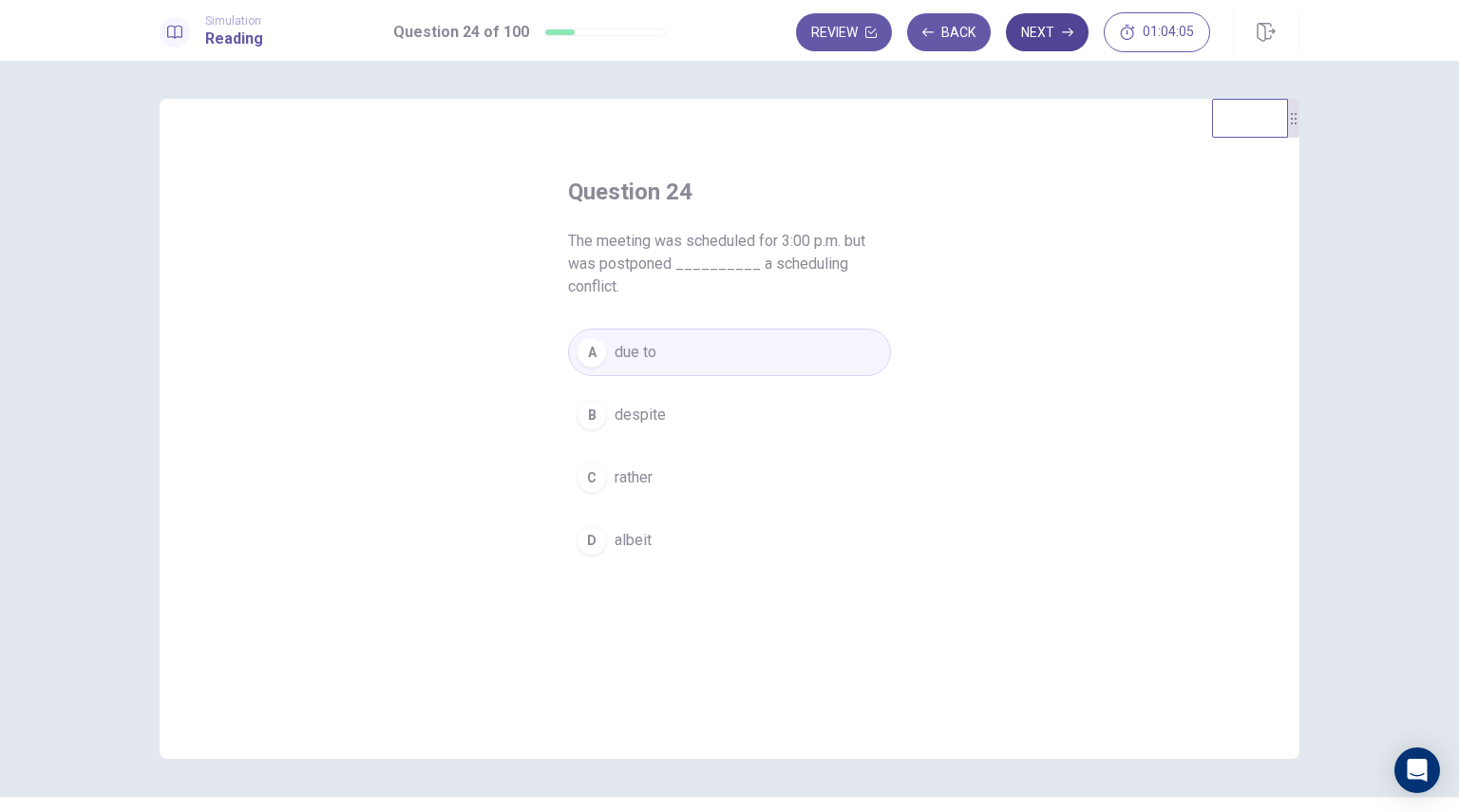 click on "Next" at bounding box center (1047, 32) 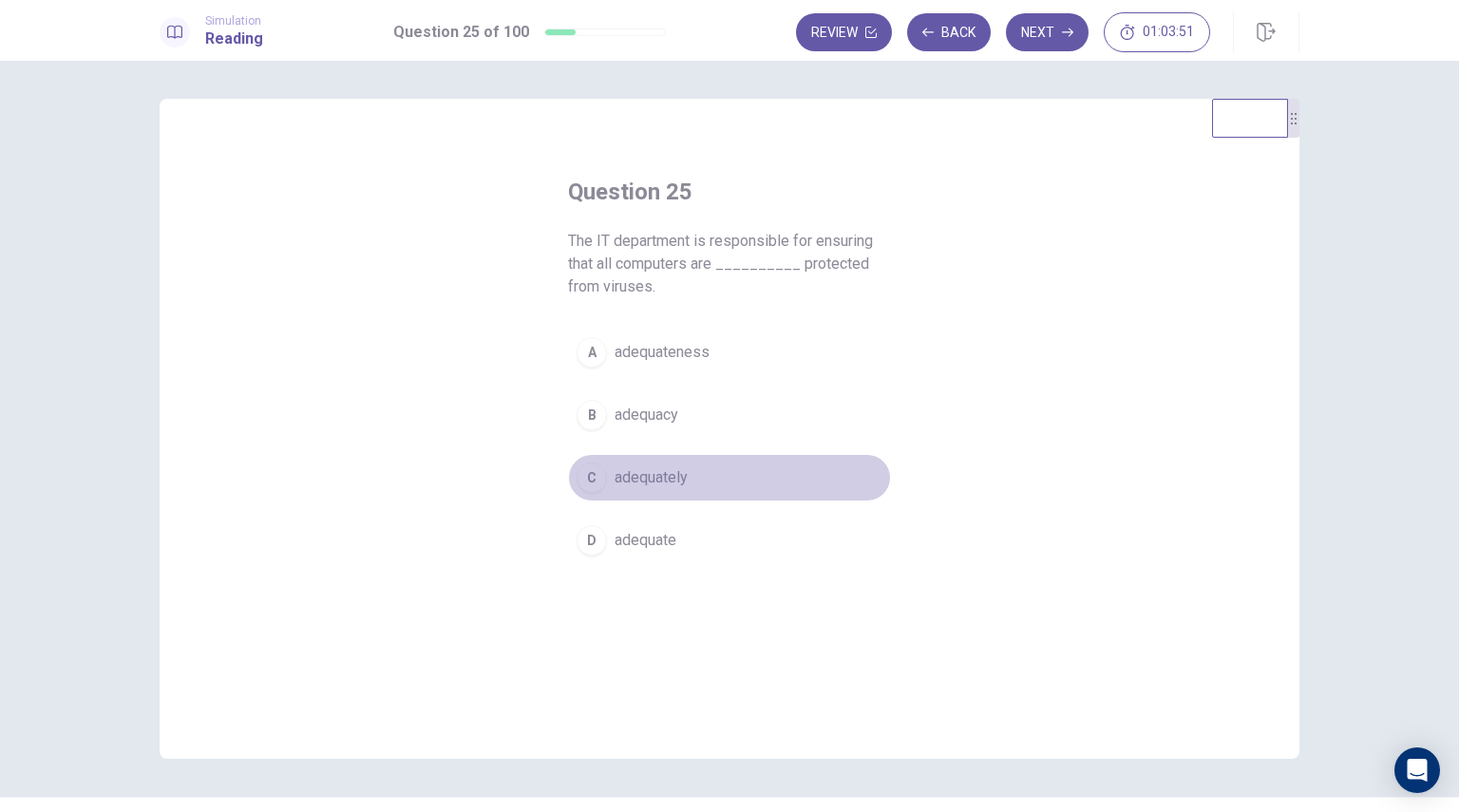 click on "C adequately" at bounding box center (730, 478) 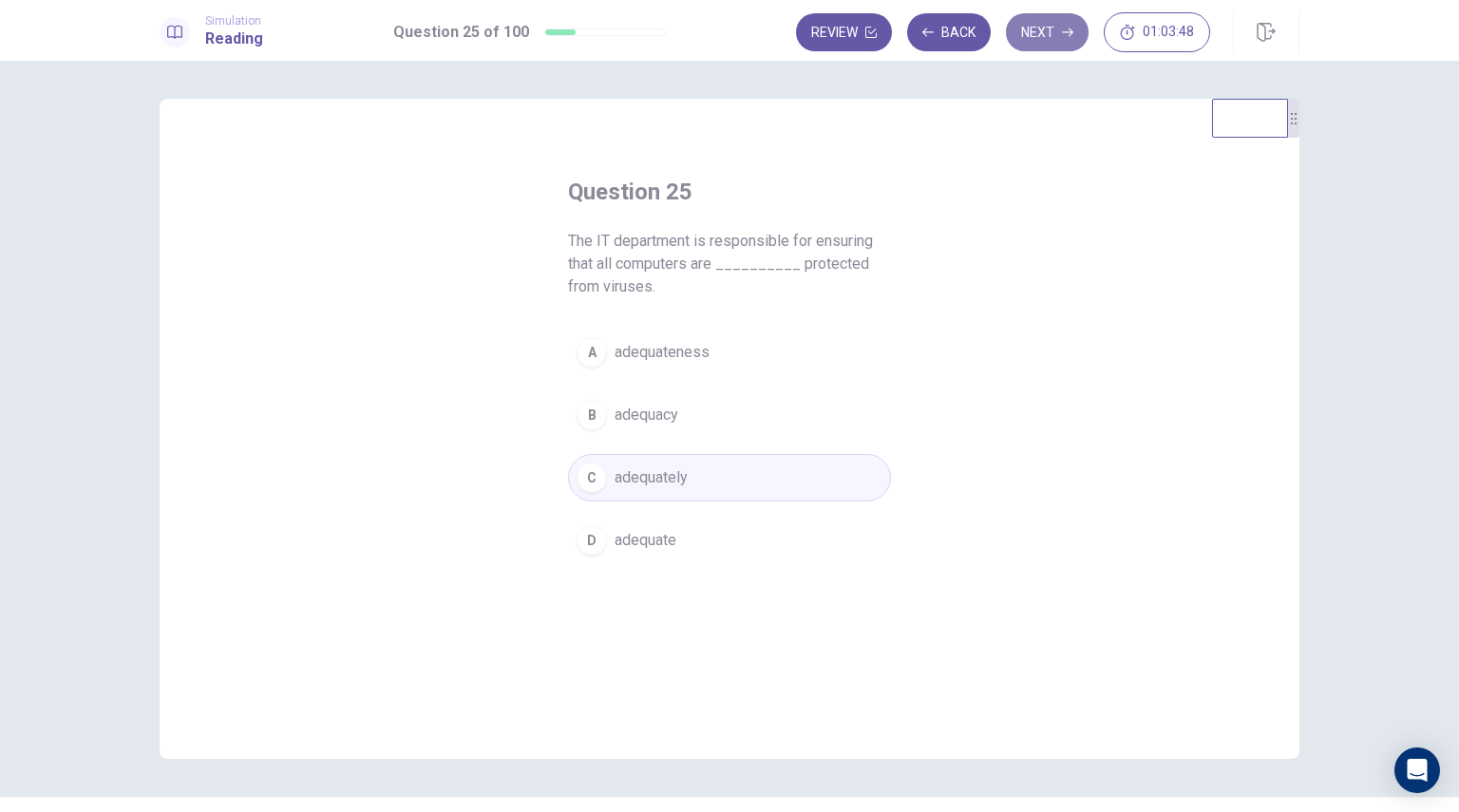 click on "Next" at bounding box center (1047, 32) 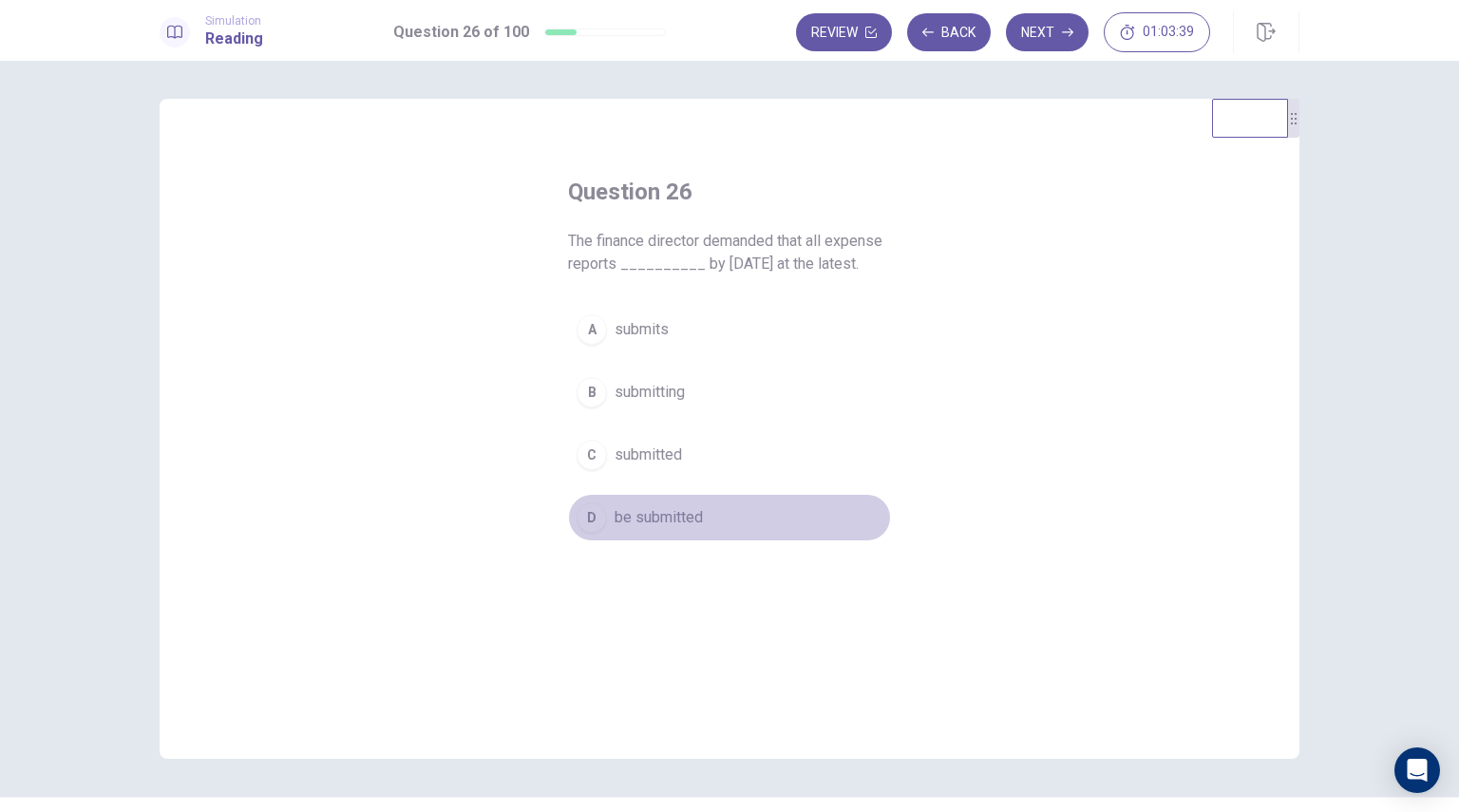 click on "be submitted" at bounding box center (658, 518) 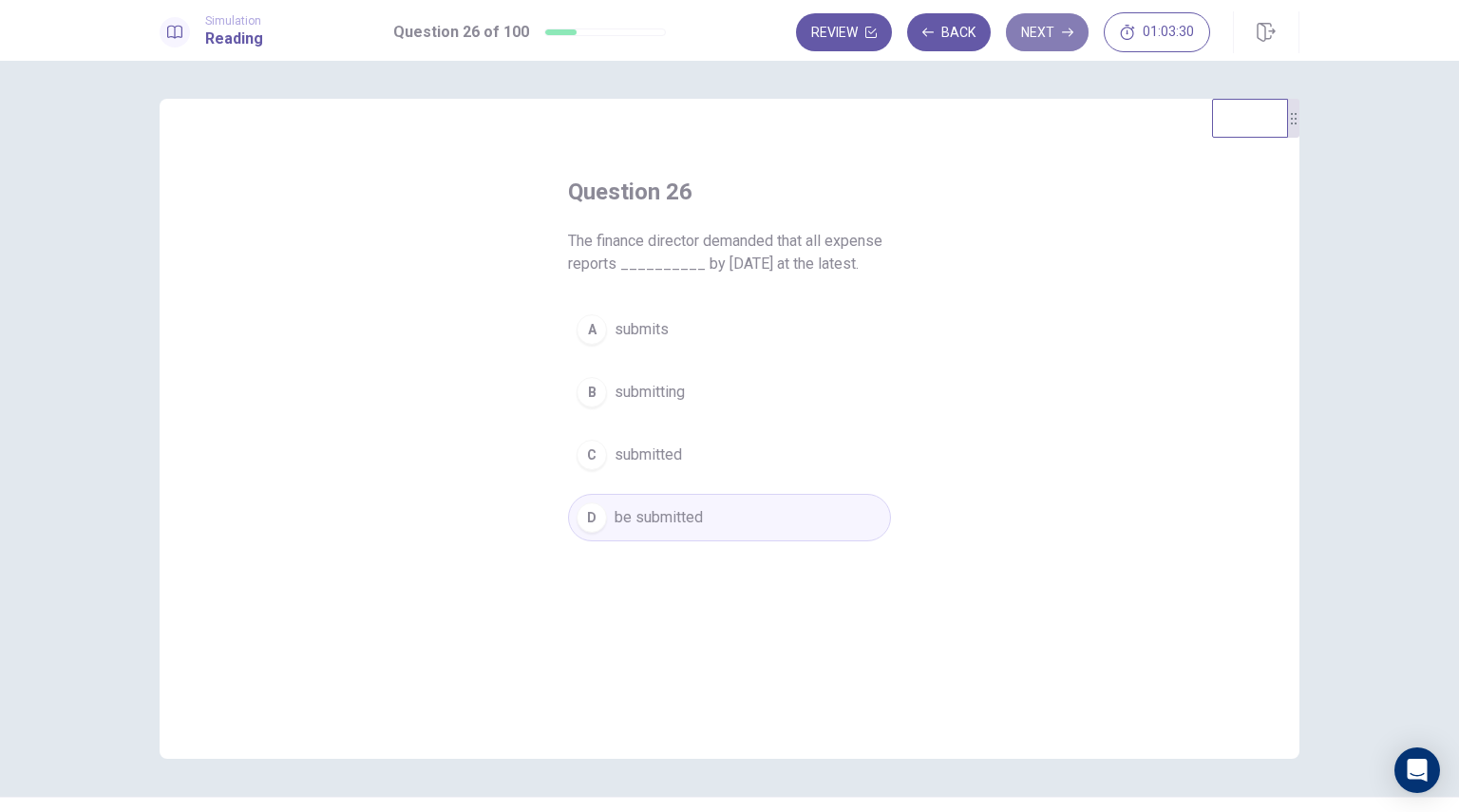 click on "Next" at bounding box center [1047, 32] 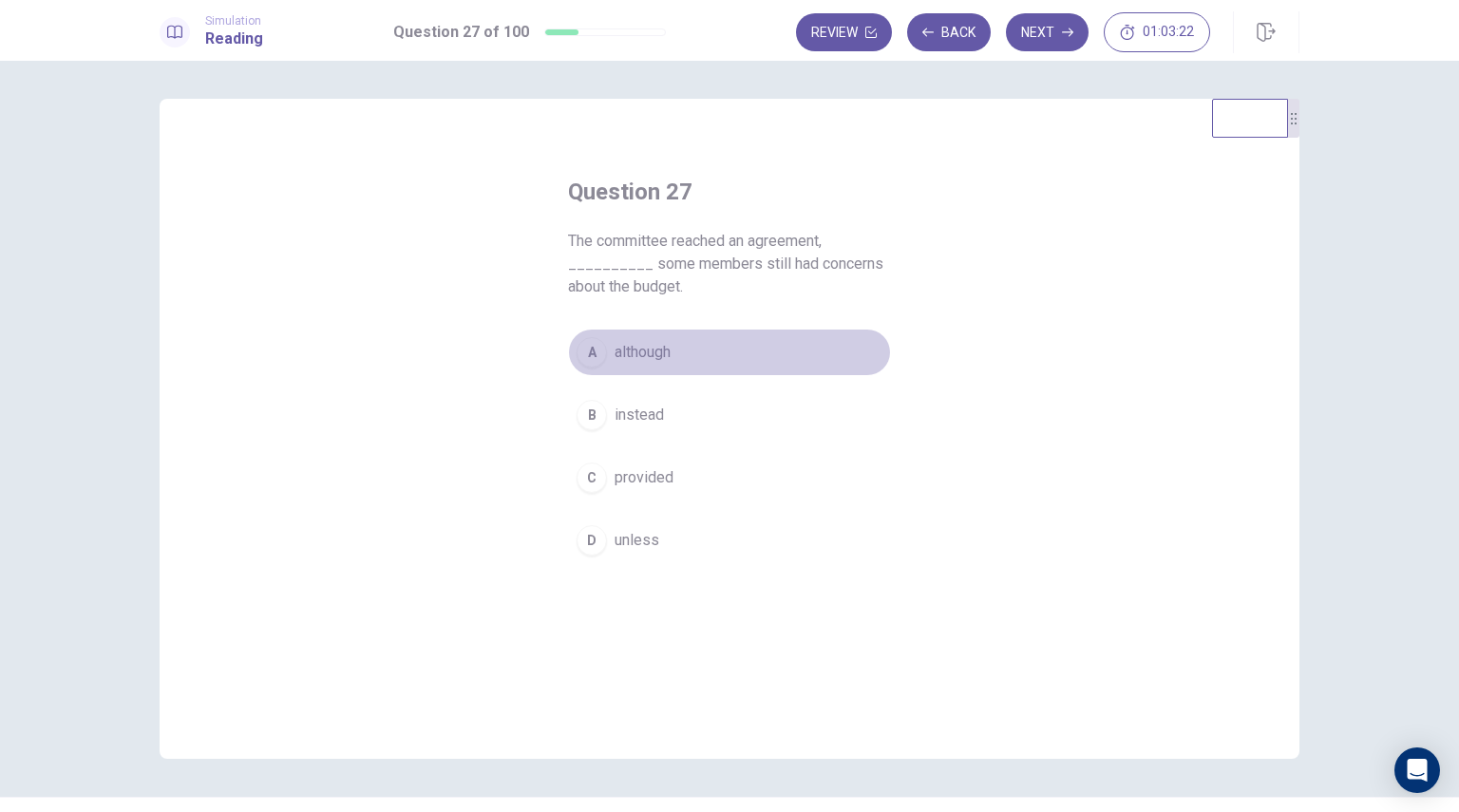 click on "A although" at bounding box center (730, 352) 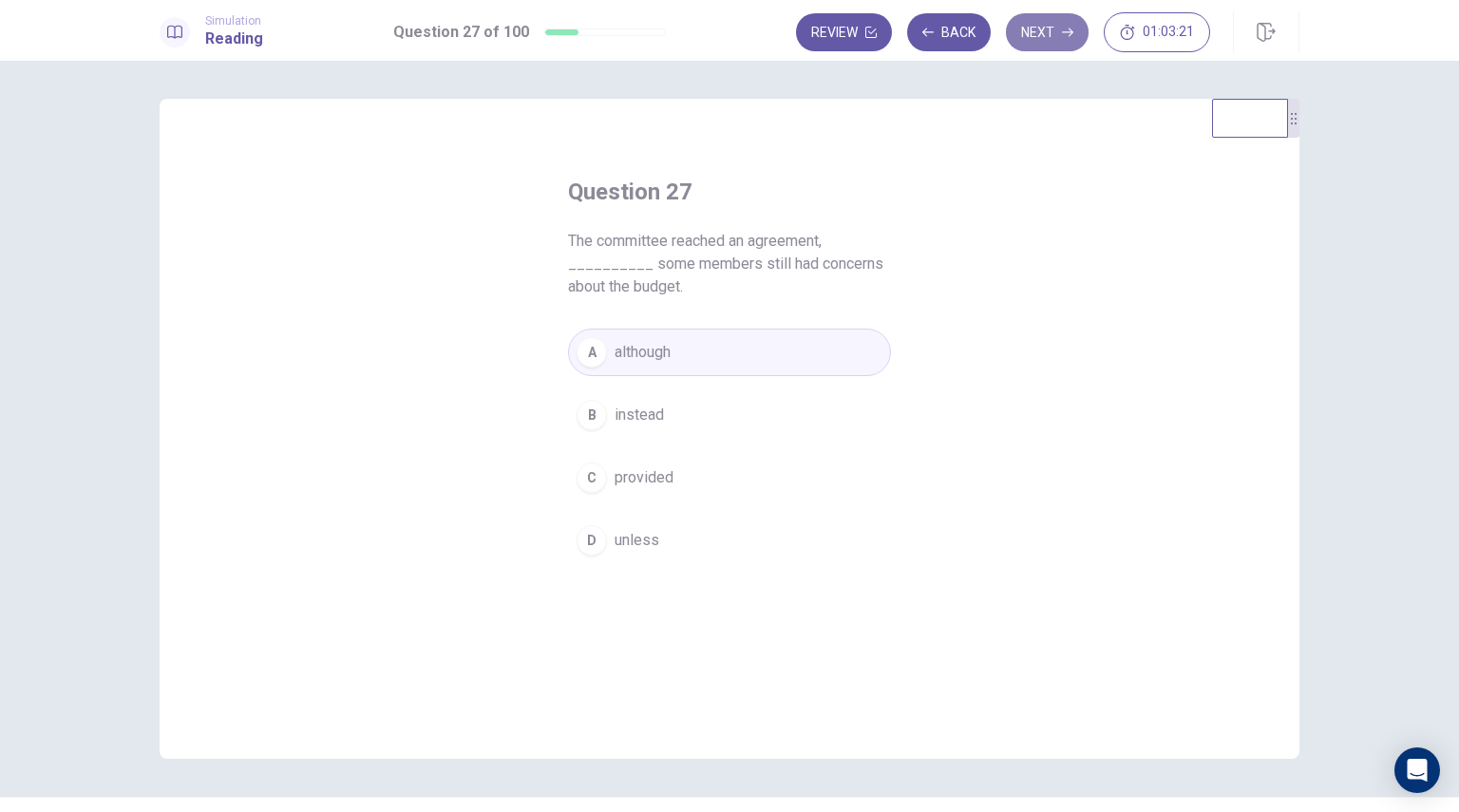 click on "Next" at bounding box center [1047, 32] 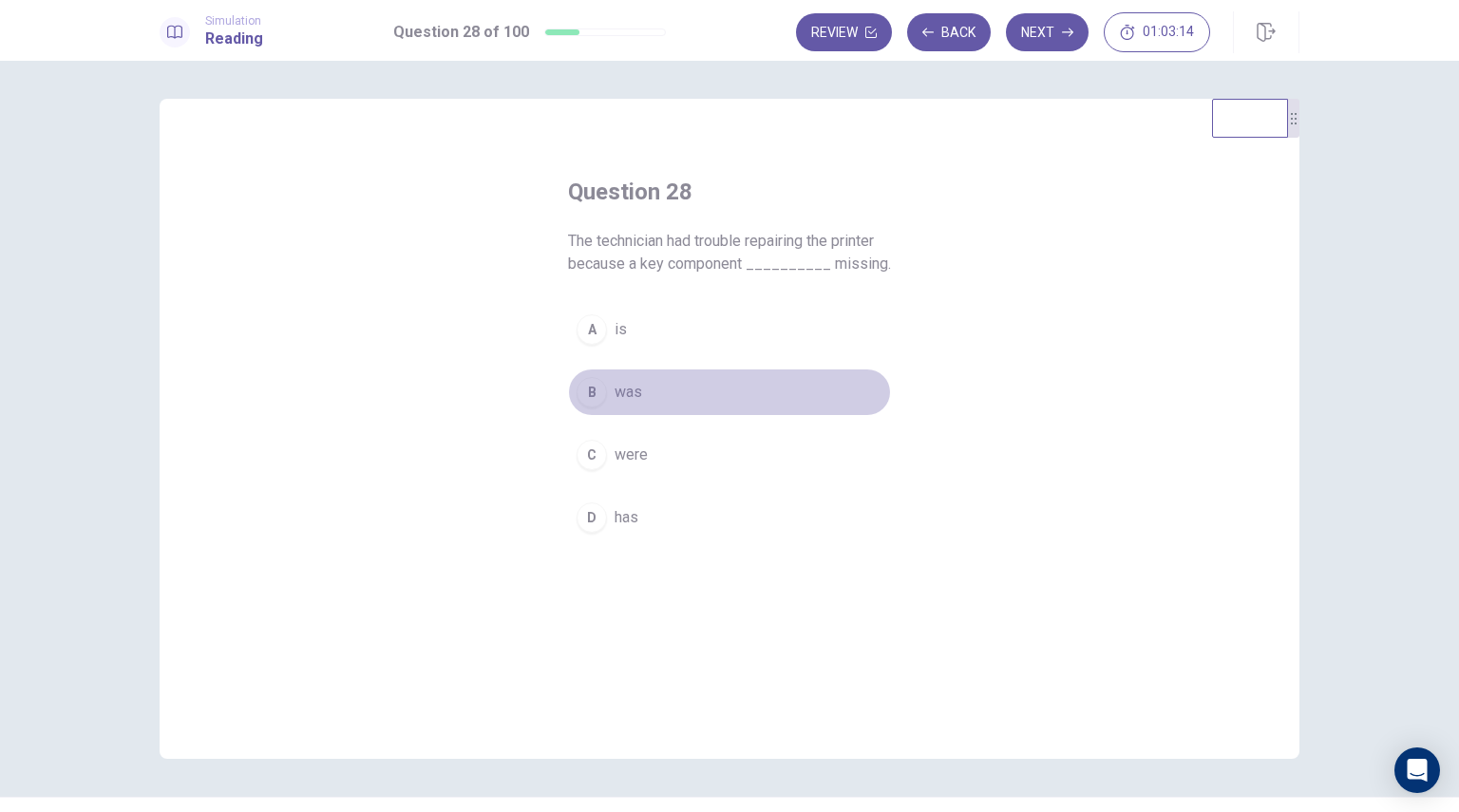 click on "B was" at bounding box center (730, 392) 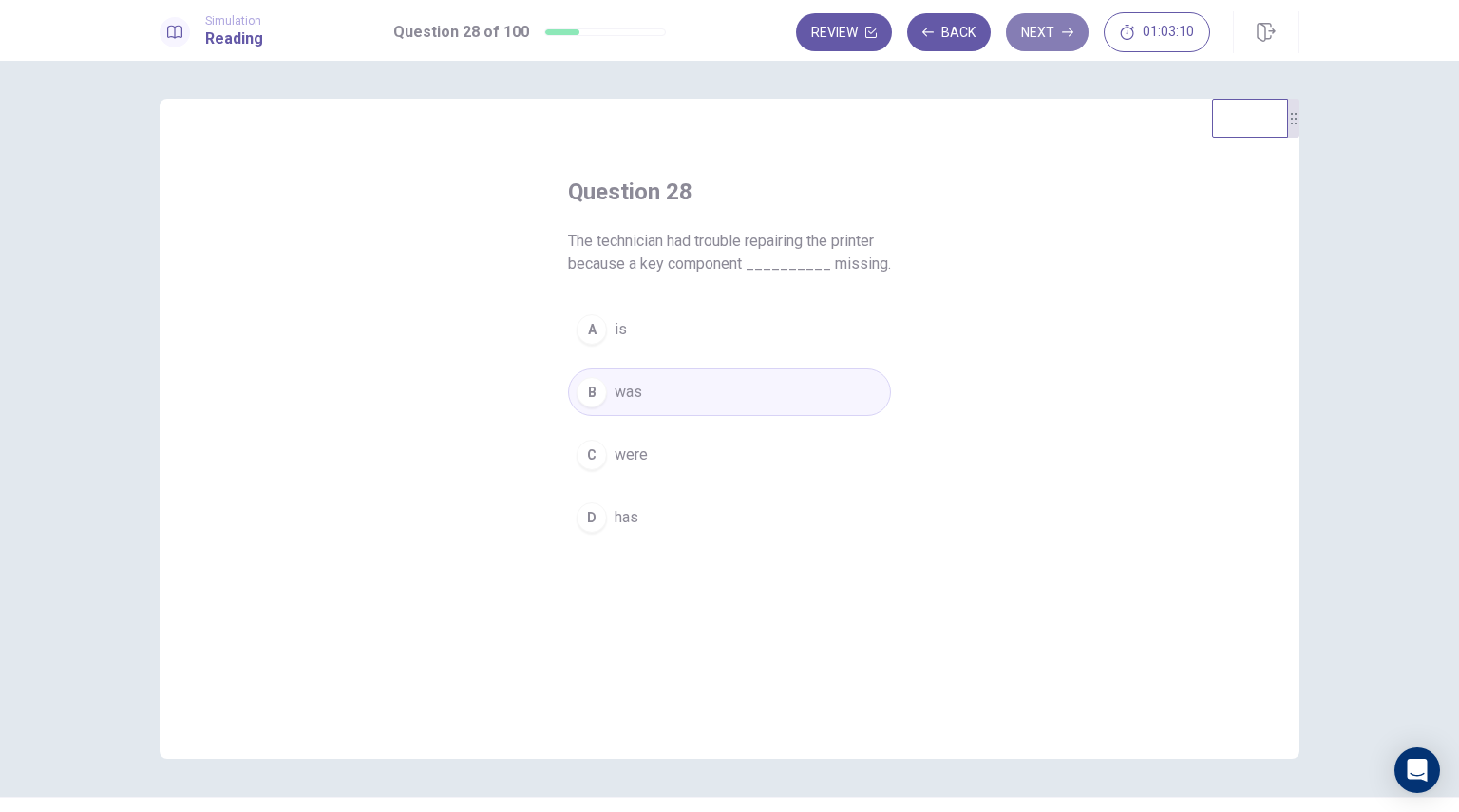 click on "Next" at bounding box center (1047, 32) 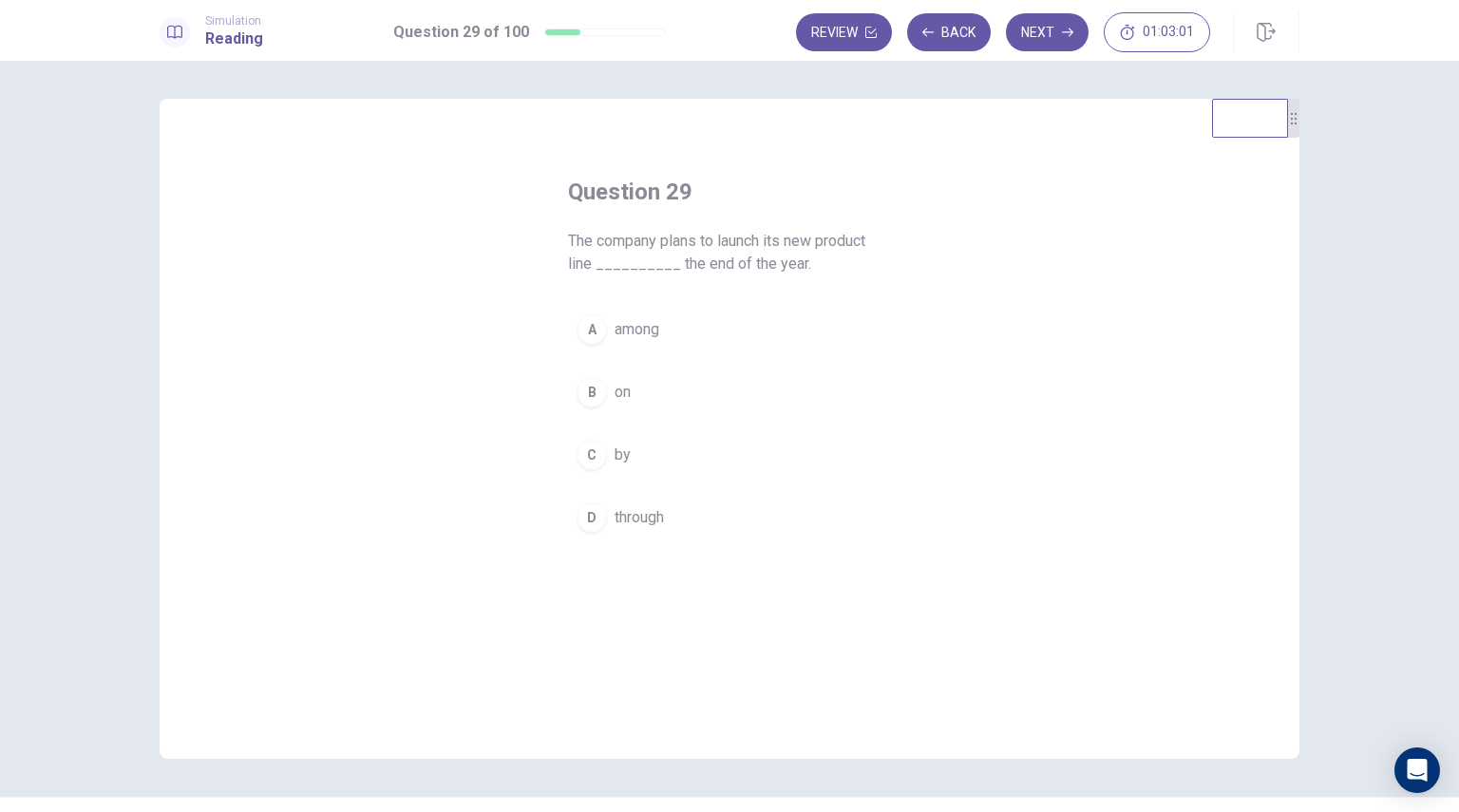 click on "C by" at bounding box center (730, 455) 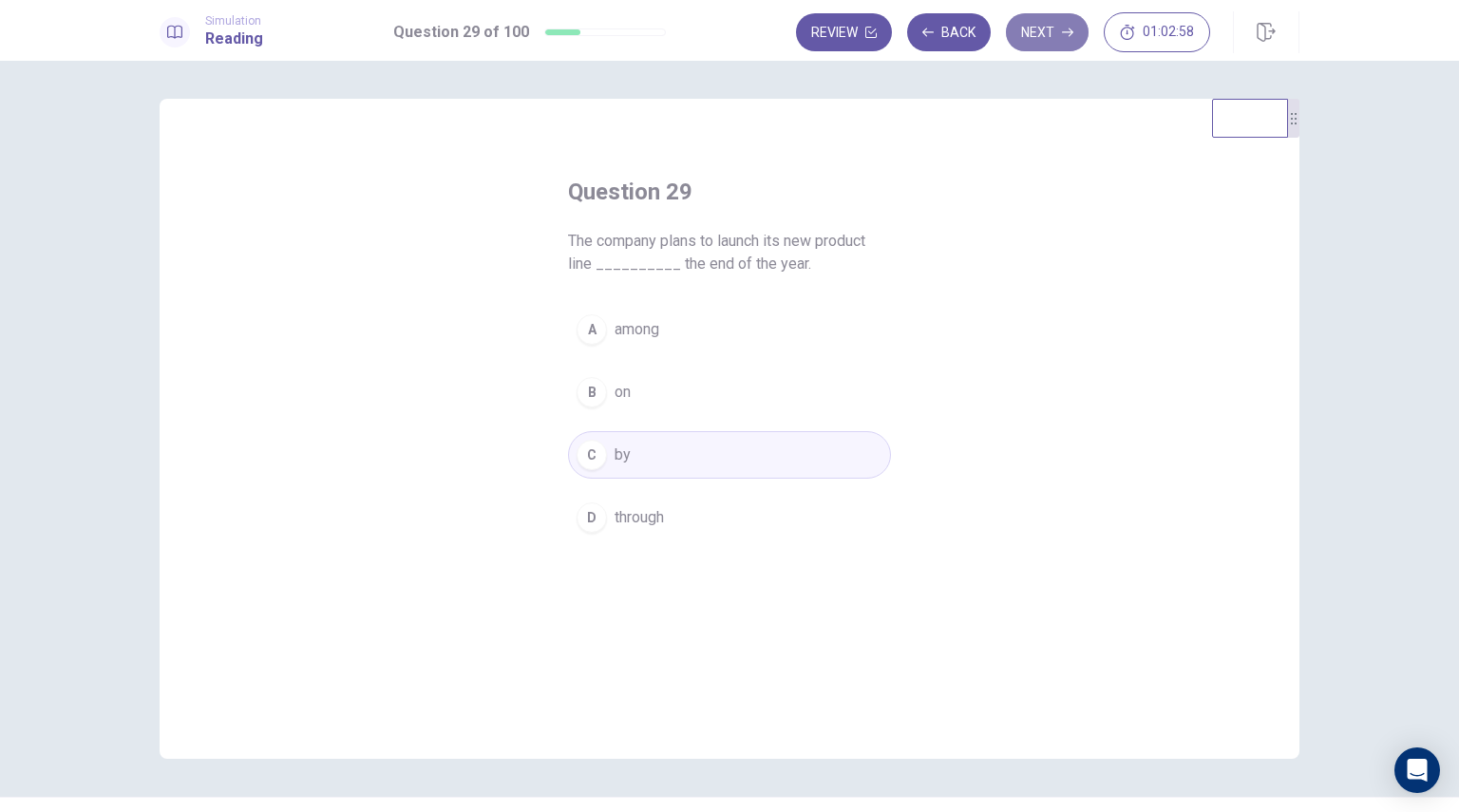 click on "Next" at bounding box center [1047, 32] 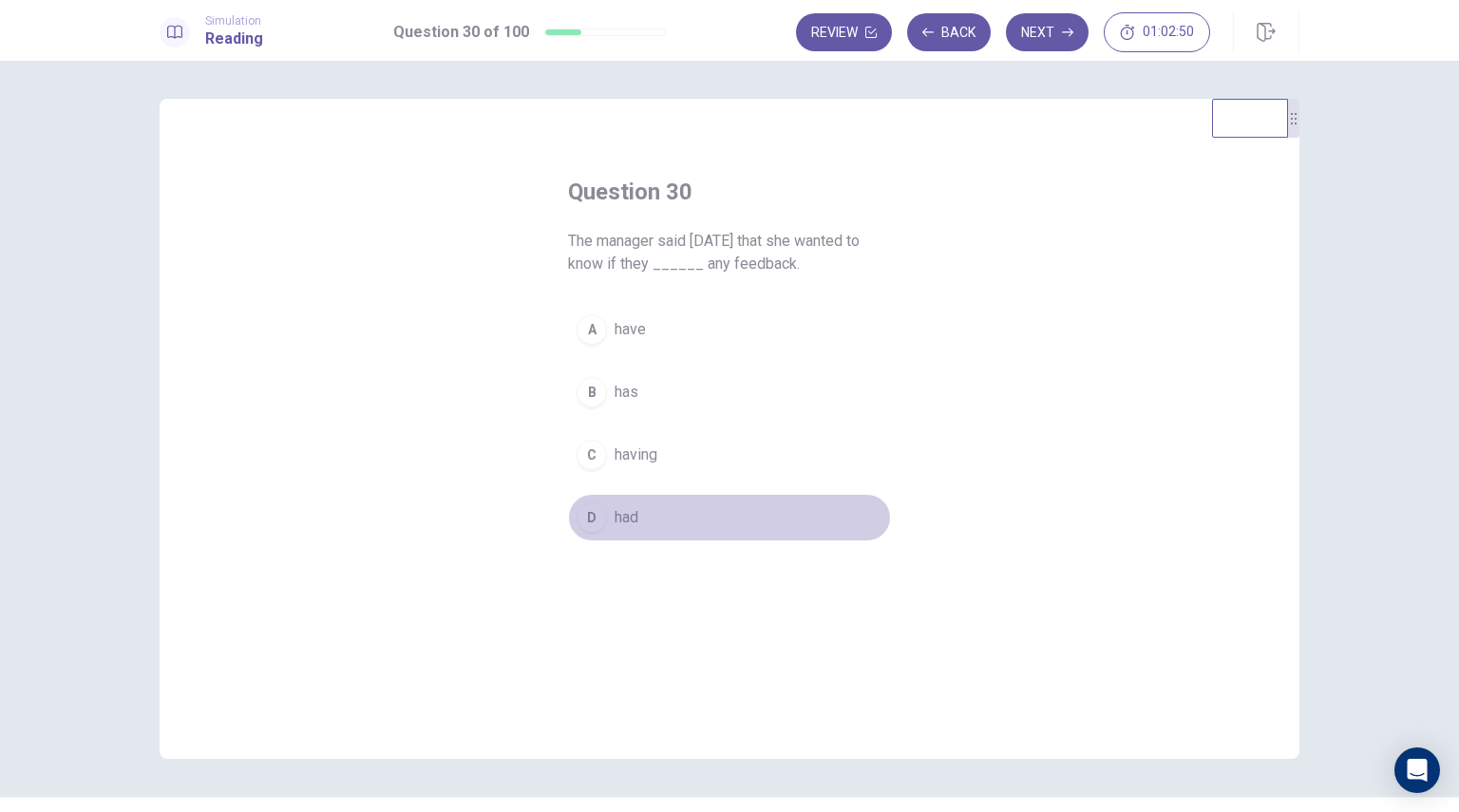 click on "D had" at bounding box center (730, 518) 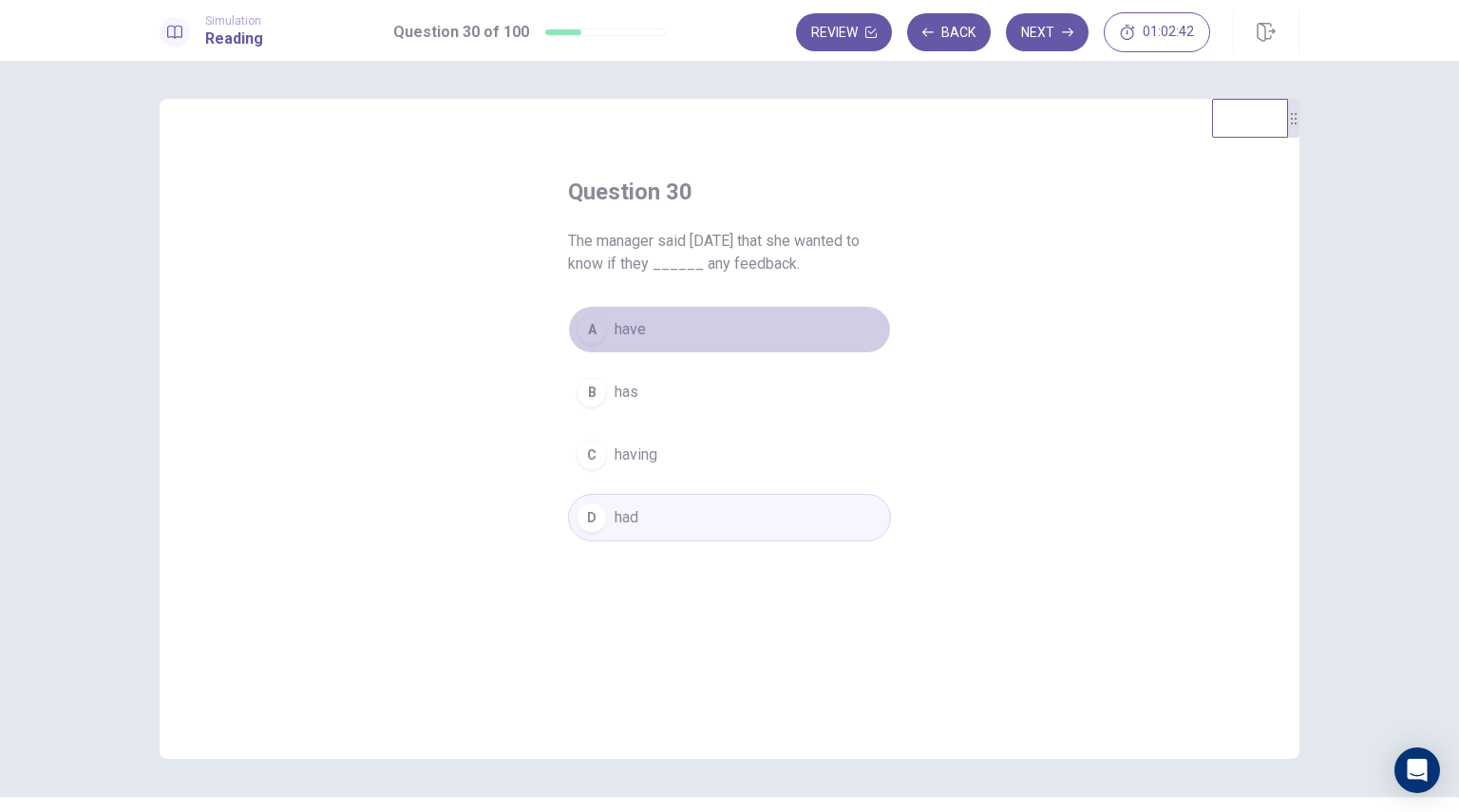 click on "A have" at bounding box center [730, 330] 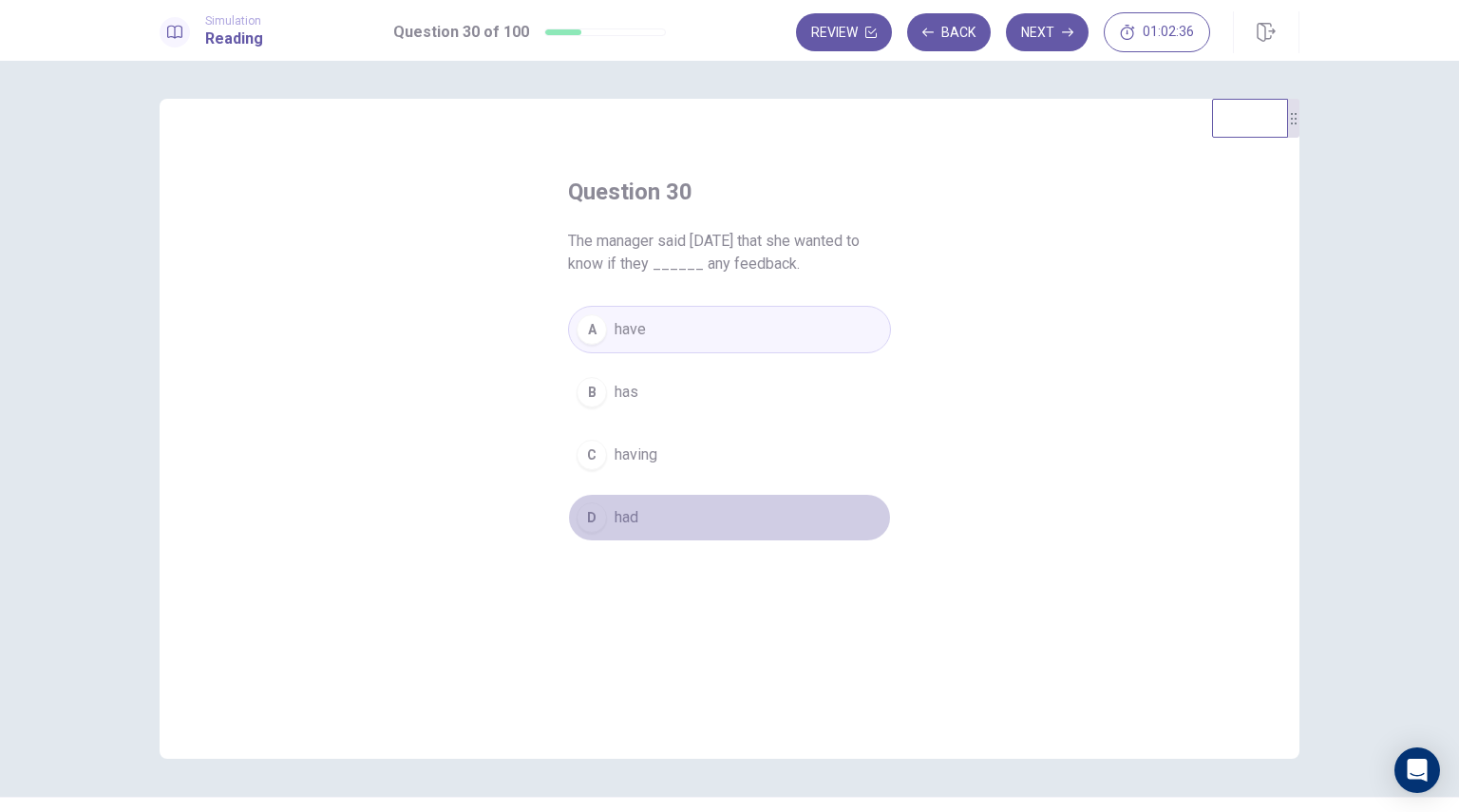 click on "D had" at bounding box center (730, 518) 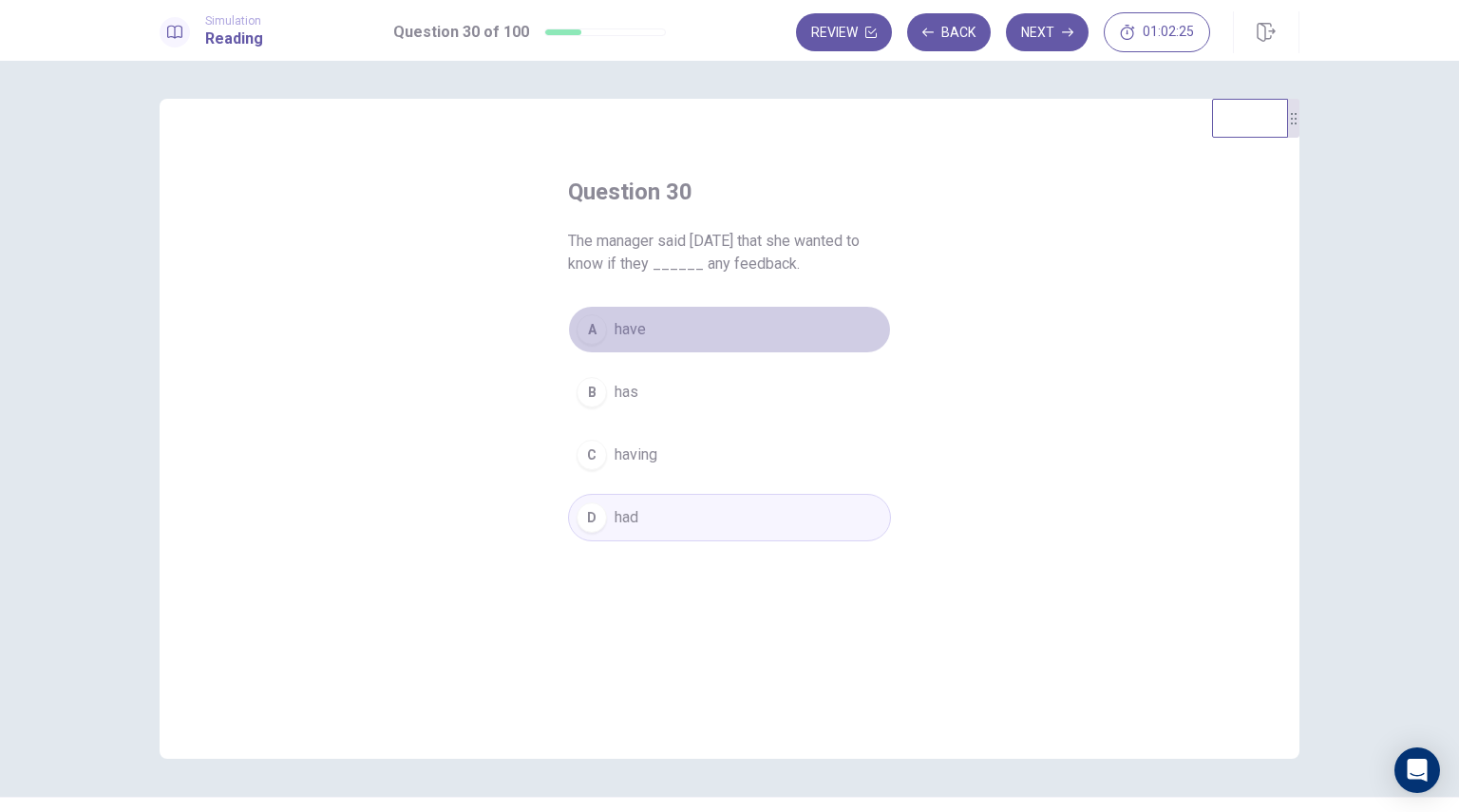 click on "A have" at bounding box center [730, 330] 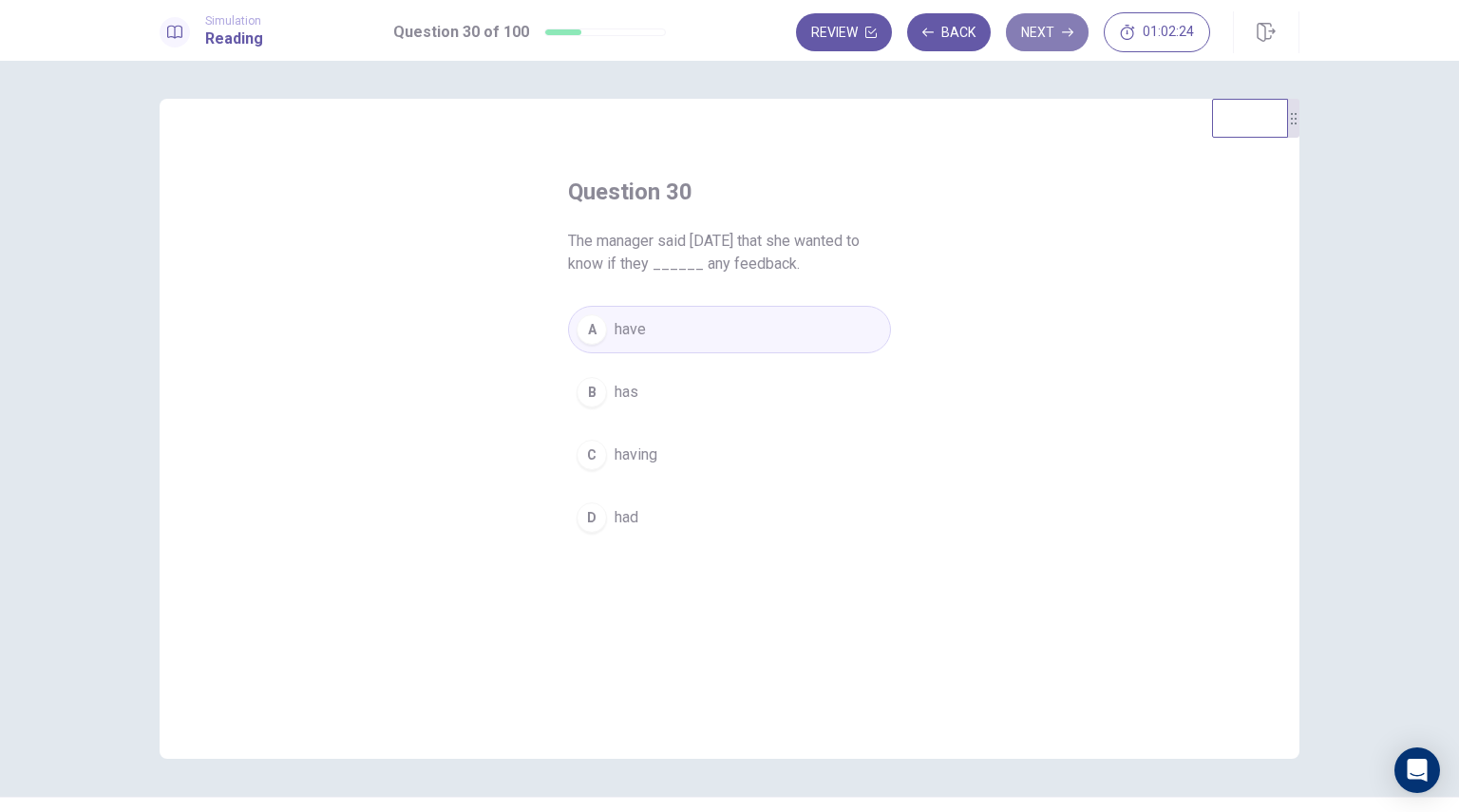 click on "Next" at bounding box center [1047, 32] 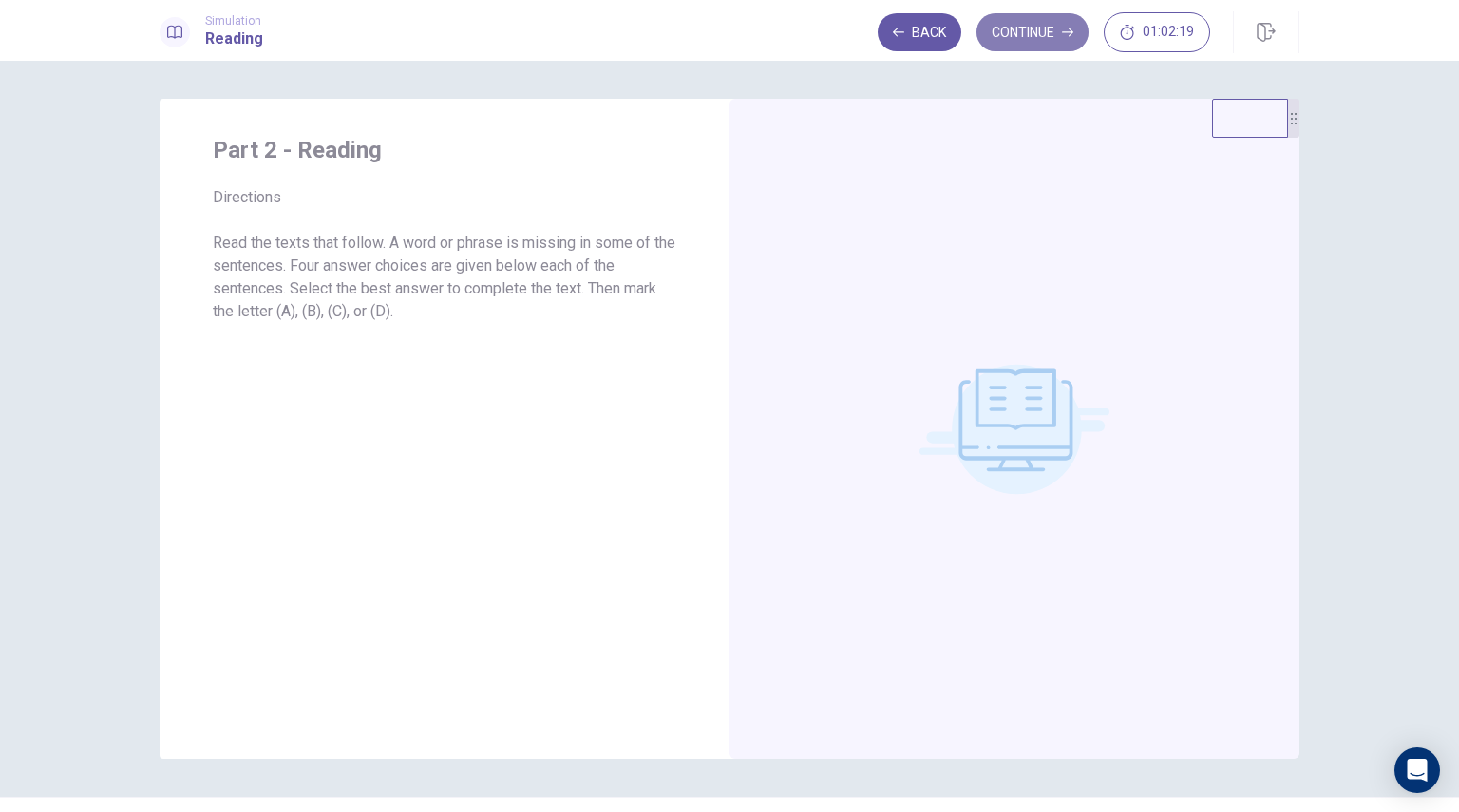click on "Continue" at bounding box center [1033, 32] 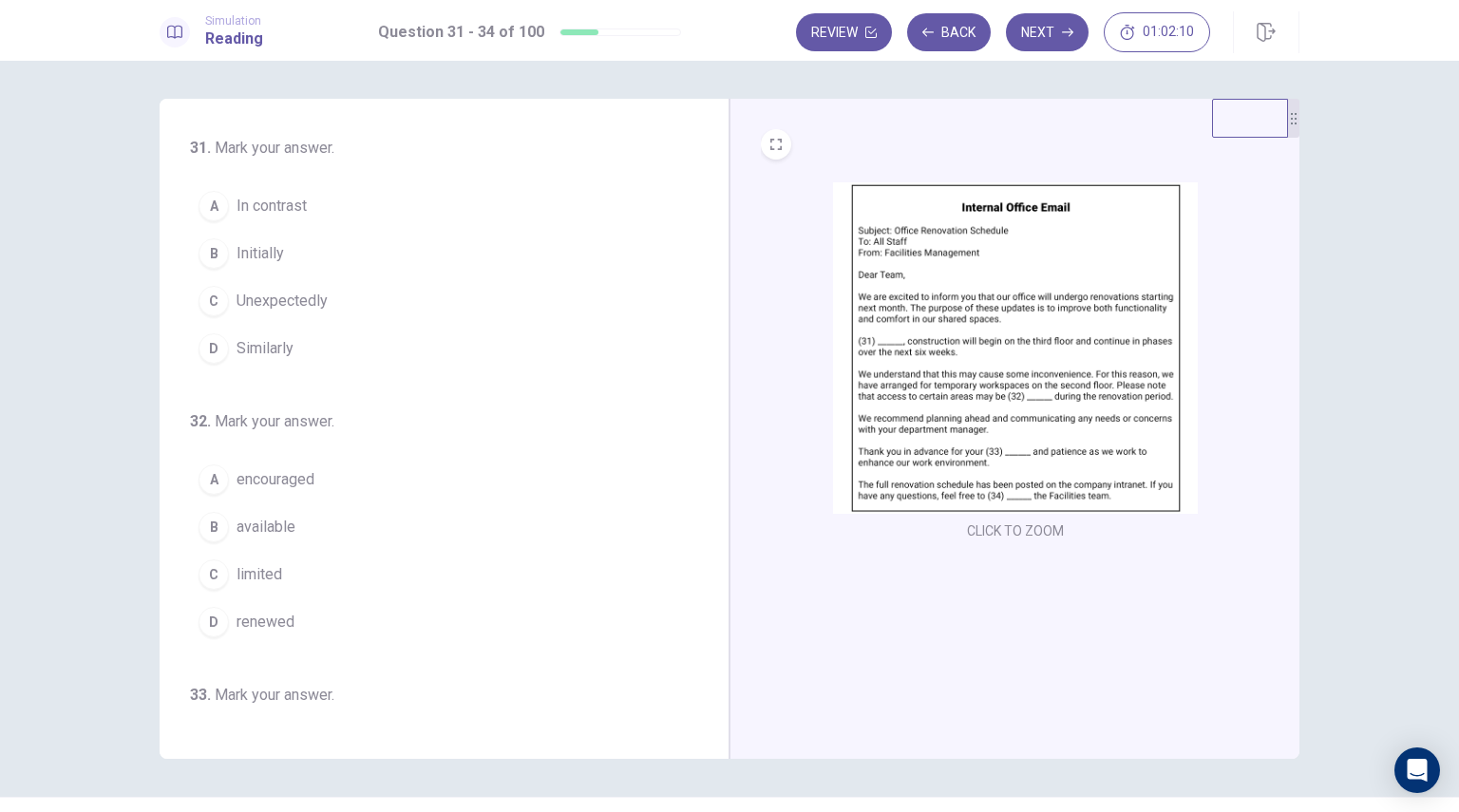 click at bounding box center (1015, 348) 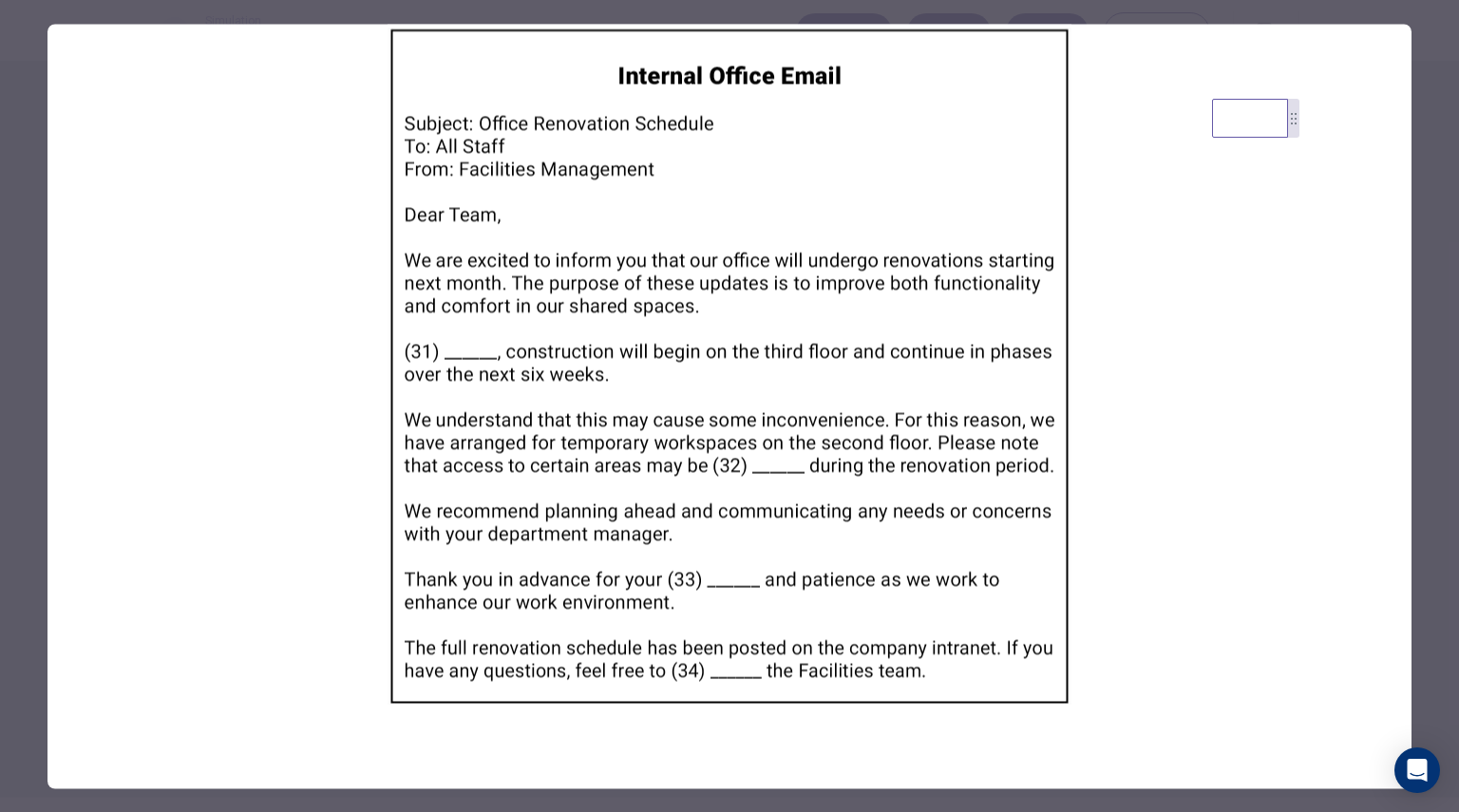 click at bounding box center (730, 366) 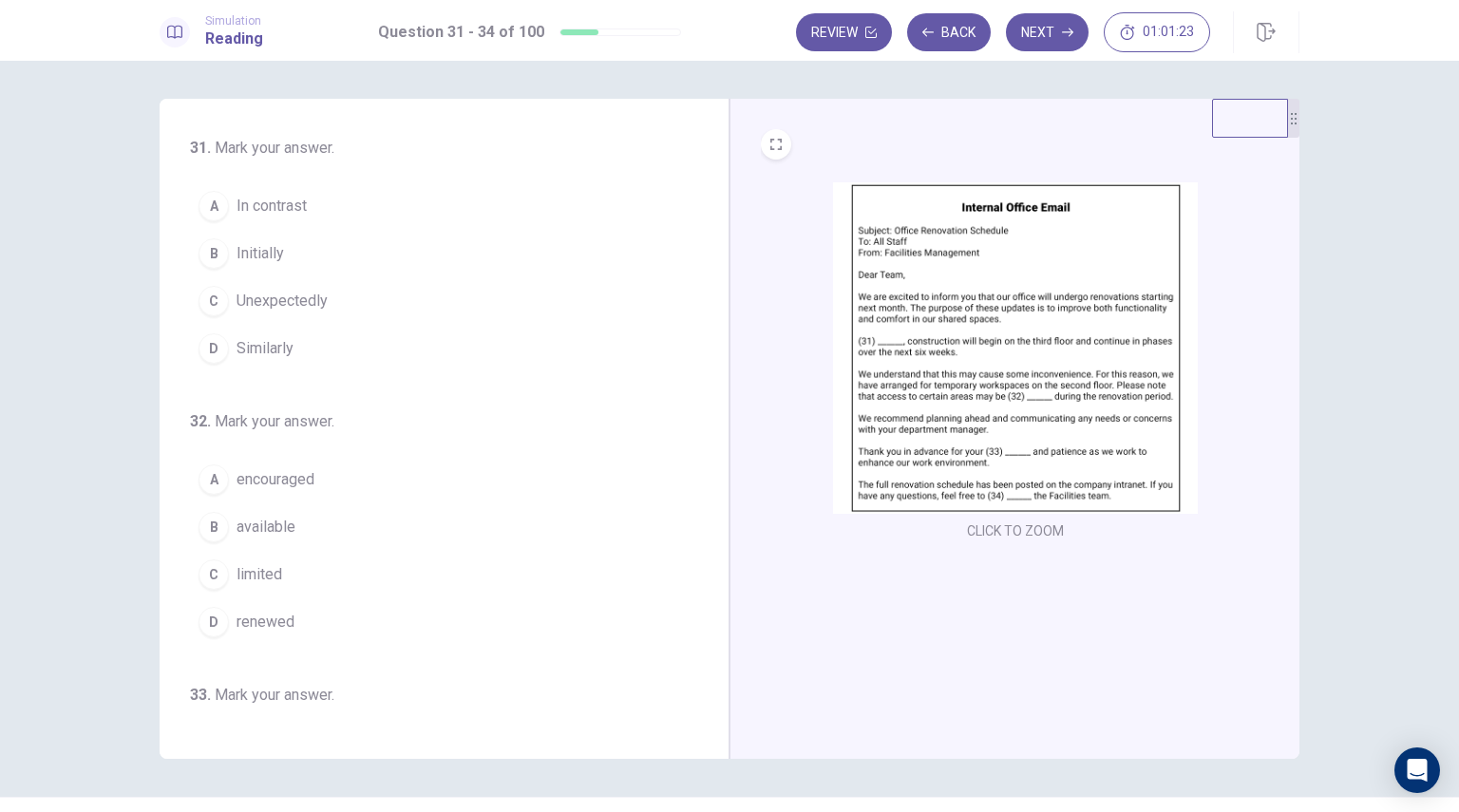 click on "A In contrast" at bounding box center [432, 206] 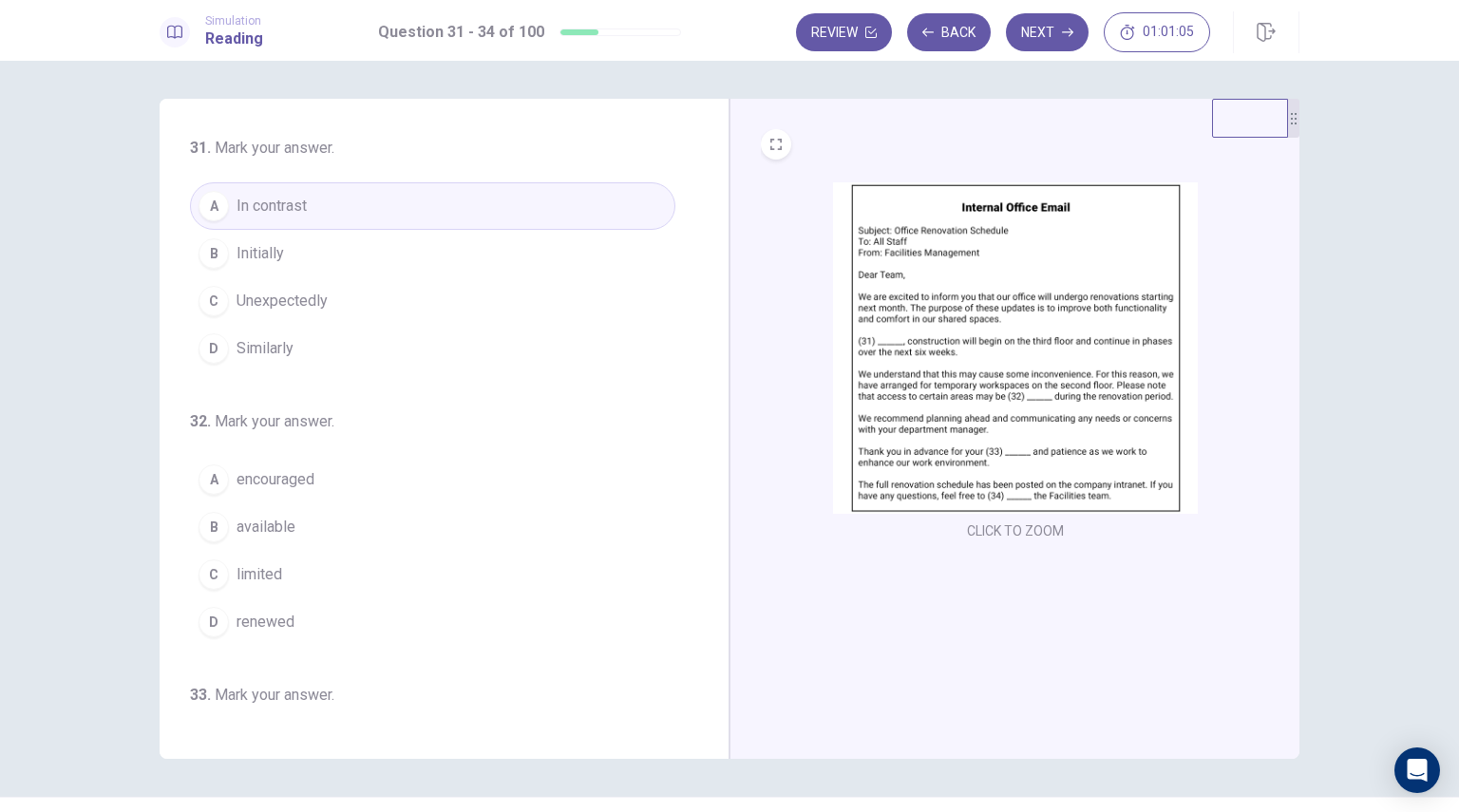 click on "B Initially" at bounding box center (432, 254) 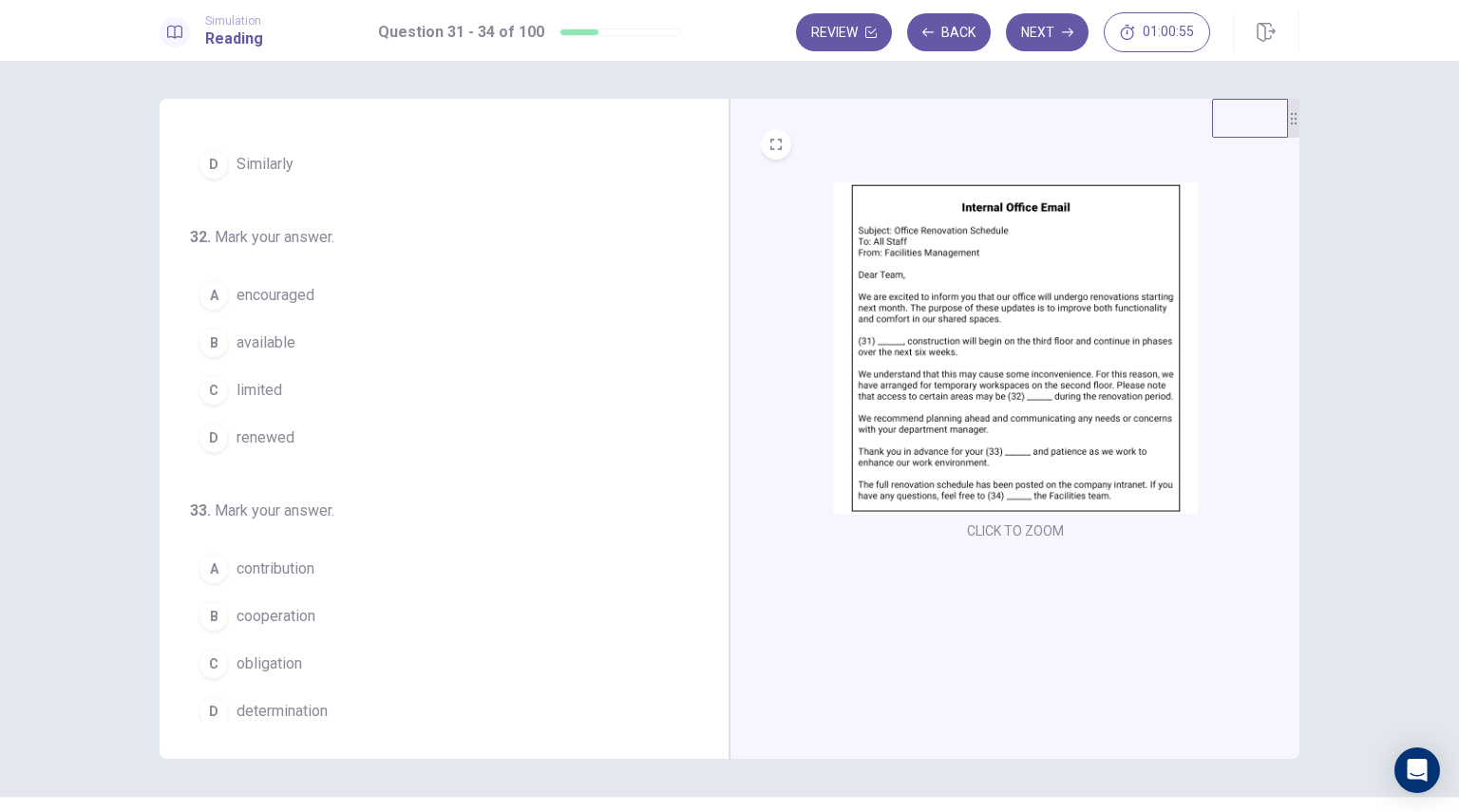 scroll, scrollTop: 182, scrollLeft: 0, axis: vertical 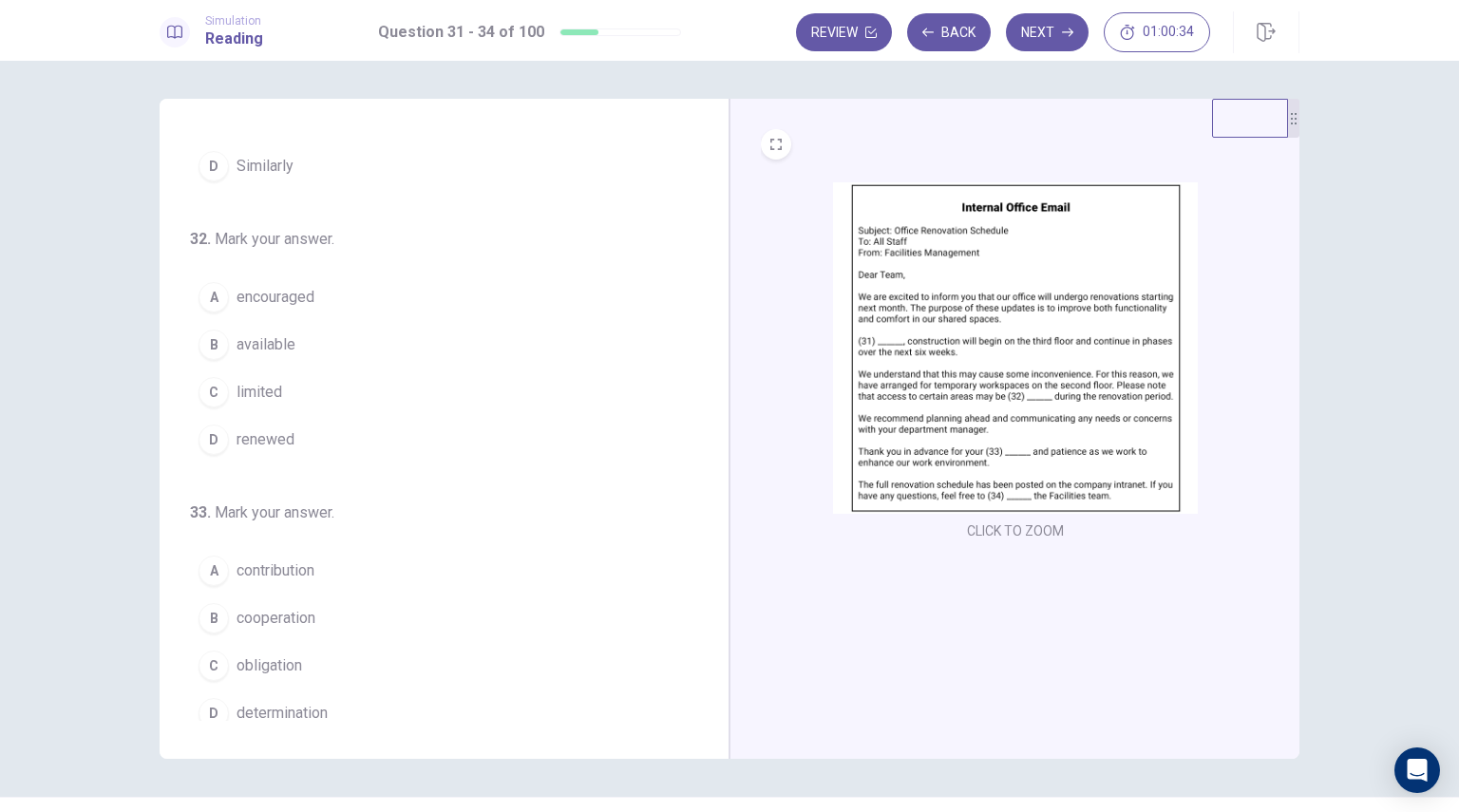 click on "limited" at bounding box center [259, 392] 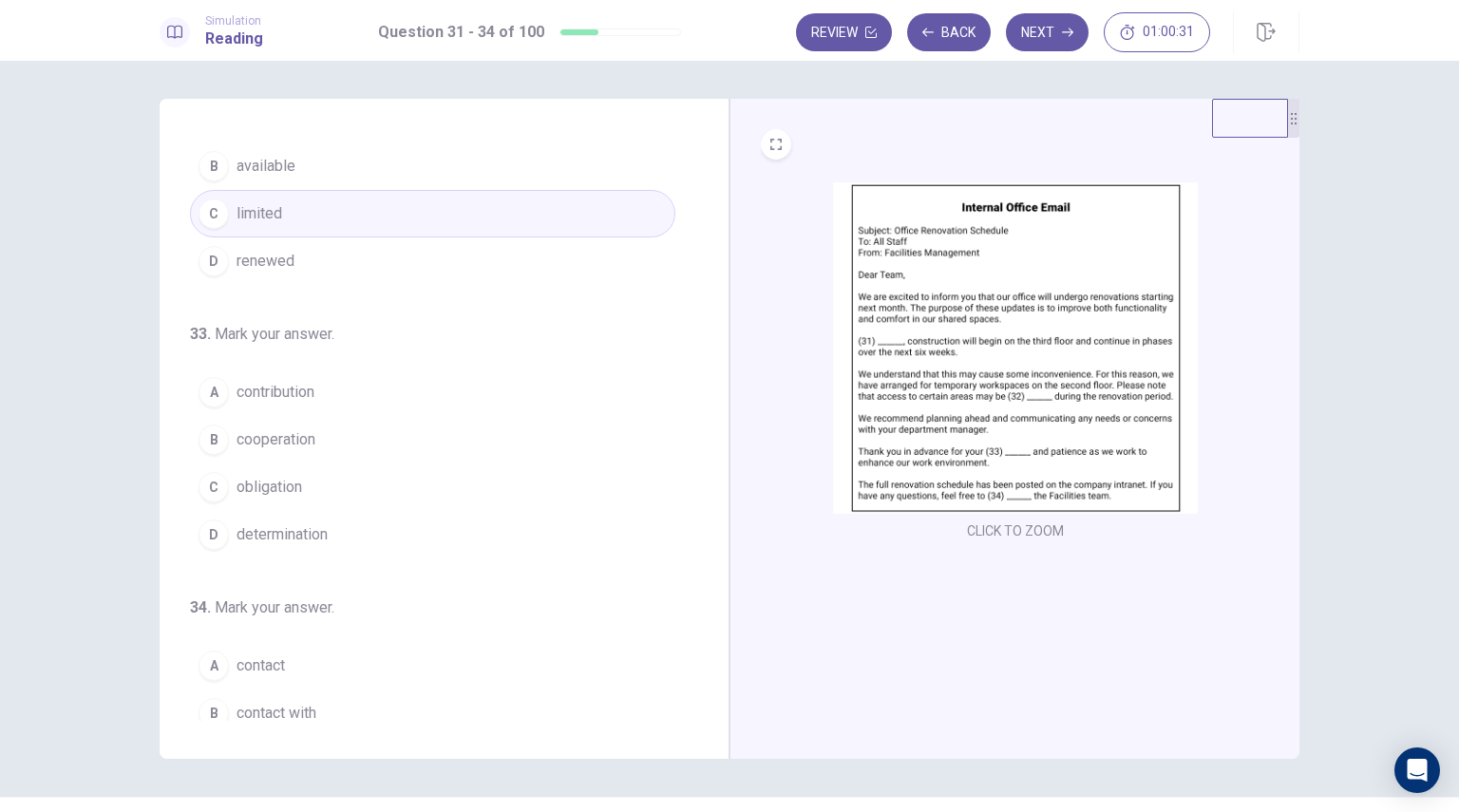 scroll, scrollTop: 363, scrollLeft: 0, axis: vertical 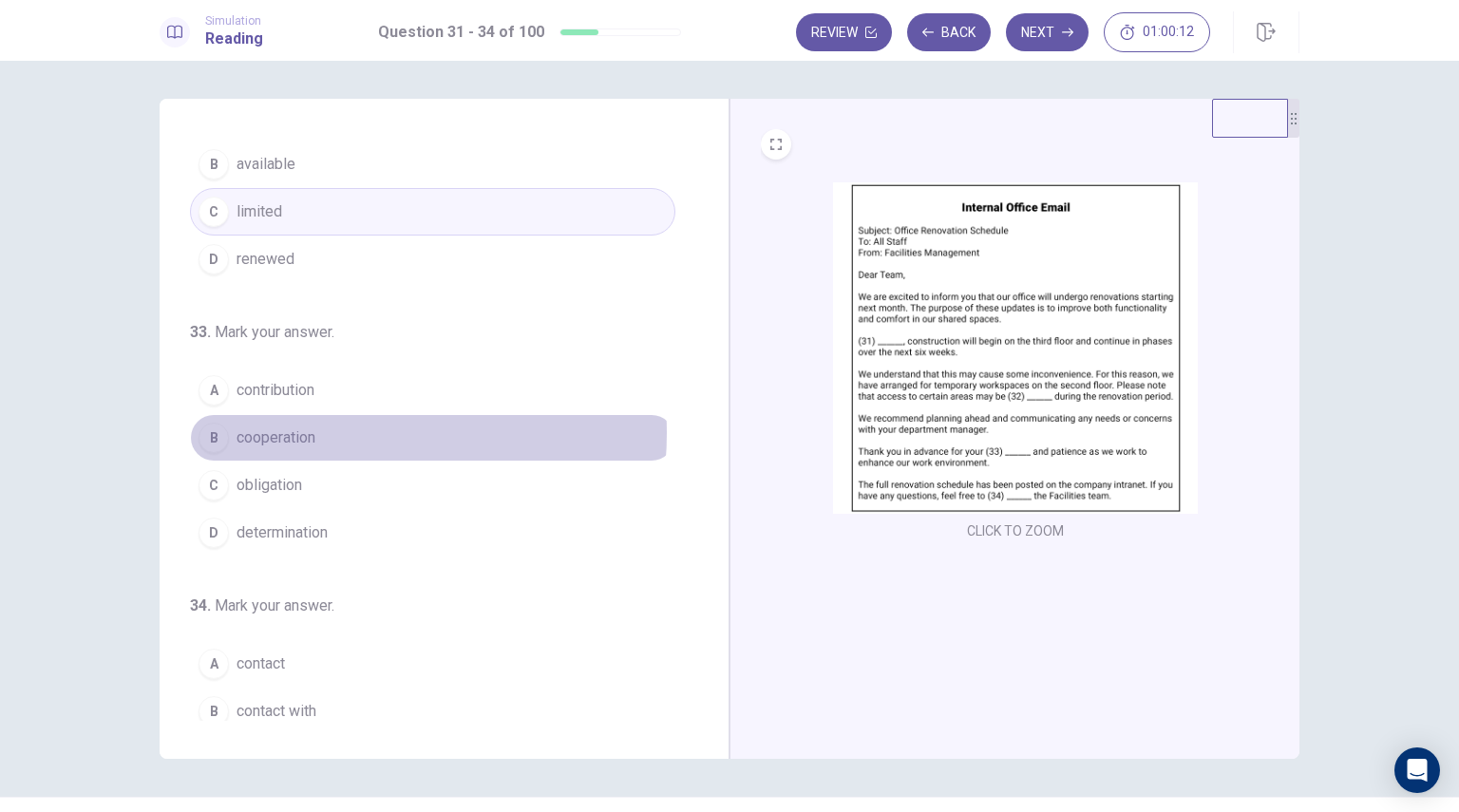click on "B cooperation" at bounding box center (432, 438) 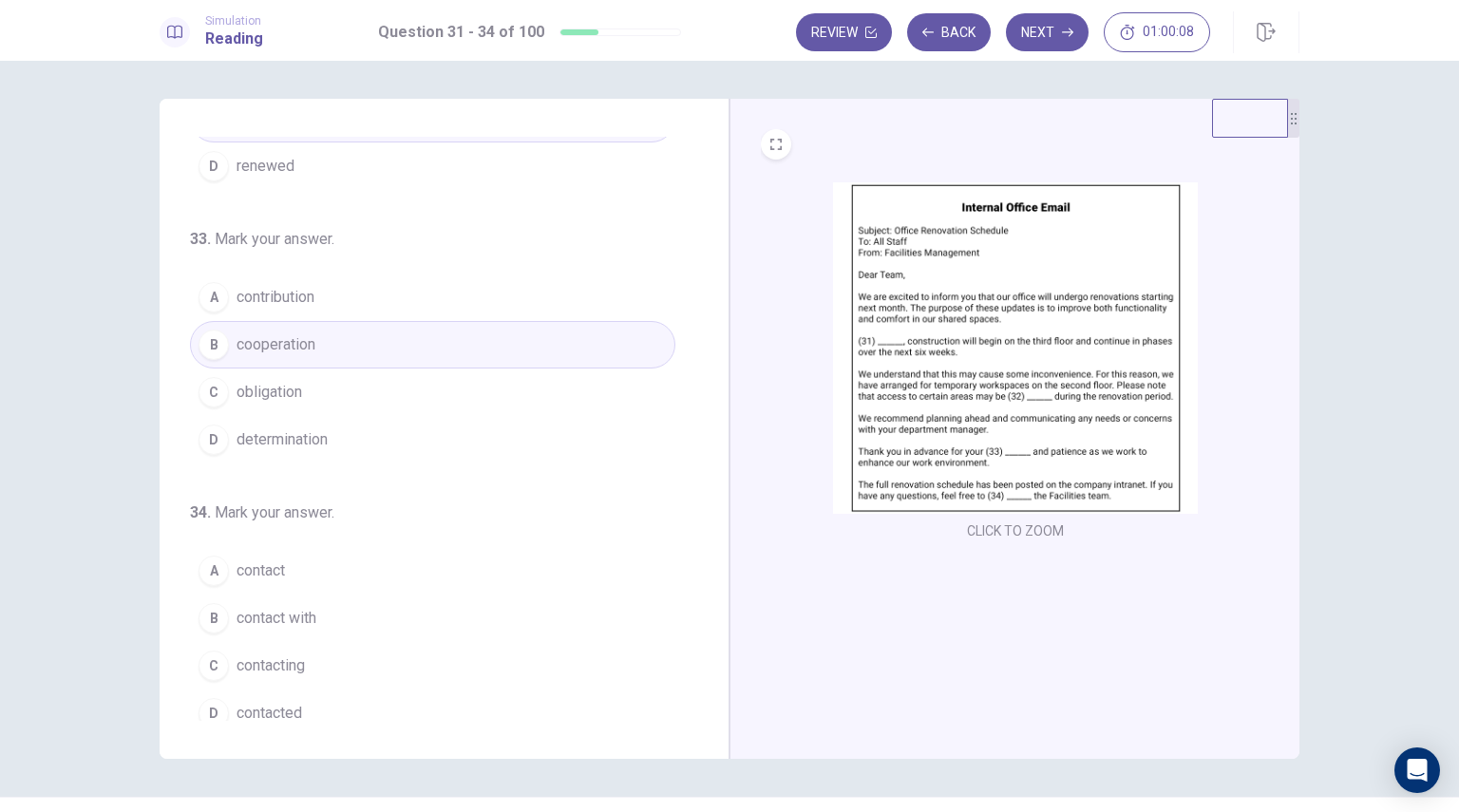 scroll, scrollTop: 465, scrollLeft: 0, axis: vertical 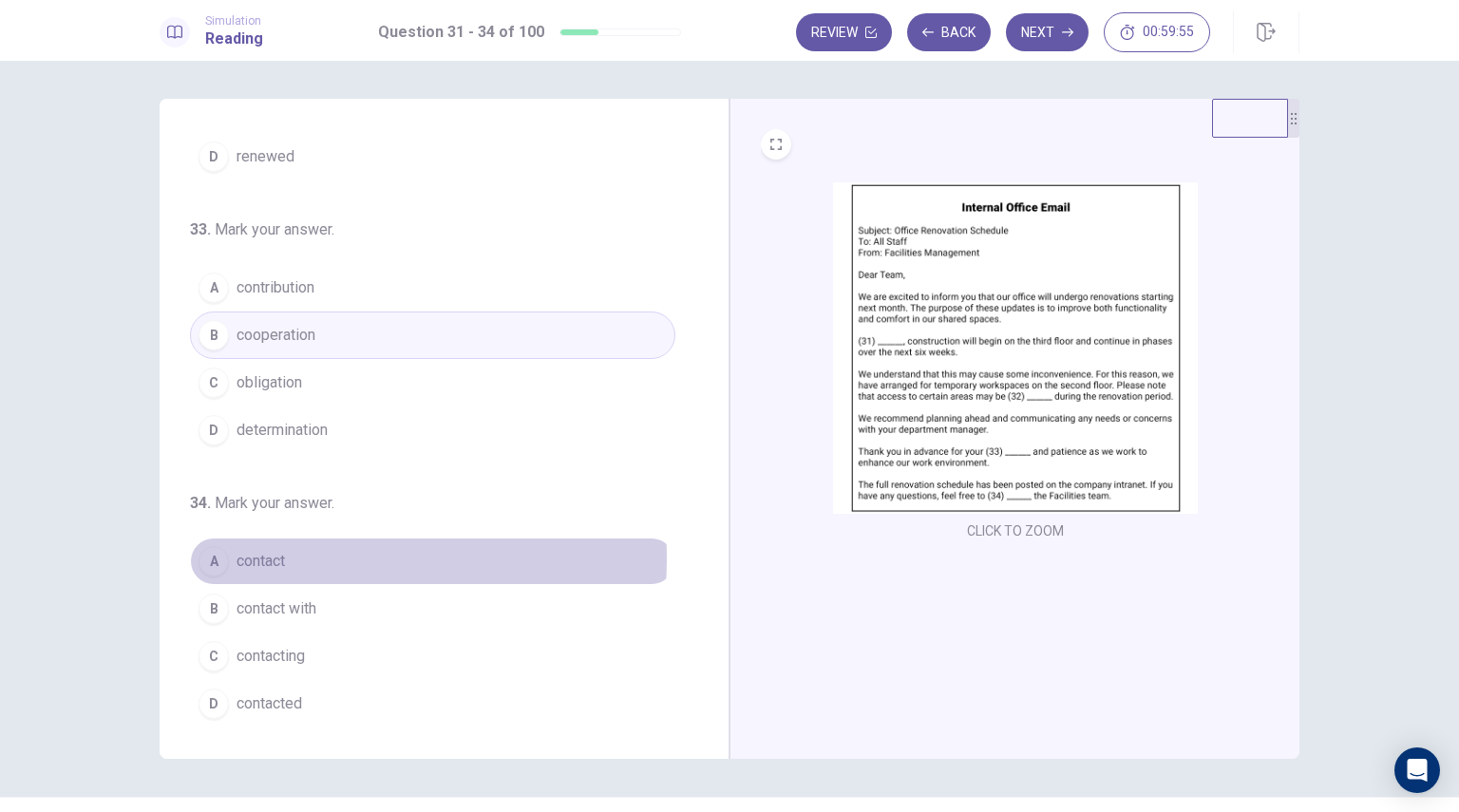 click on "contact" at bounding box center (260, 561) 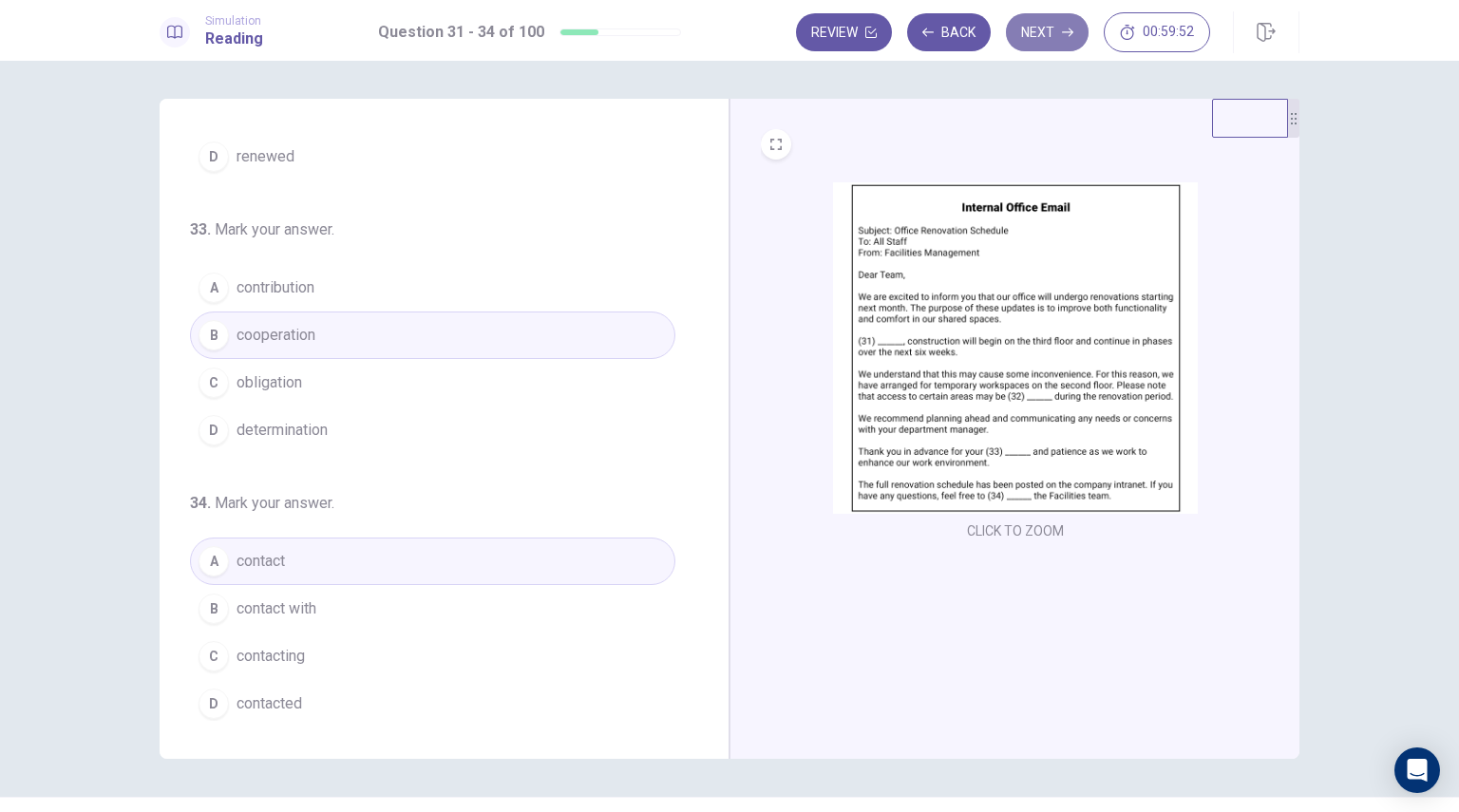 click on "Next" at bounding box center [1047, 32] 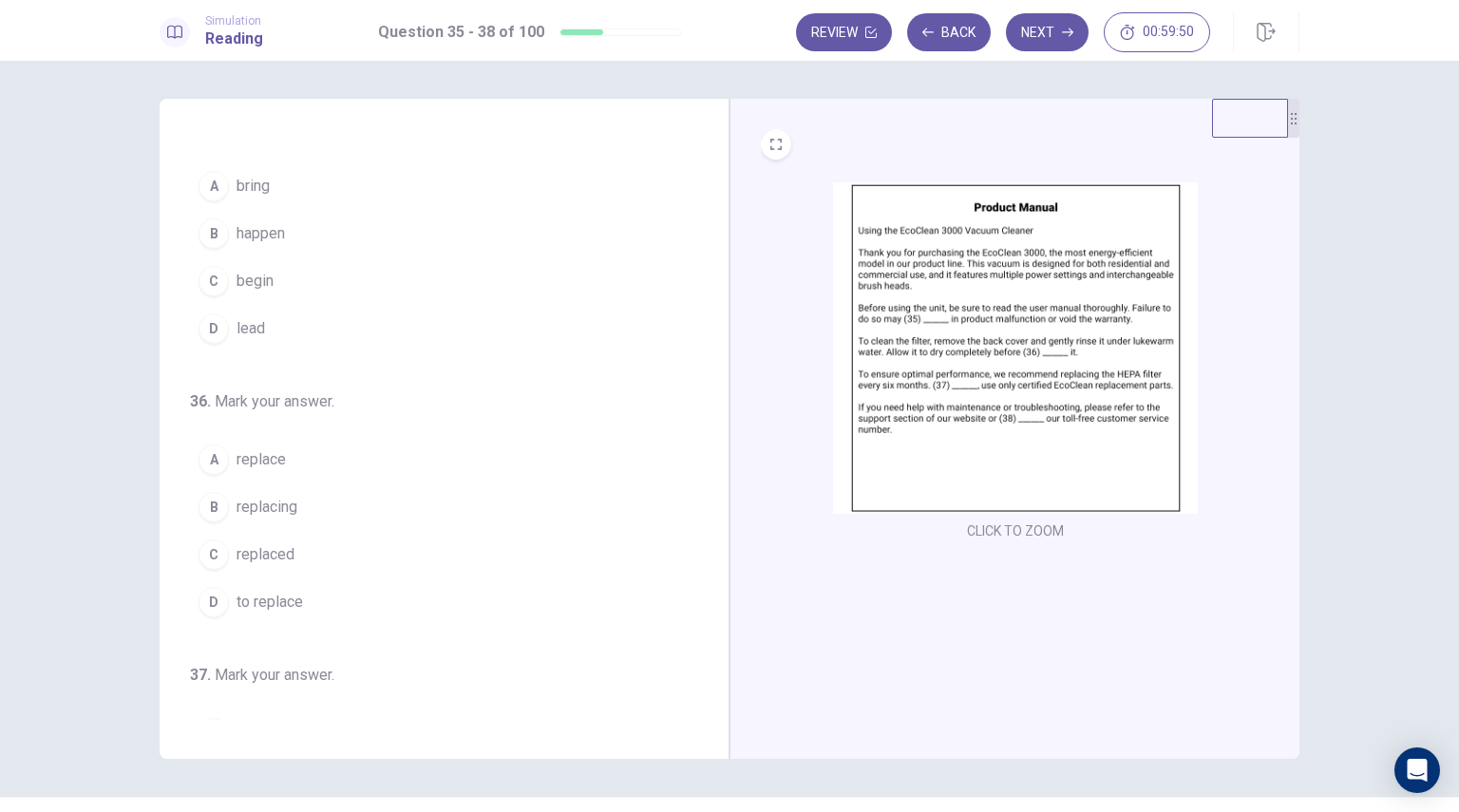 scroll, scrollTop: 0, scrollLeft: 0, axis: both 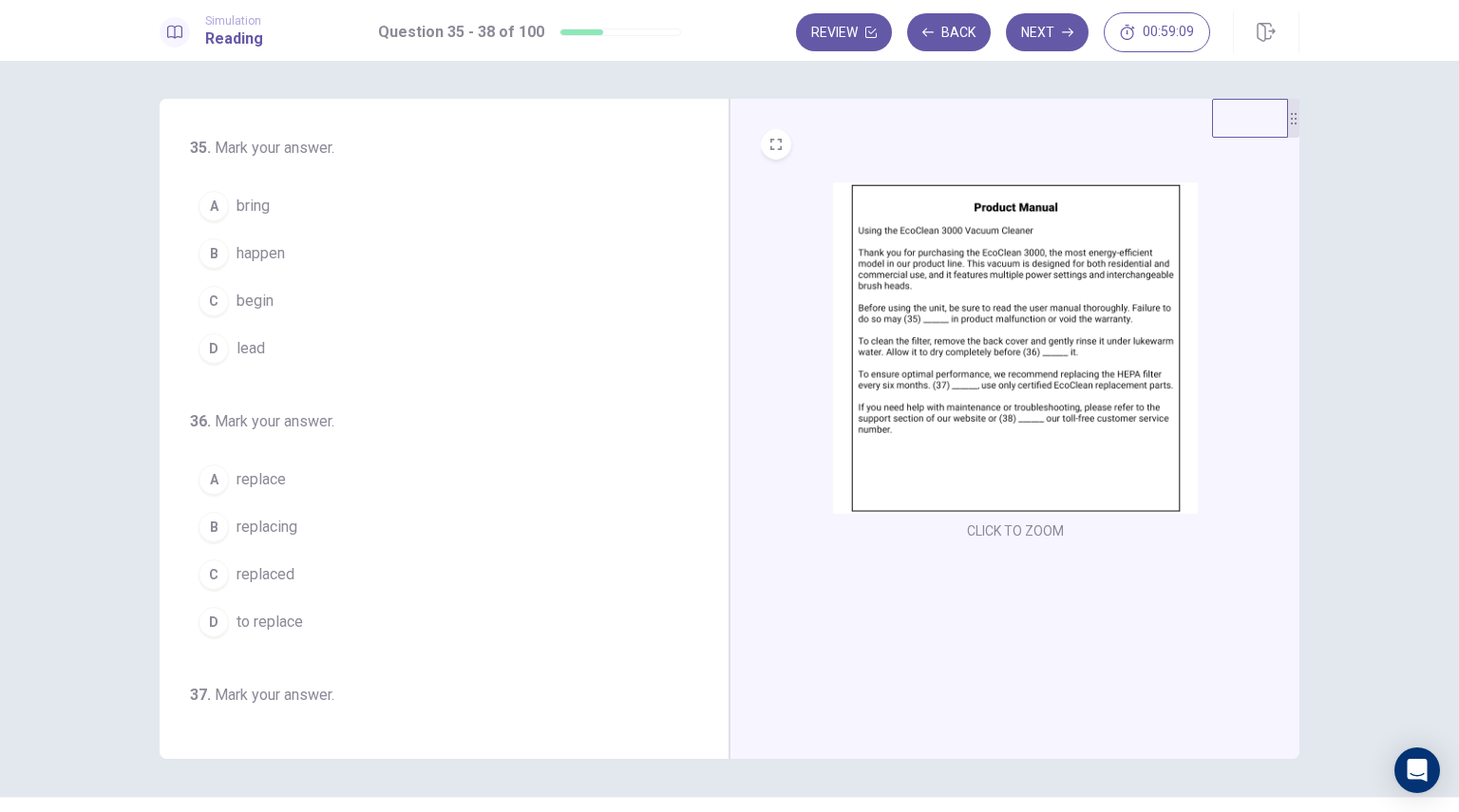 click on "D lead" at bounding box center (432, 349) 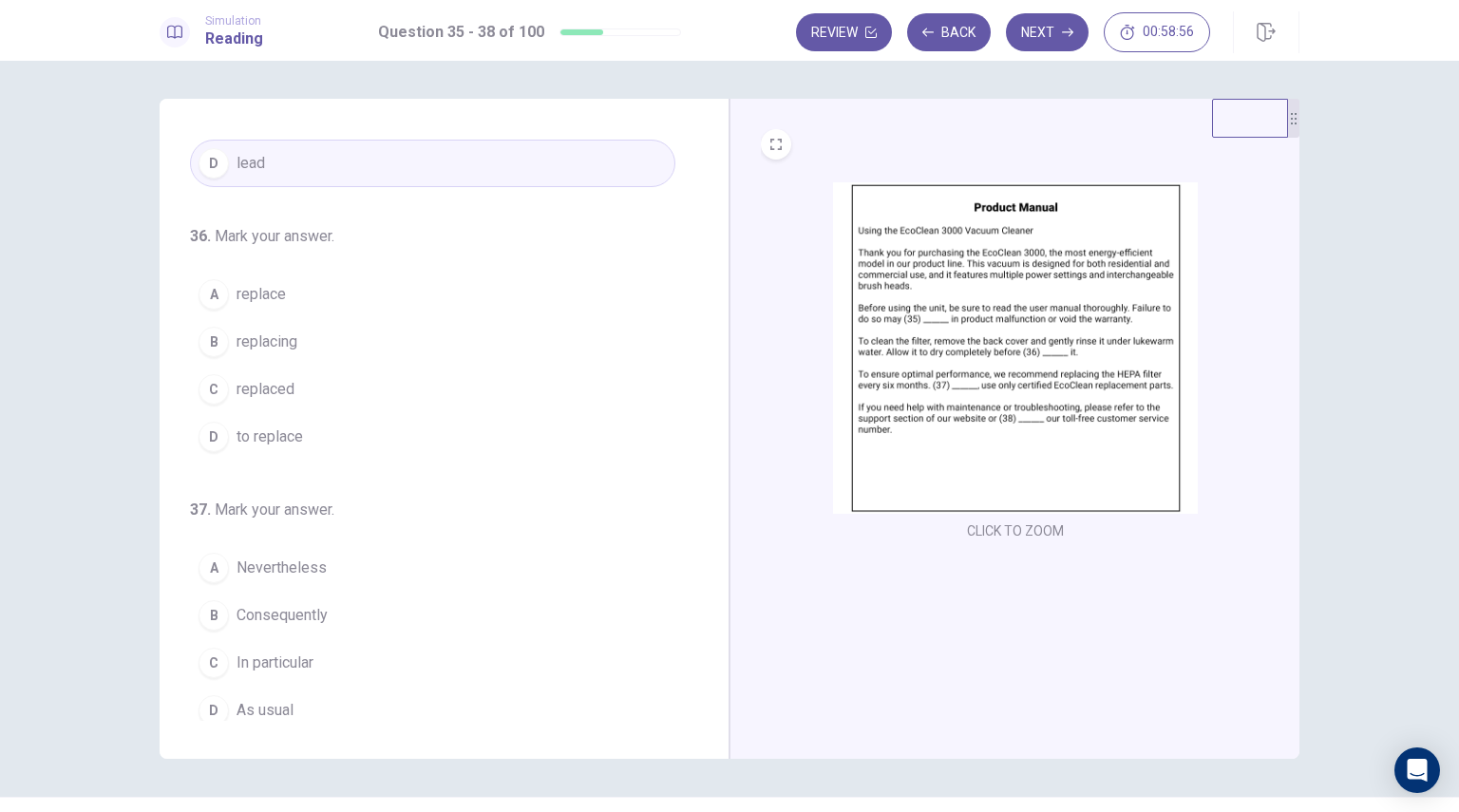 scroll, scrollTop: 186, scrollLeft: 0, axis: vertical 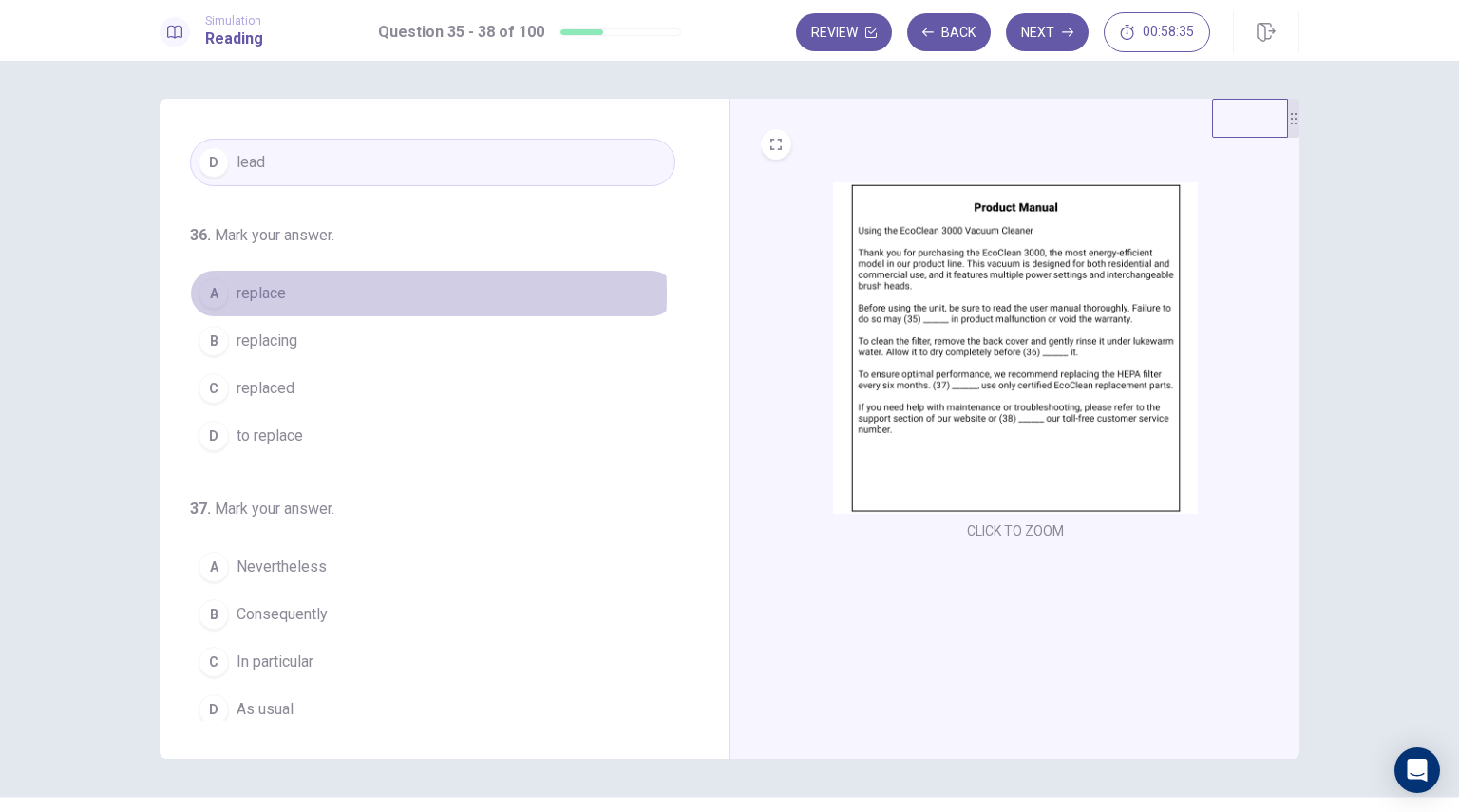 click on "A replace" at bounding box center (432, 293) 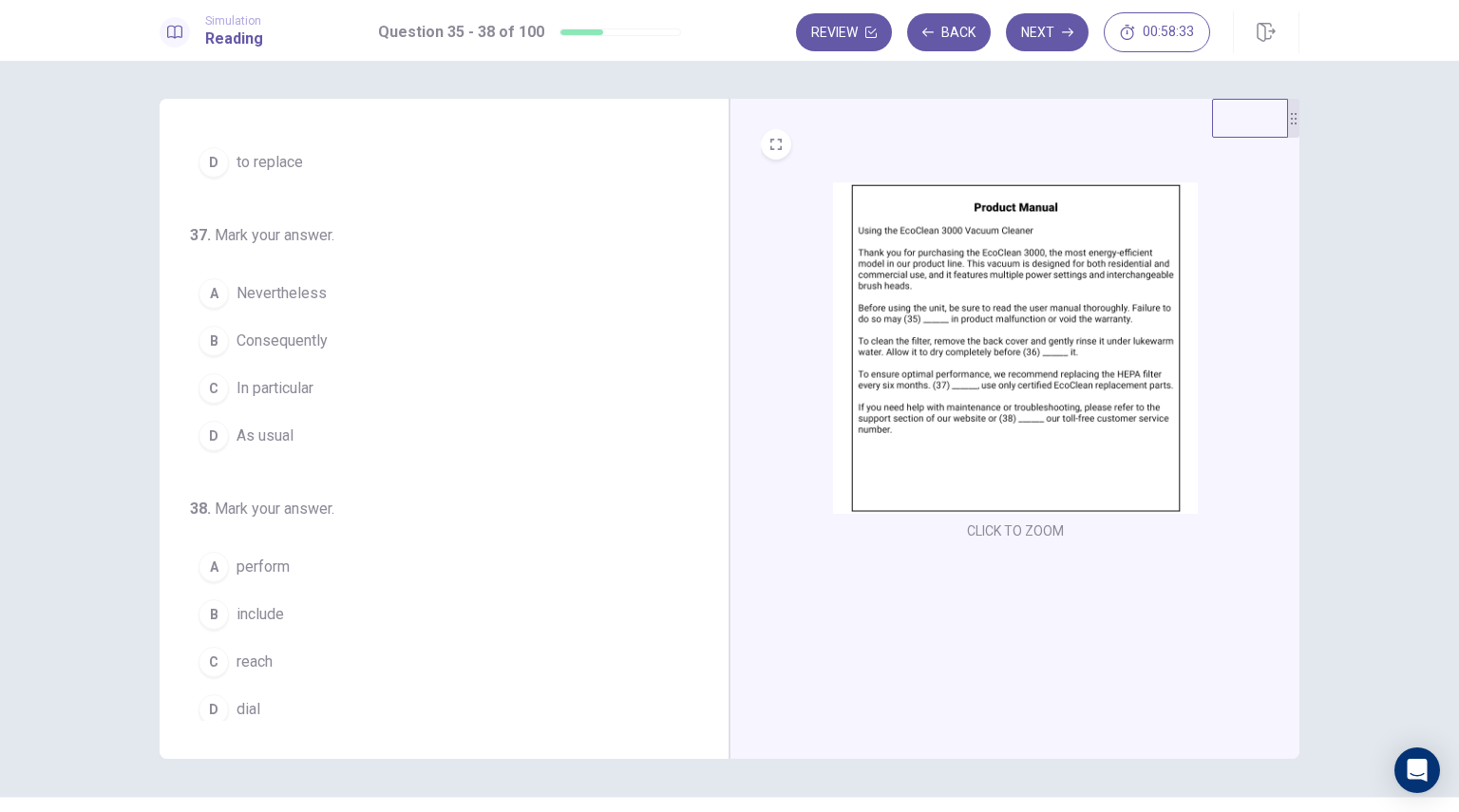 scroll, scrollTop: 463, scrollLeft: 0, axis: vertical 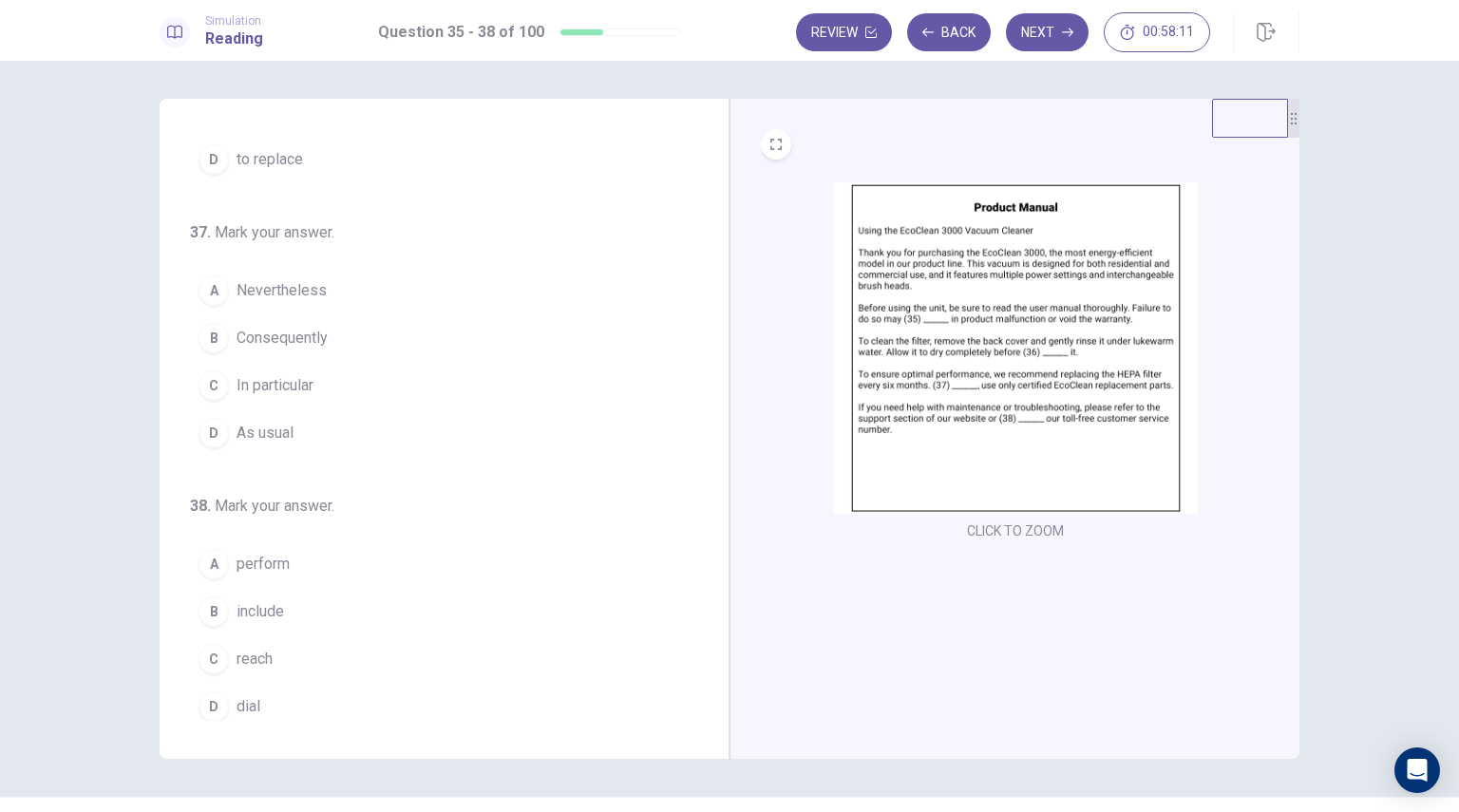 click on "Consequently" at bounding box center (282, 338) 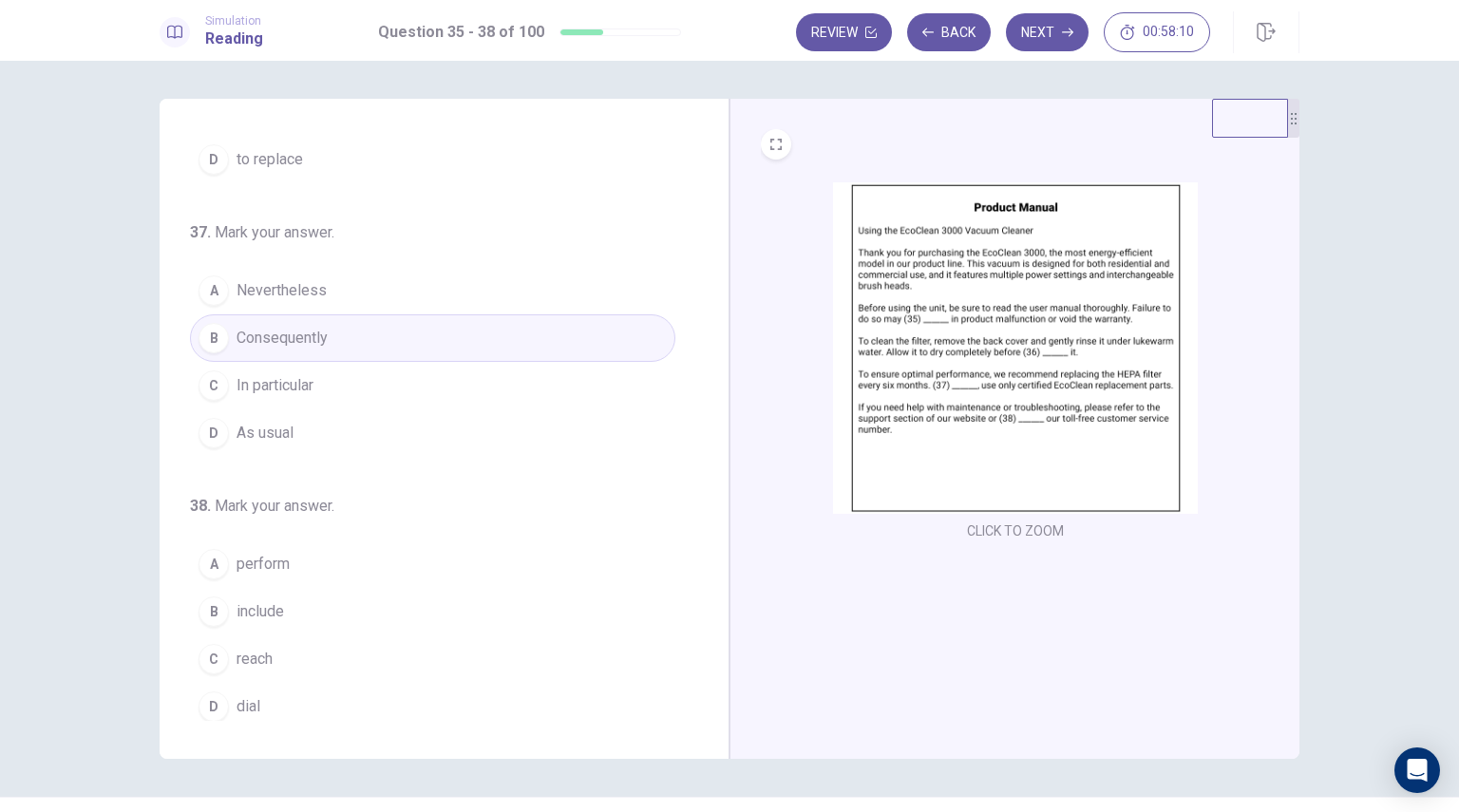 scroll, scrollTop: 465, scrollLeft: 0, axis: vertical 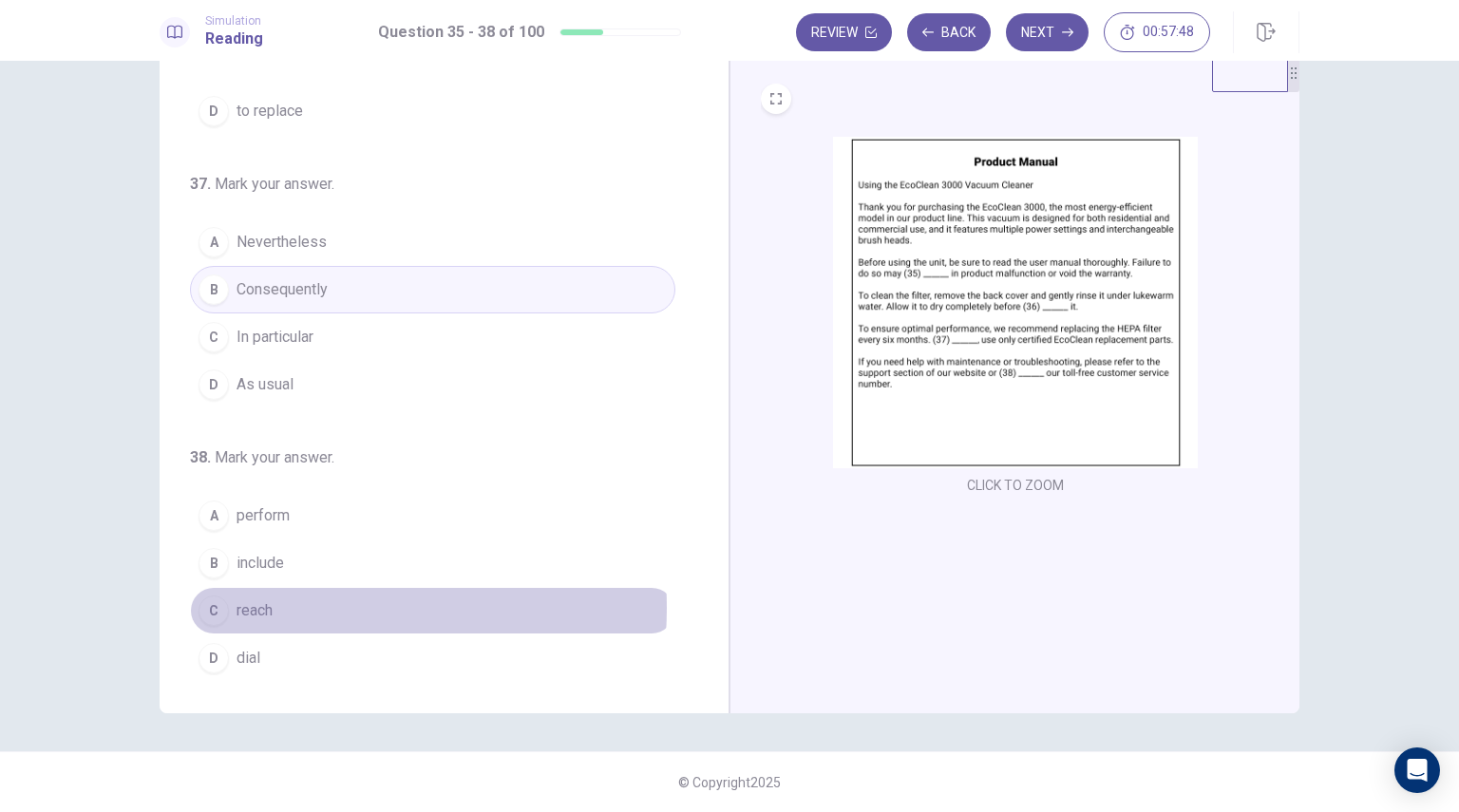 click on "C reach" at bounding box center [432, 611] 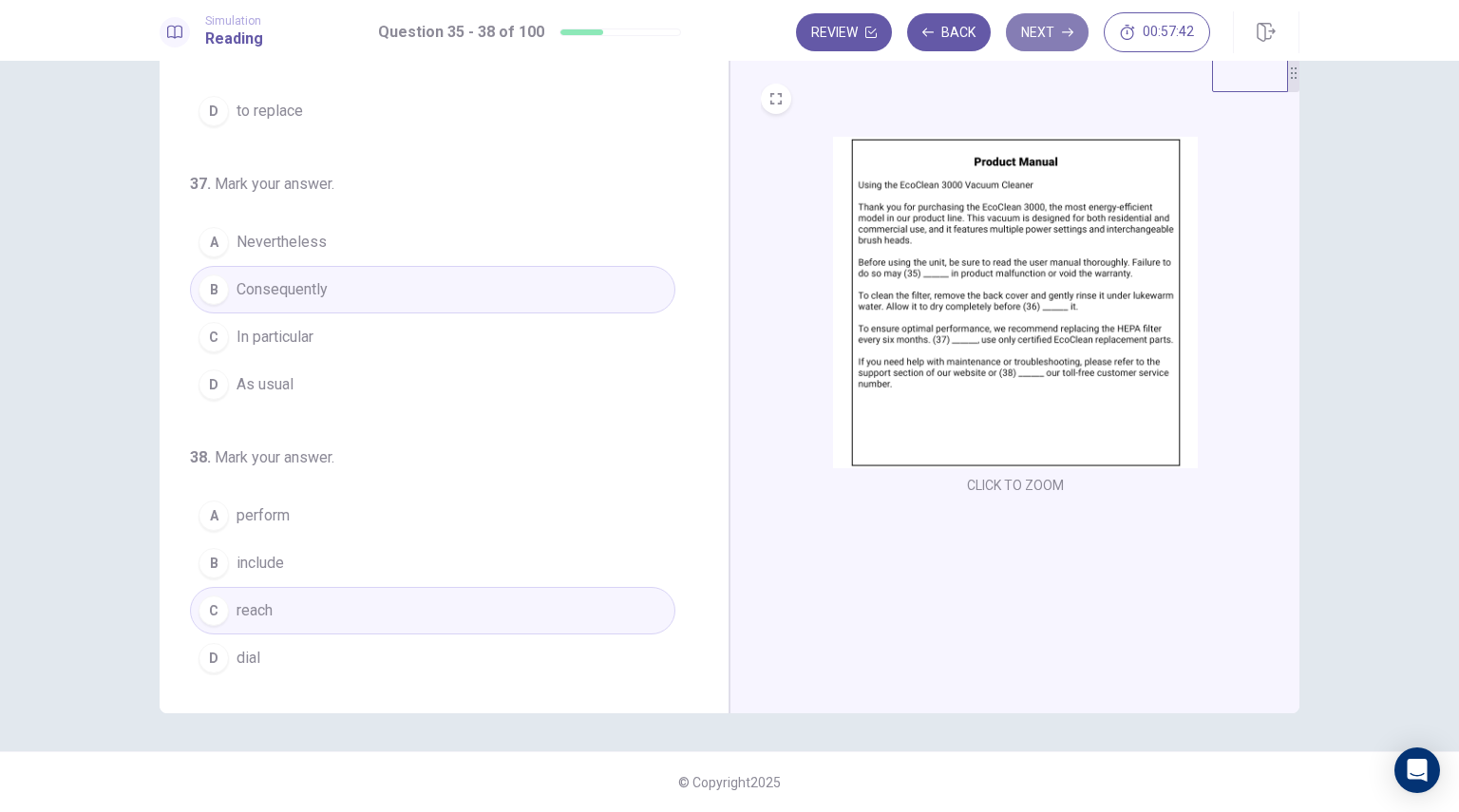 click on "Next" at bounding box center [1047, 32] 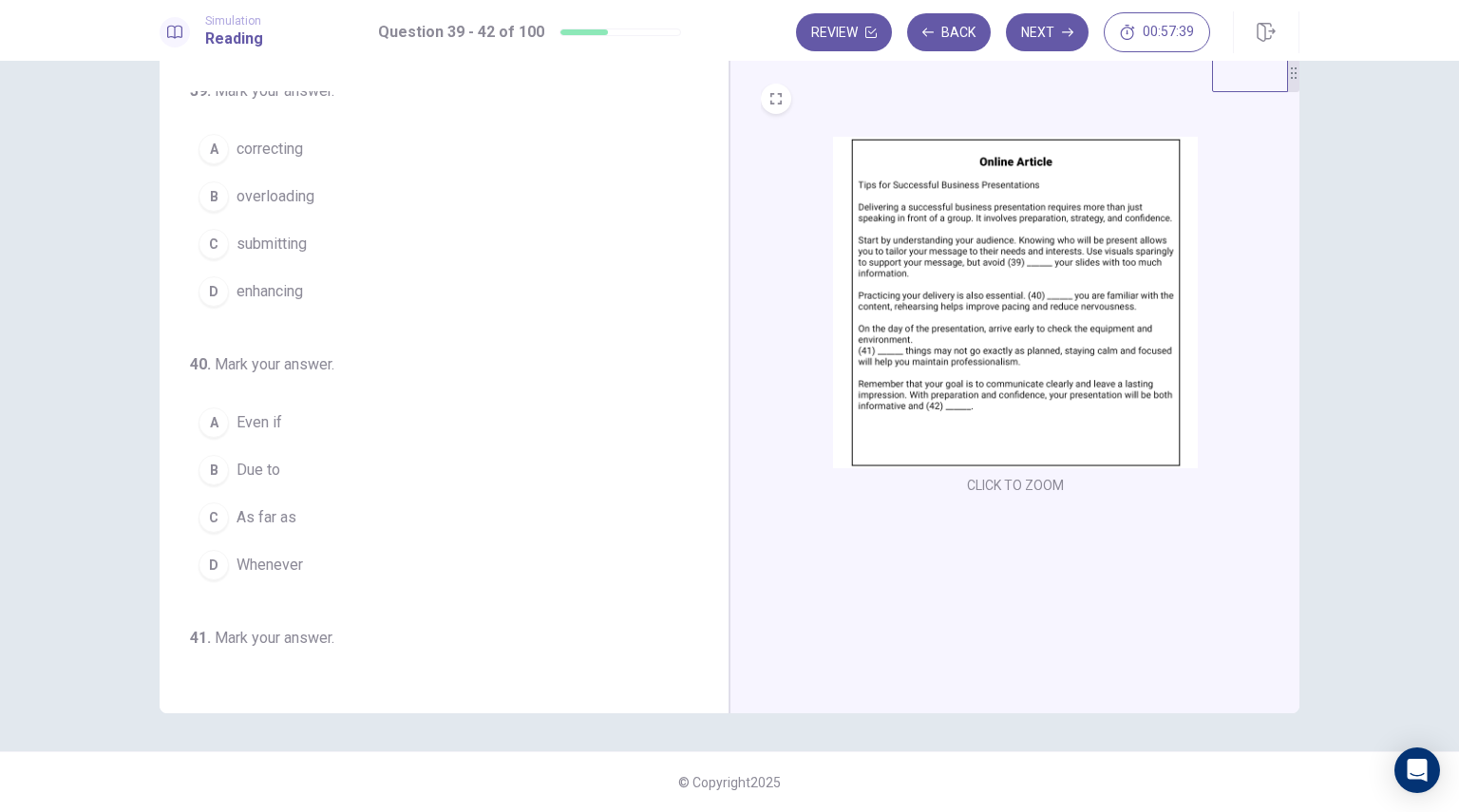 scroll, scrollTop: 0, scrollLeft: 0, axis: both 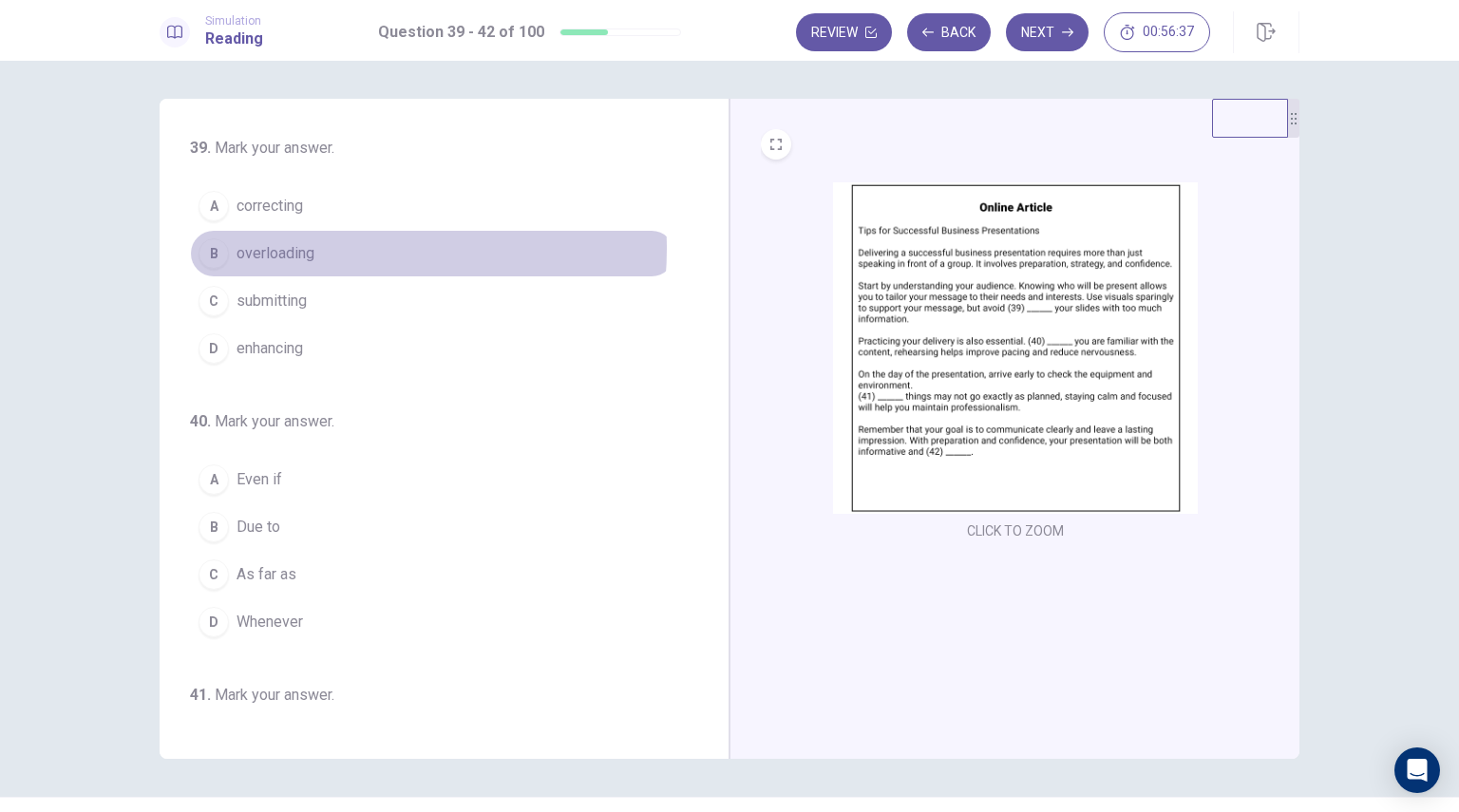 click on "B overloading" at bounding box center [432, 254] 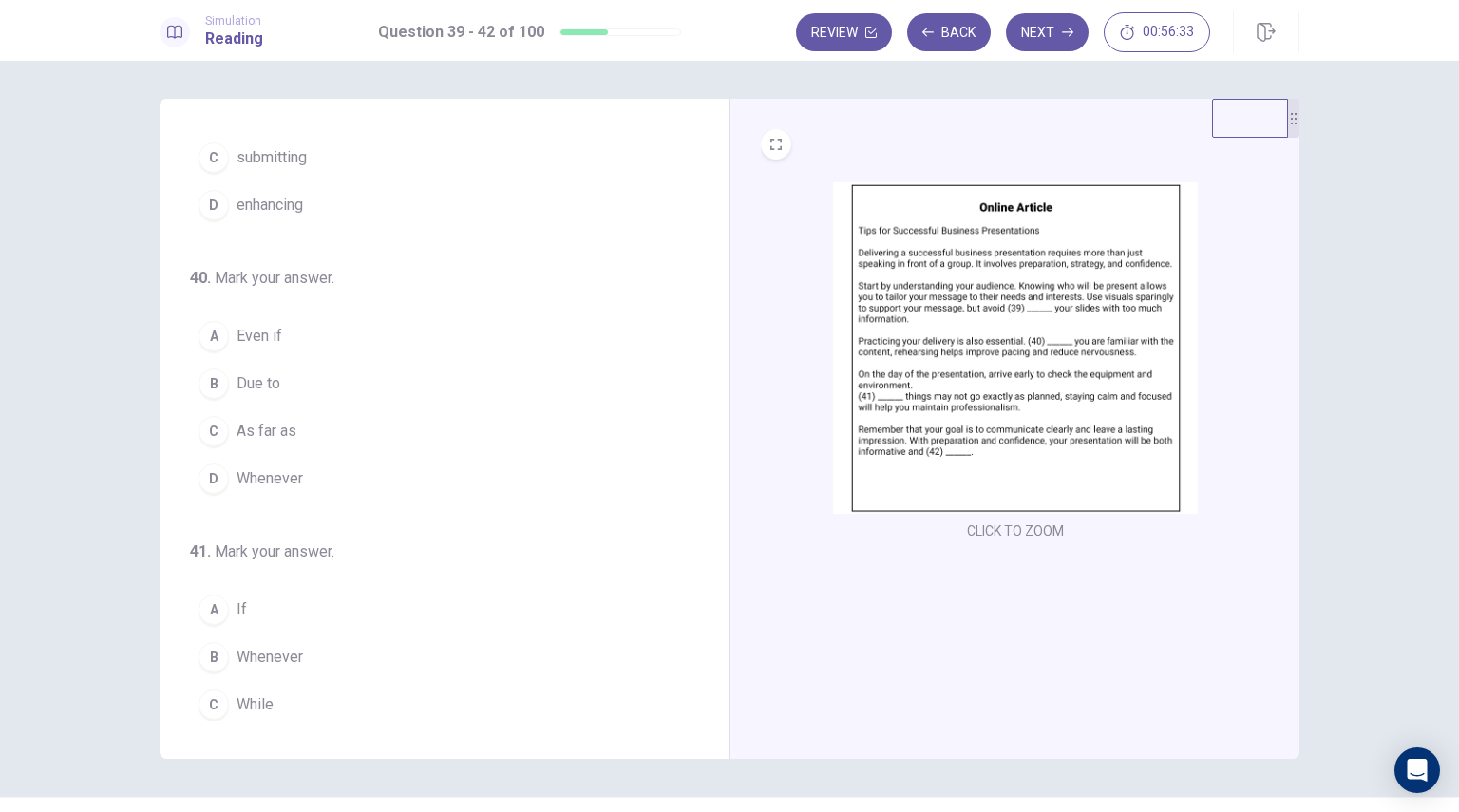 scroll, scrollTop: 147, scrollLeft: 0, axis: vertical 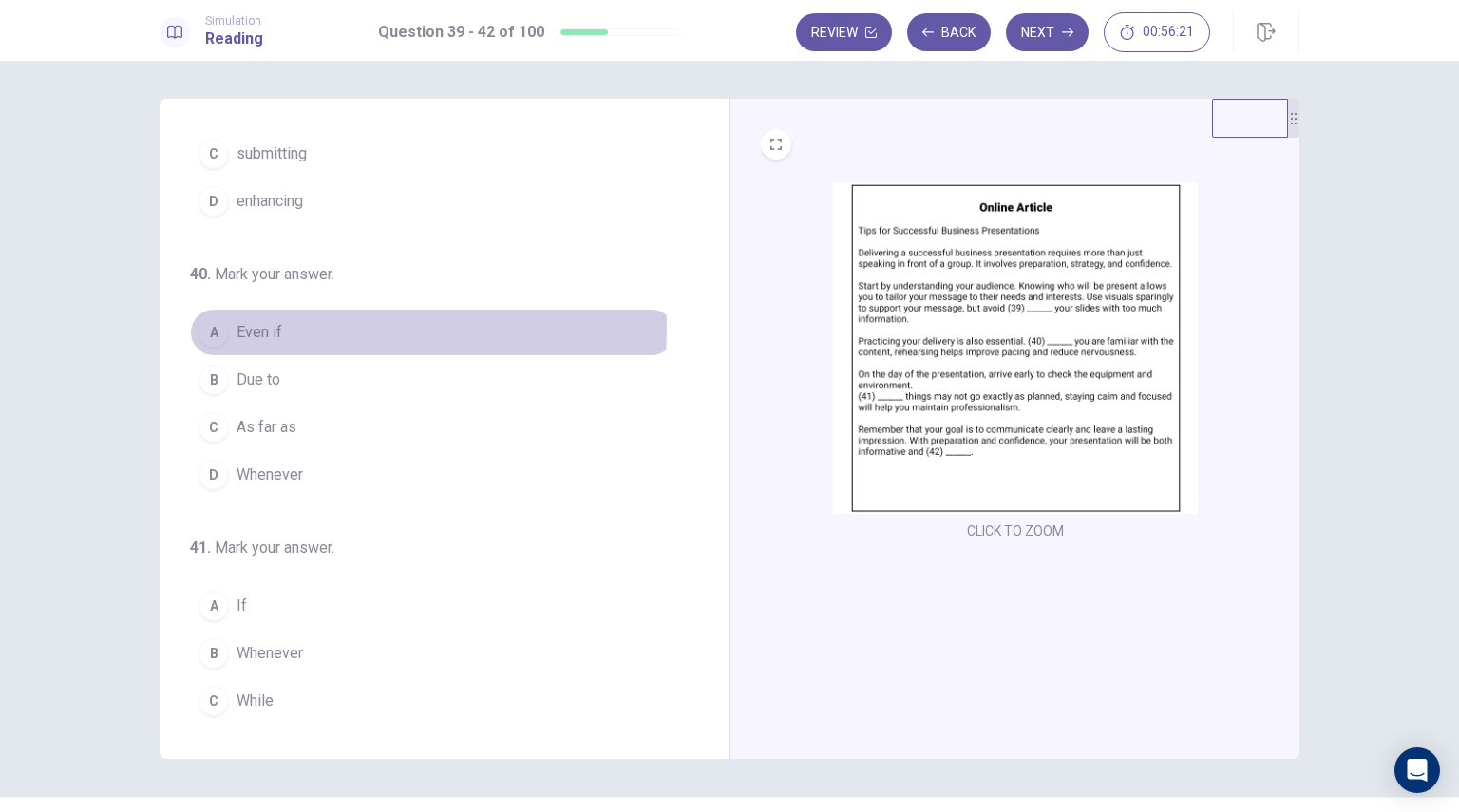 click on "Even if" at bounding box center (259, 332) 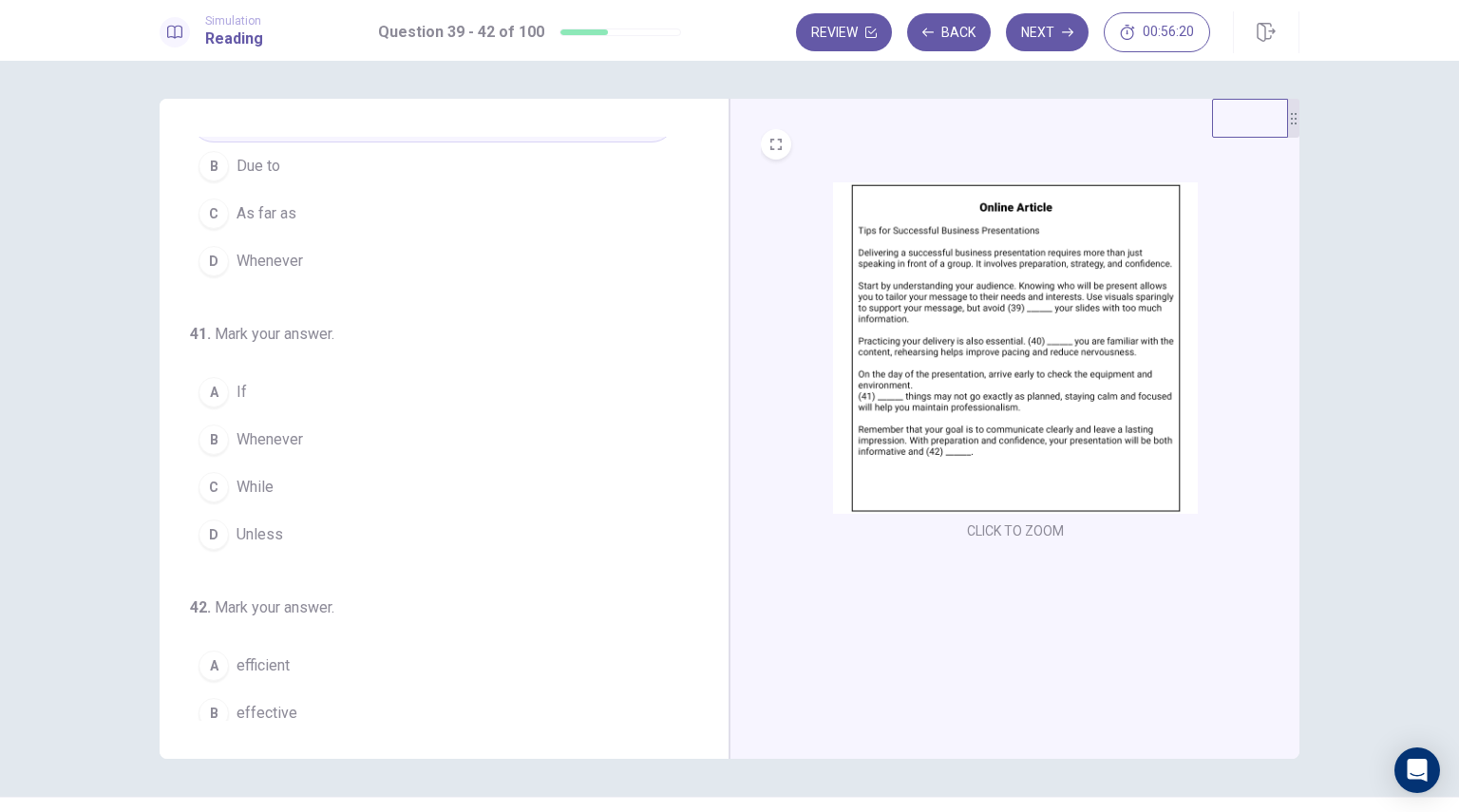 scroll, scrollTop: 370, scrollLeft: 0, axis: vertical 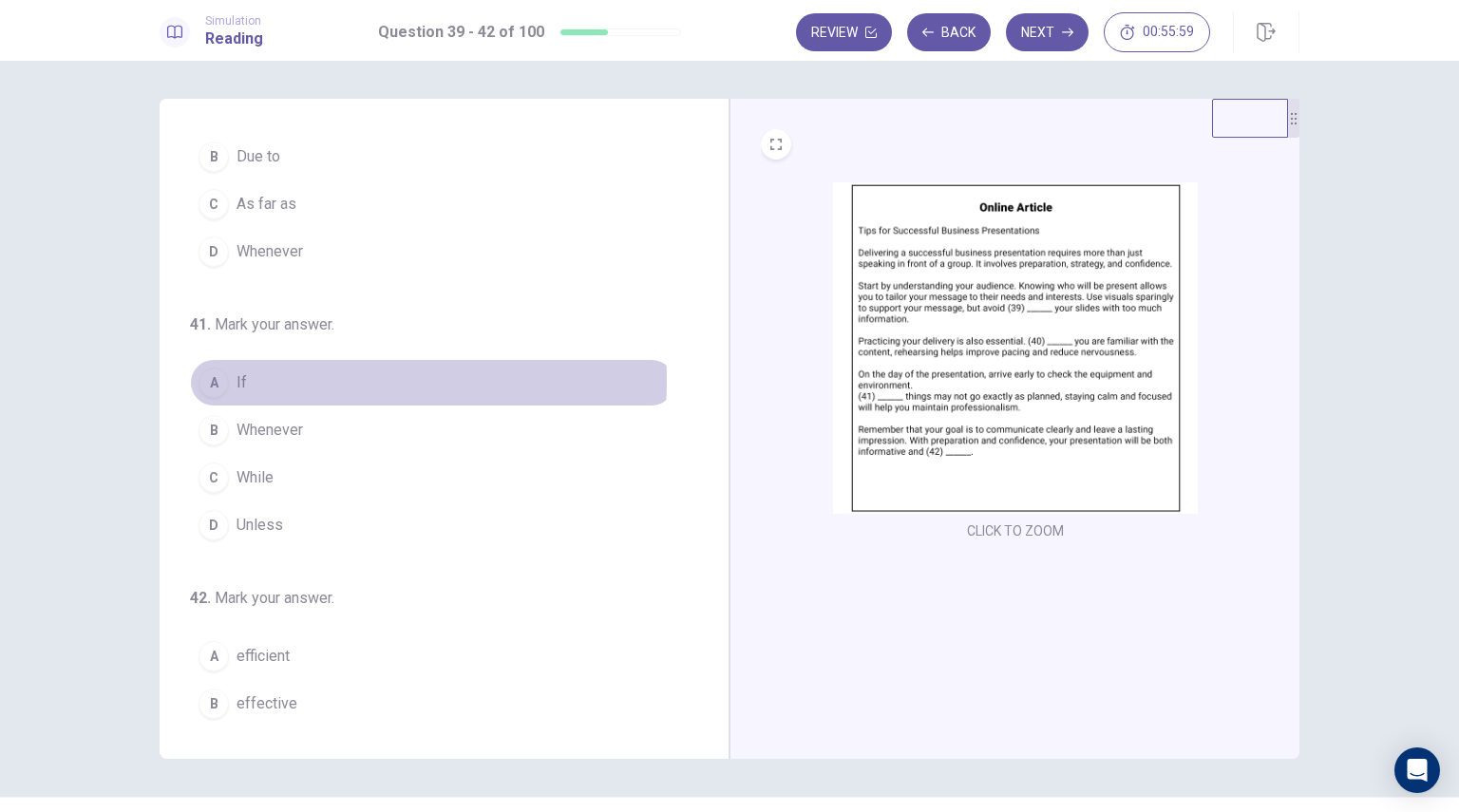 click on "A If" at bounding box center [432, 383] 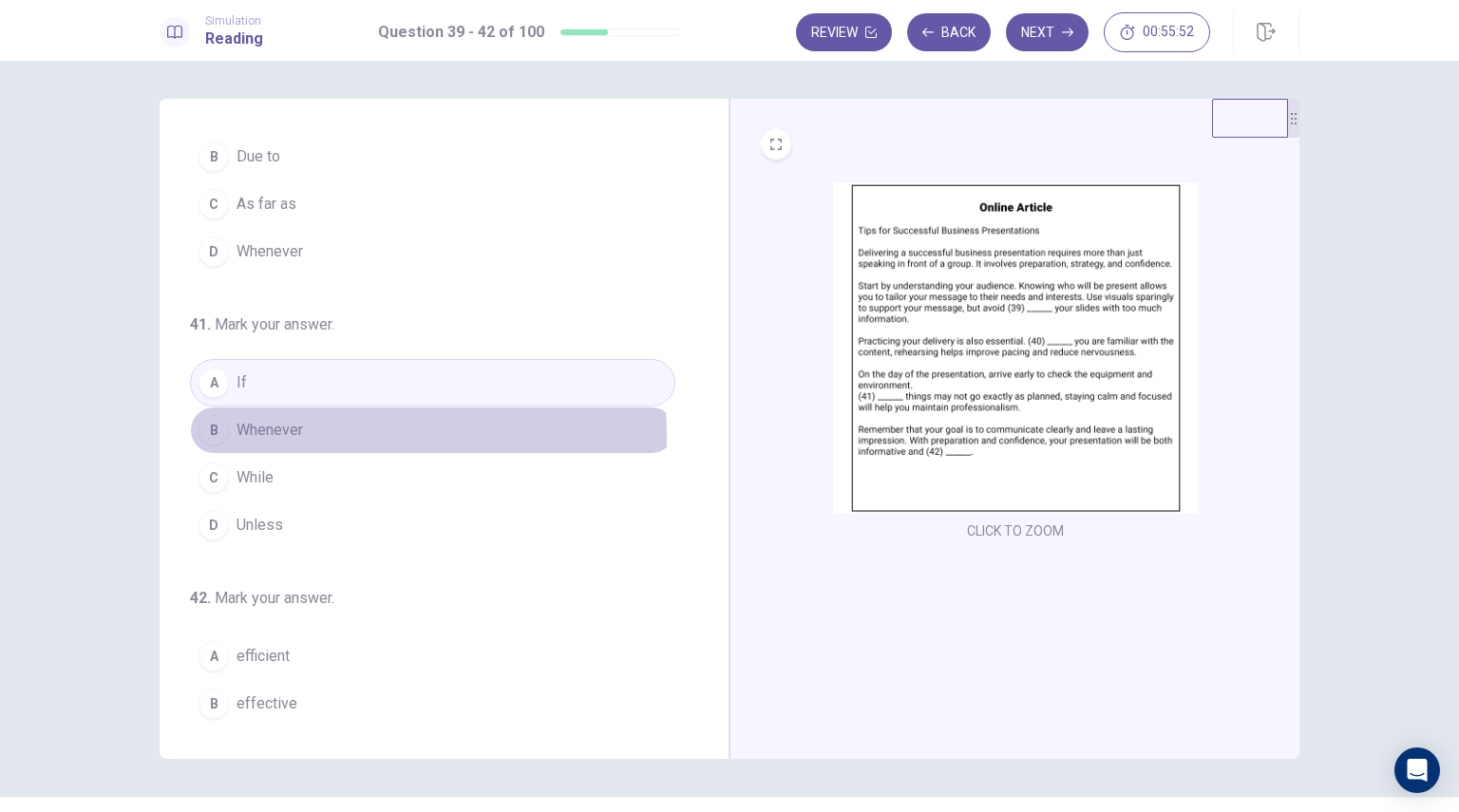 click on "B Whenever" at bounding box center [432, 430] 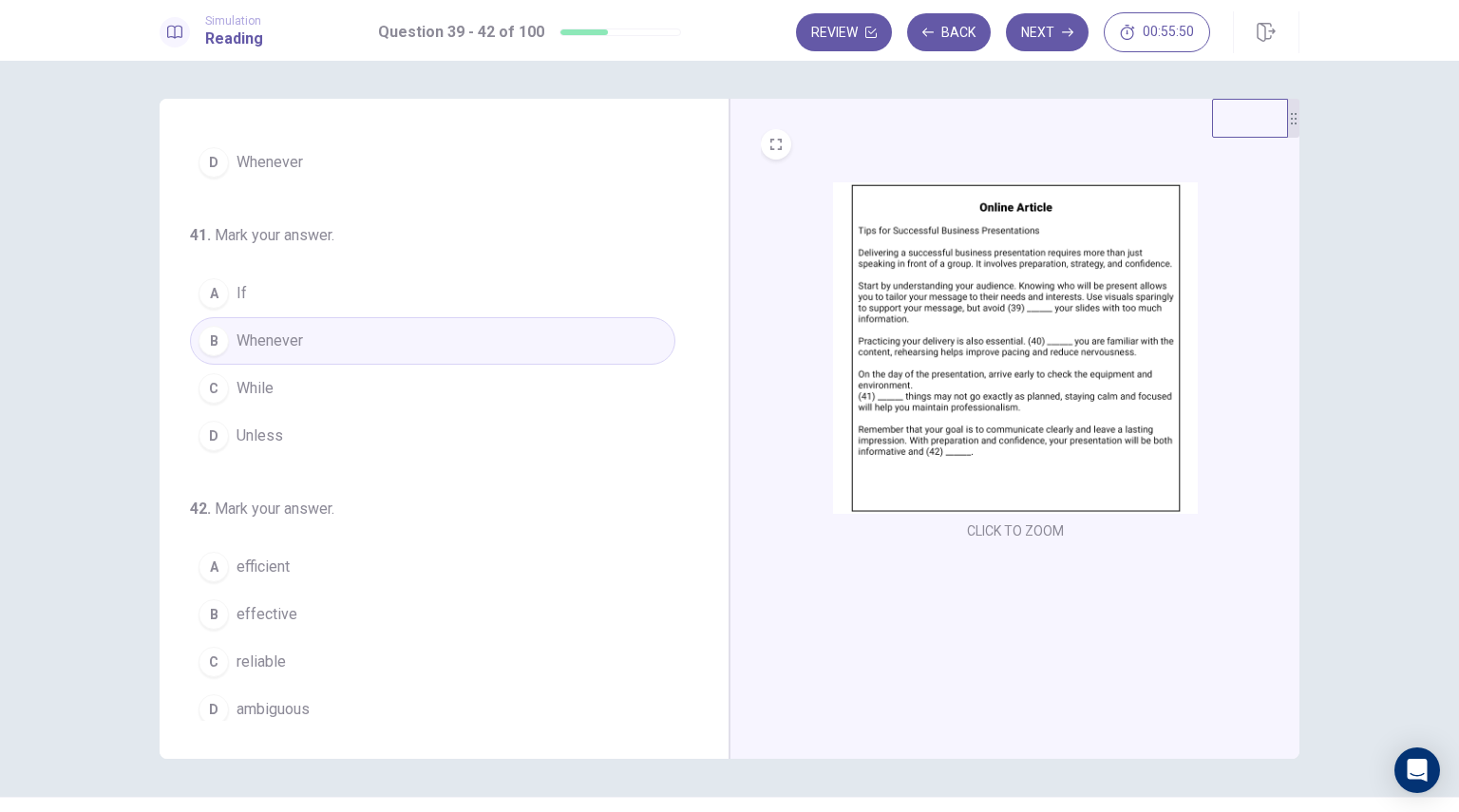 scroll, scrollTop: 465, scrollLeft: 0, axis: vertical 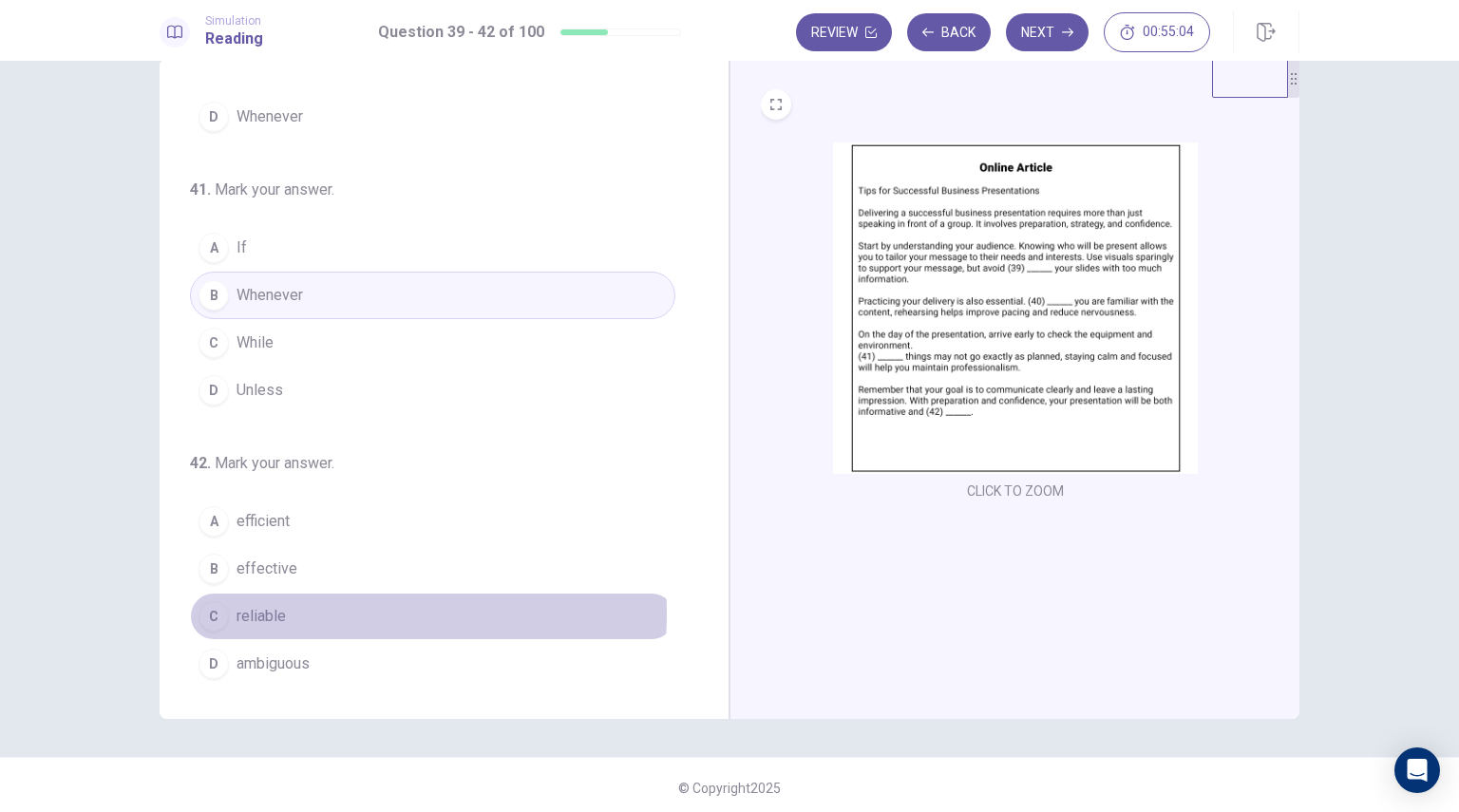 click on "C reliable" at bounding box center (432, 616) 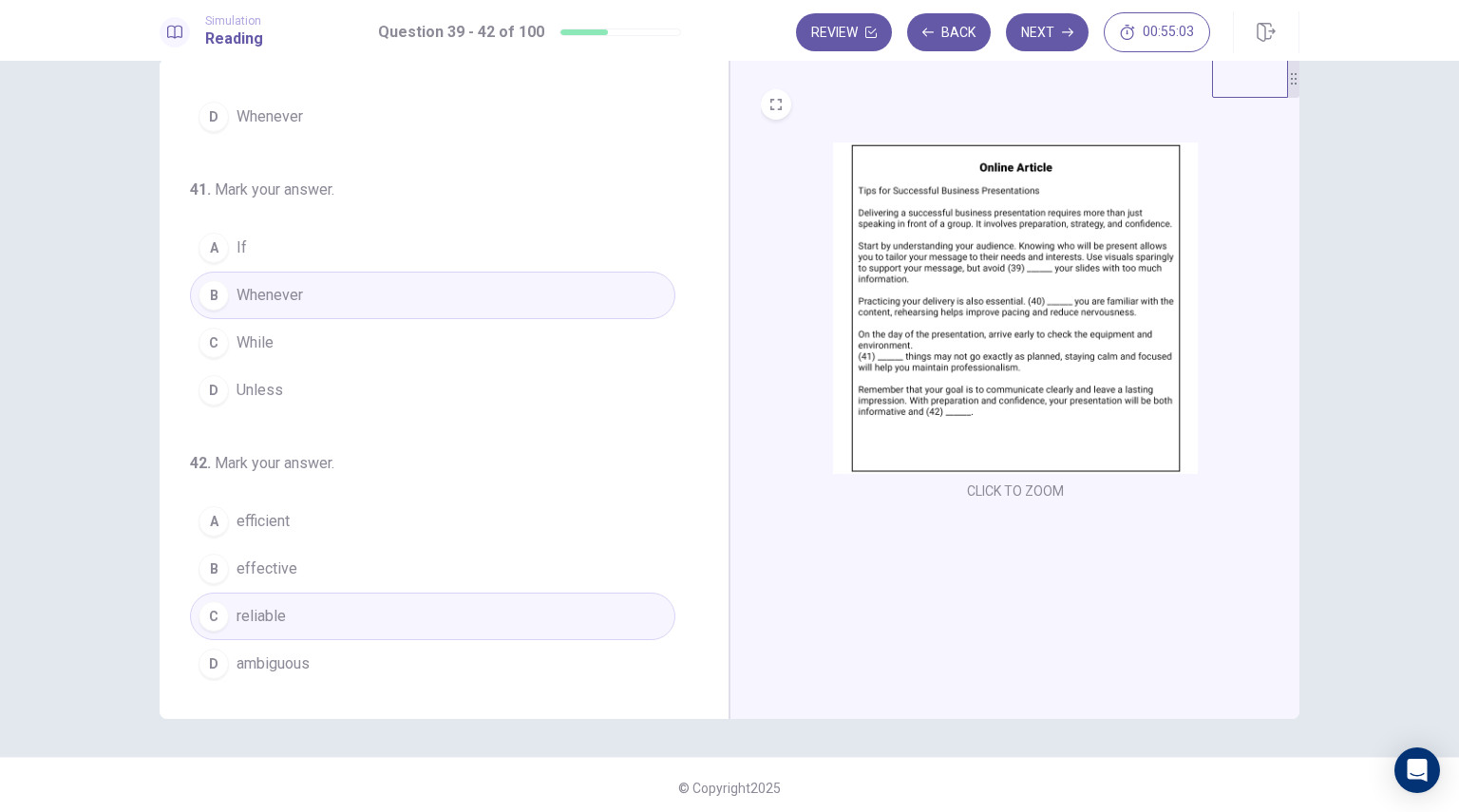 scroll, scrollTop: 46, scrollLeft: 0, axis: vertical 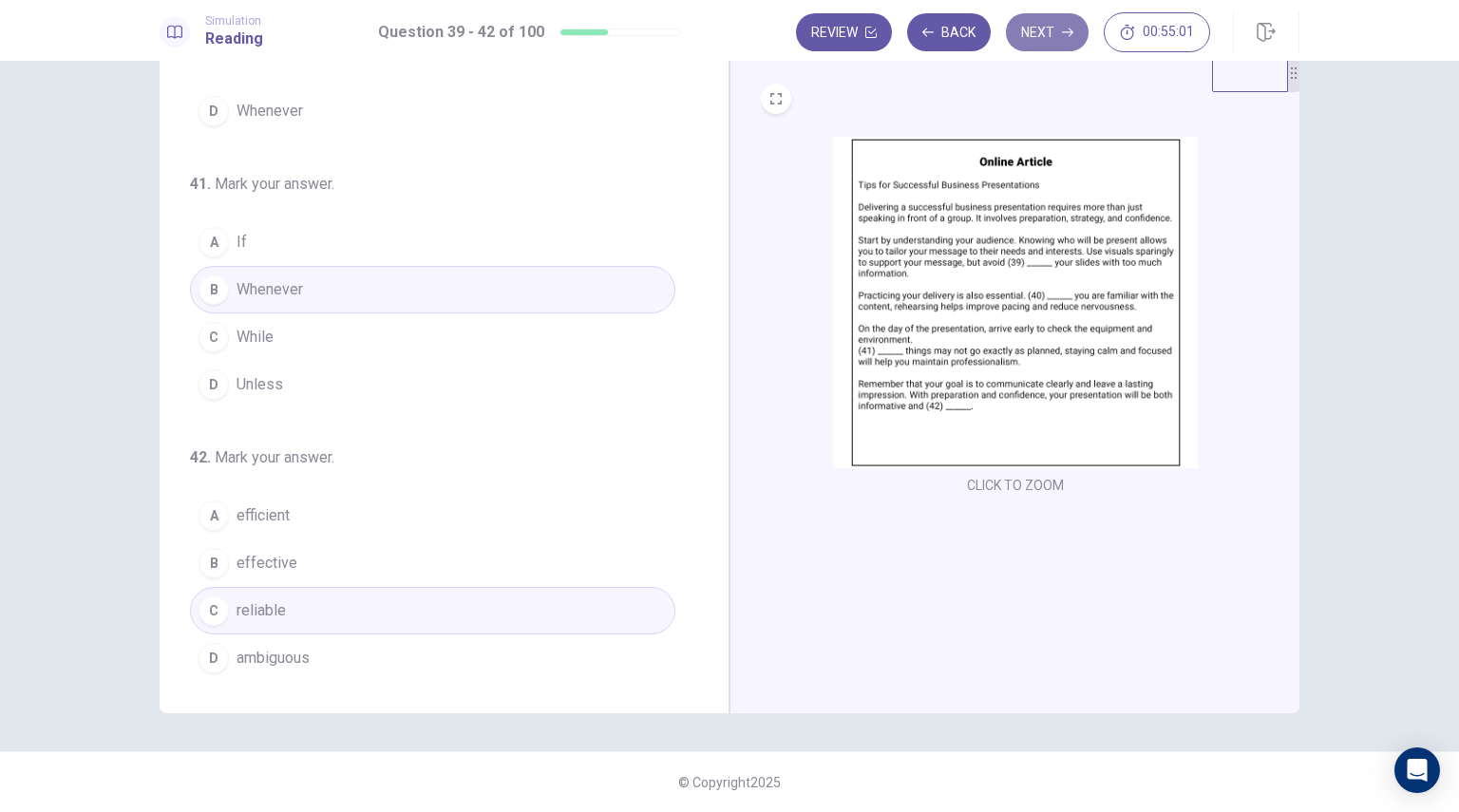click on "Next" at bounding box center [1047, 32] 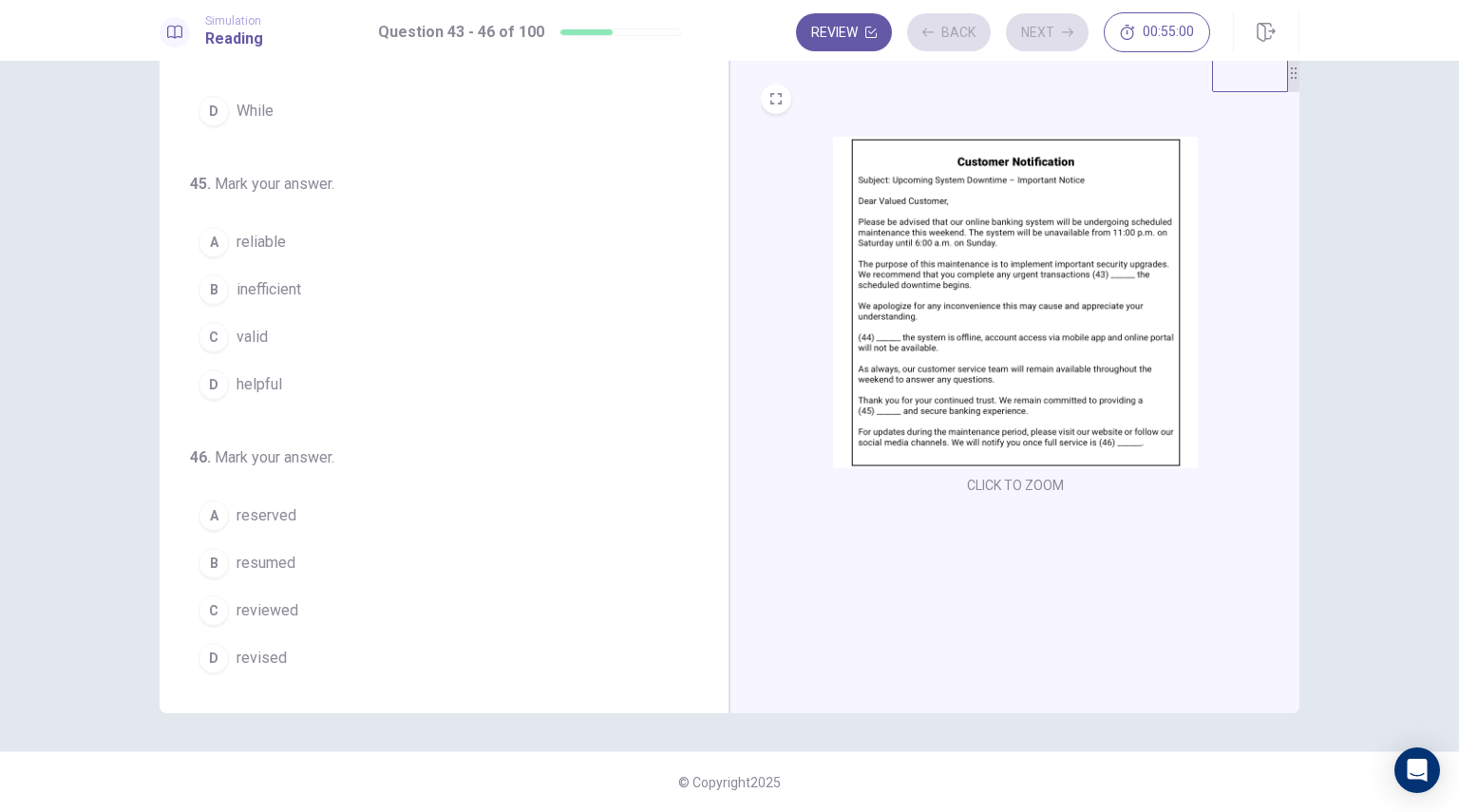 scroll, scrollTop: 0, scrollLeft: 0, axis: both 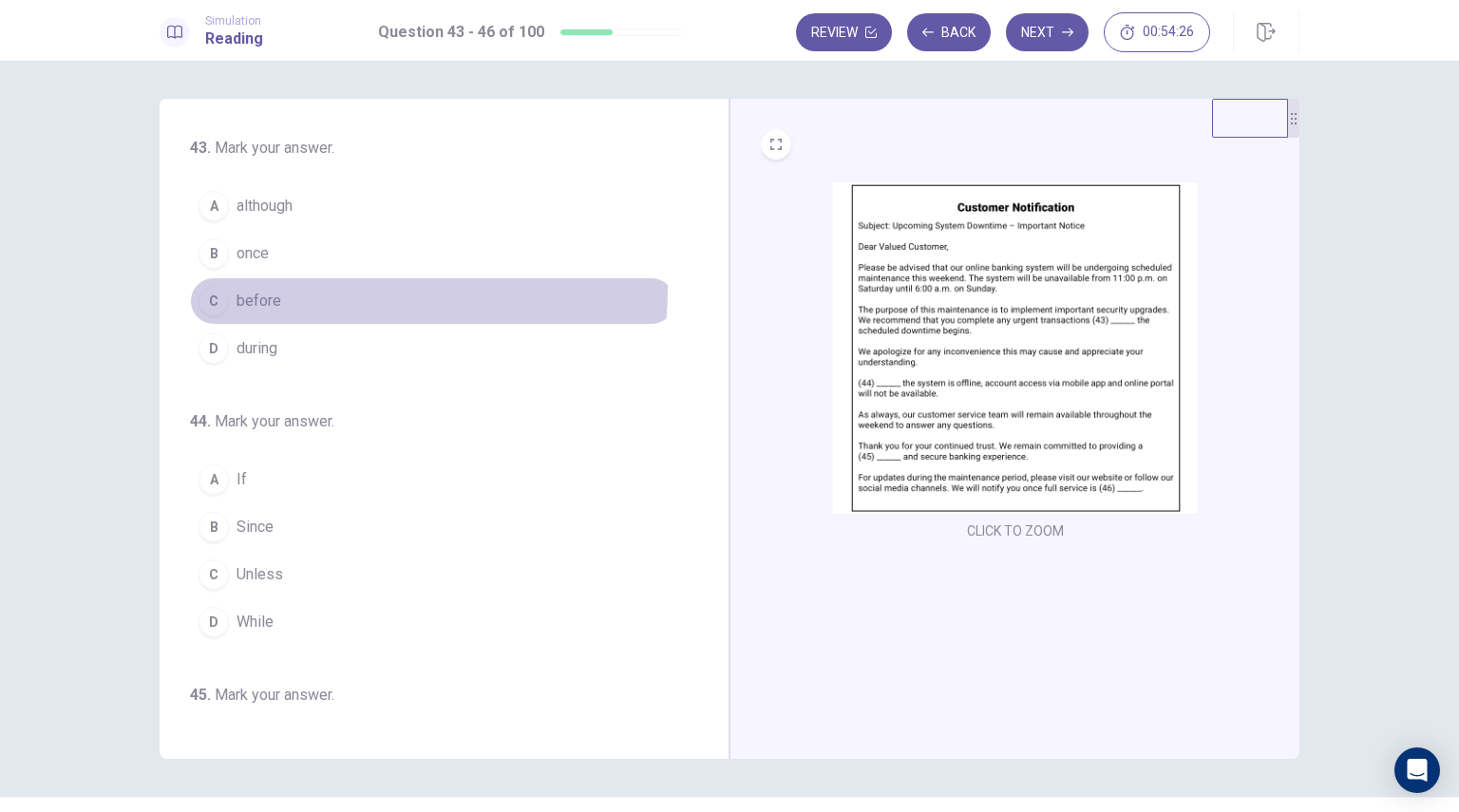 click on "C before" at bounding box center (432, 301) 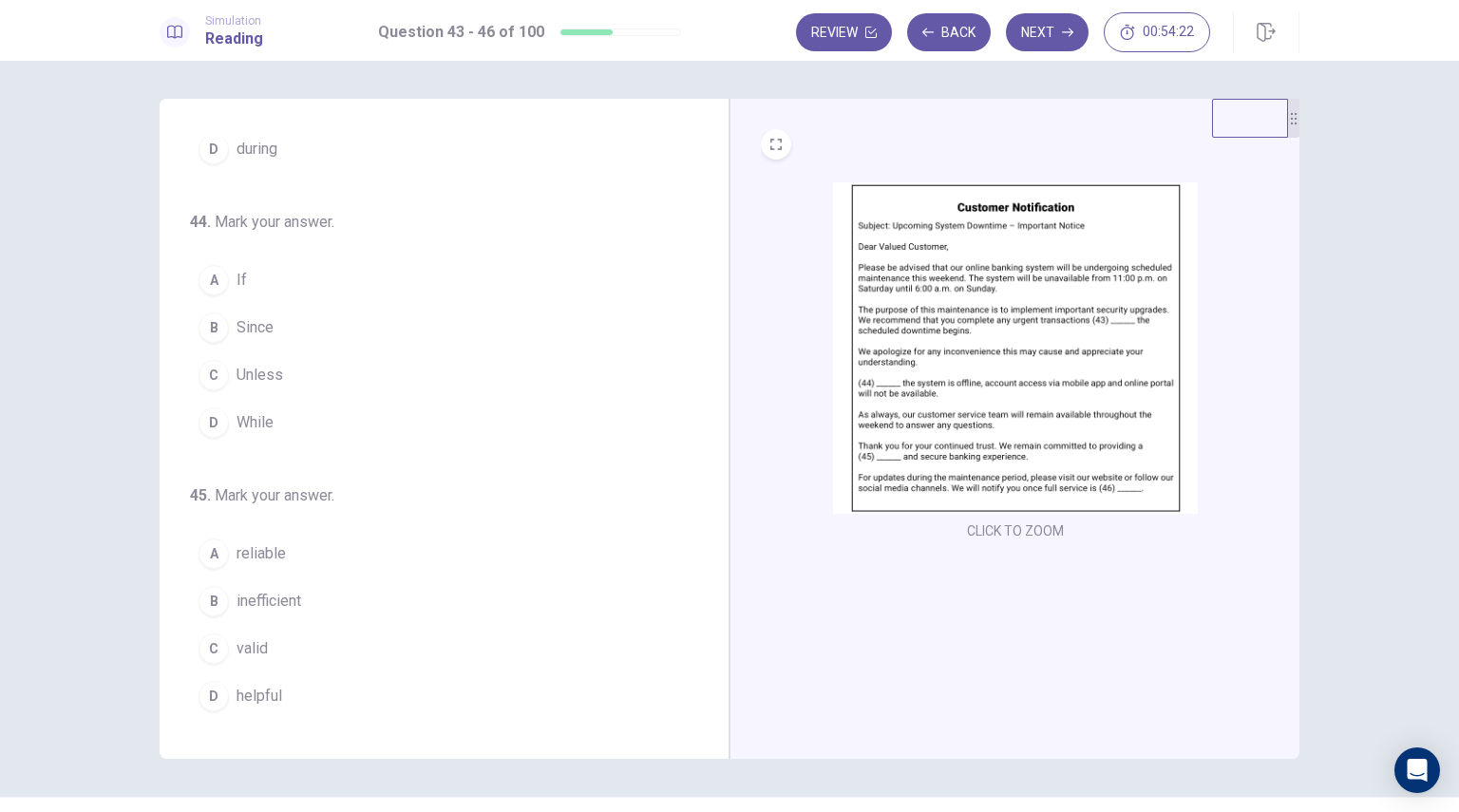 scroll, scrollTop: 201, scrollLeft: 0, axis: vertical 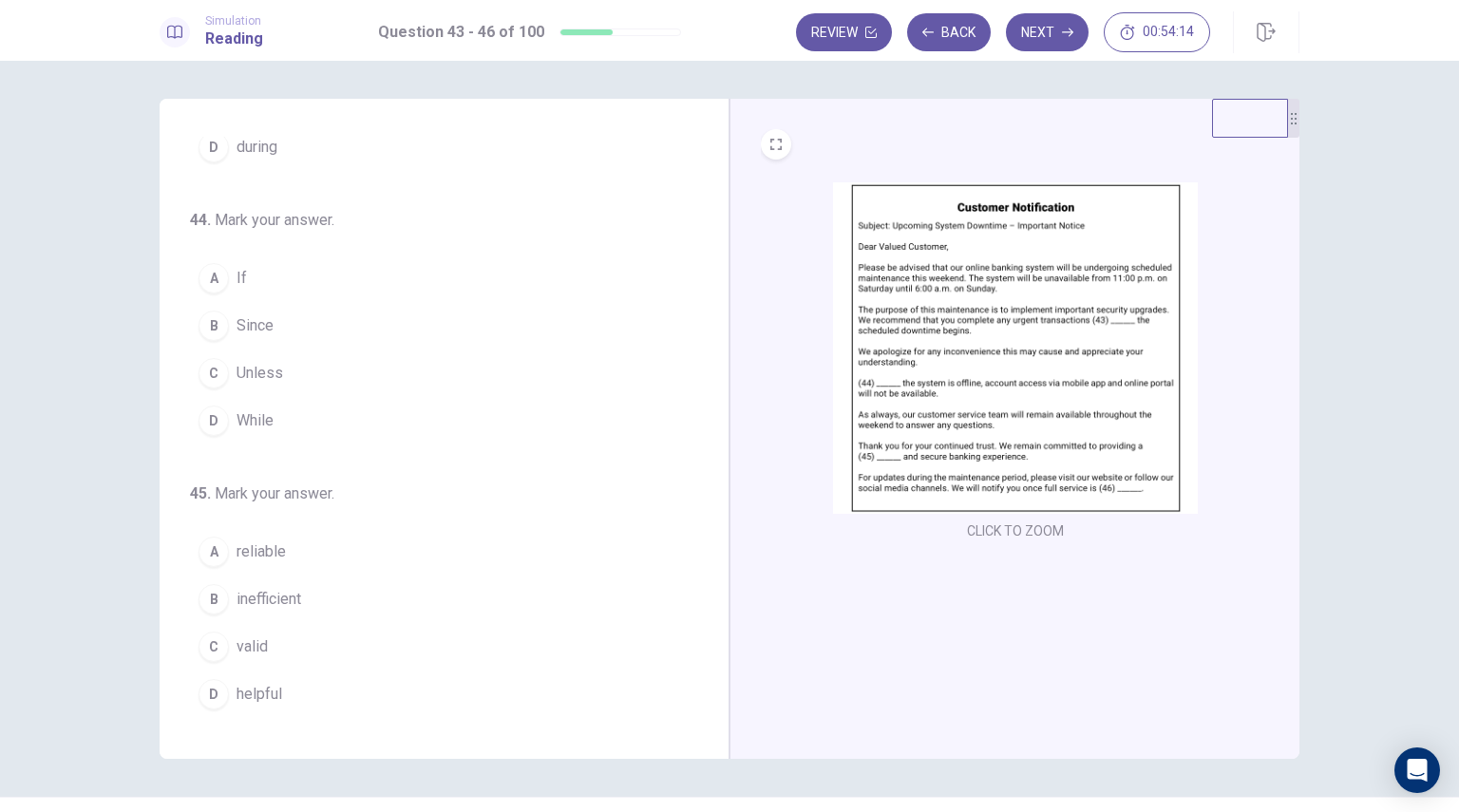 click on "While" at bounding box center [255, 421] 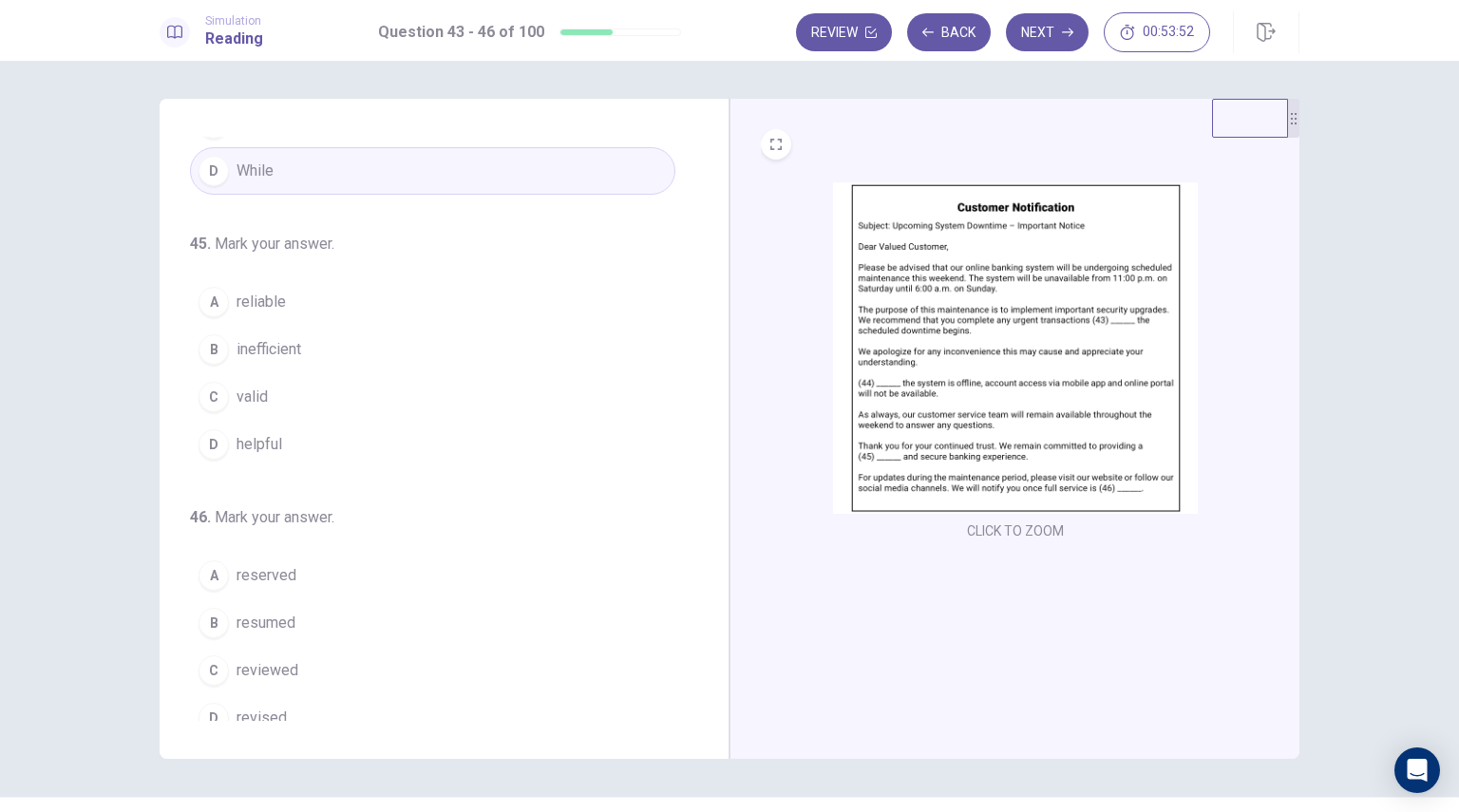 scroll, scrollTop: 455, scrollLeft: 0, axis: vertical 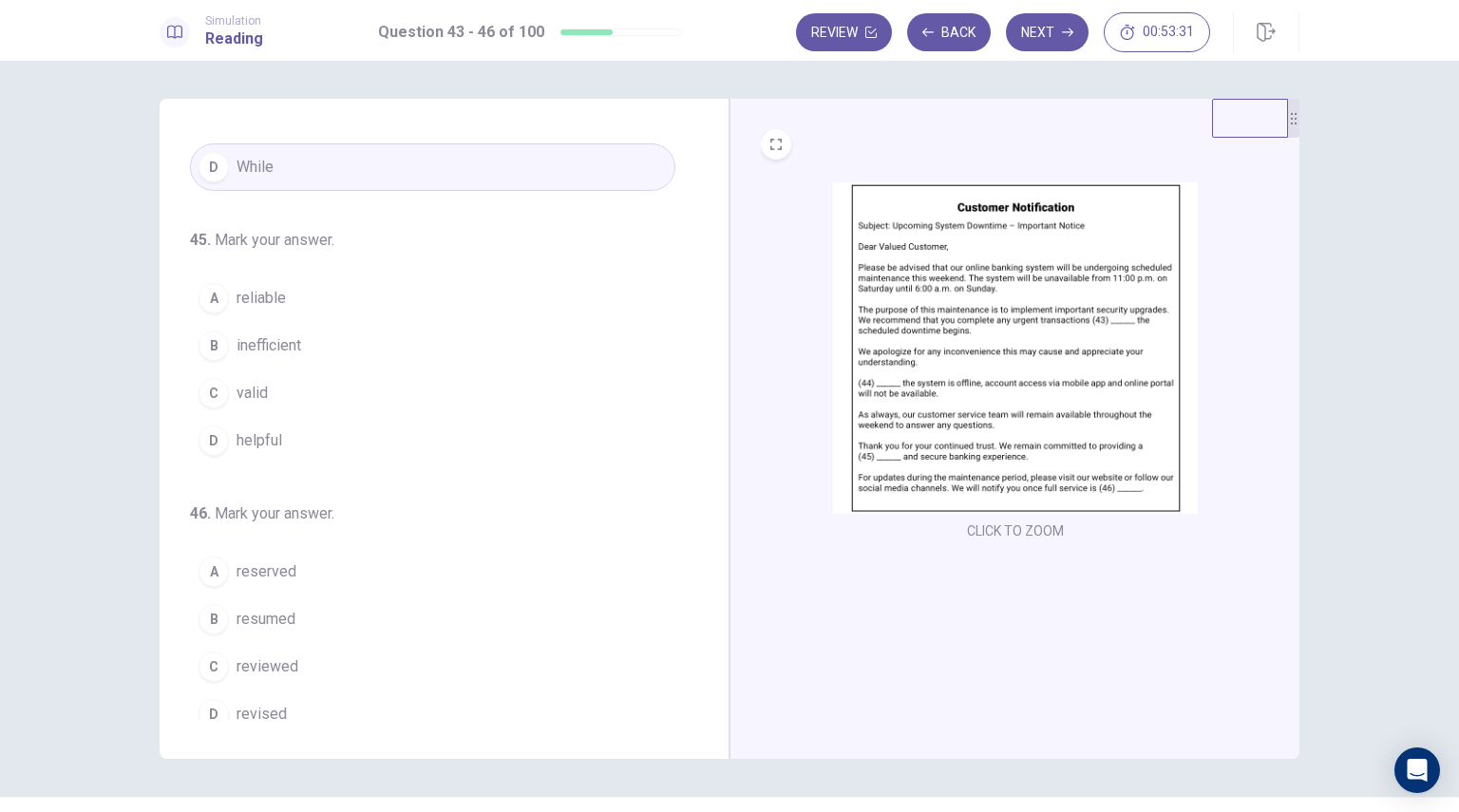click on "A reliable" at bounding box center (432, 298) 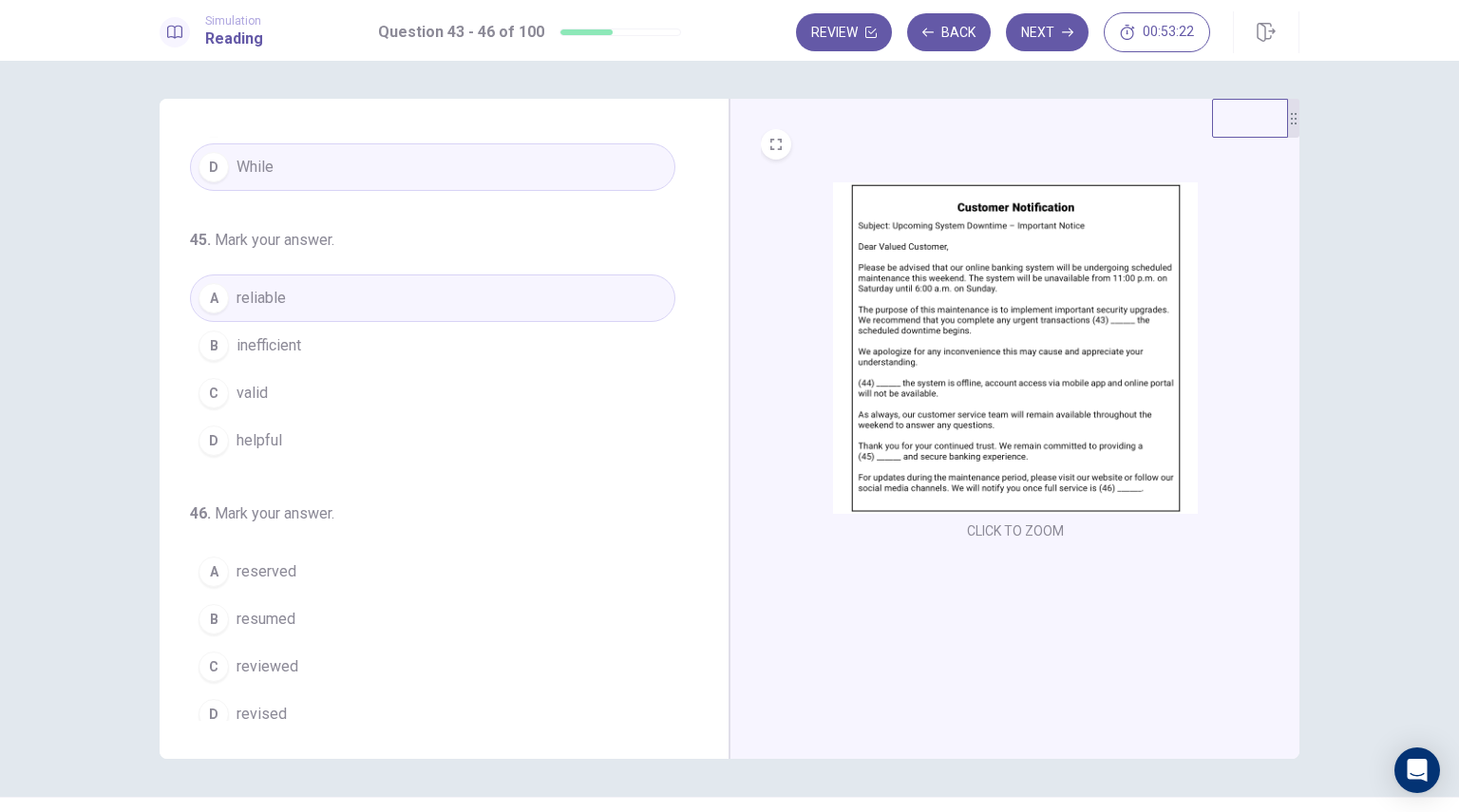 scroll, scrollTop: 465, scrollLeft: 0, axis: vertical 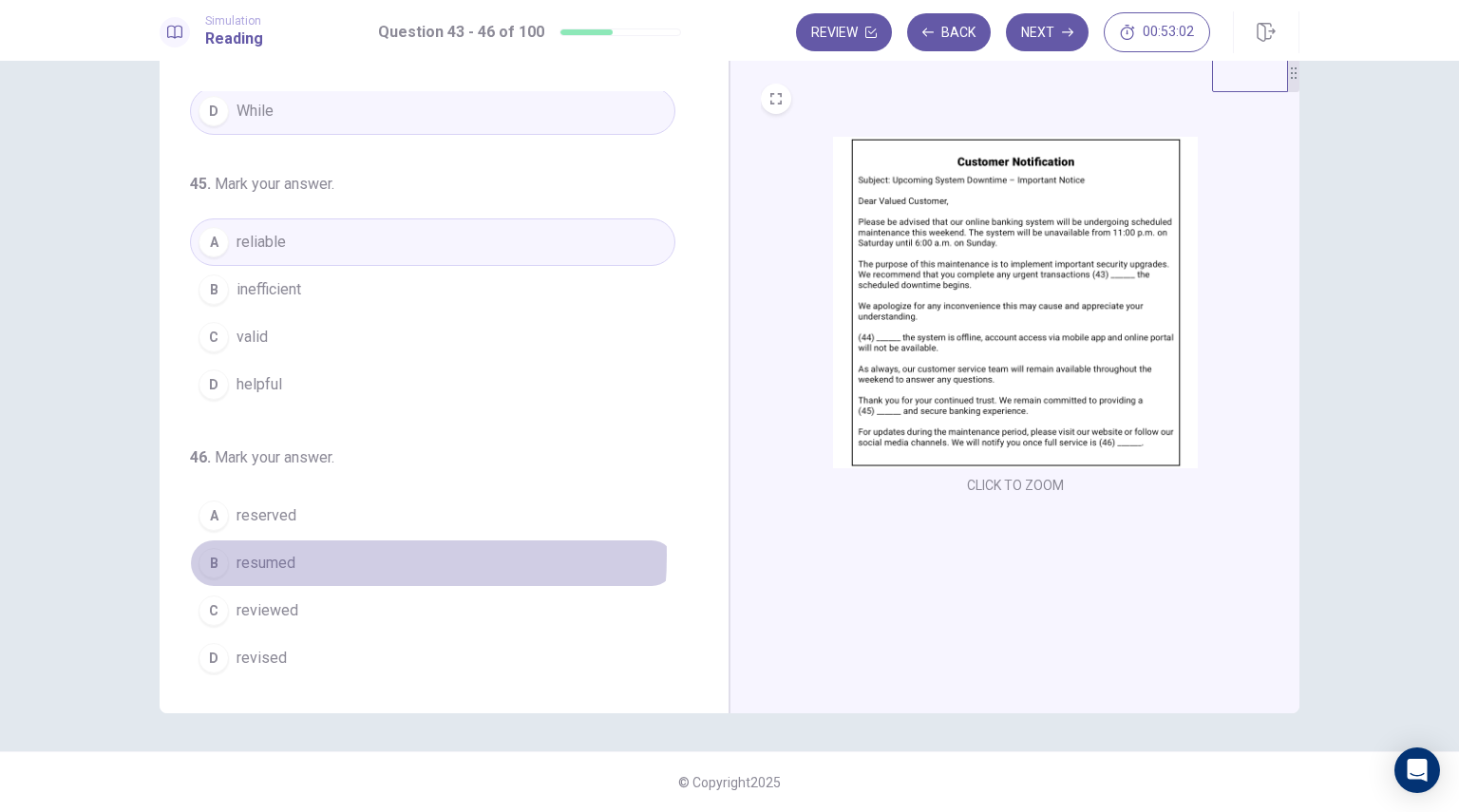 click on "B resumed" at bounding box center [432, 563] 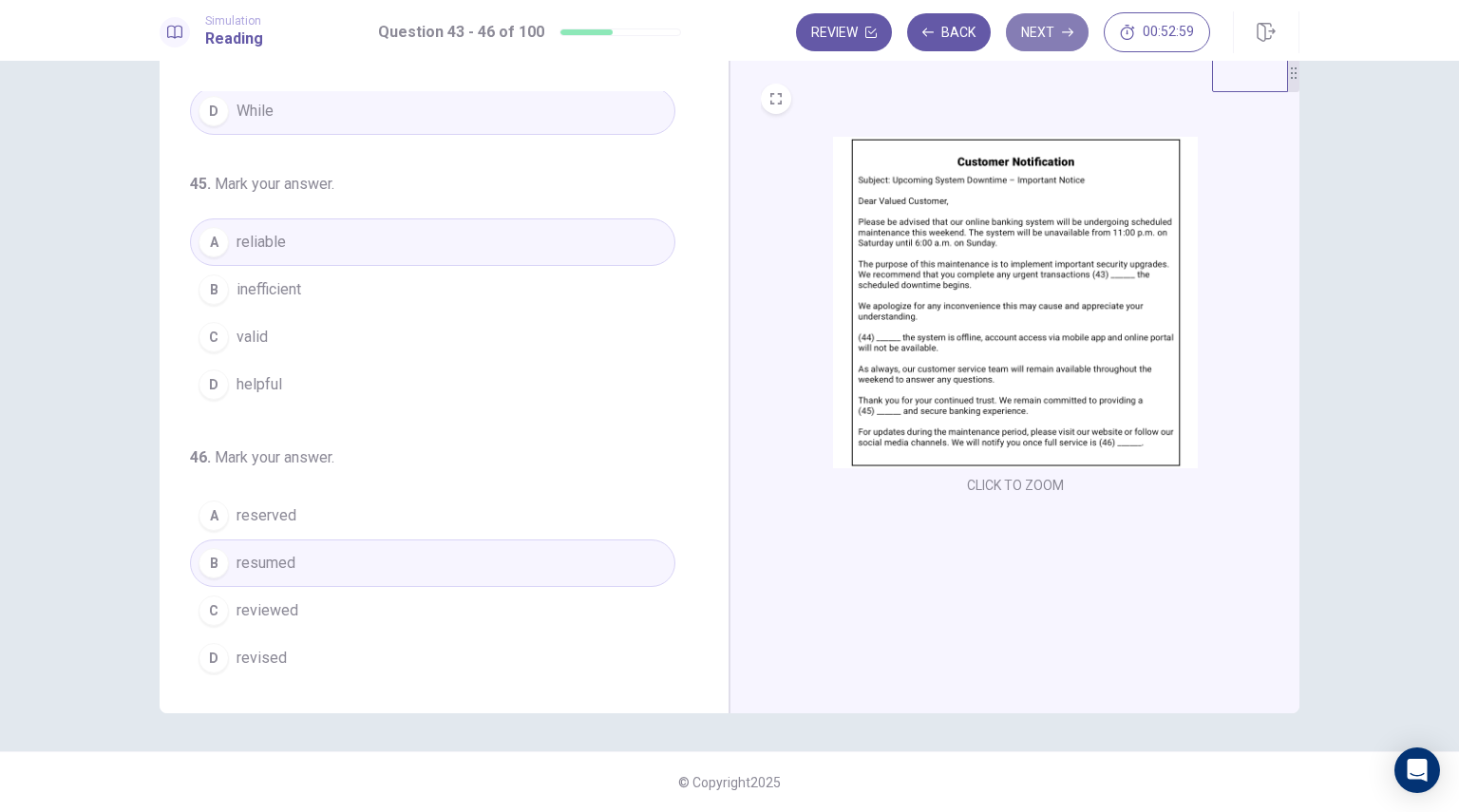 click on "Next" at bounding box center [1047, 32] 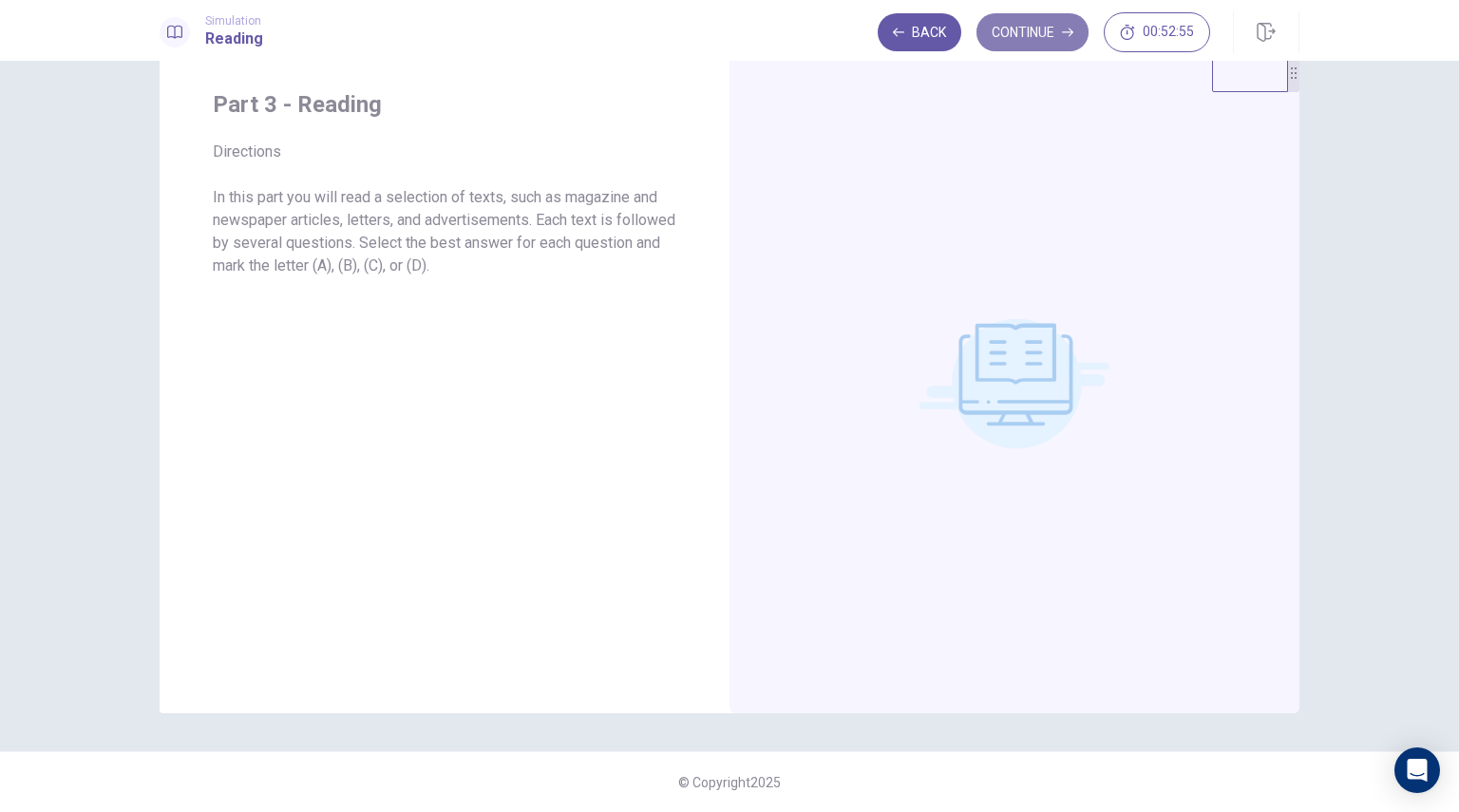 click on "Continue" at bounding box center (1033, 32) 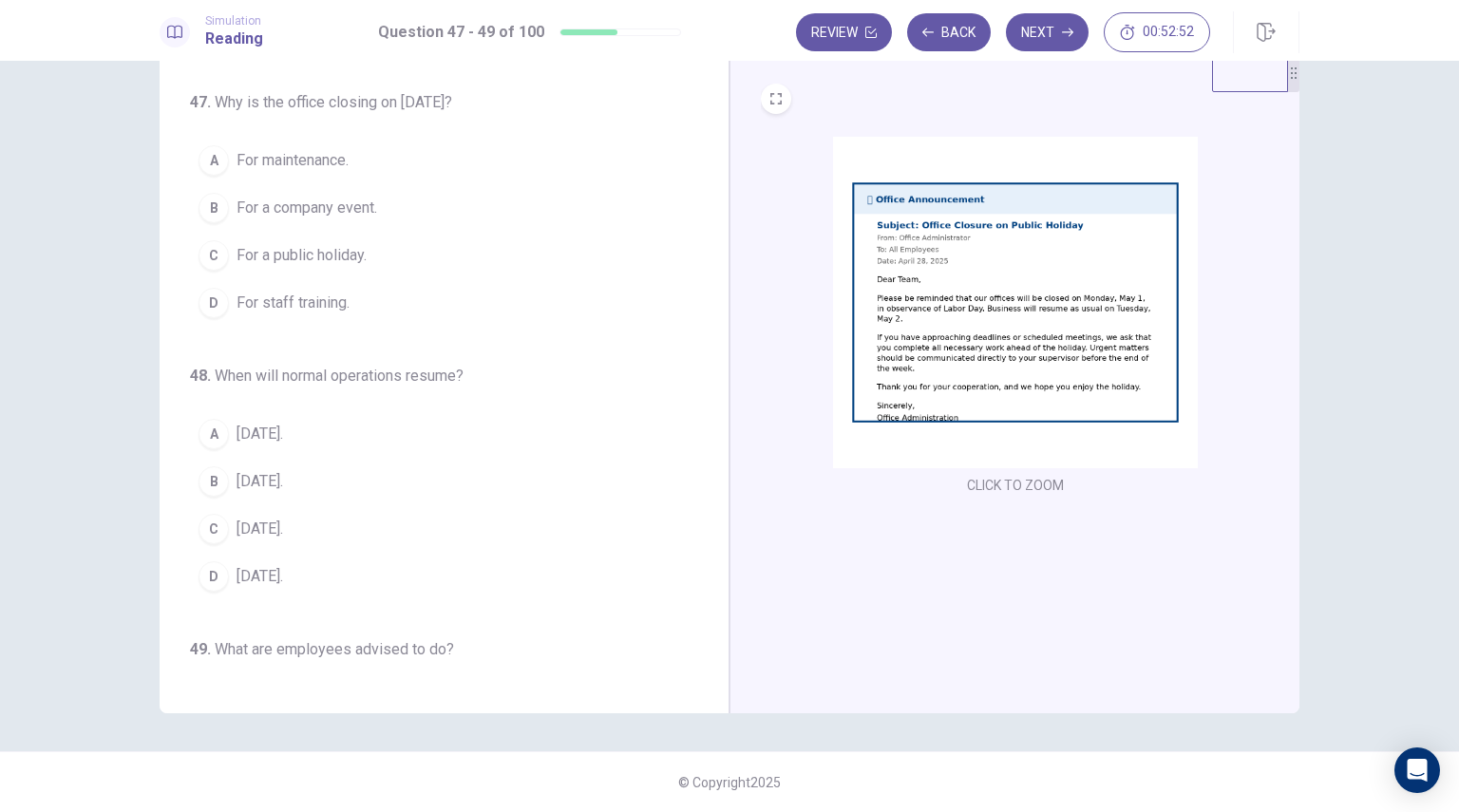 scroll, scrollTop: 0, scrollLeft: 0, axis: both 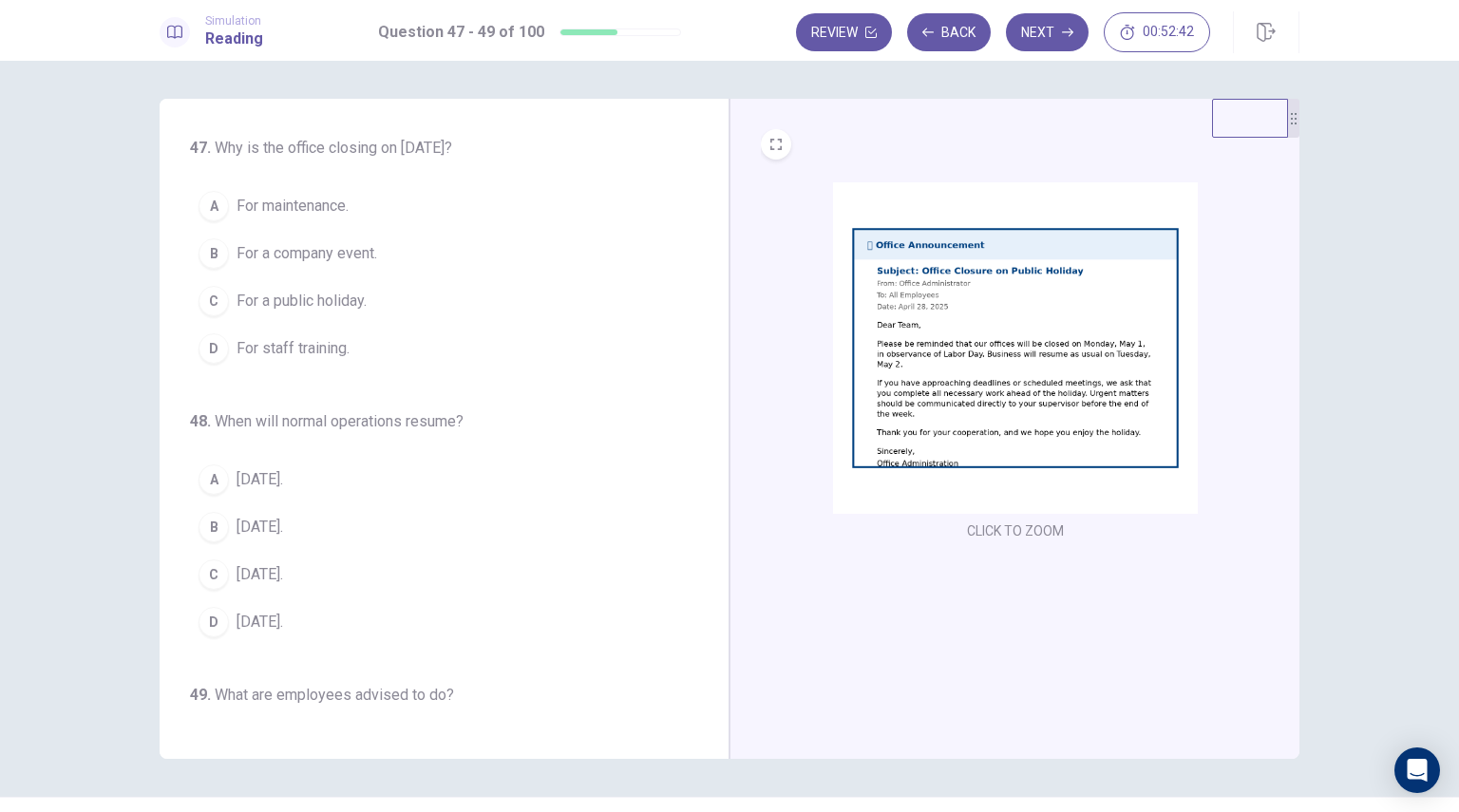click at bounding box center (1015, 348) 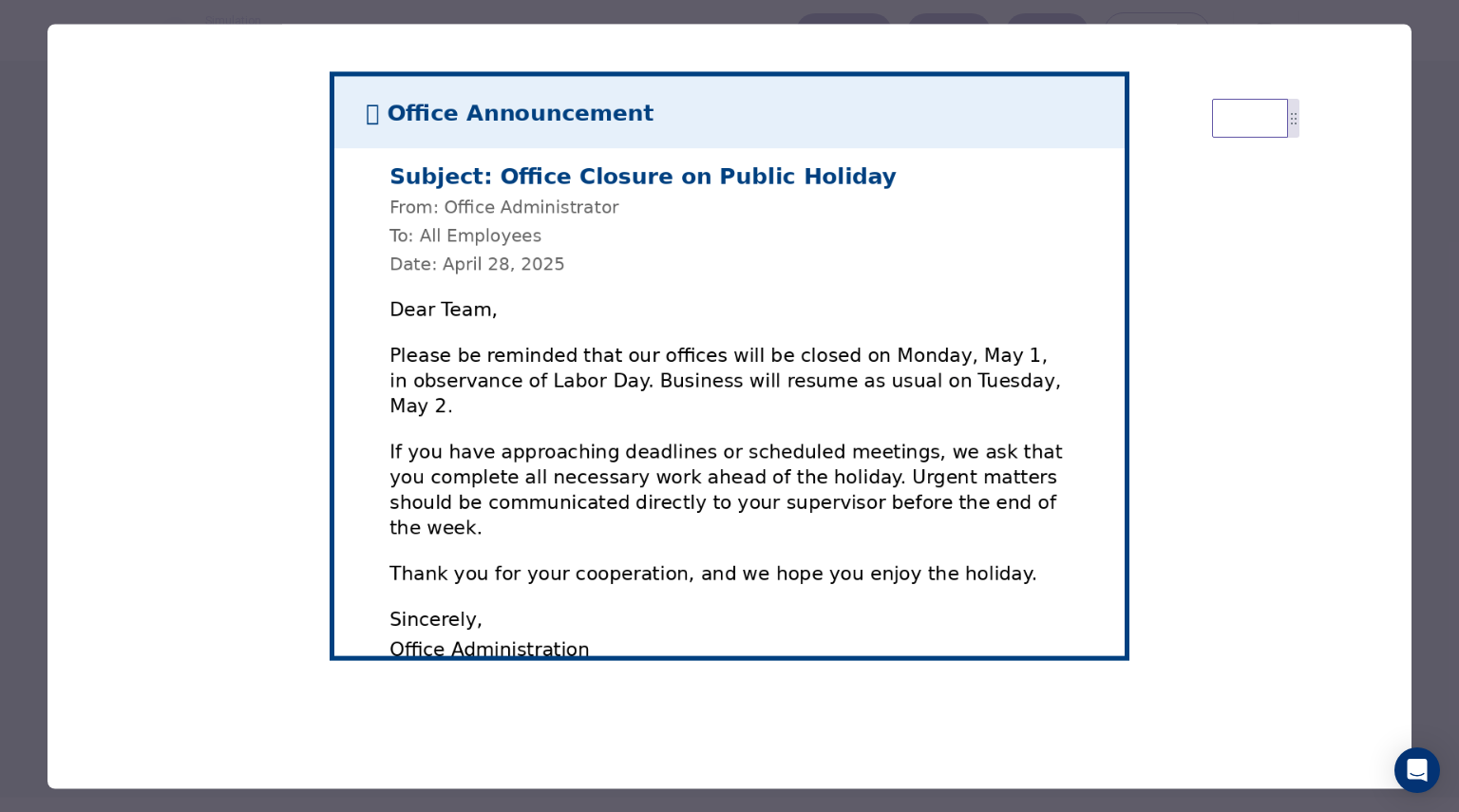 click at bounding box center (730, 406) 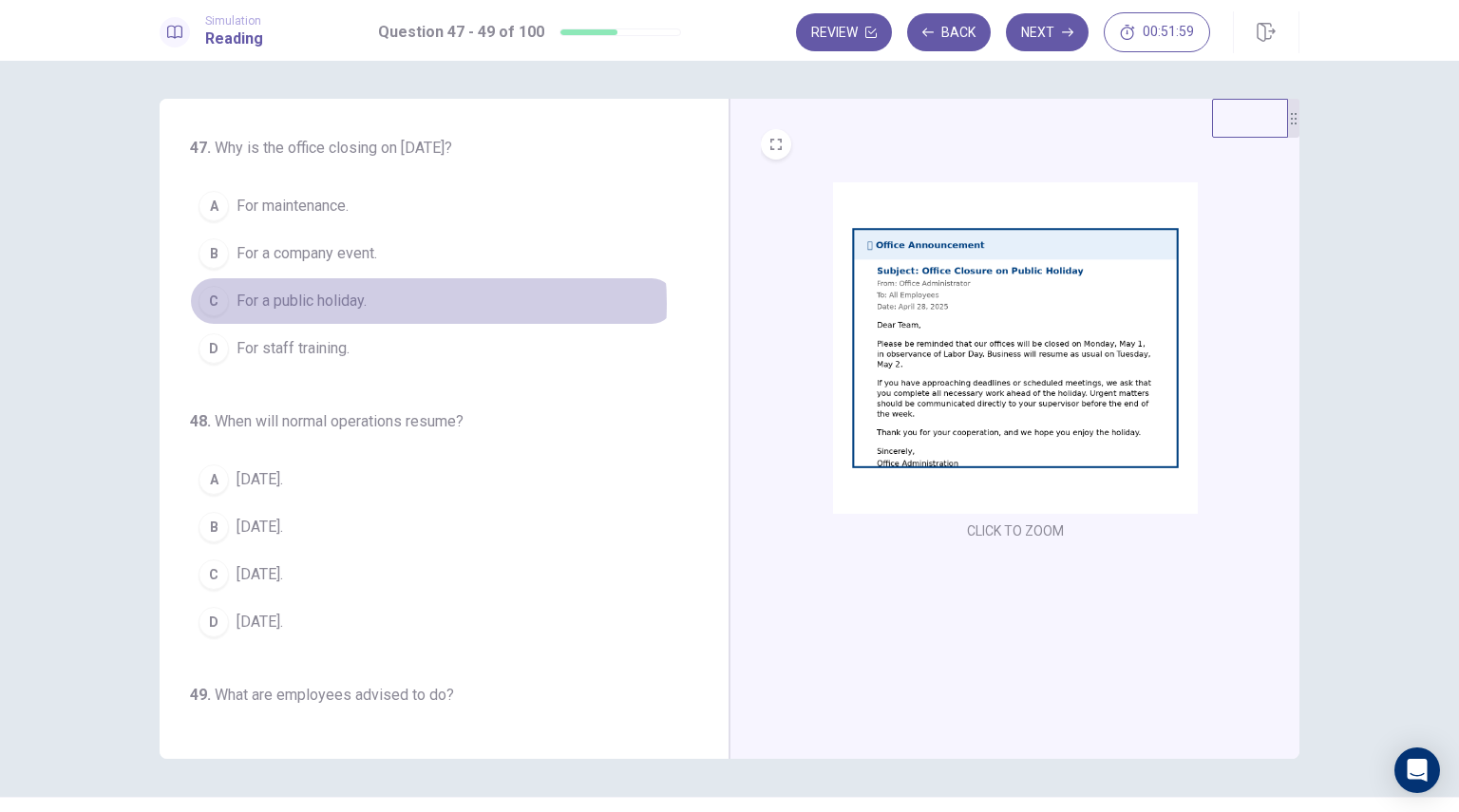 click on "C For a public holiday." at bounding box center [432, 301] 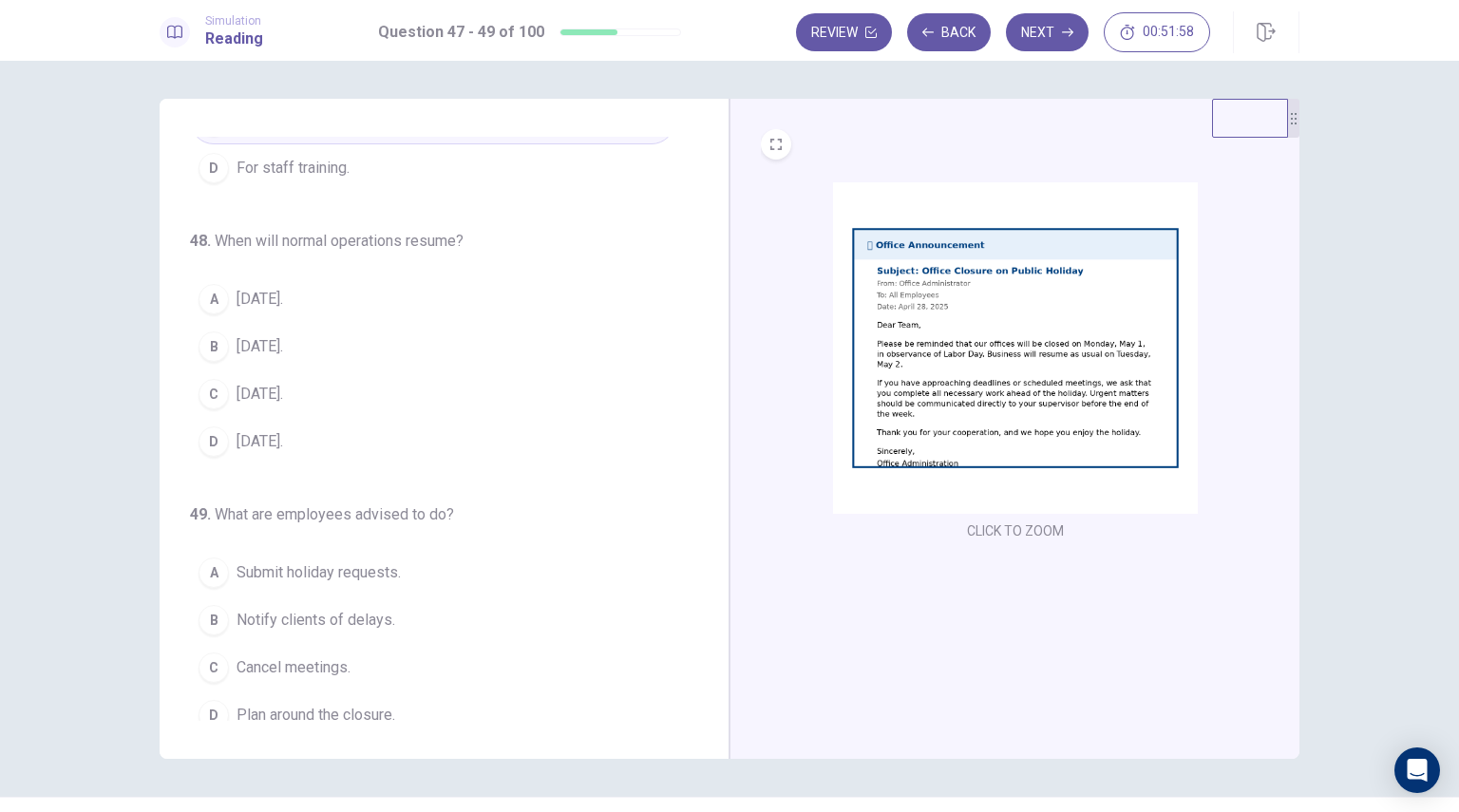 scroll, scrollTop: 181, scrollLeft: 0, axis: vertical 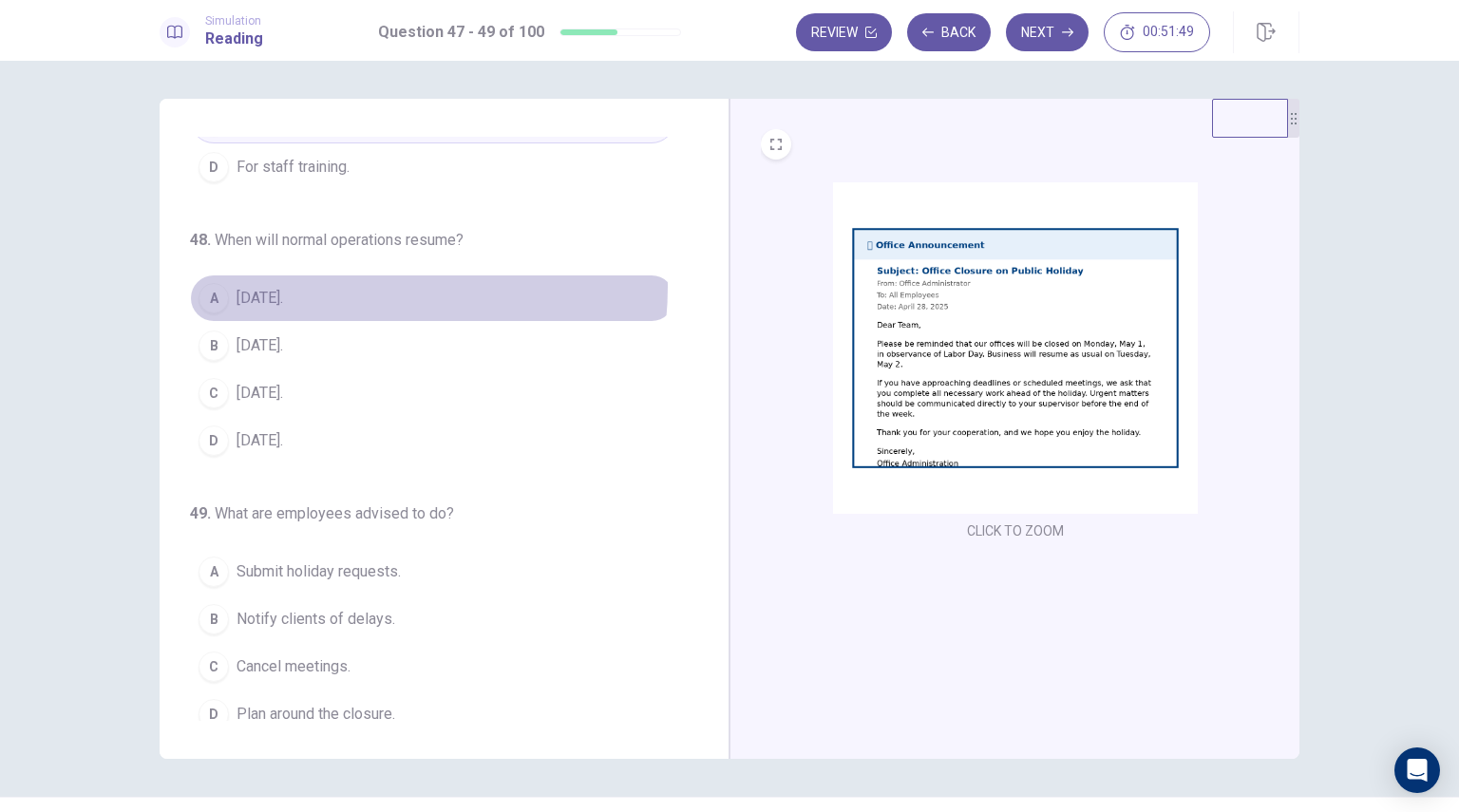 click on "A May 2." at bounding box center [432, 298] 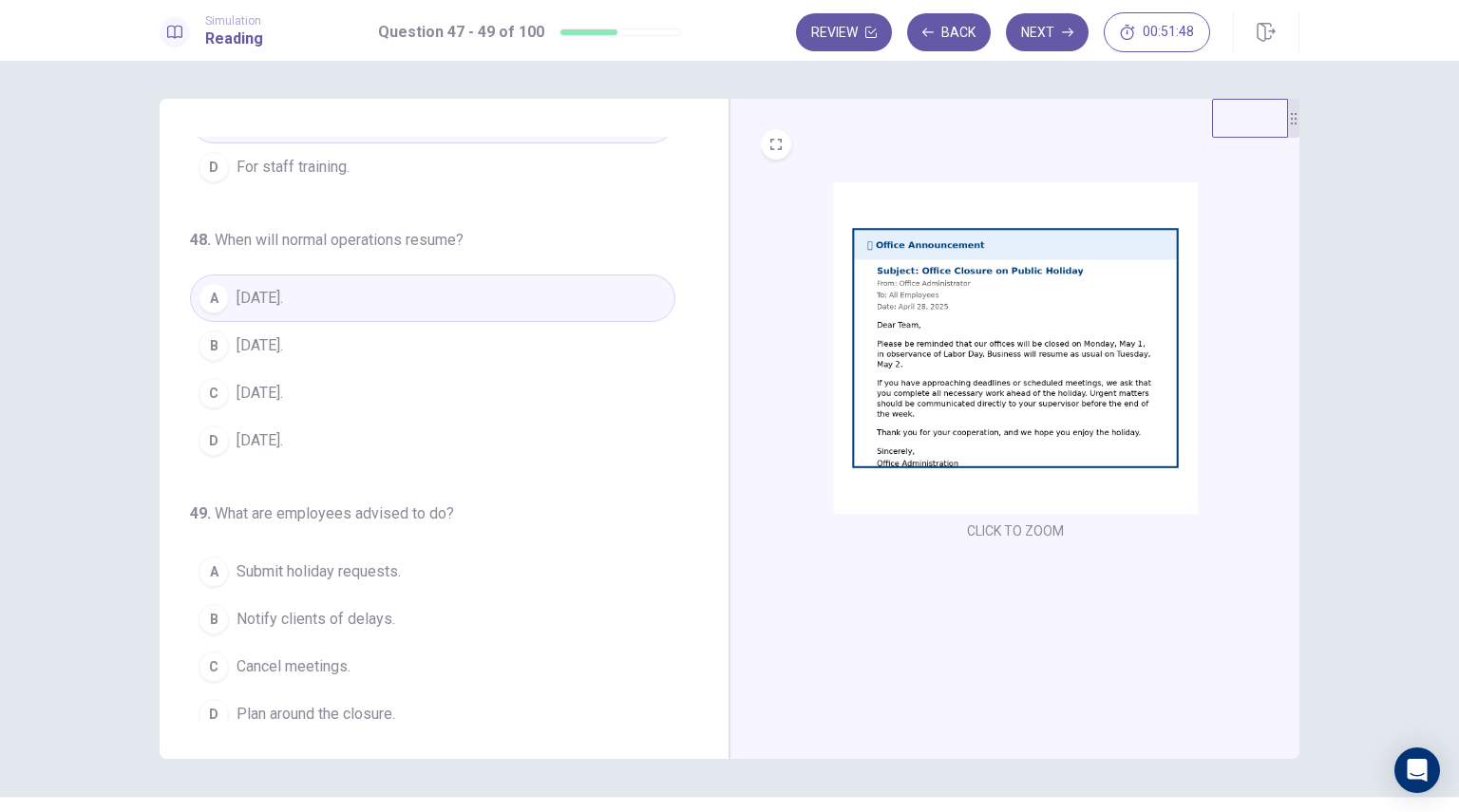 scroll, scrollTop: 194, scrollLeft: 0, axis: vertical 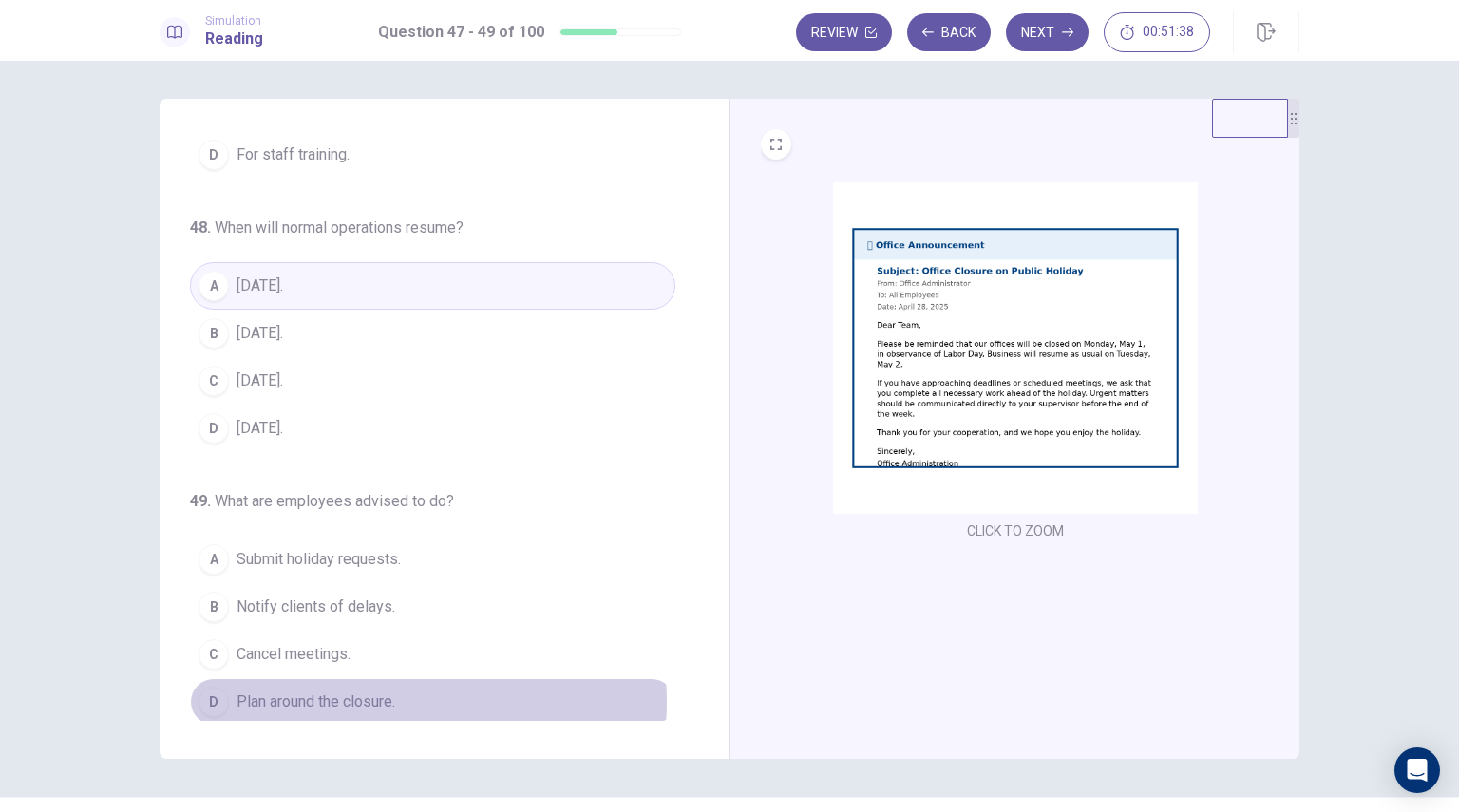 click on "Plan around the closure." at bounding box center [315, 702] 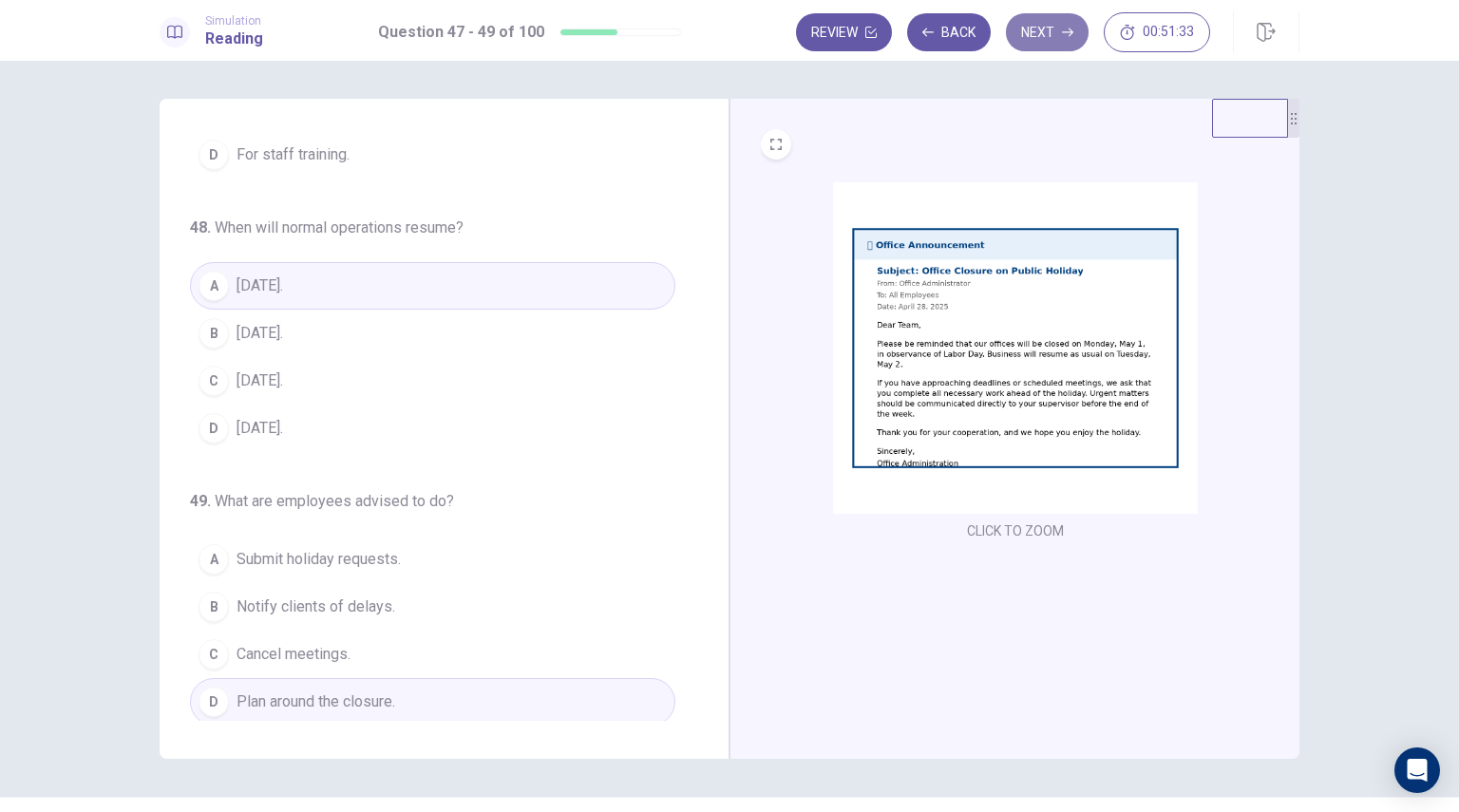 click on "Next" at bounding box center [1047, 32] 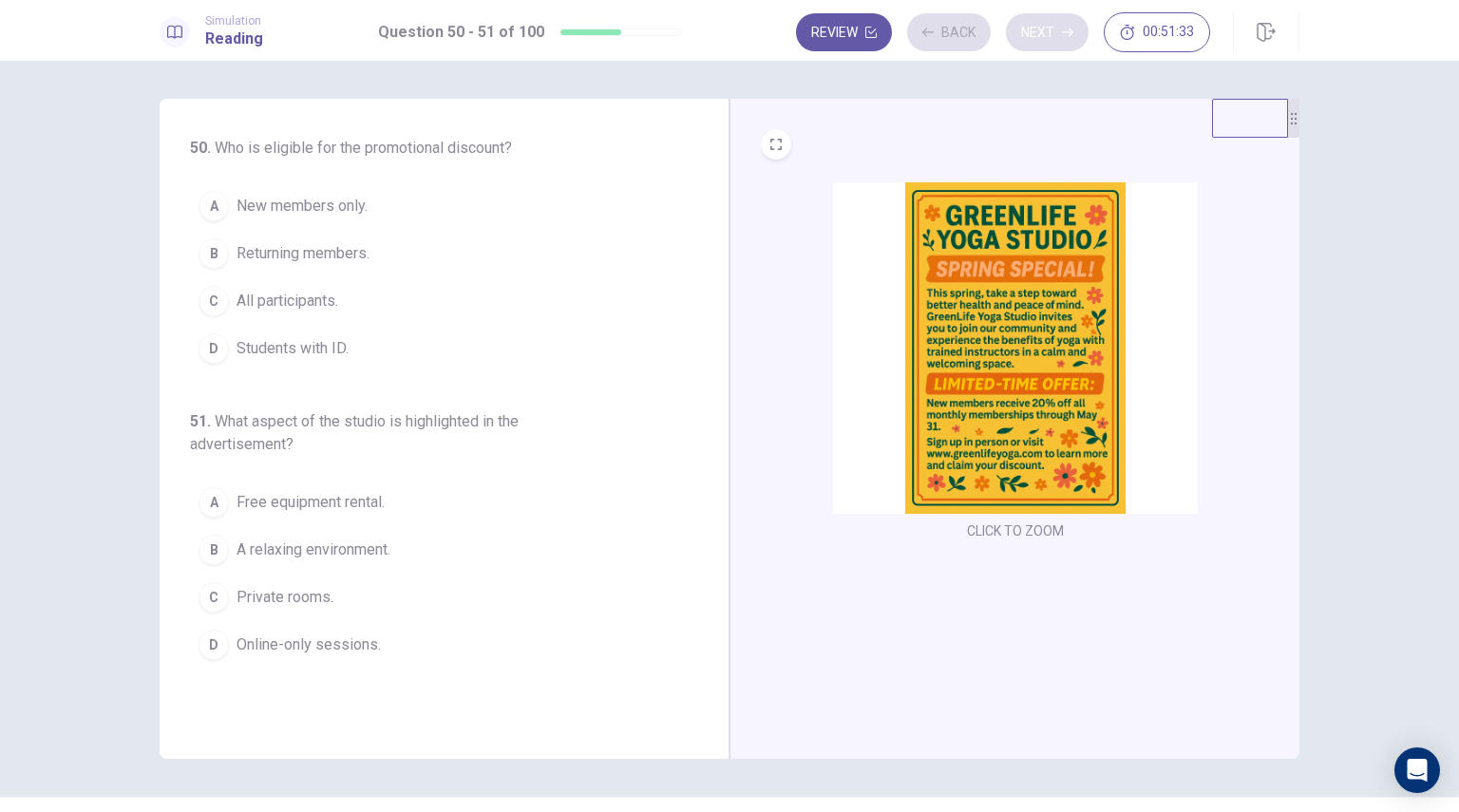 scroll, scrollTop: 0, scrollLeft: 0, axis: both 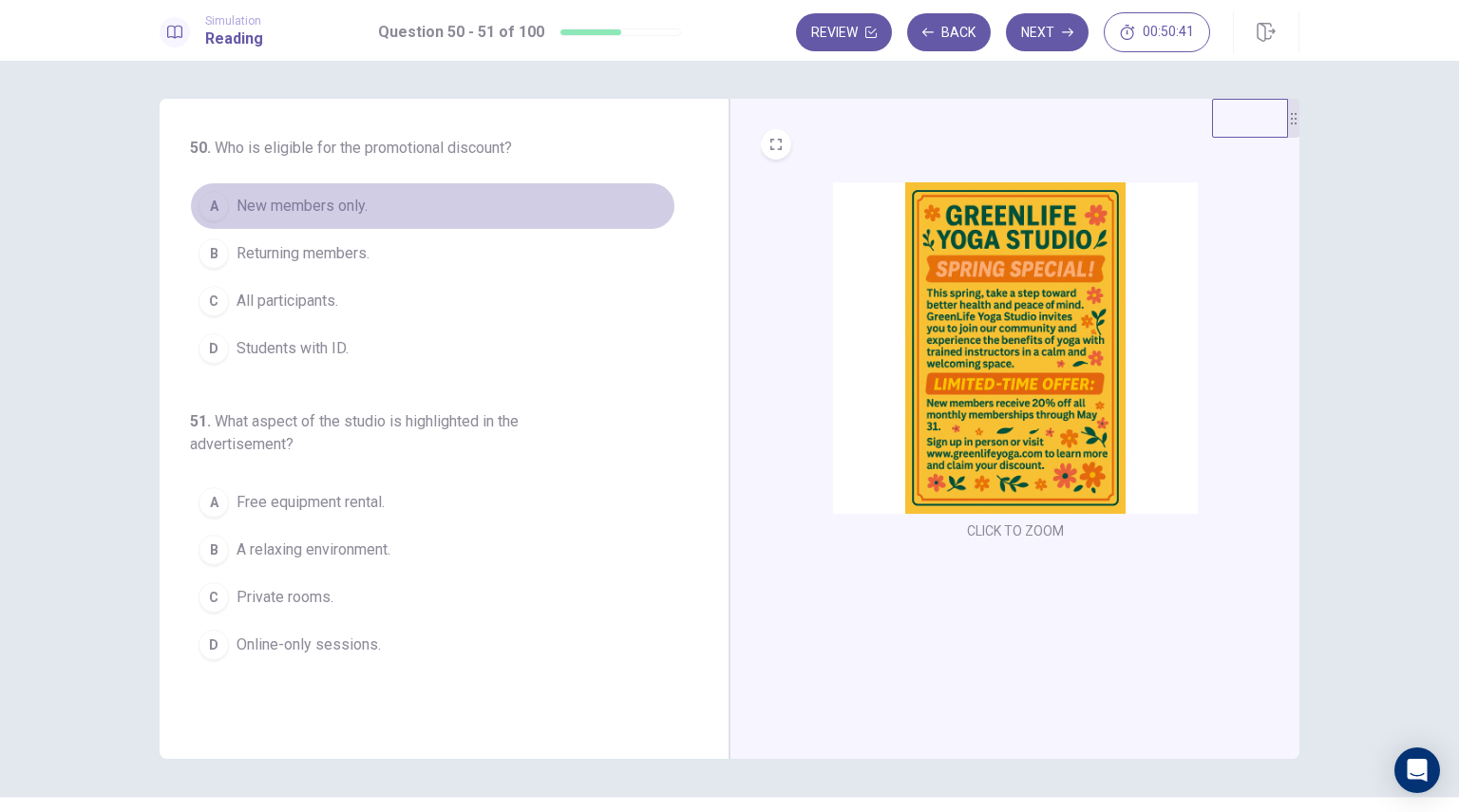 click on "New members only." at bounding box center (302, 206) 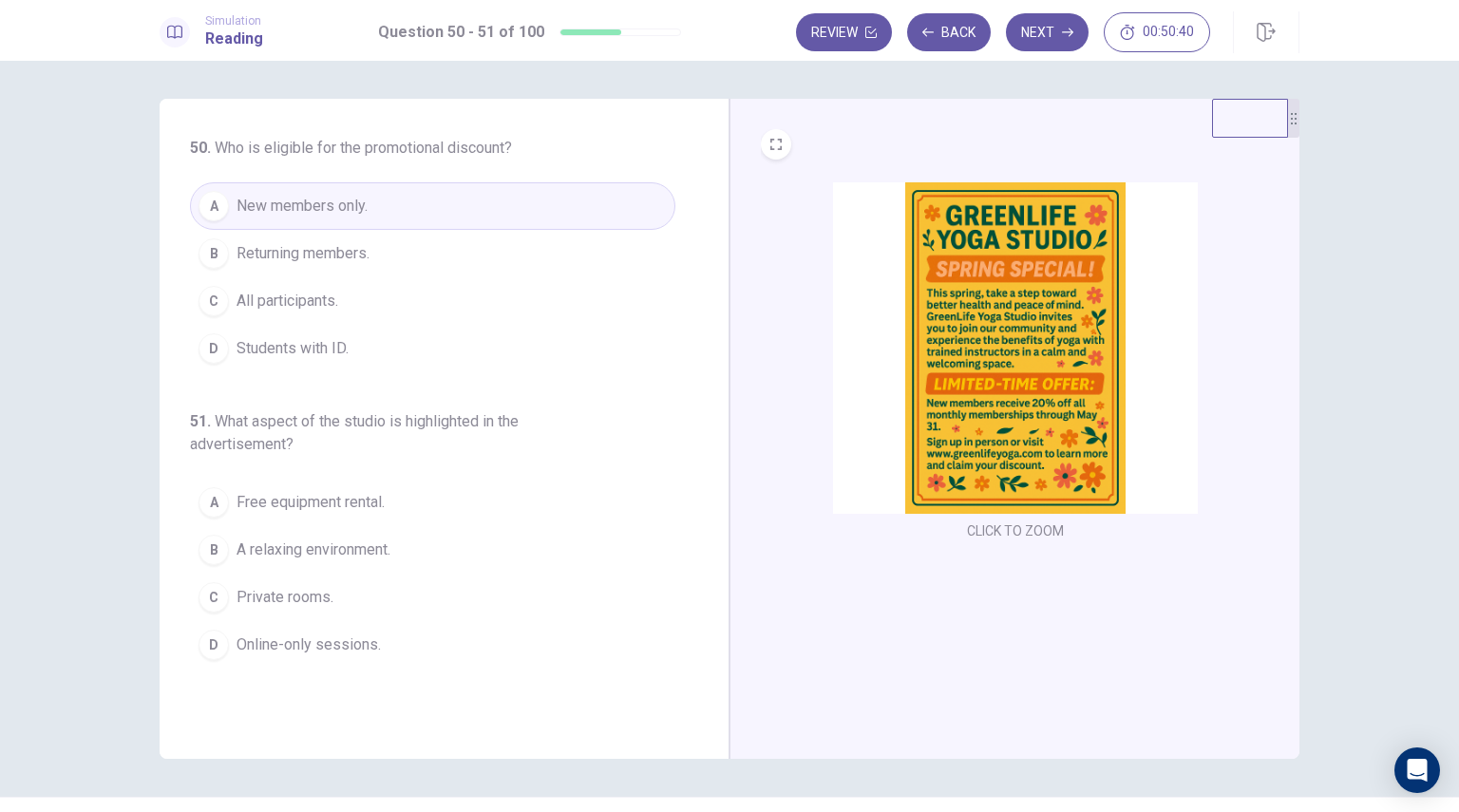 scroll, scrollTop: 46, scrollLeft: 0, axis: vertical 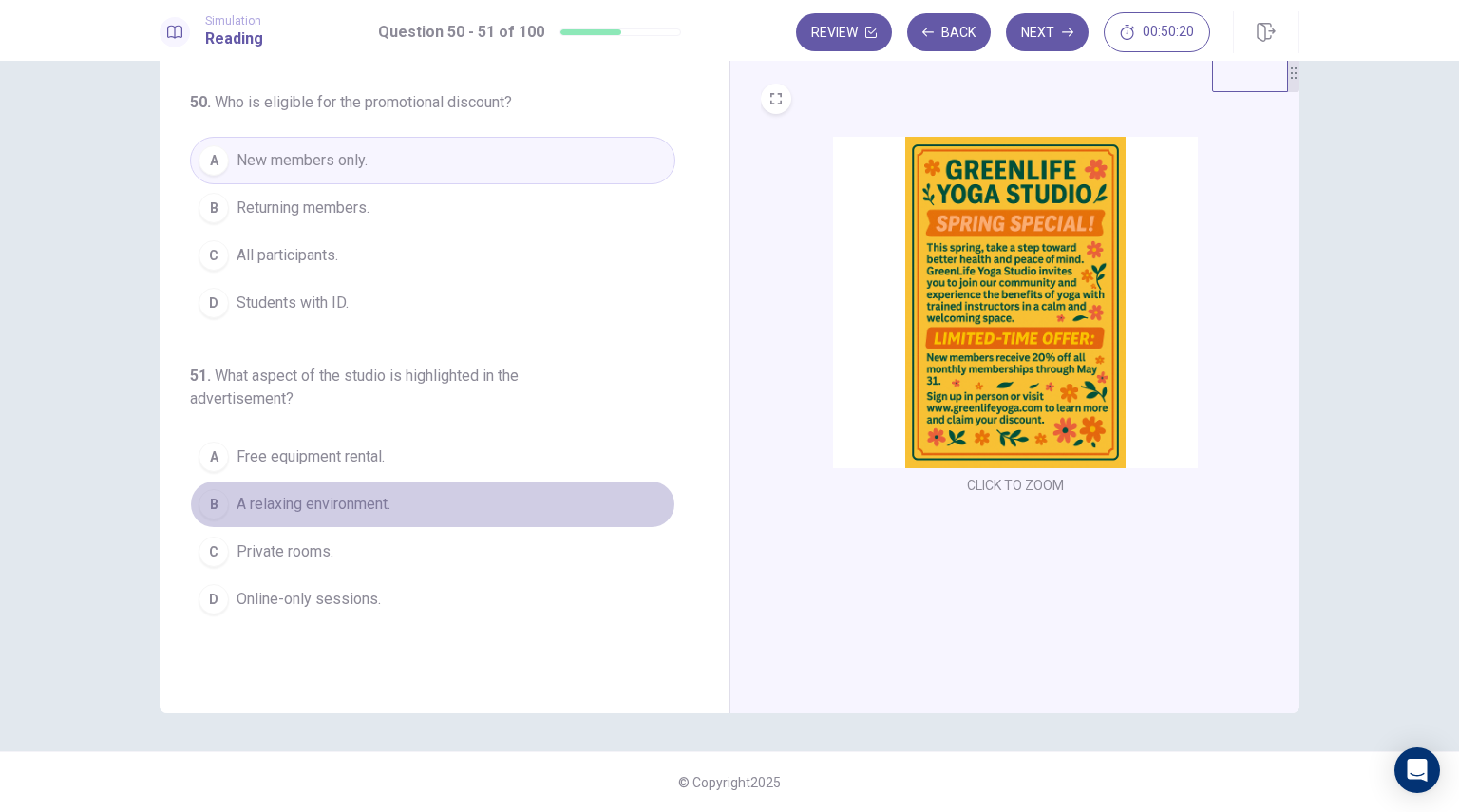 click on "A relaxing environment." at bounding box center [313, 504] 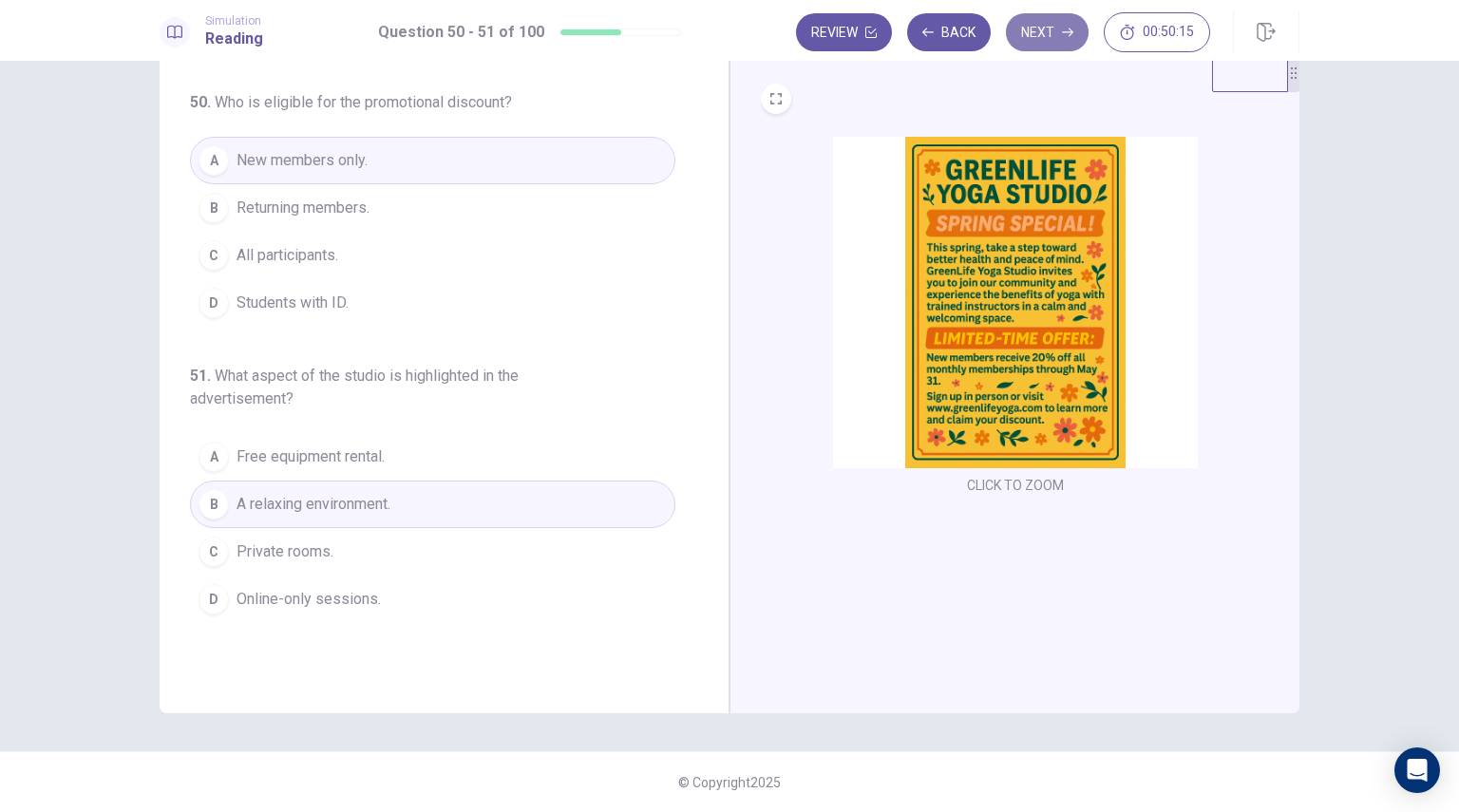 click on "Next" at bounding box center [1047, 32] 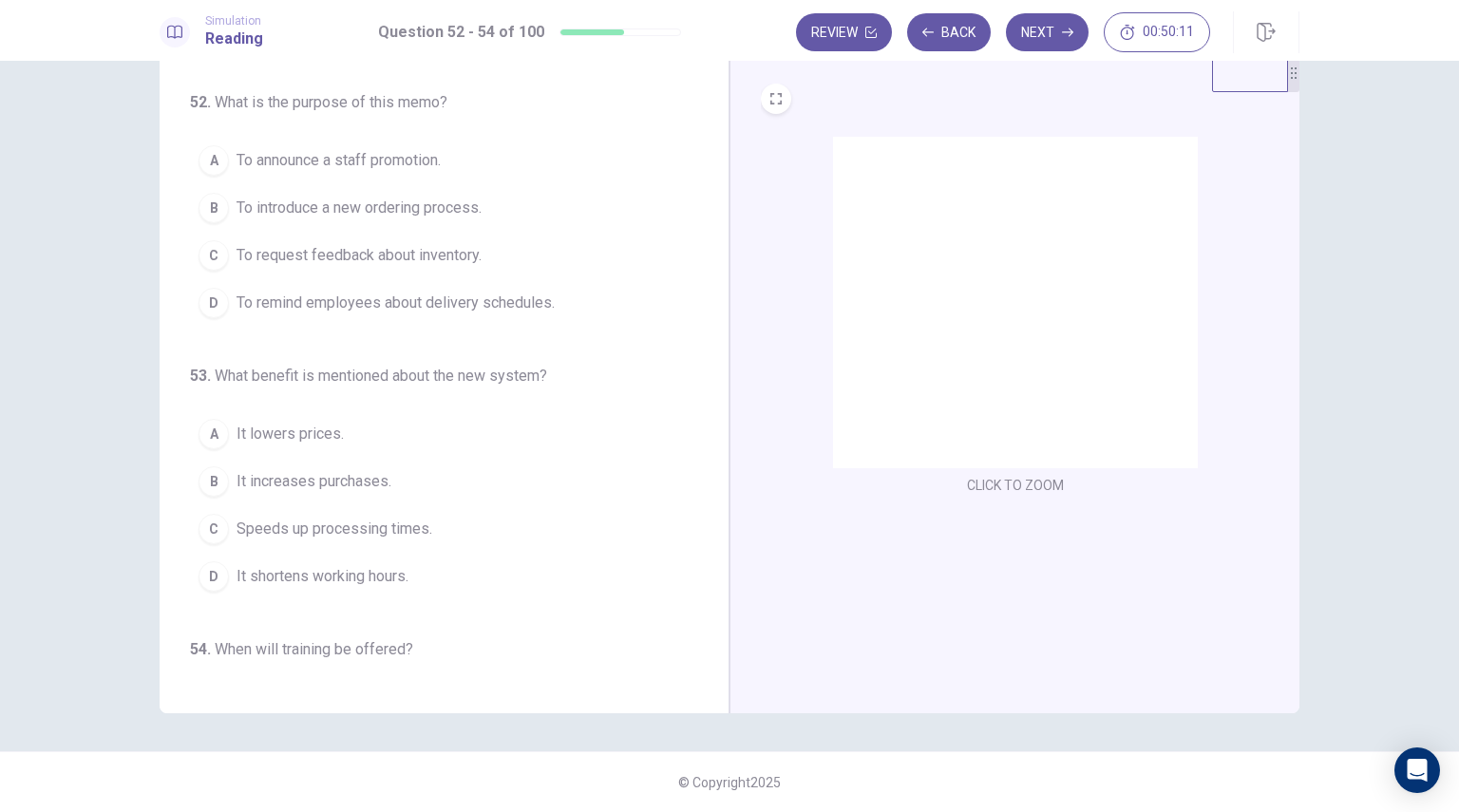 scroll, scrollTop: 0, scrollLeft: 0, axis: both 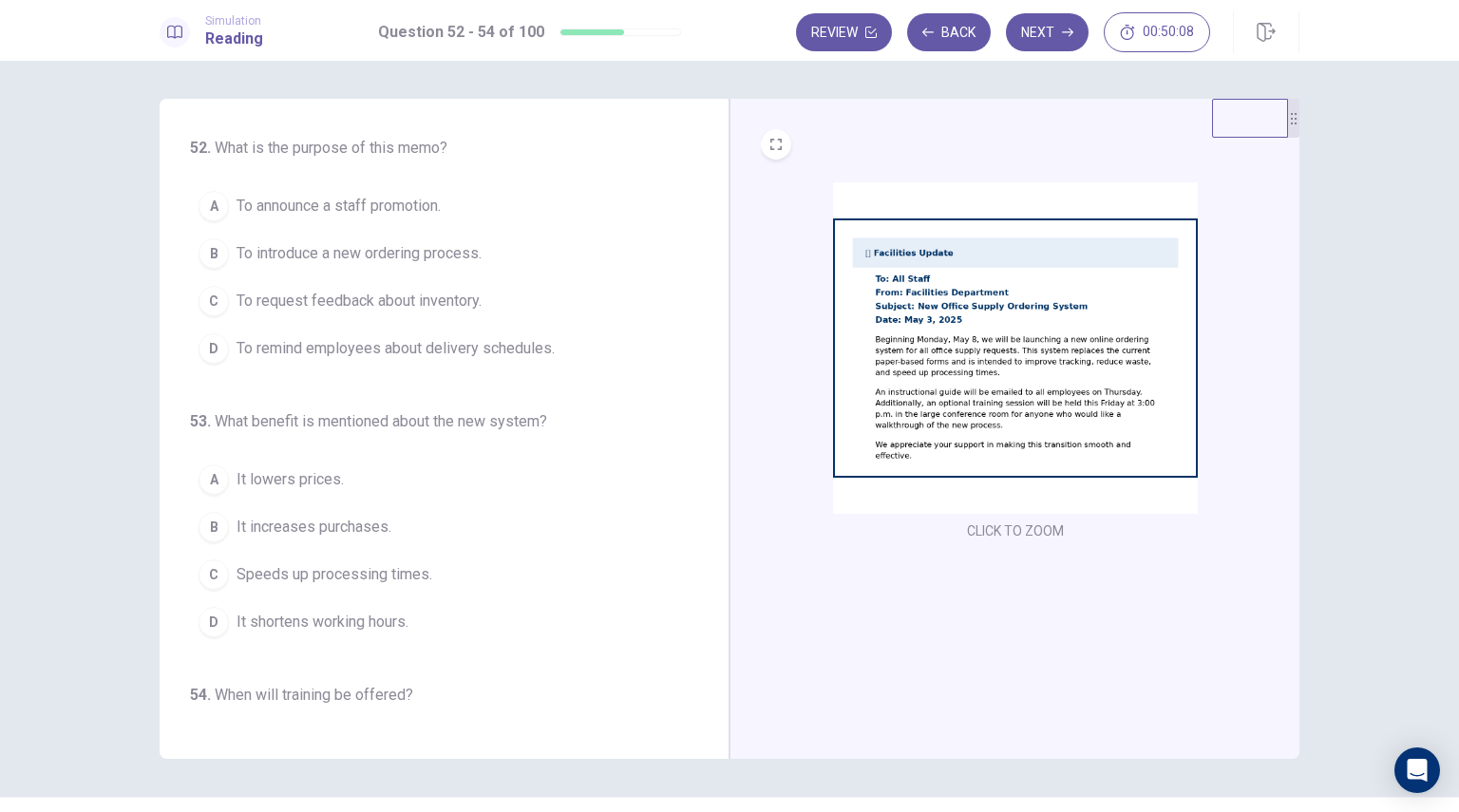 click at bounding box center [1015, 348] 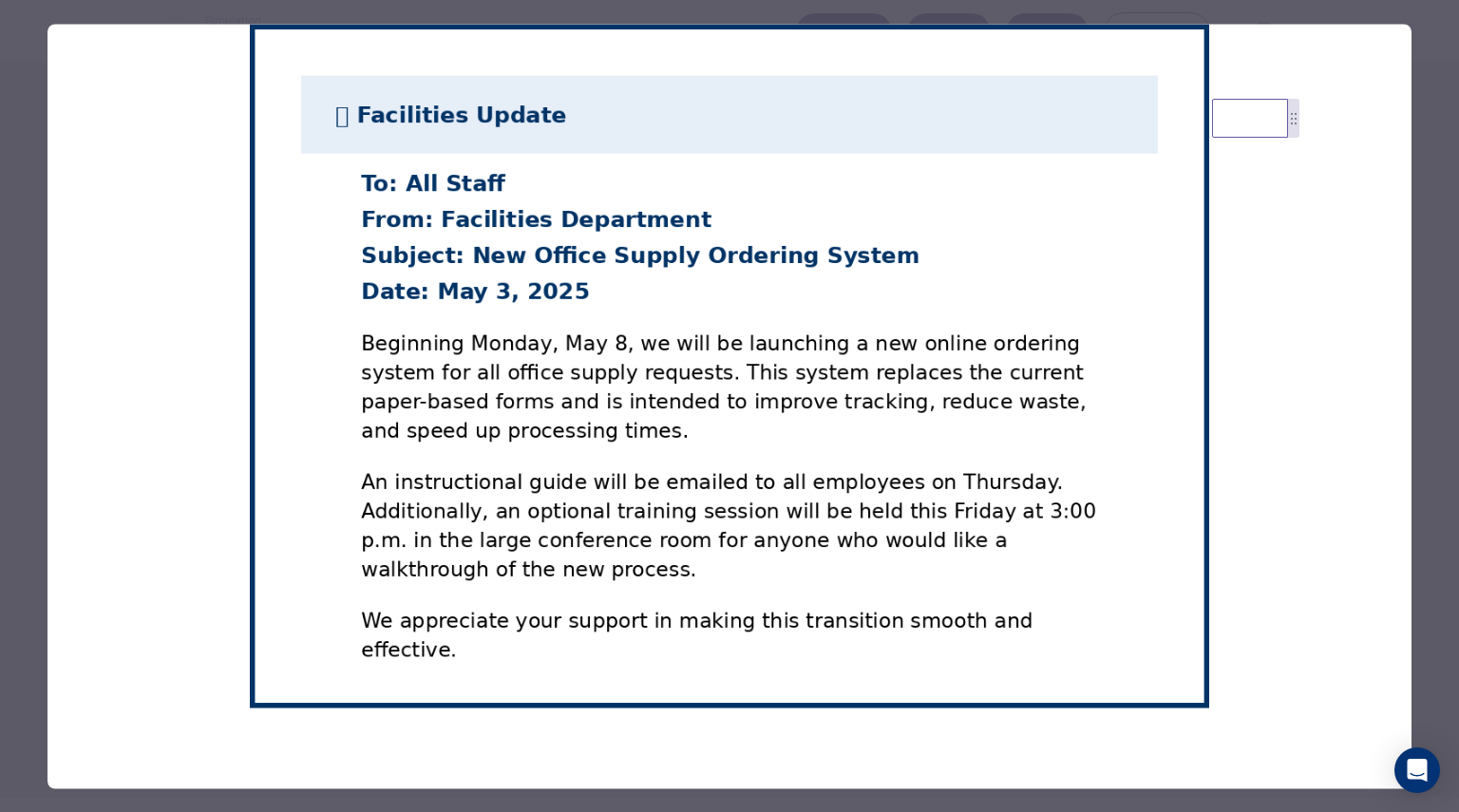 click at bounding box center [730, 406] 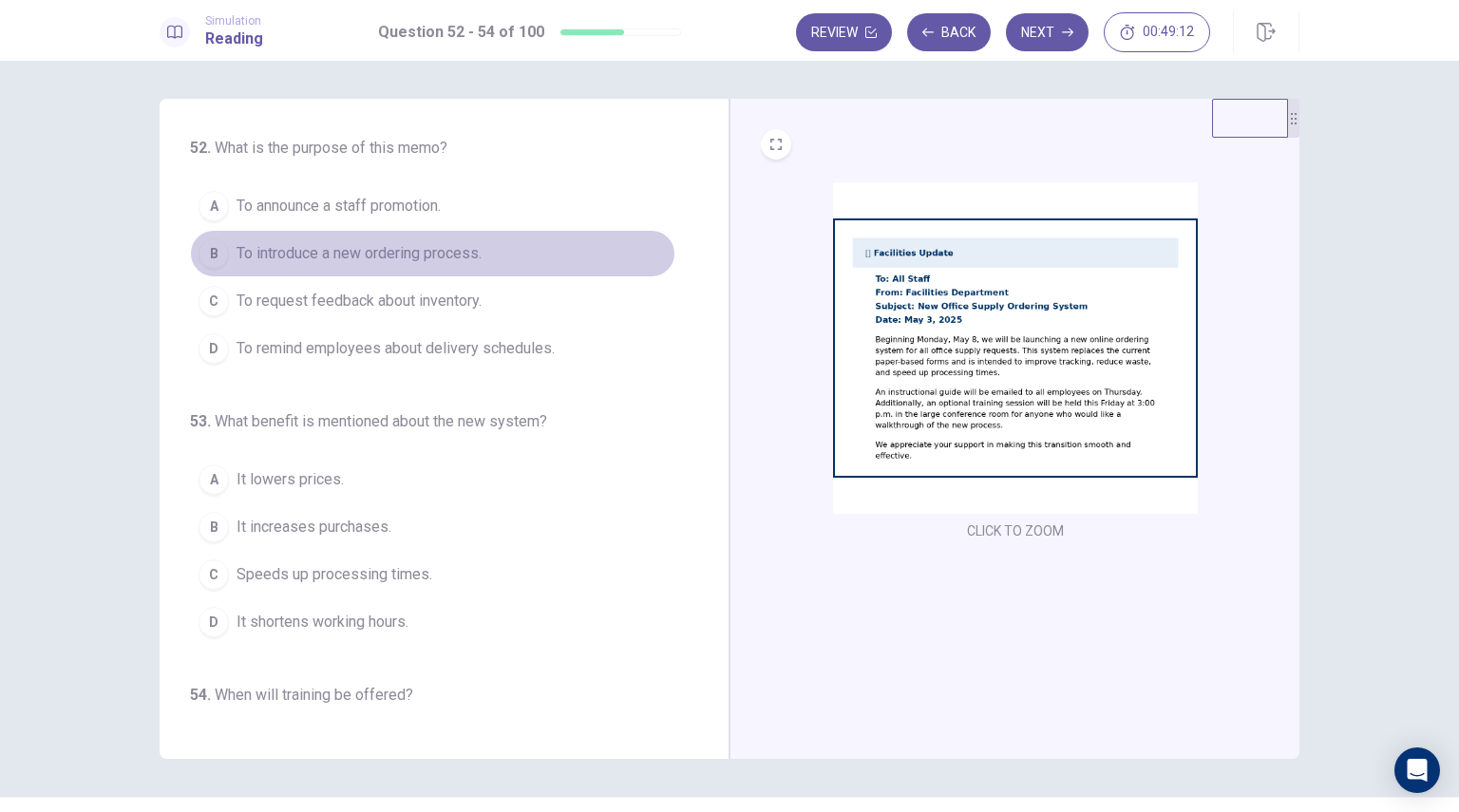 click on "To introduce a new ordering process." at bounding box center [359, 254] 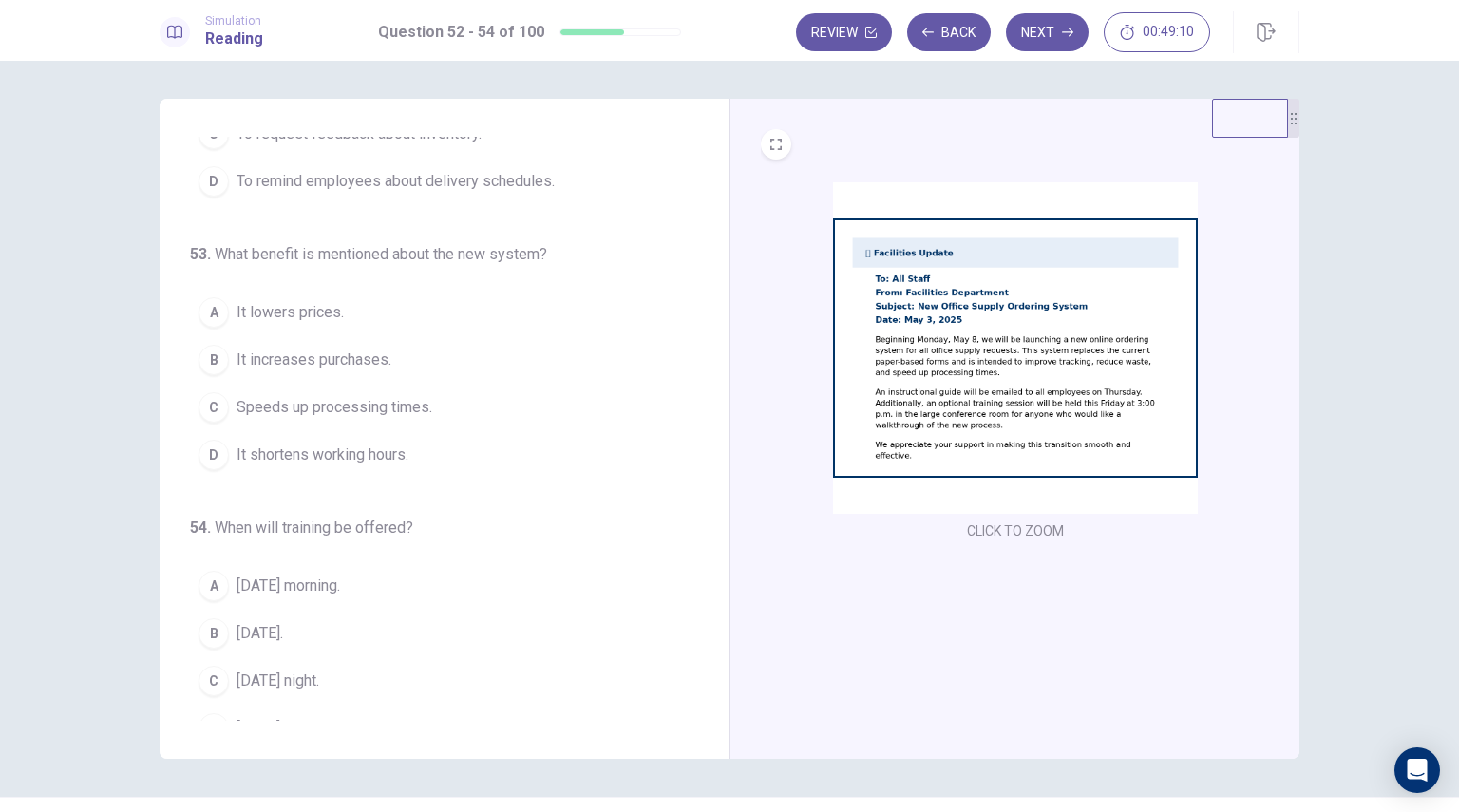 scroll, scrollTop: 179, scrollLeft: 0, axis: vertical 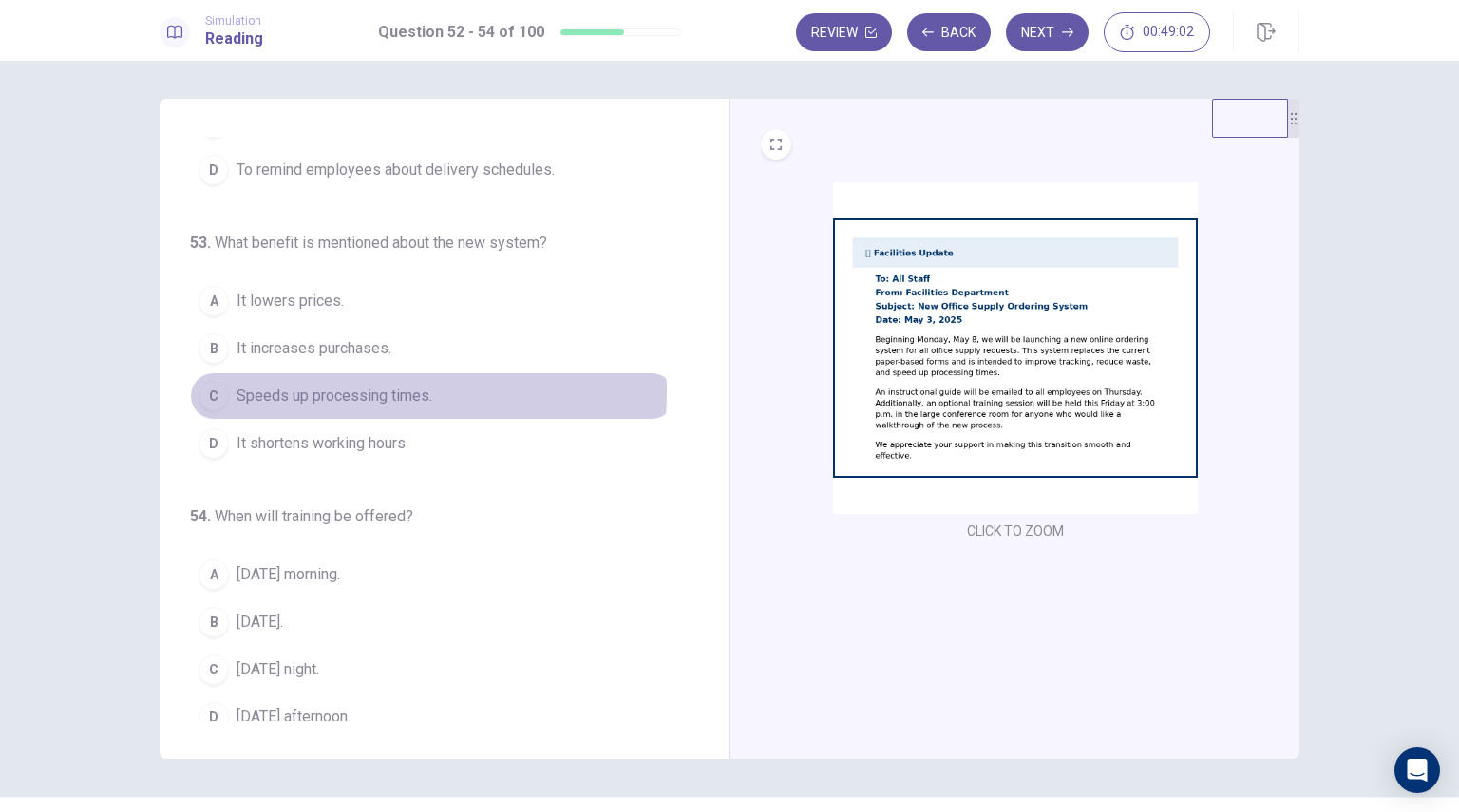 click on "Speeds up processing times." at bounding box center [334, 396] 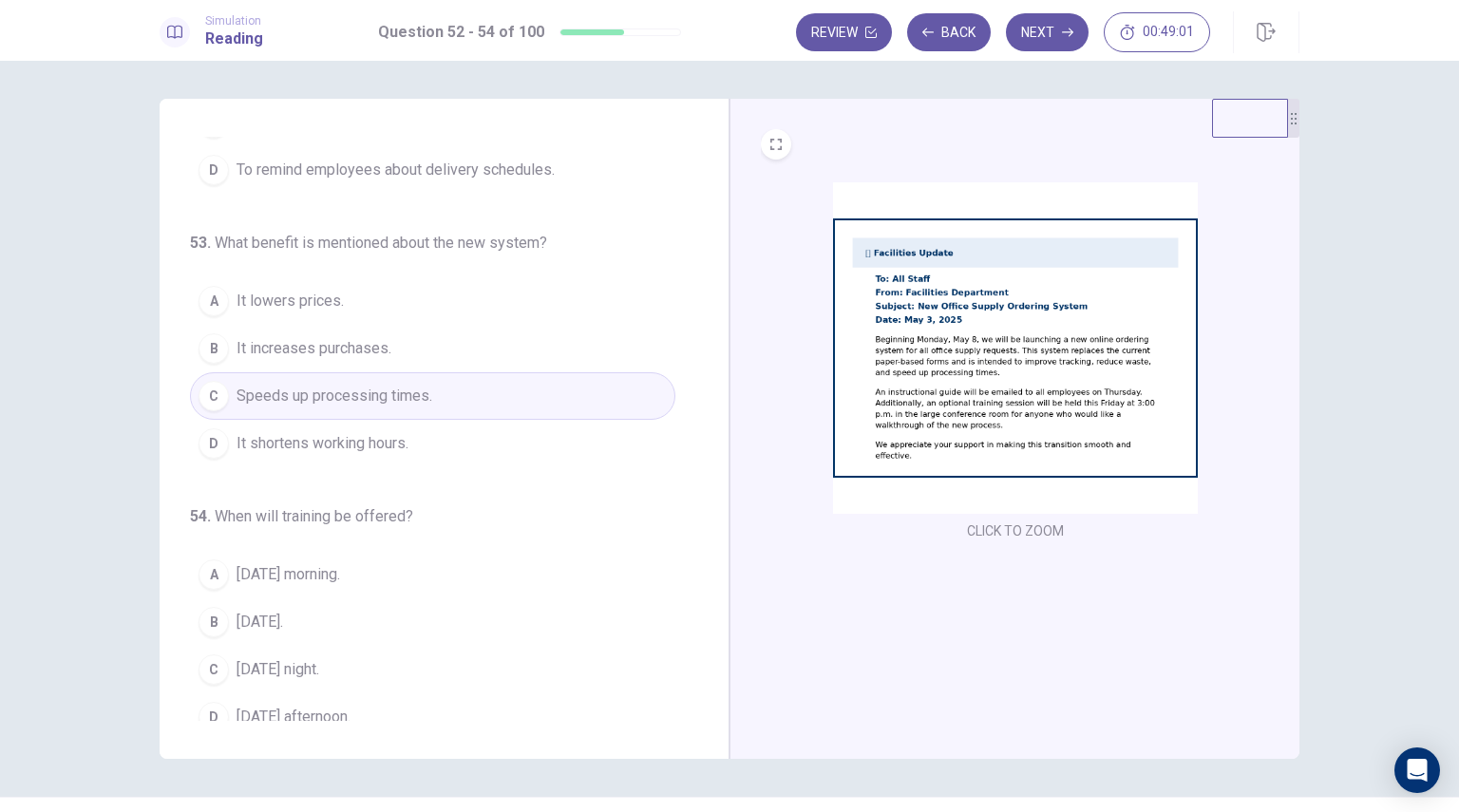 scroll, scrollTop: 194, scrollLeft: 0, axis: vertical 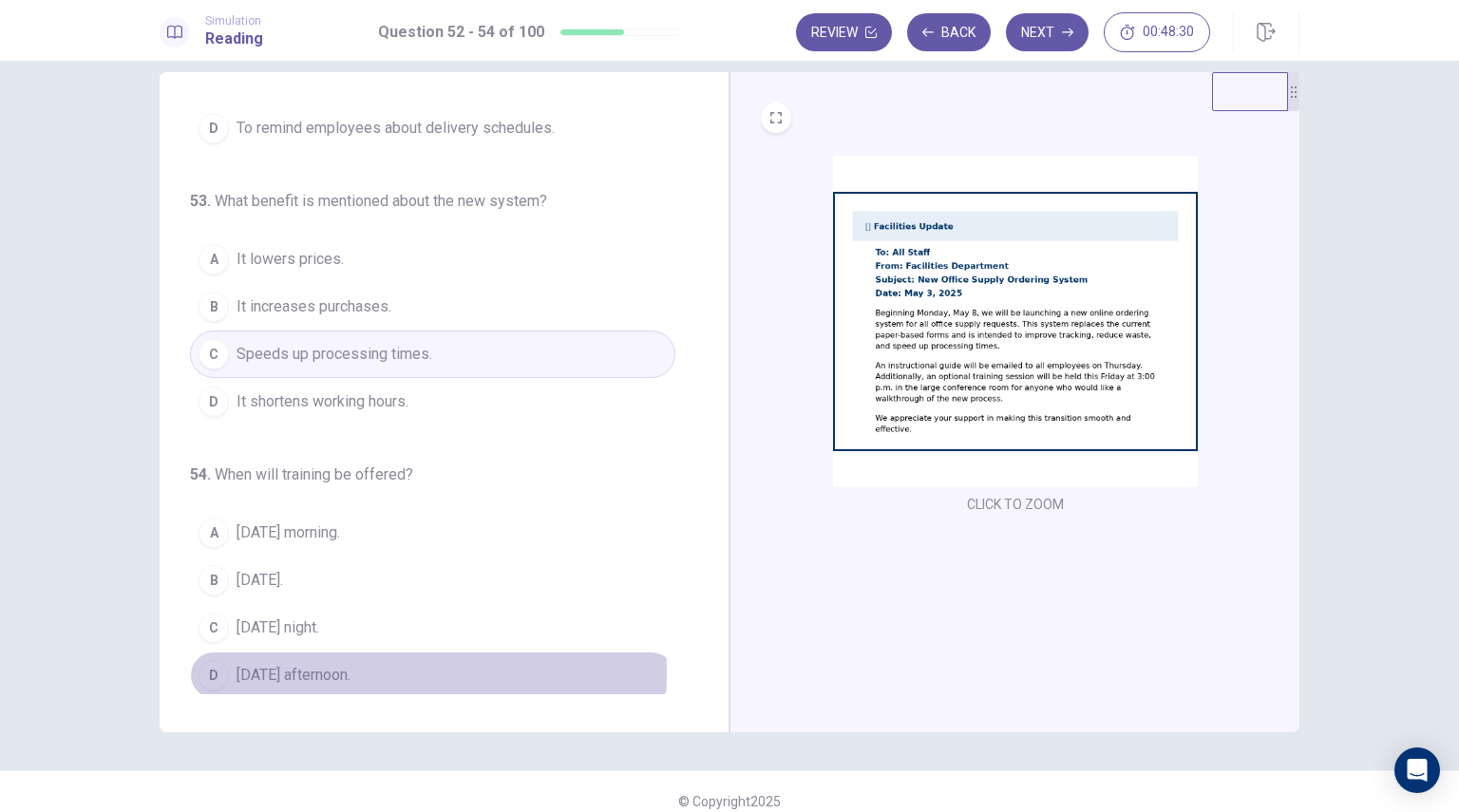 click on "Friday afternoon." at bounding box center (294, 675) 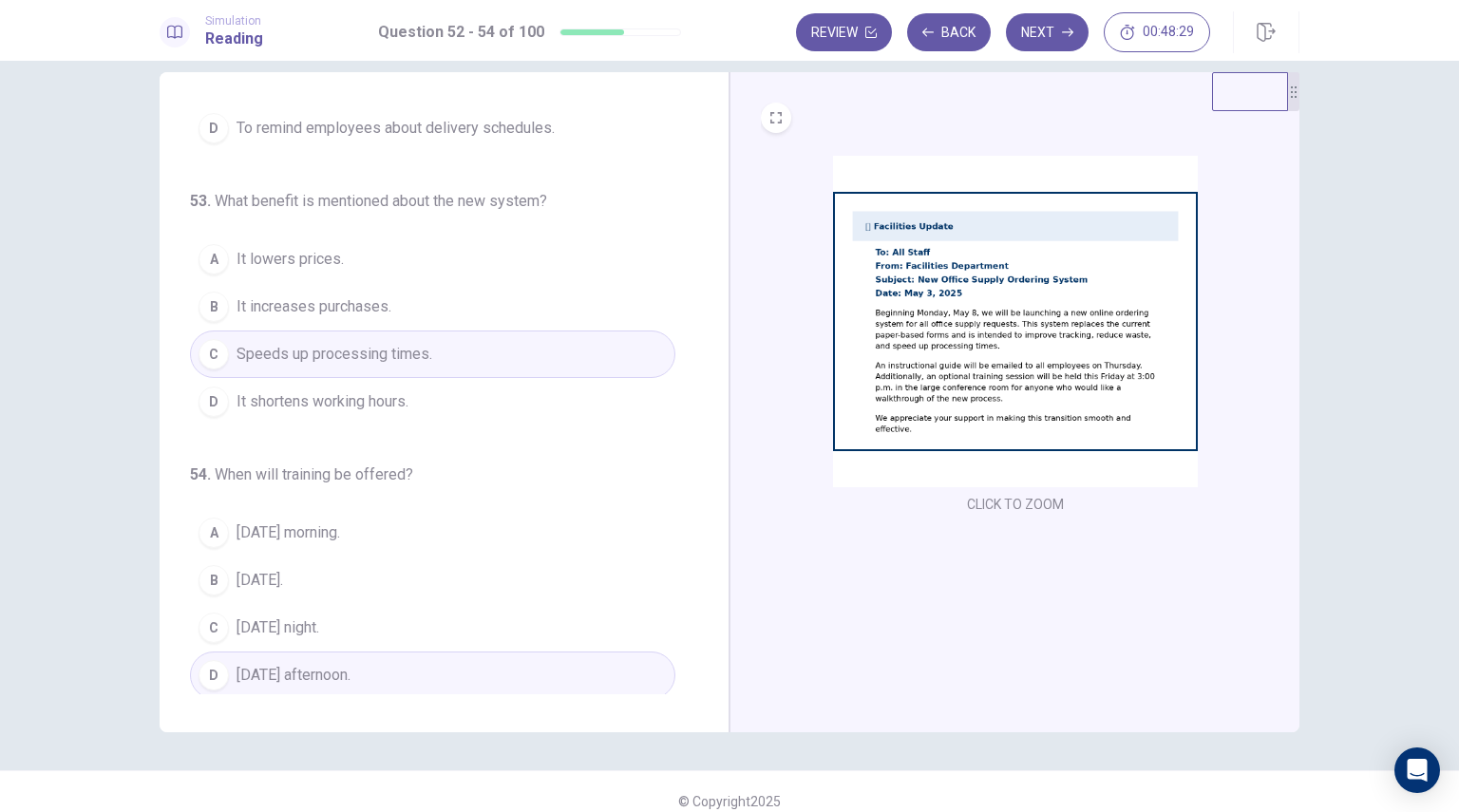 scroll, scrollTop: 46, scrollLeft: 0, axis: vertical 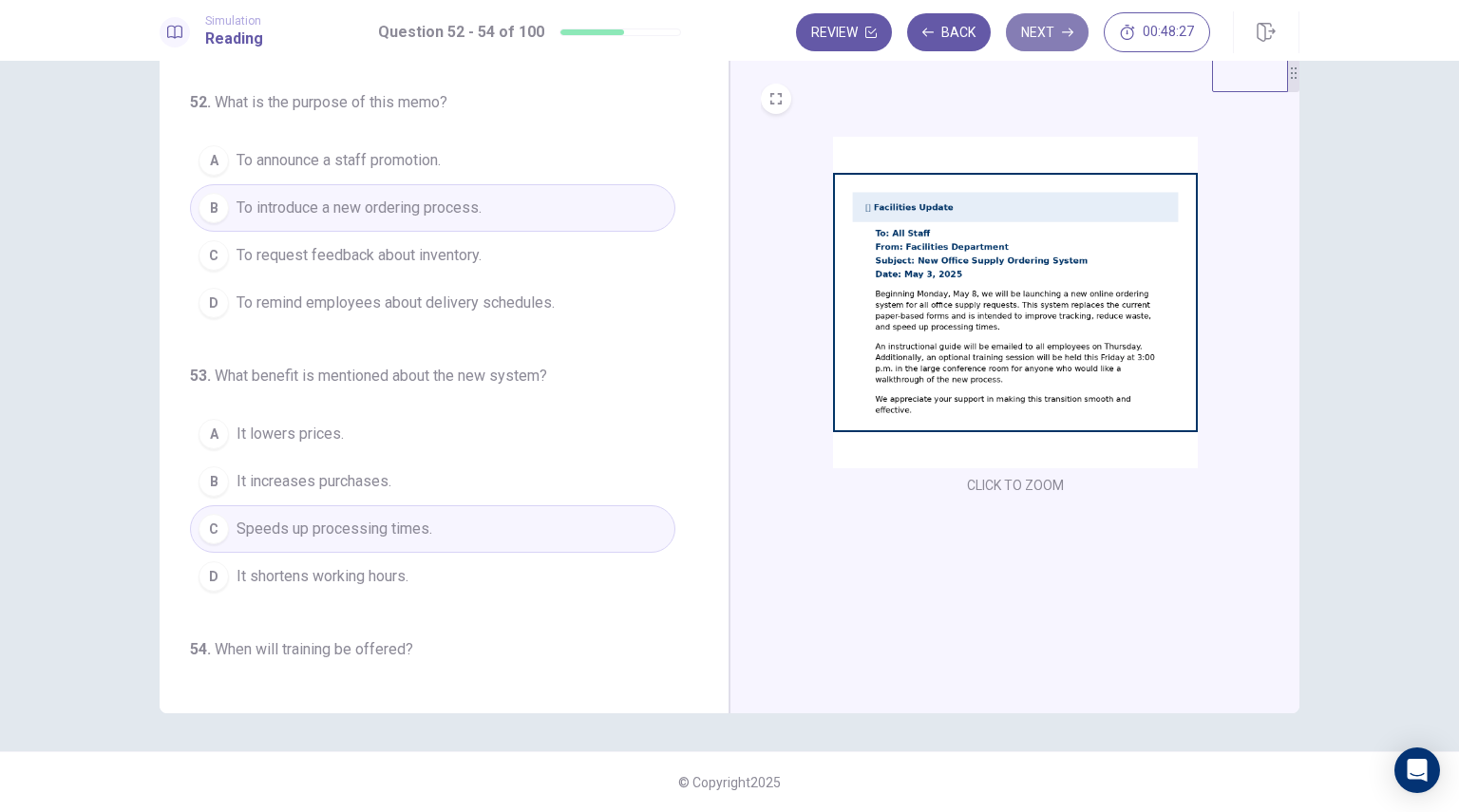 click on "Next" at bounding box center (1047, 32) 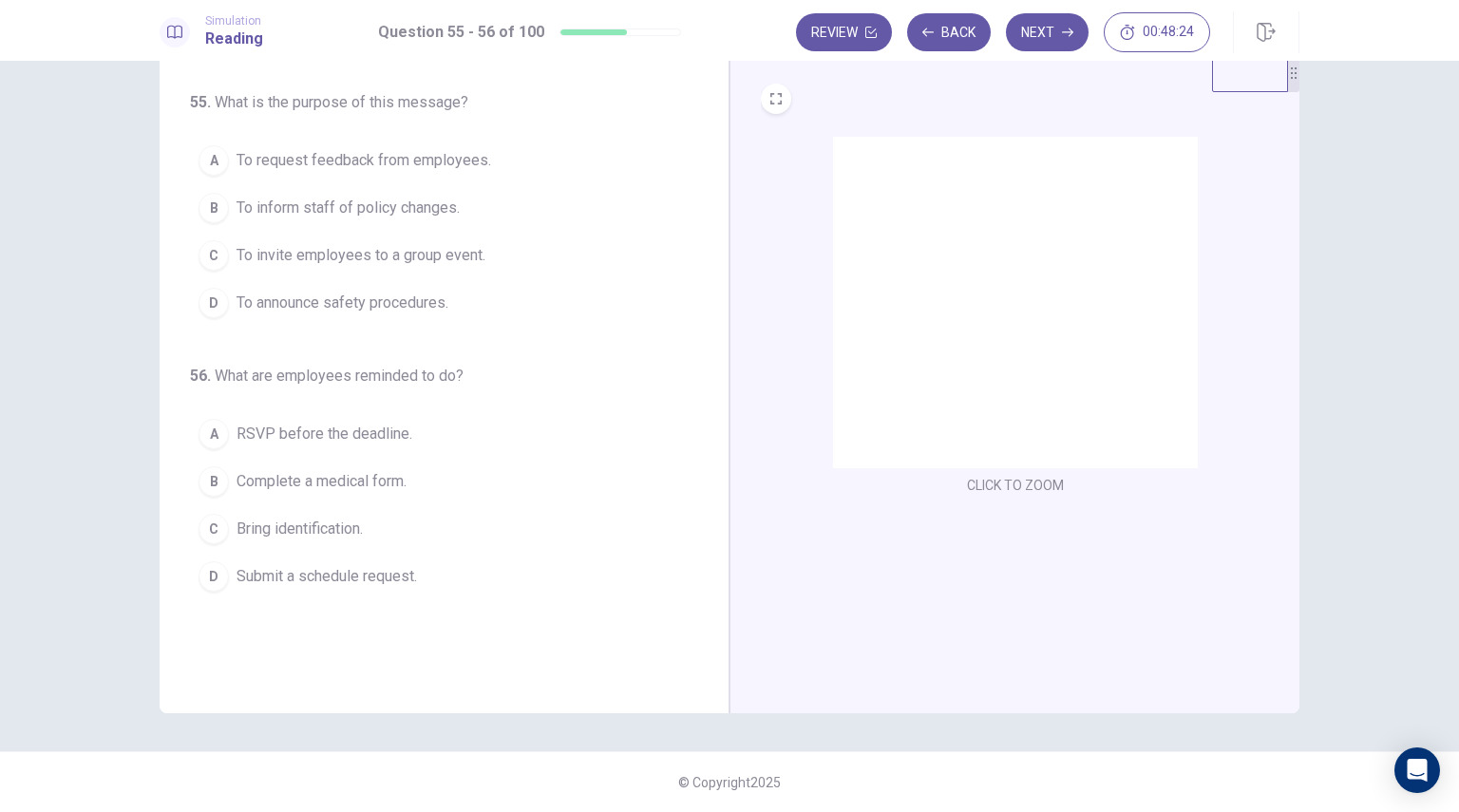 scroll, scrollTop: 0, scrollLeft: 0, axis: both 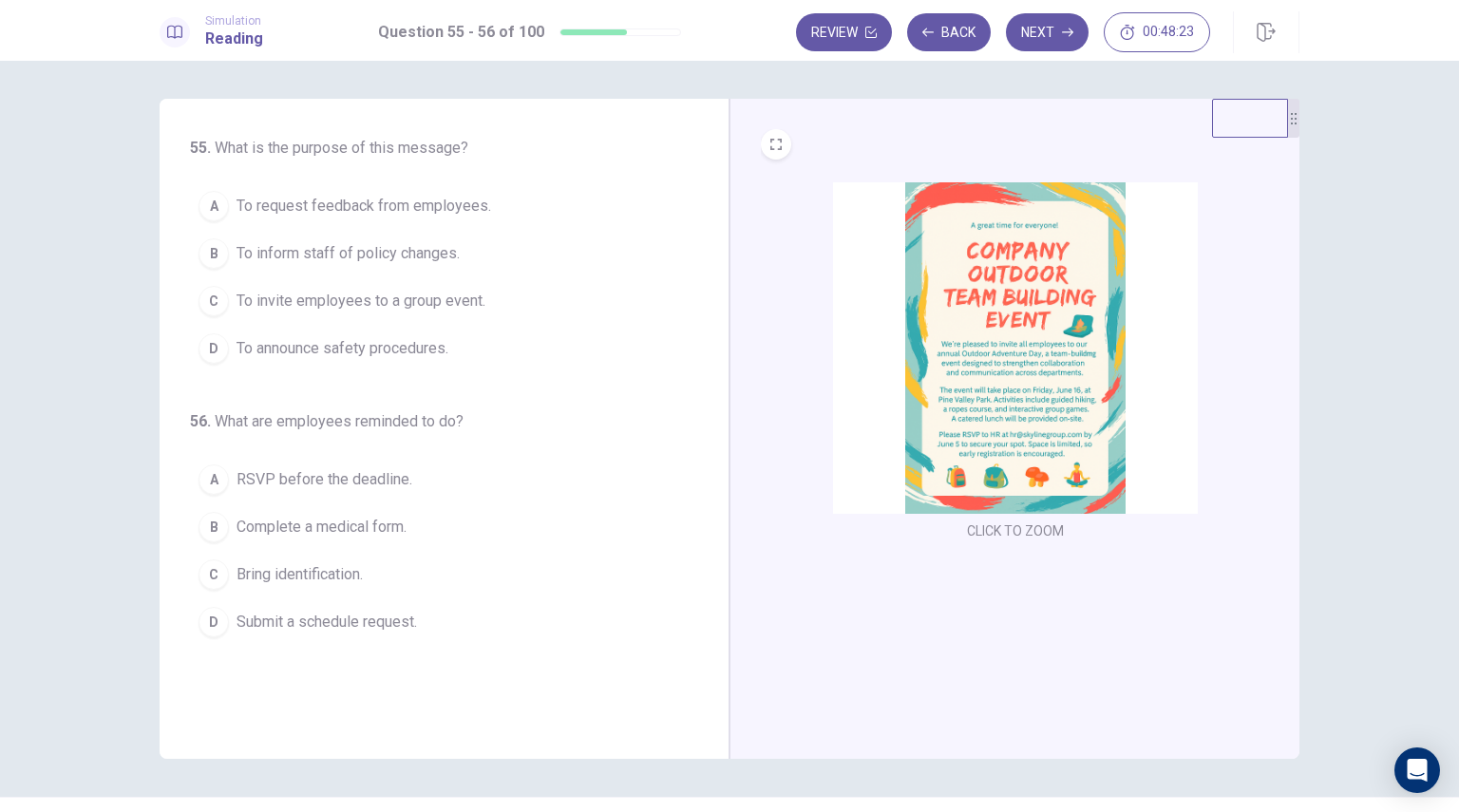 click at bounding box center (1015, 348) 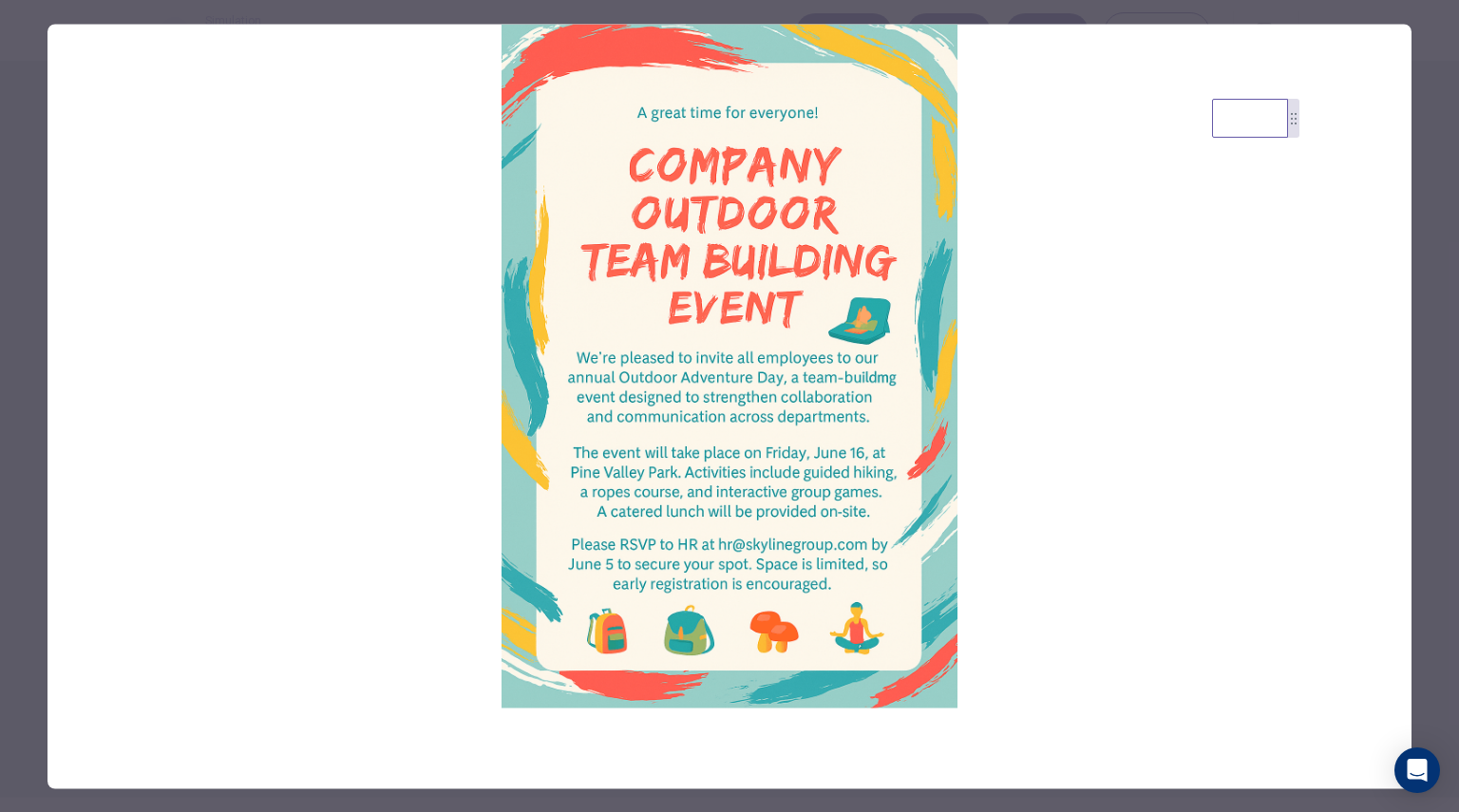 click at bounding box center [730, 406] 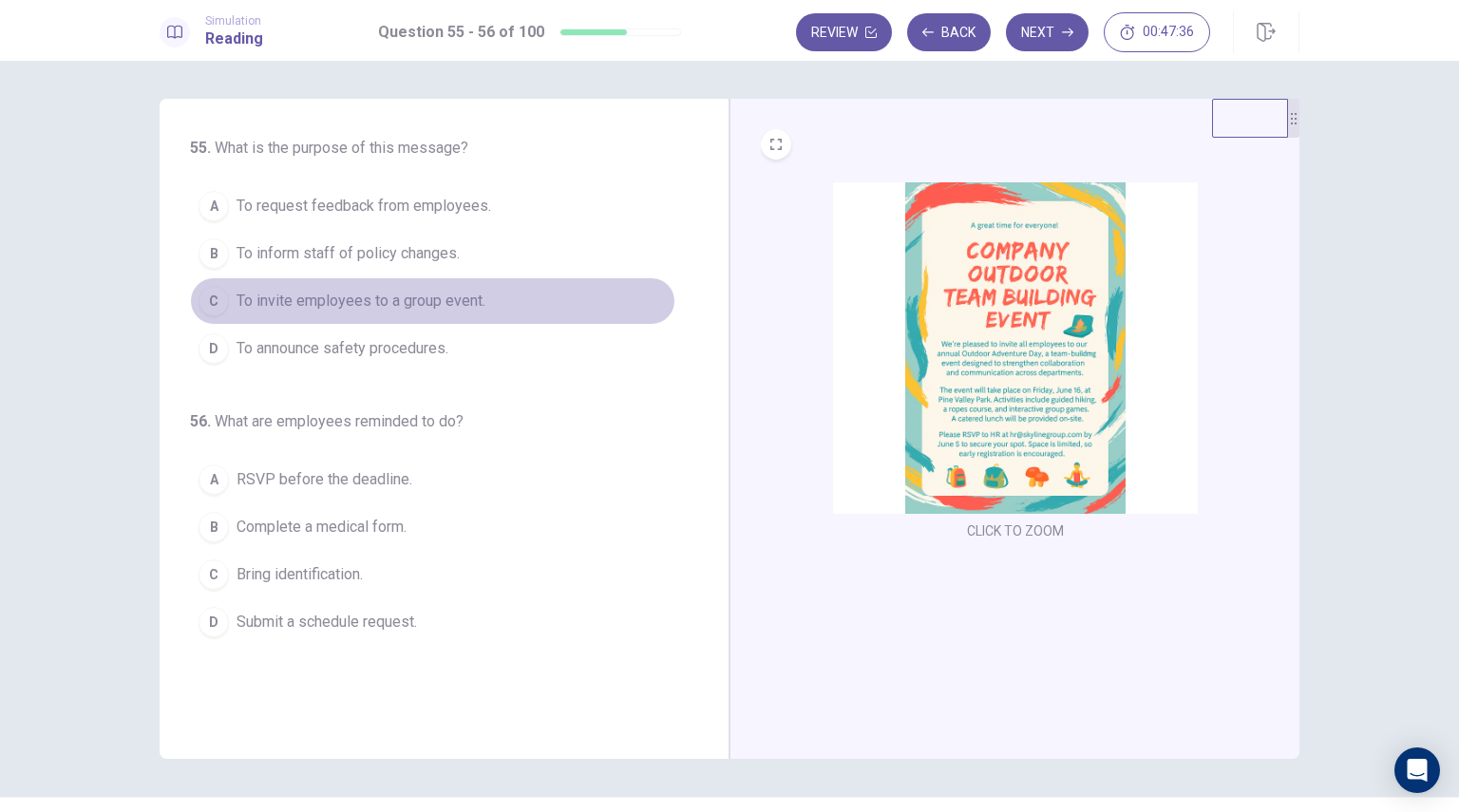 click on "To invite employees to a group event." at bounding box center (361, 301) 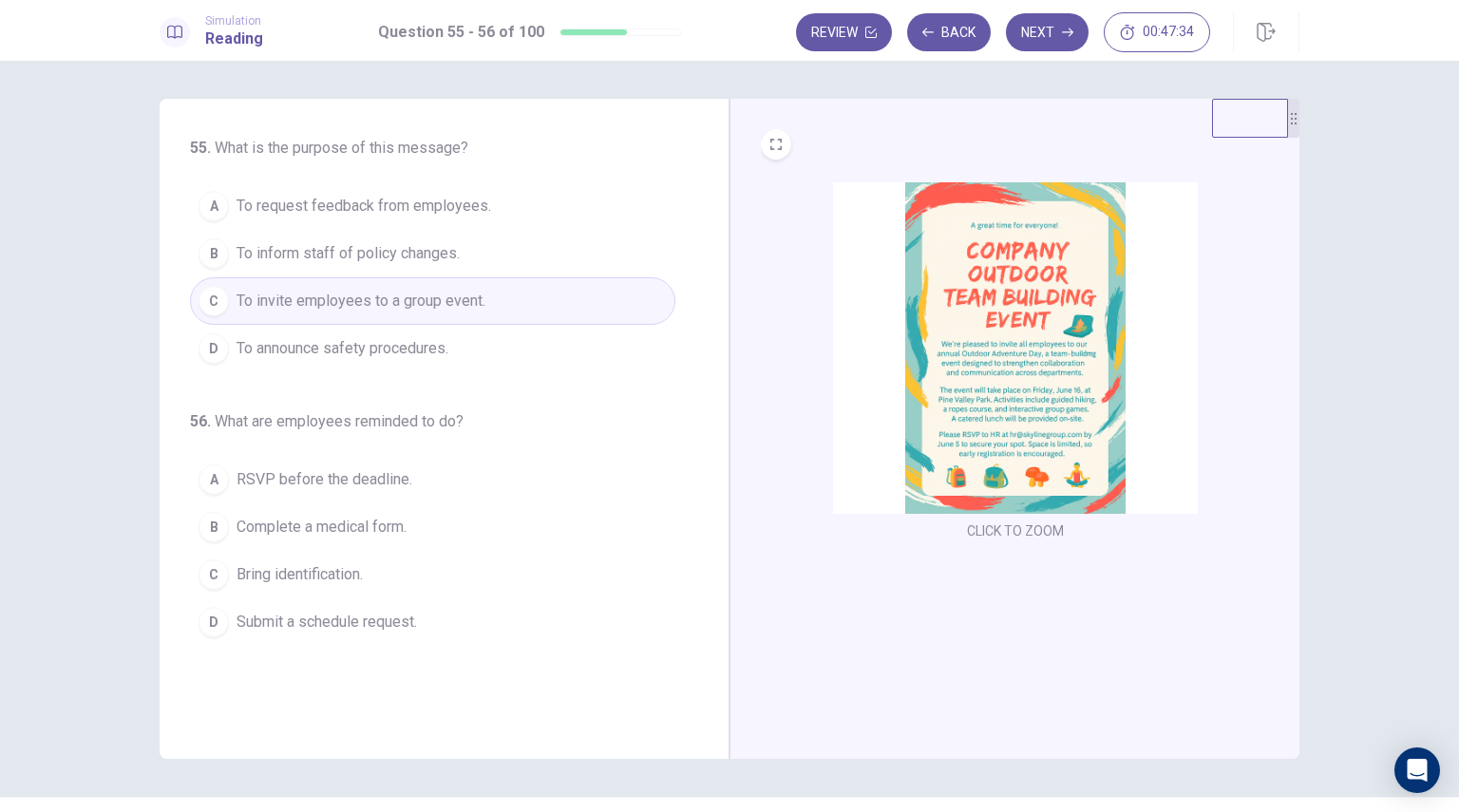 scroll, scrollTop: 46, scrollLeft: 0, axis: vertical 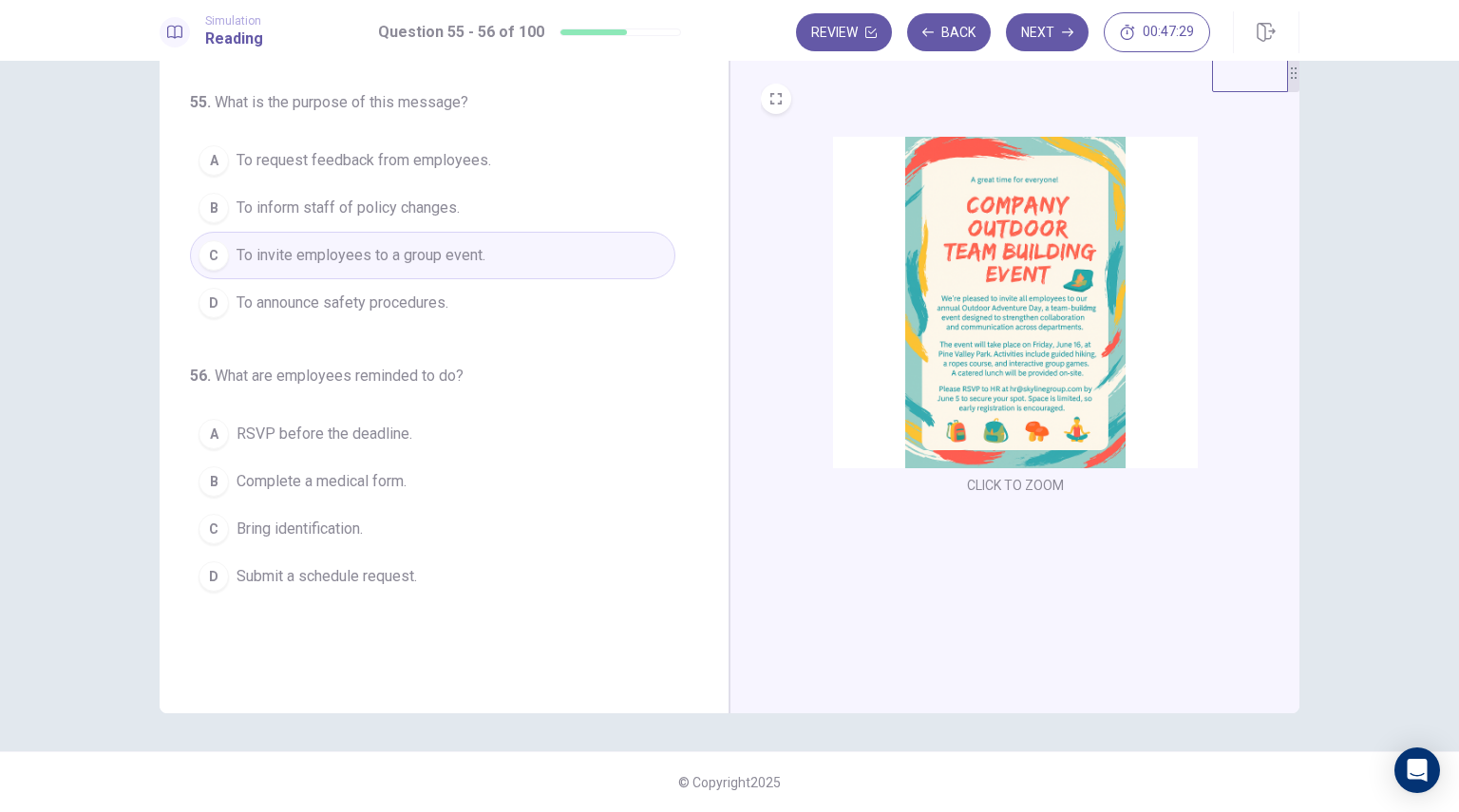 click on "RSVP before the deadline." at bounding box center [324, 434] 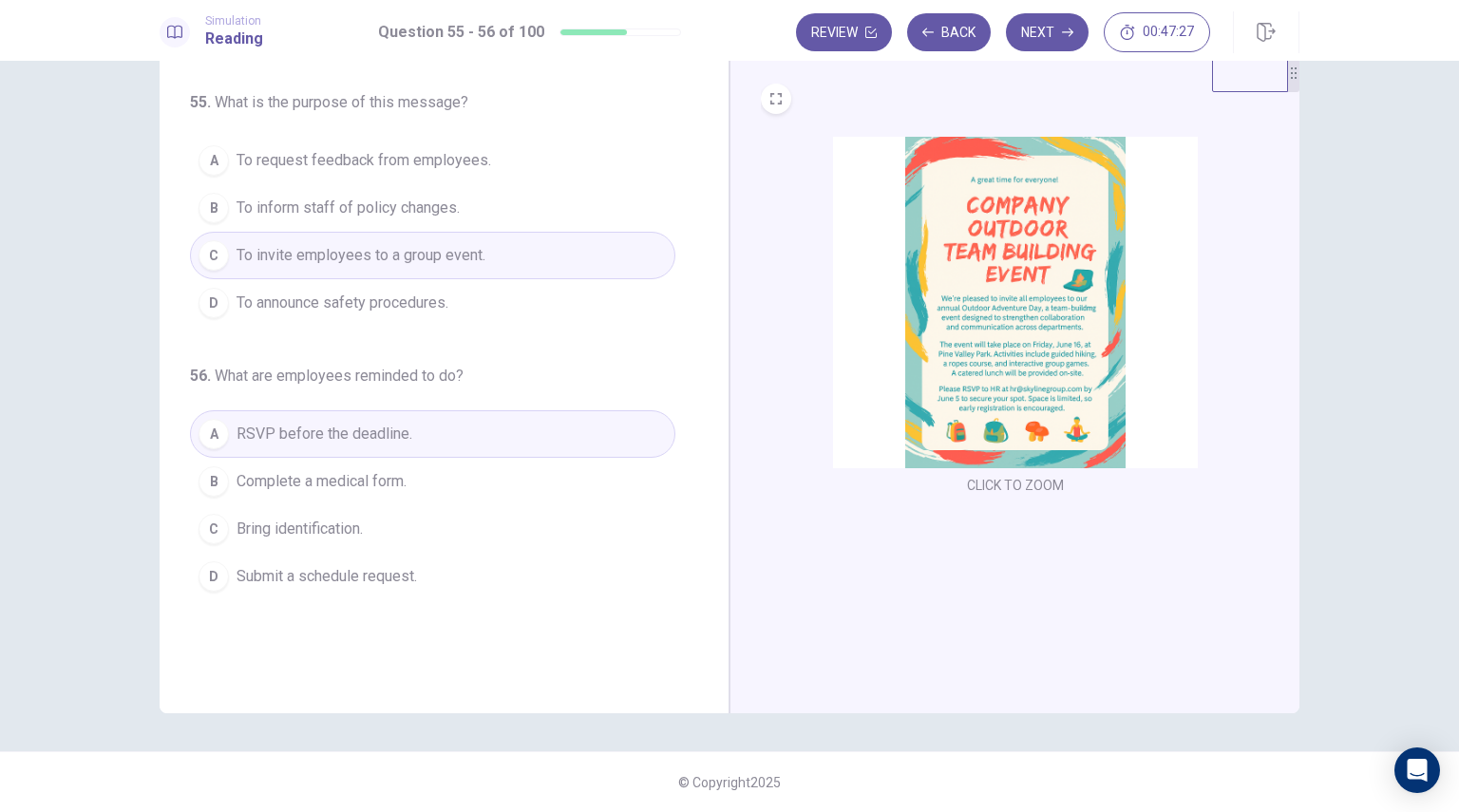 scroll, scrollTop: 0, scrollLeft: 0, axis: both 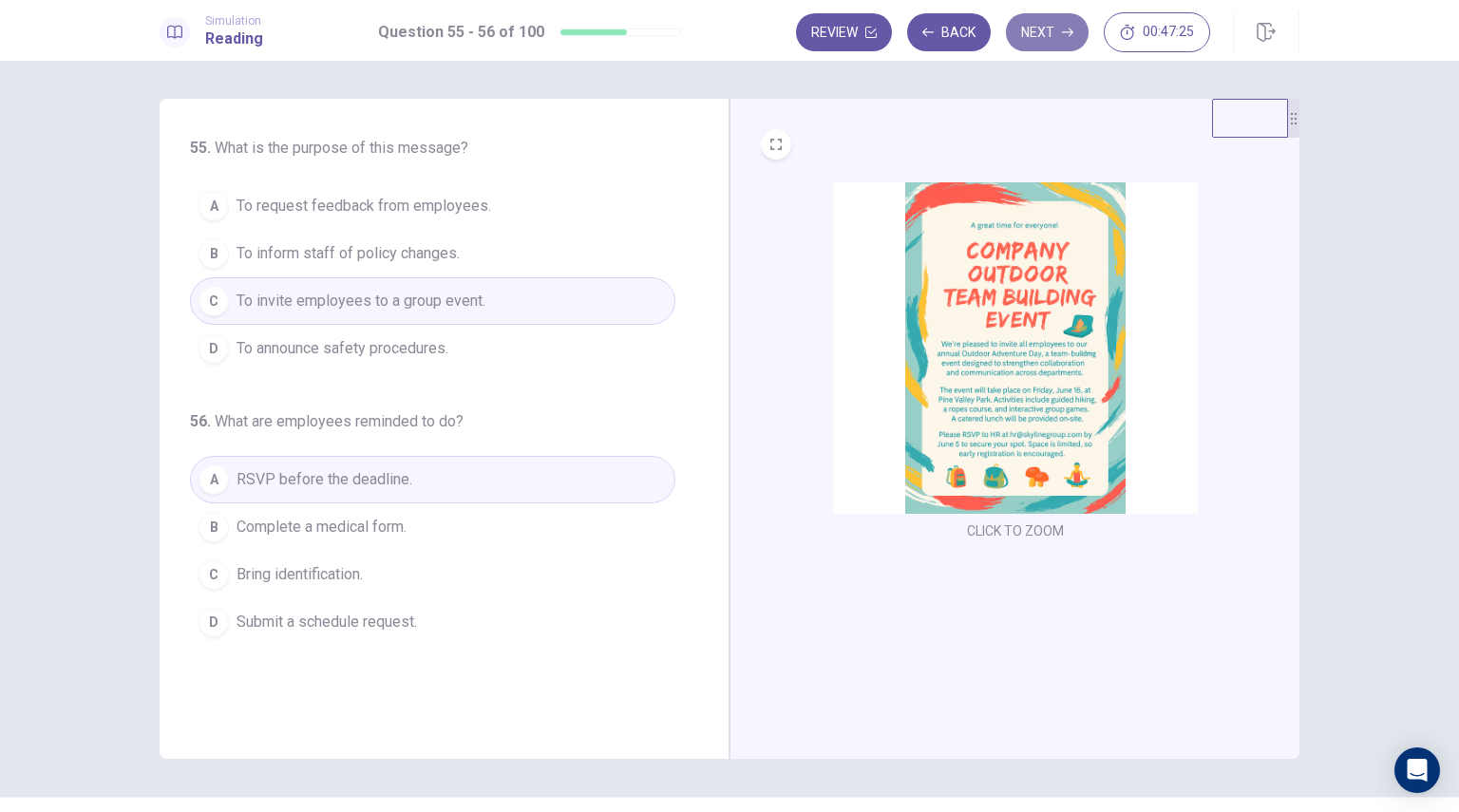click on "Next" at bounding box center [1047, 32] 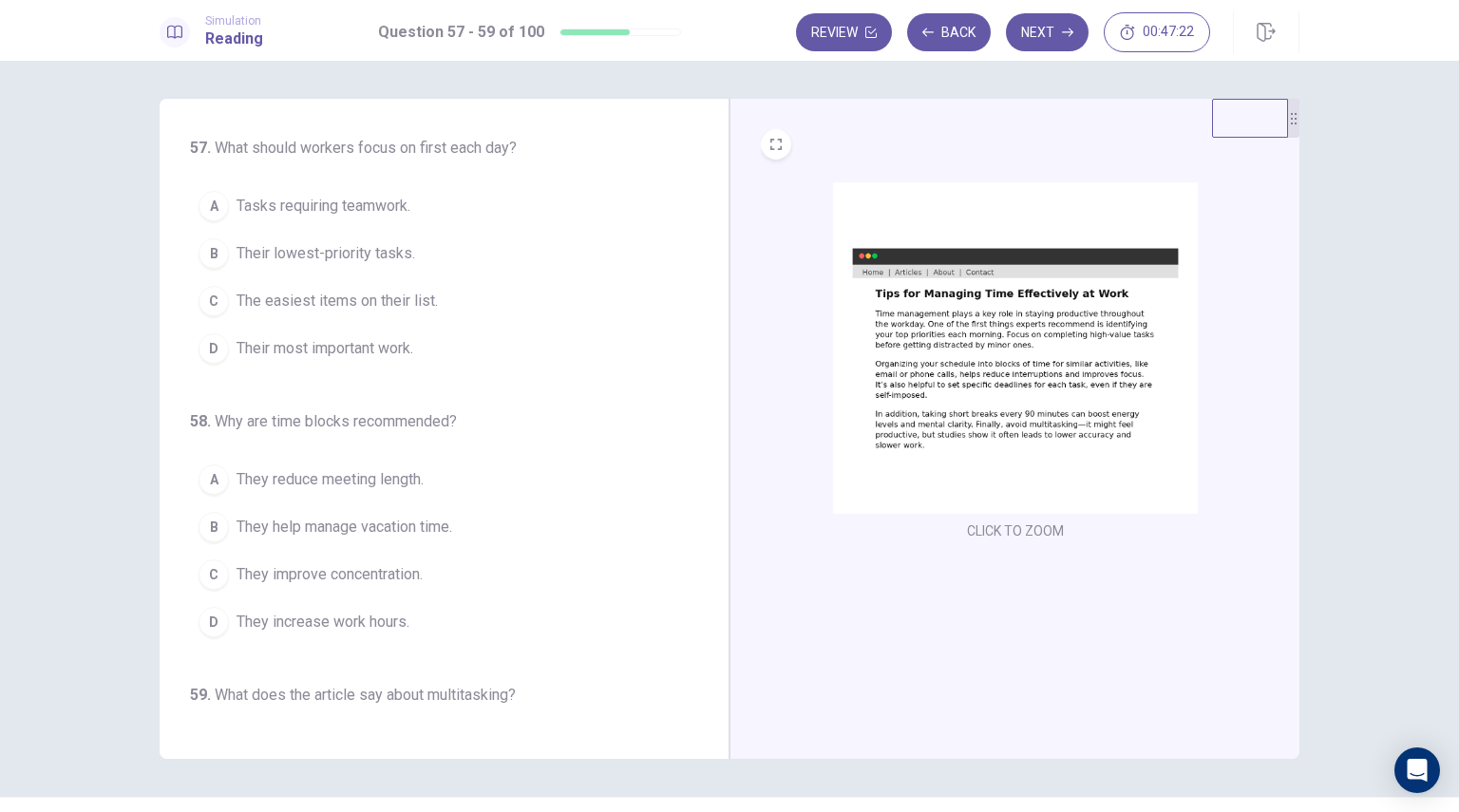 click at bounding box center [1015, 348] 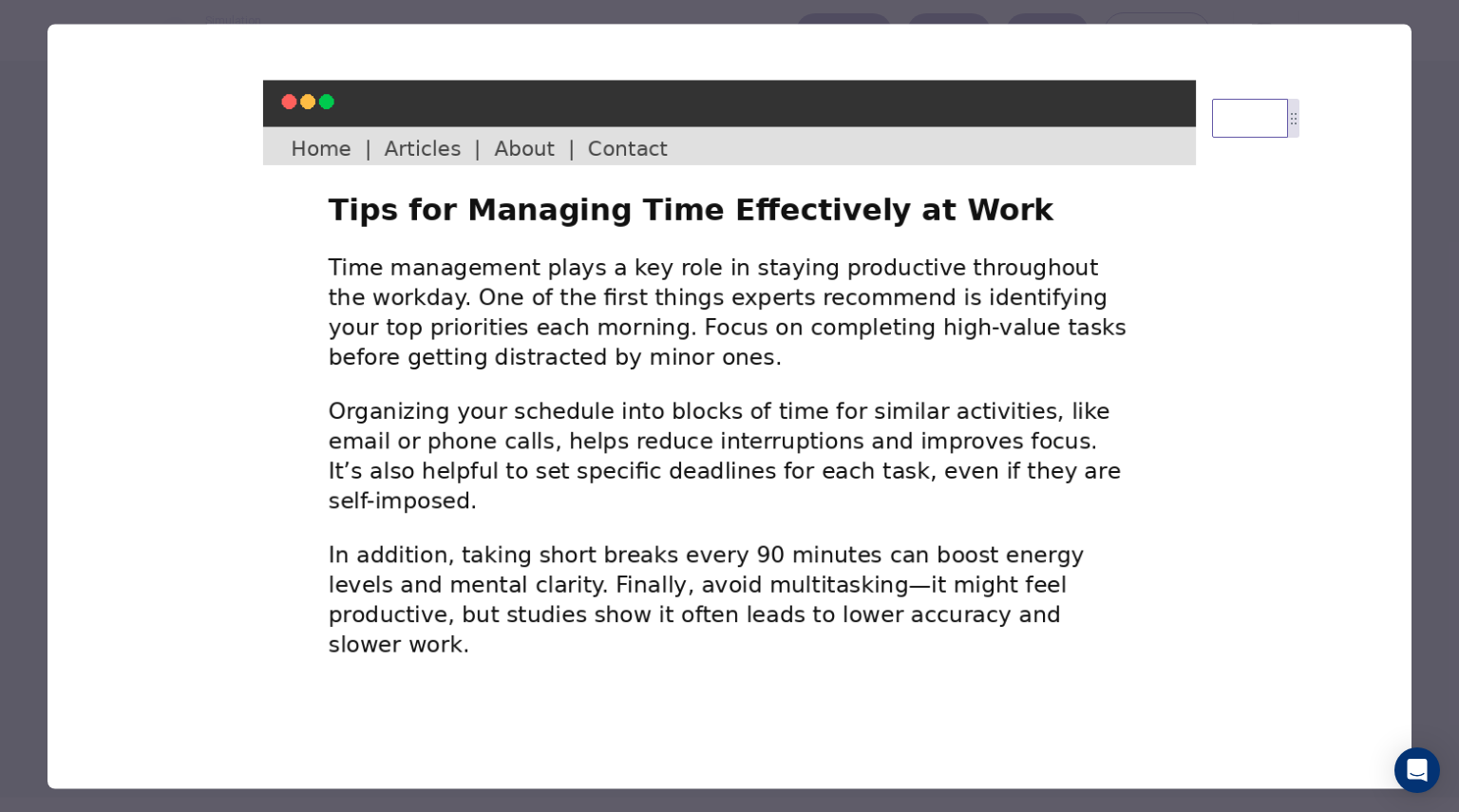 click at bounding box center (730, 406) 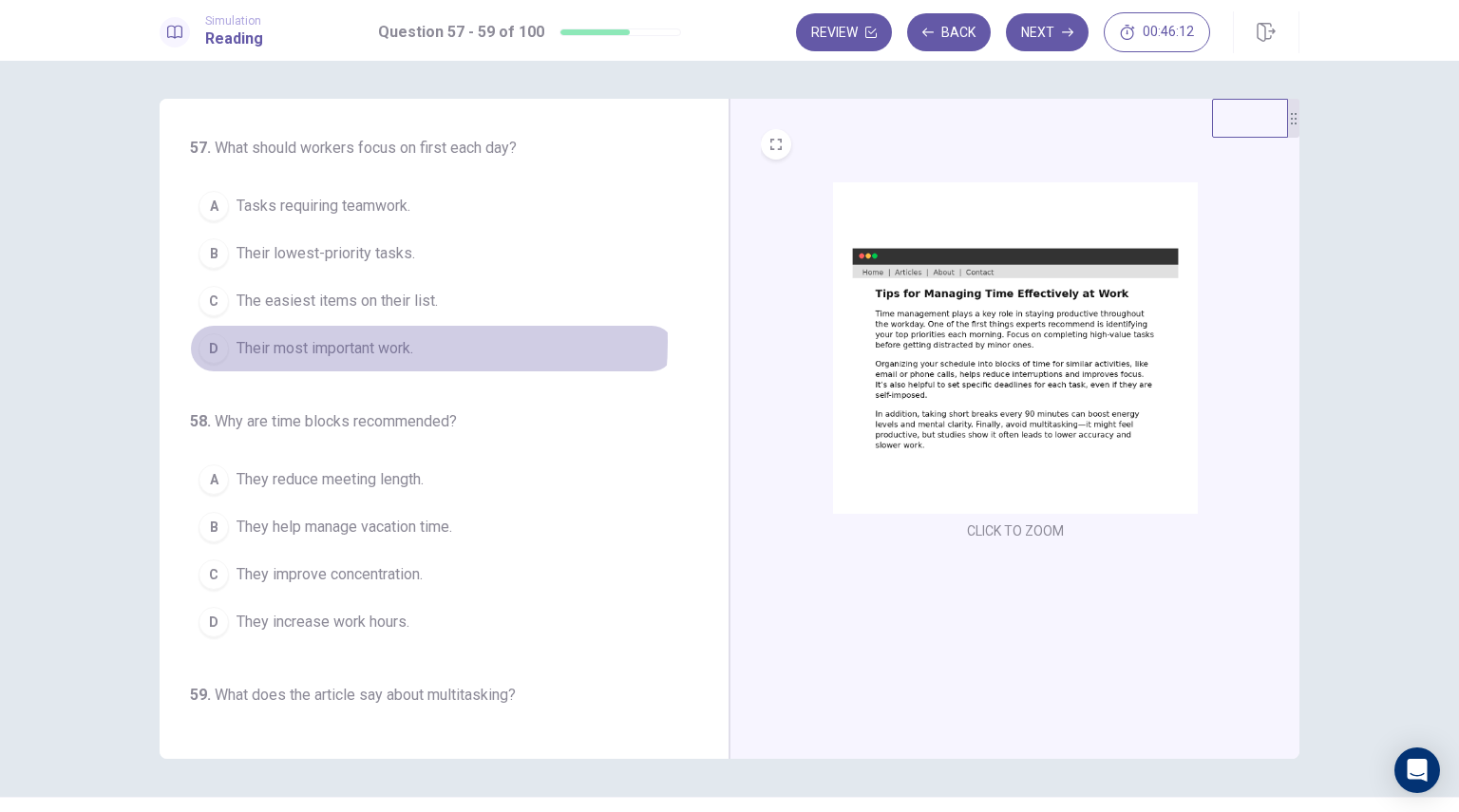 click on "Their most important work." at bounding box center (325, 349) 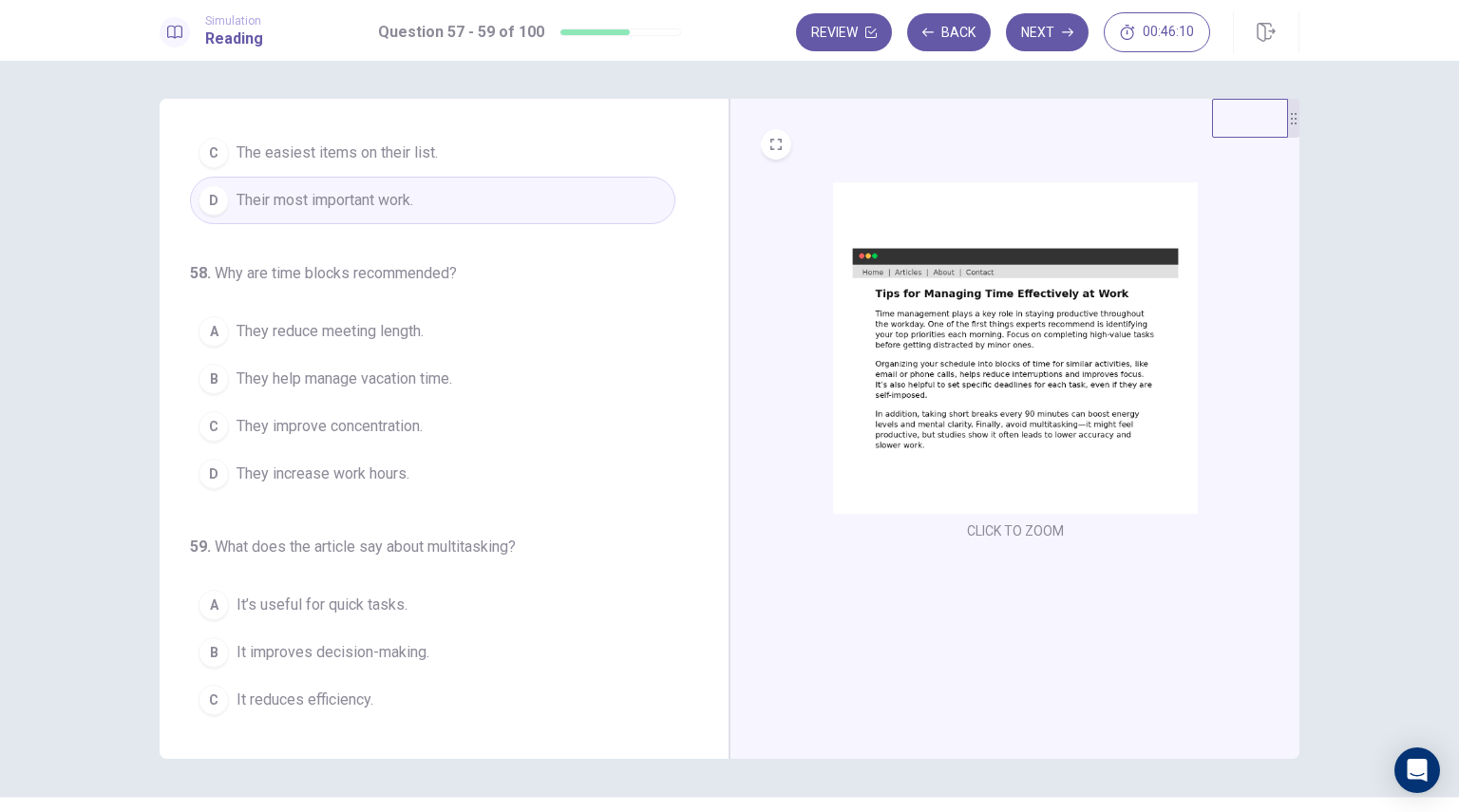 scroll, scrollTop: 152, scrollLeft: 0, axis: vertical 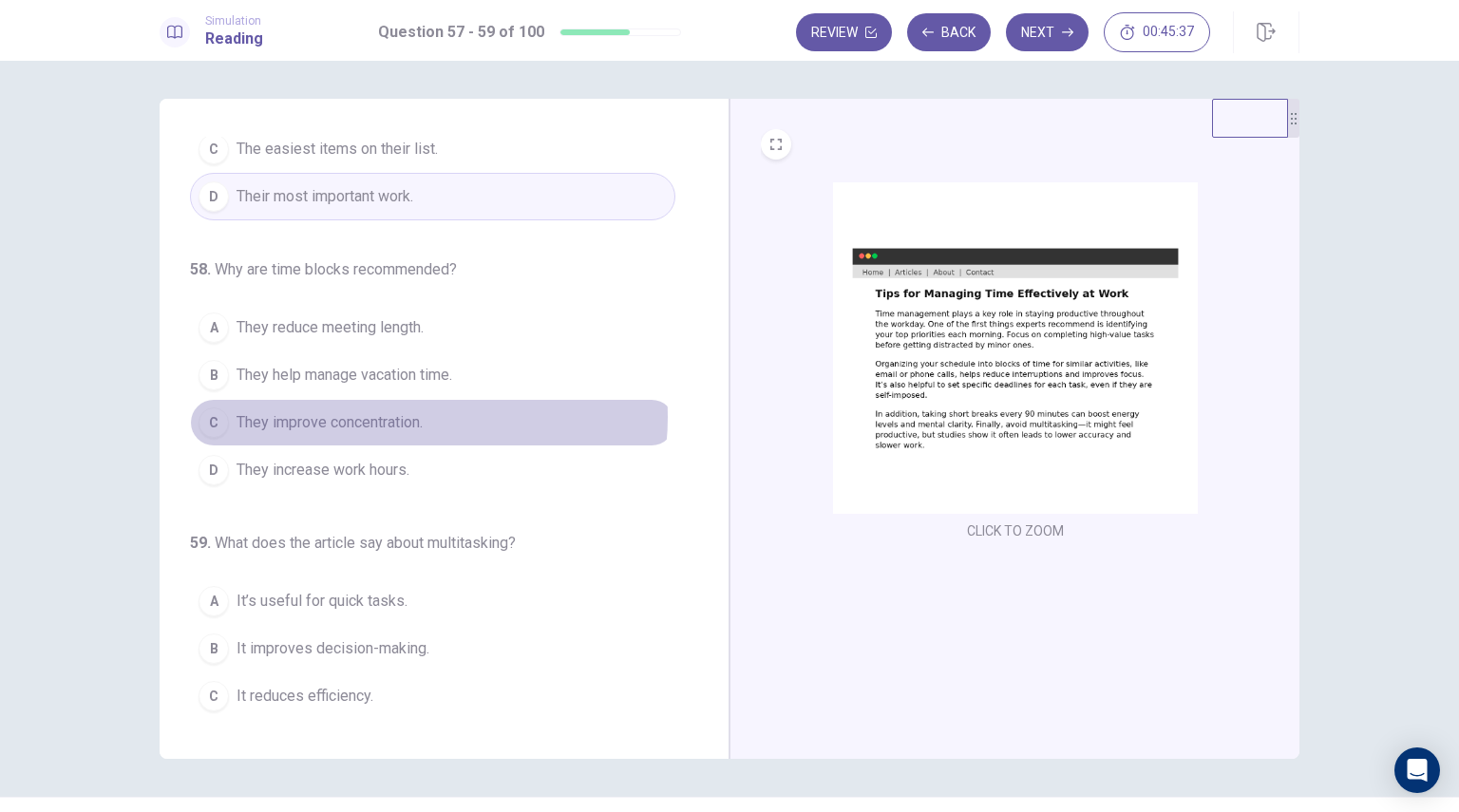 click on "They improve concentration." at bounding box center [330, 423] 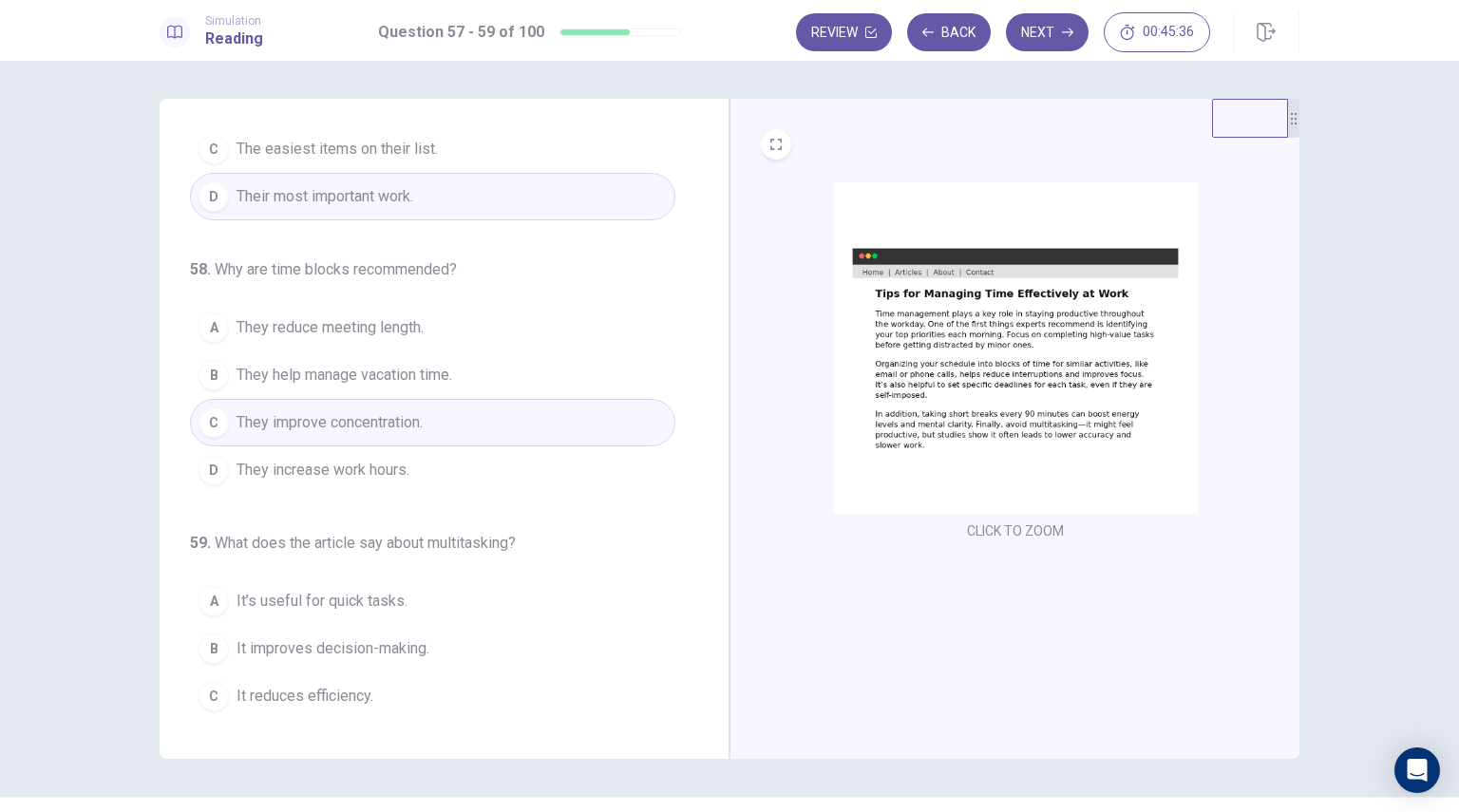 scroll, scrollTop: 194, scrollLeft: 0, axis: vertical 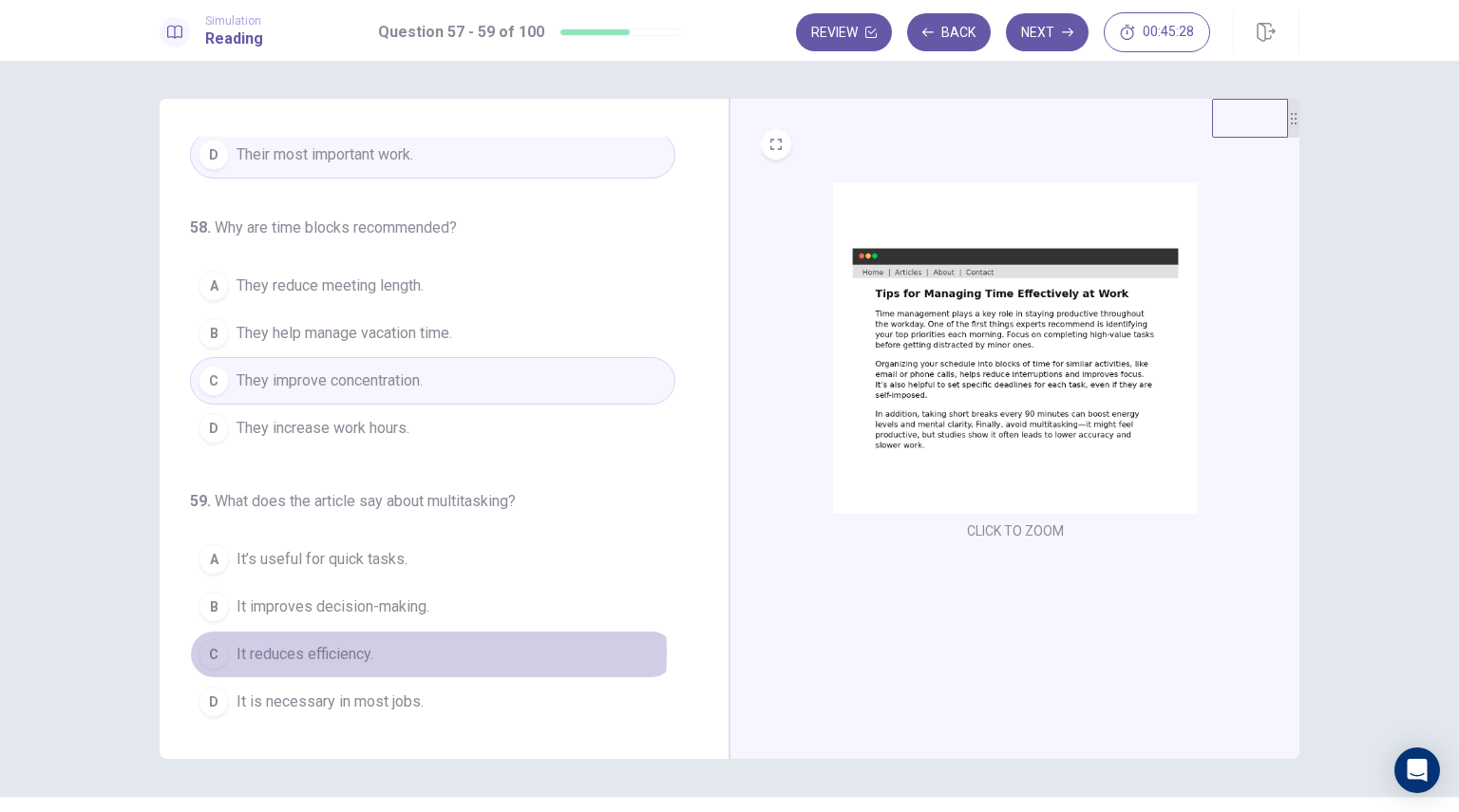 click on "It reduces efficiency." at bounding box center [305, 654] 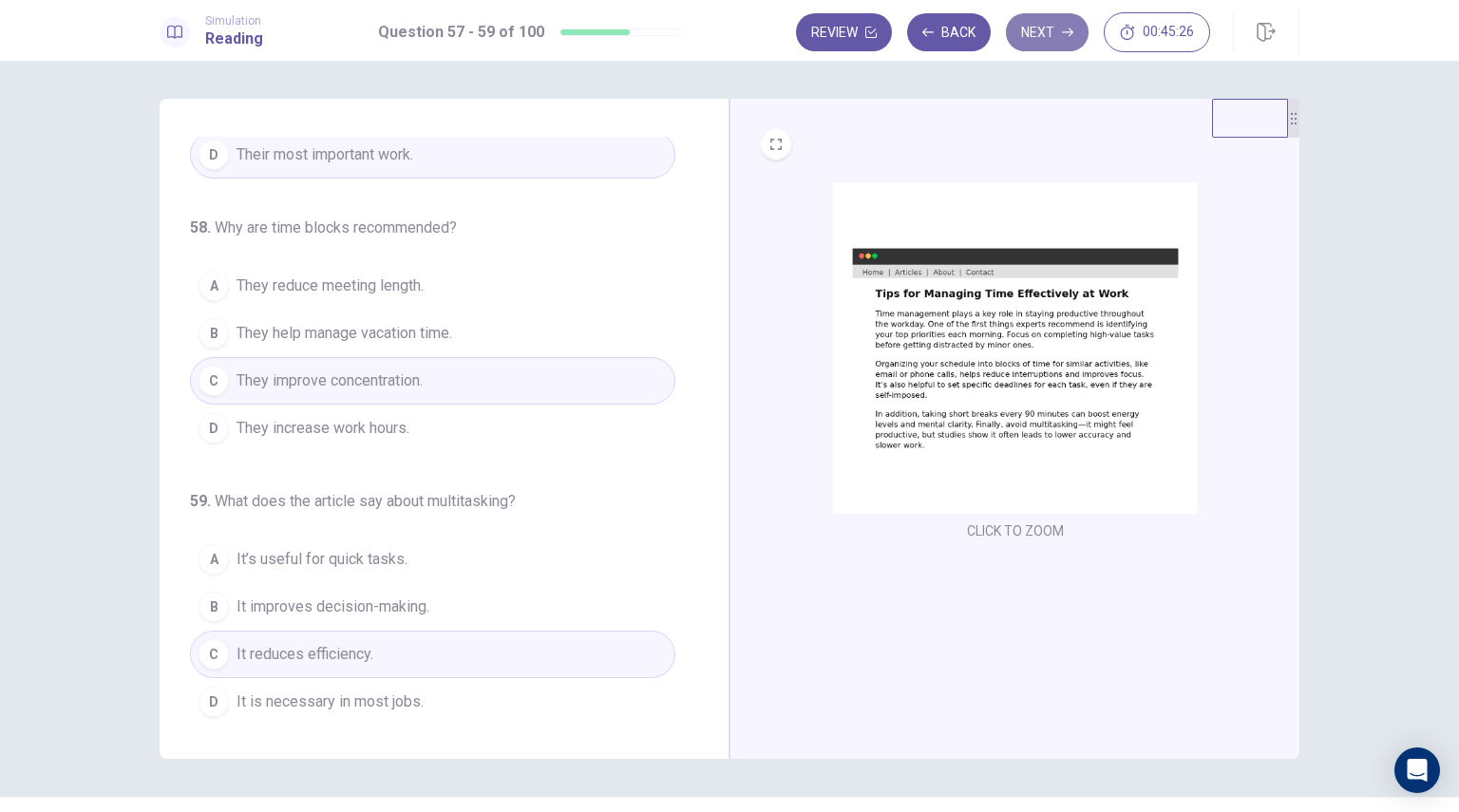 click on "Next" at bounding box center (1047, 32) 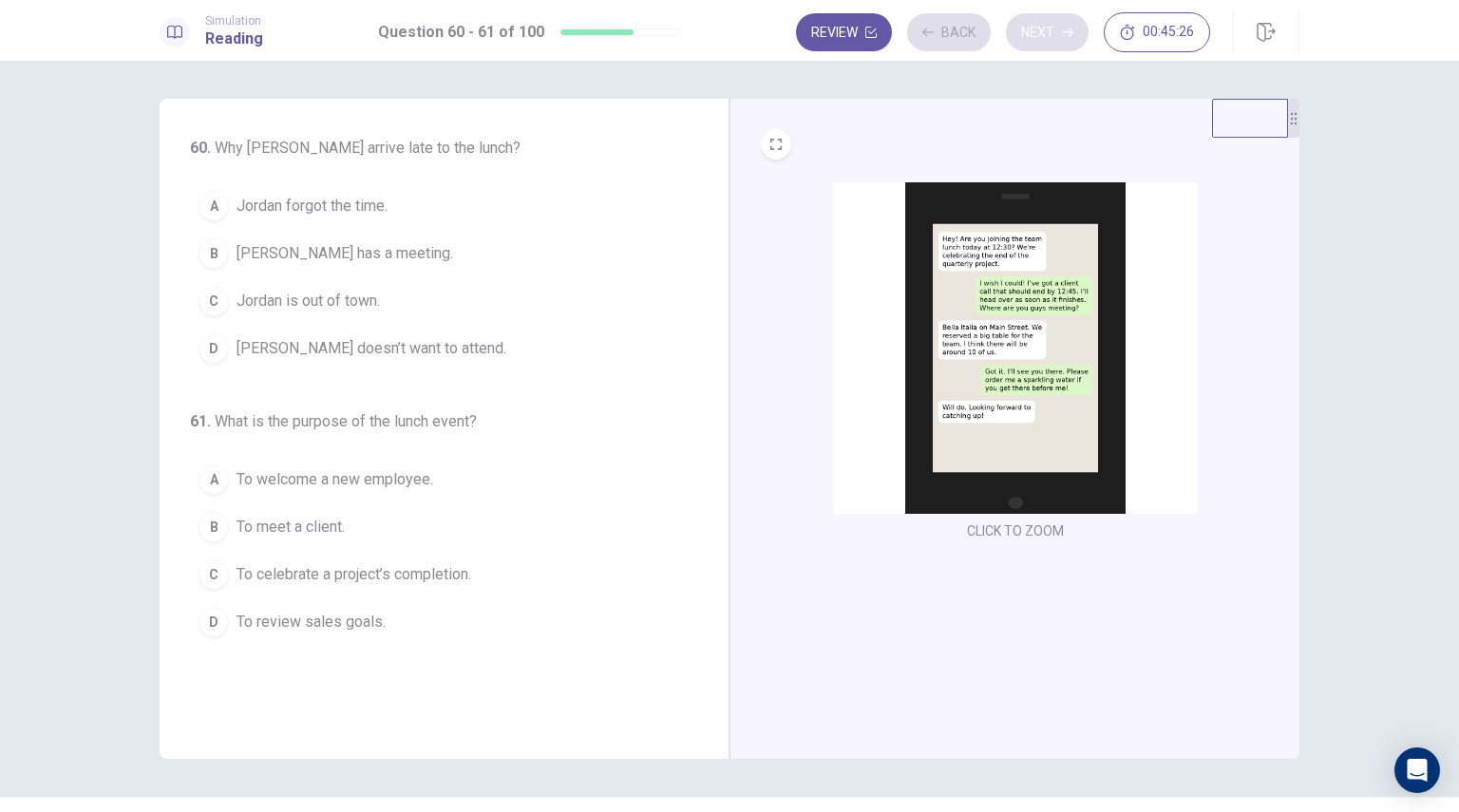 scroll, scrollTop: 0, scrollLeft: 0, axis: both 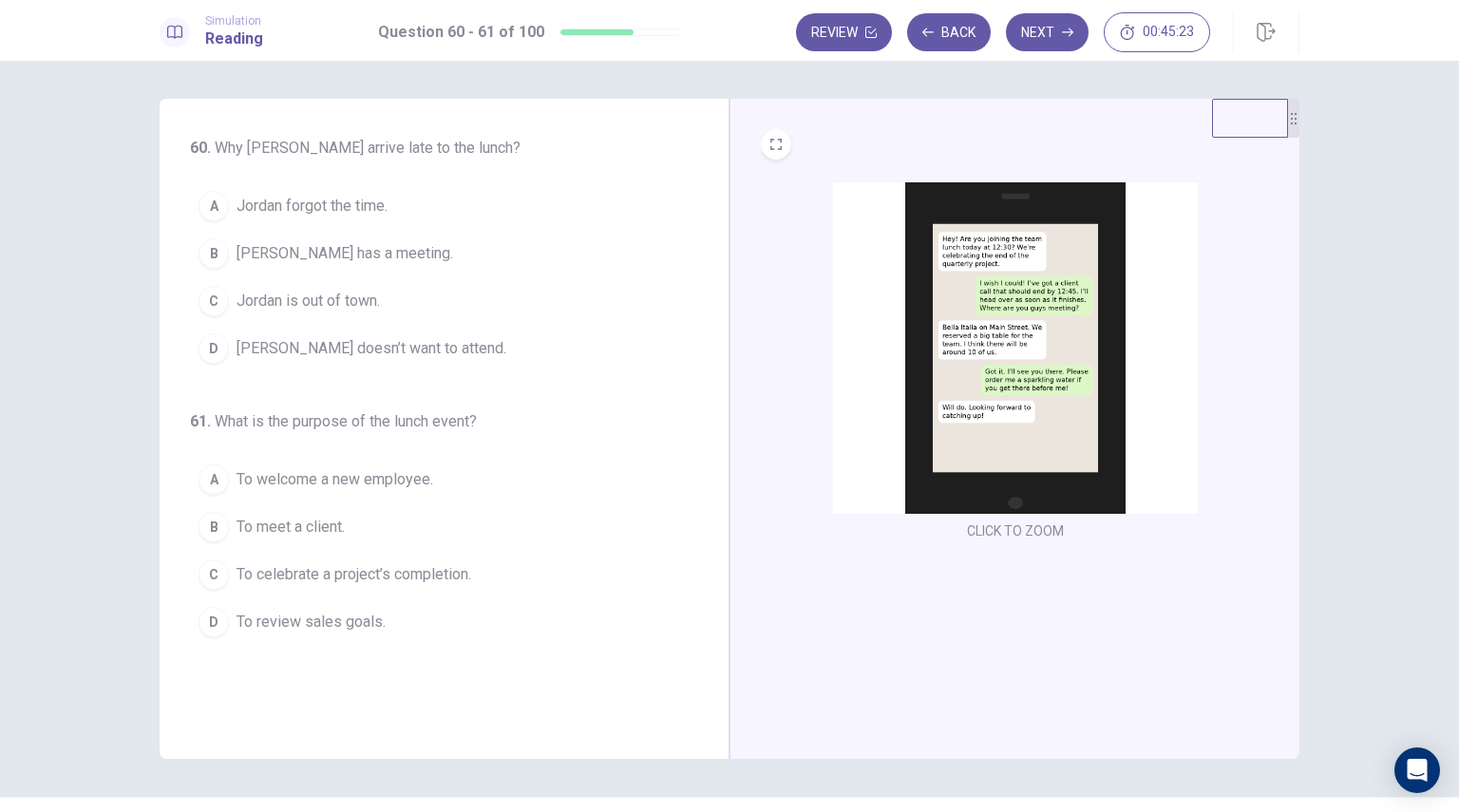 click at bounding box center (1015, 348) 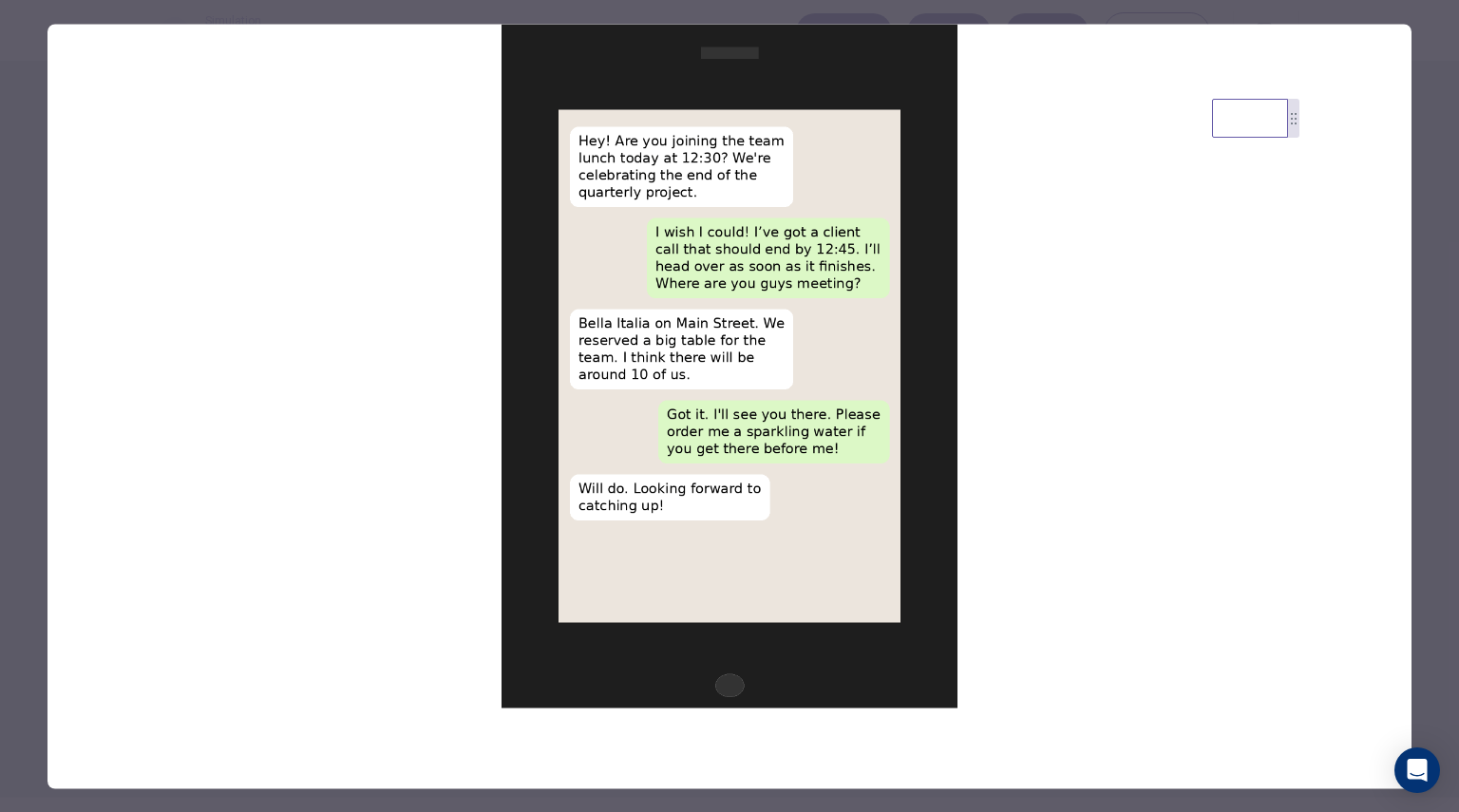 click at bounding box center [730, 406] 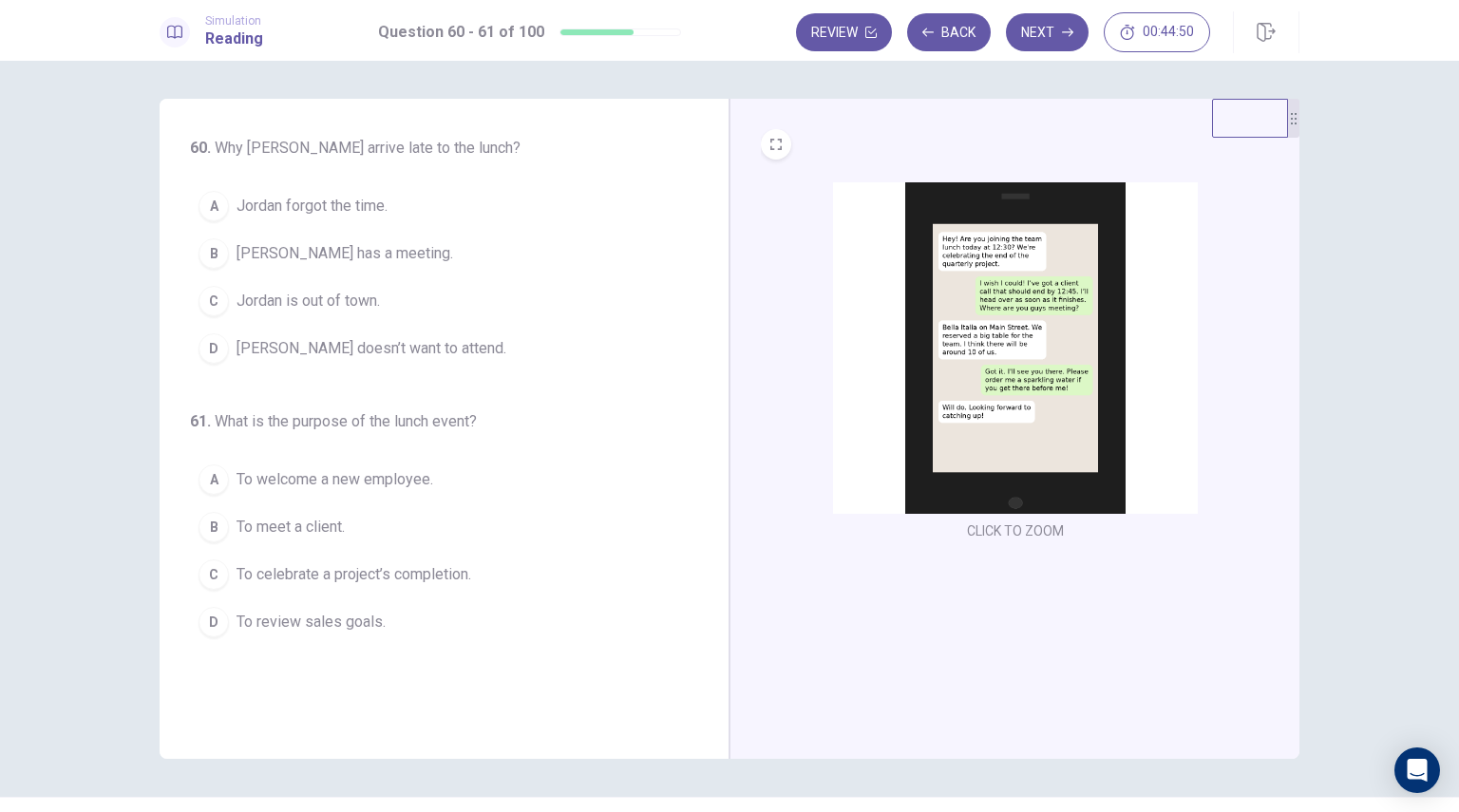 scroll, scrollTop: 46, scrollLeft: 0, axis: vertical 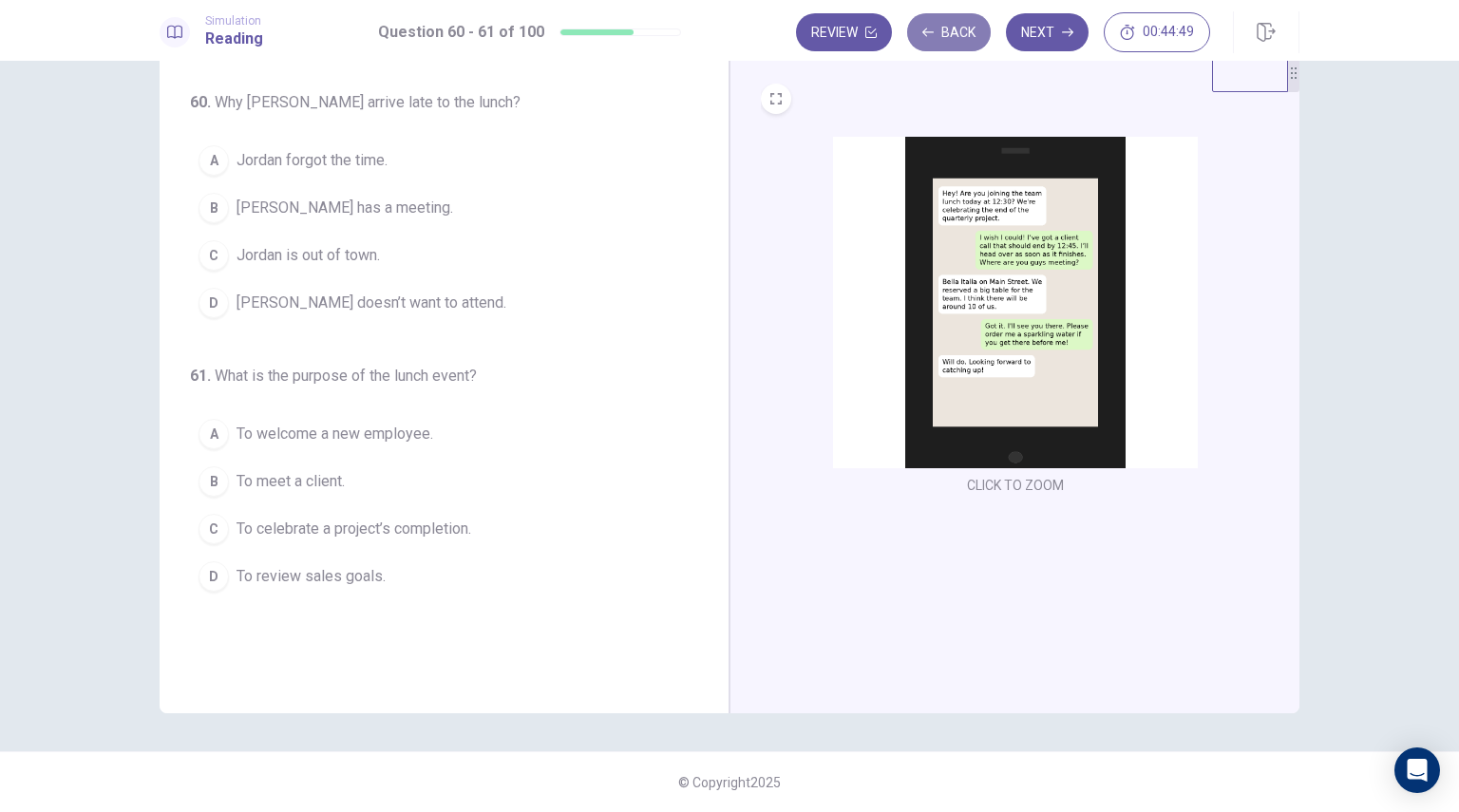 click on "Back" at bounding box center (949, 32) 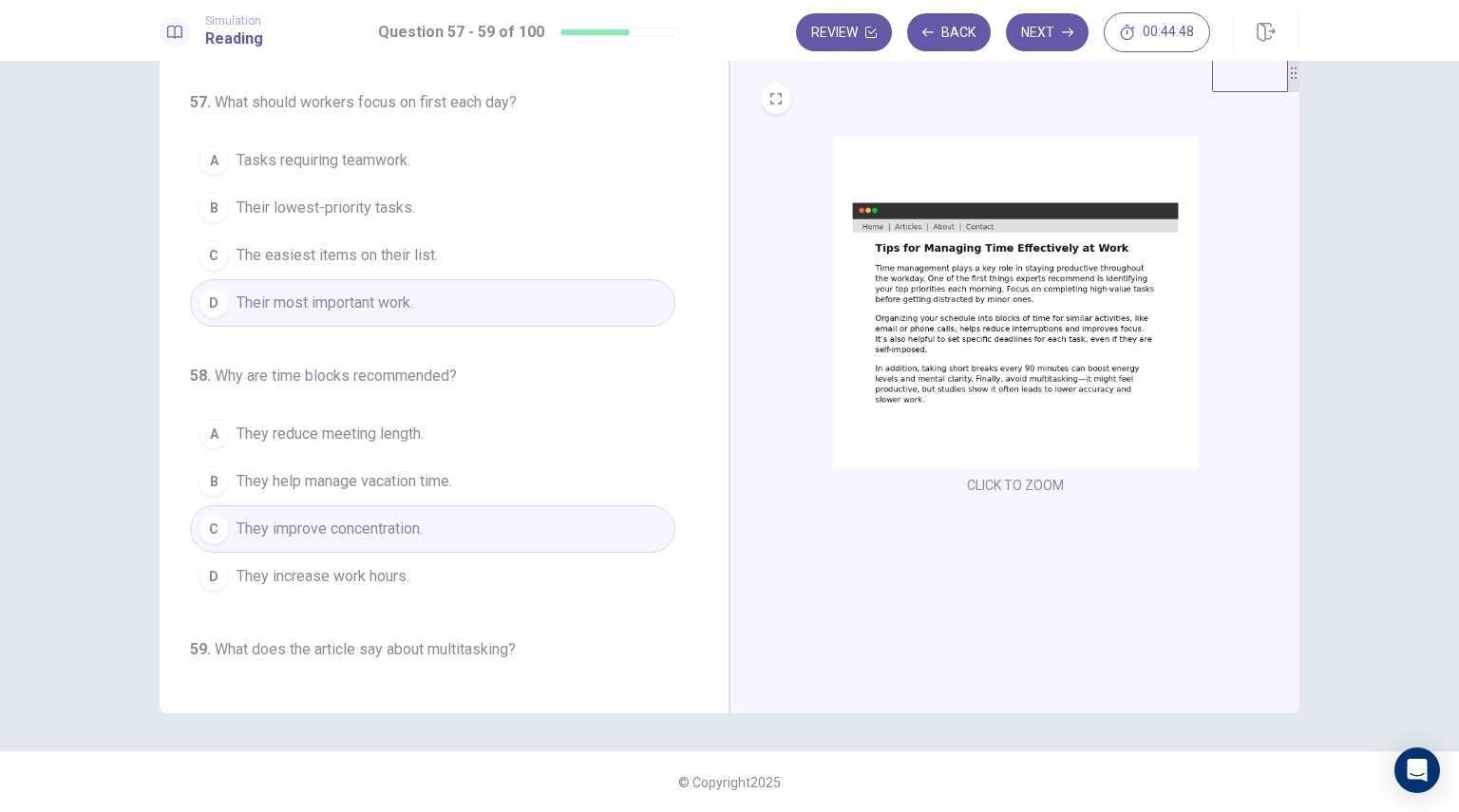 scroll, scrollTop: 0, scrollLeft: 0, axis: both 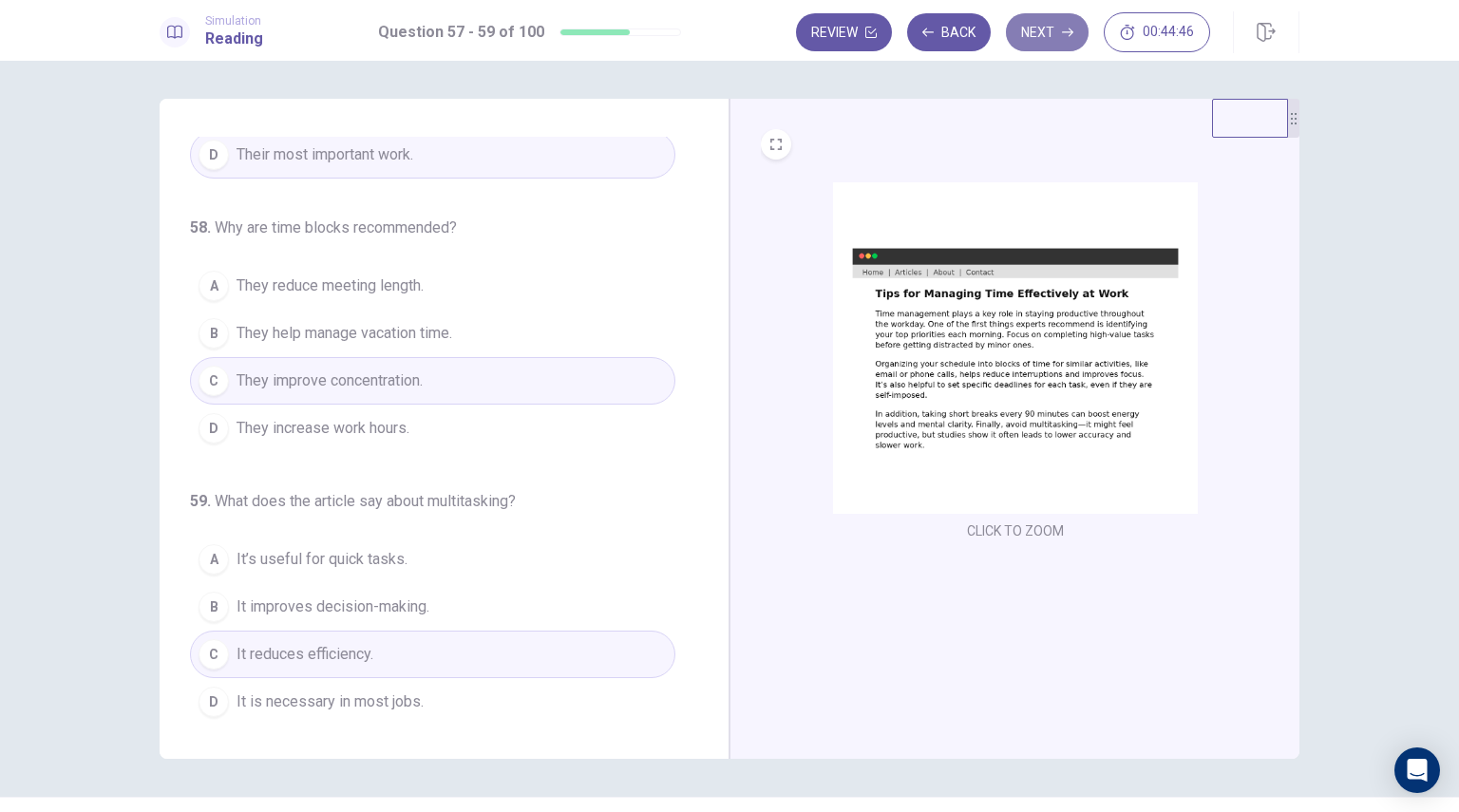 click on "Next" at bounding box center (1047, 32) 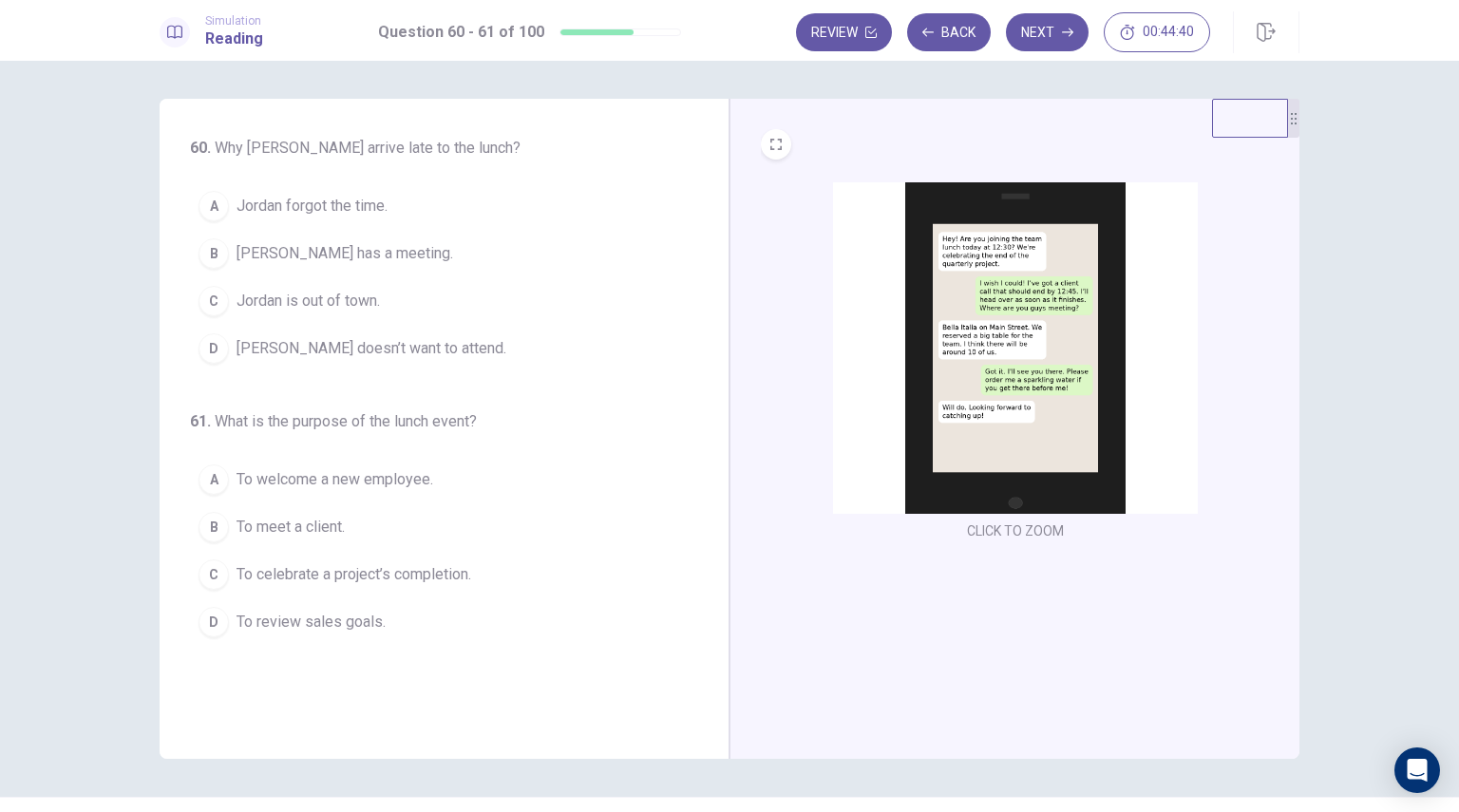 click on "Jordan has a meeting." at bounding box center (345, 254) 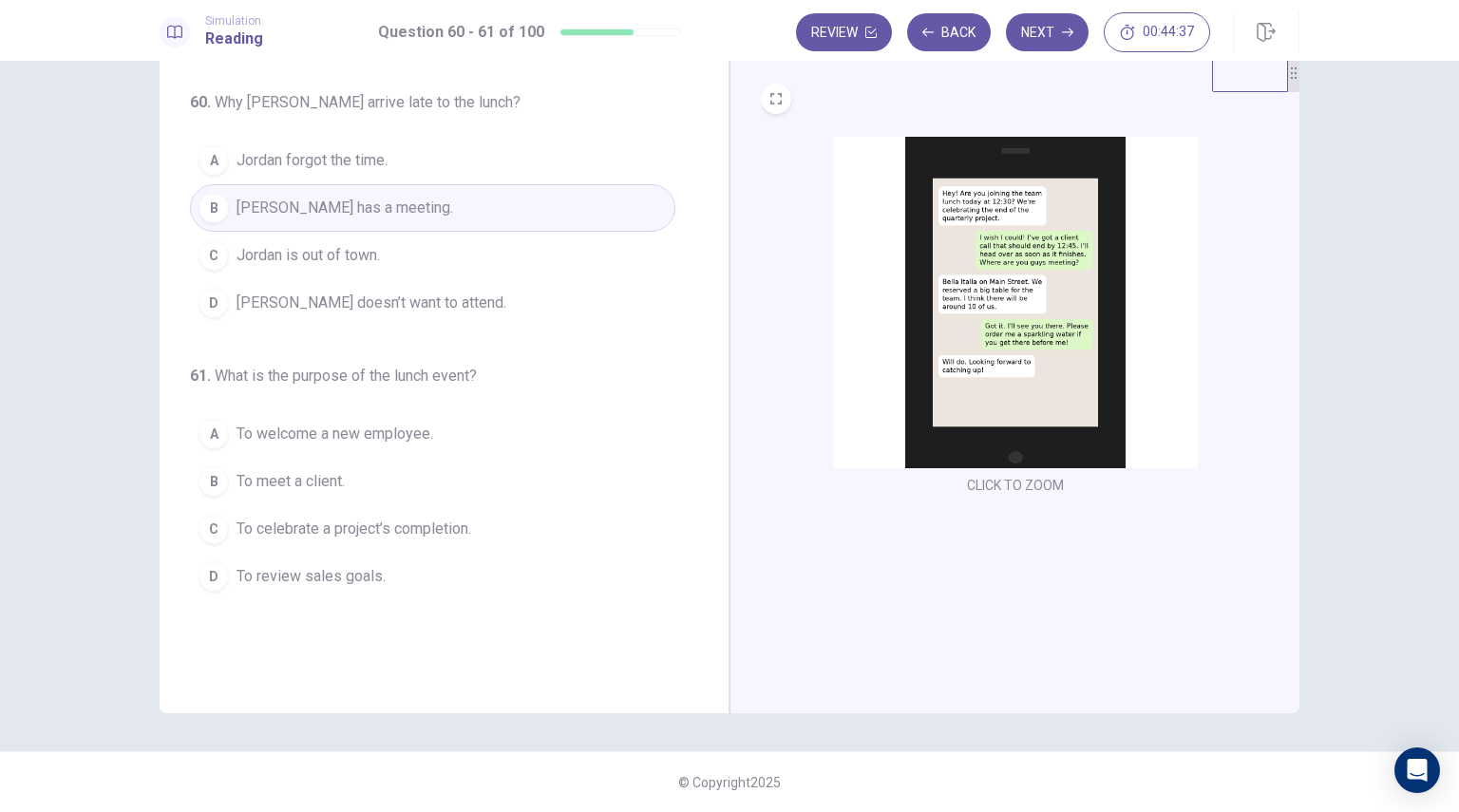 scroll, scrollTop: 45, scrollLeft: 0, axis: vertical 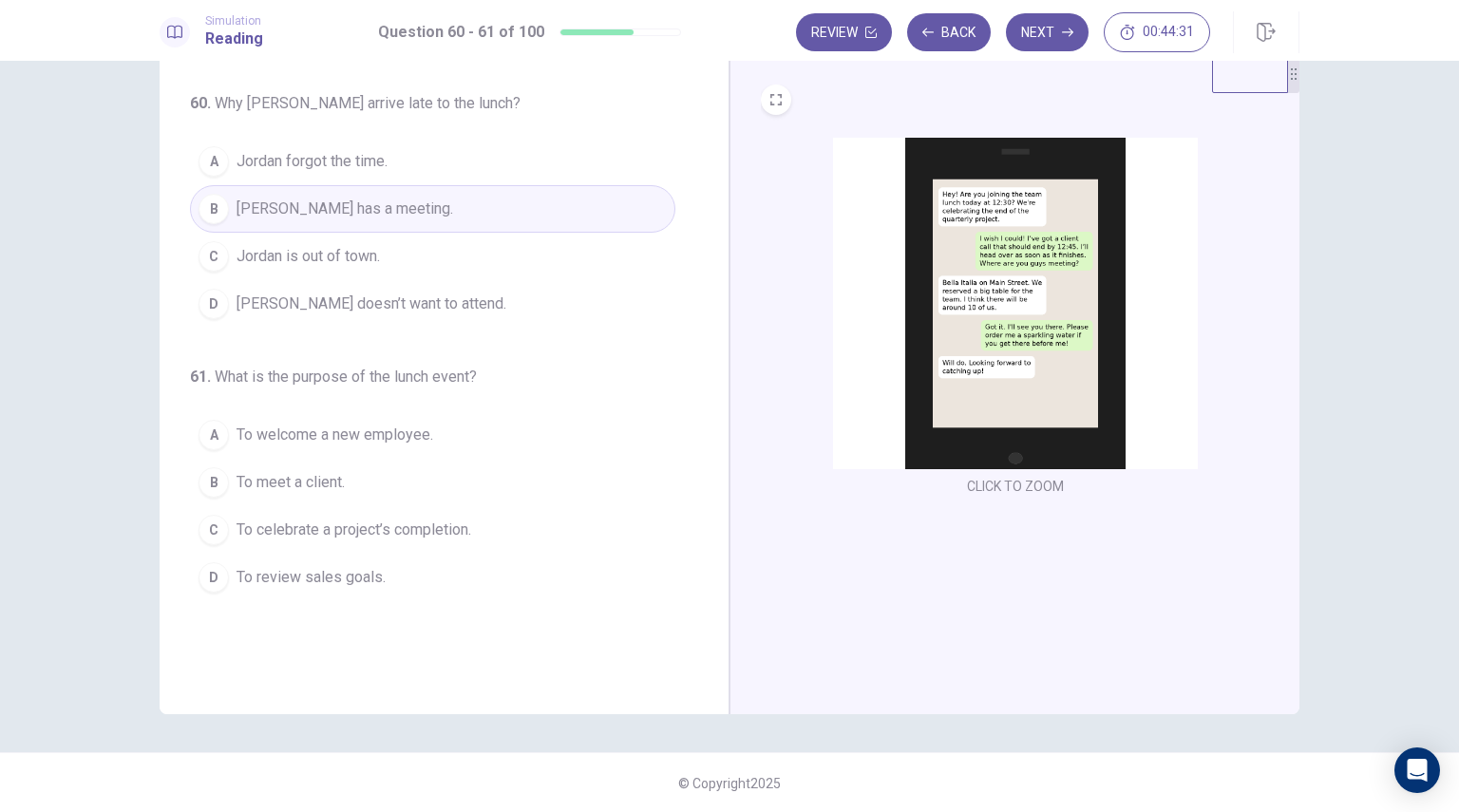 click on "To celebrate a project’s completion." at bounding box center (353, 530) 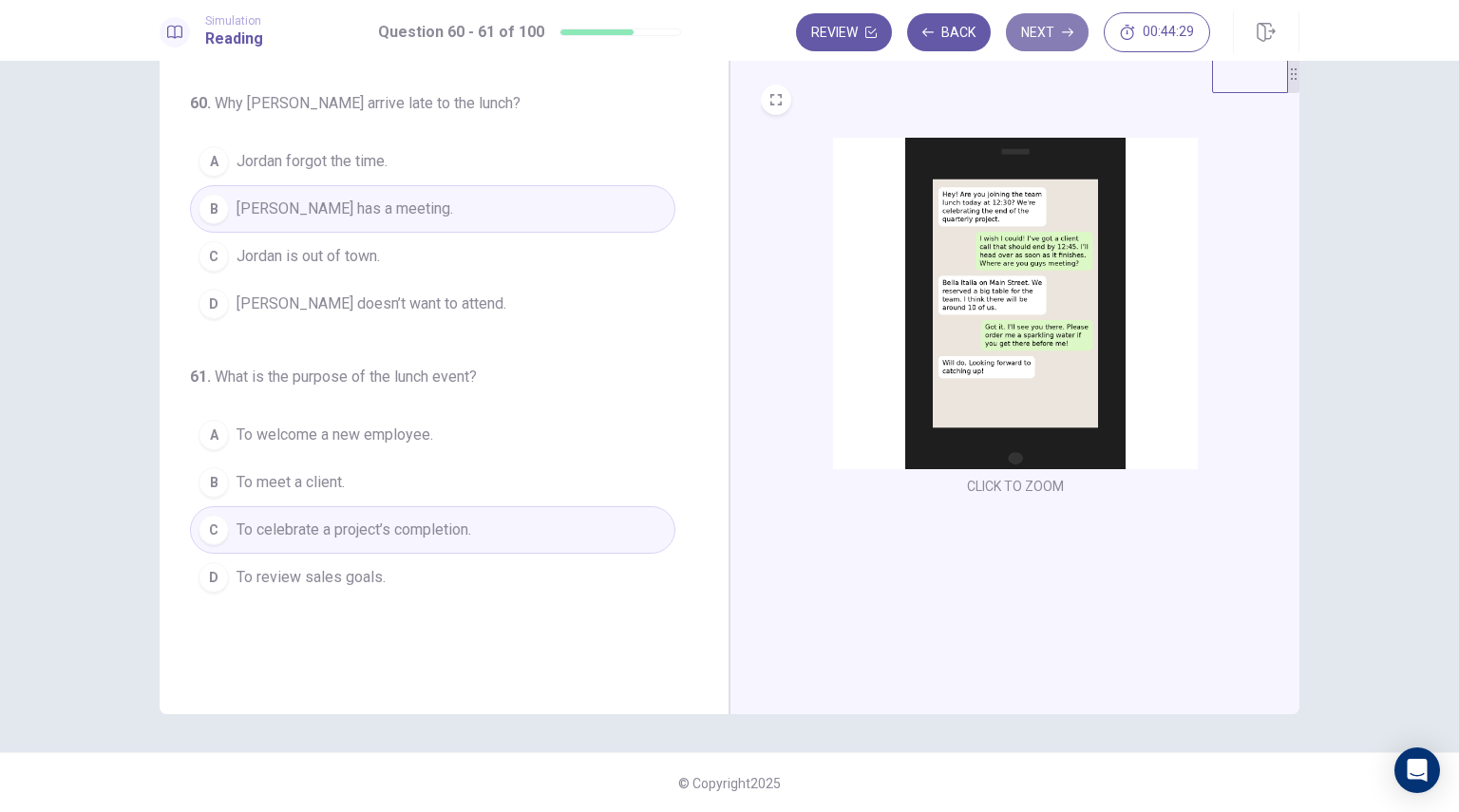 click on "Next" at bounding box center [1047, 32] 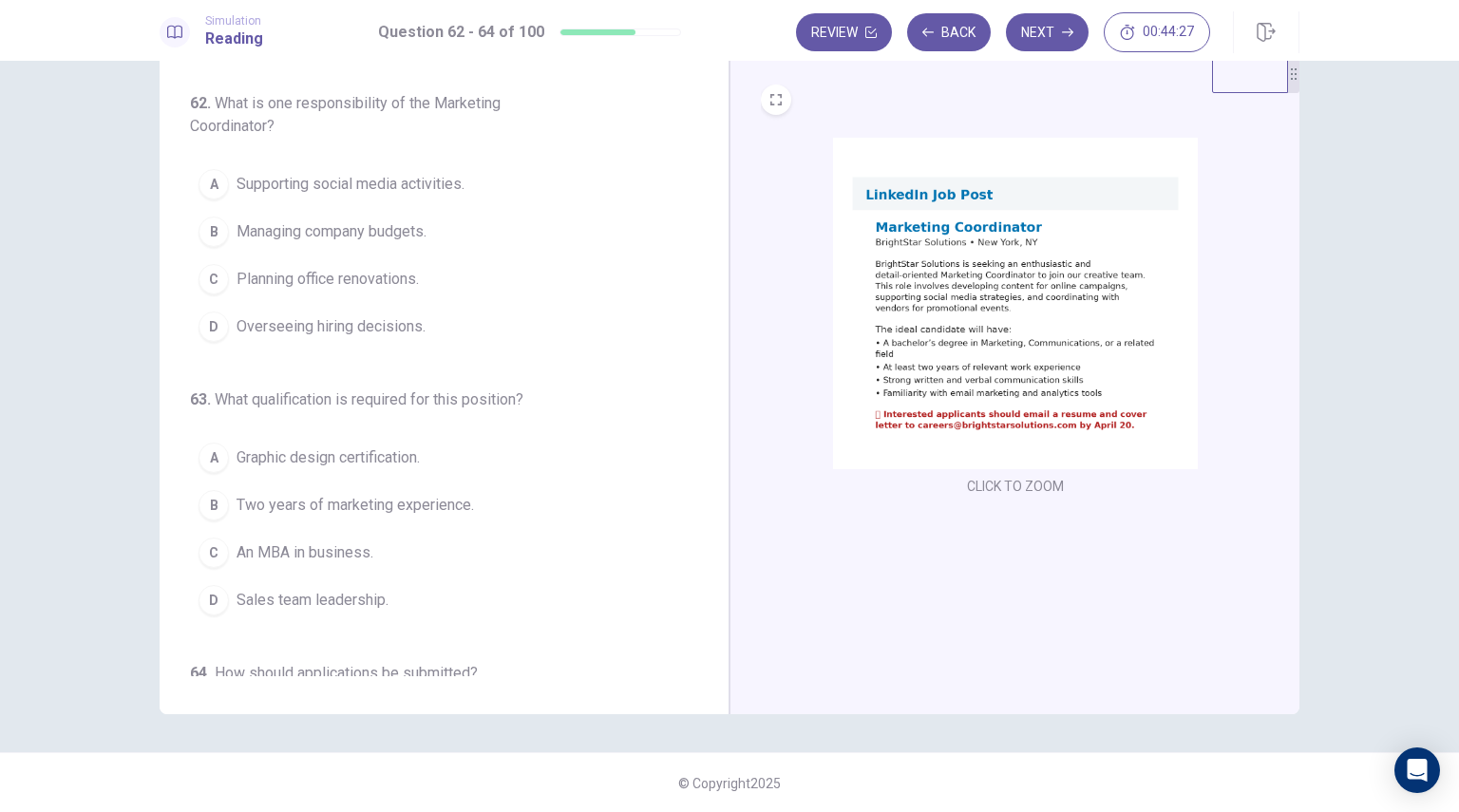 click at bounding box center (1015, 303) 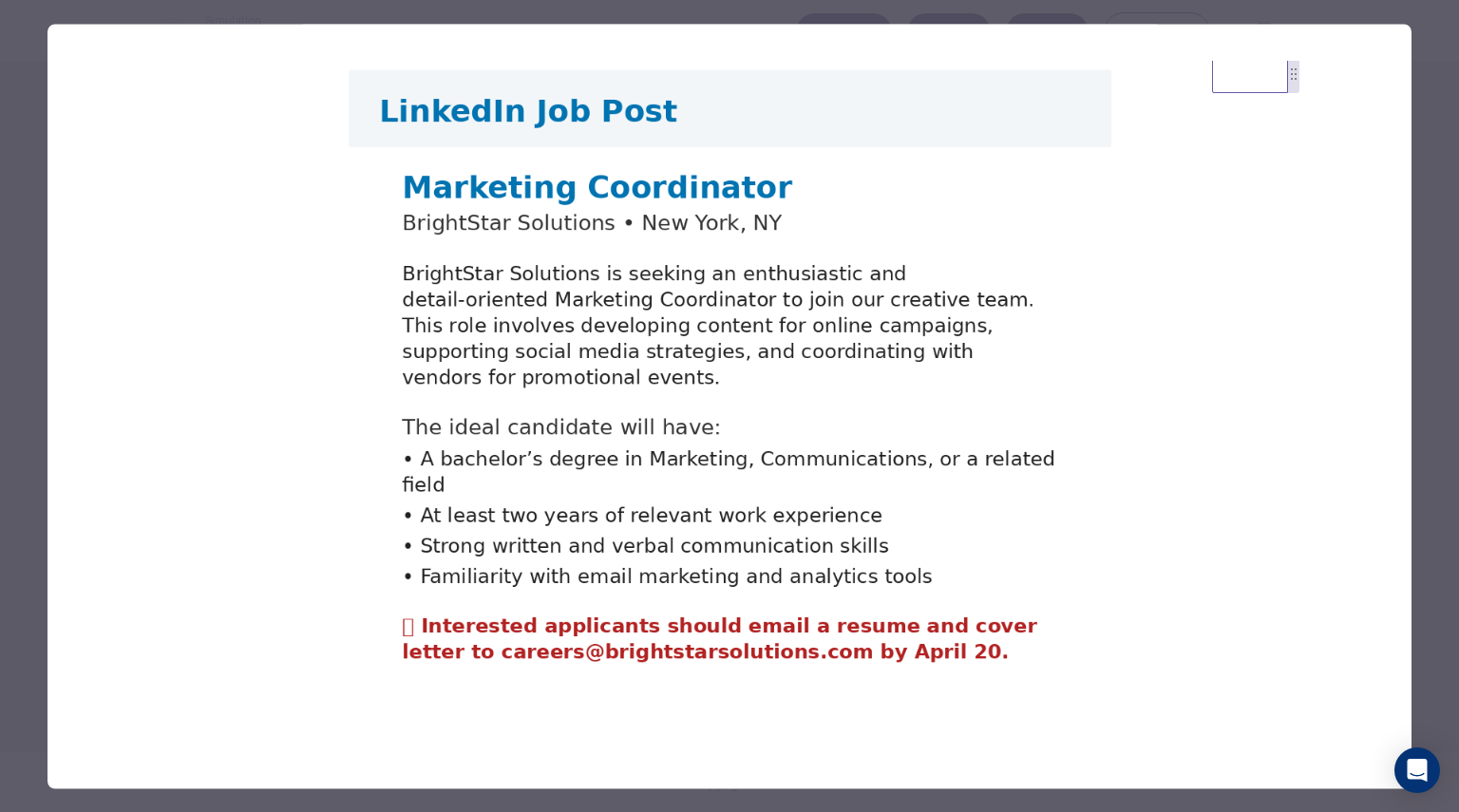click at bounding box center (730, 406) 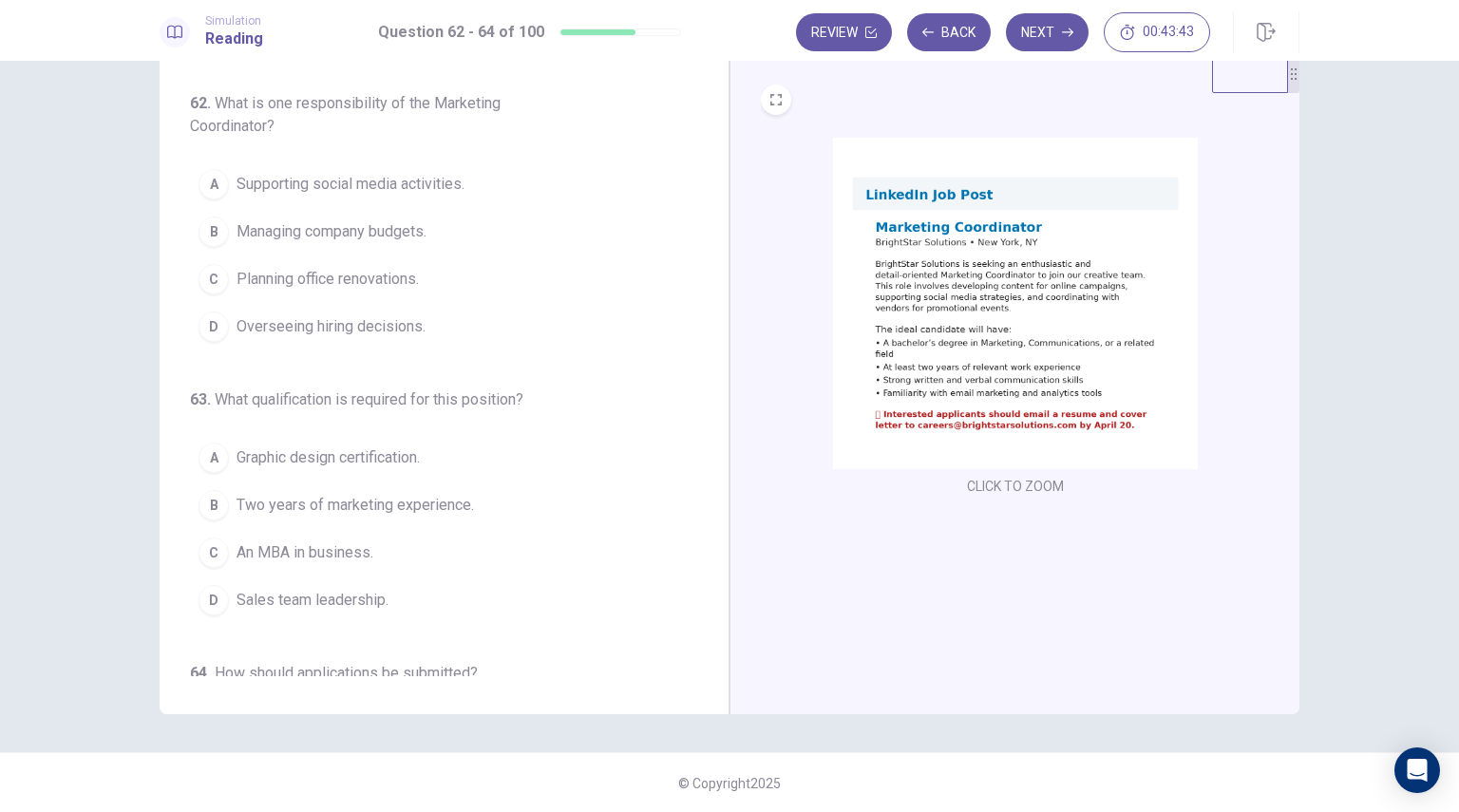 scroll, scrollTop: 0, scrollLeft: 0, axis: both 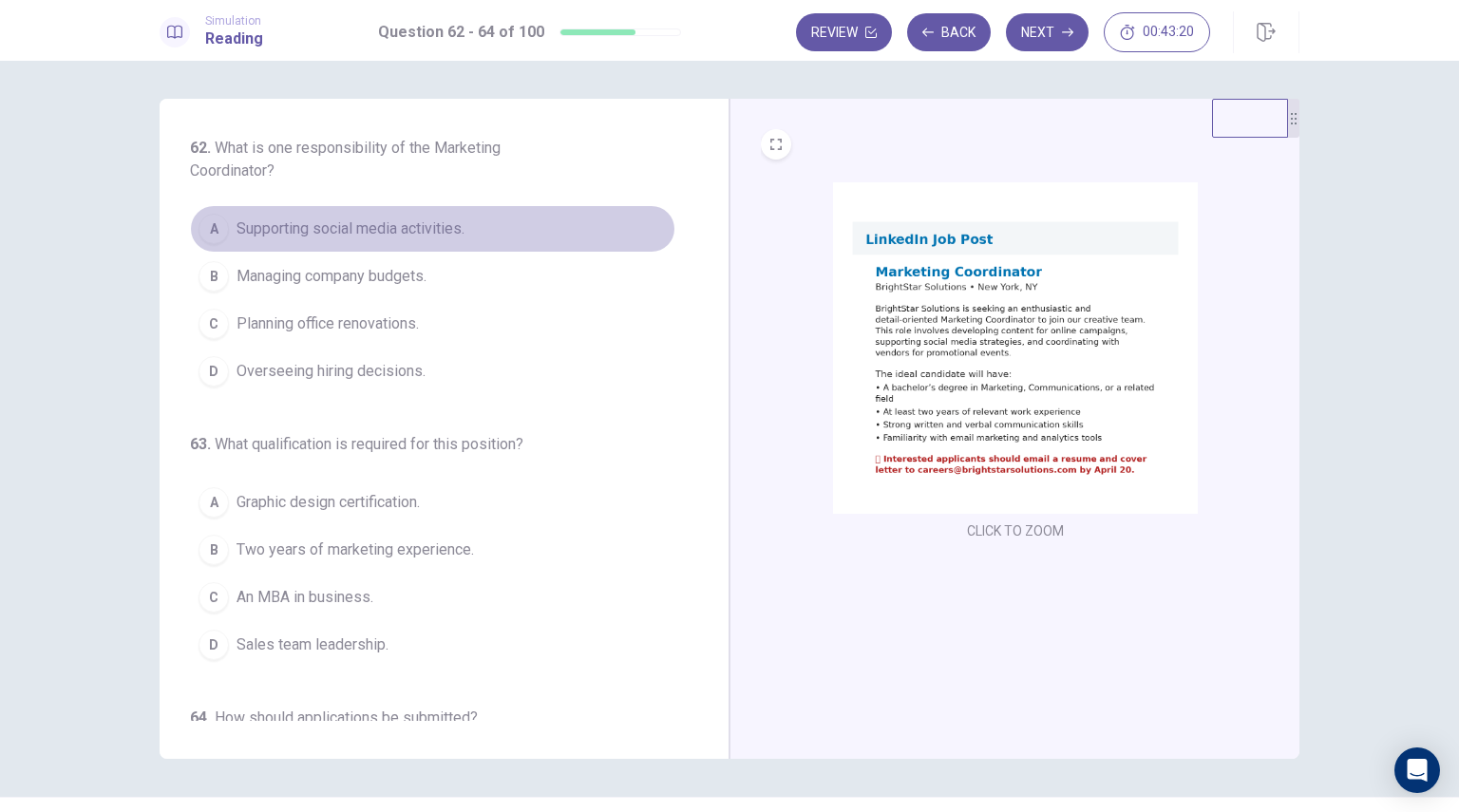 click on "Supporting social media activities." at bounding box center [351, 229] 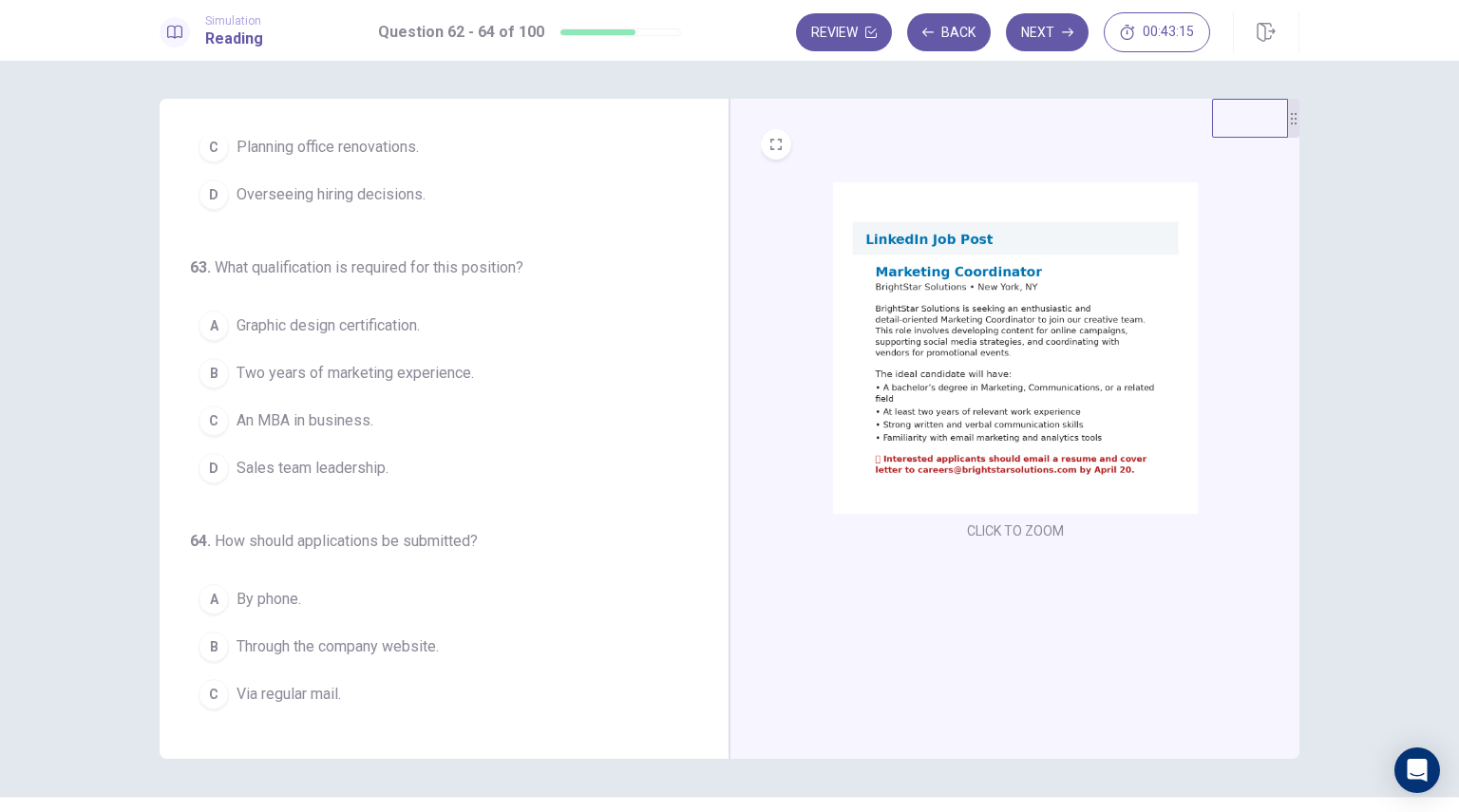 scroll, scrollTop: 181, scrollLeft: 0, axis: vertical 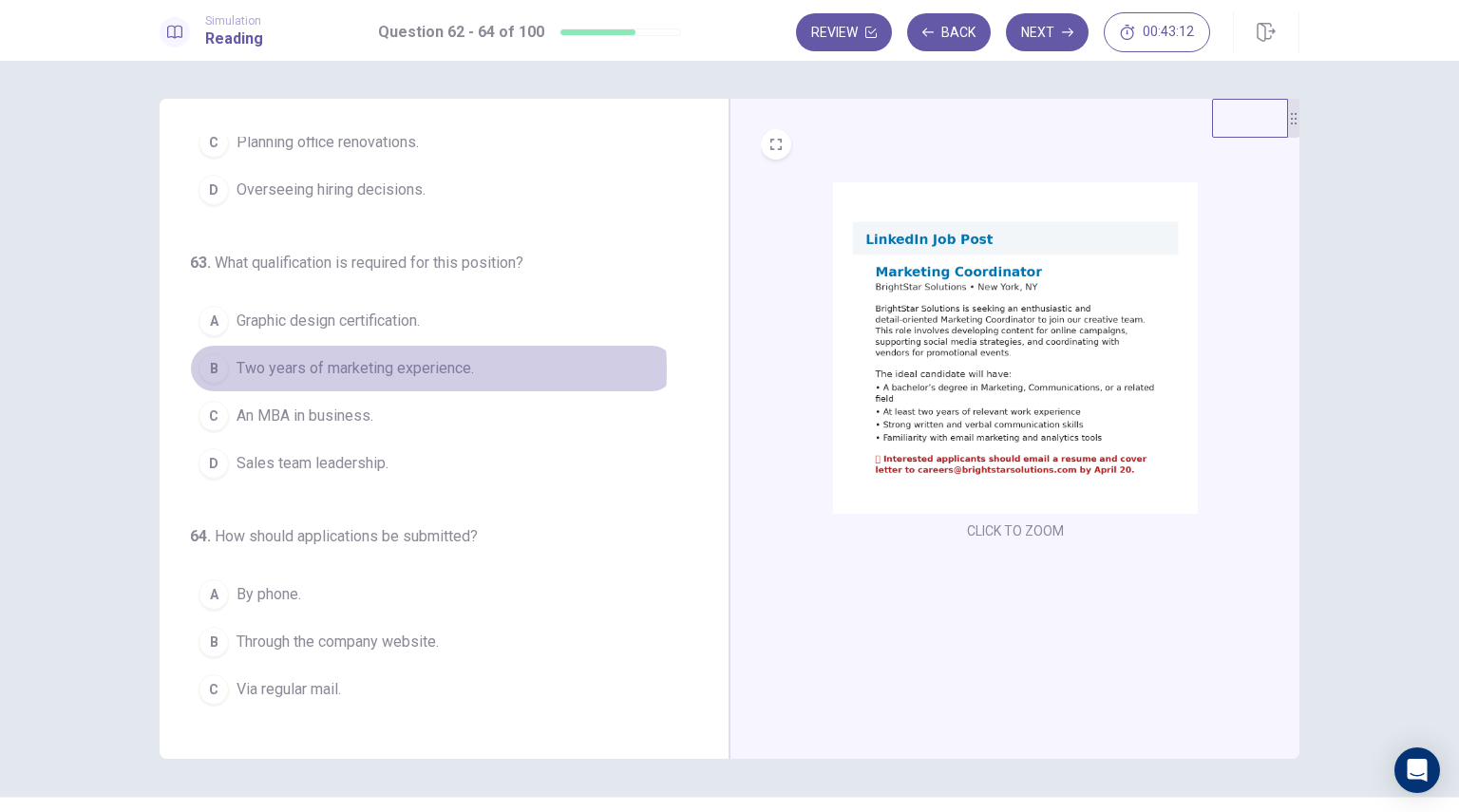 click on "Two years of marketing experience." at bounding box center (355, 368) 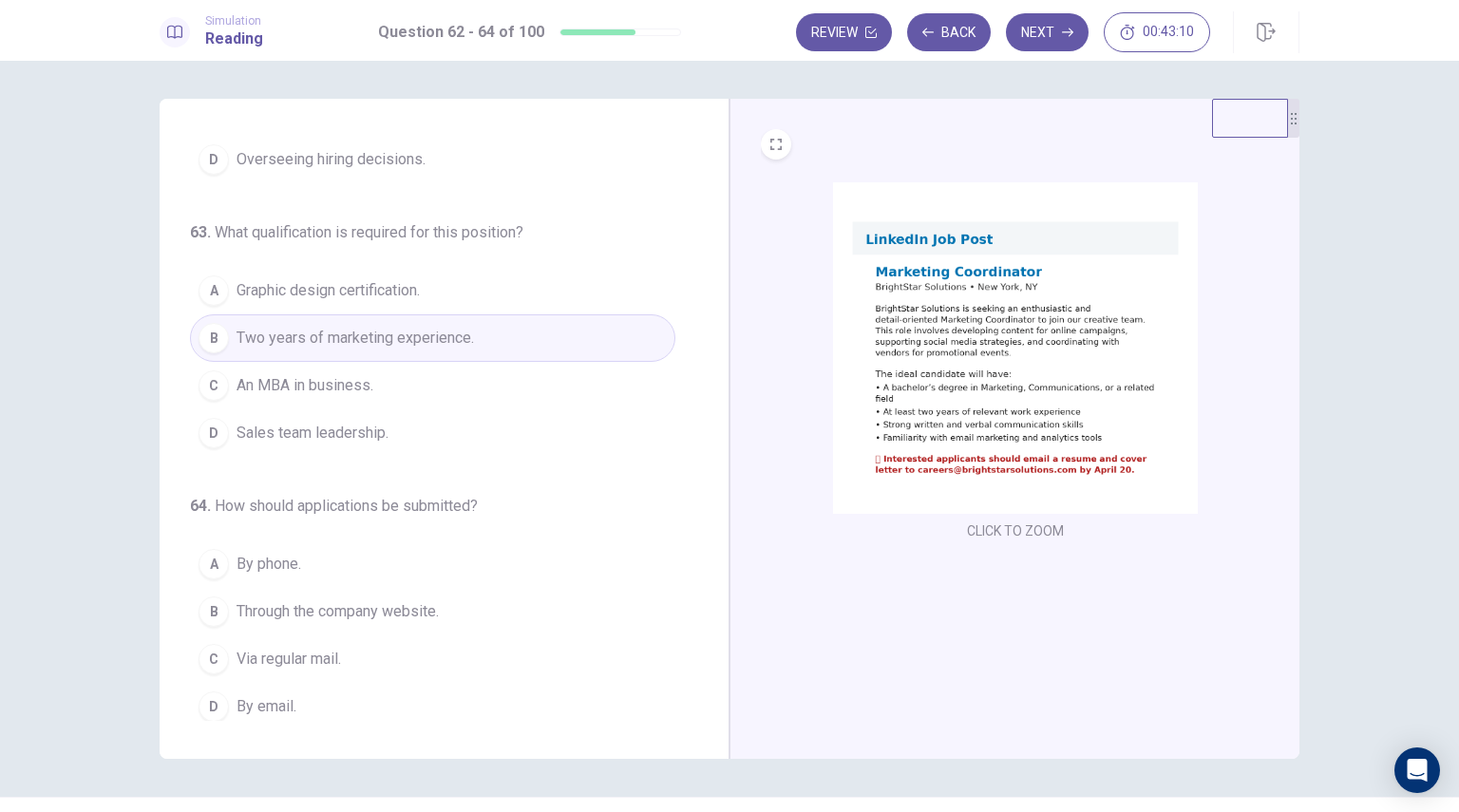 scroll, scrollTop: 217, scrollLeft: 0, axis: vertical 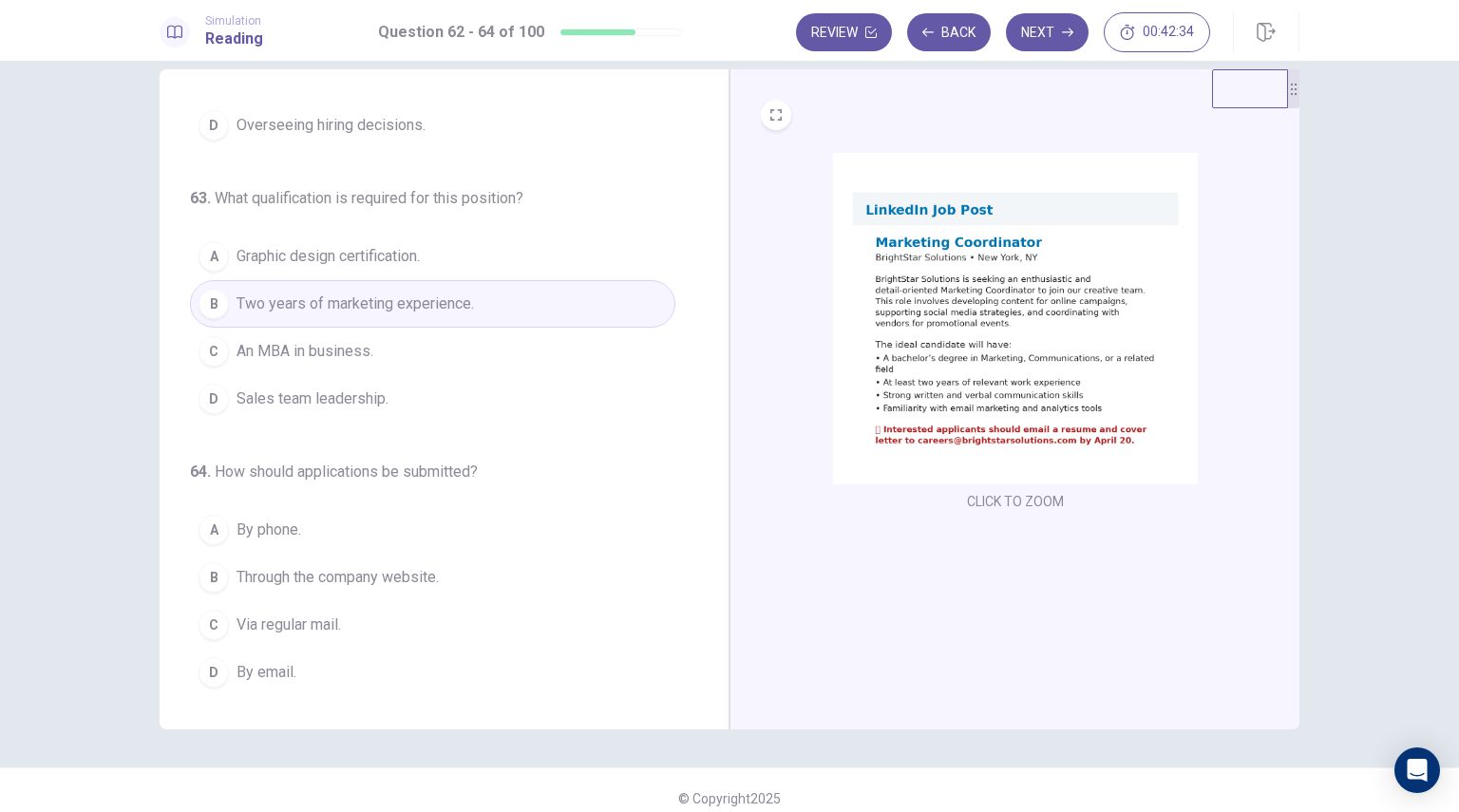 click on "Through the company website." at bounding box center (337, 577) 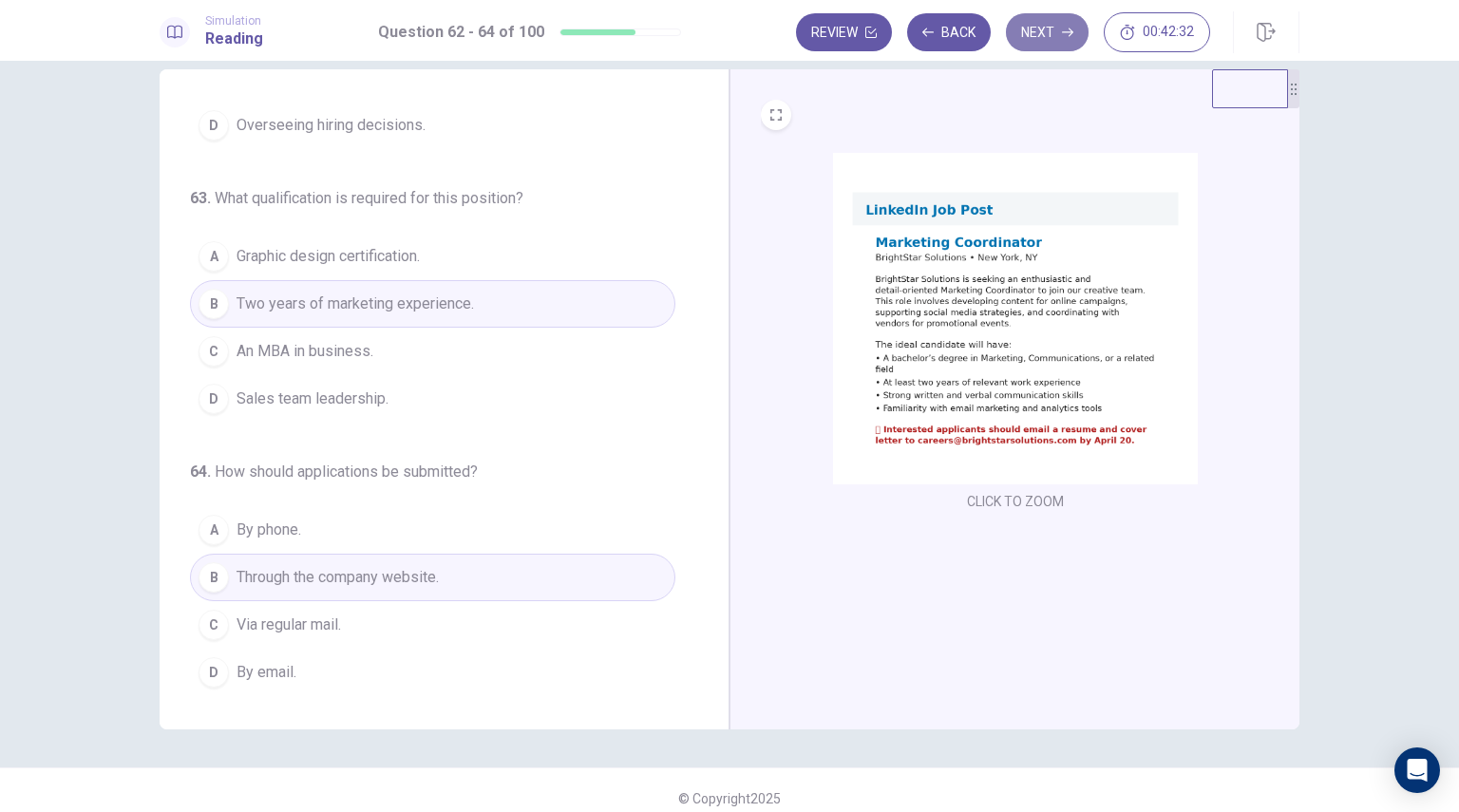 click on "Next" at bounding box center (1047, 32) 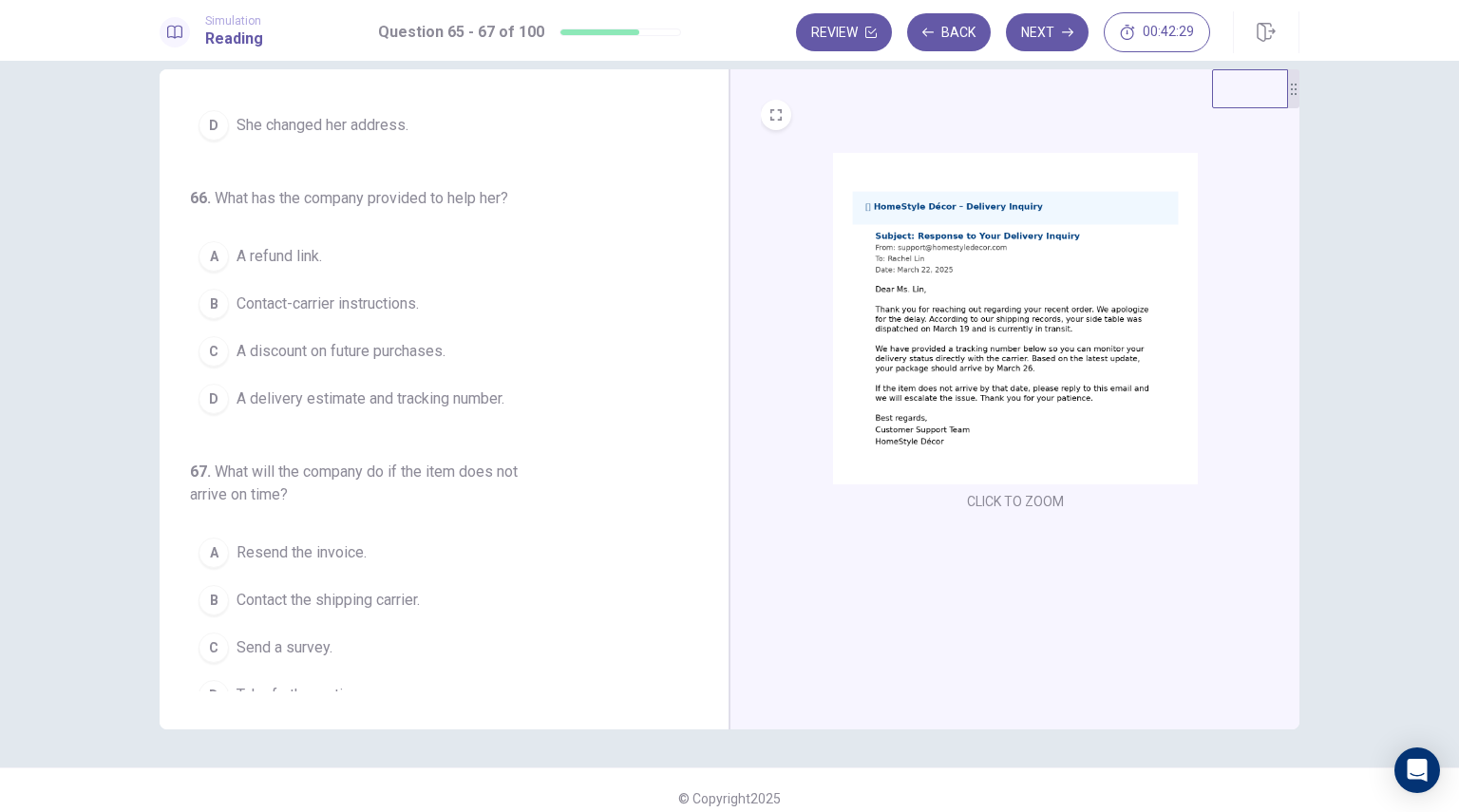 scroll, scrollTop: 0, scrollLeft: 0, axis: both 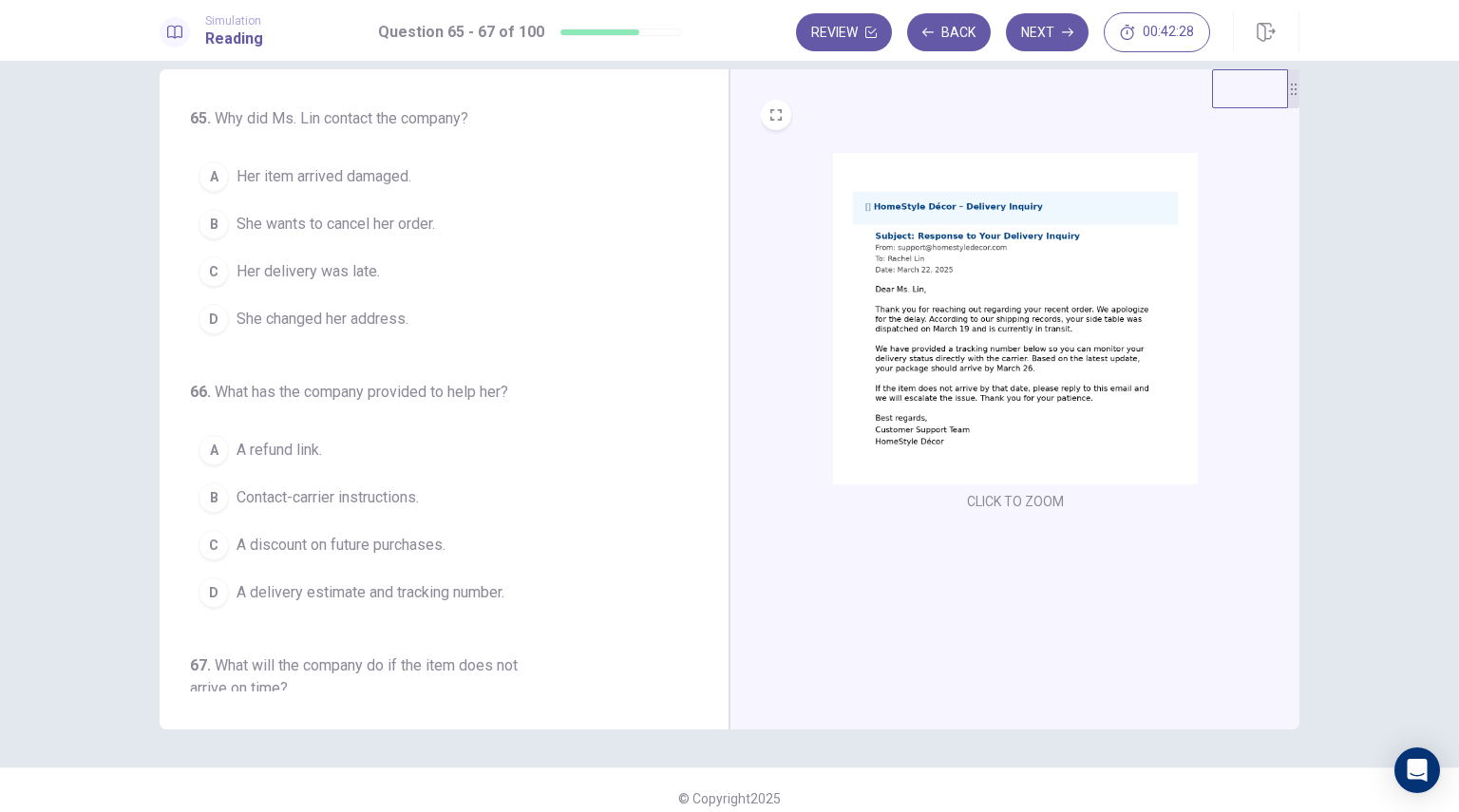 click at bounding box center (1015, 318) 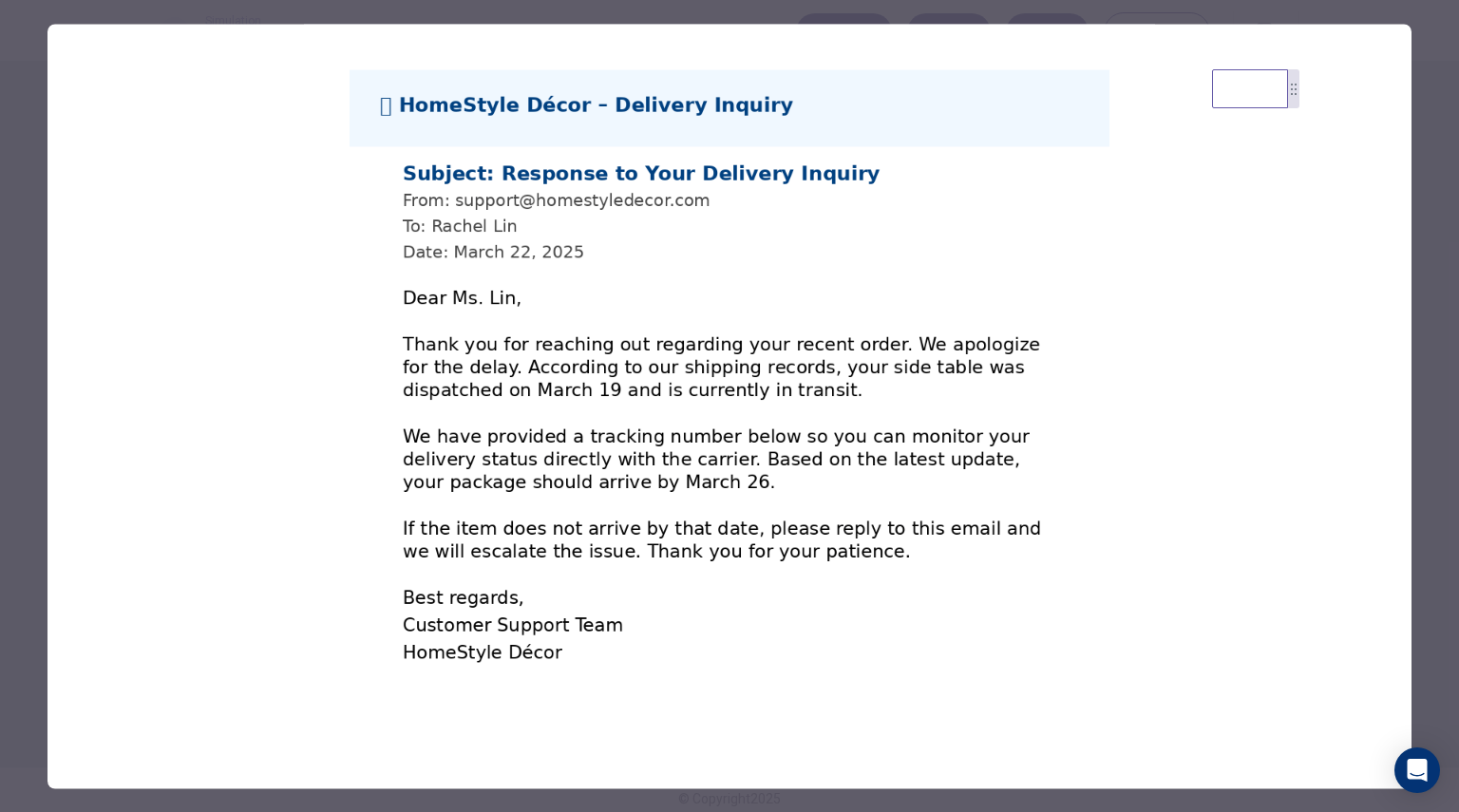 click at bounding box center (730, 406) 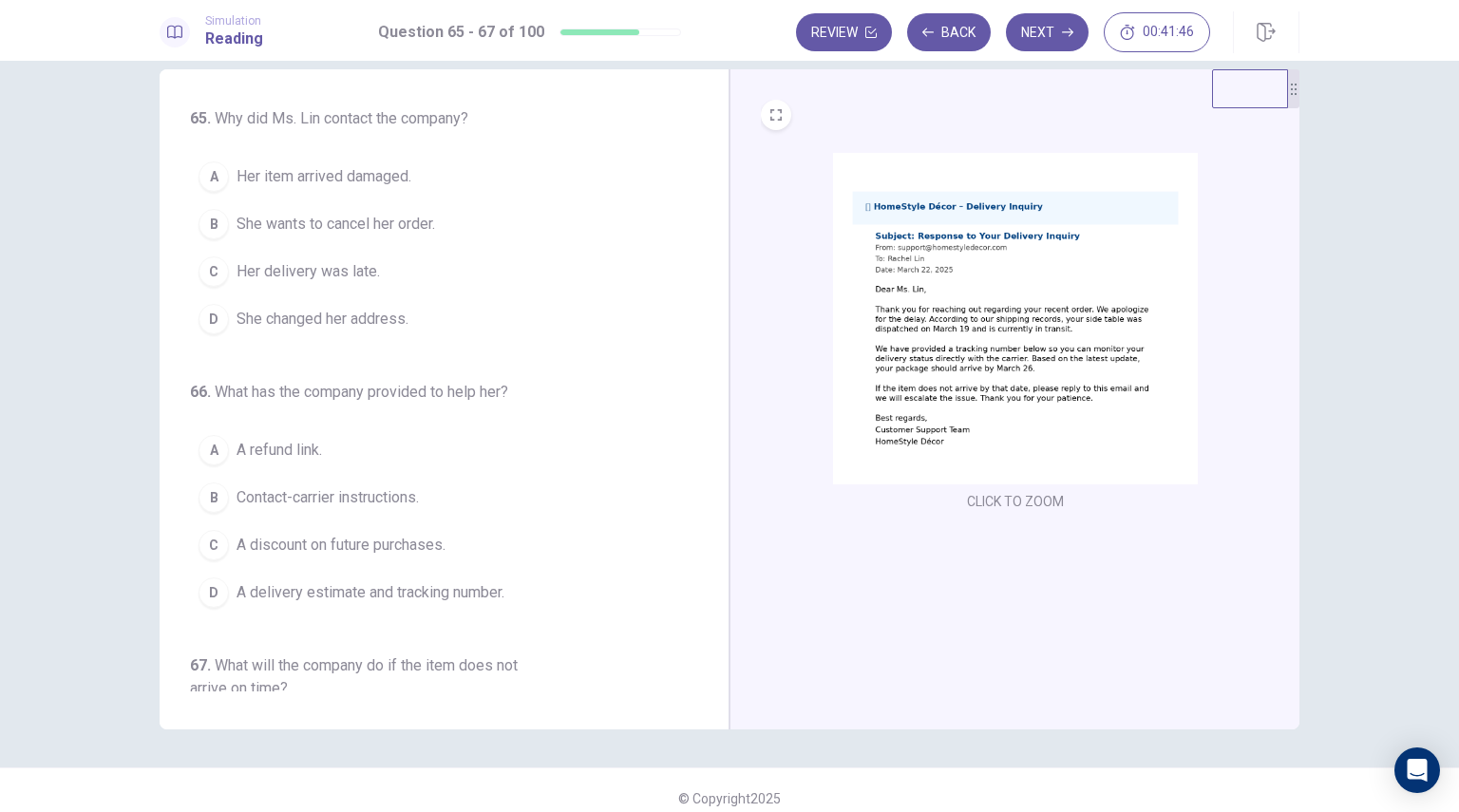 scroll, scrollTop: 0, scrollLeft: 0, axis: both 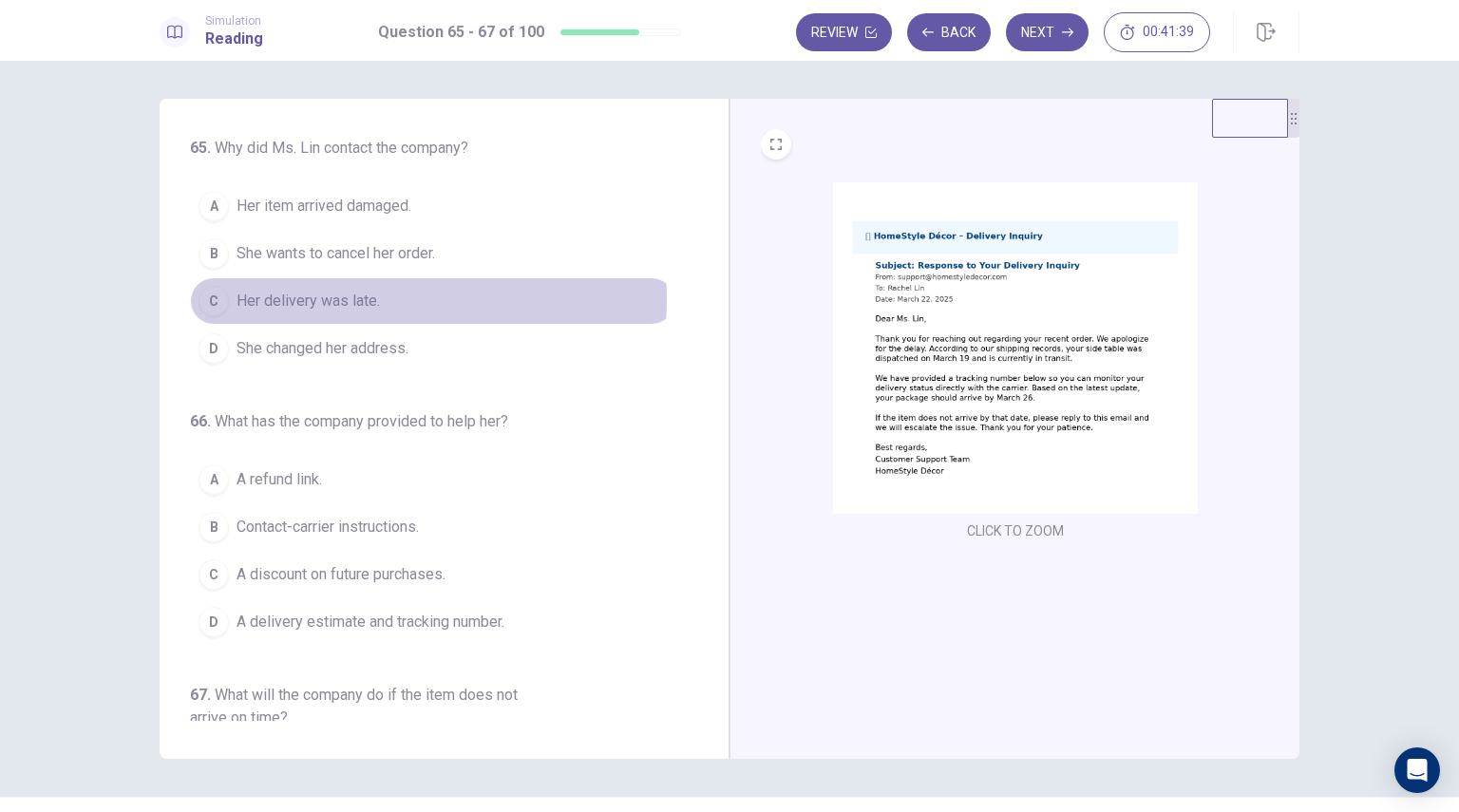 click on "Her delivery was late." at bounding box center [308, 301] 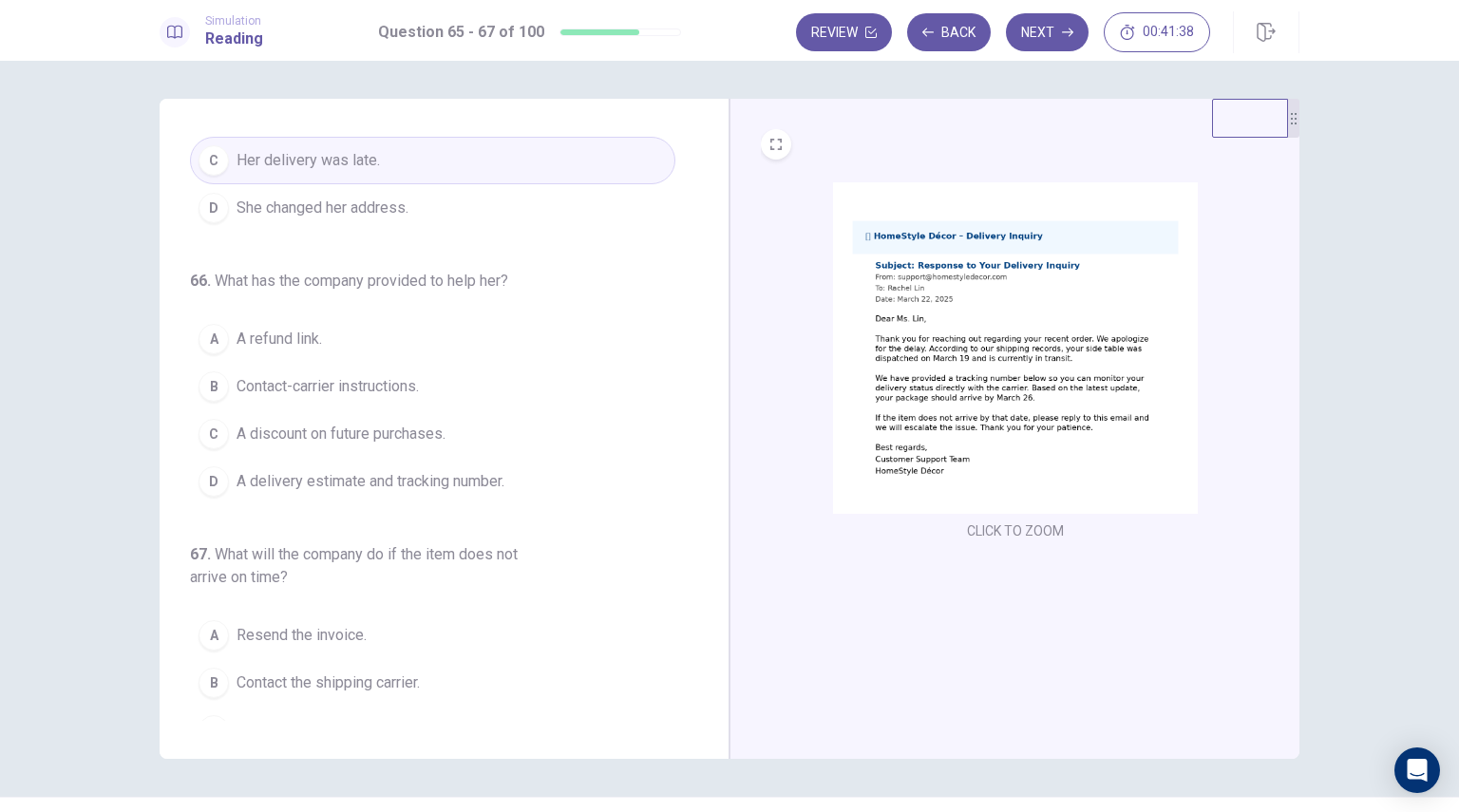scroll, scrollTop: 143, scrollLeft: 0, axis: vertical 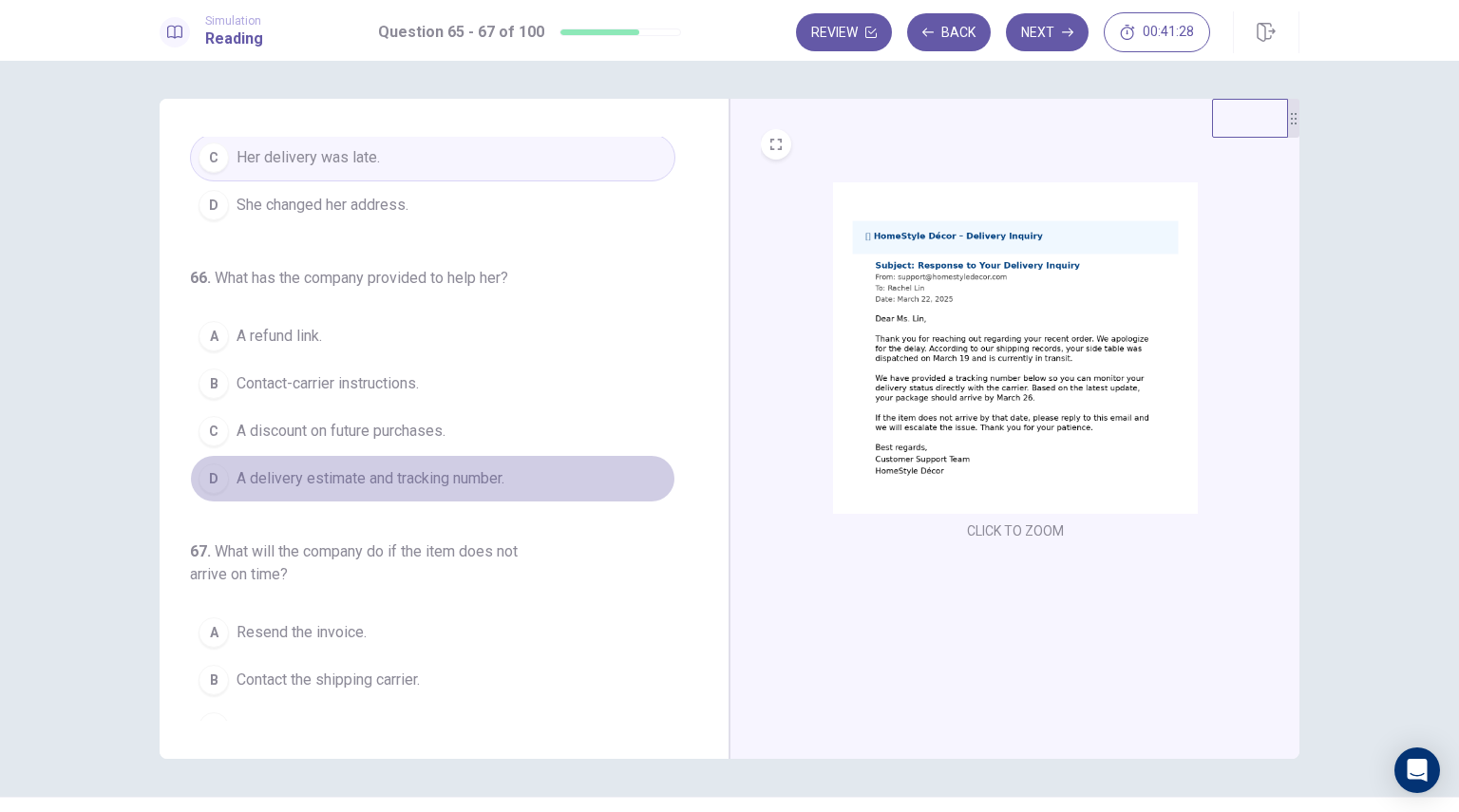 click on "A delivery estimate and tracking number." at bounding box center (370, 479) 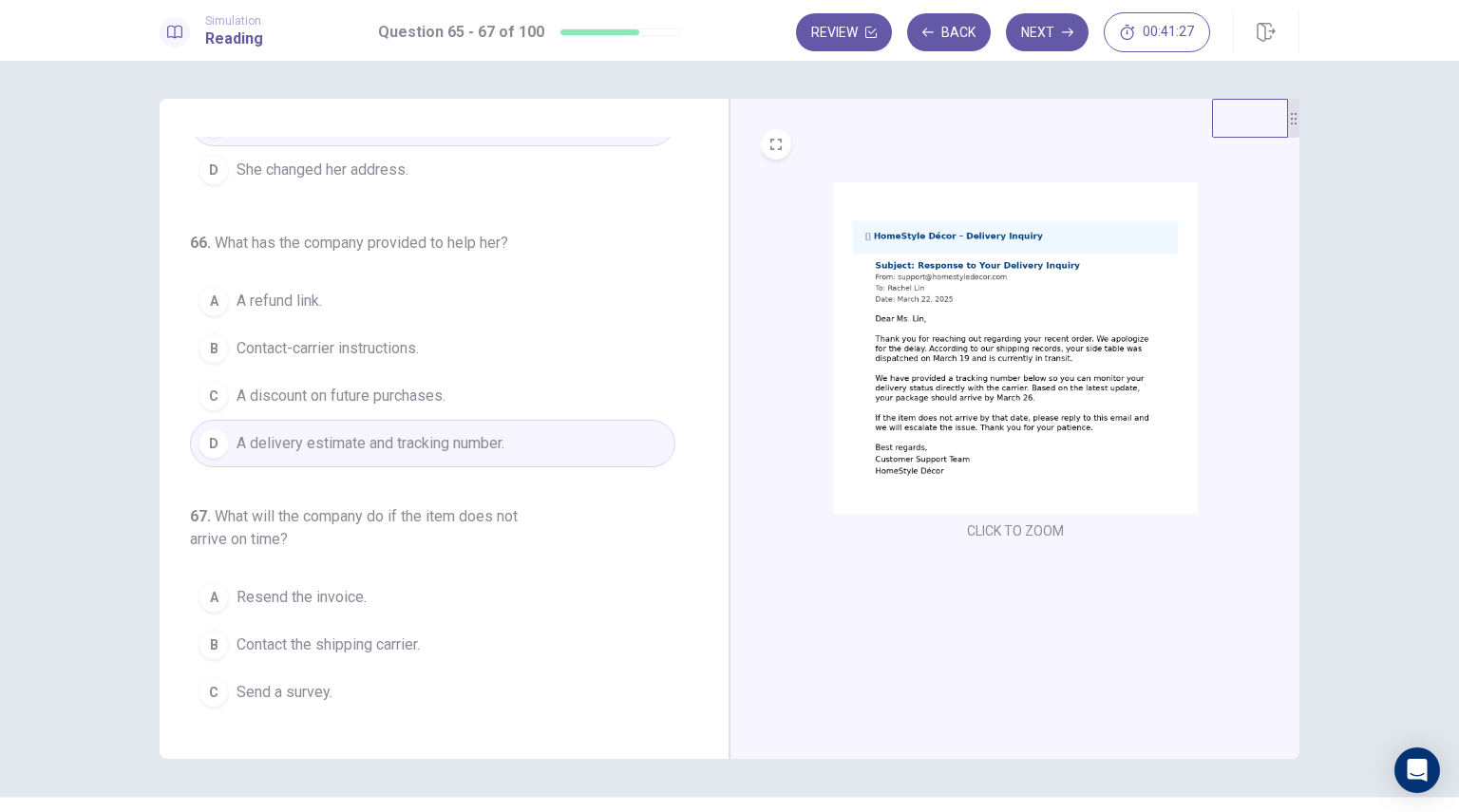 scroll, scrollTop: 217, scrollLeft: 0, axis: vertical 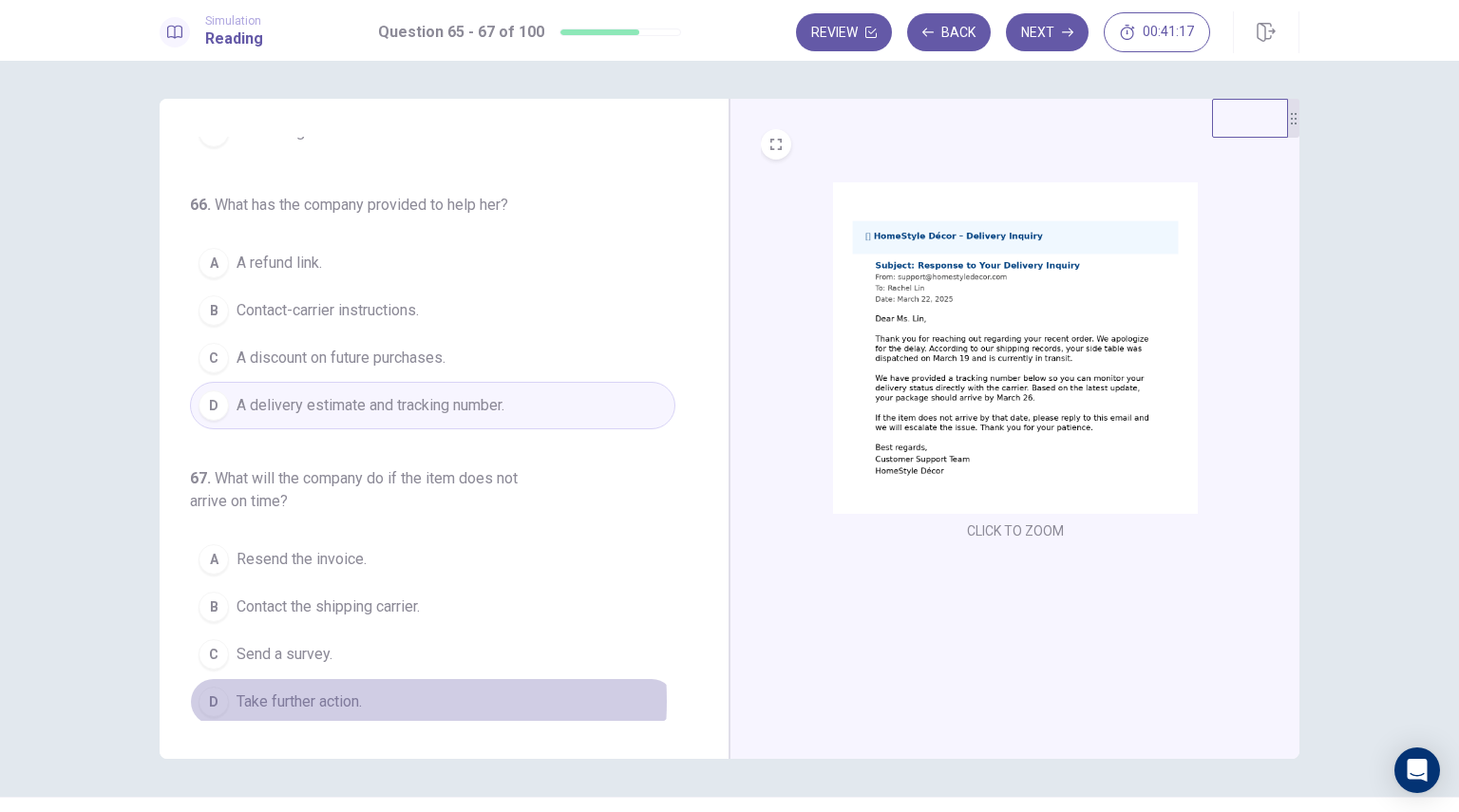 click on "Take further action." at bounding box center [299, 702] 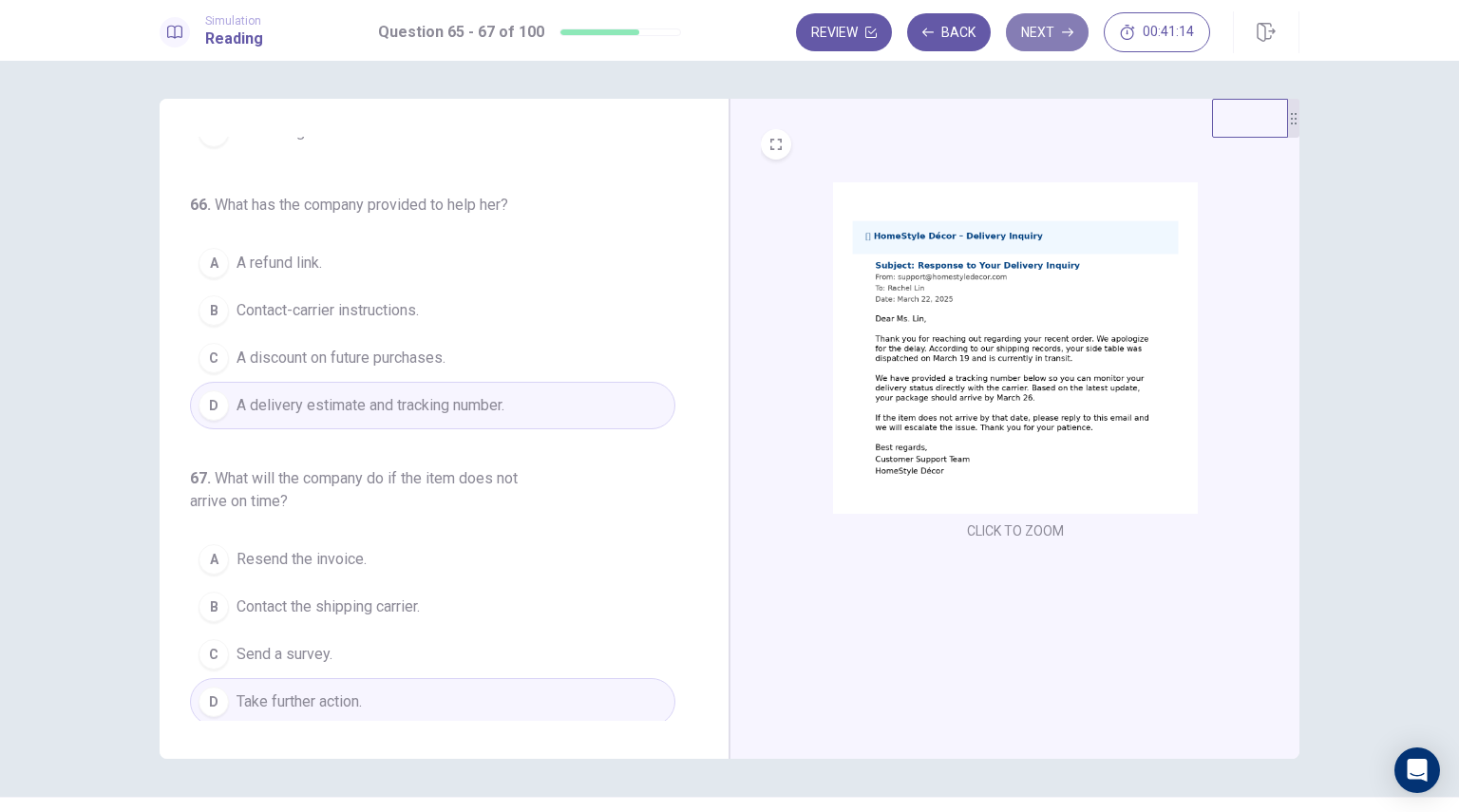 click on "Next" at bounding box center [1047, 32] 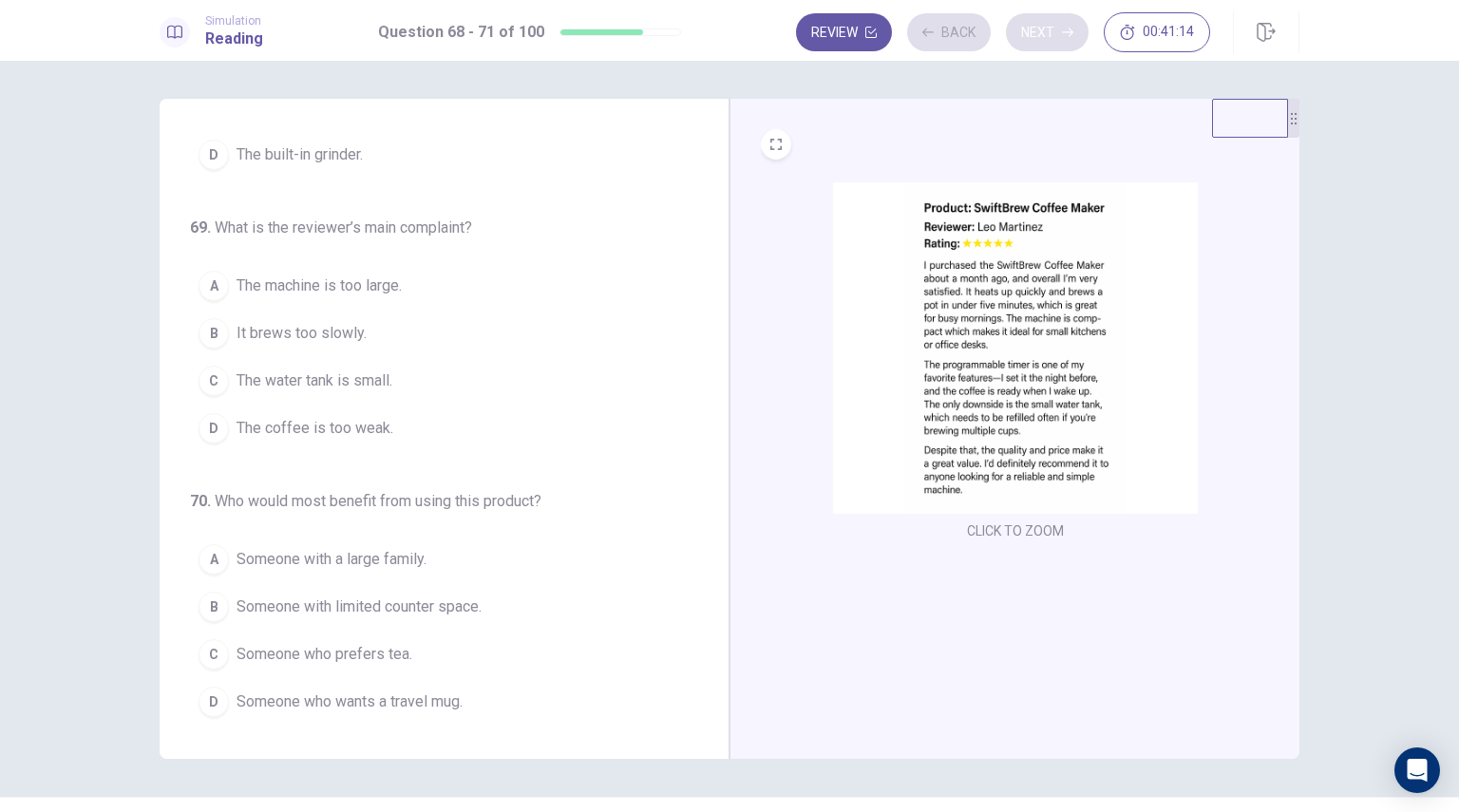 scroll, scrollTop: 239, scrollLeft: 0, axis: vertical 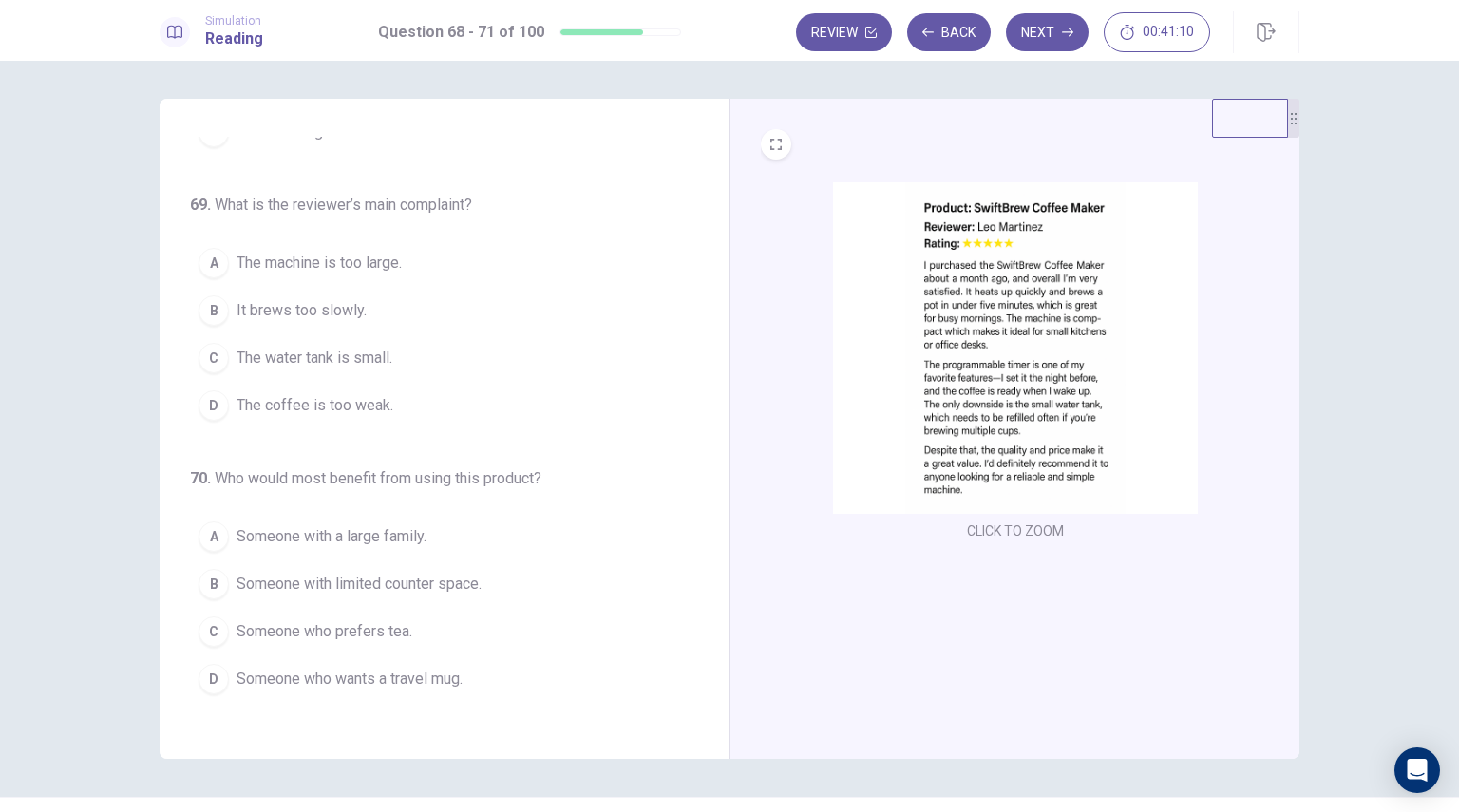 click at bounding box center [1015, 348] 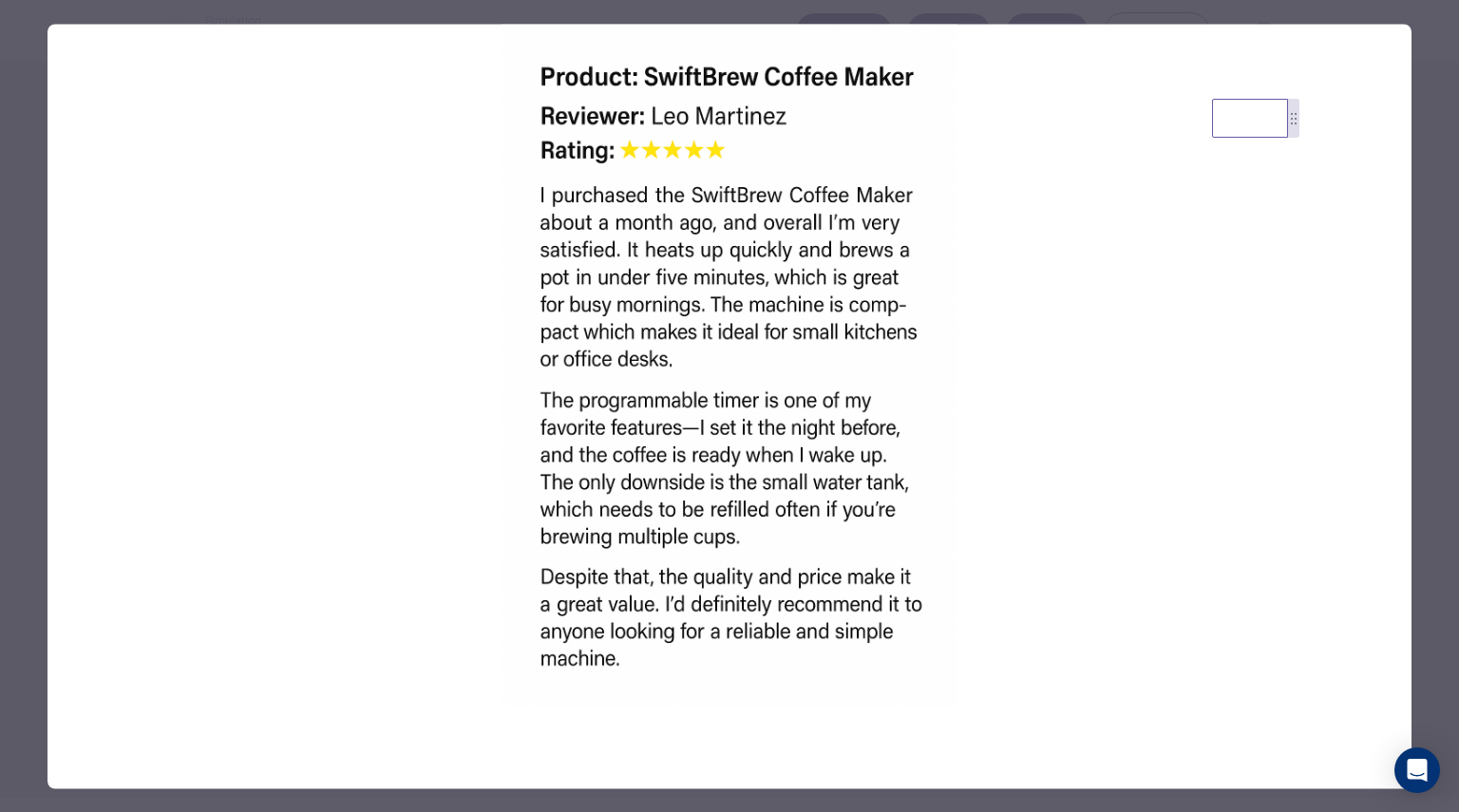 click at bounding box center (730, 406) 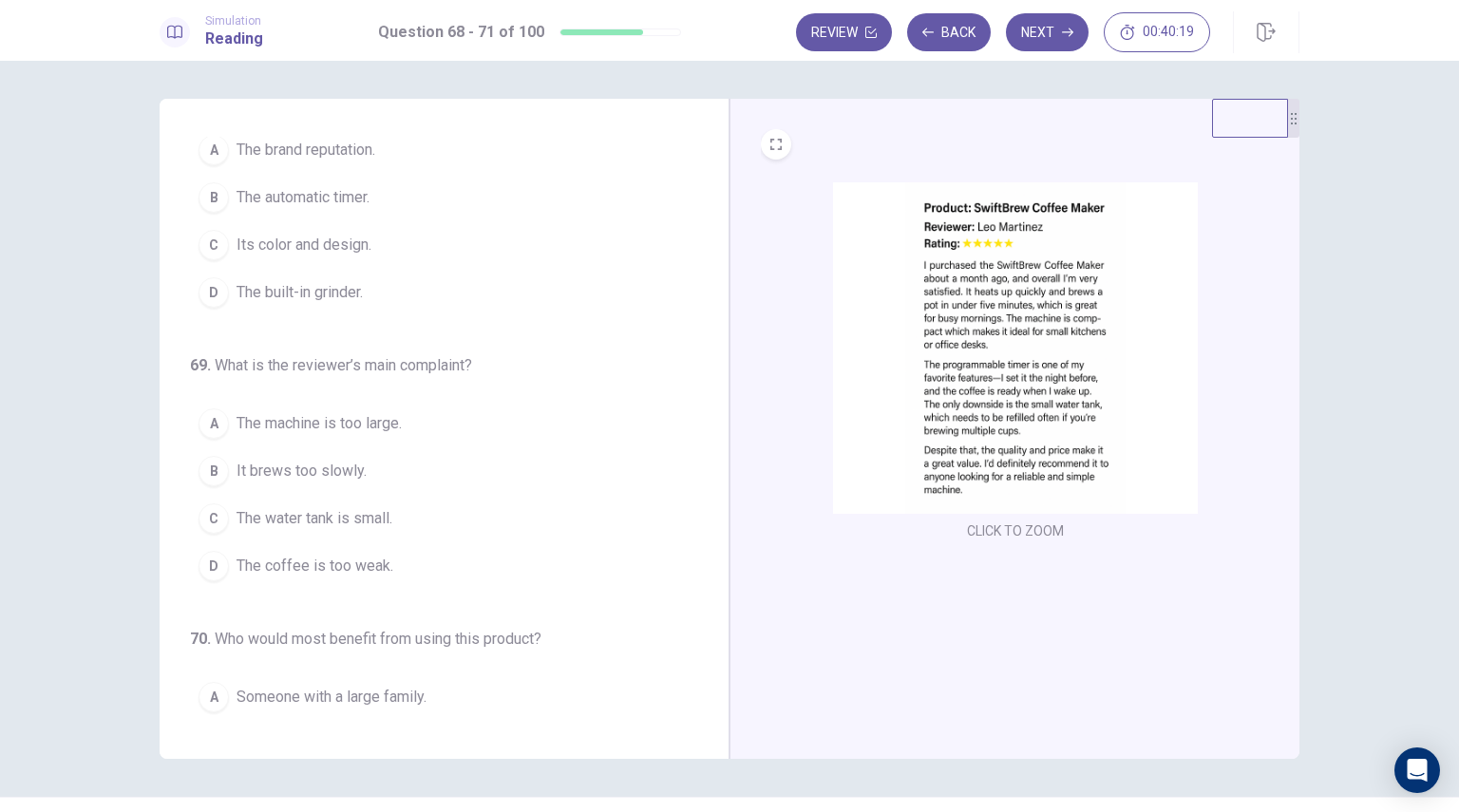 scroll, scrollTop: 0, scrollLeft: 0, axis: both 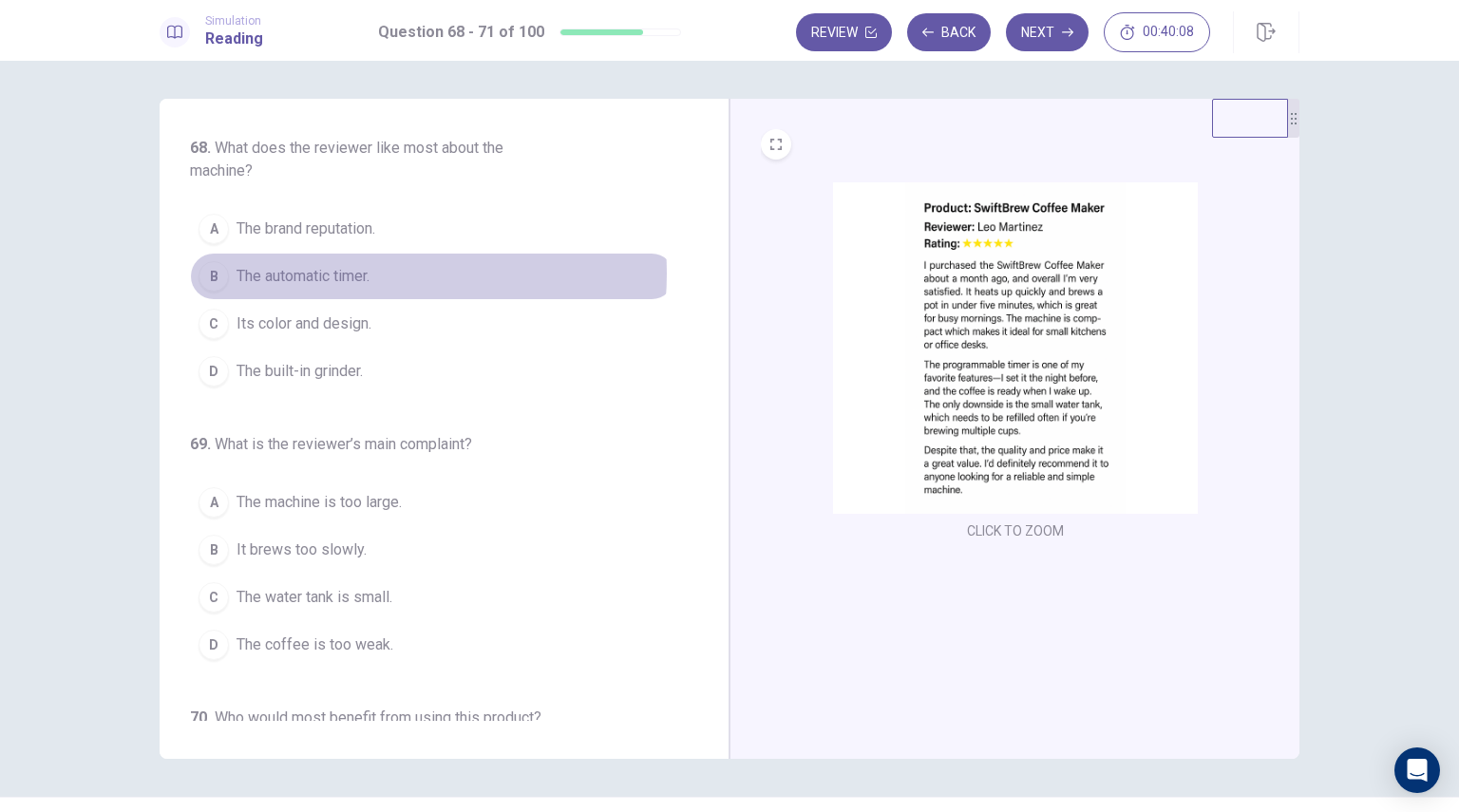 click on "The automatic timer." at bounding box center [303, 276] 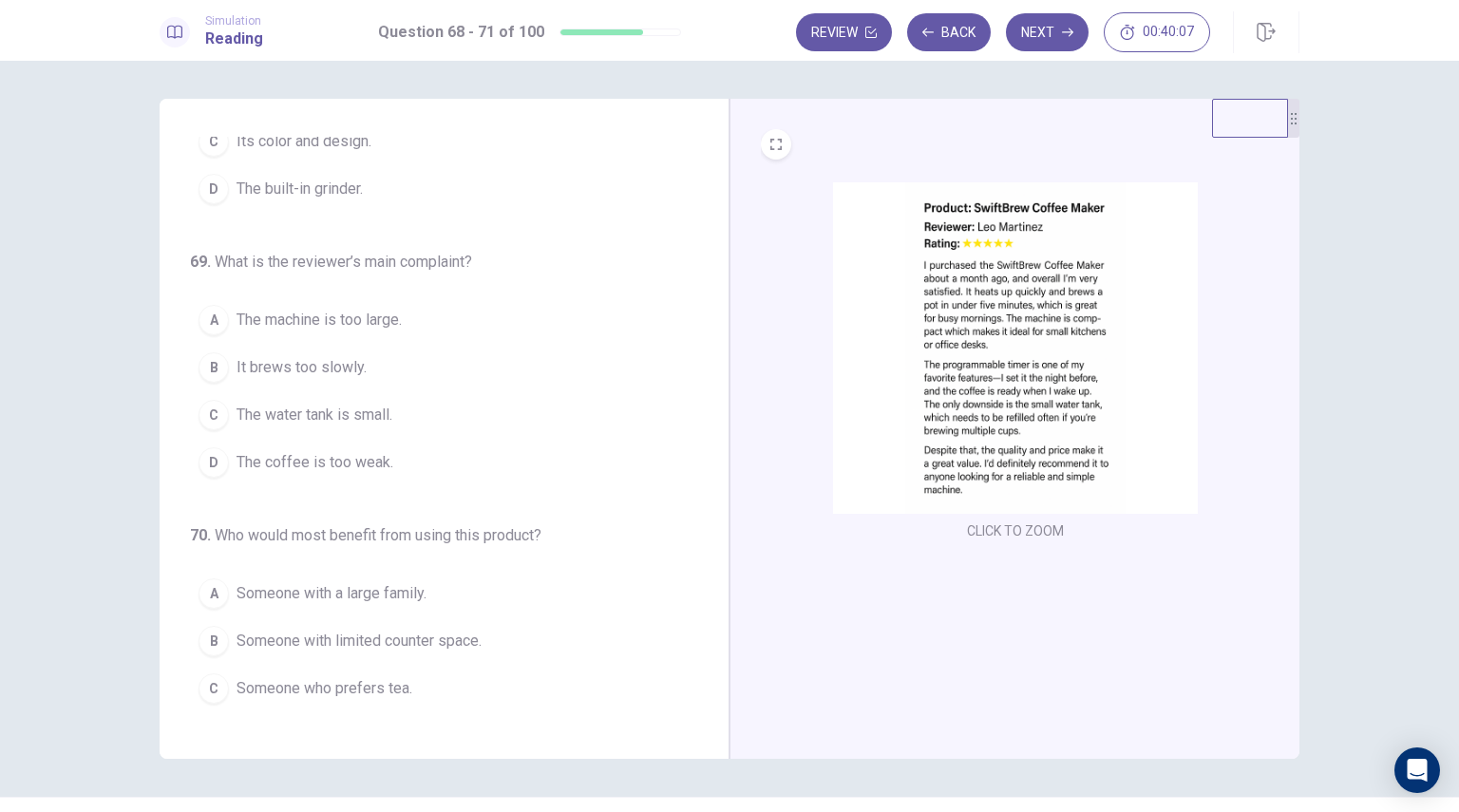 scroll, scrollTop: 184, scrollLeft: 0, axis: vertical 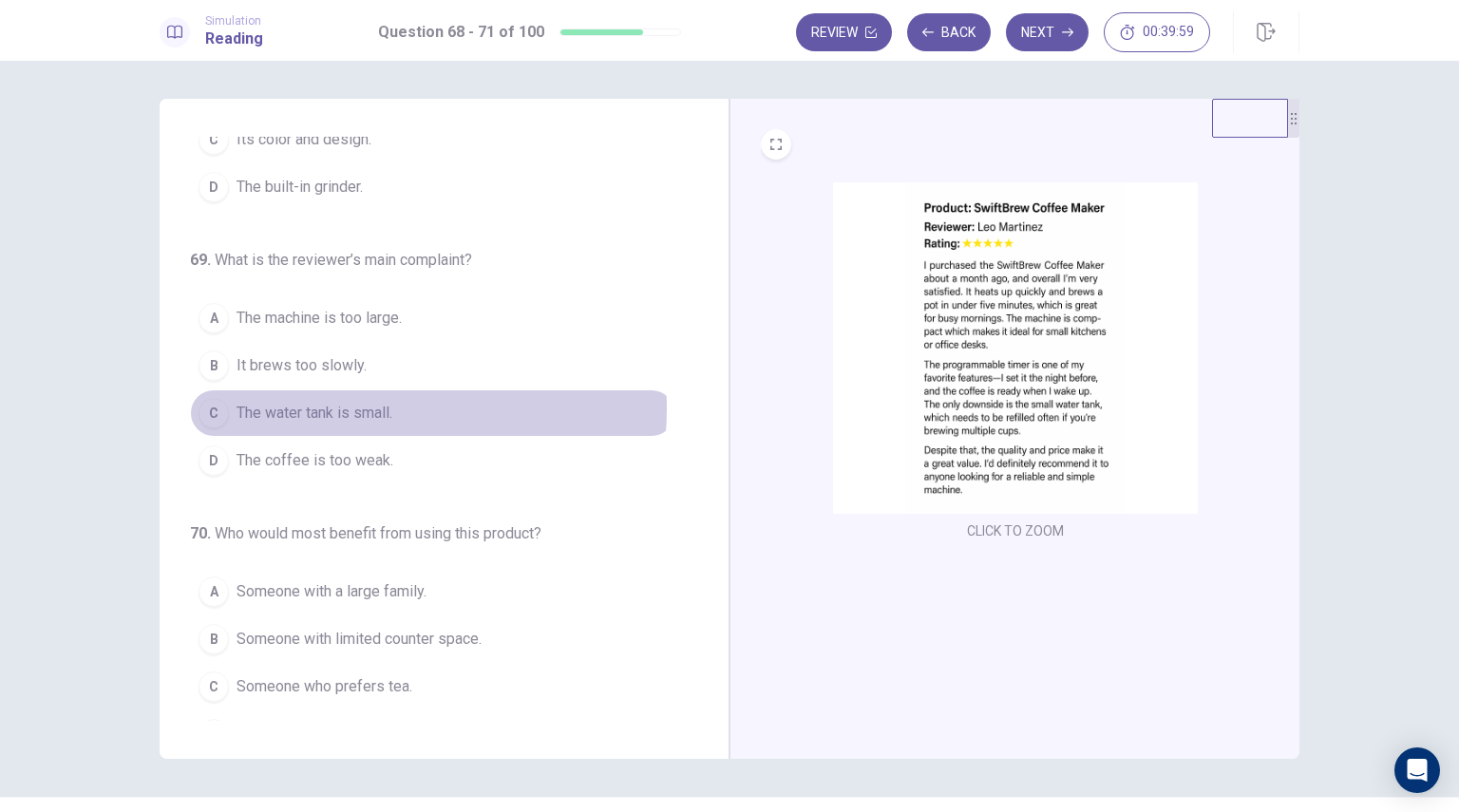 click on "The water tank is small." at bounding box center [314, 413] 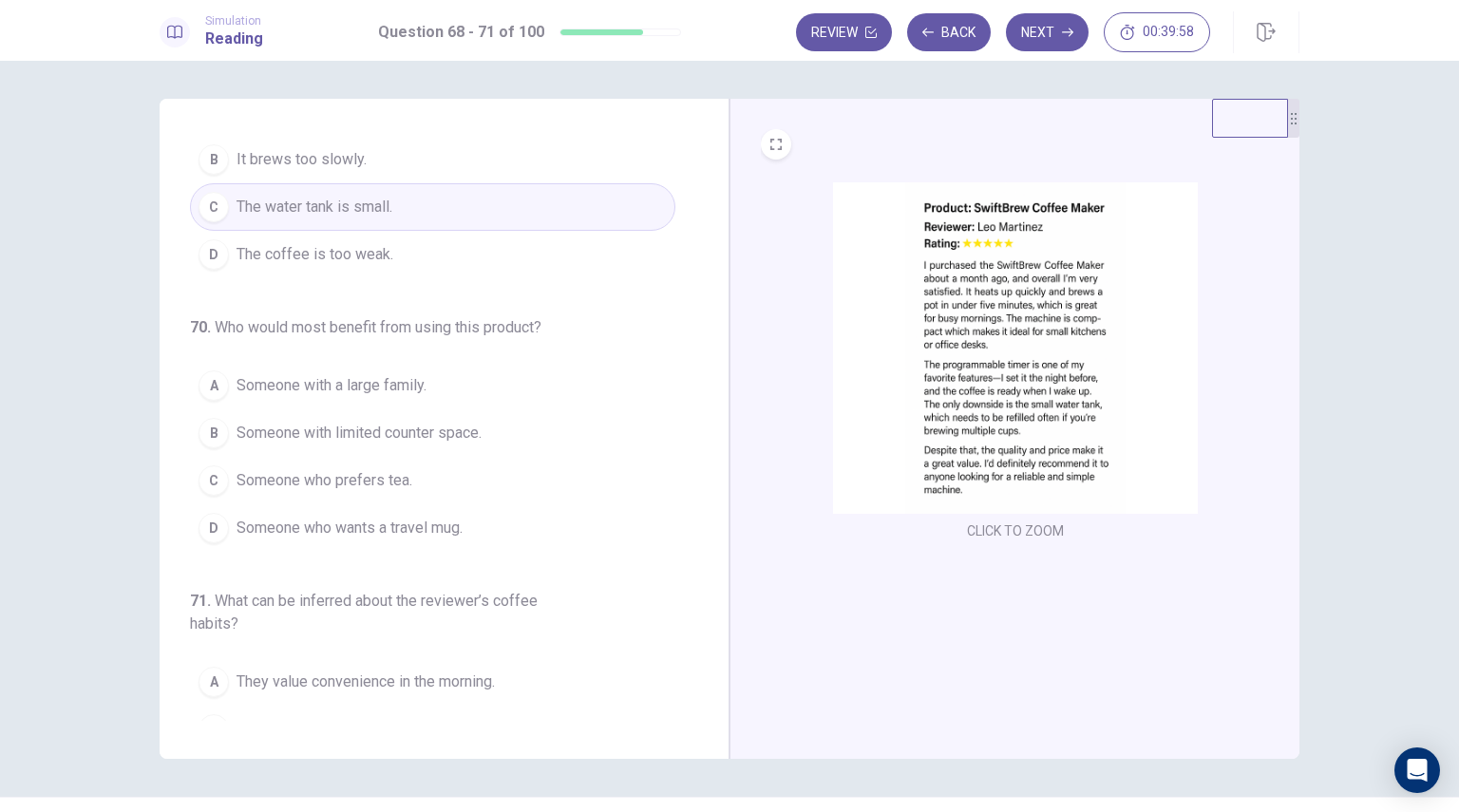 scroll, scrollTop: 393, scrollLeft: 0, axis: vertical 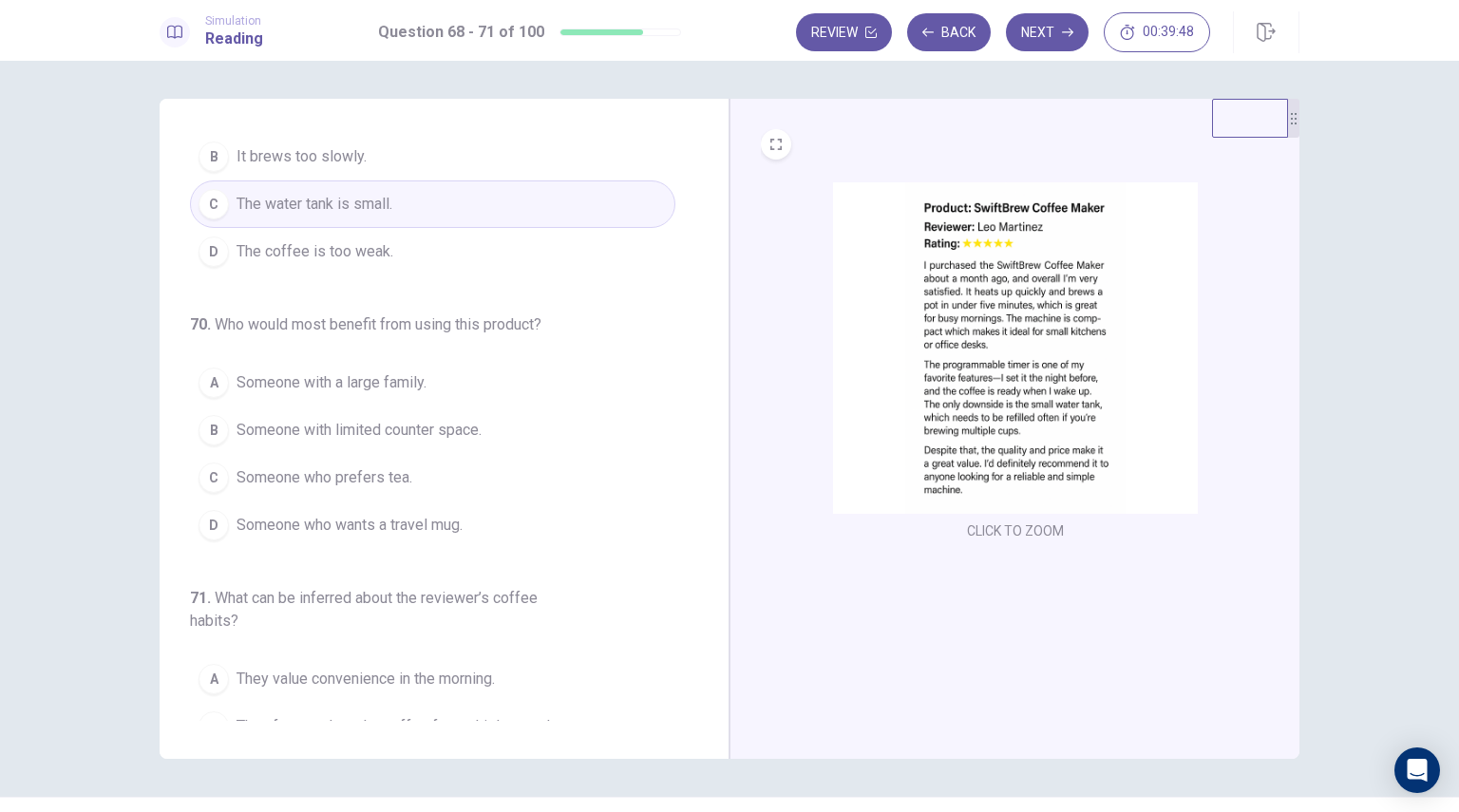 click on "Someone with limited counter space." at bounding box center [359, 430] 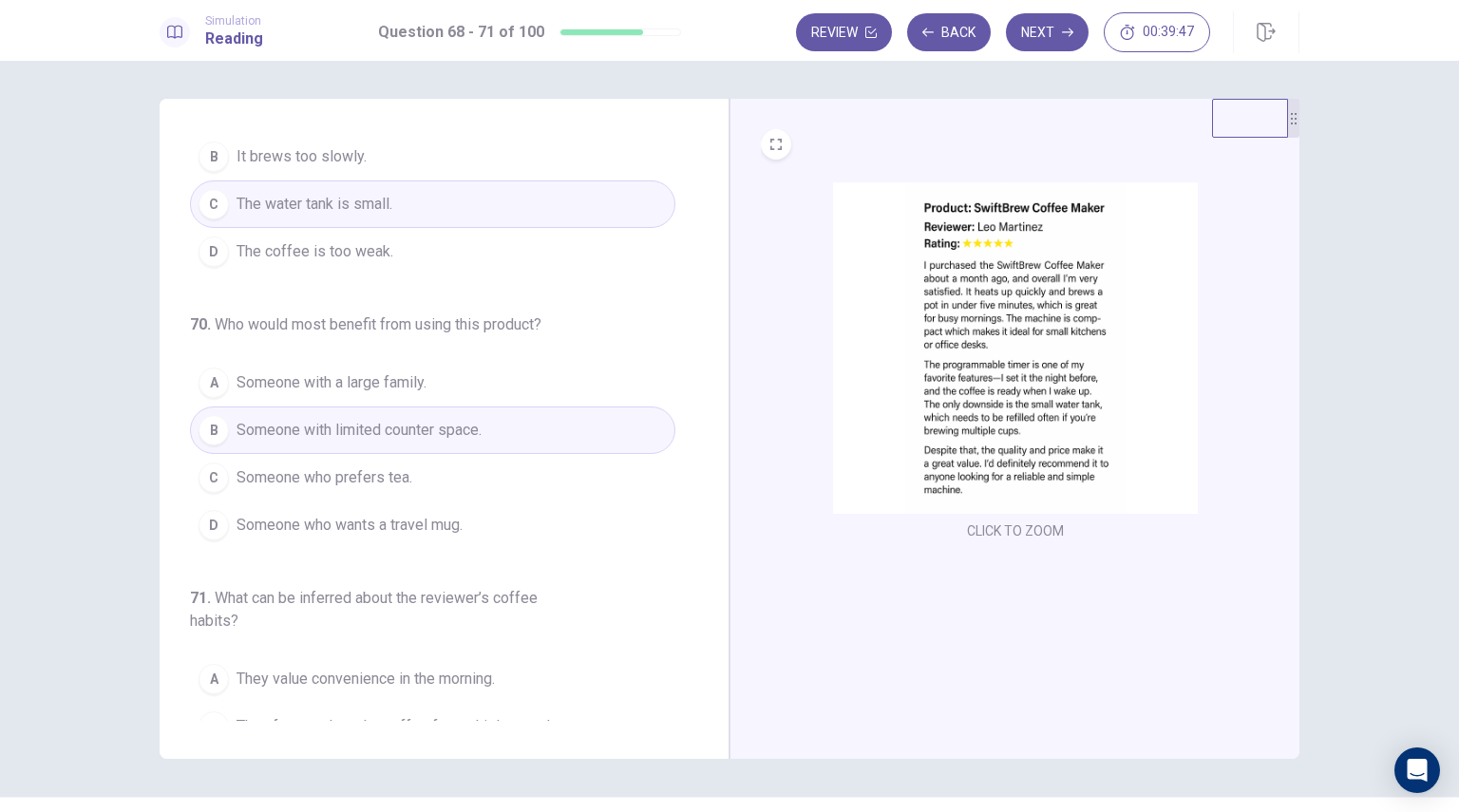 scroll, scrollTop: 511, scrollLeft: 0, axis: vertical 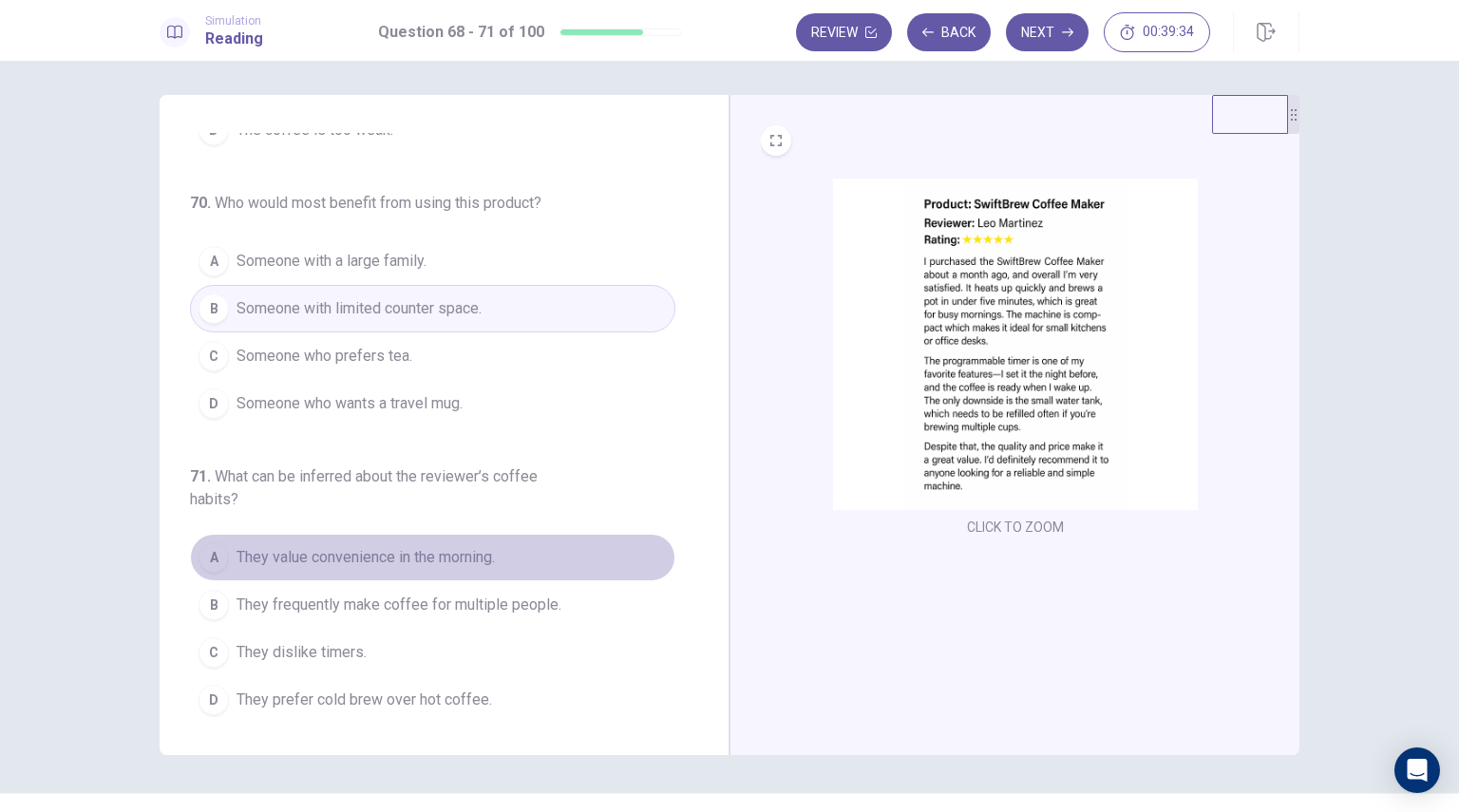 click on "A  They value convenience in the morning." at bounding box center [432, 557] 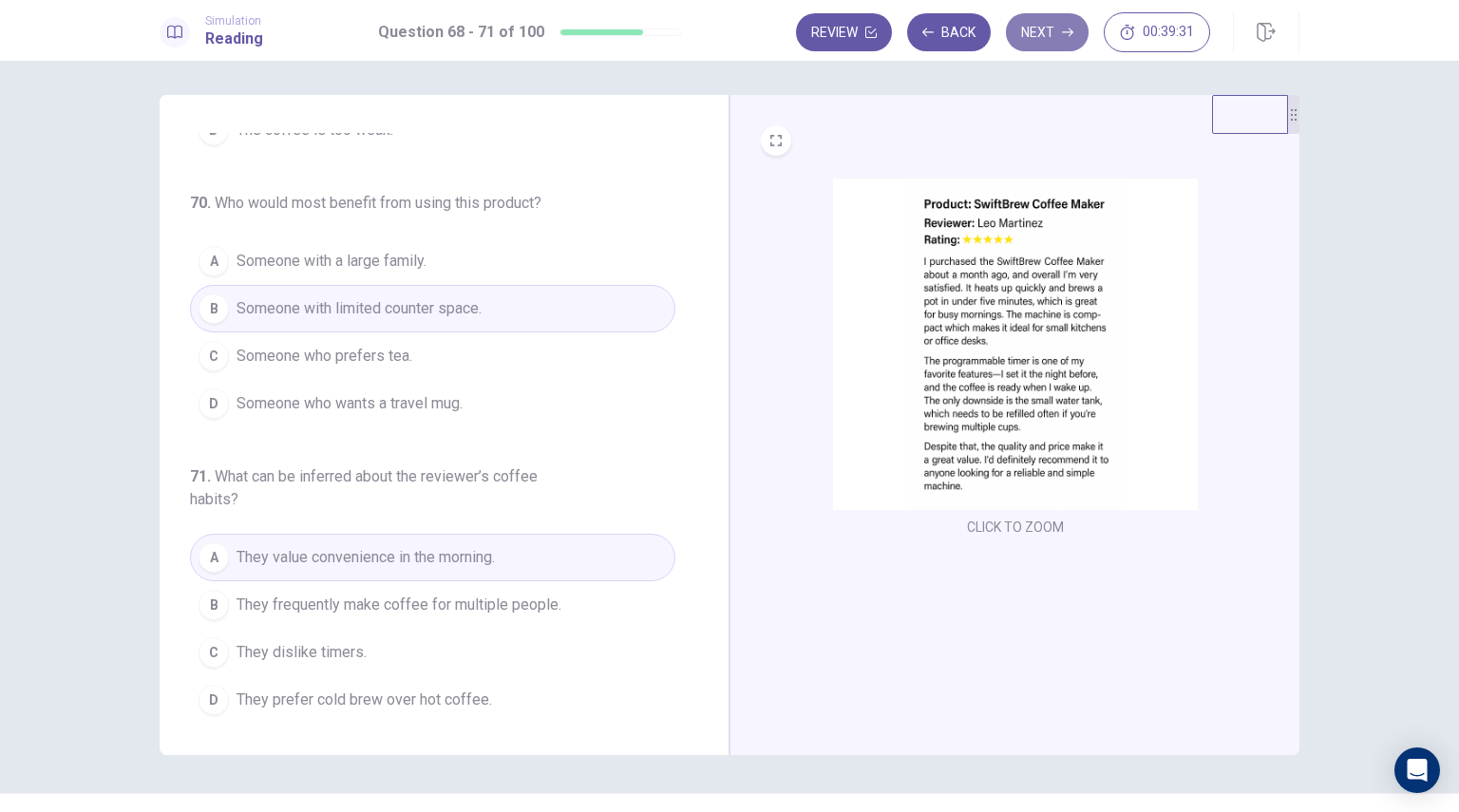 click on "Next" at bounding box center (1047, 32) 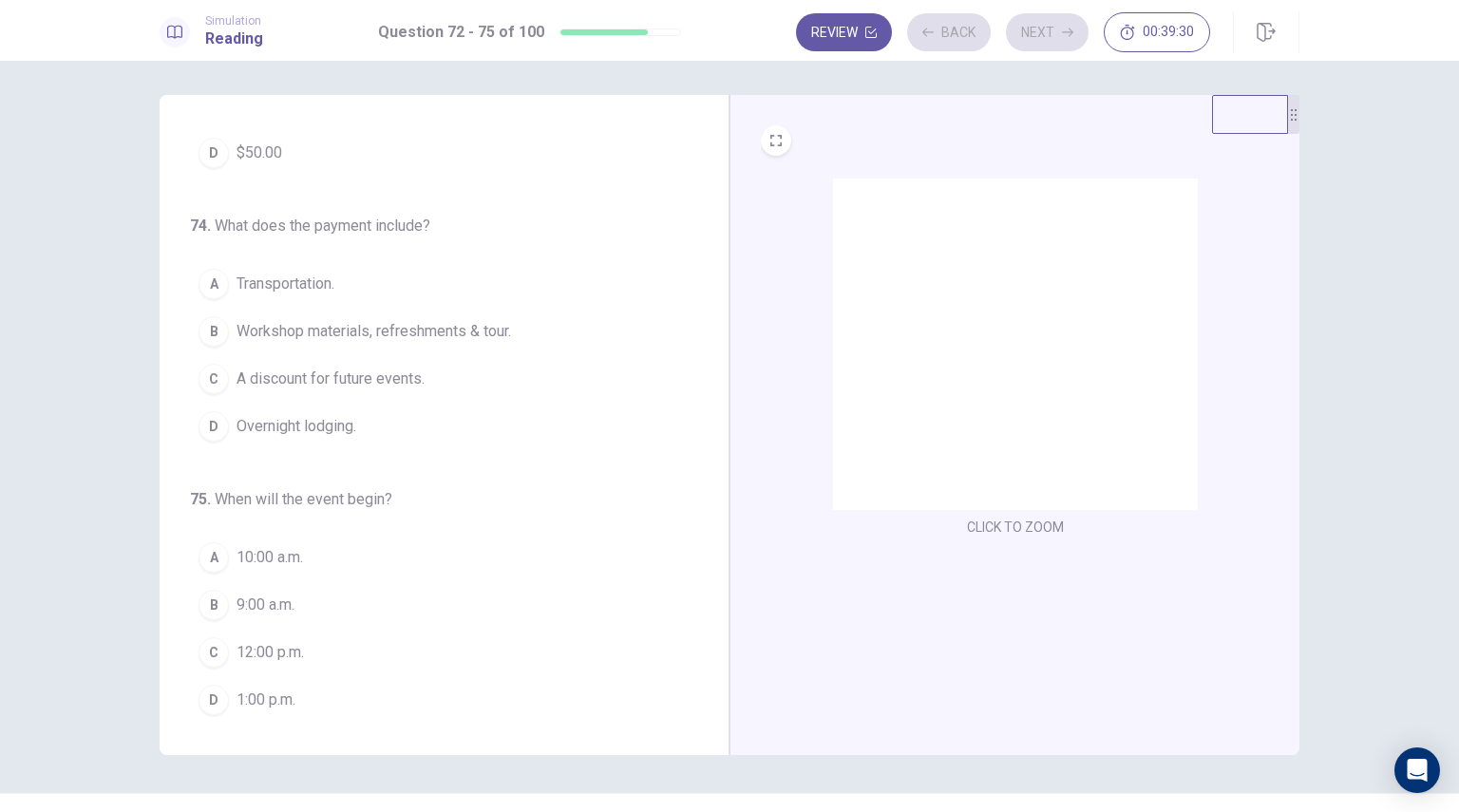 scroll, scrollTop: 0, scrollLeft: 0, axis: both 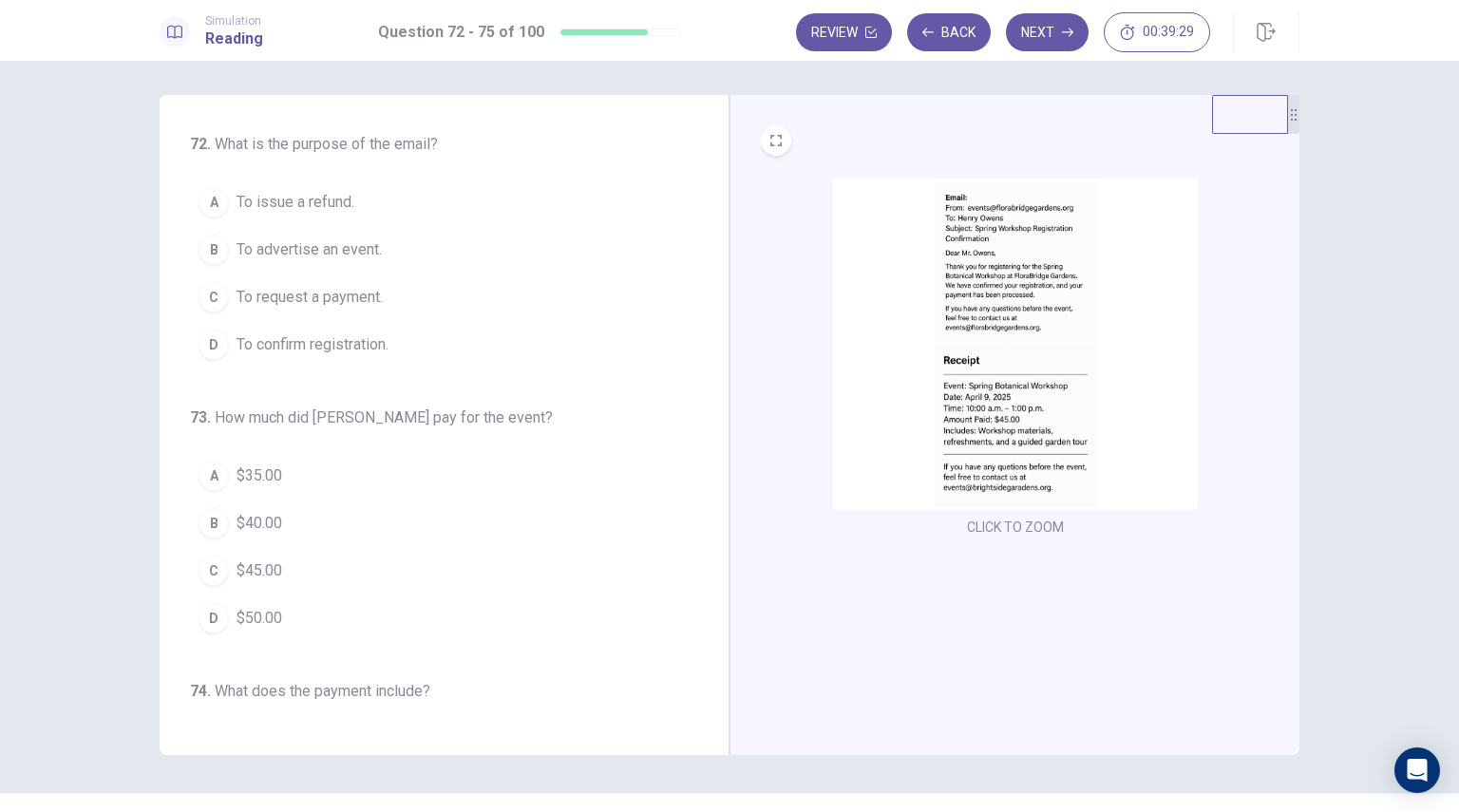 click at bounding box center (1015, 344) 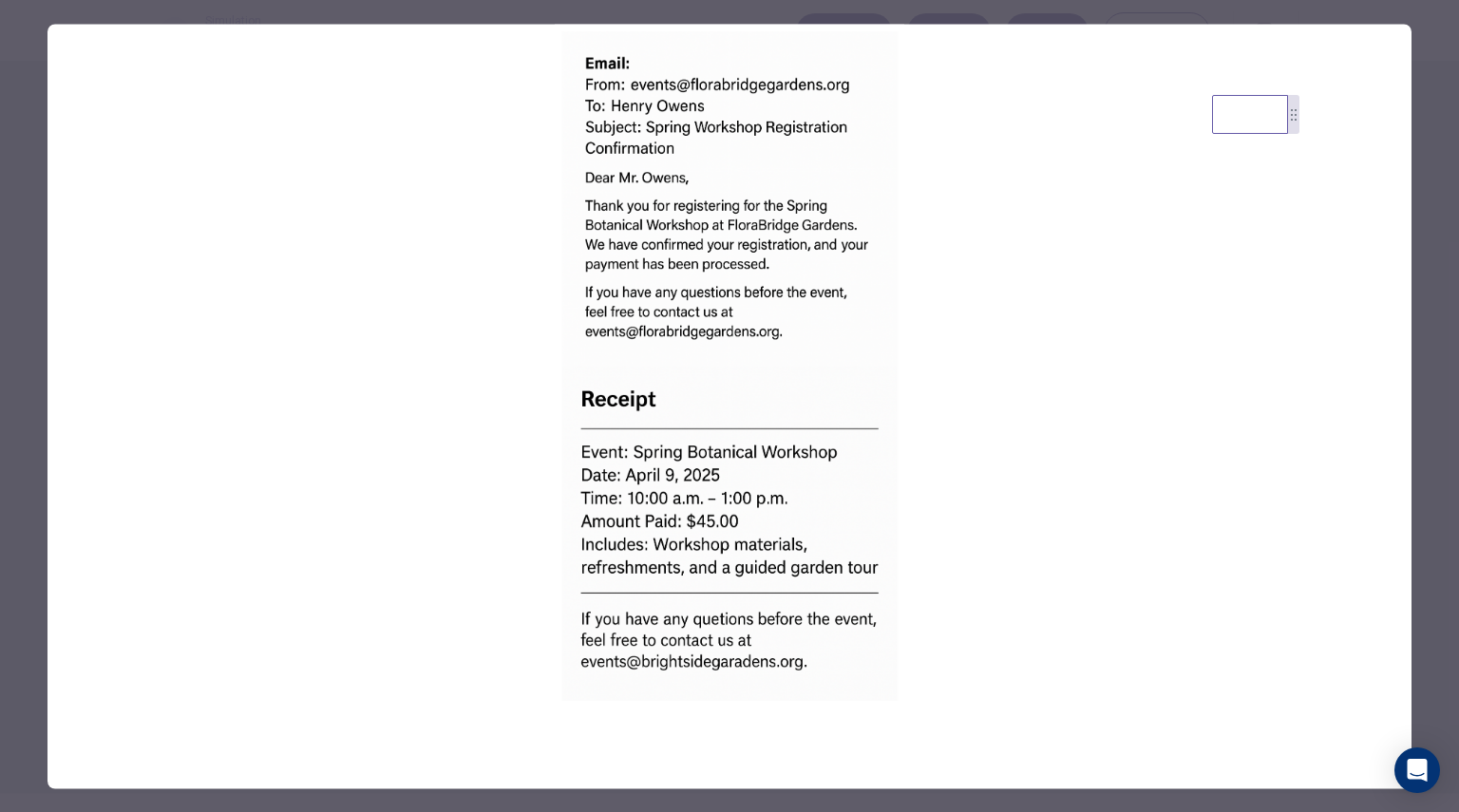 click at bounding box center (730, 406) 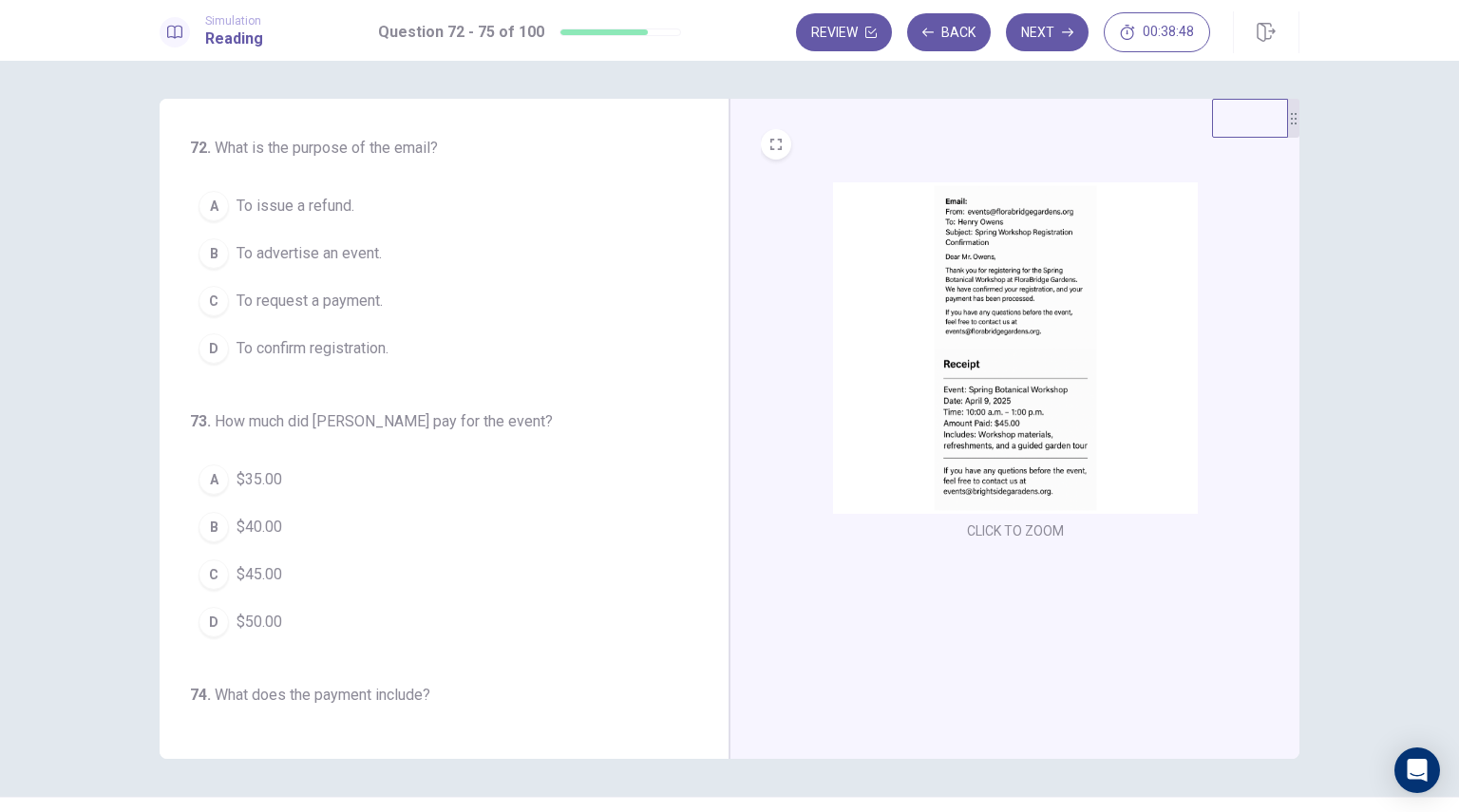 scroll, scrollTop: 0, scrollLeft: 0, axis: both 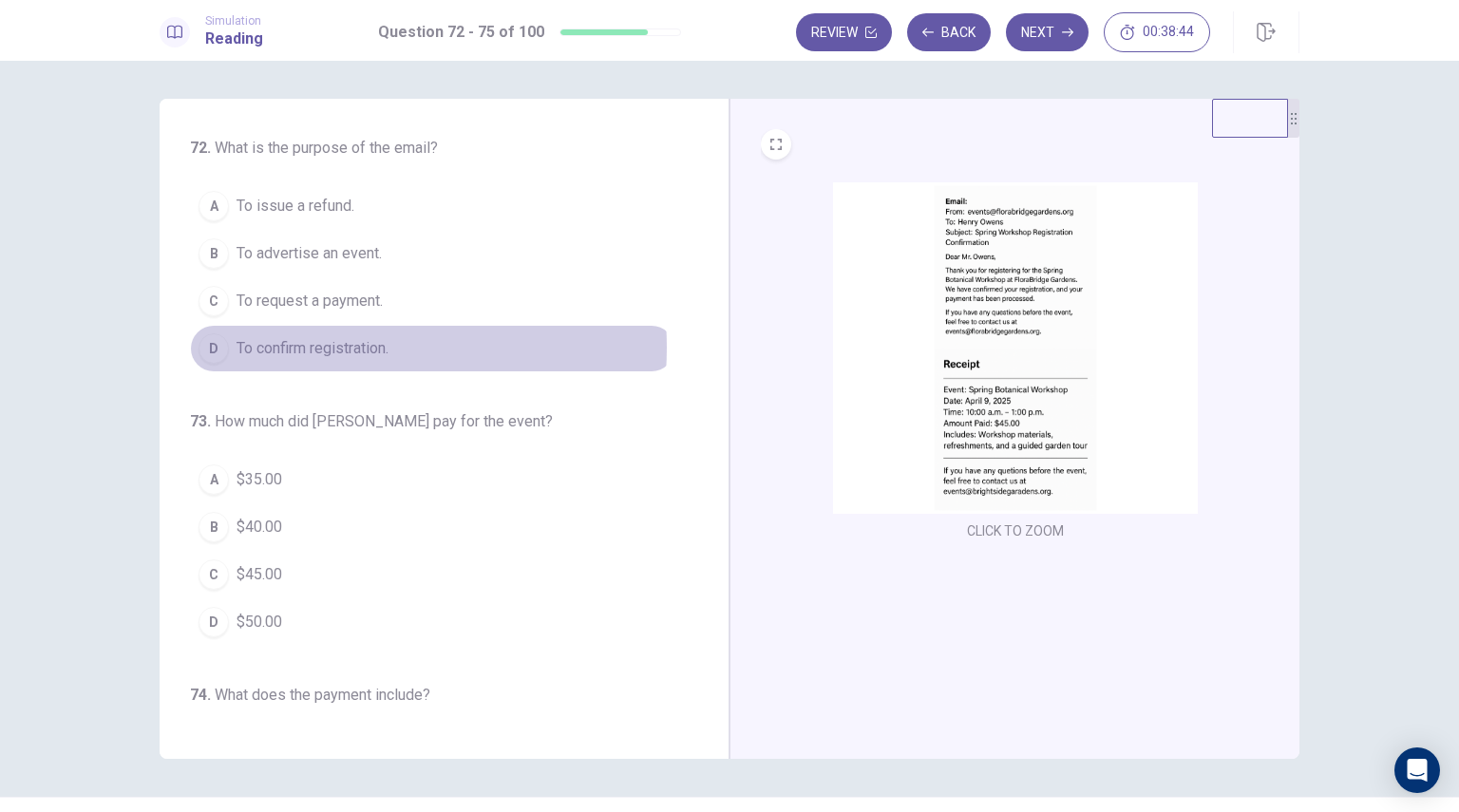 click on "To confirm registration." at bounding box center [313, 349] 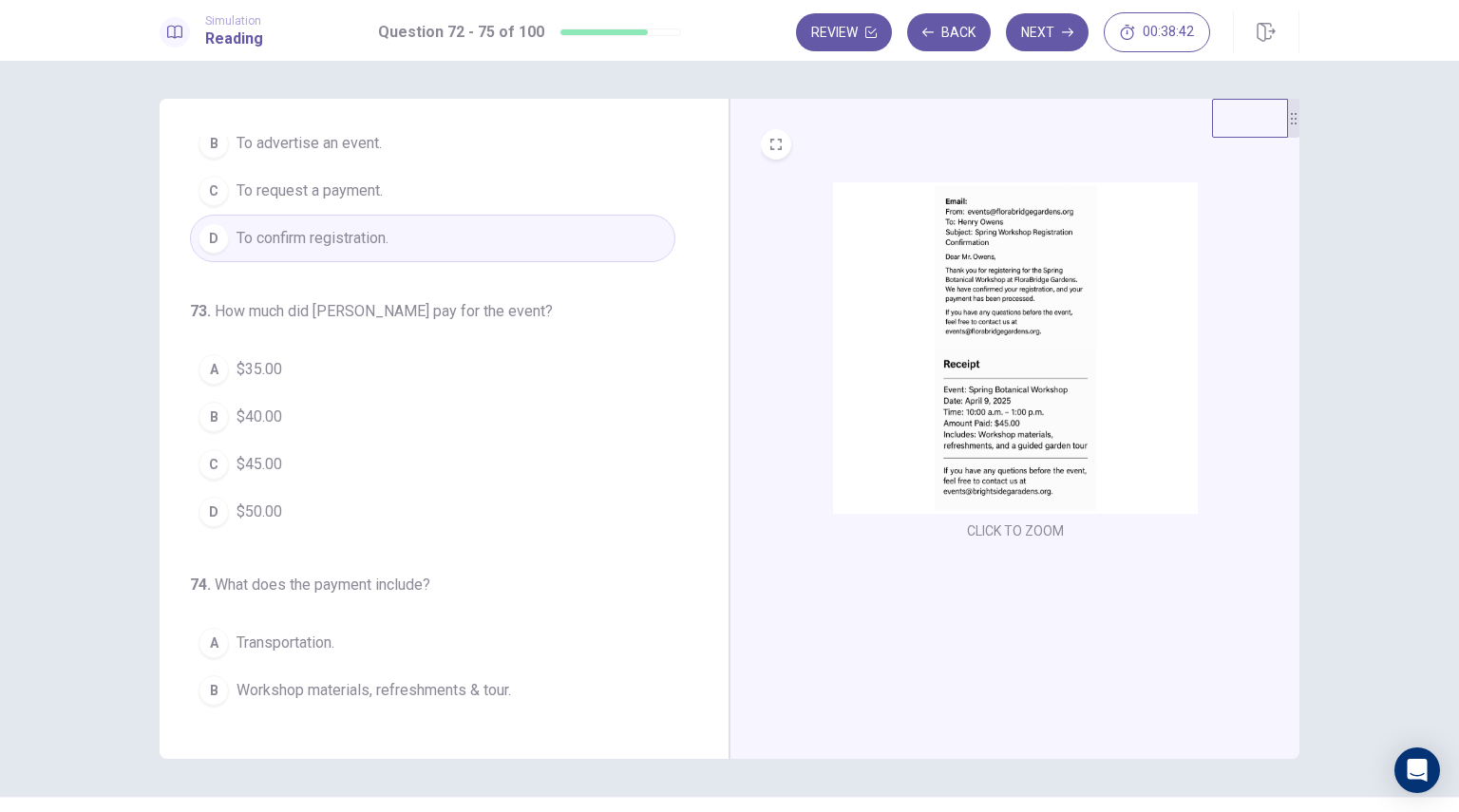 scroll, scrollTop: 113, scrollLeft: 0, axis: vertical 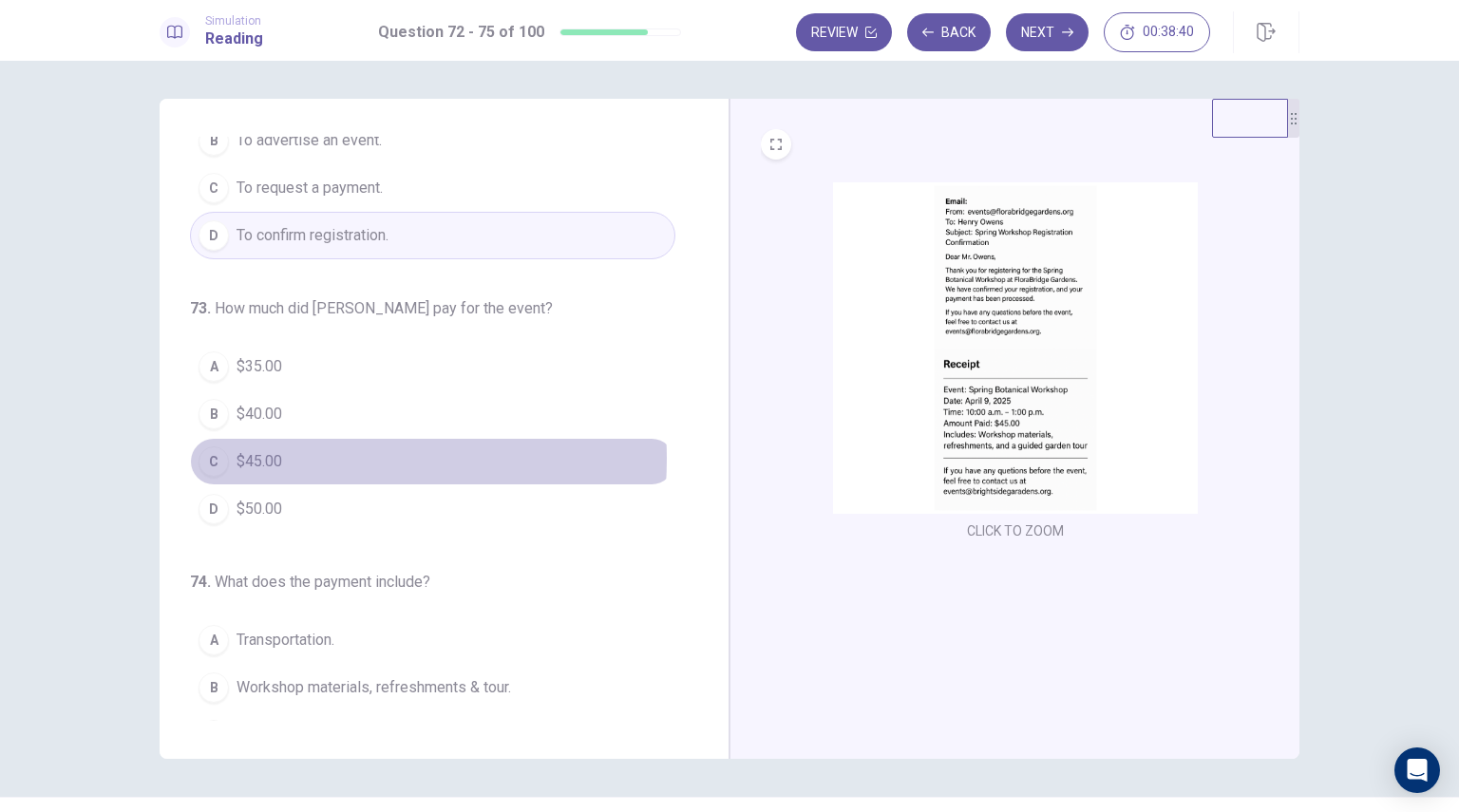 click on "C $45.00" at bounding box center (432, 462) 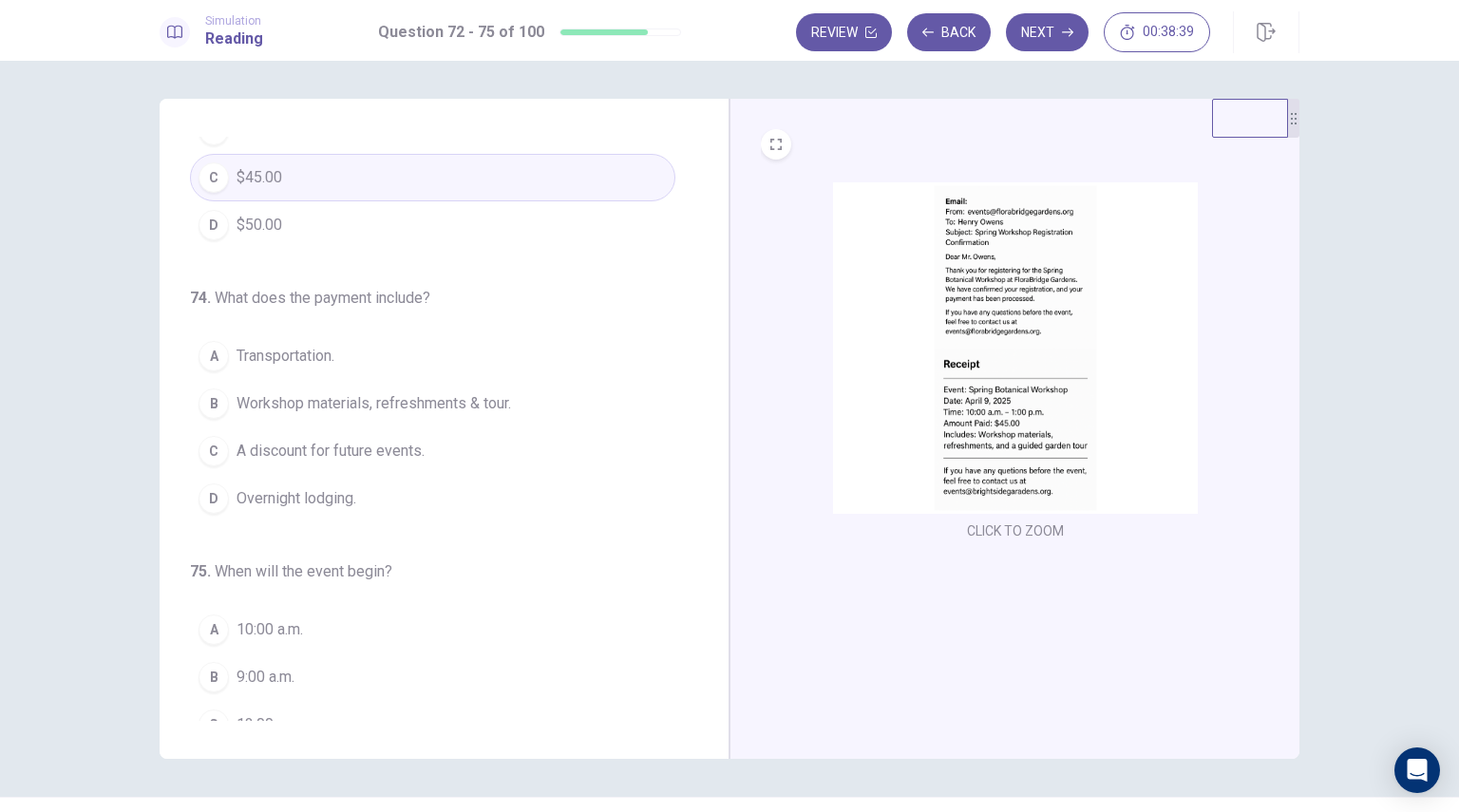 scroll, scrollTop: 398, scrollLeft: 0, axis: vertical 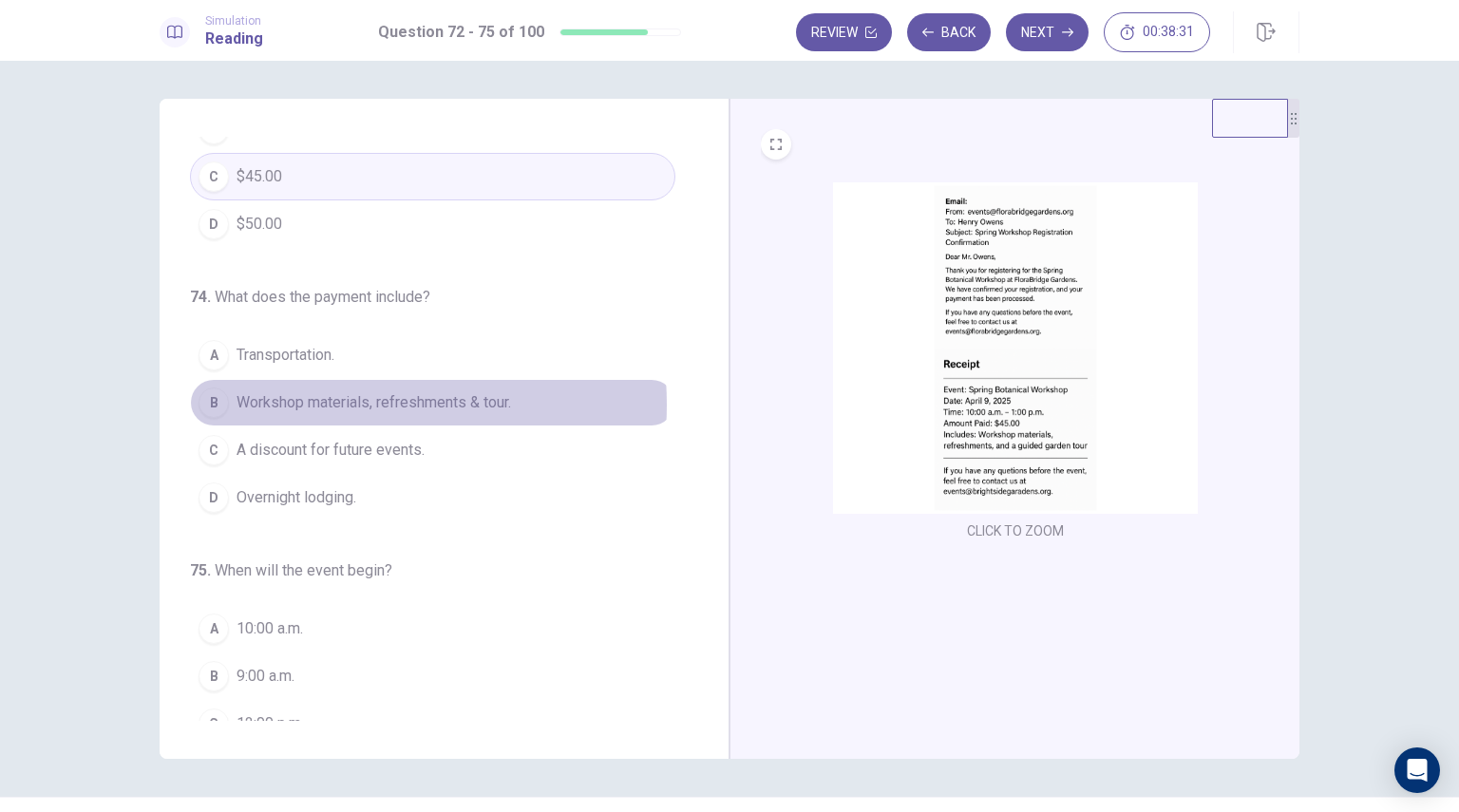 click on "Workshop materials, refreshments & tour." at bounding box center [373, 403] 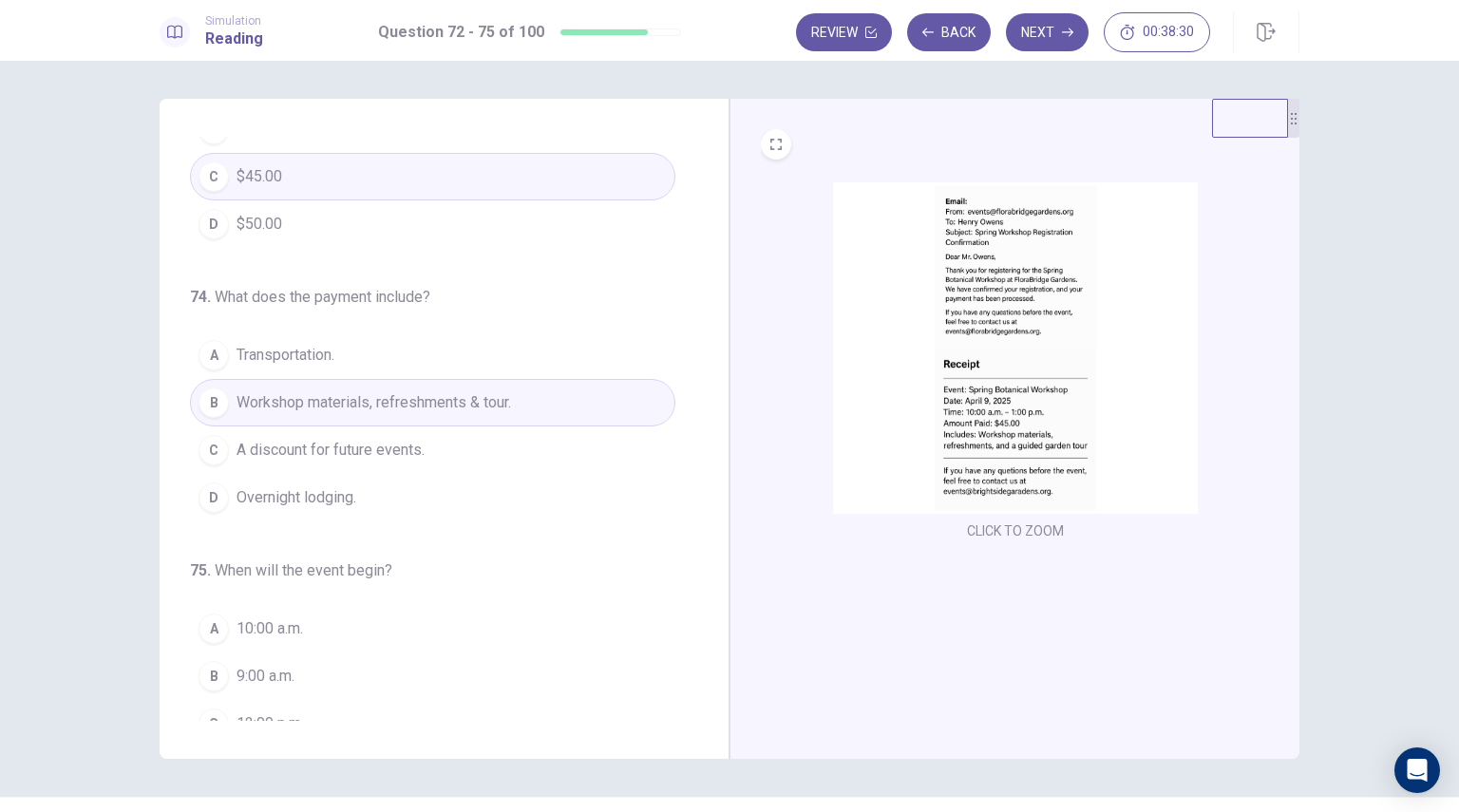 scroll, scrollTop: 465, scrollLeft: 0, axis: vertical 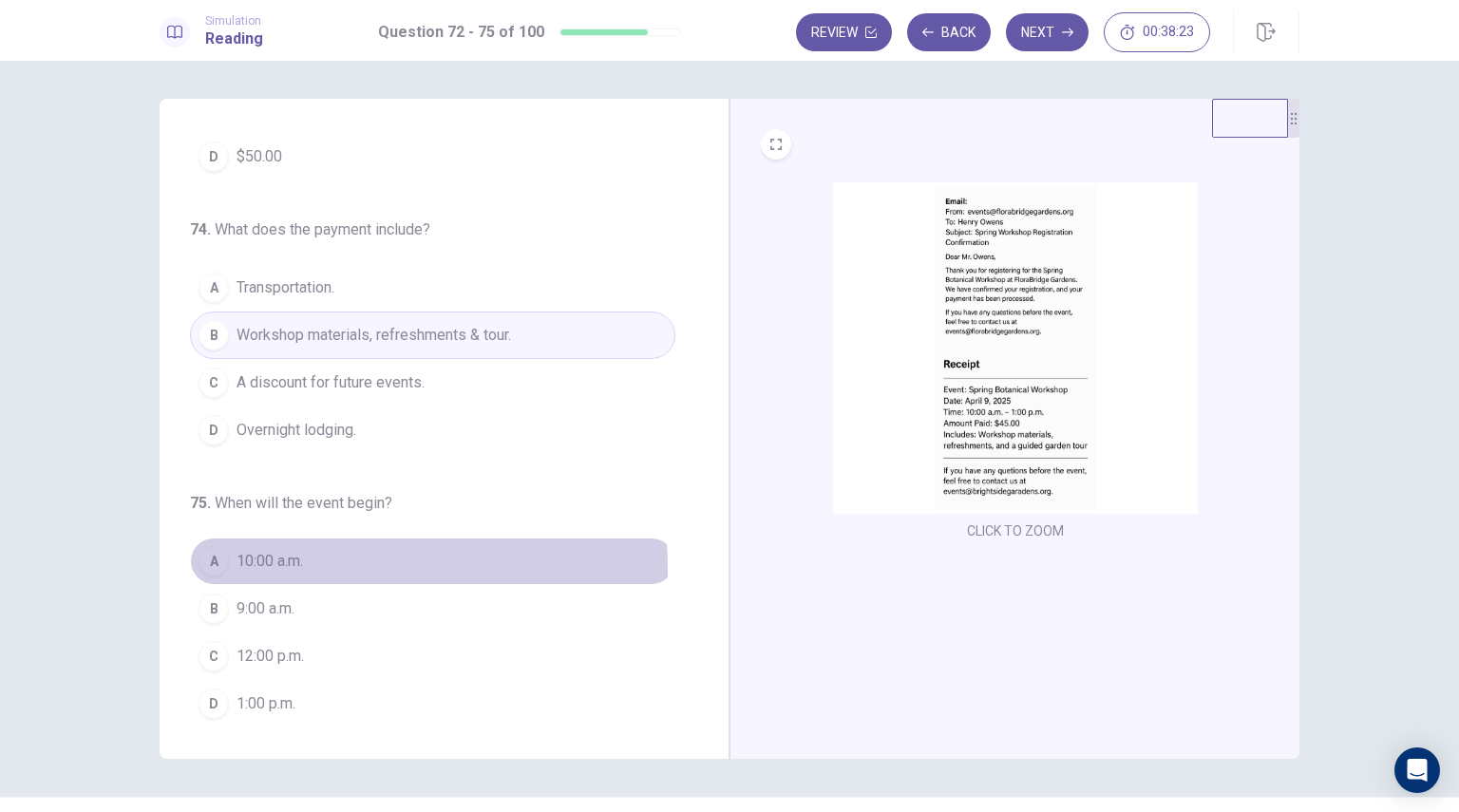 click on "10:00 a.m." at bounding box center (270, 561) 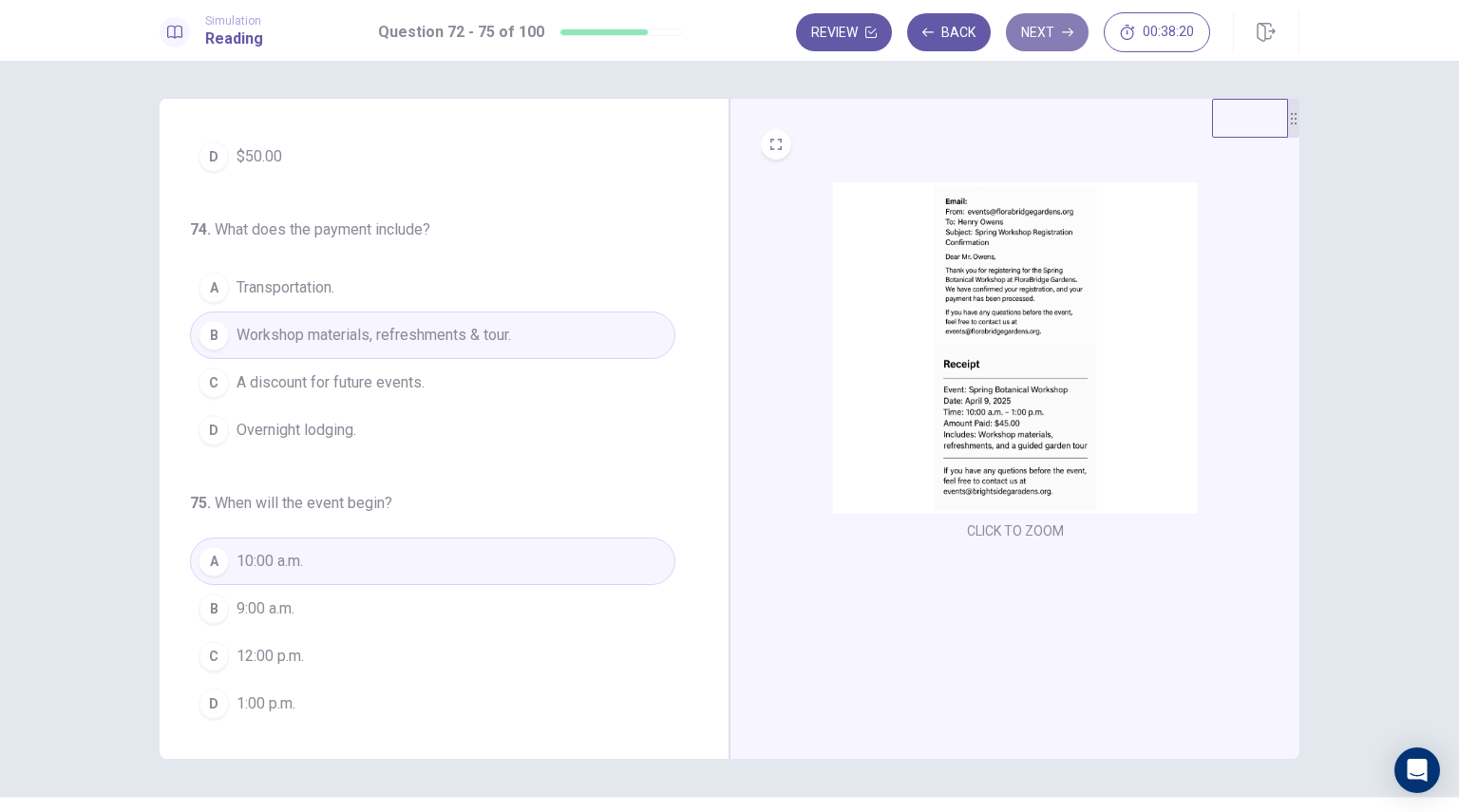 click on "Next" at bounding box center (1047, 32) 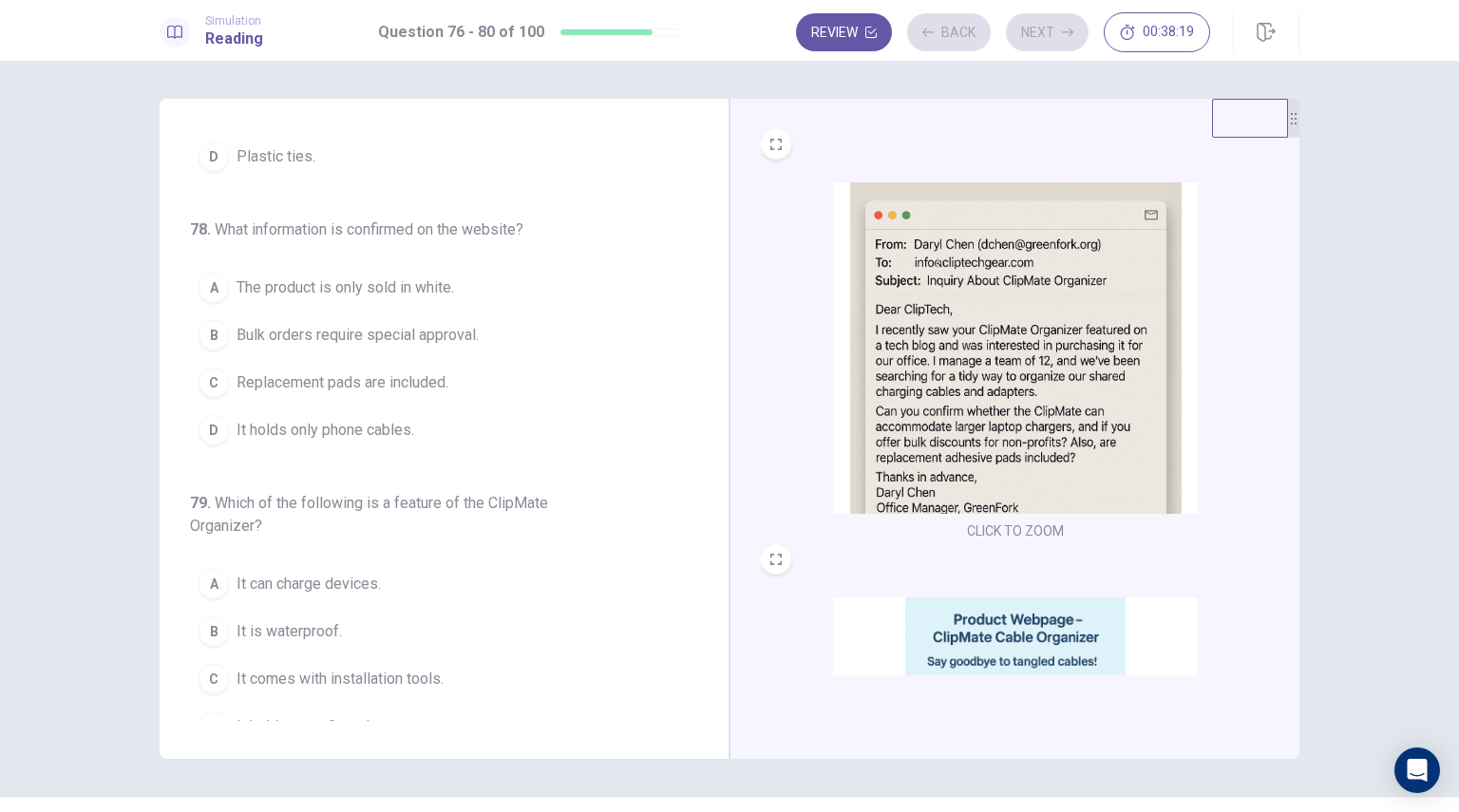 scroll, scrollTop: 0, scrollLeft: 0, axis: both 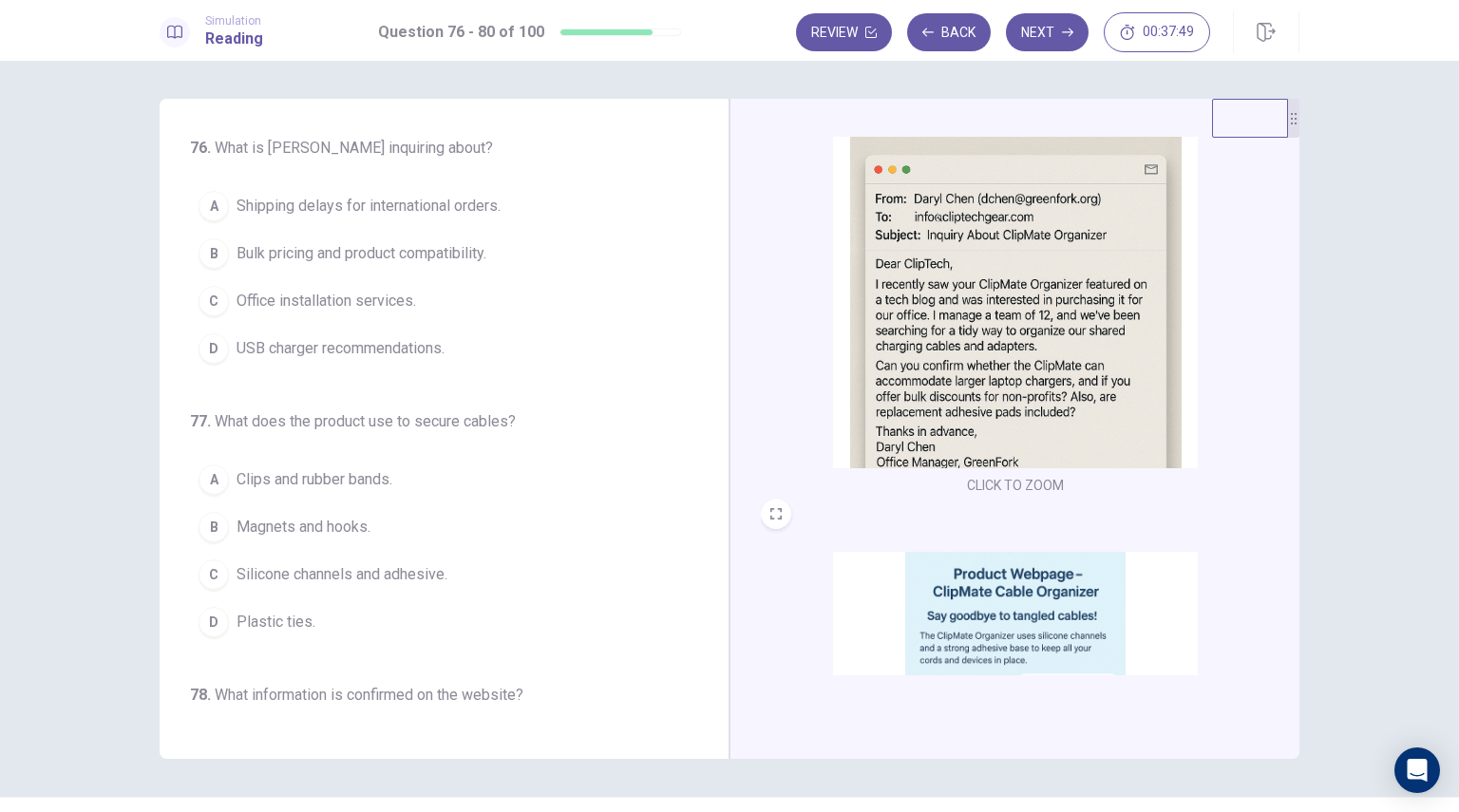 click at bounding box center [1015, 302] 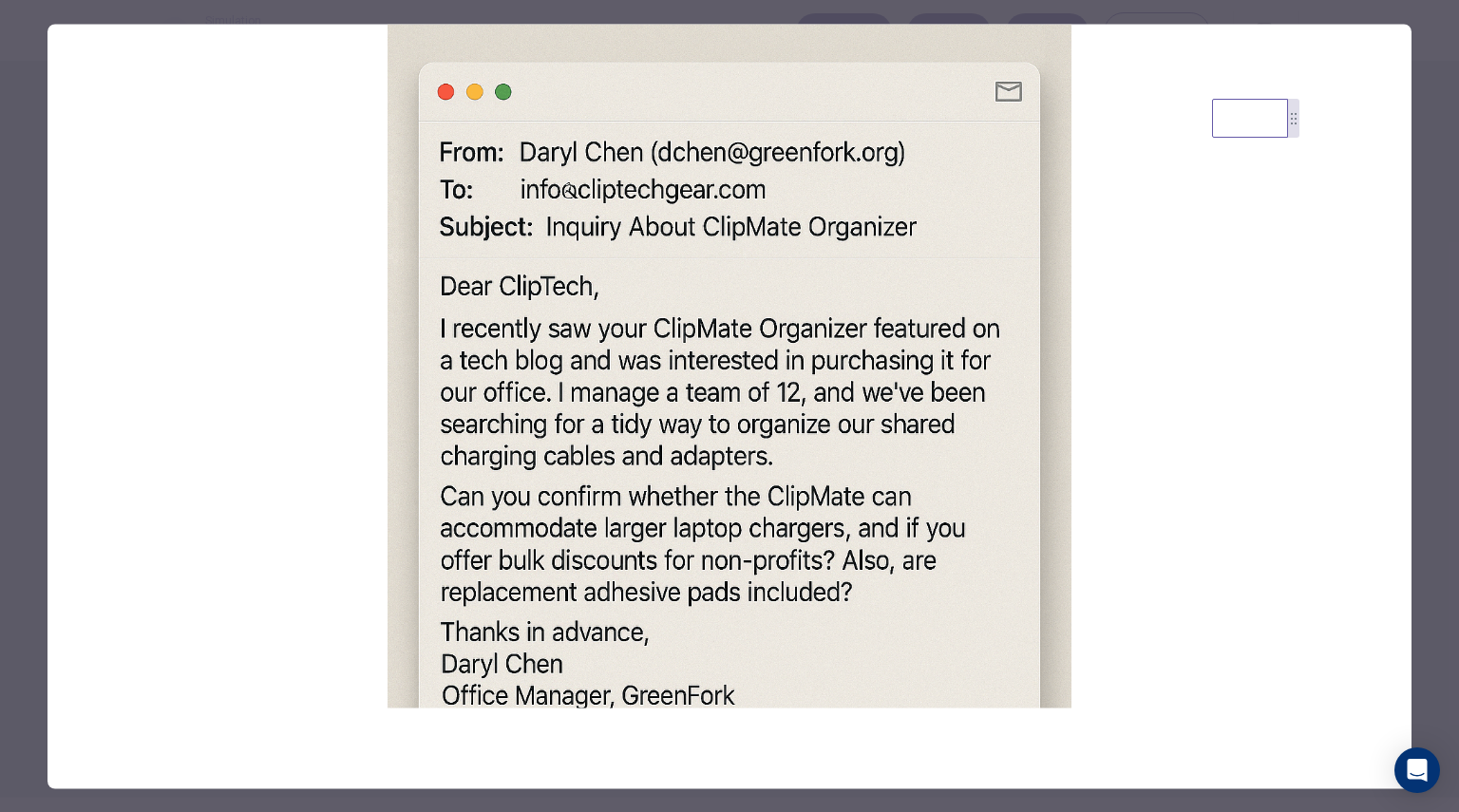 click at bounding box center (730, 406) 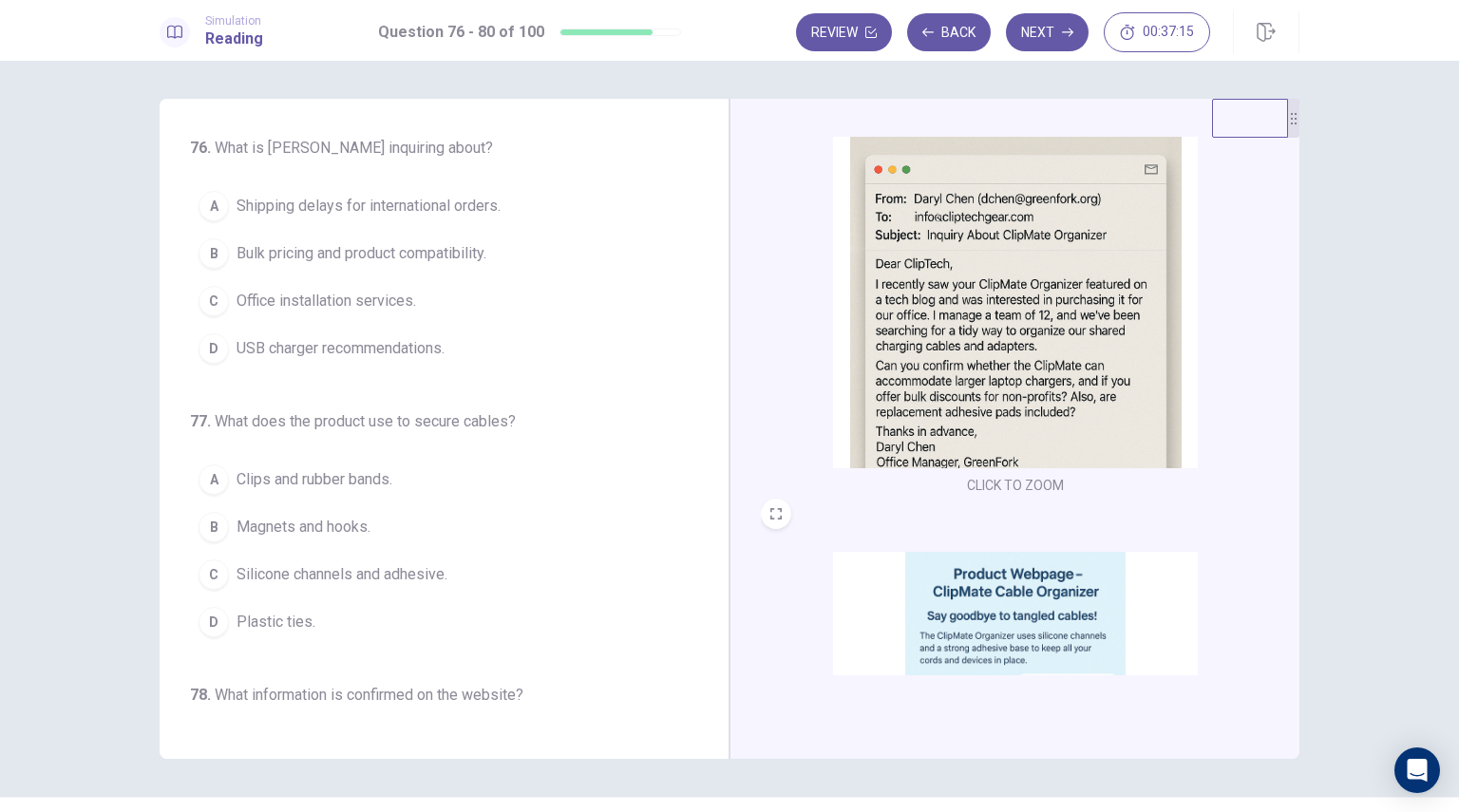click at bounding box center [1015, 717] 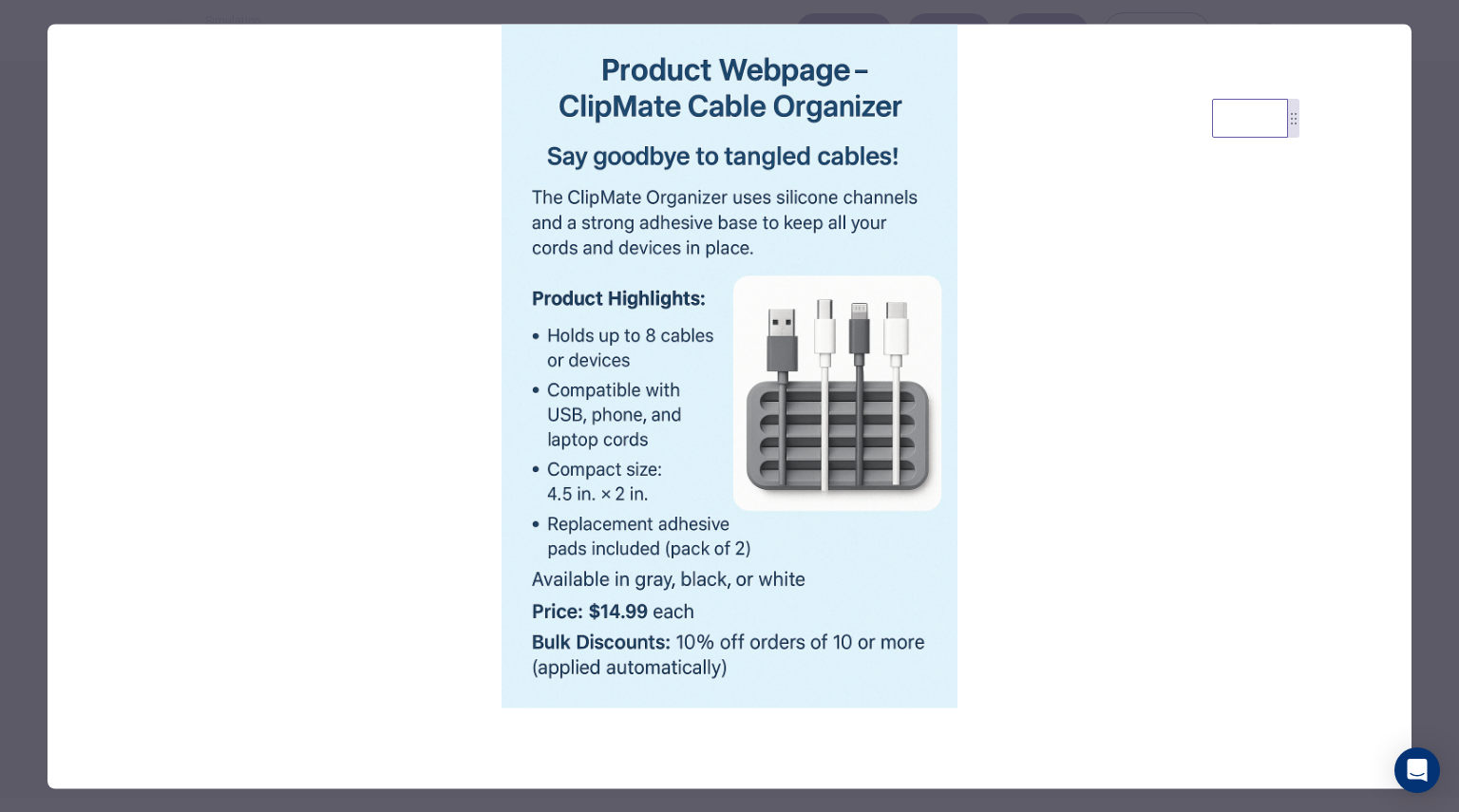 click at bounding box center [730, 406] 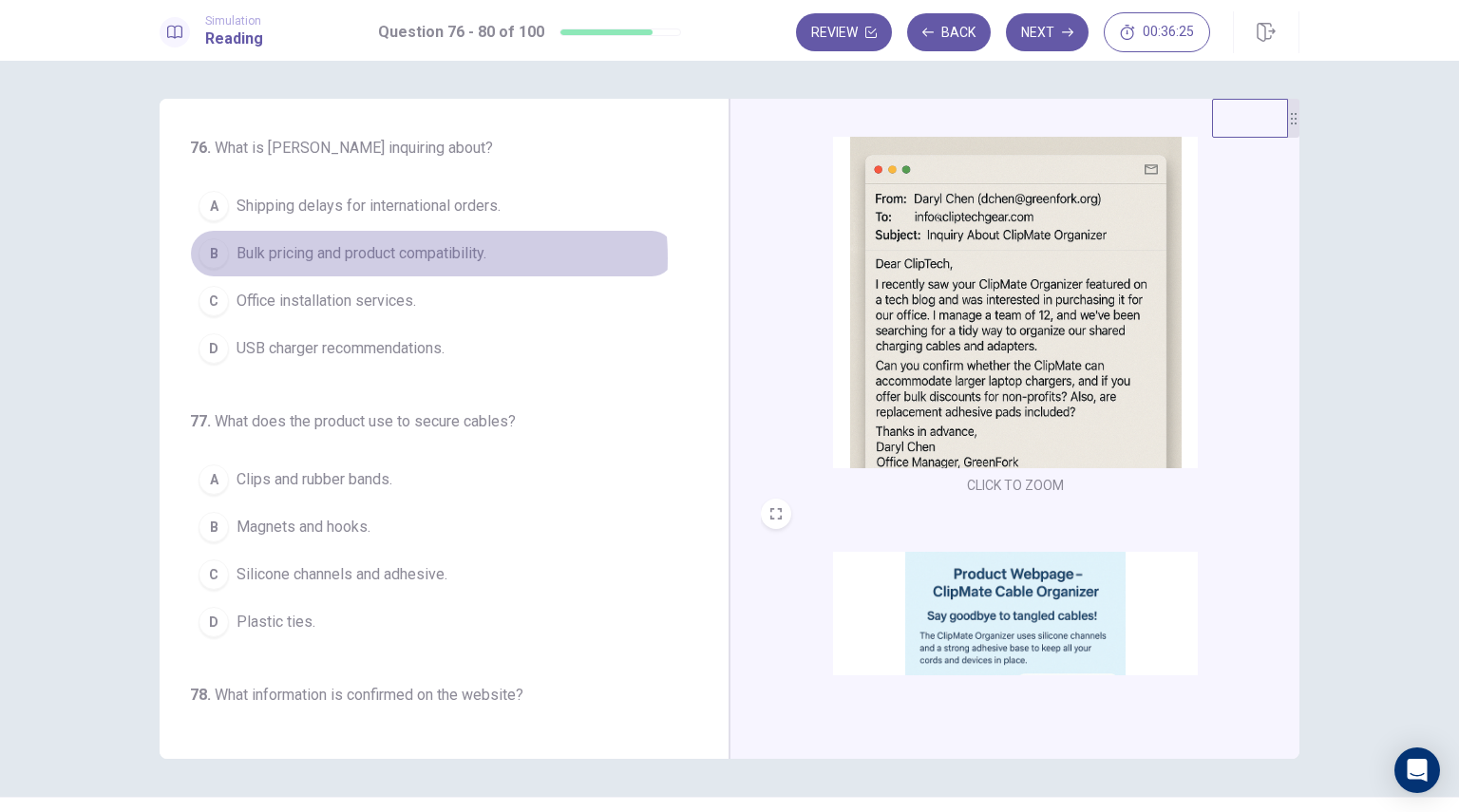 click on "Bulk pricing and product compatibility." at bounding box center [361, 254] 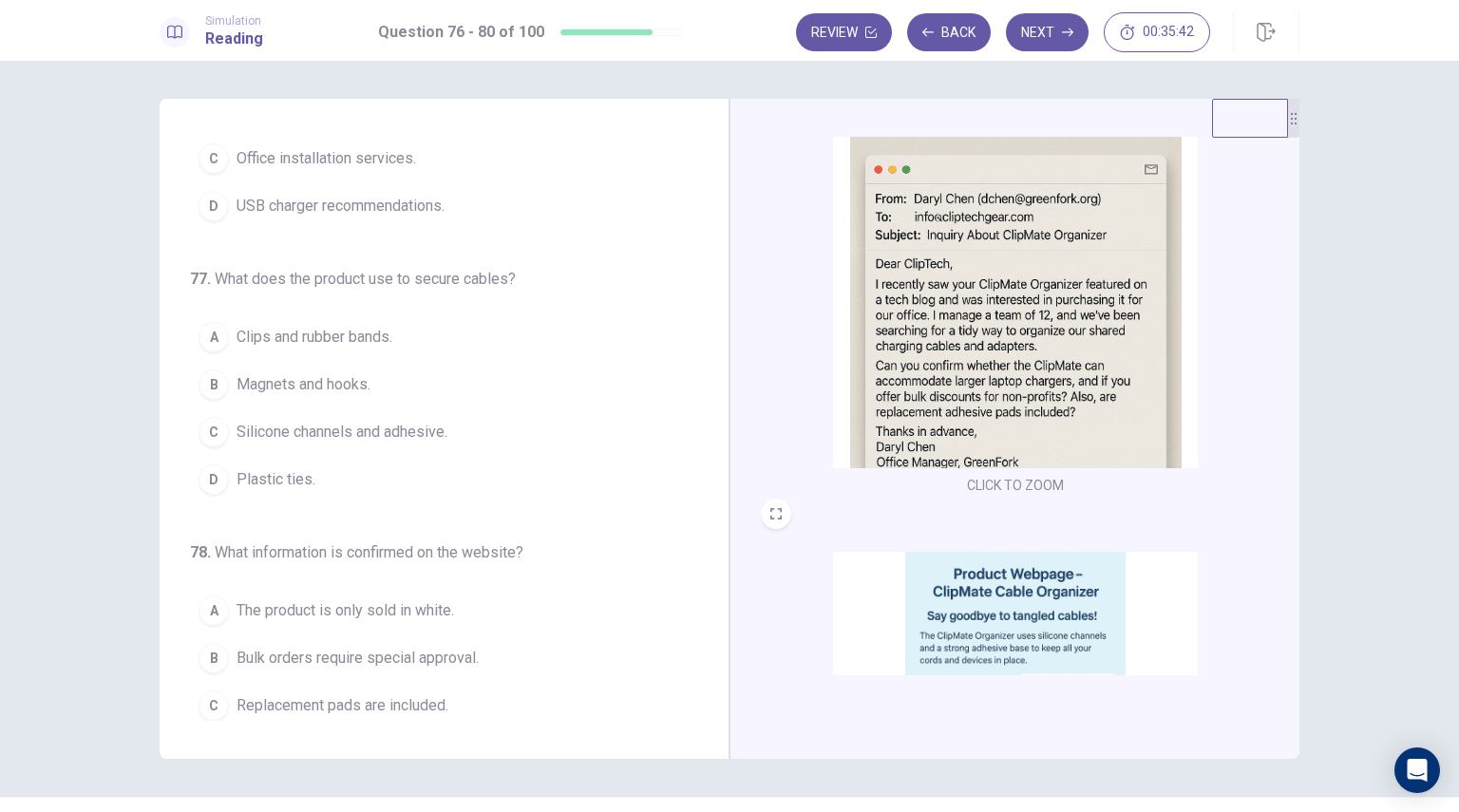 scroll, scrollTop: 143, scrollLeft: 0, axis: vertical 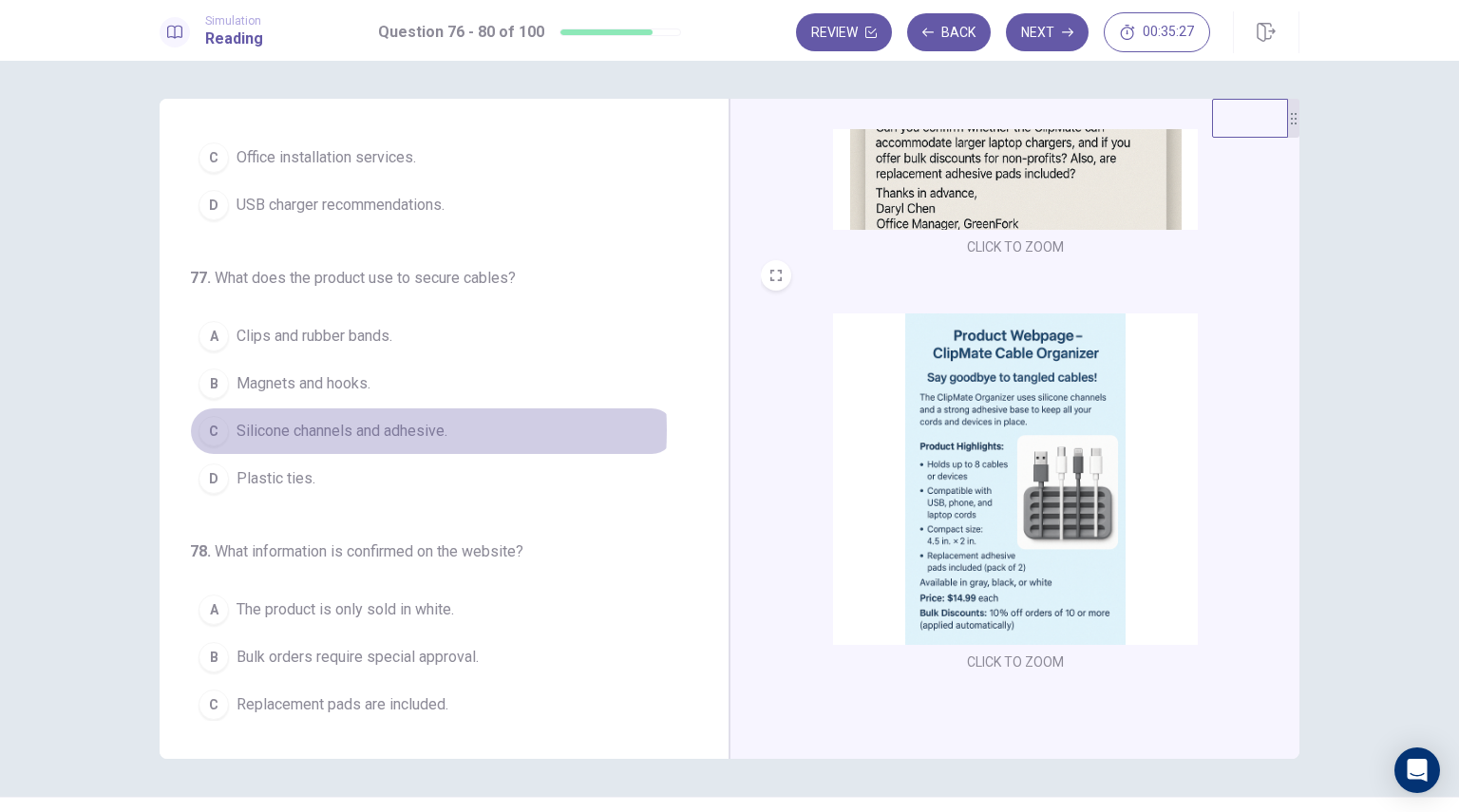click on "Silicone channels and adhesive." at bounding box center [342, 431] 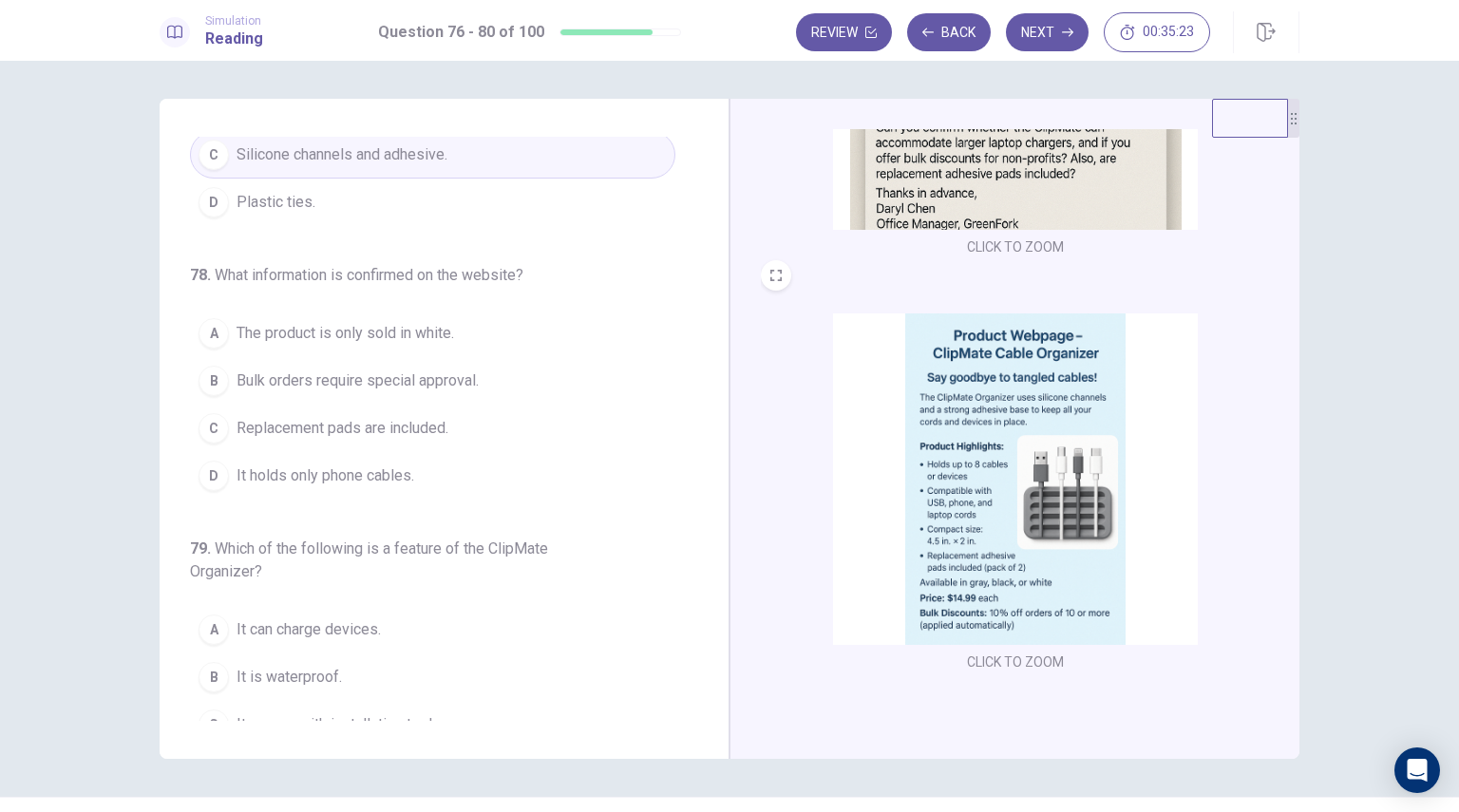 scroll, scrollTop: 429, scrollLeft: 0, axis: vertical 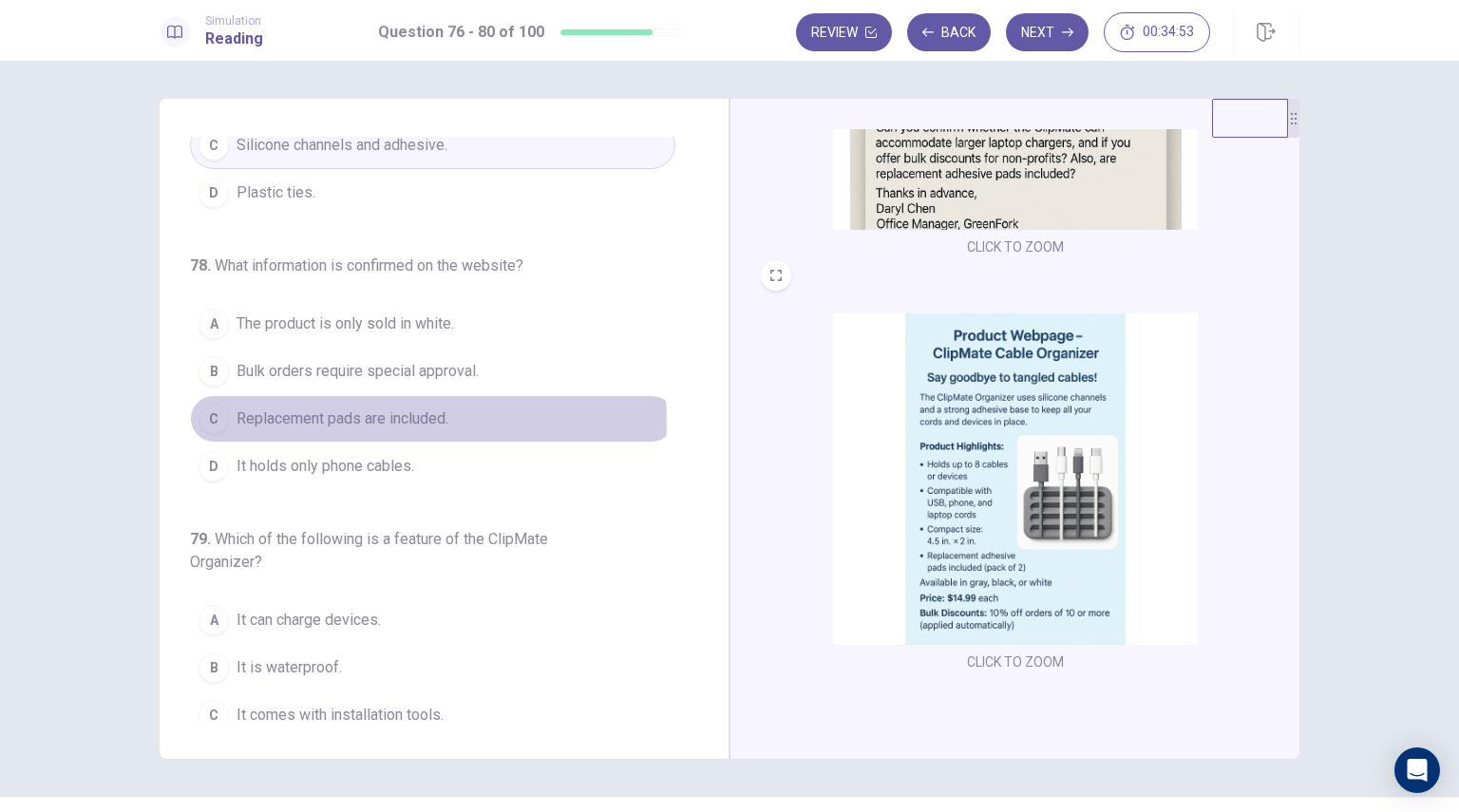 click on "Replacement pads are included." at bounding box center (342, 419) 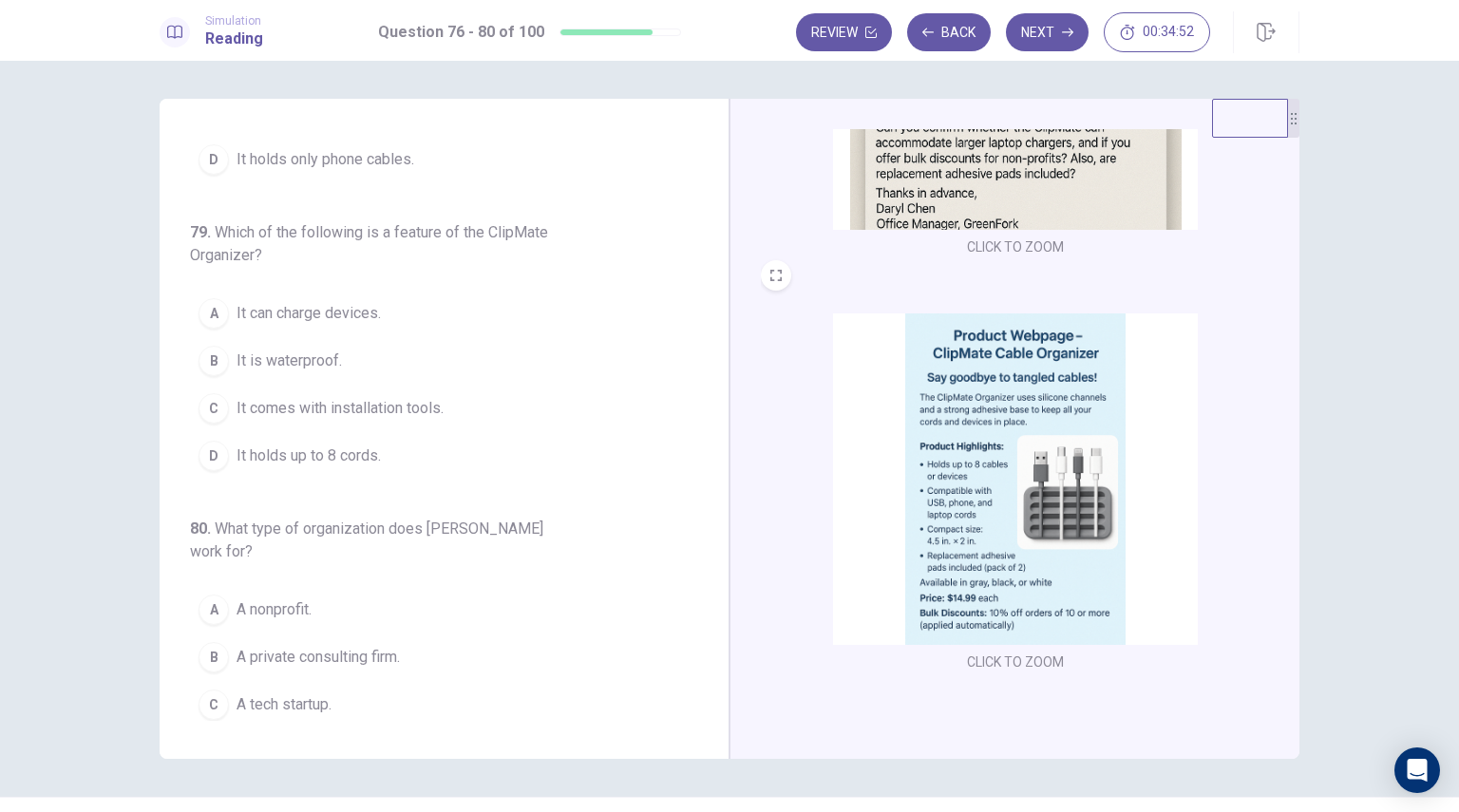 scroll, scrollTop: 737, scrollLeft: 0, axis: vertical 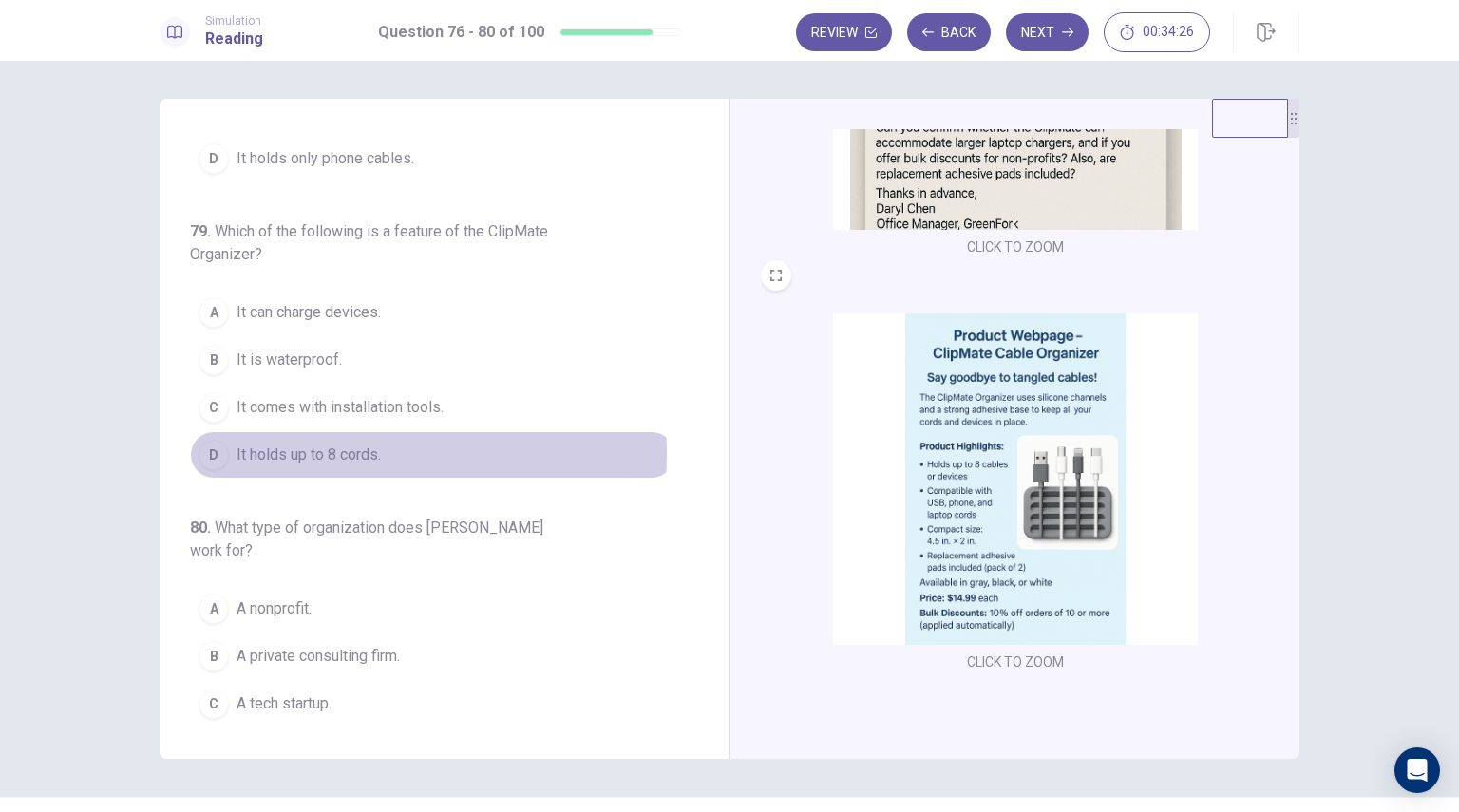 click on "It holds up to 8 cords." at bounding box center (309, 455) 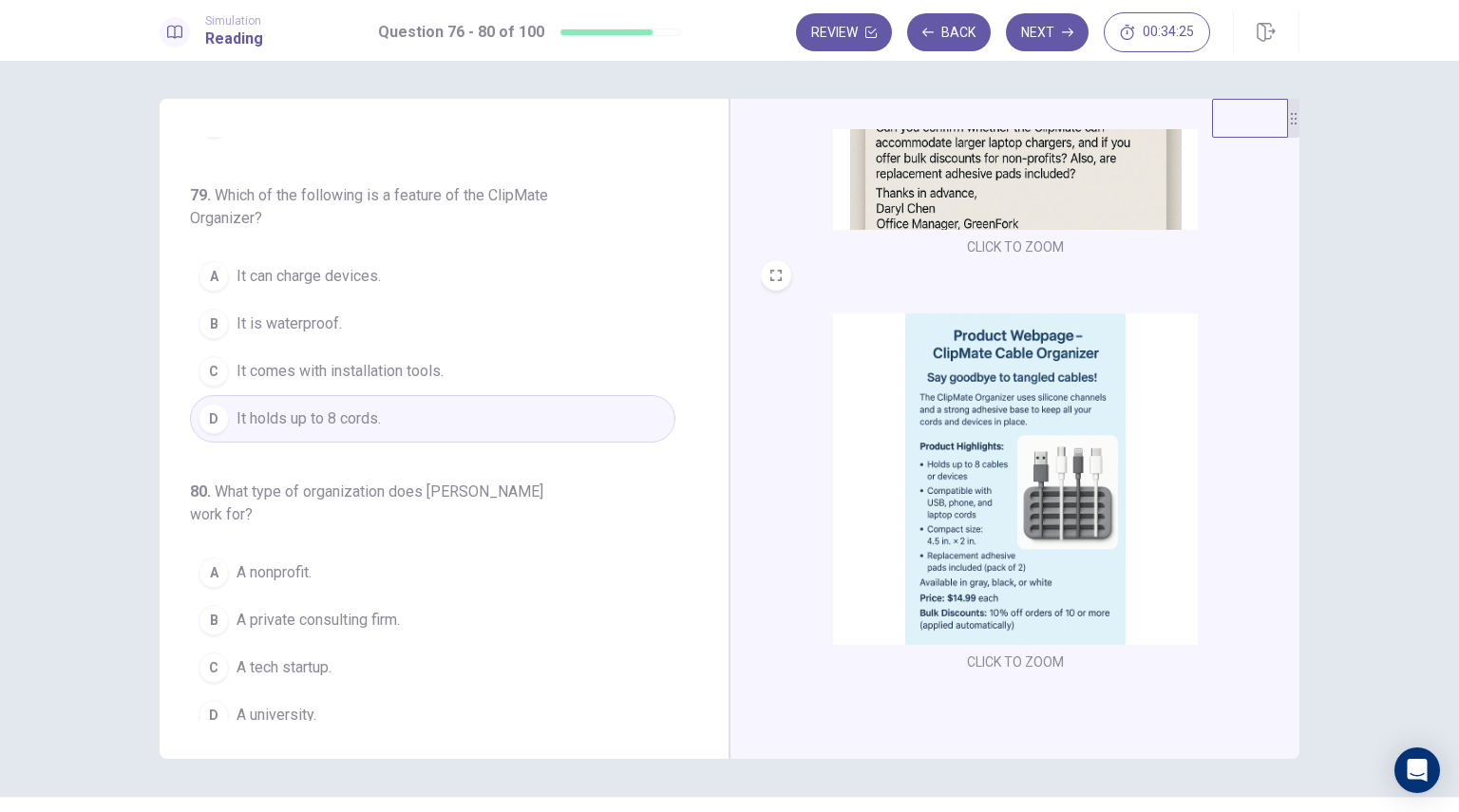 scroll, scrollTop: 783, scrollLeft: 0, axis: vertical 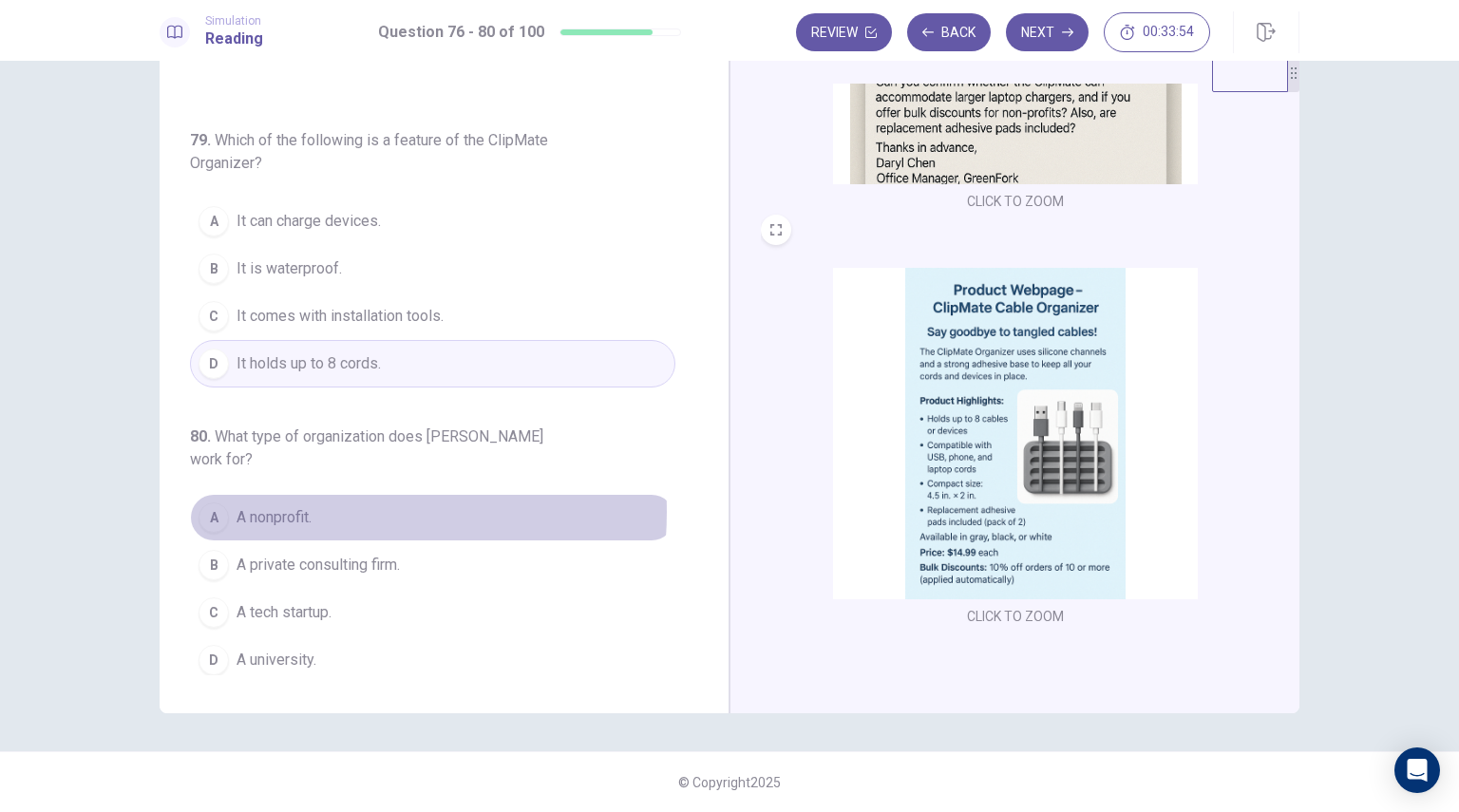 click on "A nonprofit." at bounding box center (274, 518) 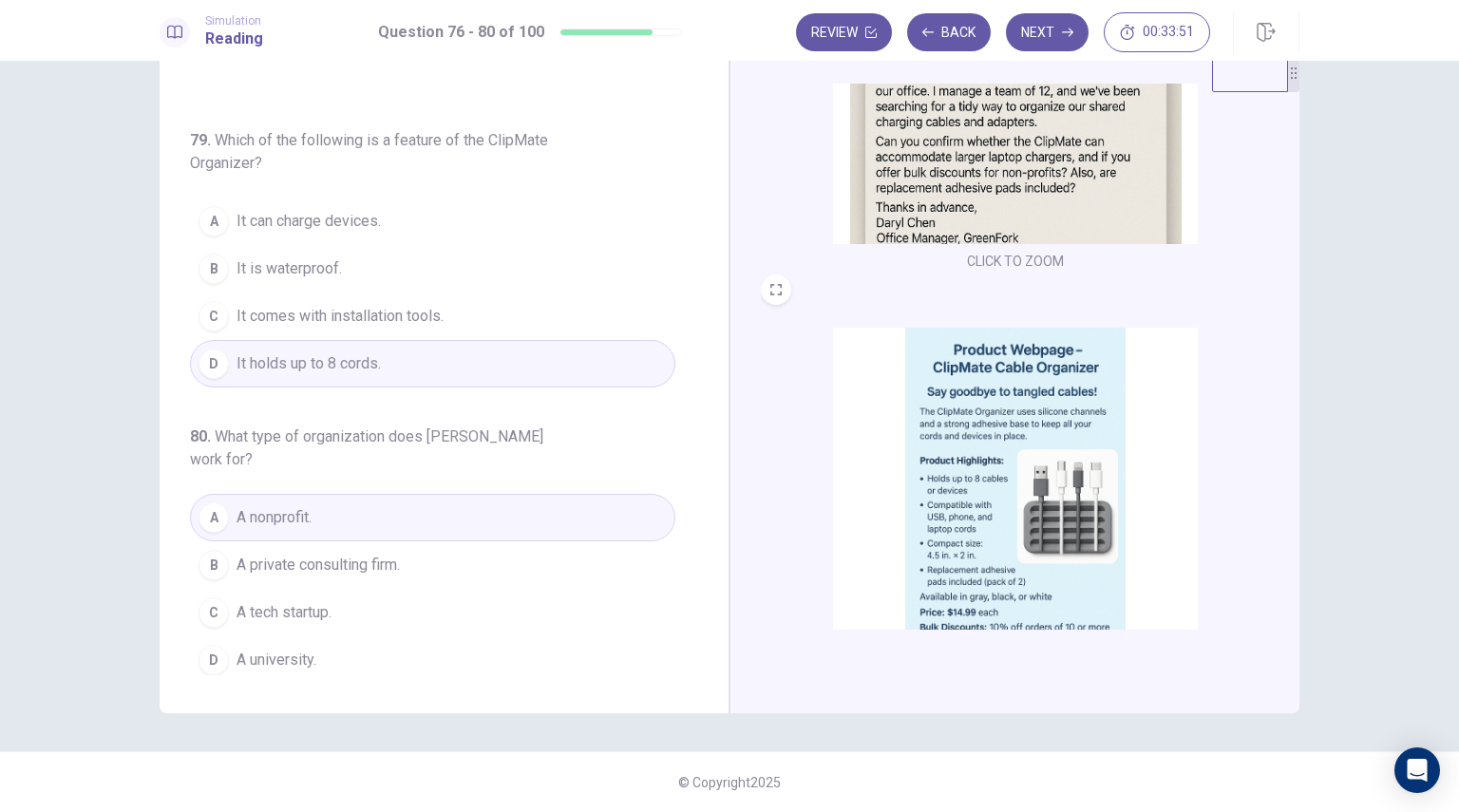 scroll, scrollTop: 215, scrollLeft: 0, axis: vertical 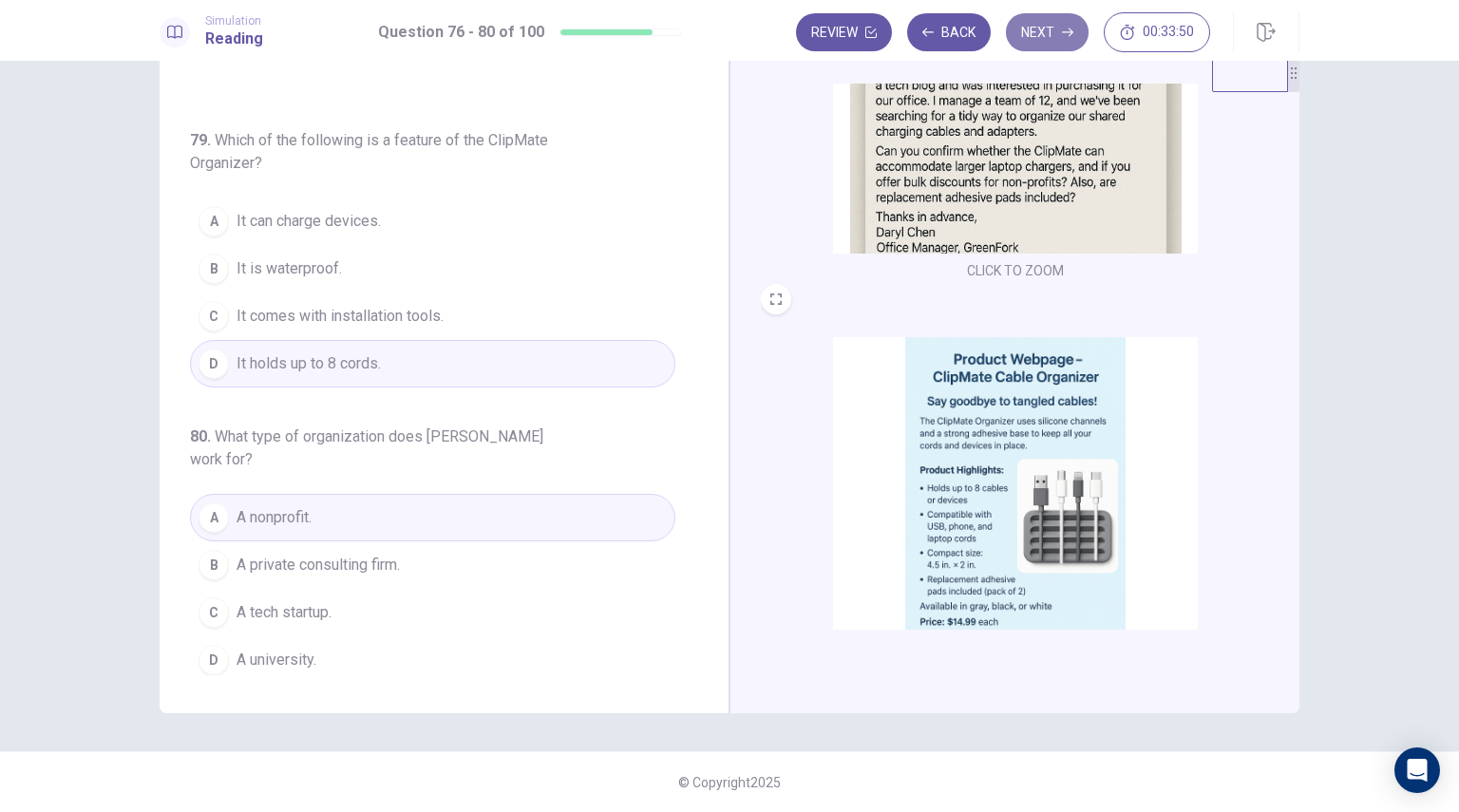 click on "Next" at bounding box center (1047, 32) 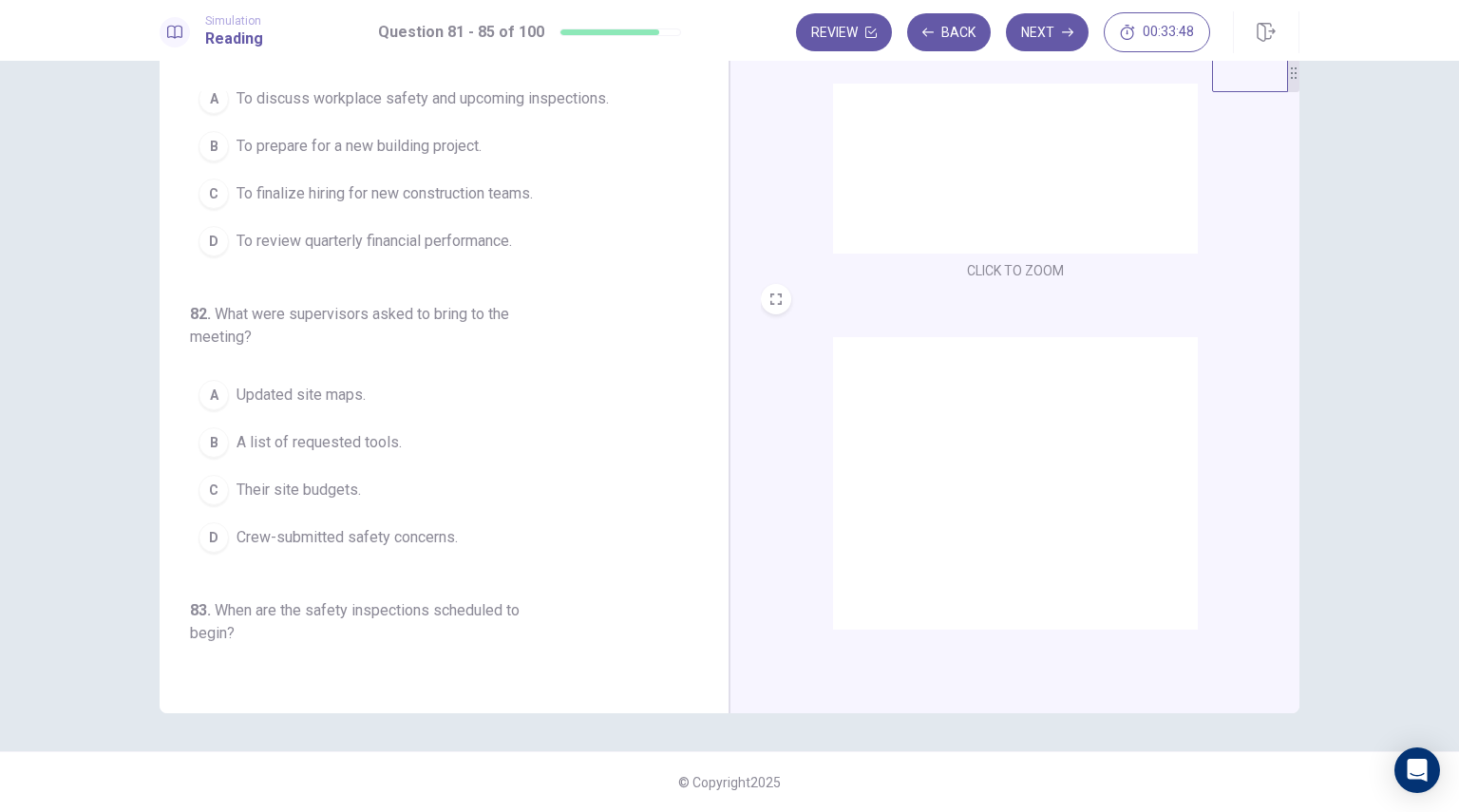 scroll, scrollTop: 0, scrollLeft: 0, axis: both 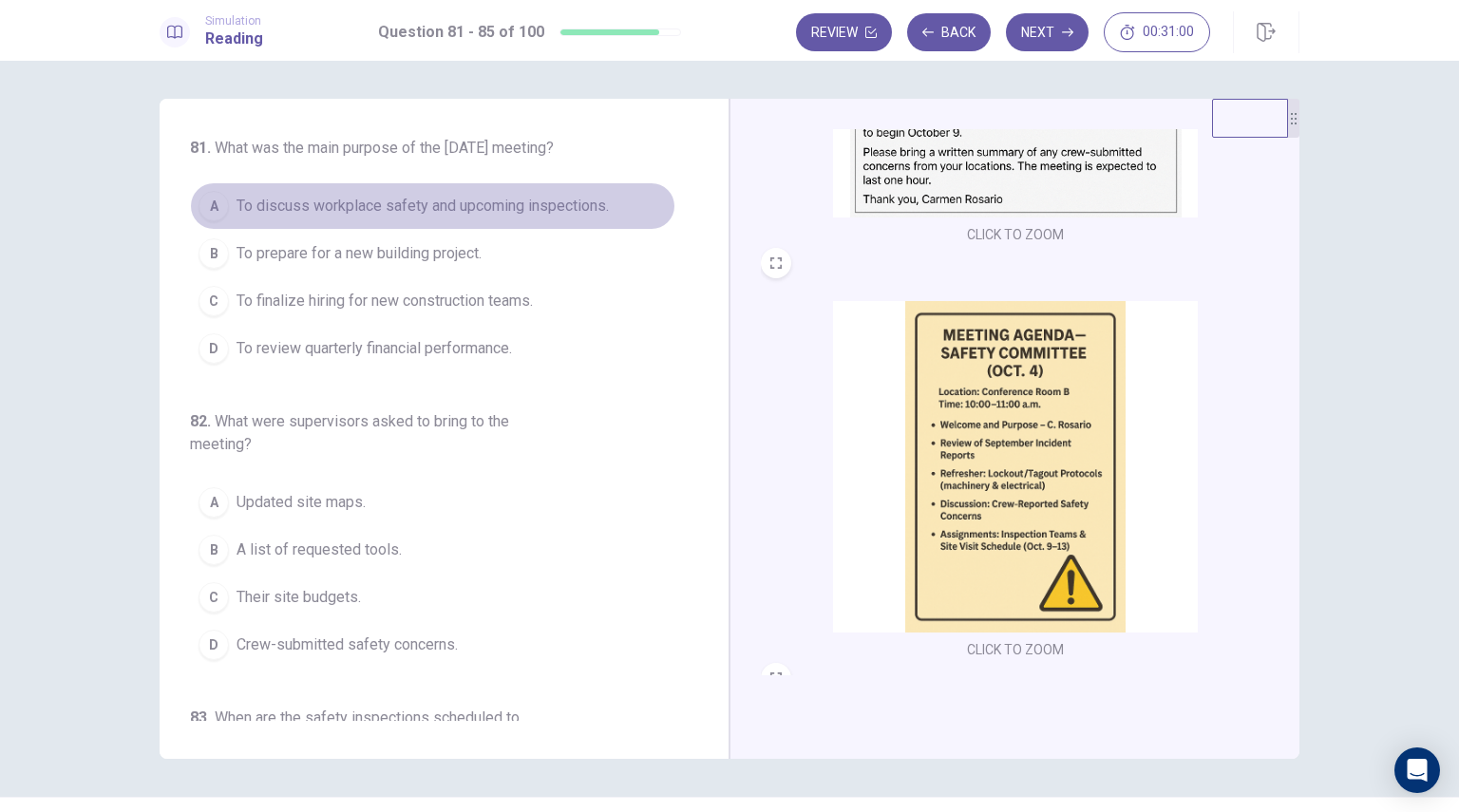 click on "To discuss workplace safety and upcoming inspections." at bounding box center (423, 206) 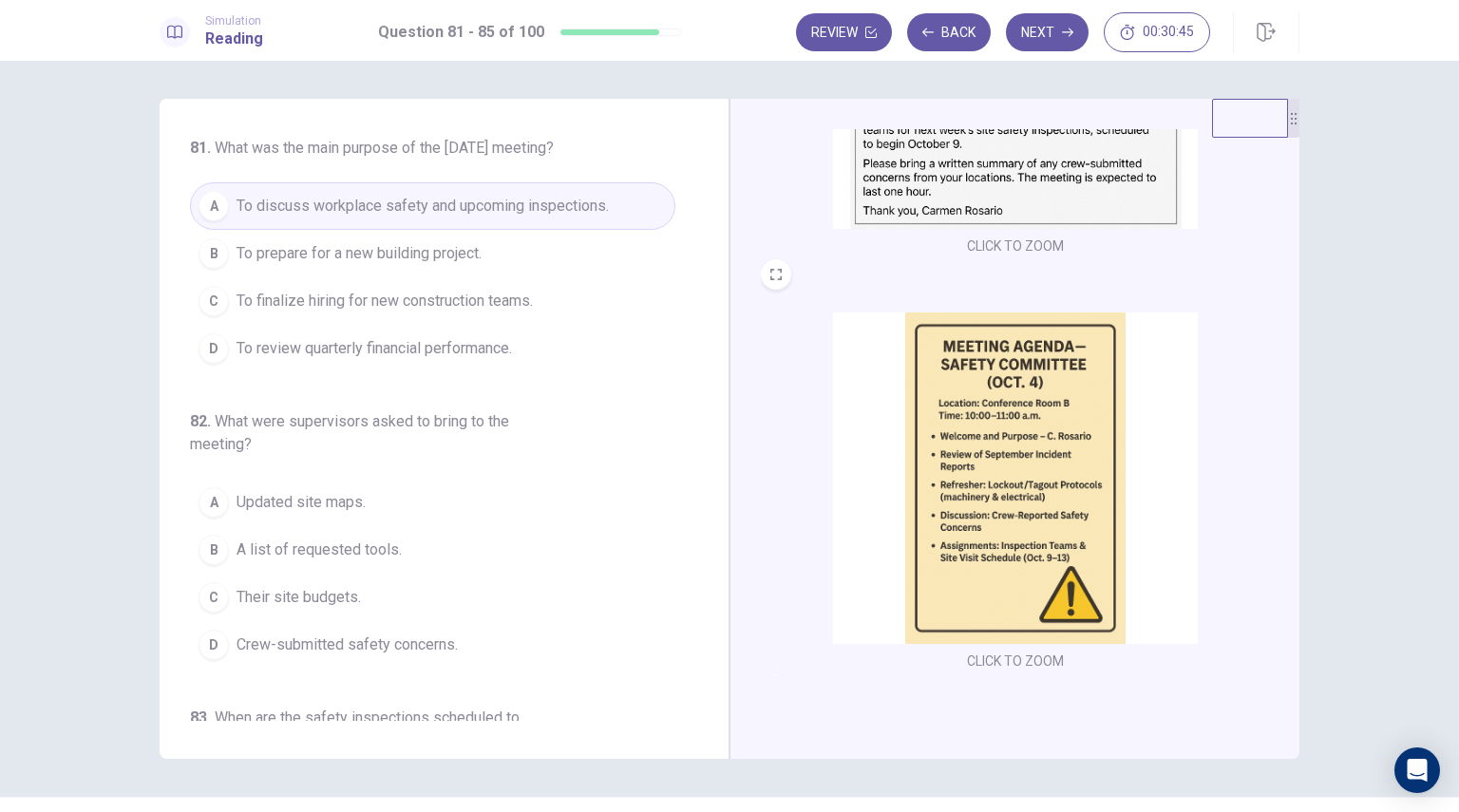 scroll, scrollTop: 284, scrollLeft: 0, axis: vertical 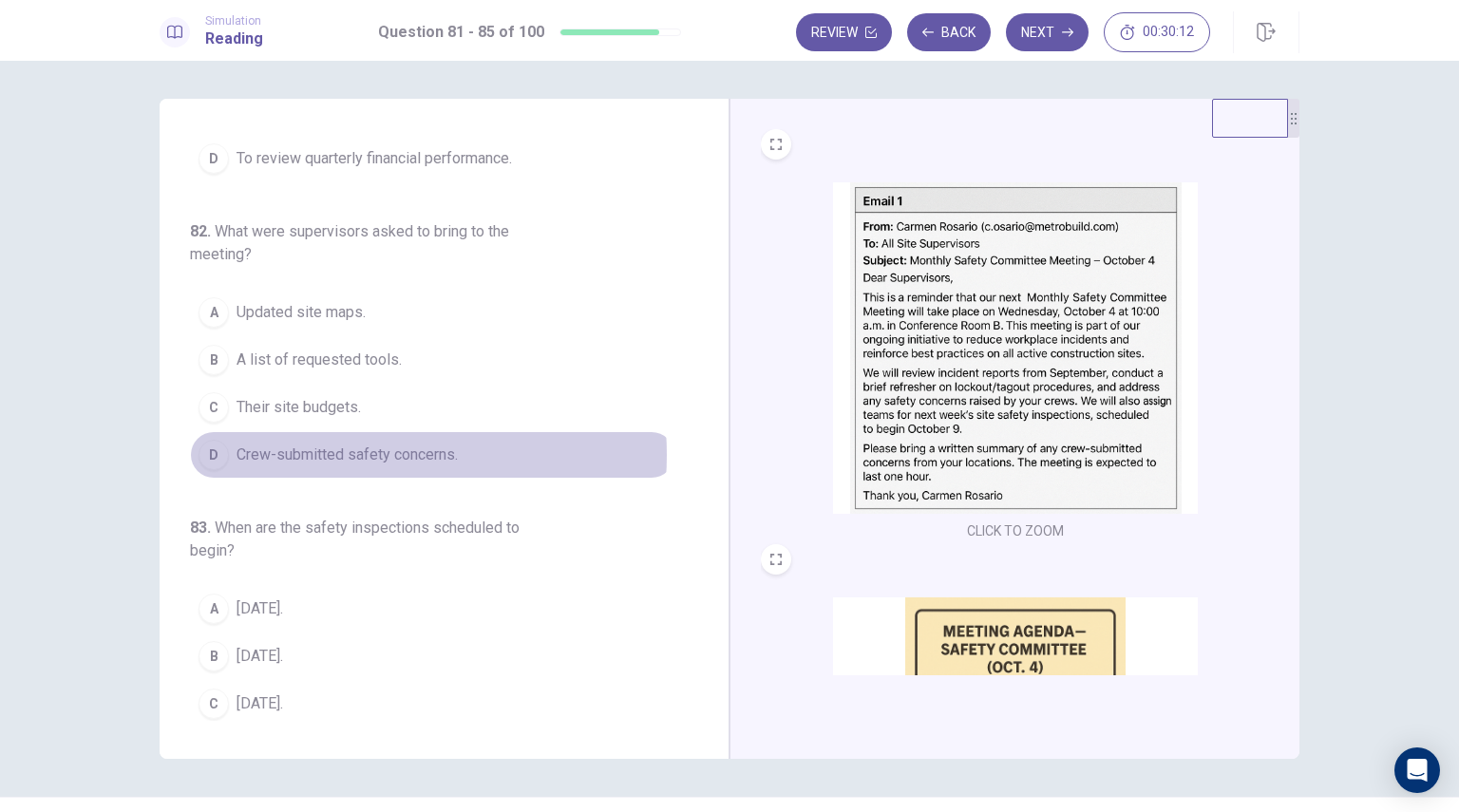 click on "Crew-submitted safety concerns." at bounding box center [347, 455] 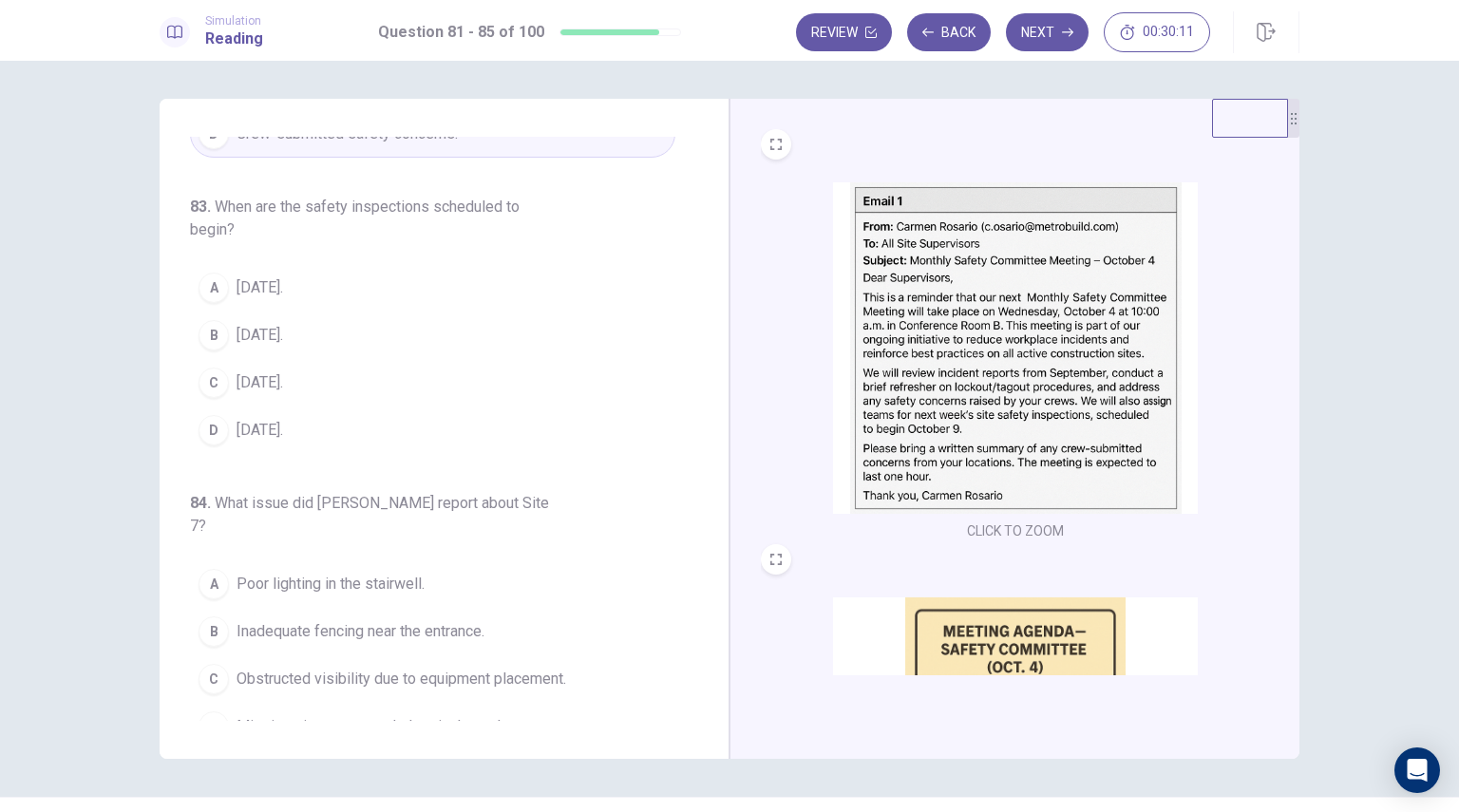 scroll, scrollTop: 512, scrollLeft: 0, axis: vertical 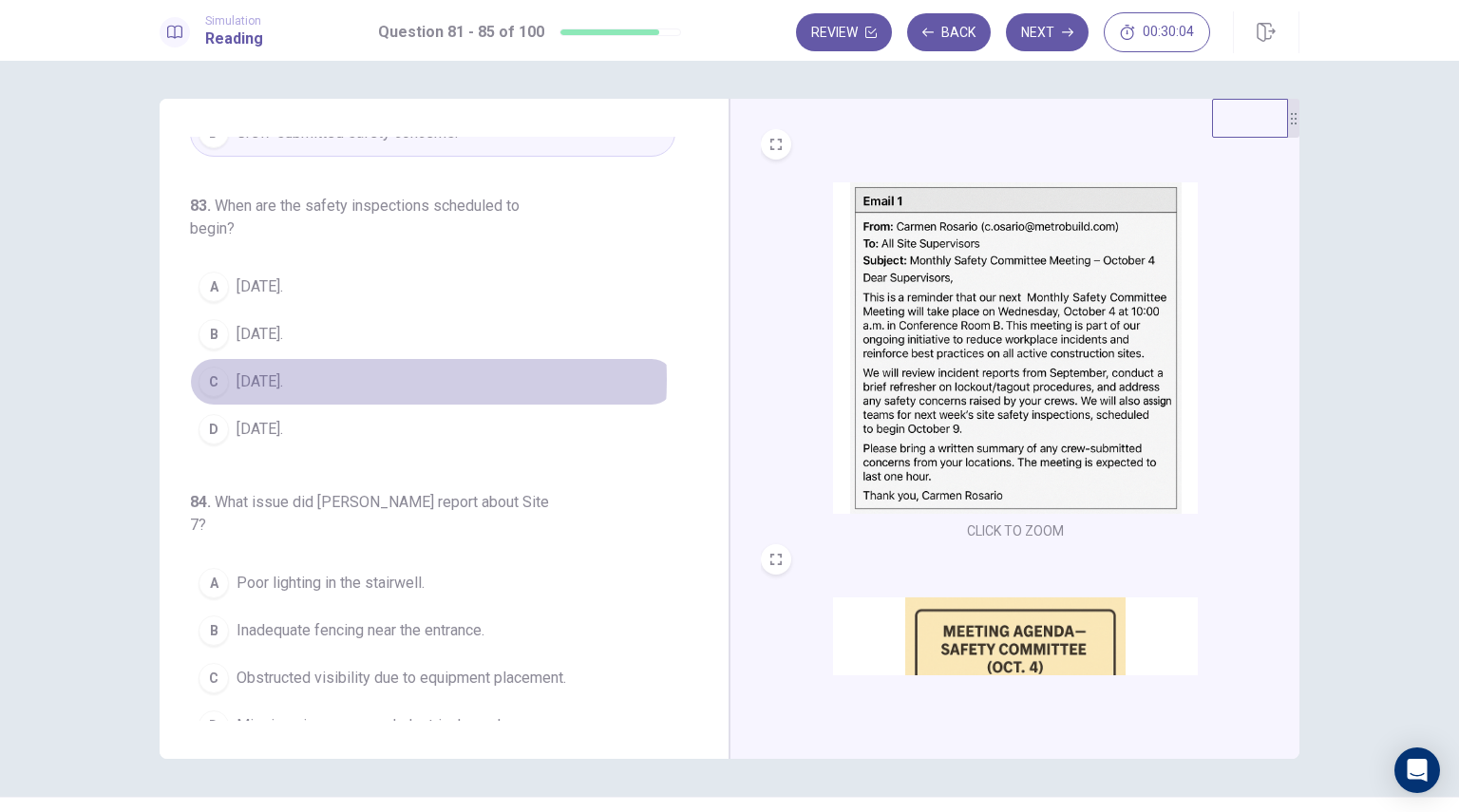 click on "C October 9." at bounding box center [432, 382] 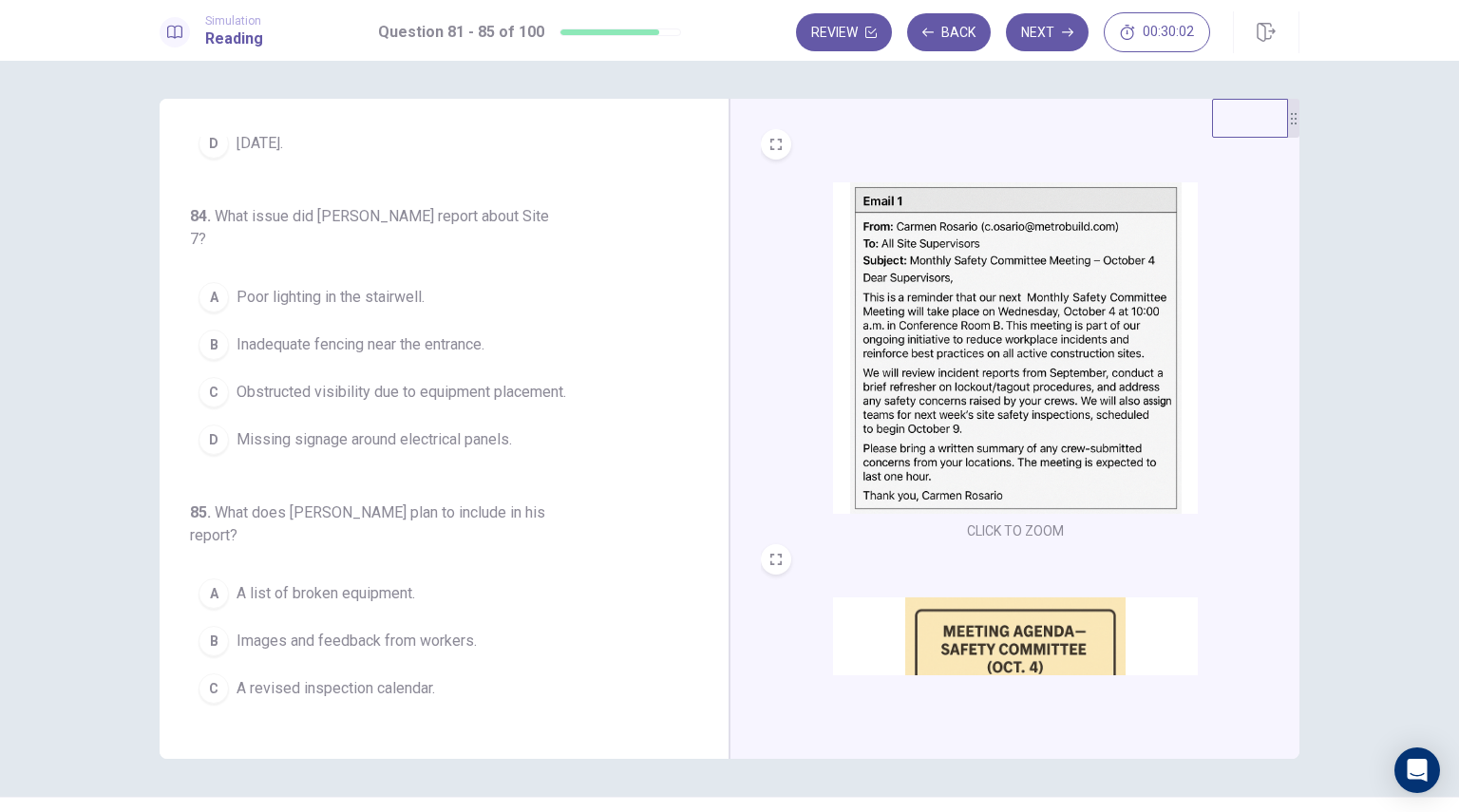 scroll, scrollTop: 805, scrollLeft: 0, axis: vertical 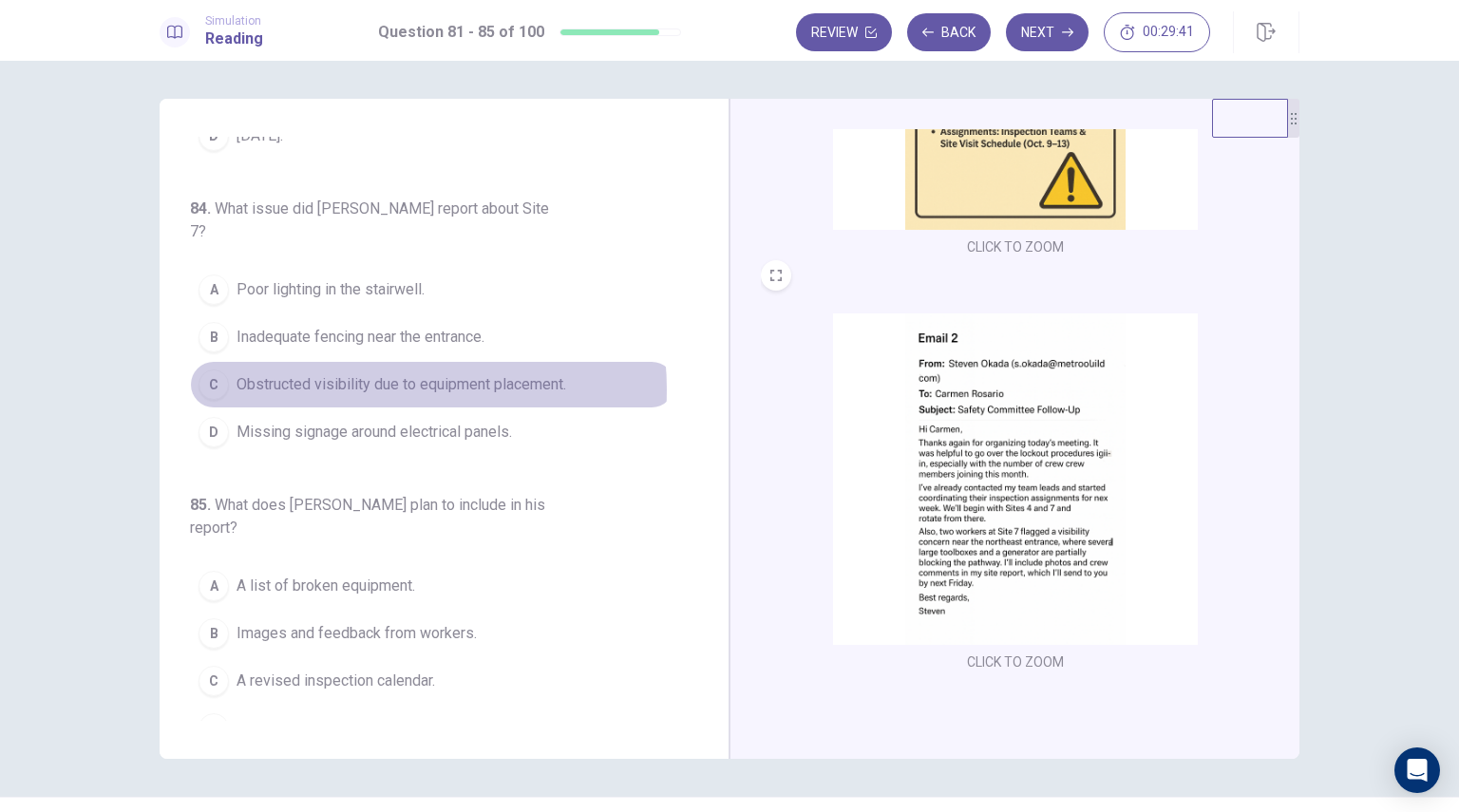 click on "Obstructed visibility due to equipment placement." at bounding box center (401, 385) 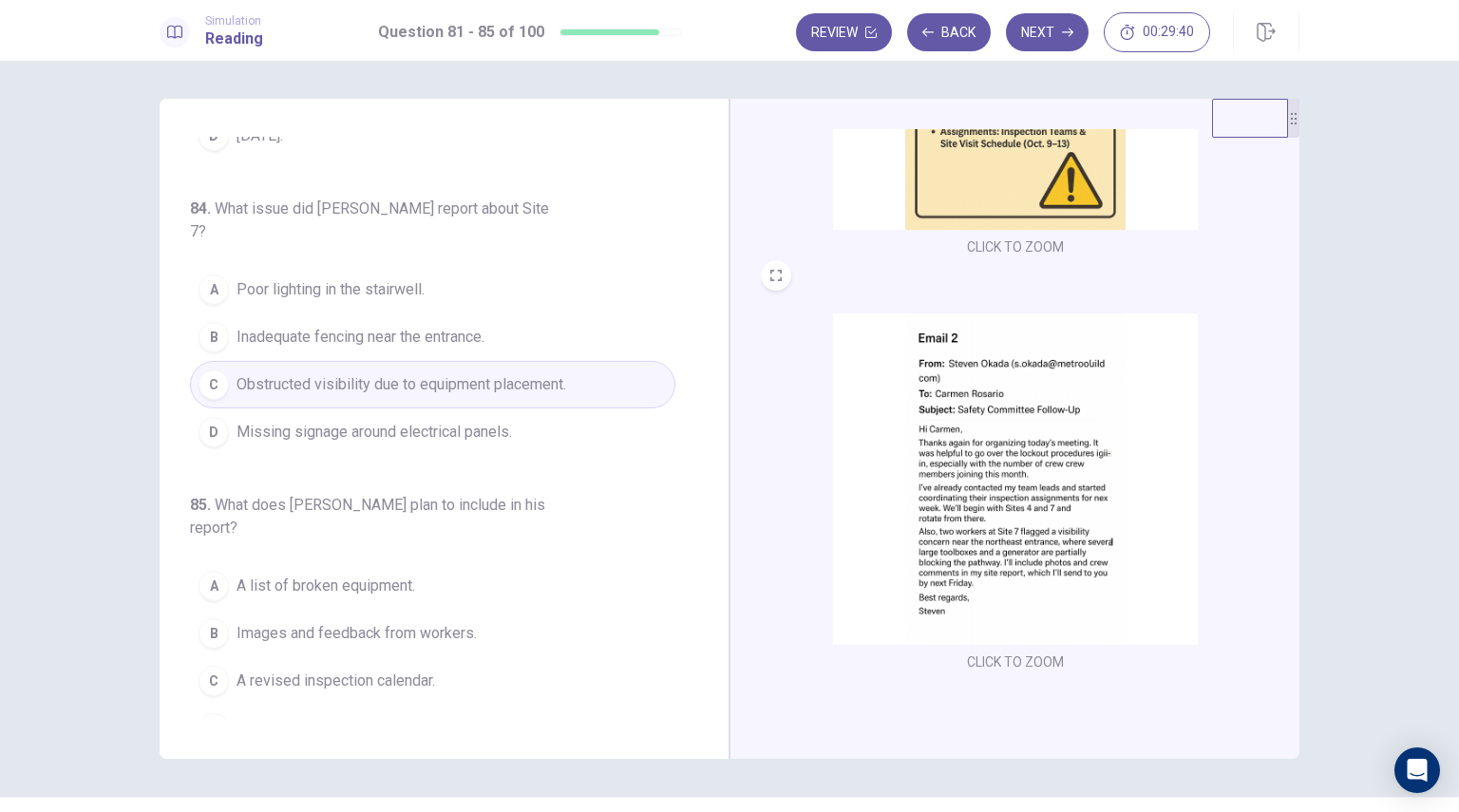 scroll, scrollTop: 46, scrollLeft: 0, axis: vertical 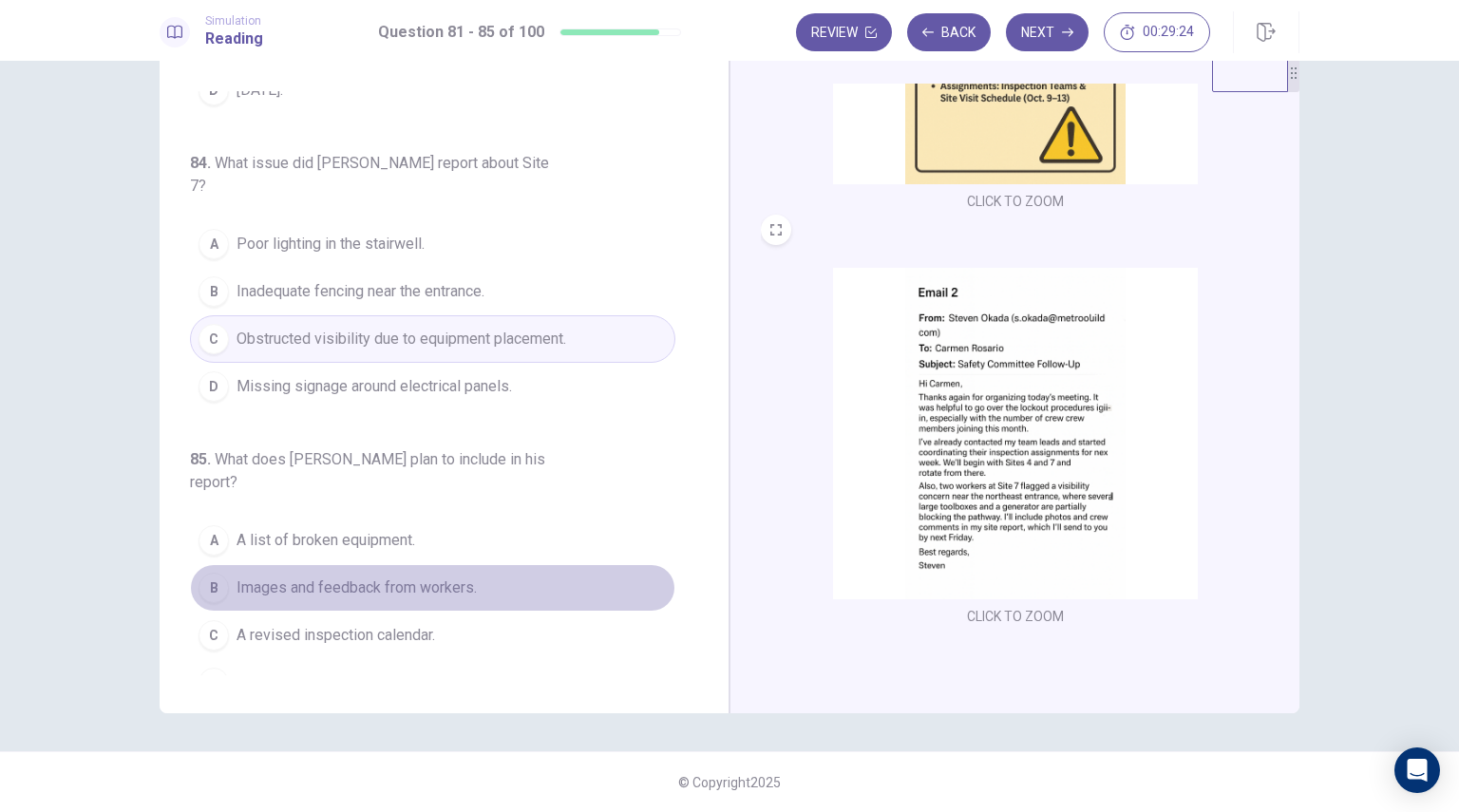 click on "Images and feedback from workers." at bounding box center [356, 588] 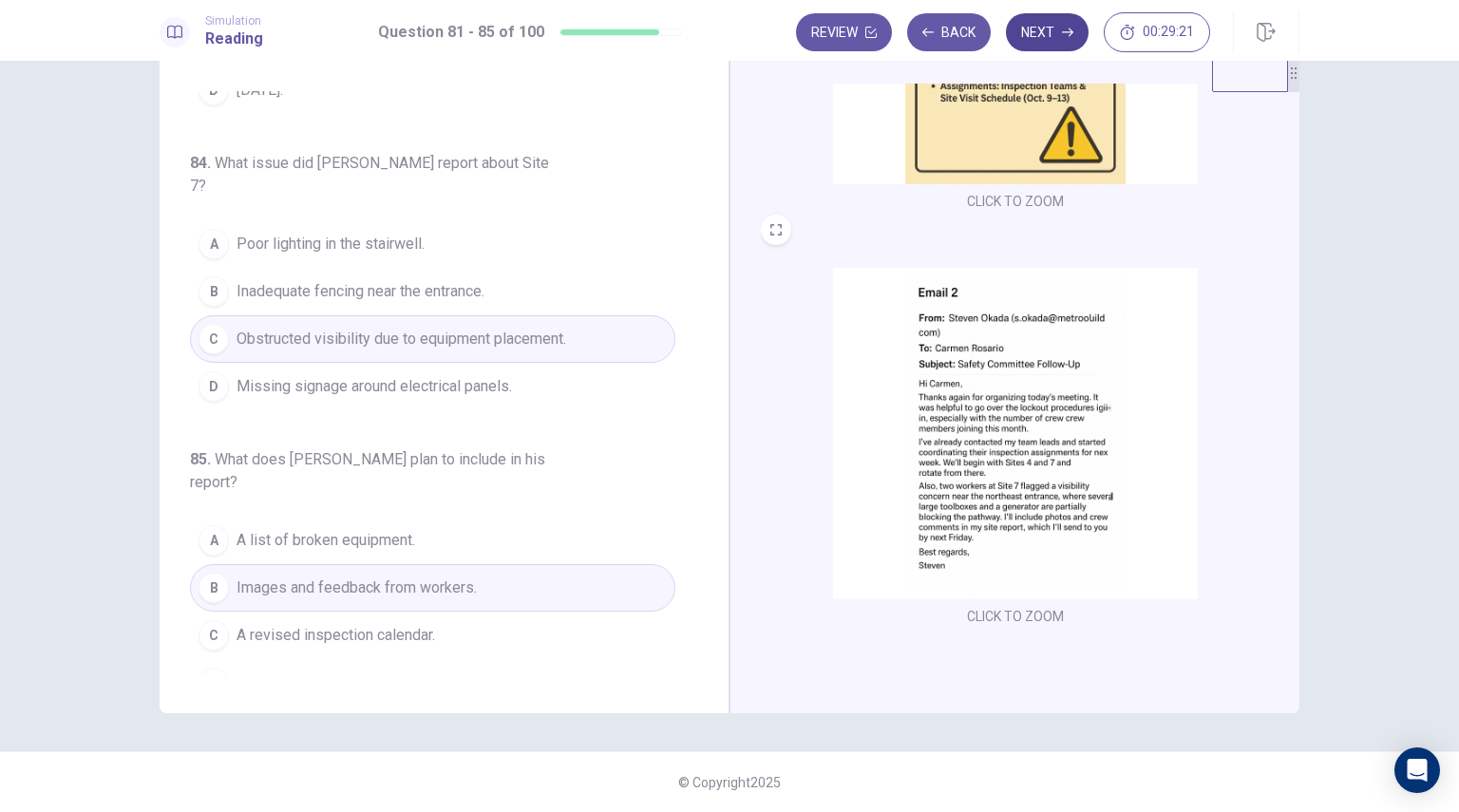 click on "Next" at bounding box center [1047, 32] 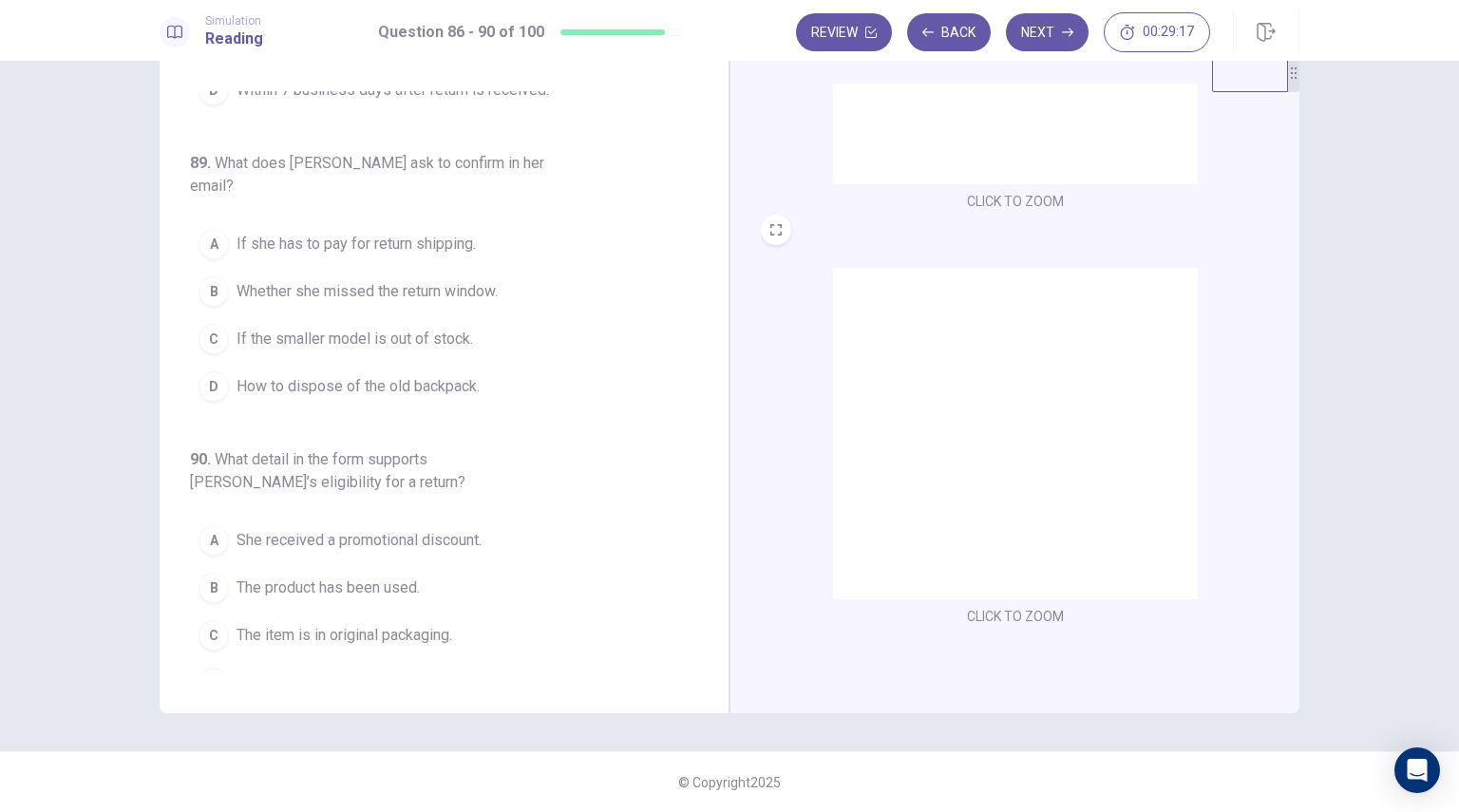 scroll, scrollTop: 0, scrollLeft: 0, axis: both 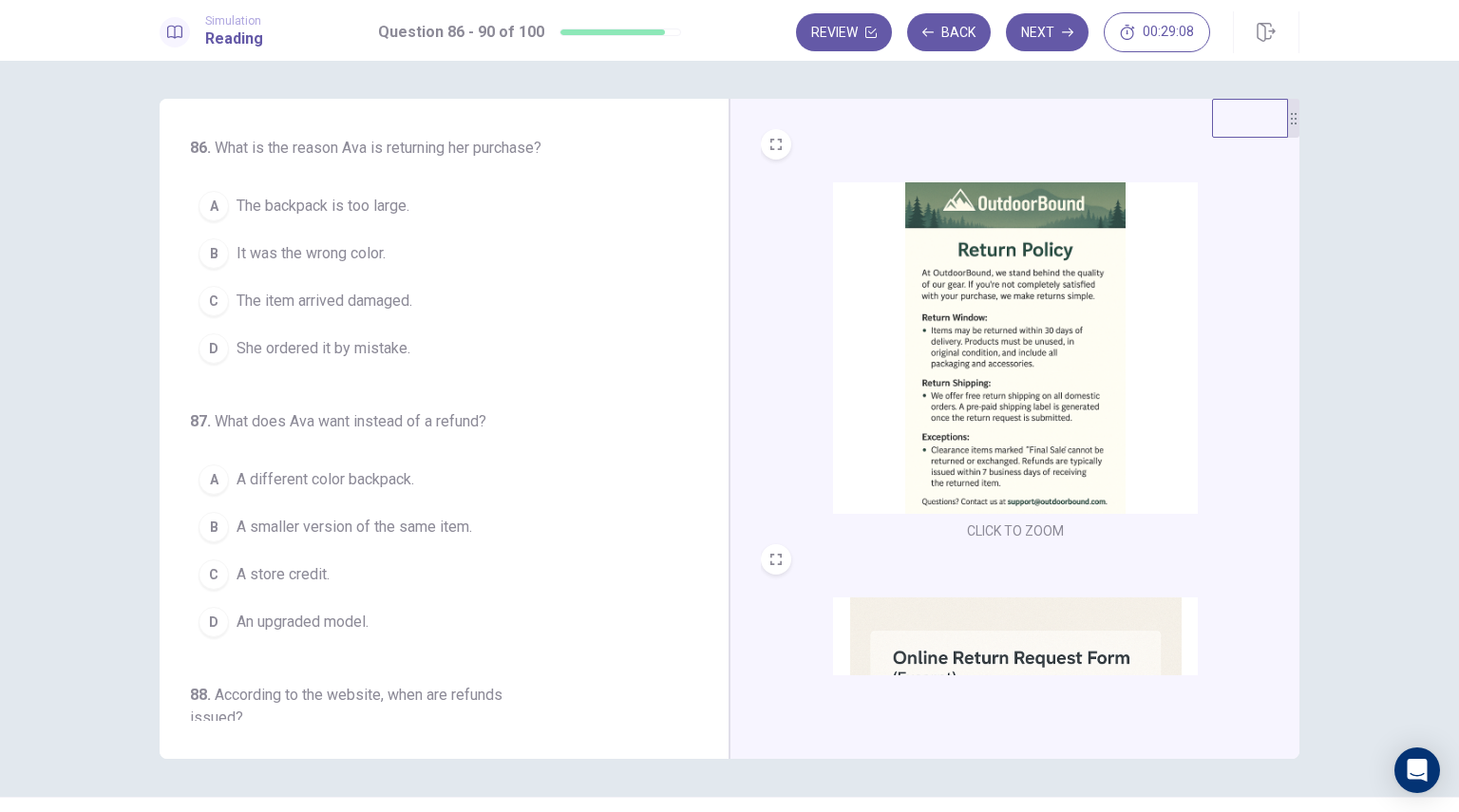 click at bounding box center (1015, 348) 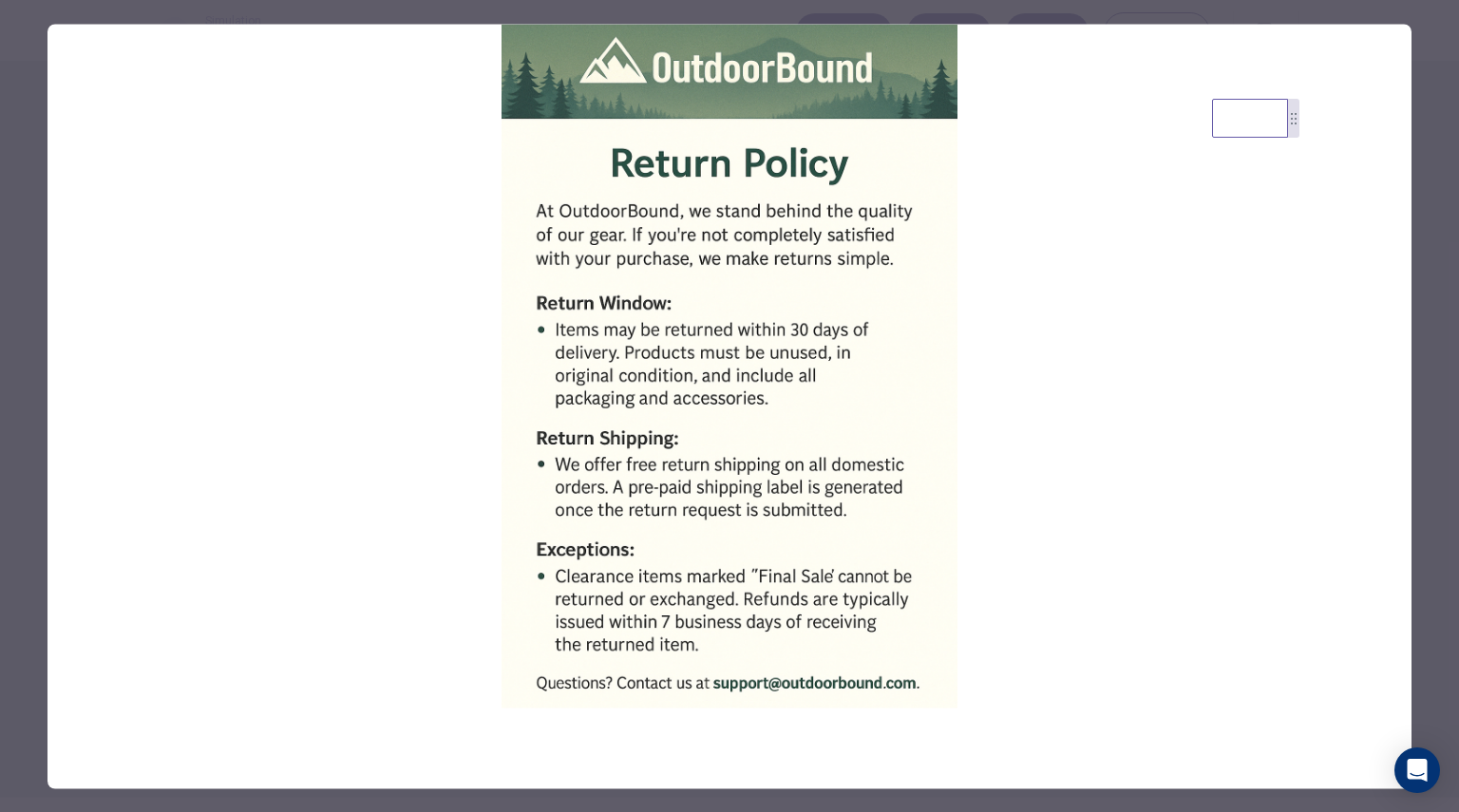 click at bounding box center (730, 406) 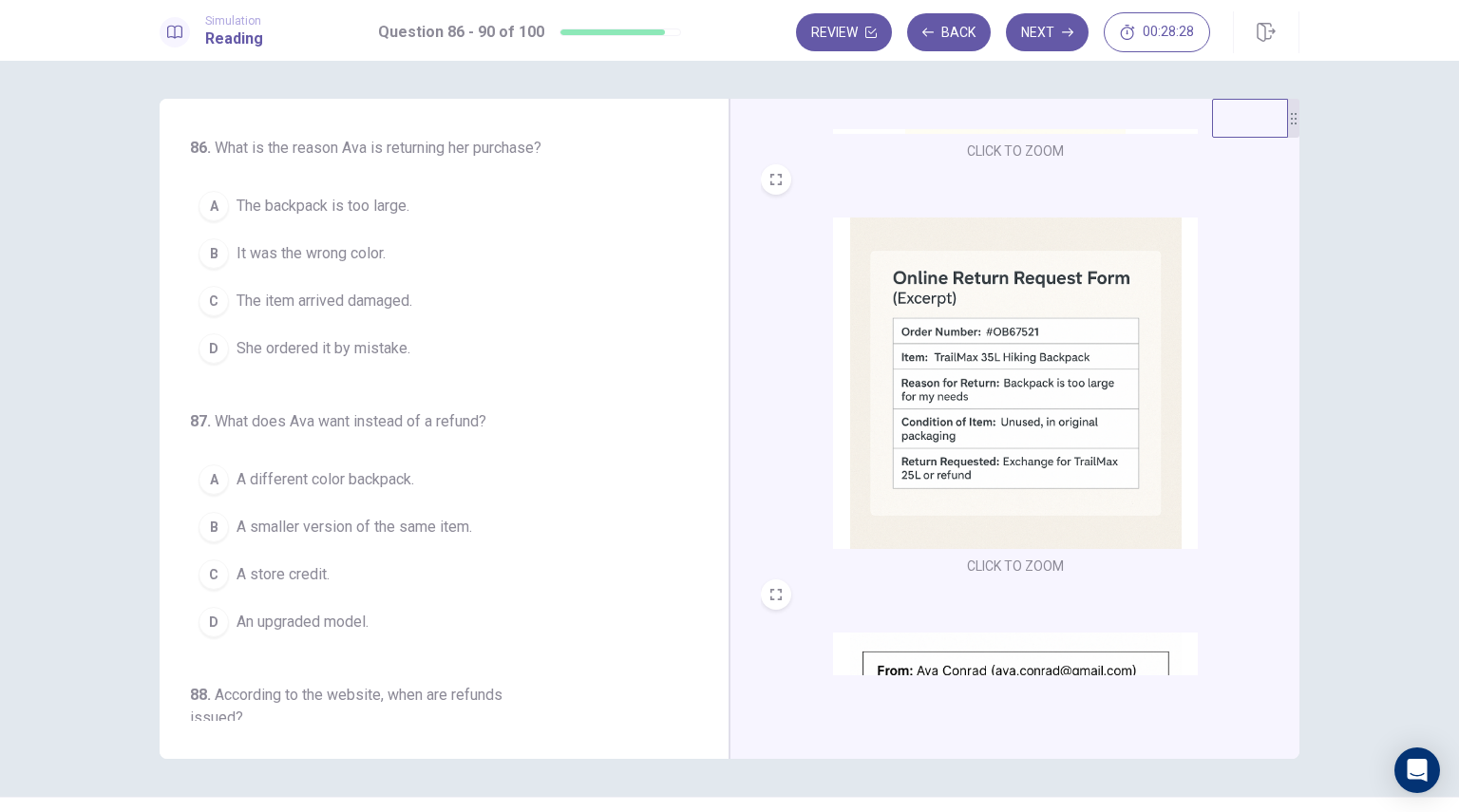 scroll, scrollTop: 380, scrollLeft: 0, axis: vertical 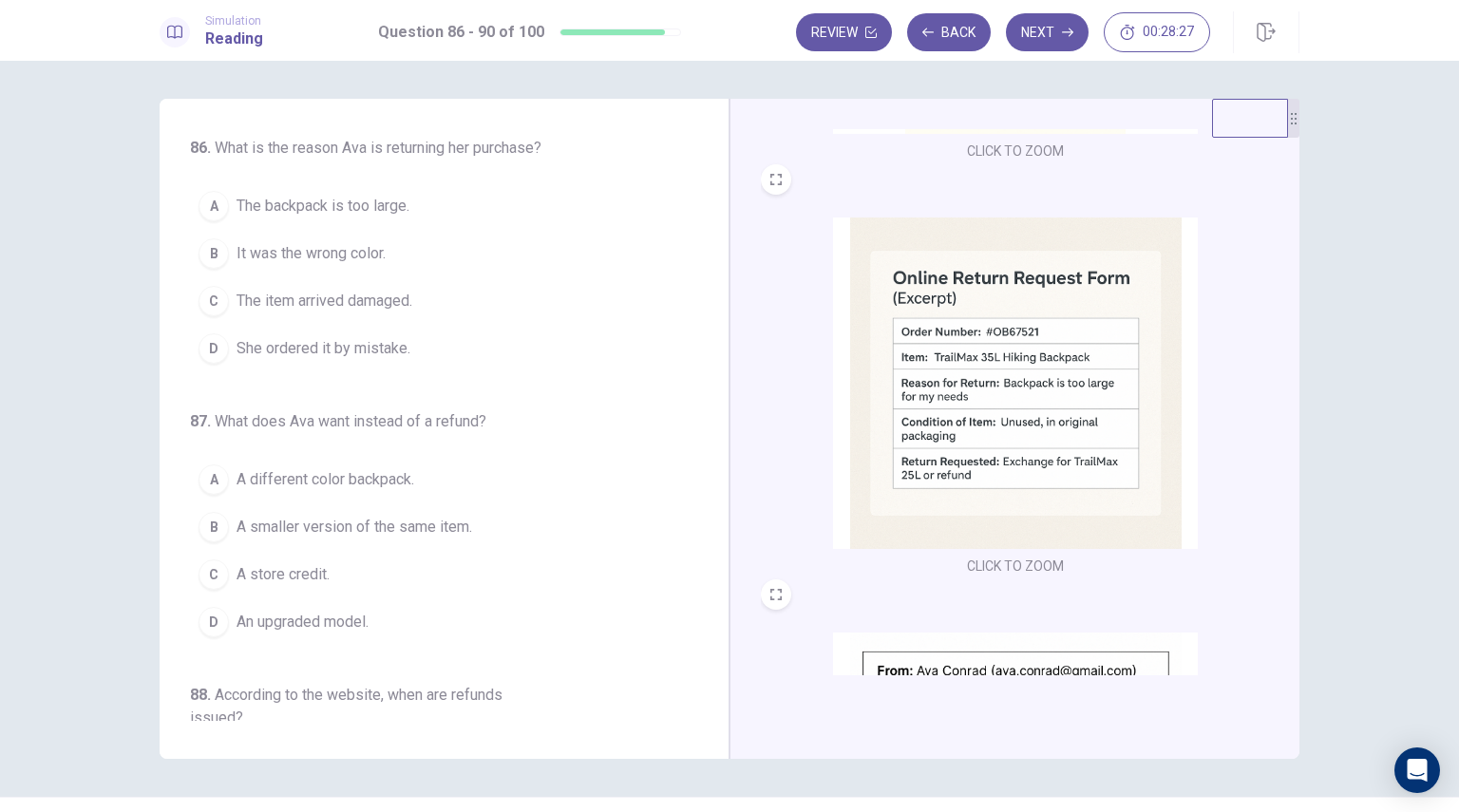 click at bounding box center (1015, 383) 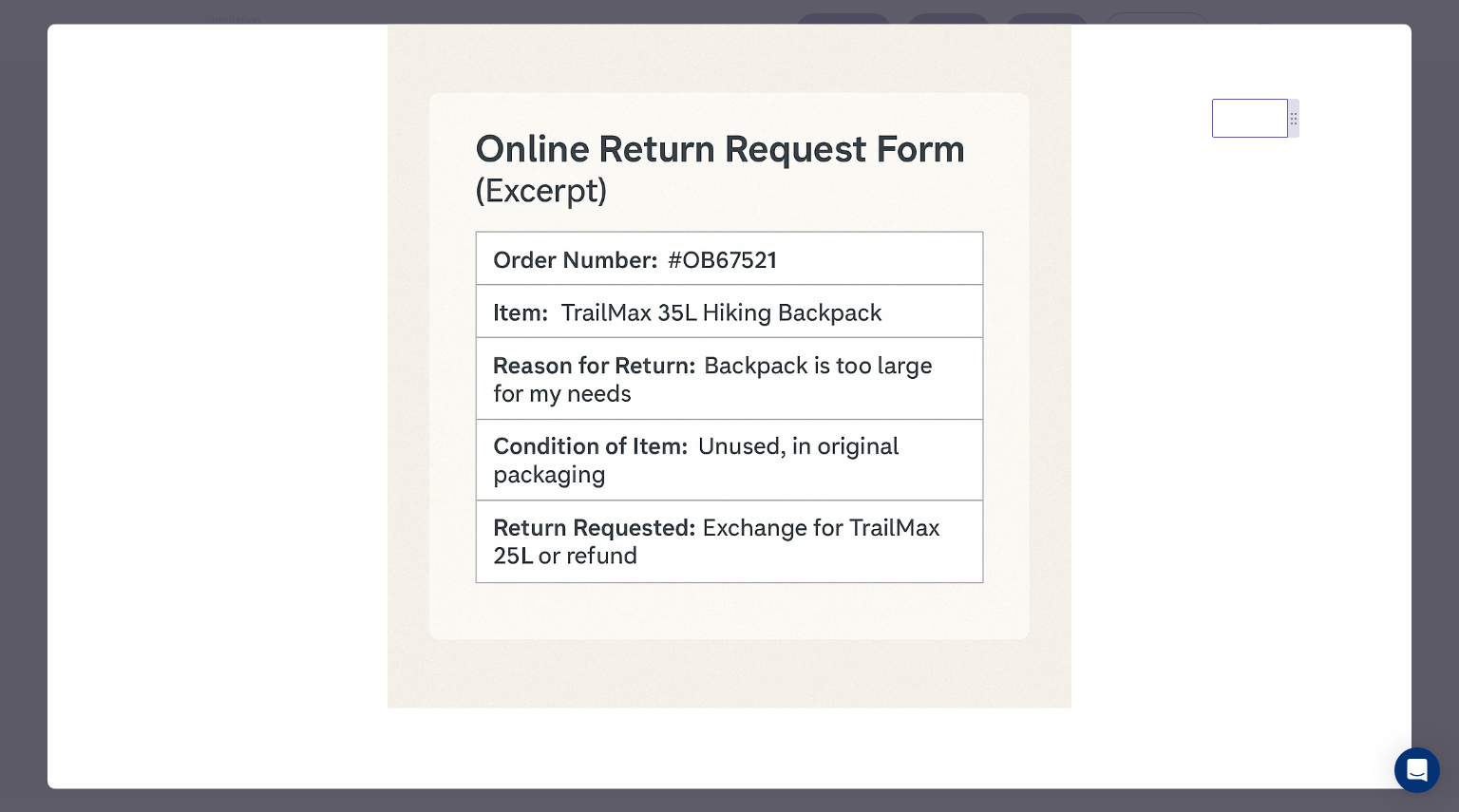 click at bounding box center [730, 406] 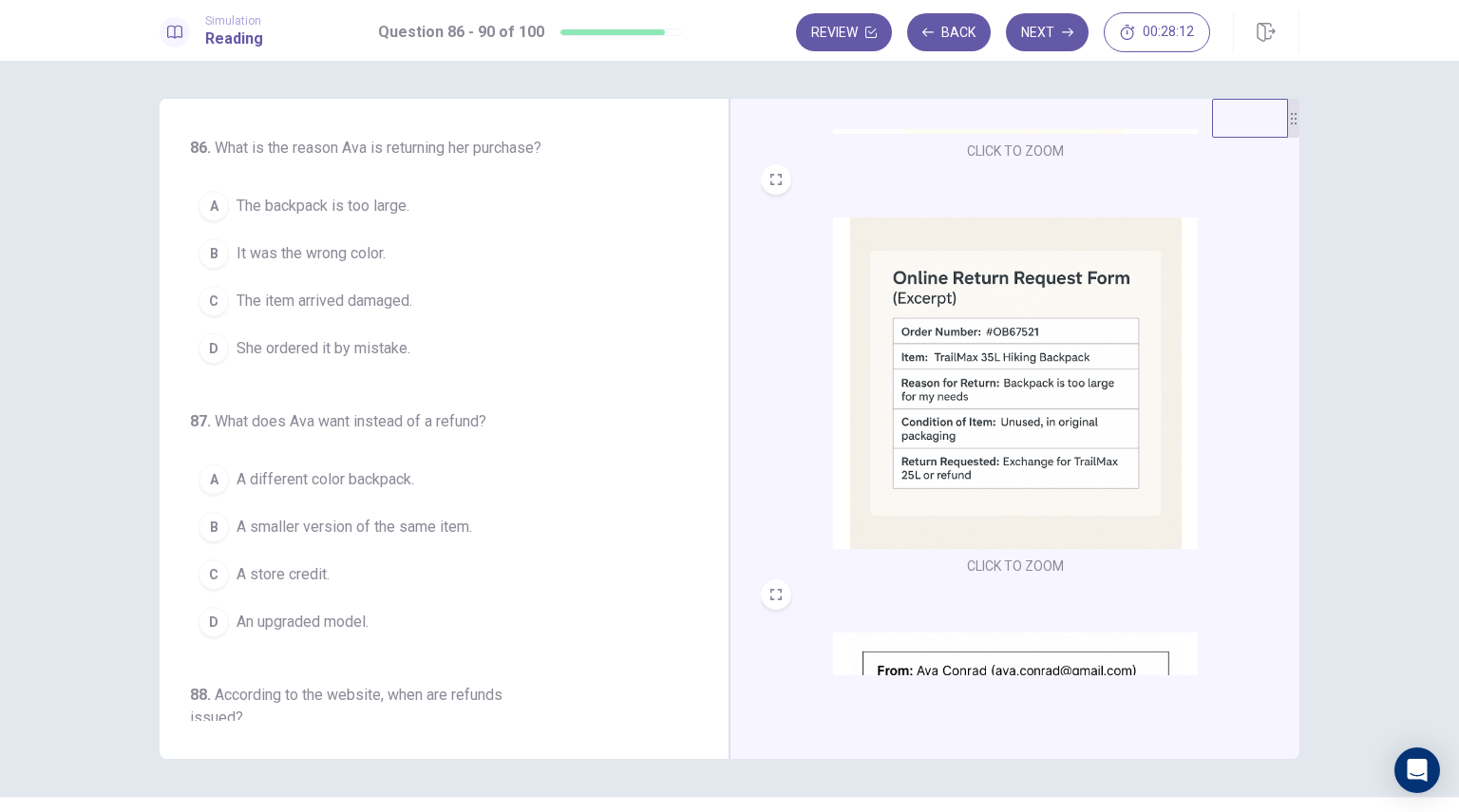 scroll, scrollTop: 699, scrollLeft: 0, axis: vertical 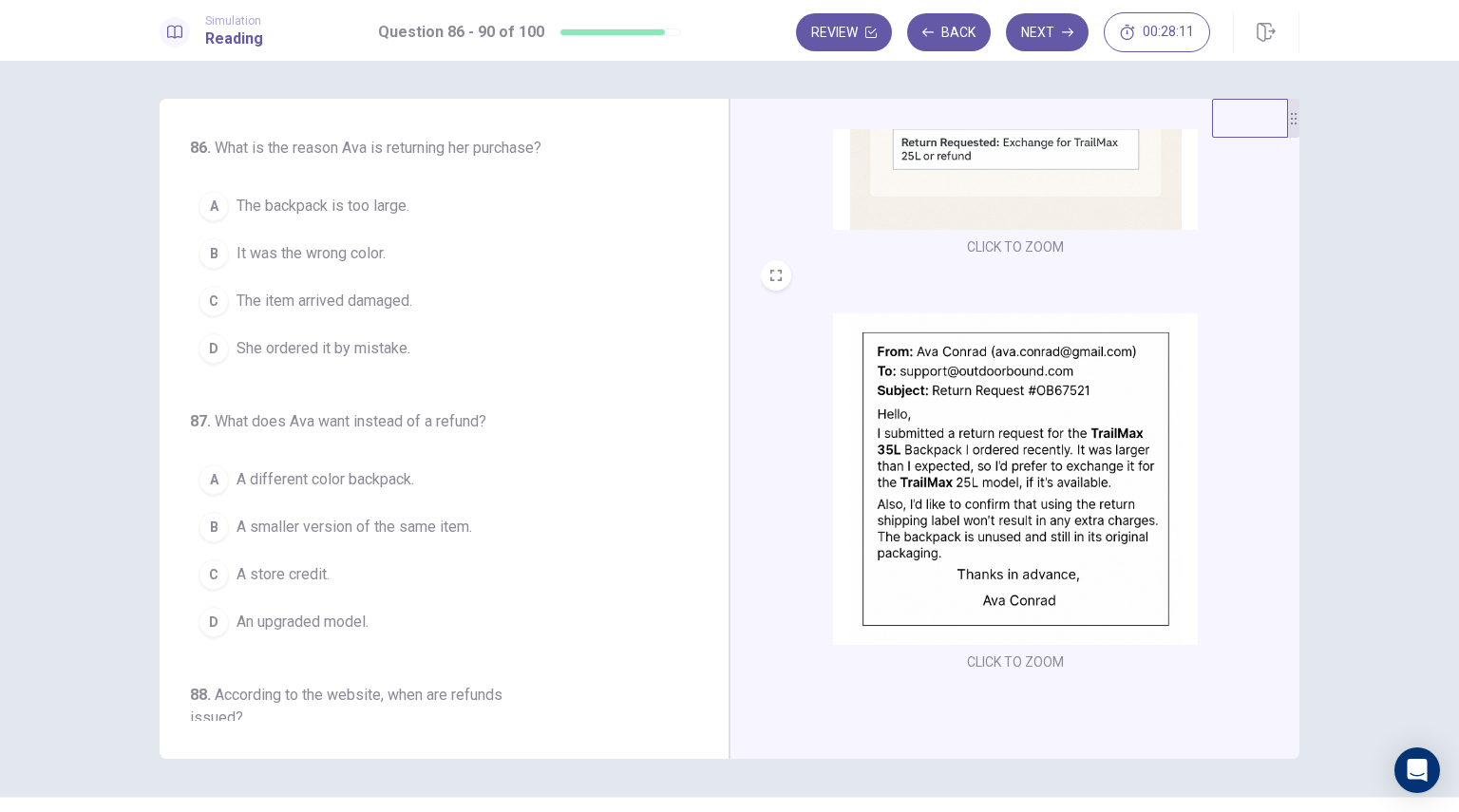 click at bounding box center [1015, 479] 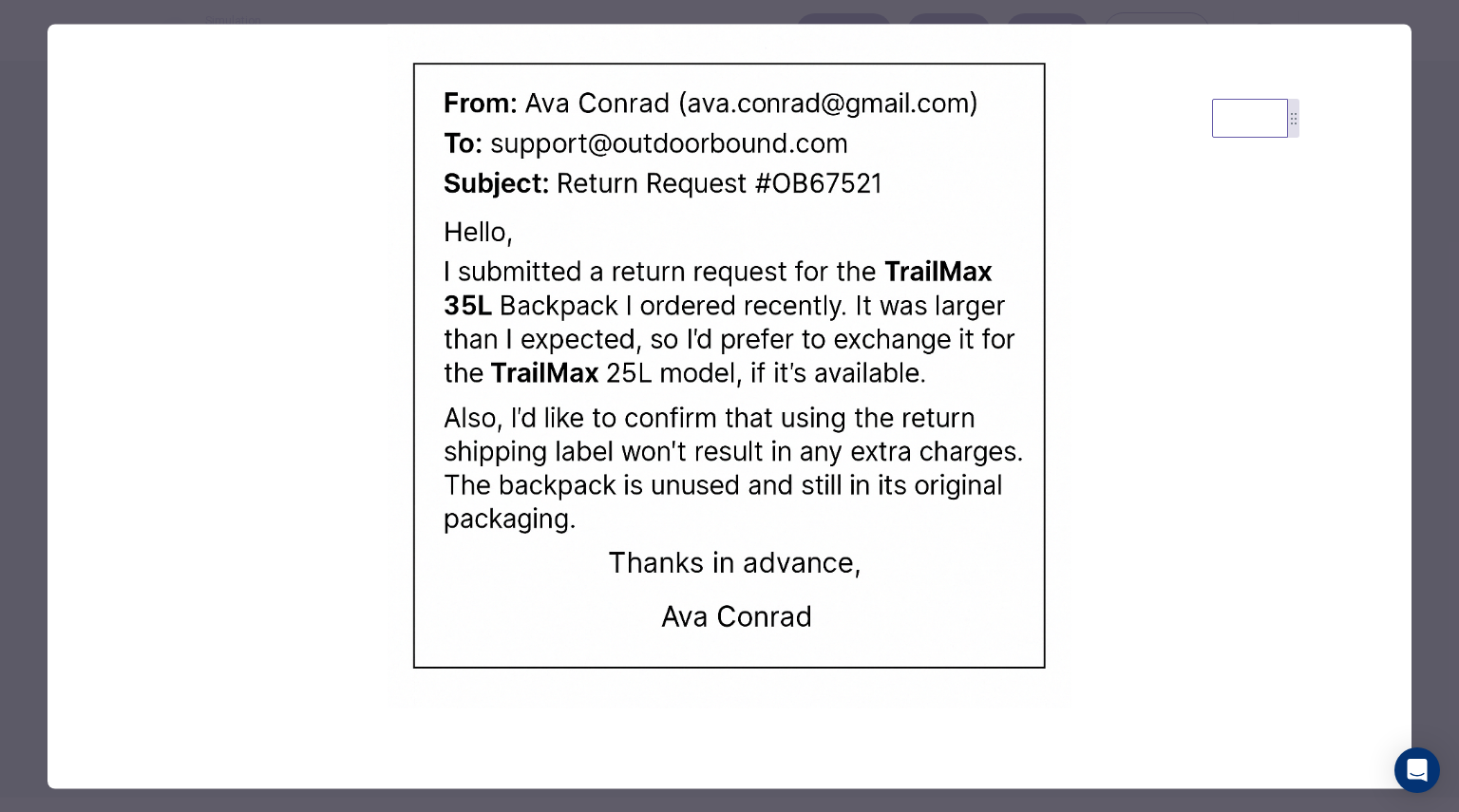 click at bounding box center (730, 406) 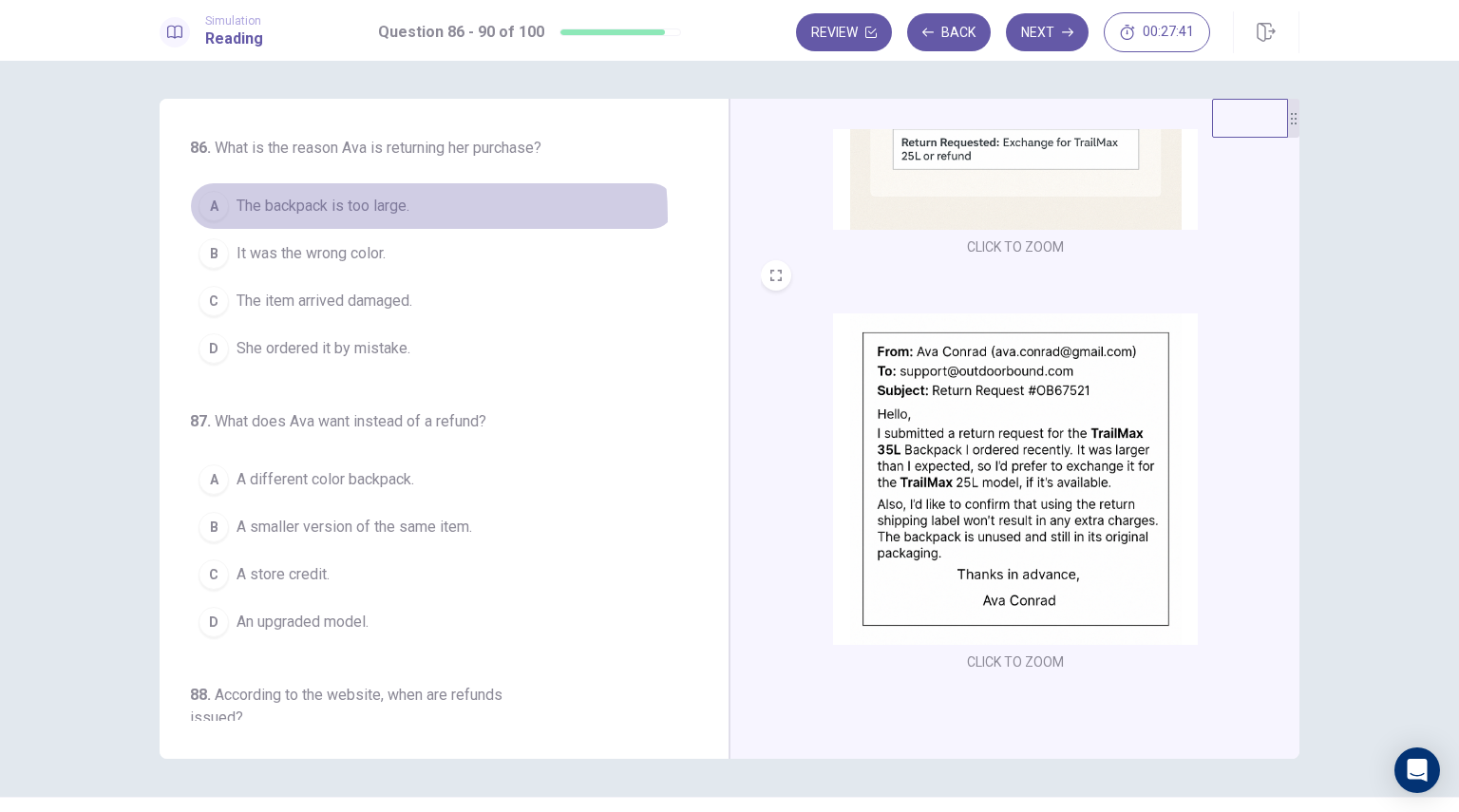 click on "A The backpack is too large." at bounding box center [432, 206] 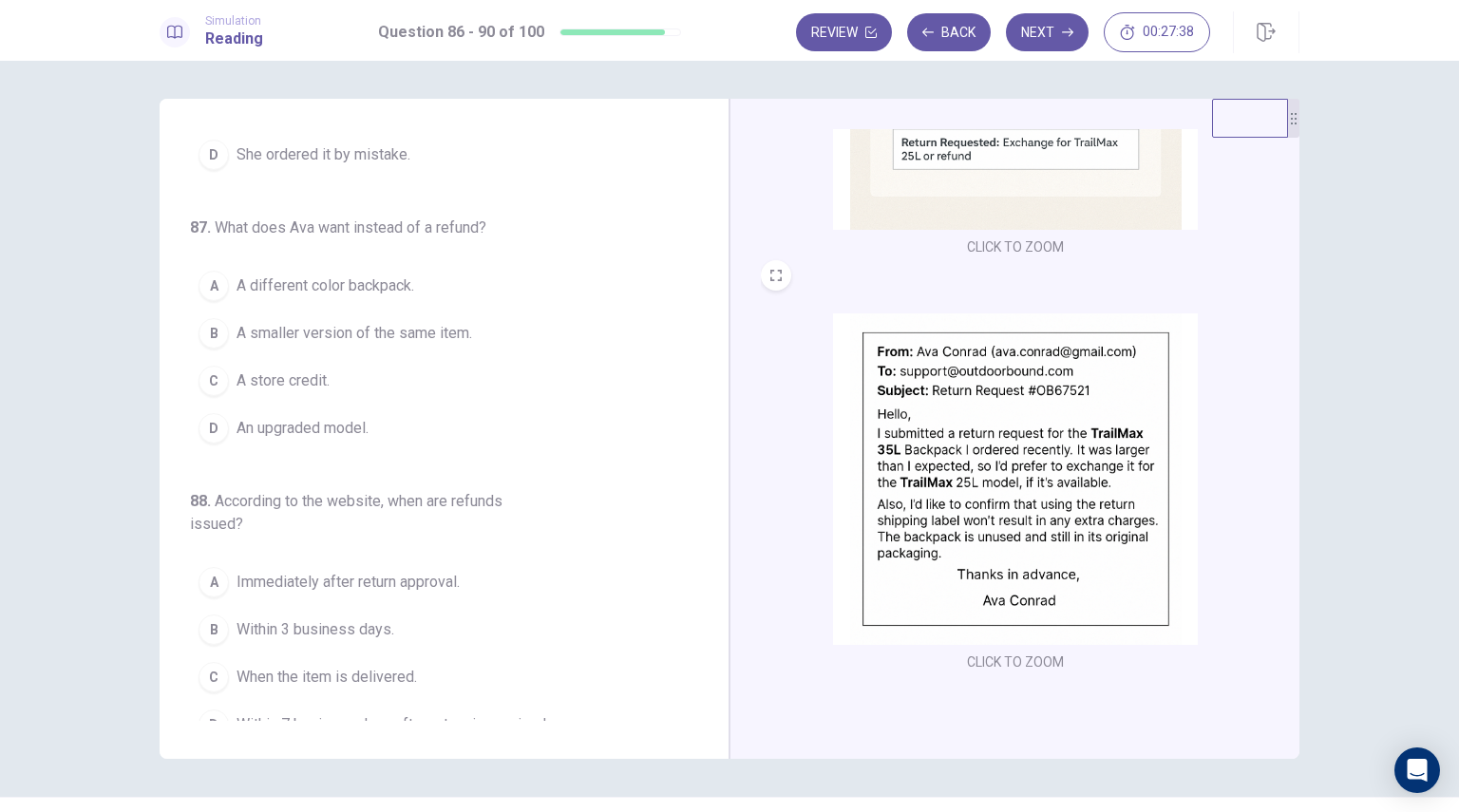 scroll, scrollTop: 196, scrollLeft: 0, axis: vertical 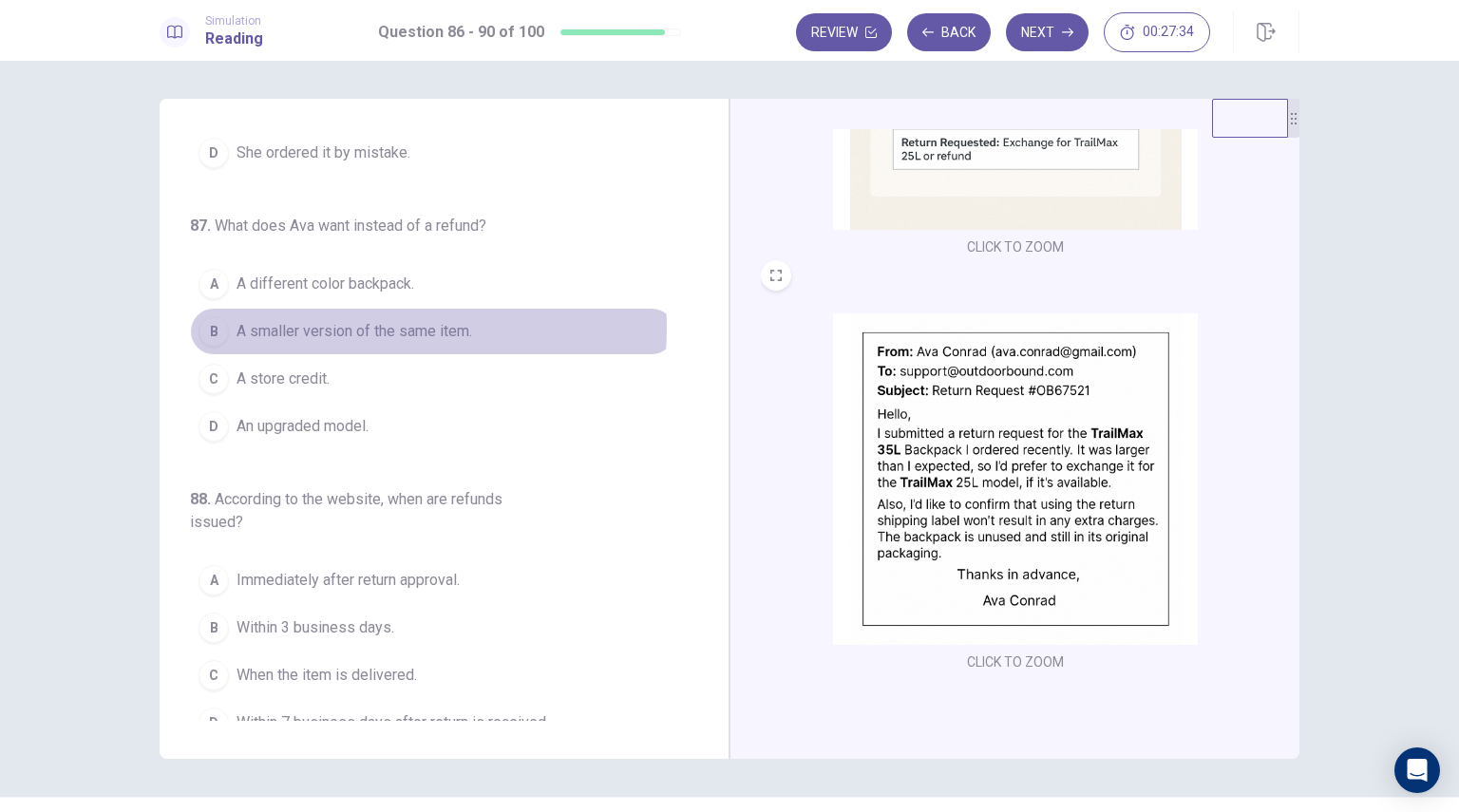click on "A smaller version of the same item." at bounding box center (354, 331) 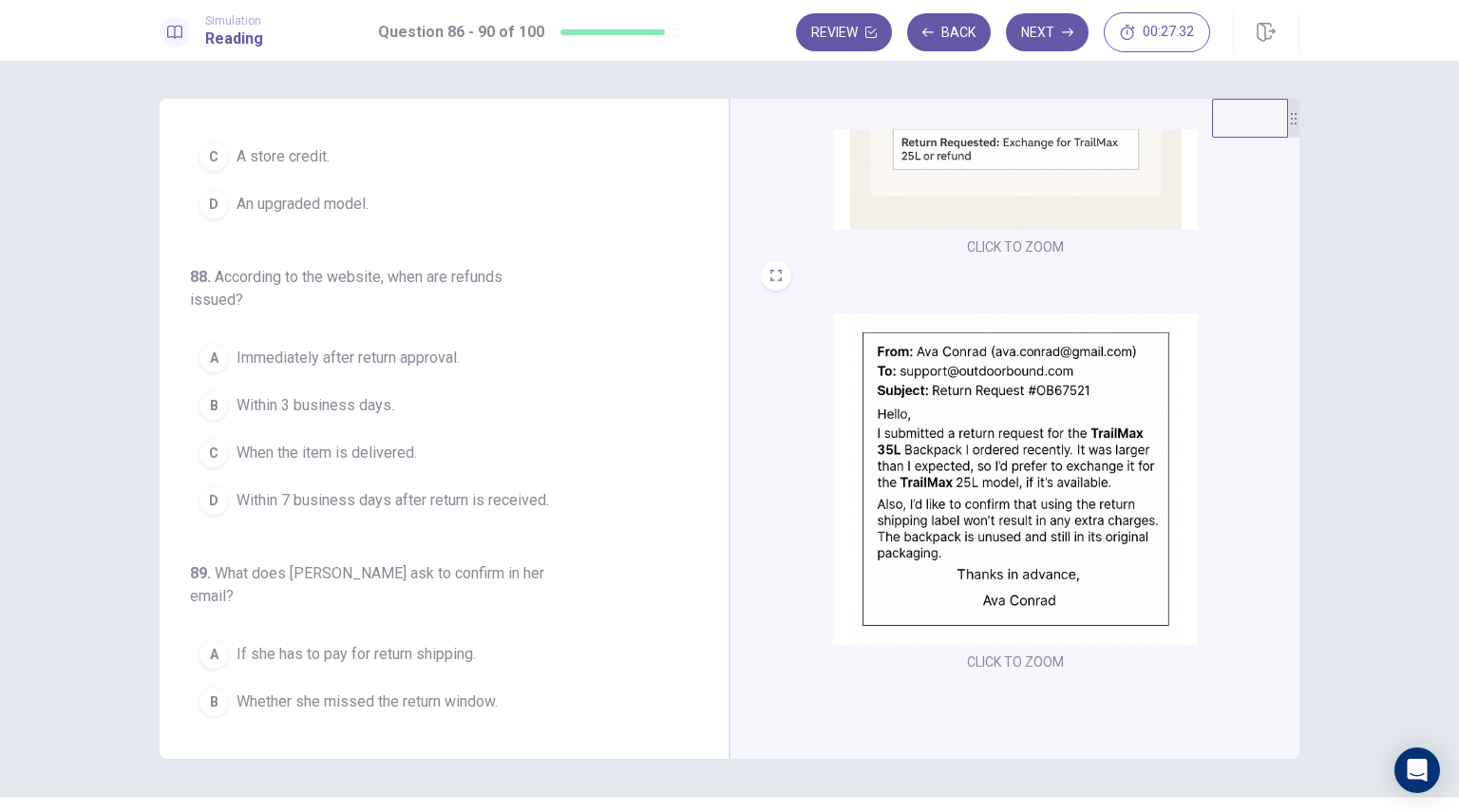 scroll, scrollTop: 425, scrollLeft: 0, axis: vertical 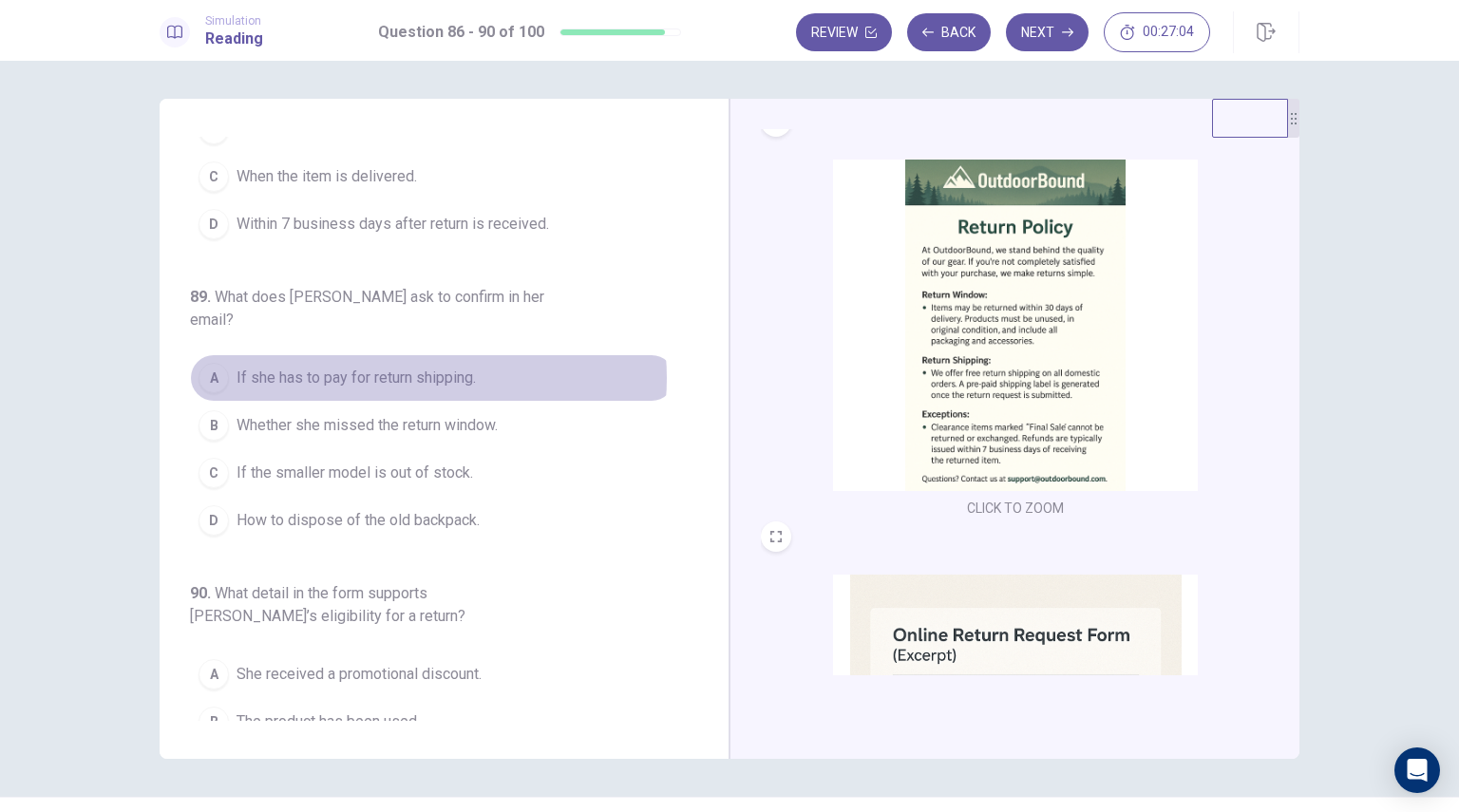 click on "If she has to pay for return shipping." at bounding box center (356, 378) 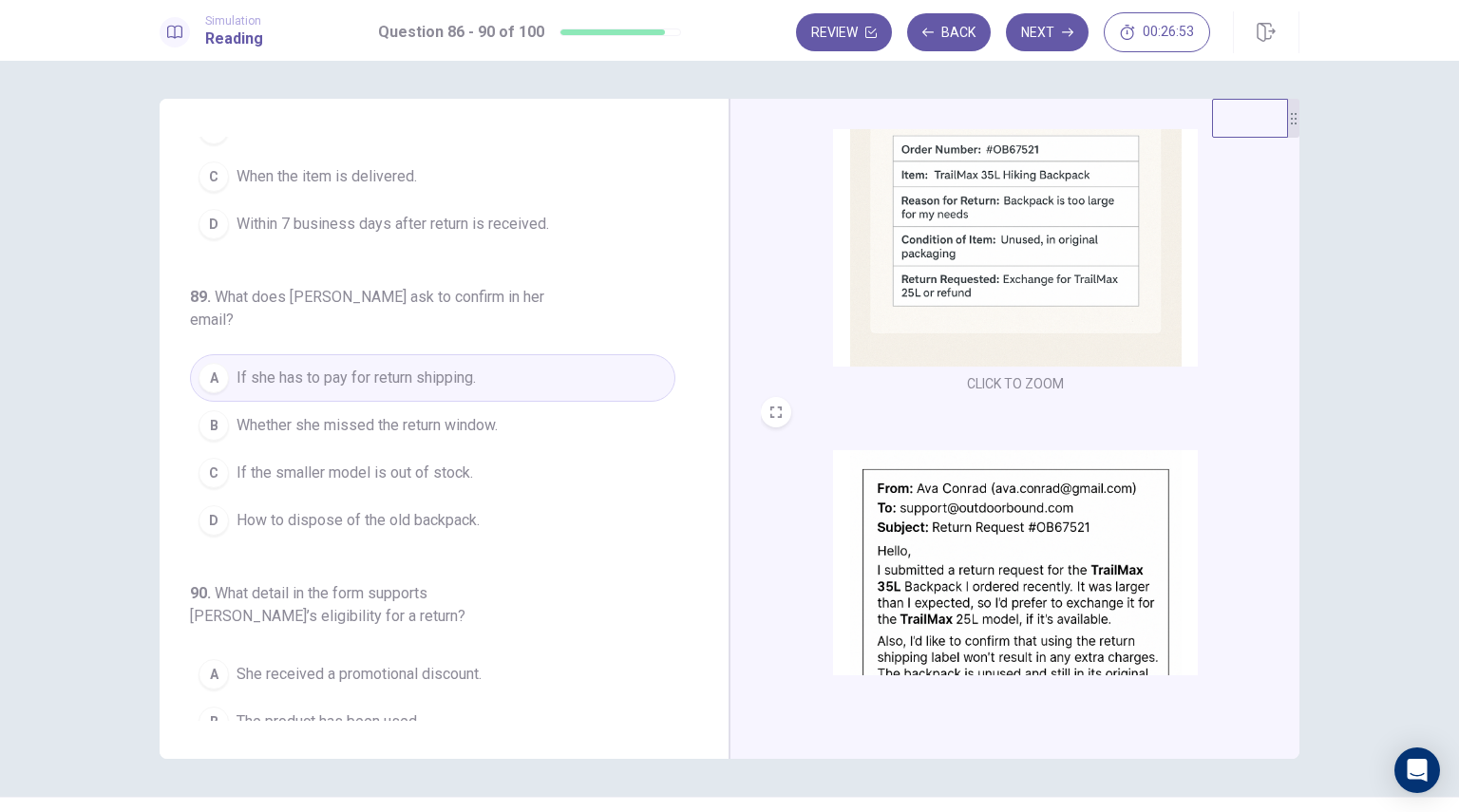 scroll, scrollTop: 699, scrollLeft: 0, axis: vertical 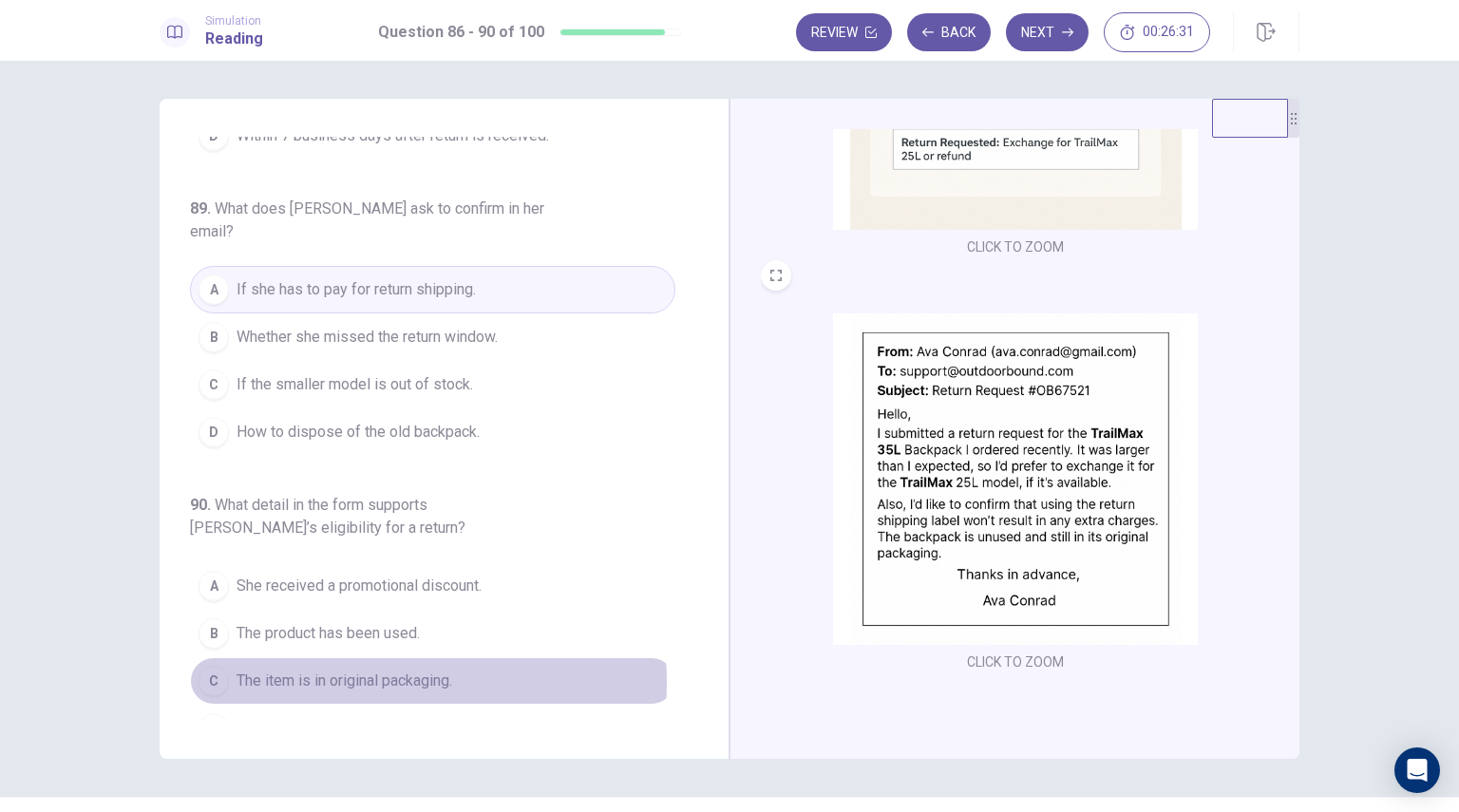 click on "The item is in original packaging." at bounding box center [344, 681] 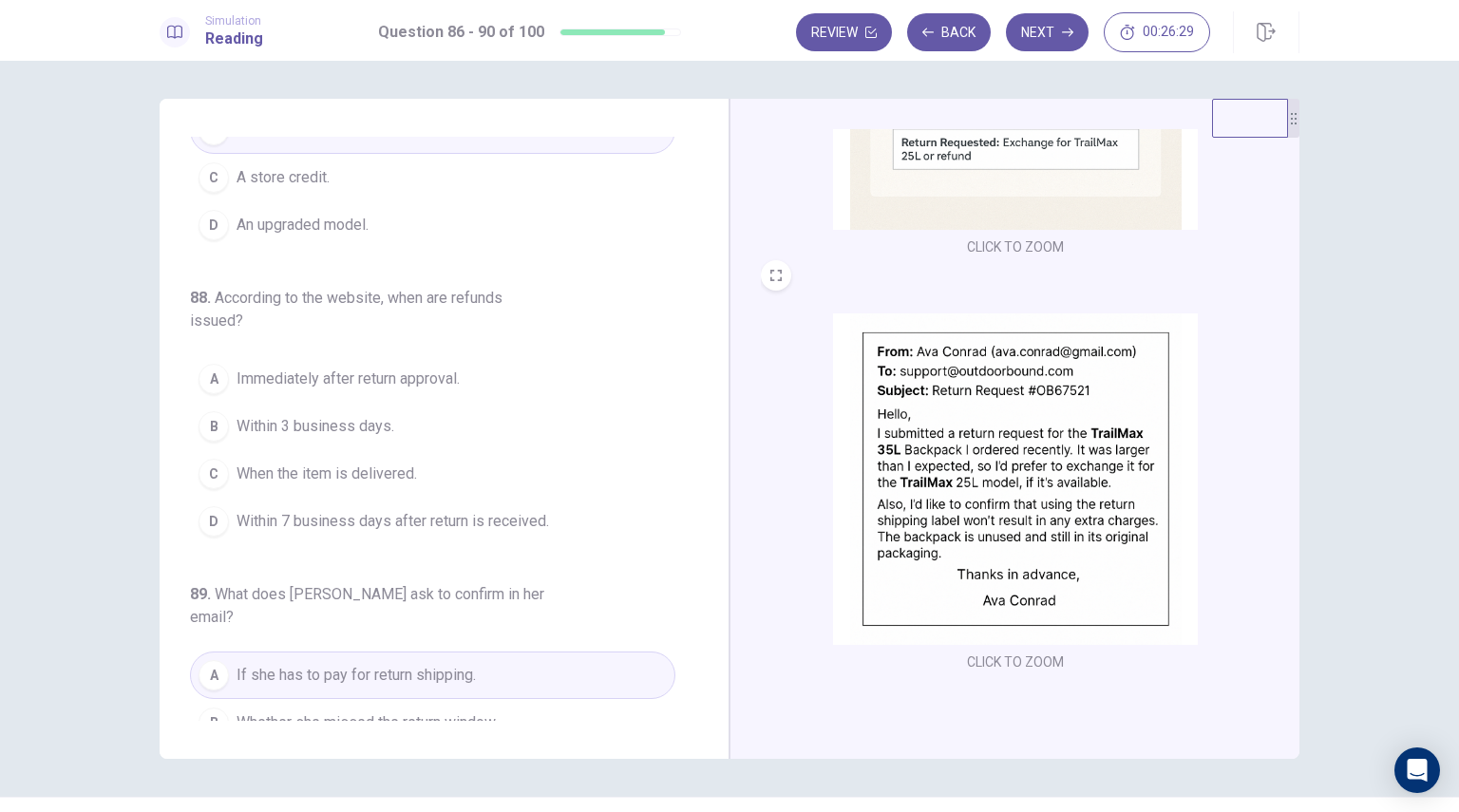 scroll, scrollTop: 398, scrollLeft: 0, axis: vertical 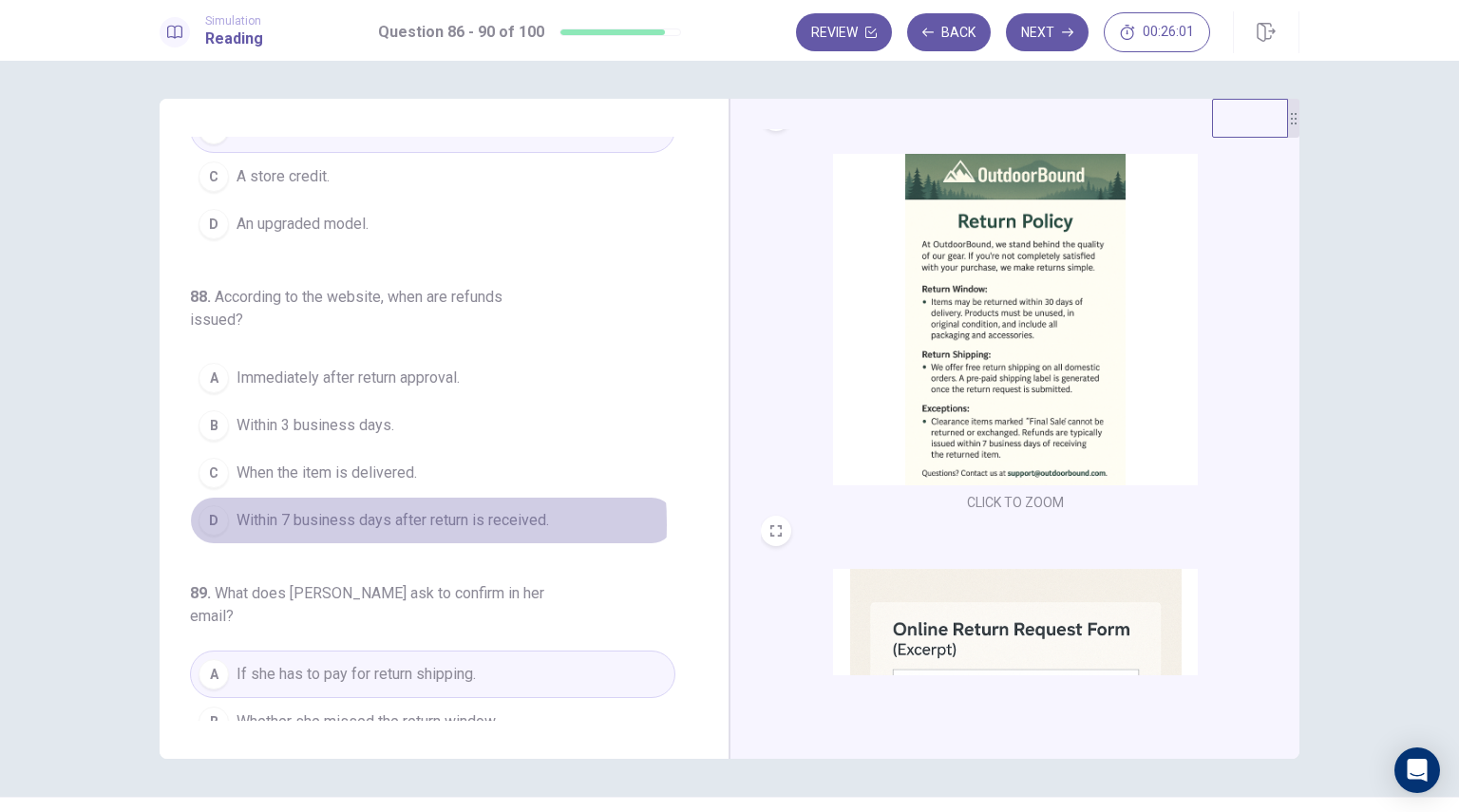 click on "Within 7 business days after return is received." at bounding box center [392, 520] 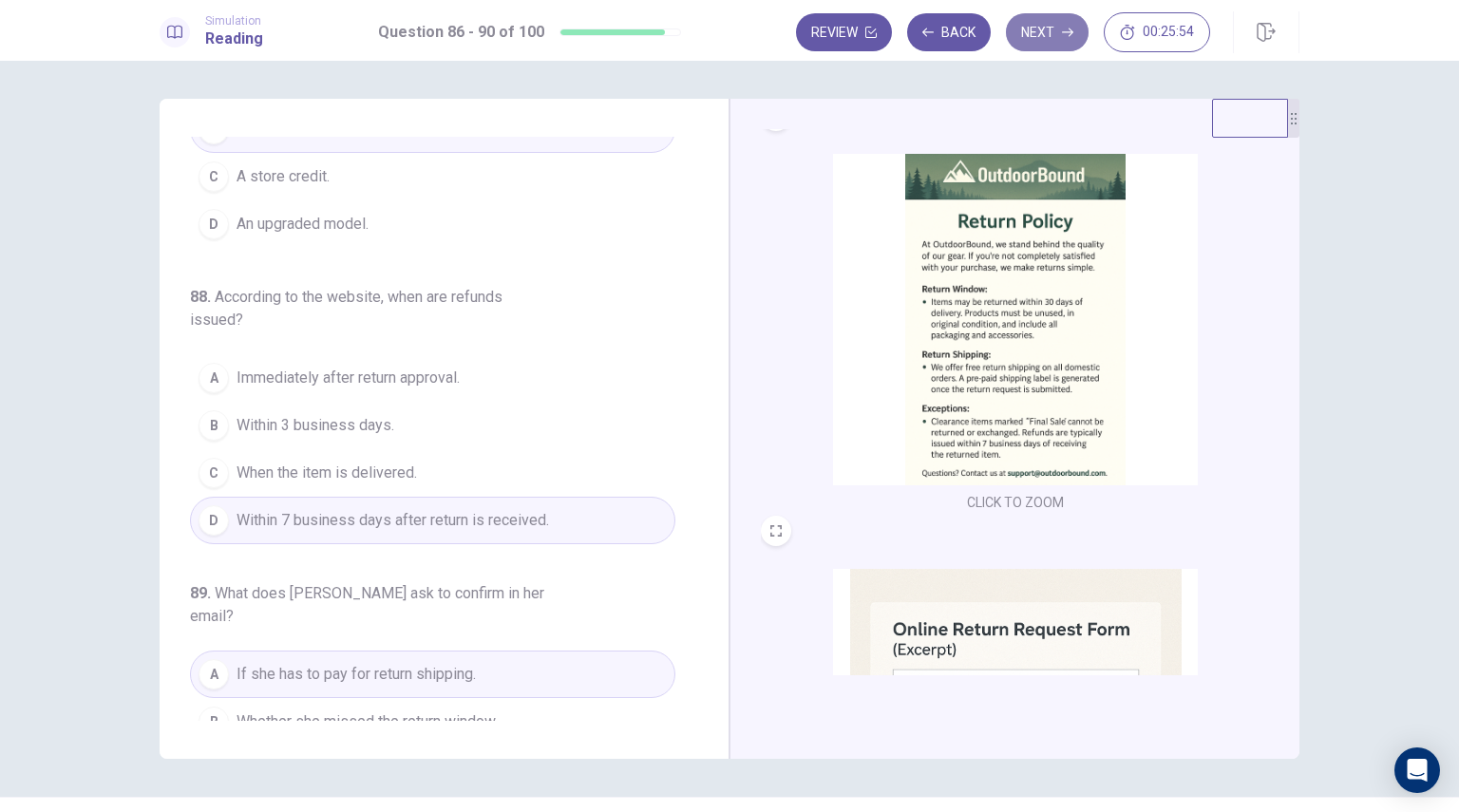 click on "Next" at bounding box center (1047, 32) 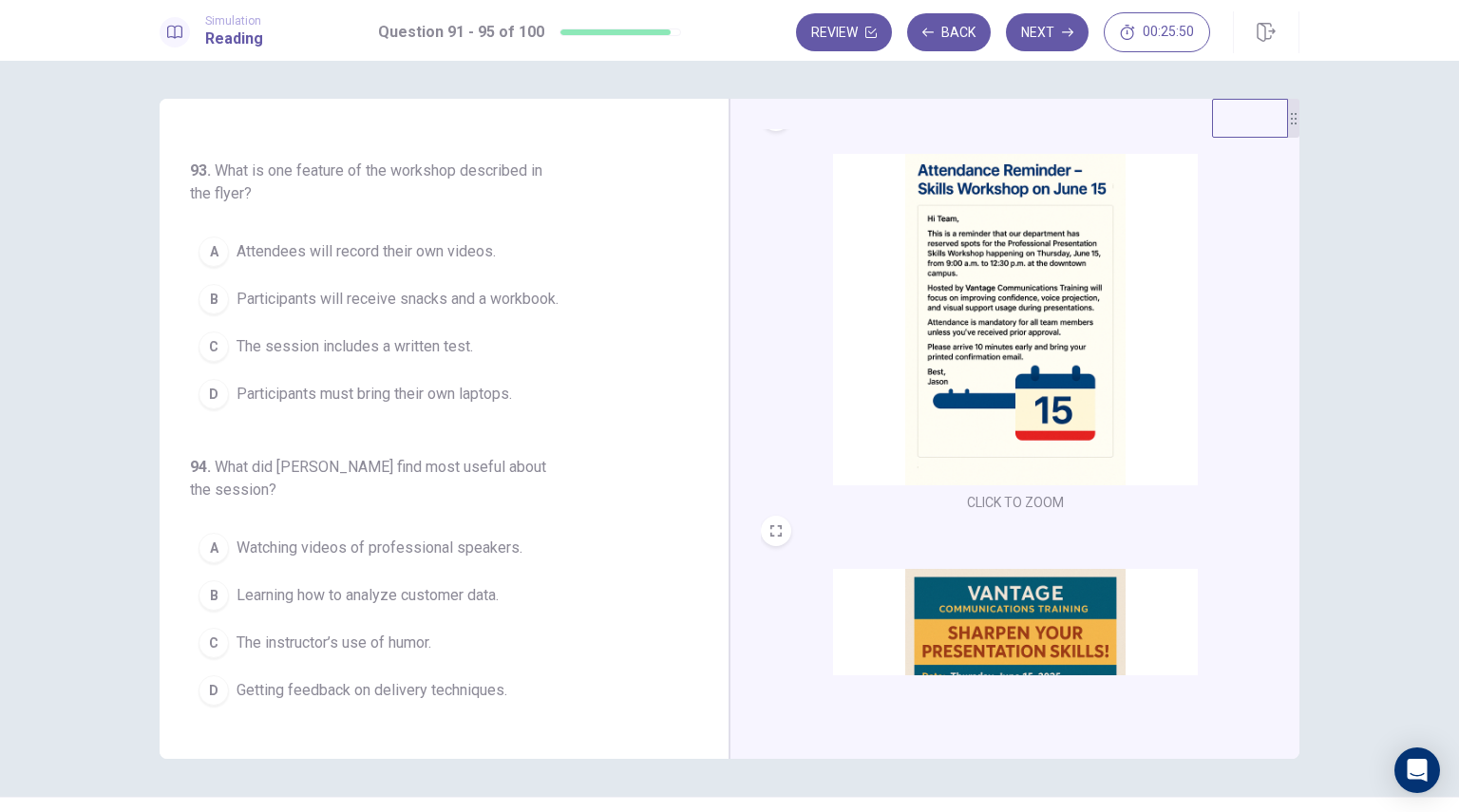 scroll, scrollTop: 0, scrollLeft: 0, axis: both 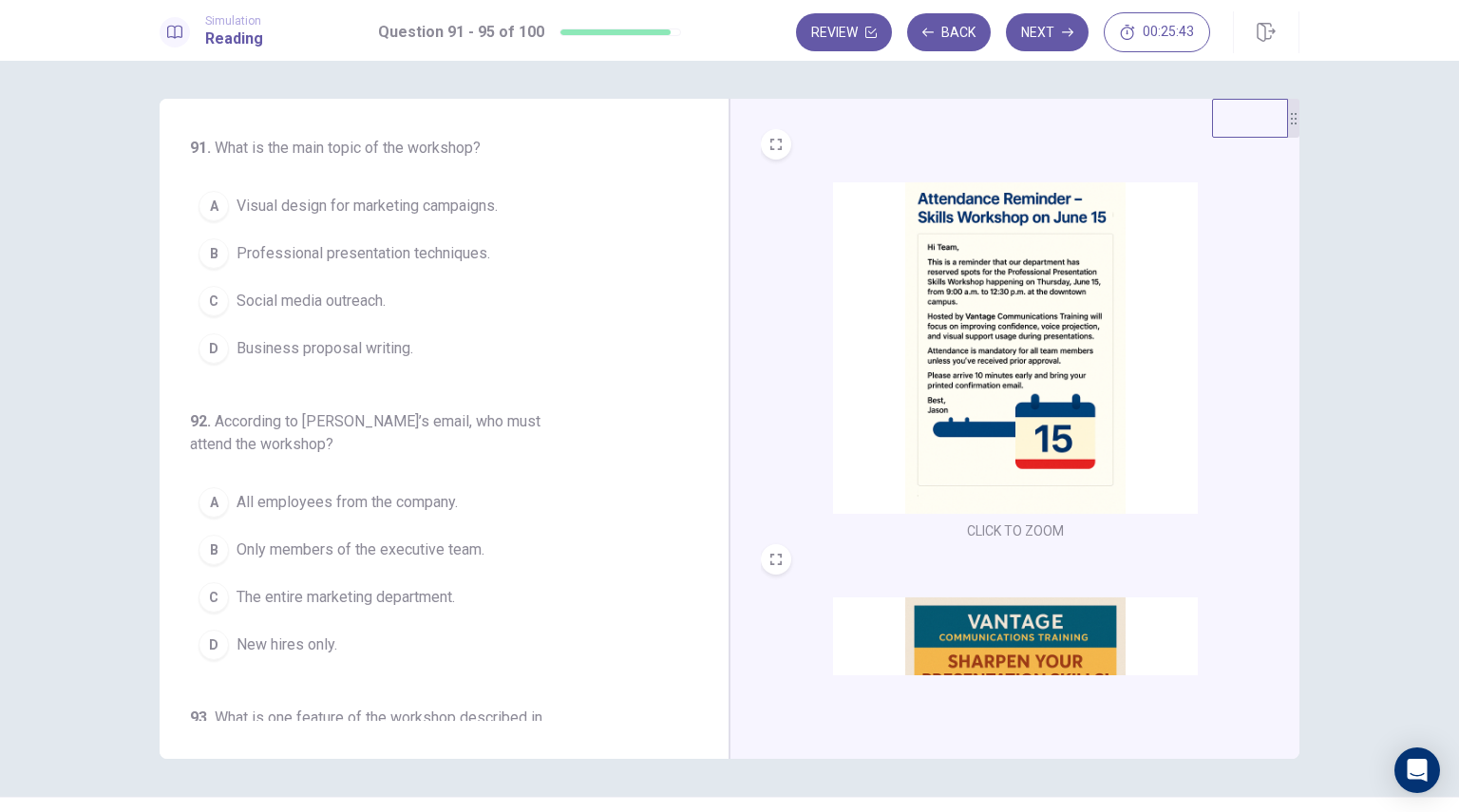 click at bounding box center [1015, 348] 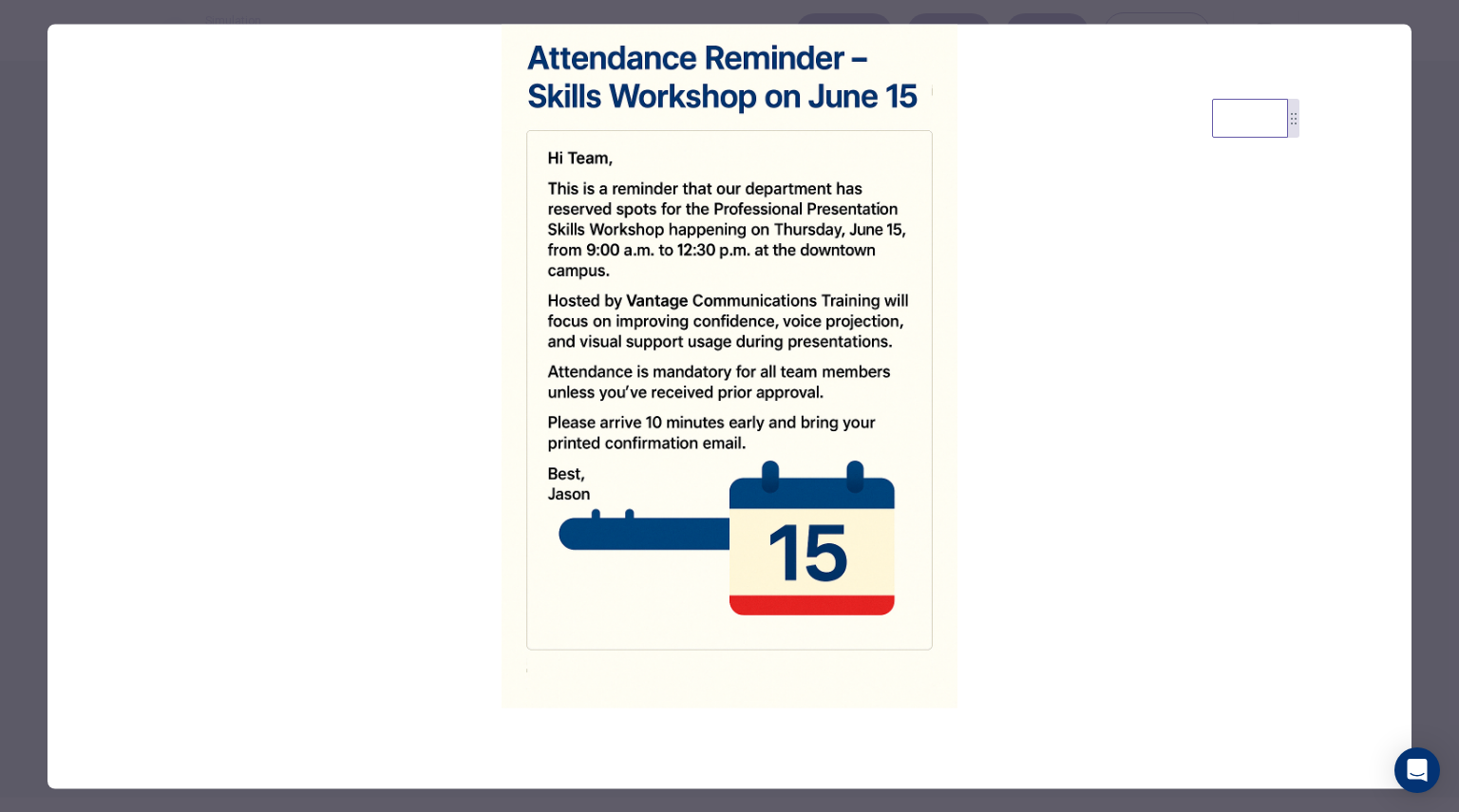click at bounding box center (730, 406) 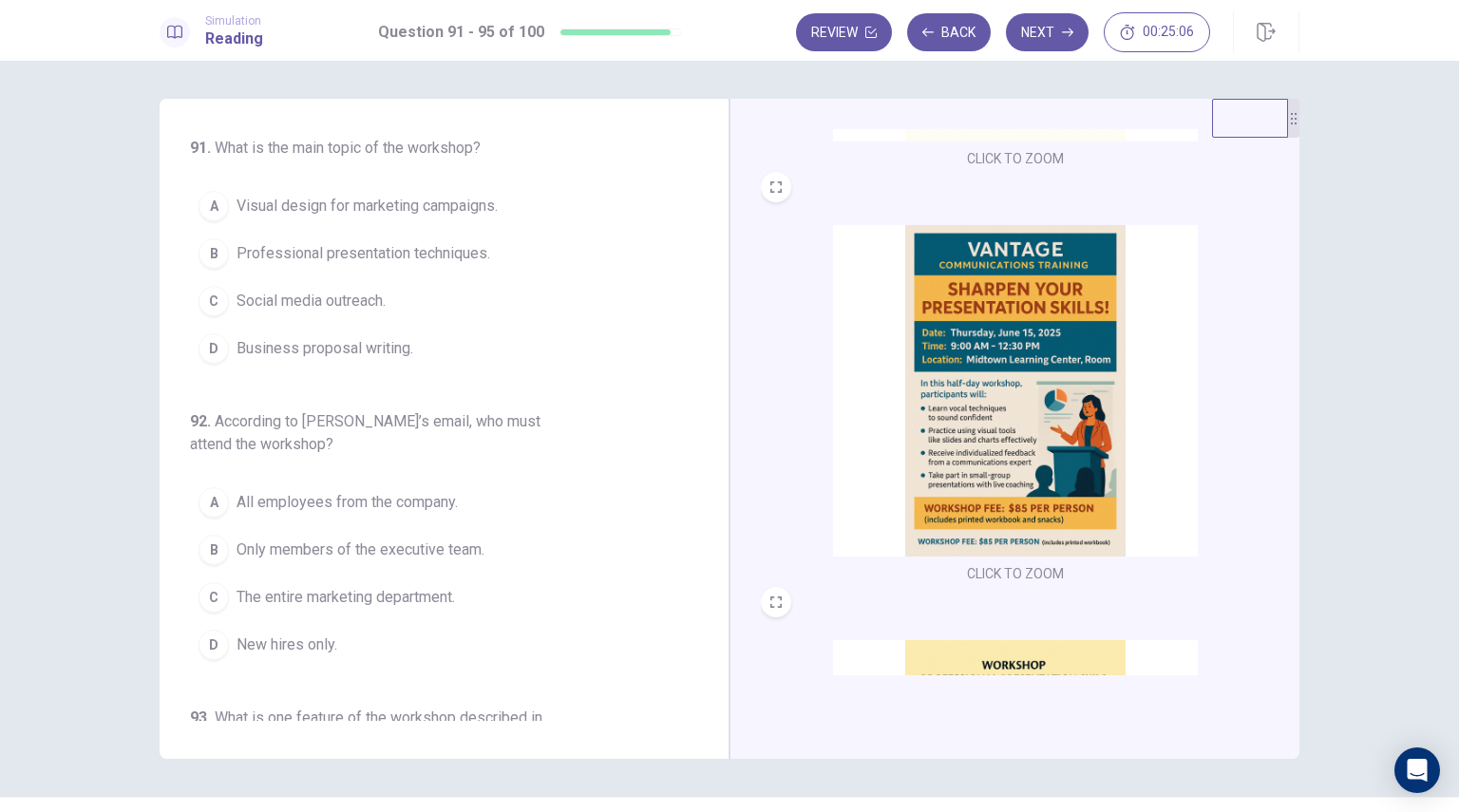 scroll, scrollTop: 372, scrollLeft: 0, axis: vertical 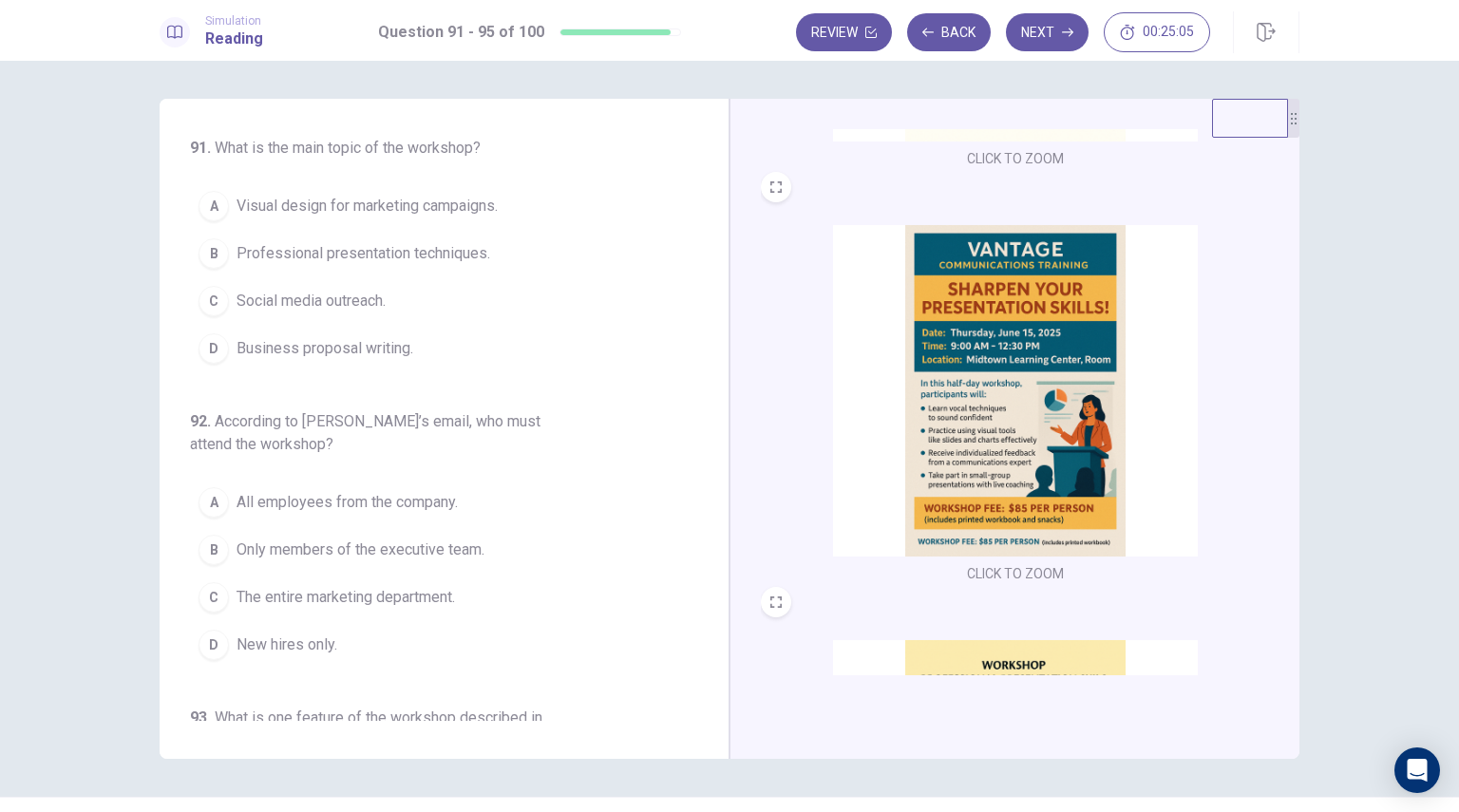 click at bounding box center [1015, 390] 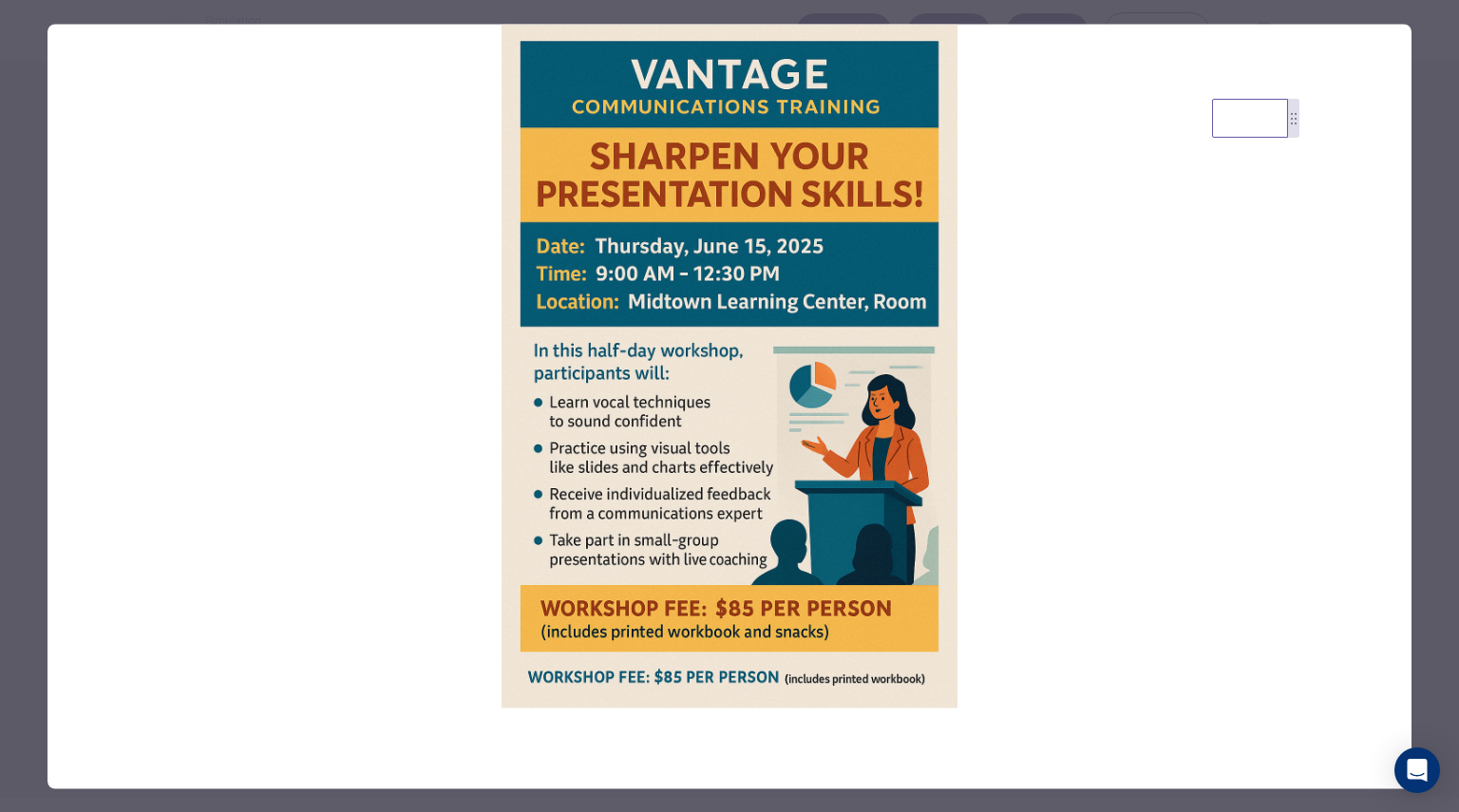 click at bounding box center [730, 406] 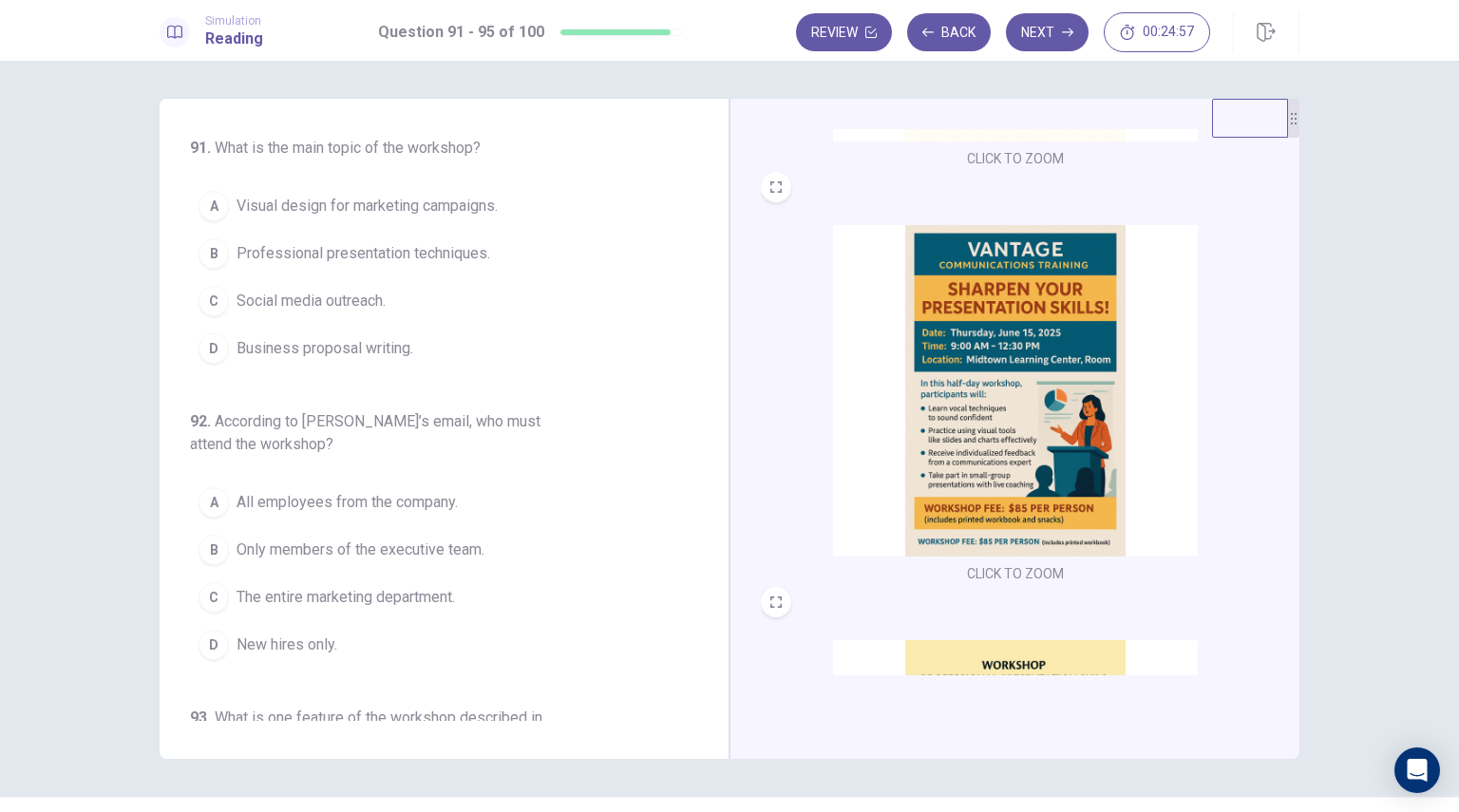 click at bounding box center (1015, 390) 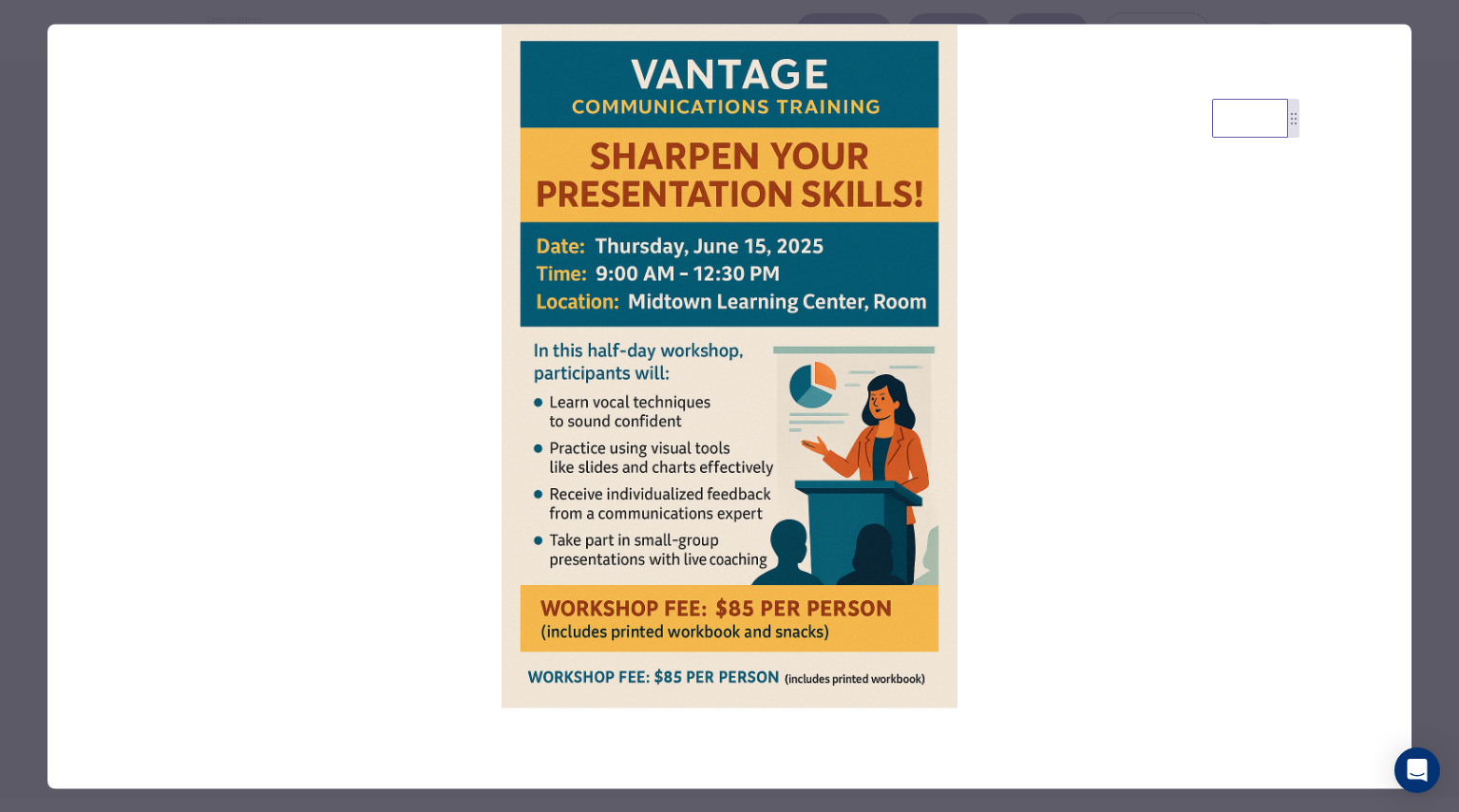 click at bounding box center [730, 406] 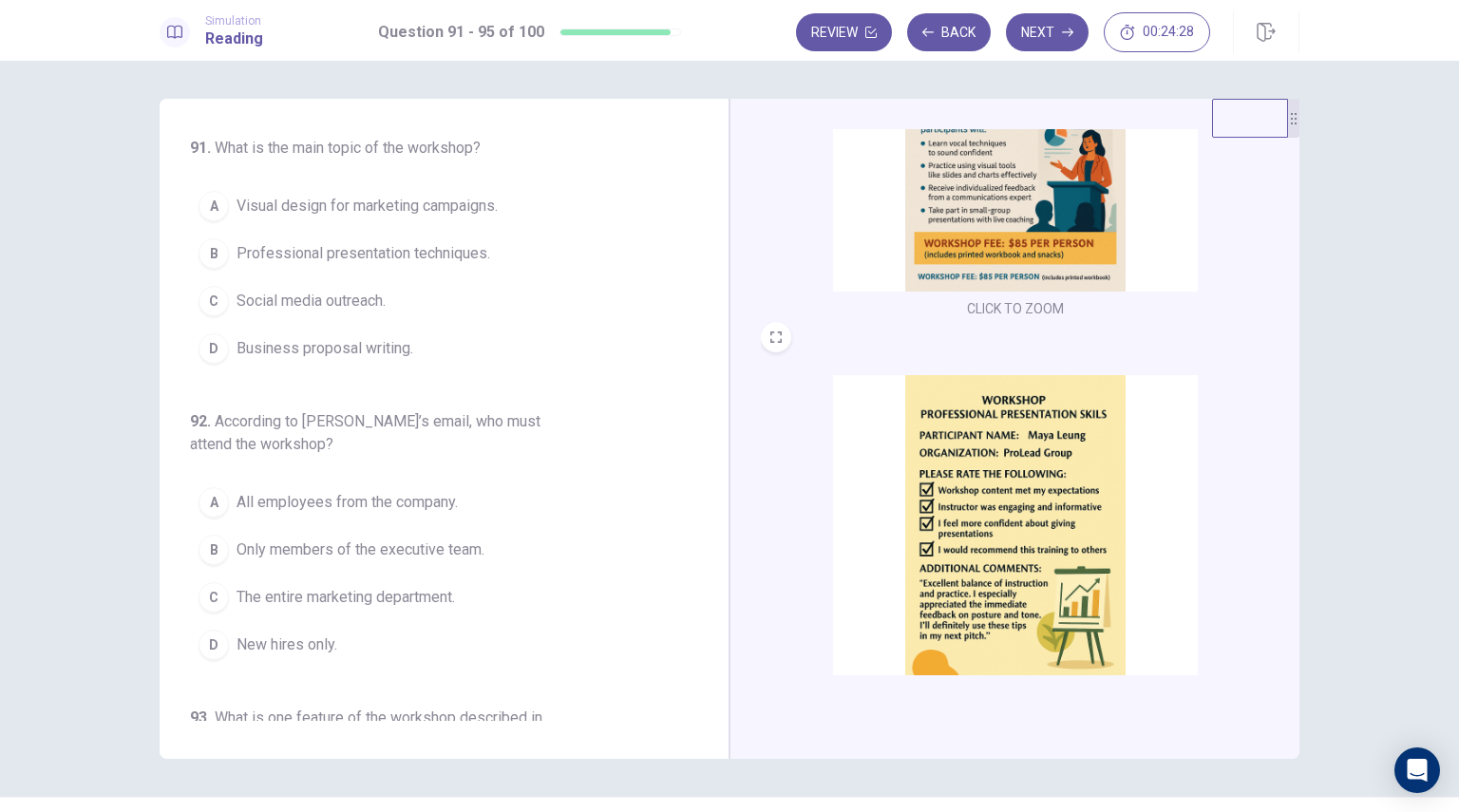scroll, scrollTop: 650, scrollLeft: 0, axis: vertical 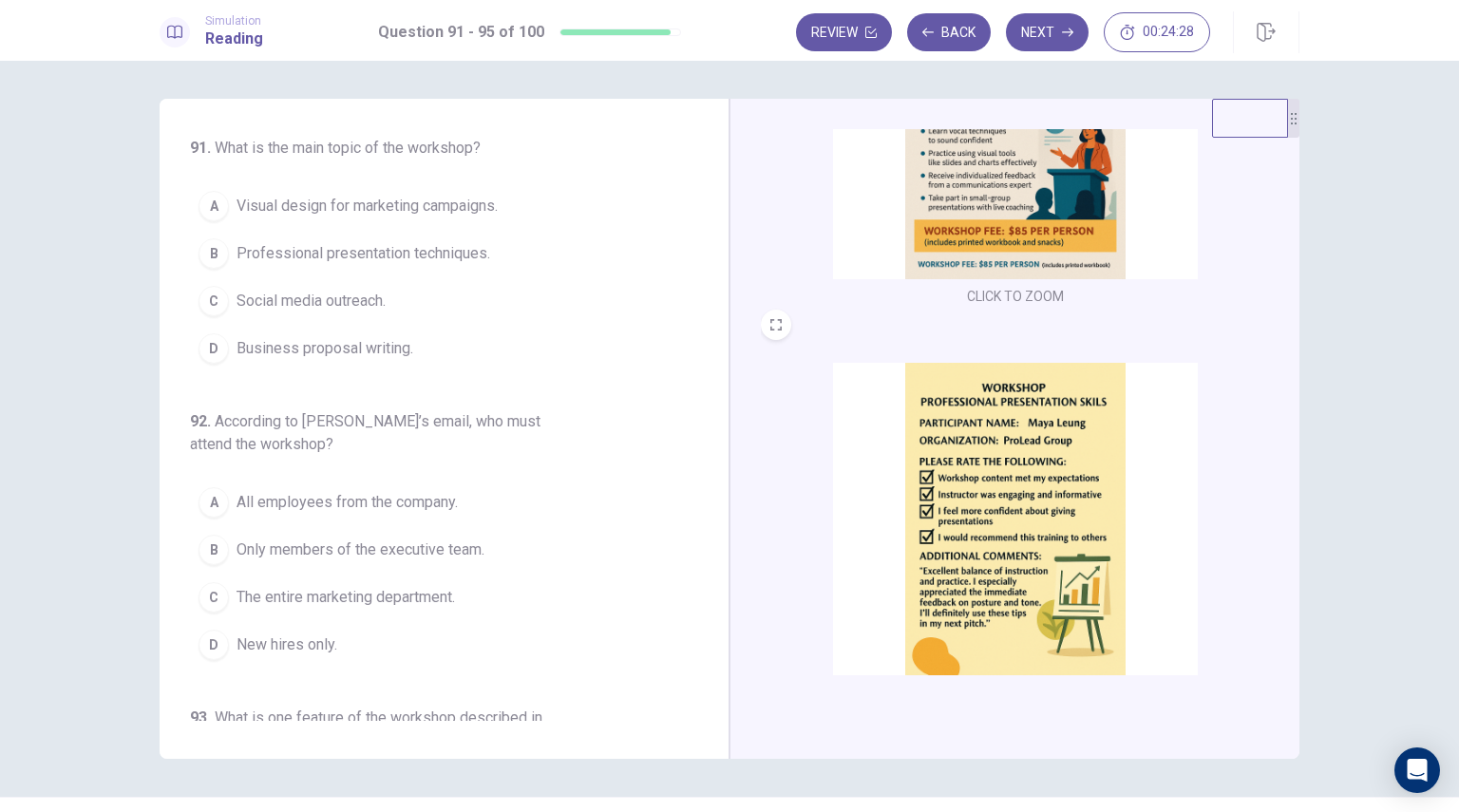 click at bounding box center (1015, 528) 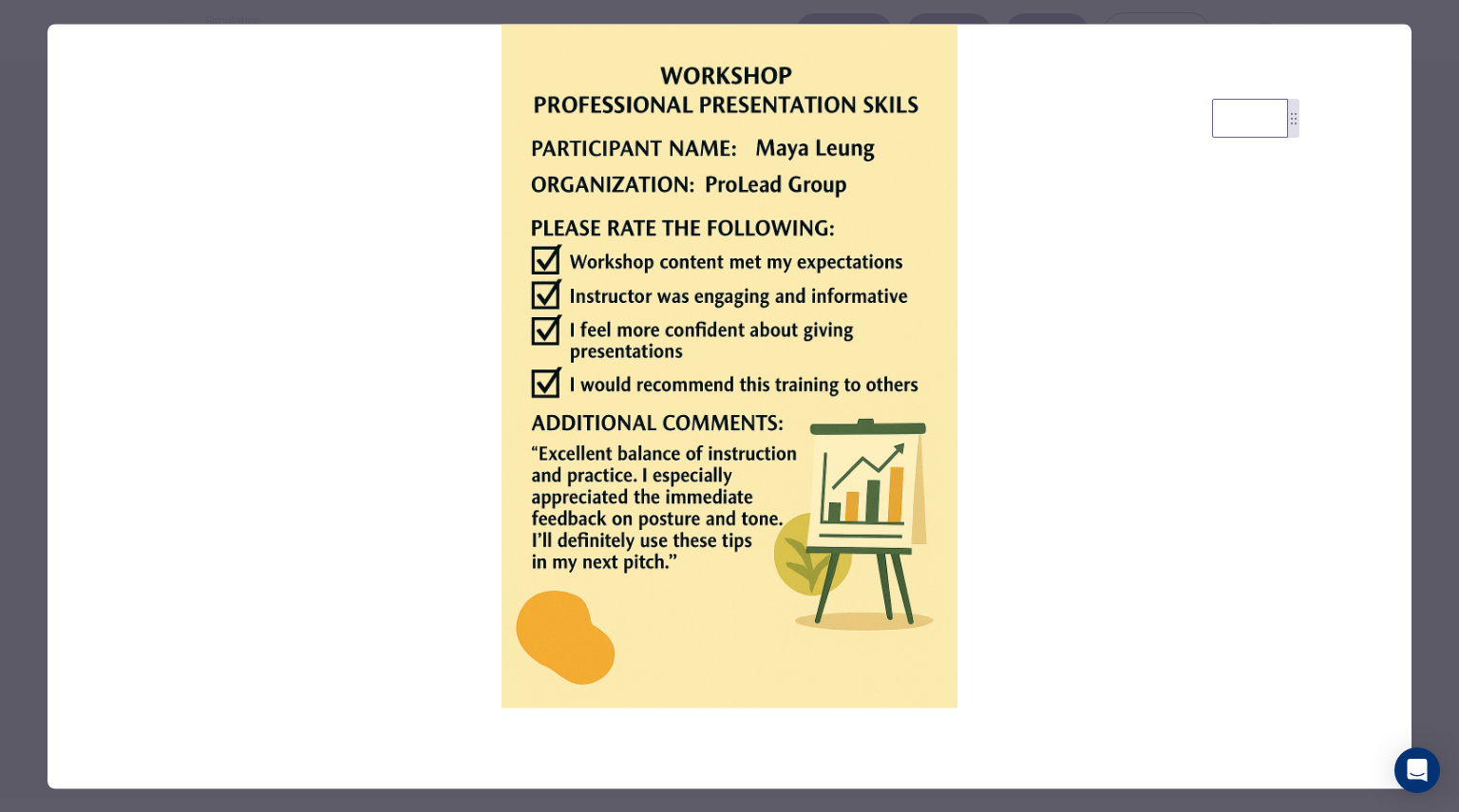 click at bounding box center (730, 406) 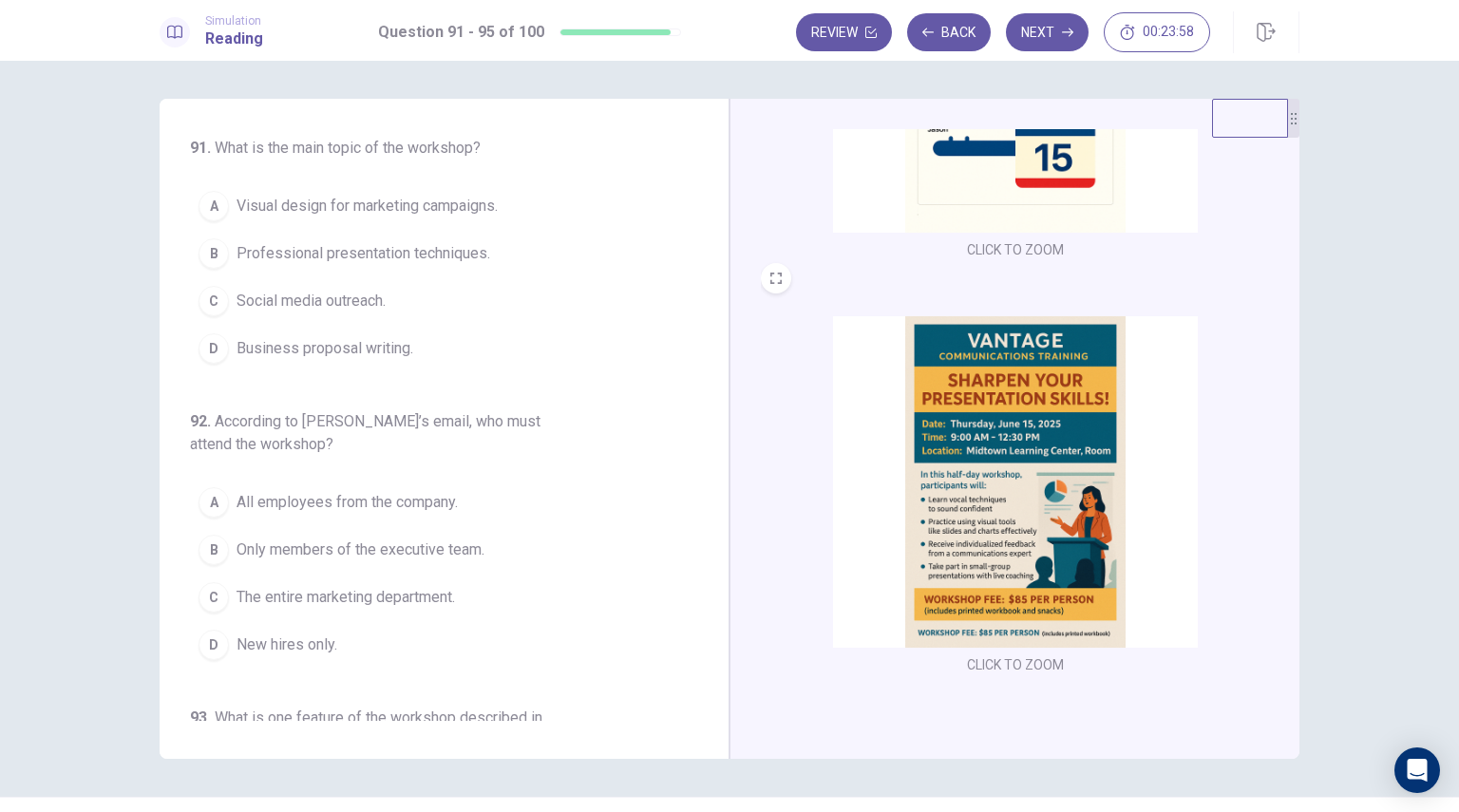 scroll, scrollTop: 0, scrollLeft: 0, axis: both 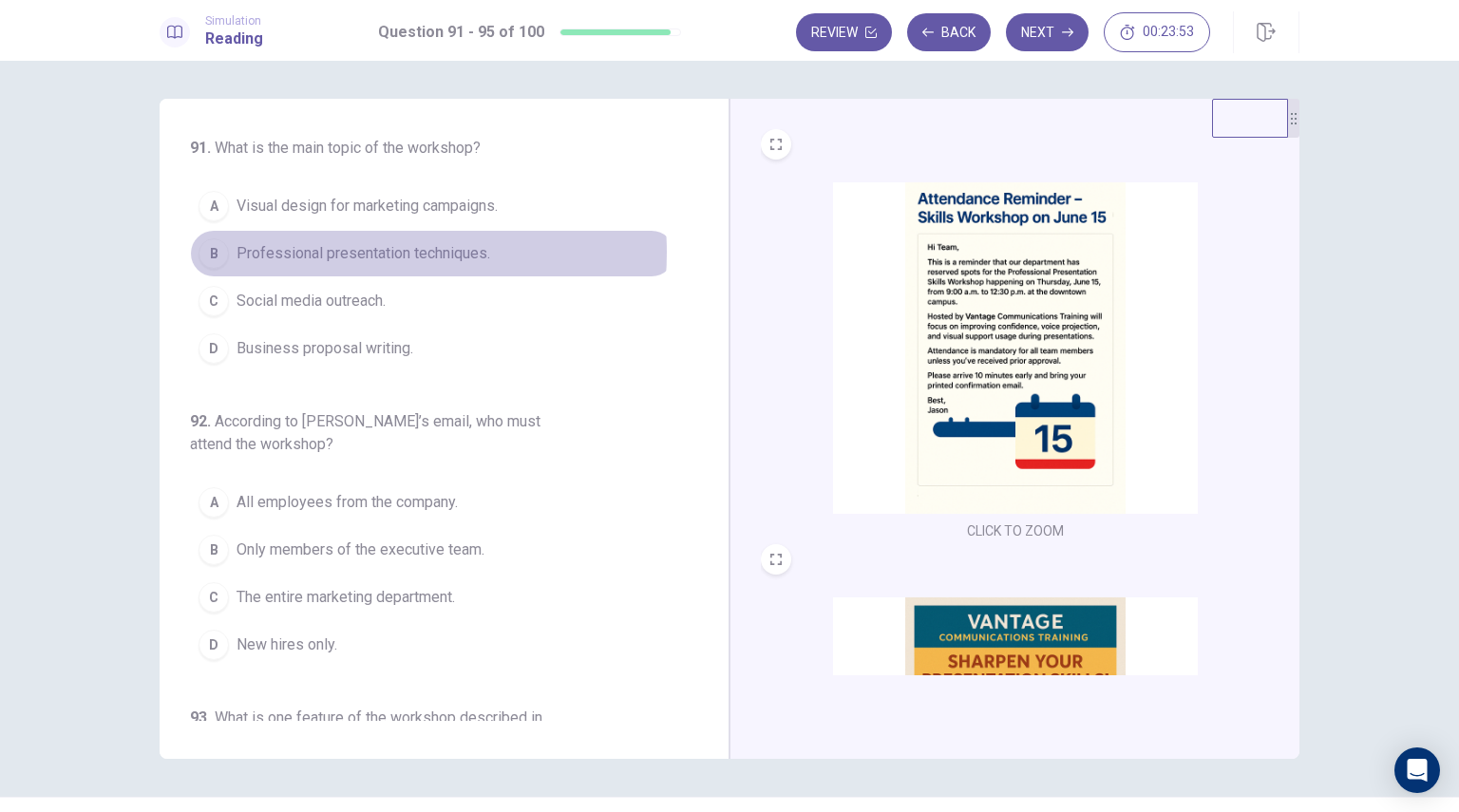 click on "Professional presentation techniques." at bounding box center [363, 254] 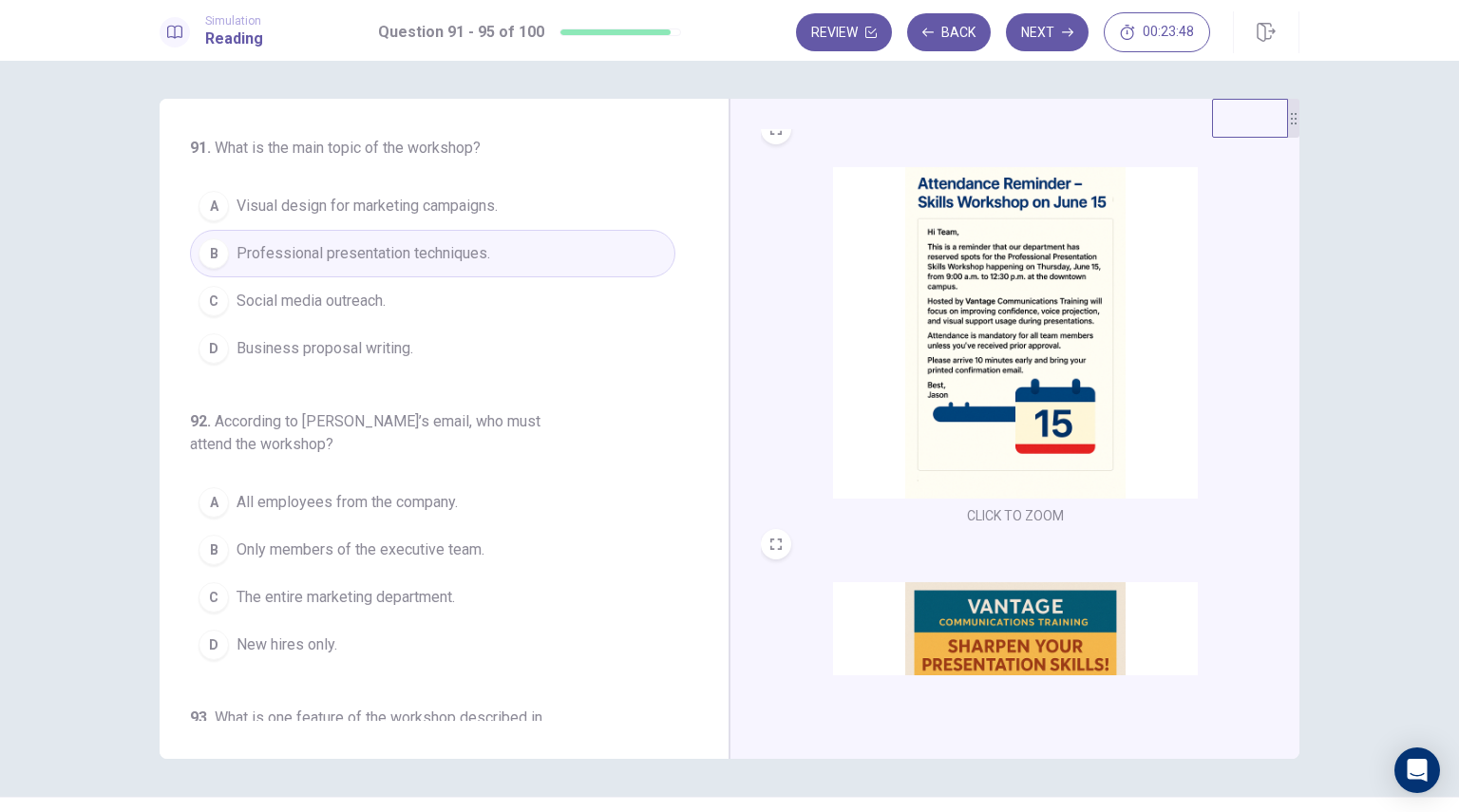scroll, scrollTop: 17, scrollLeft: 0, axis: vertical 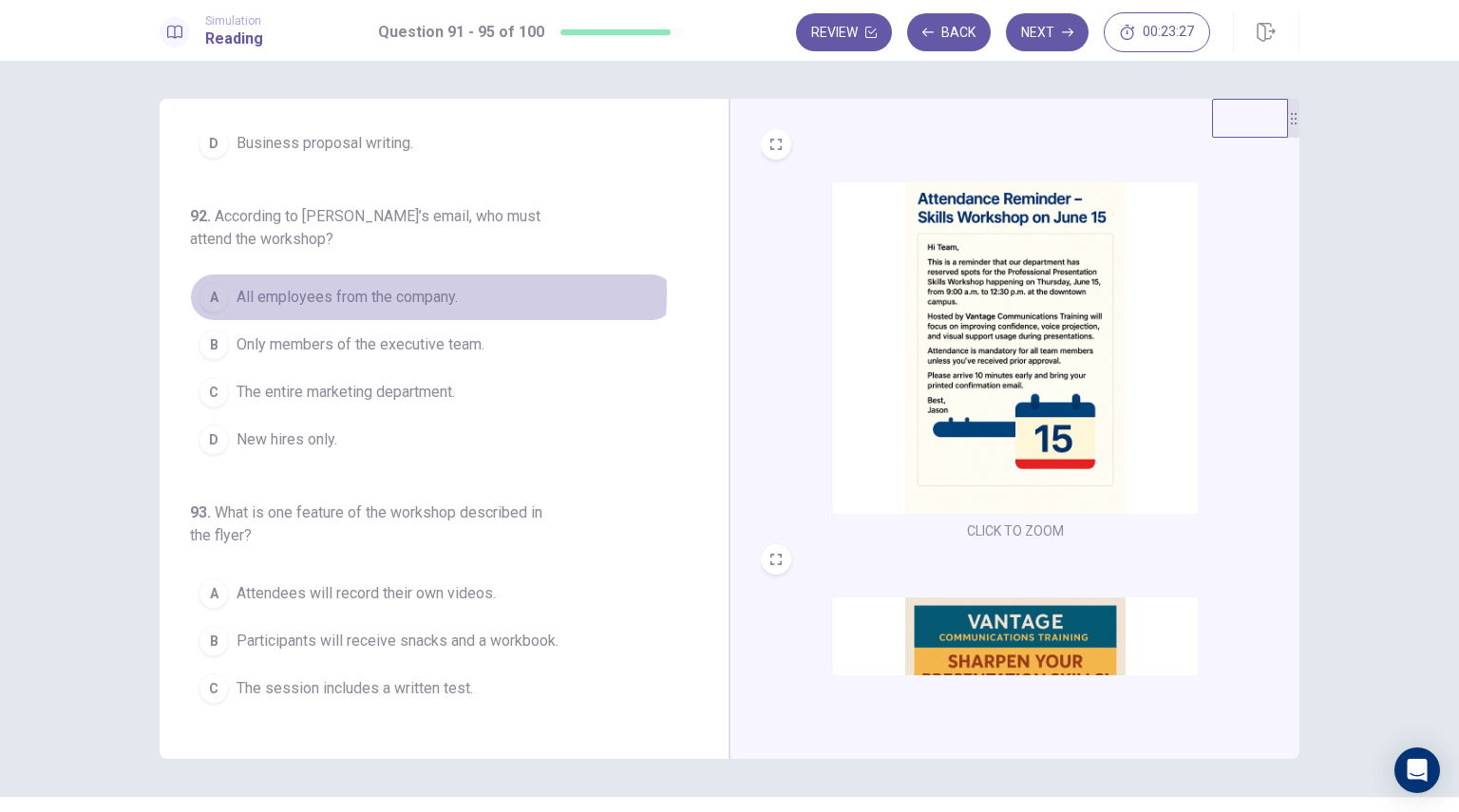 click on "All employees from the company." at bounding box center (347, 297) 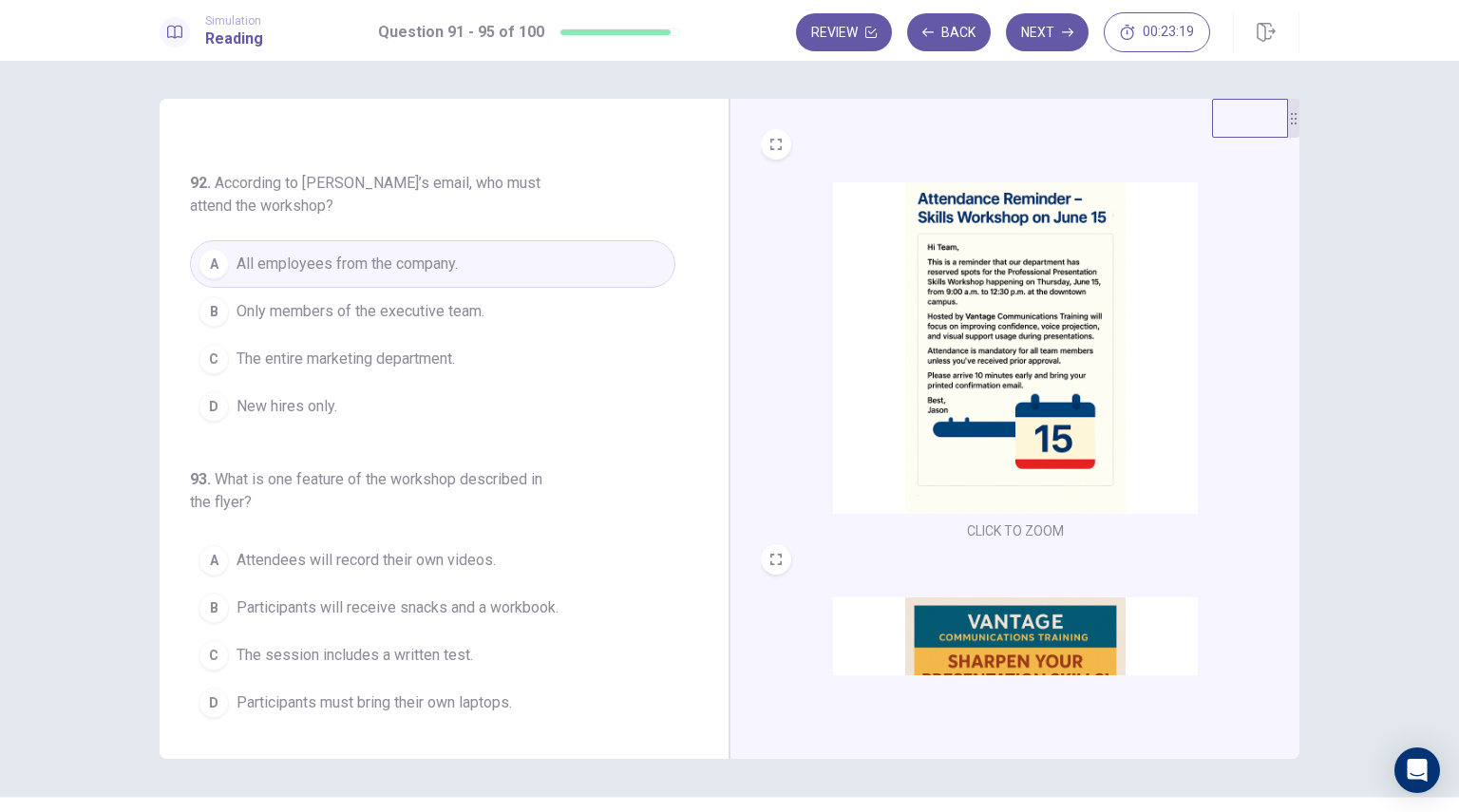scroll, scrollTop: 239, scrollLeft: 0, axis: vertical 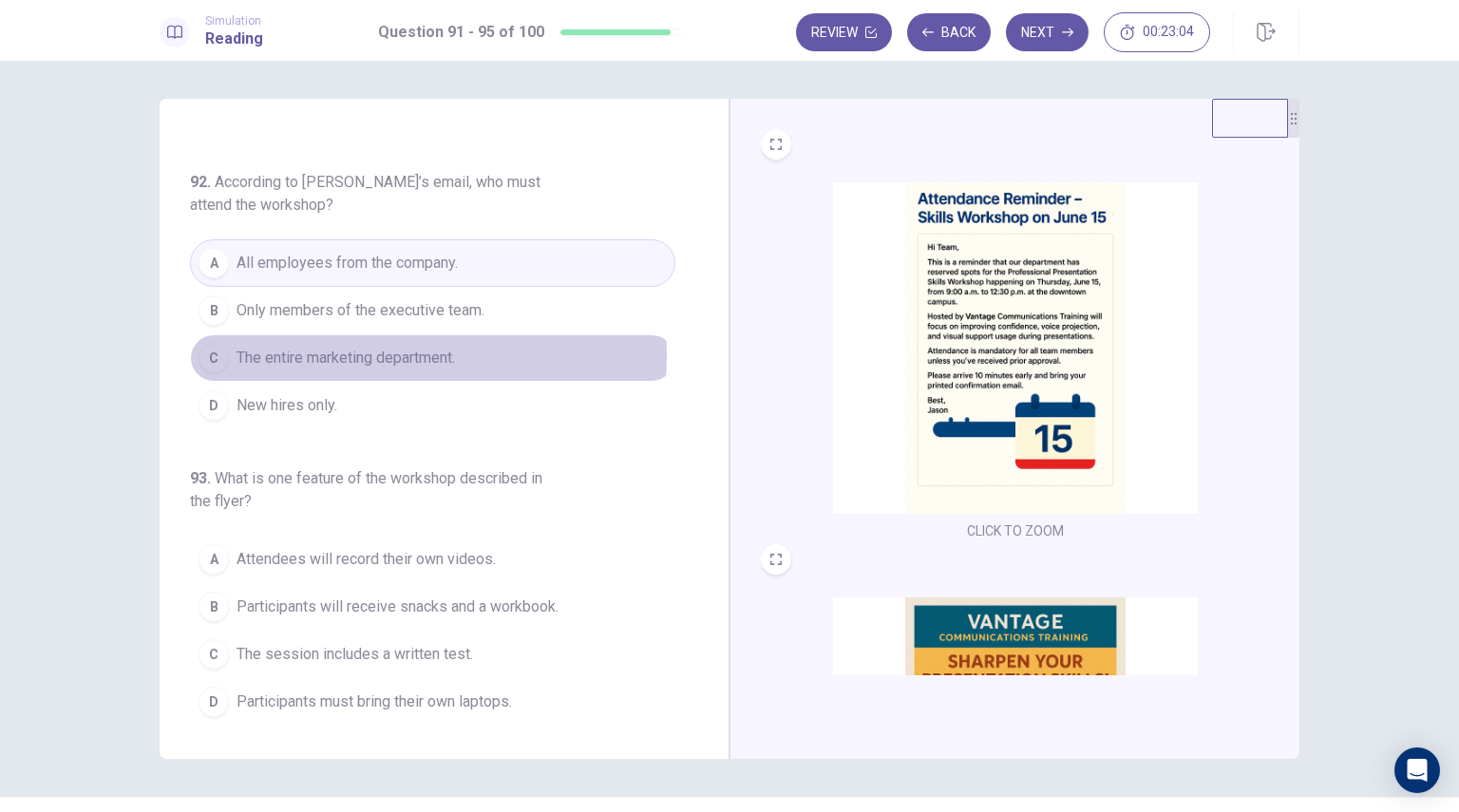 click on "The entire marketing department." at bounding box center (346, 358) 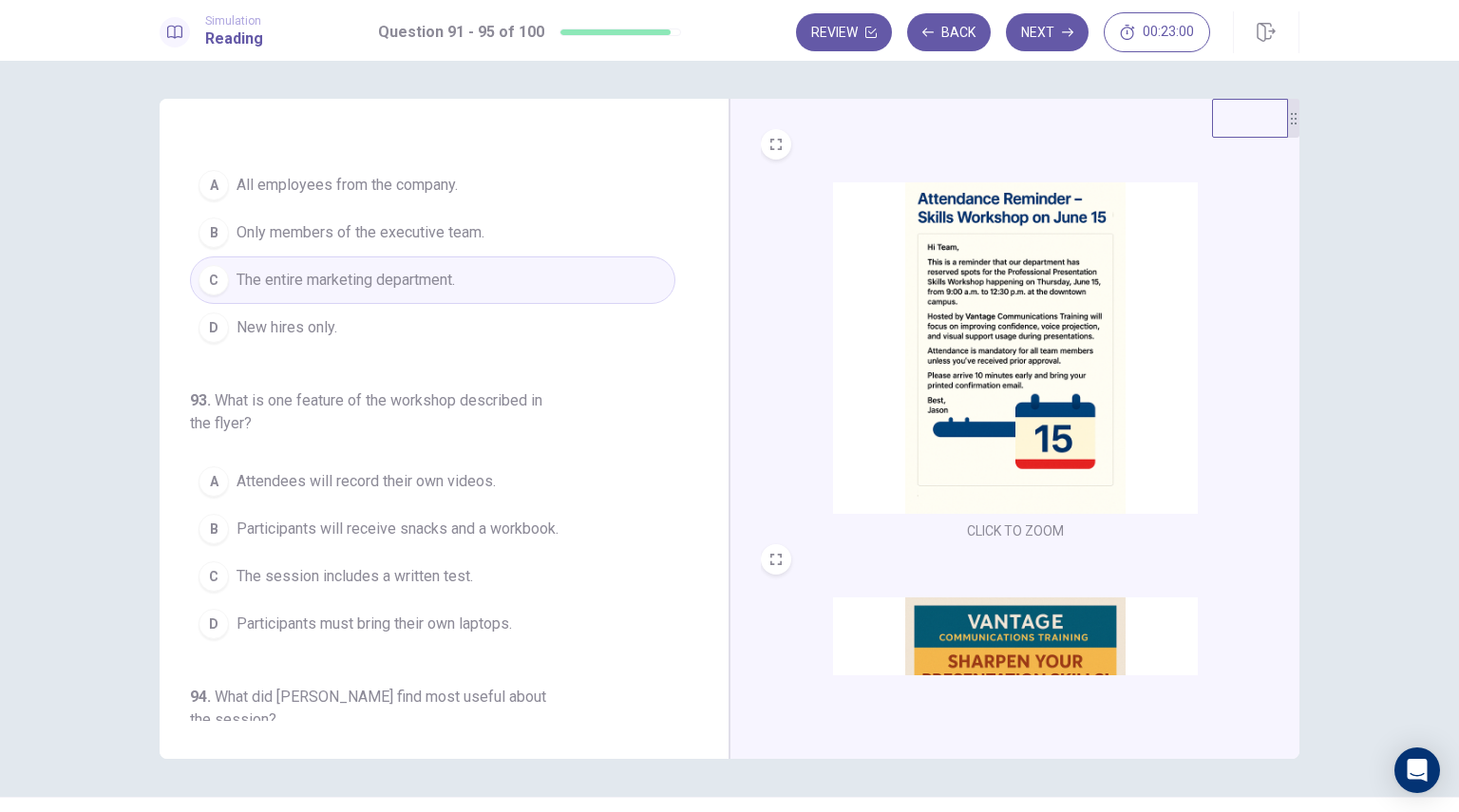 scroll, scrollTop: 318, scrollLeft: 0, axis: vertical 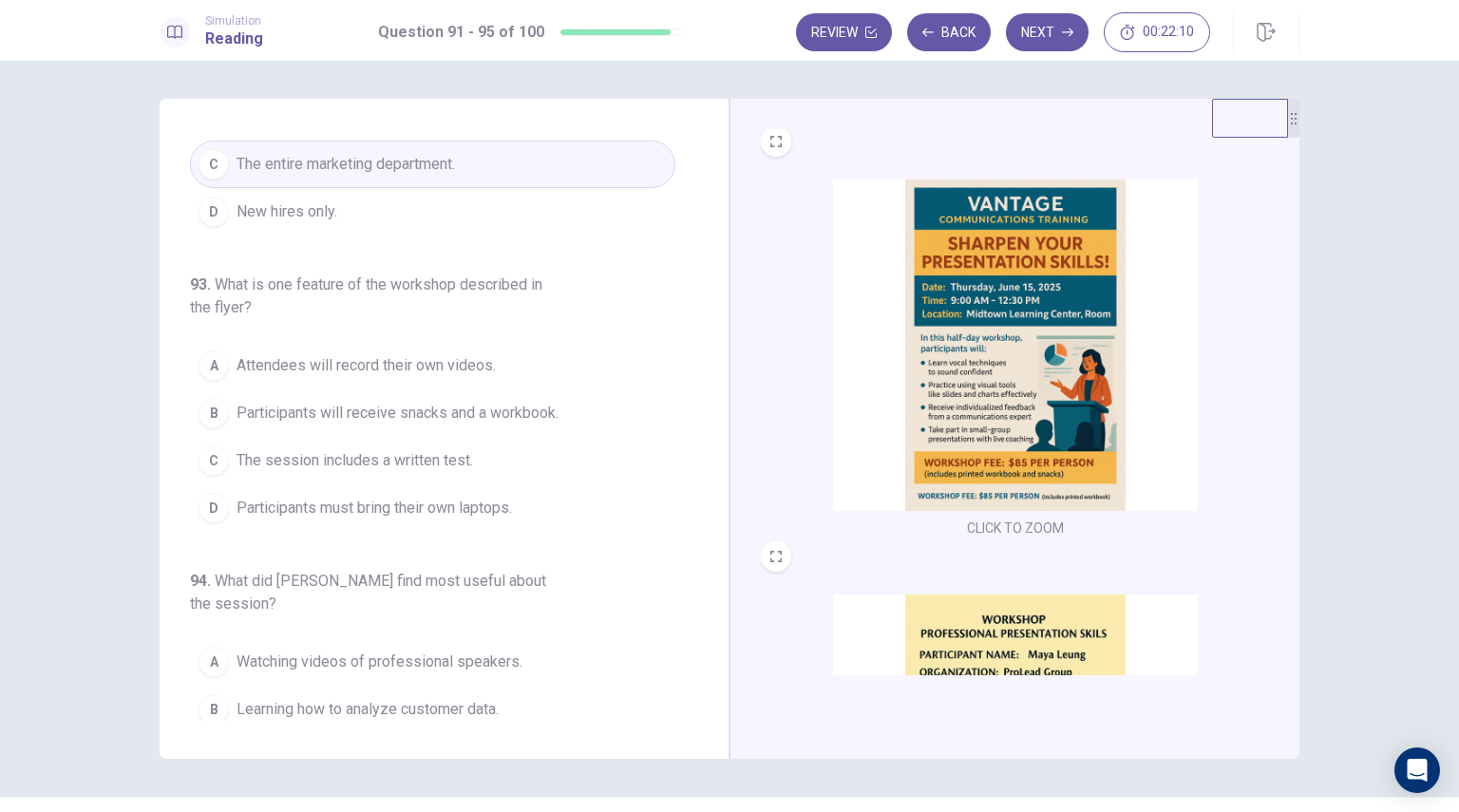 click at bounding box center (1015, 345) 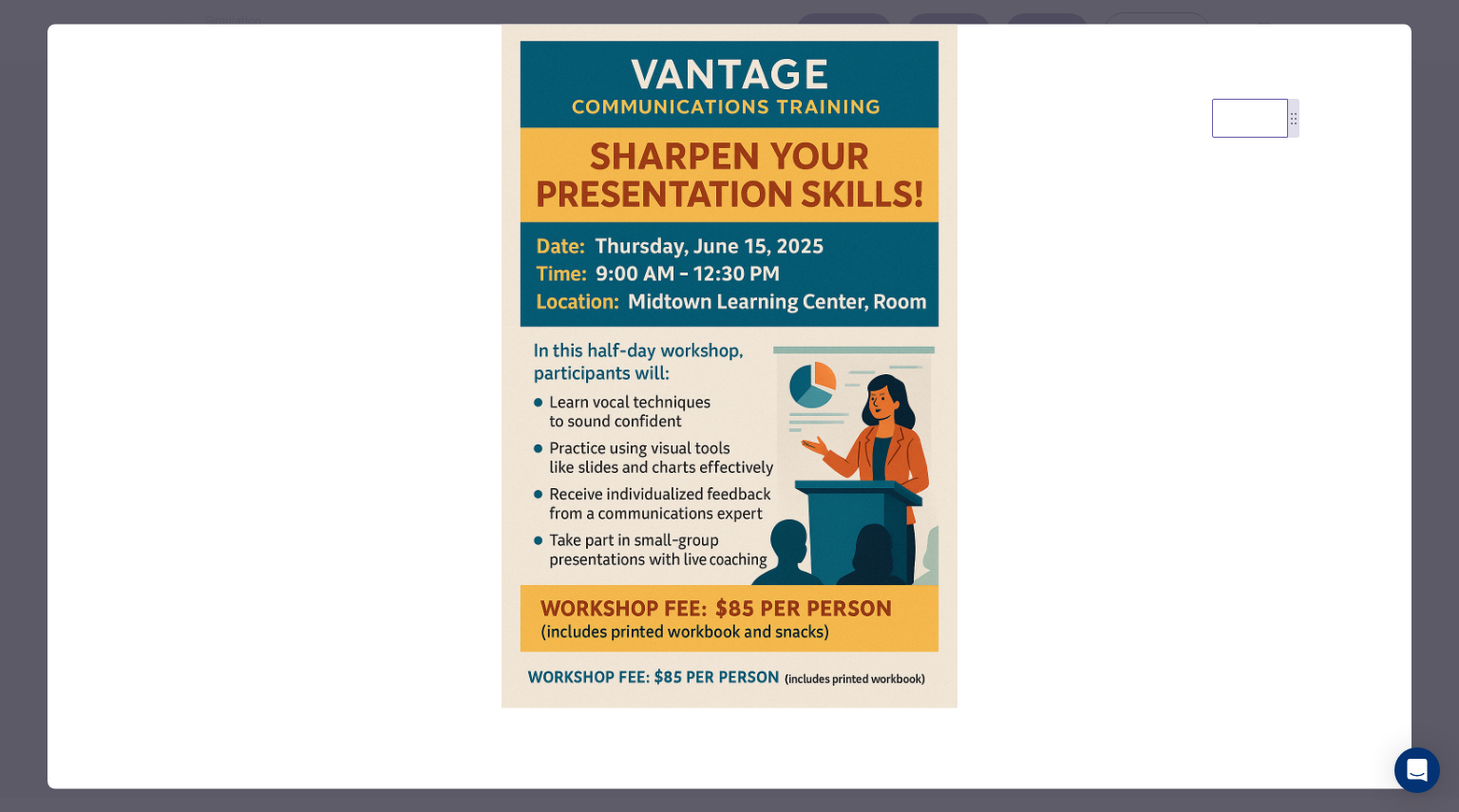 click at bounding box center (730, 406) 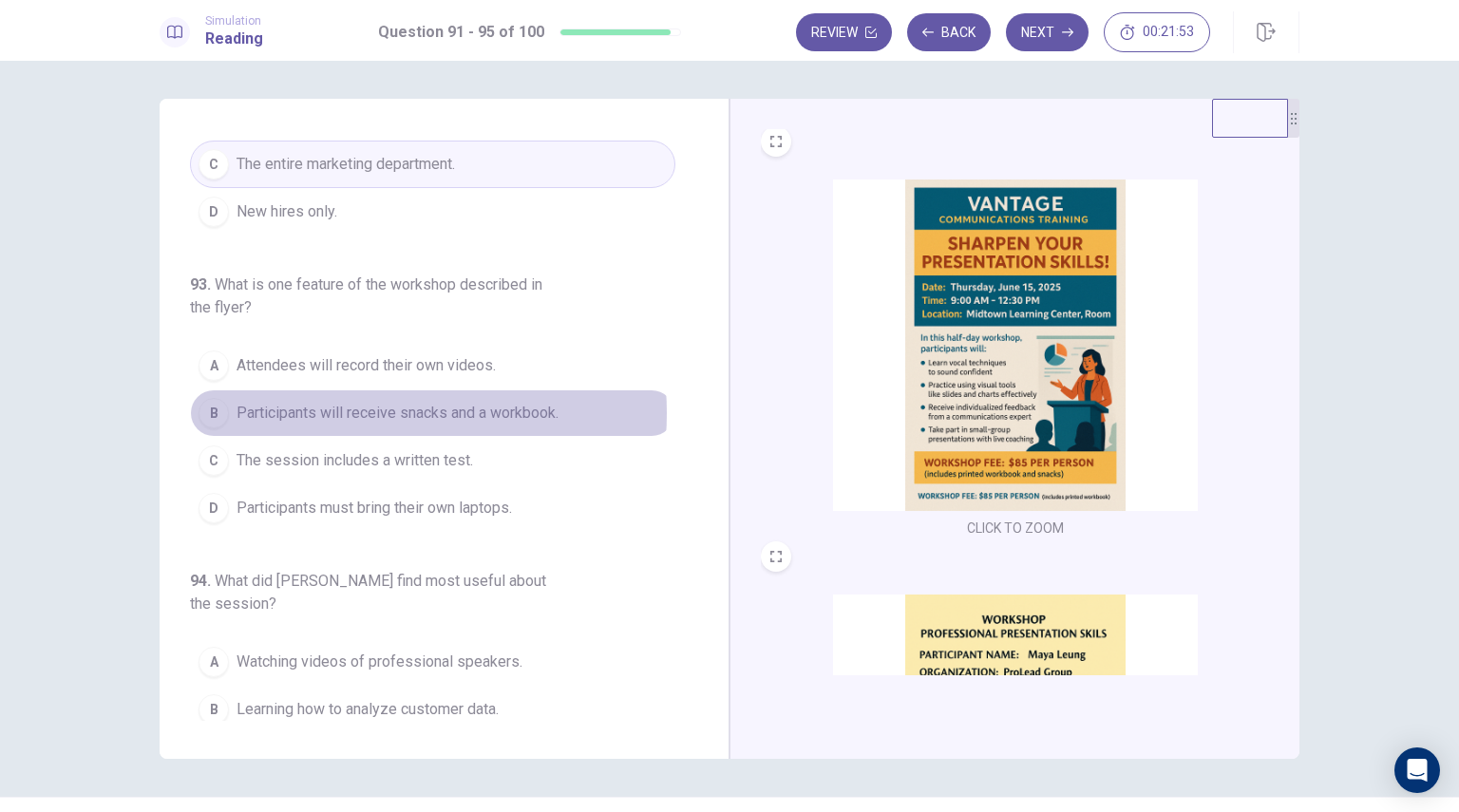 click on "Participants will receive snacks and a workbook." at bounding box center (397, 413) 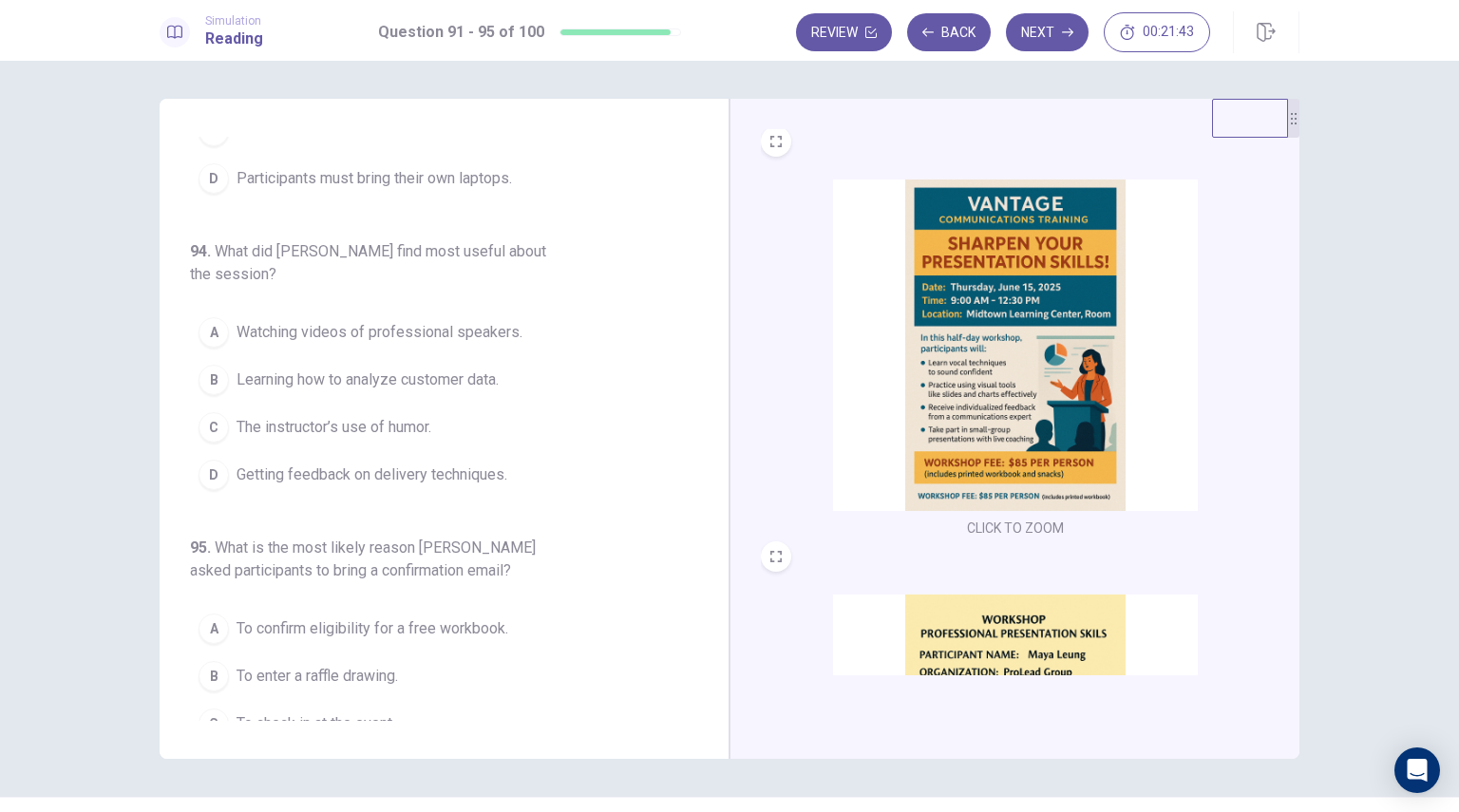 scroll, scrollTop: 767, scrollLeft: 0, axis: vertical 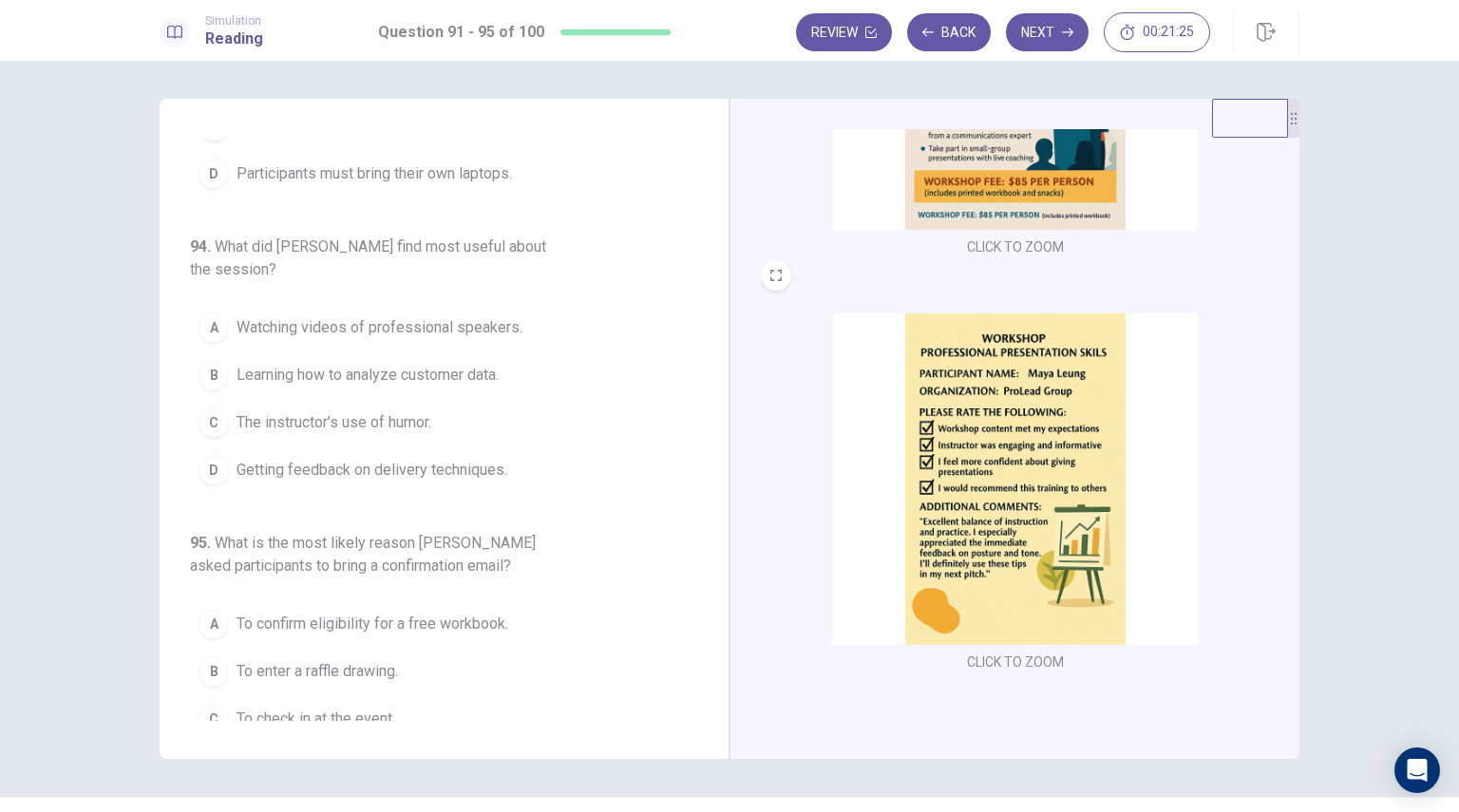 click on "Getting feedback on delivery techniques." at bounding box center (371, 470) 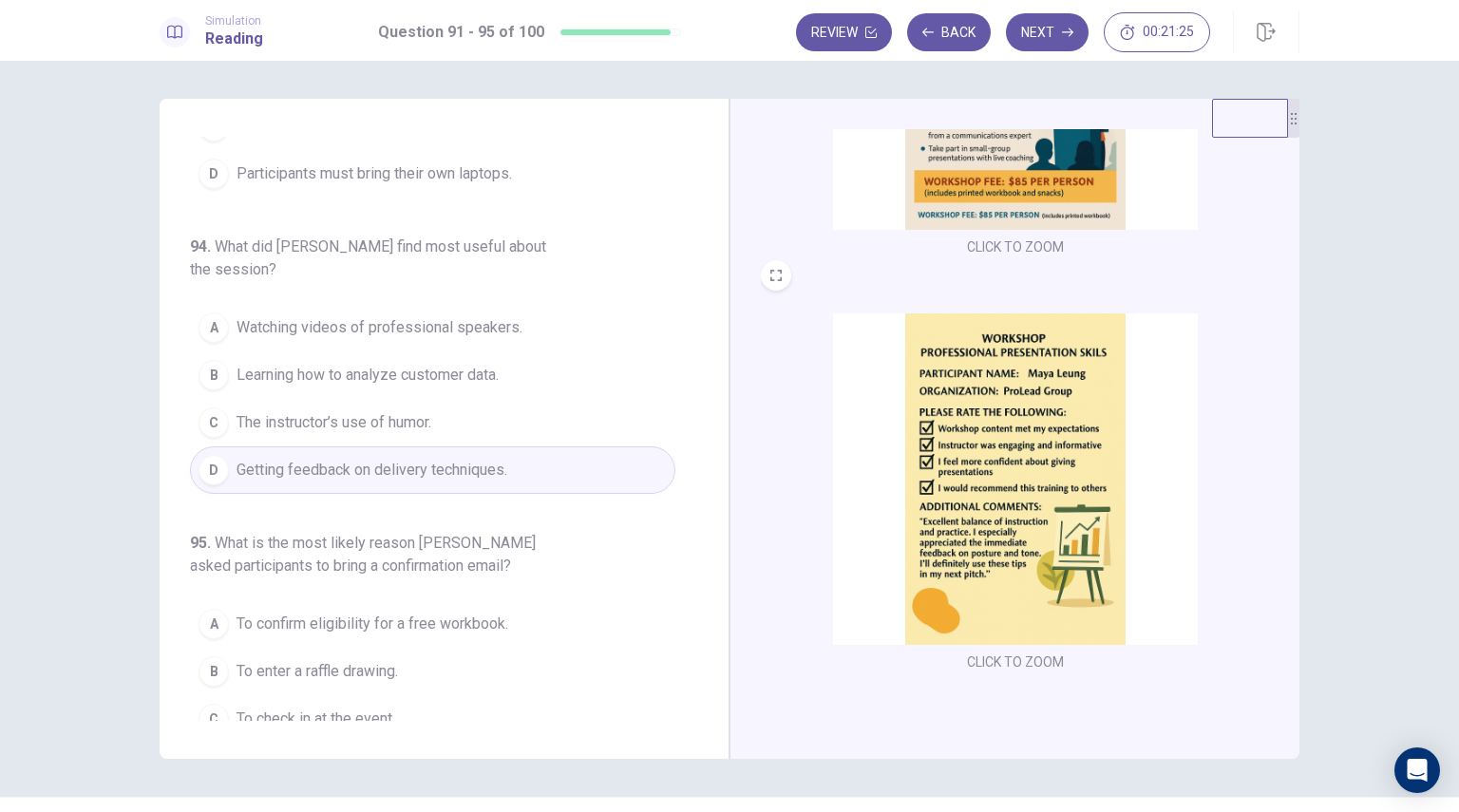 scroll, scrollTop: 828, scrollLeft: 0, axis: vertical 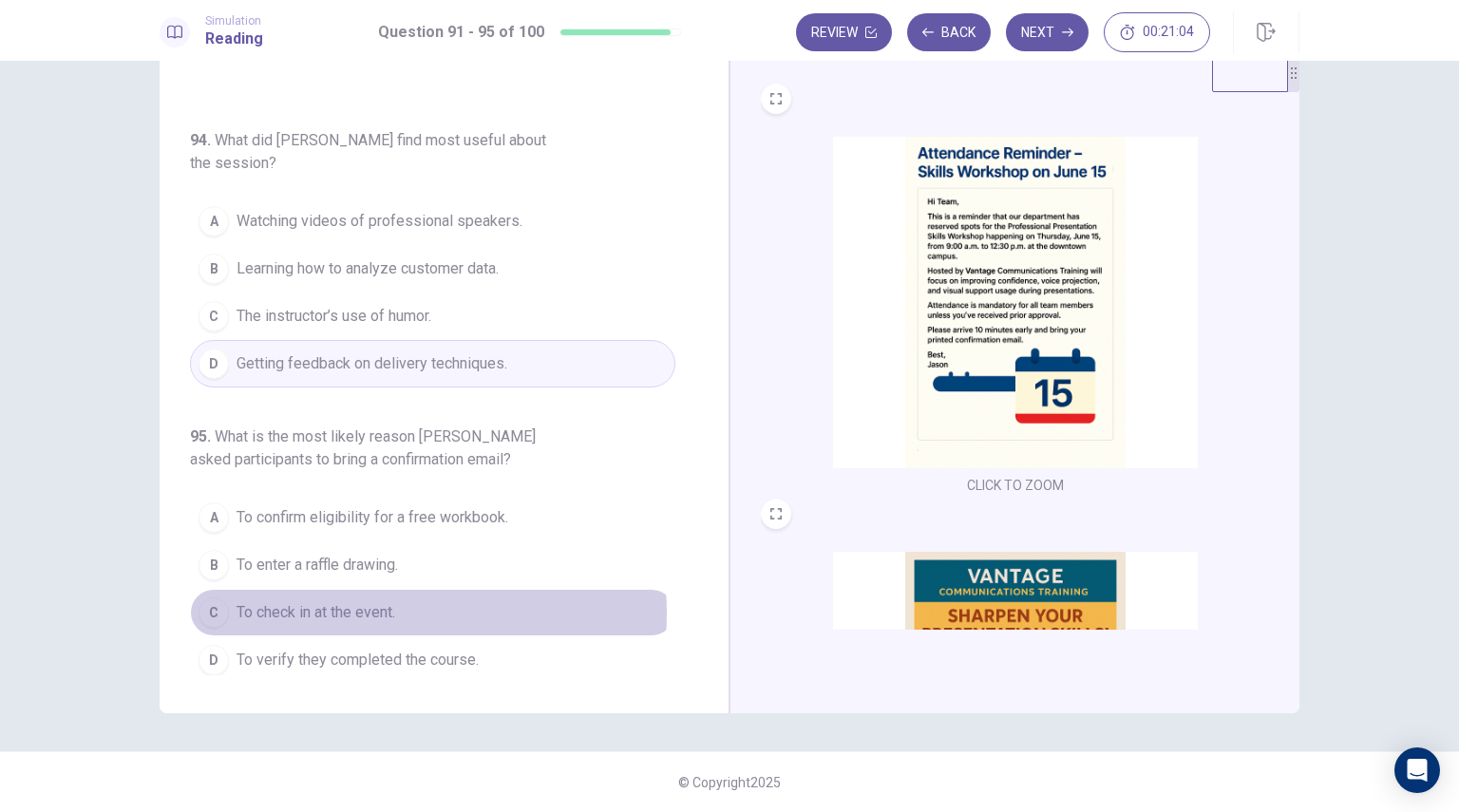 click on "To check in at the event." at bounding box center (315, 613) 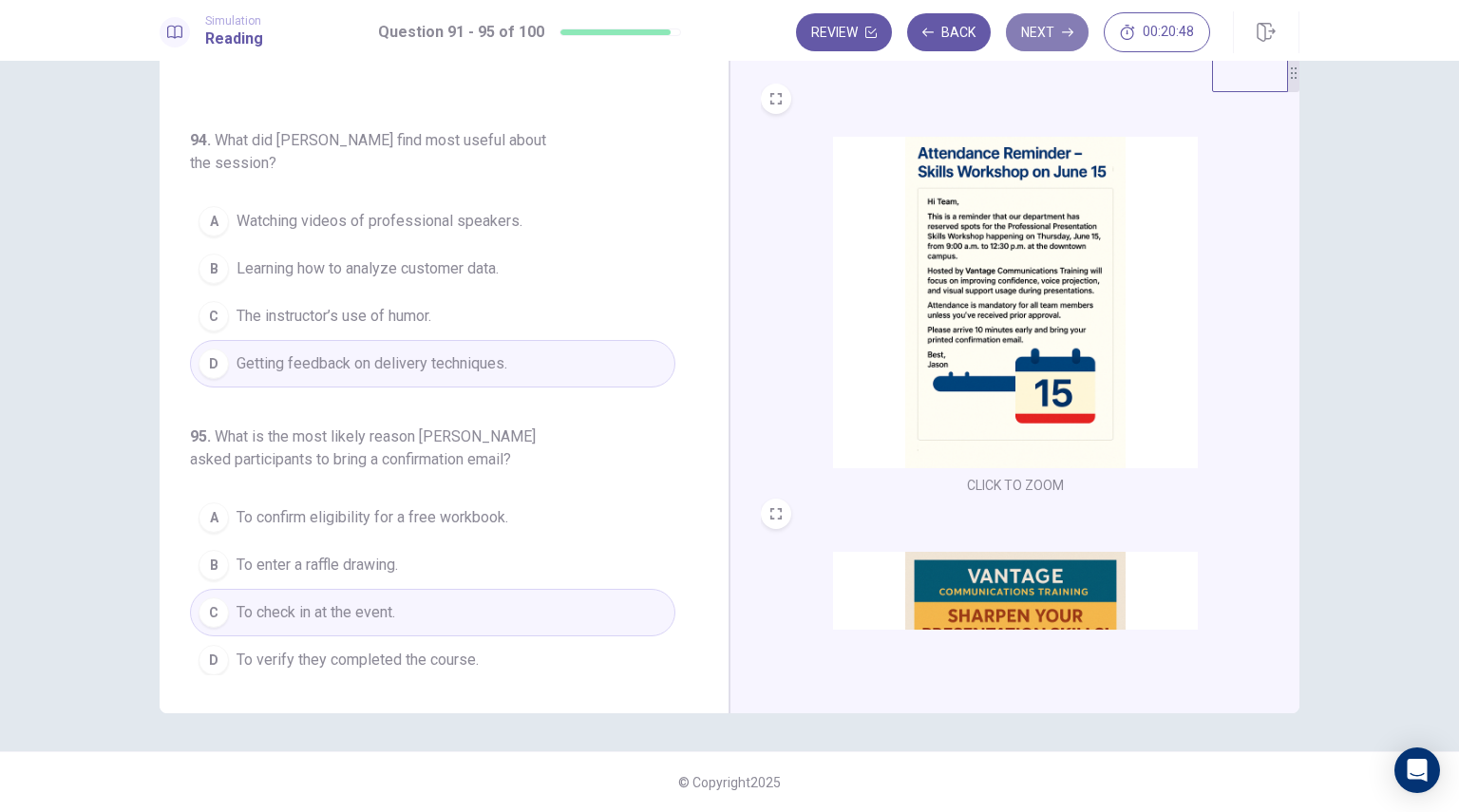 click on "Next" at bounding box center (1047, 32) 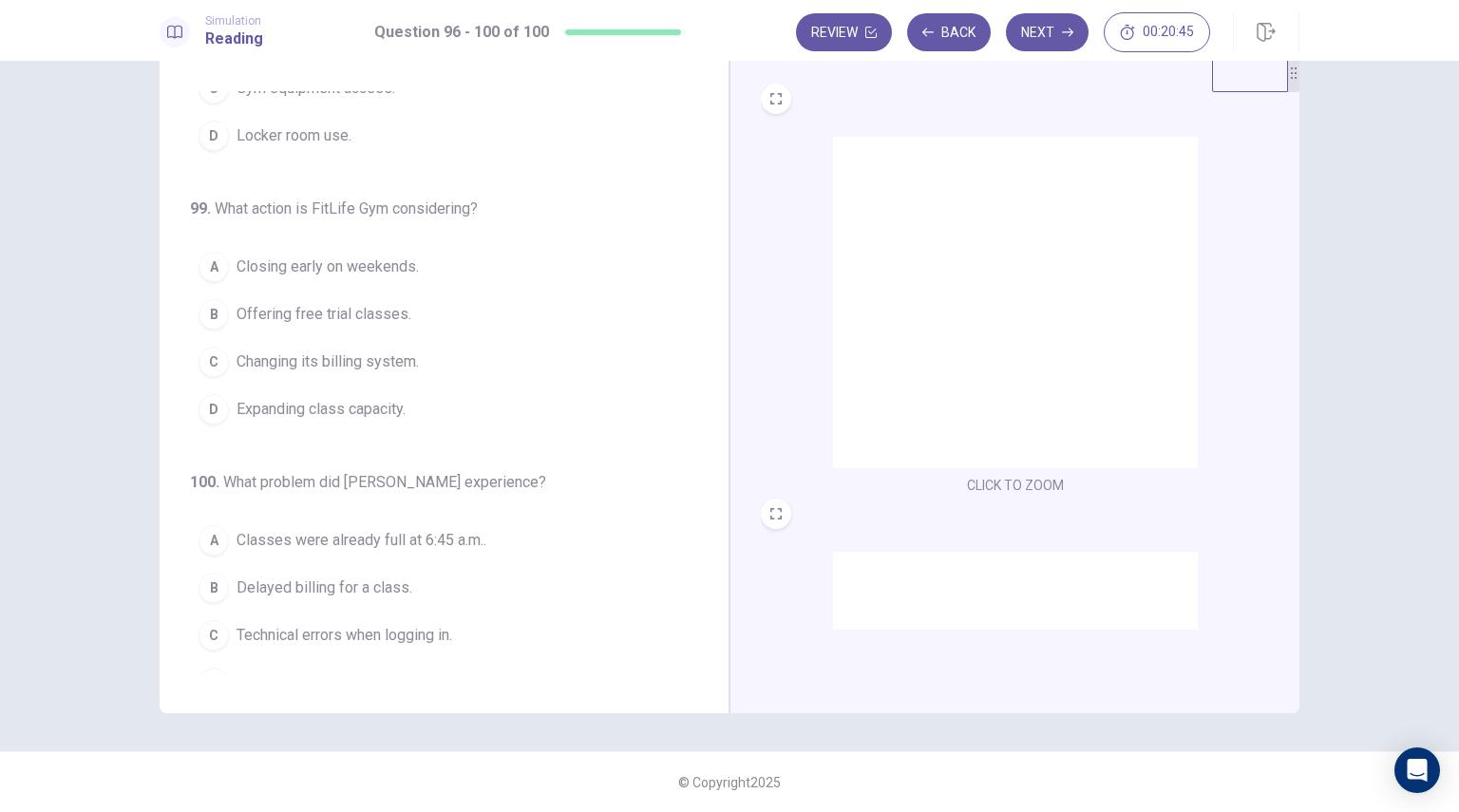 scroll, scrollTop: 0, scrollLeft: 0, axis: both 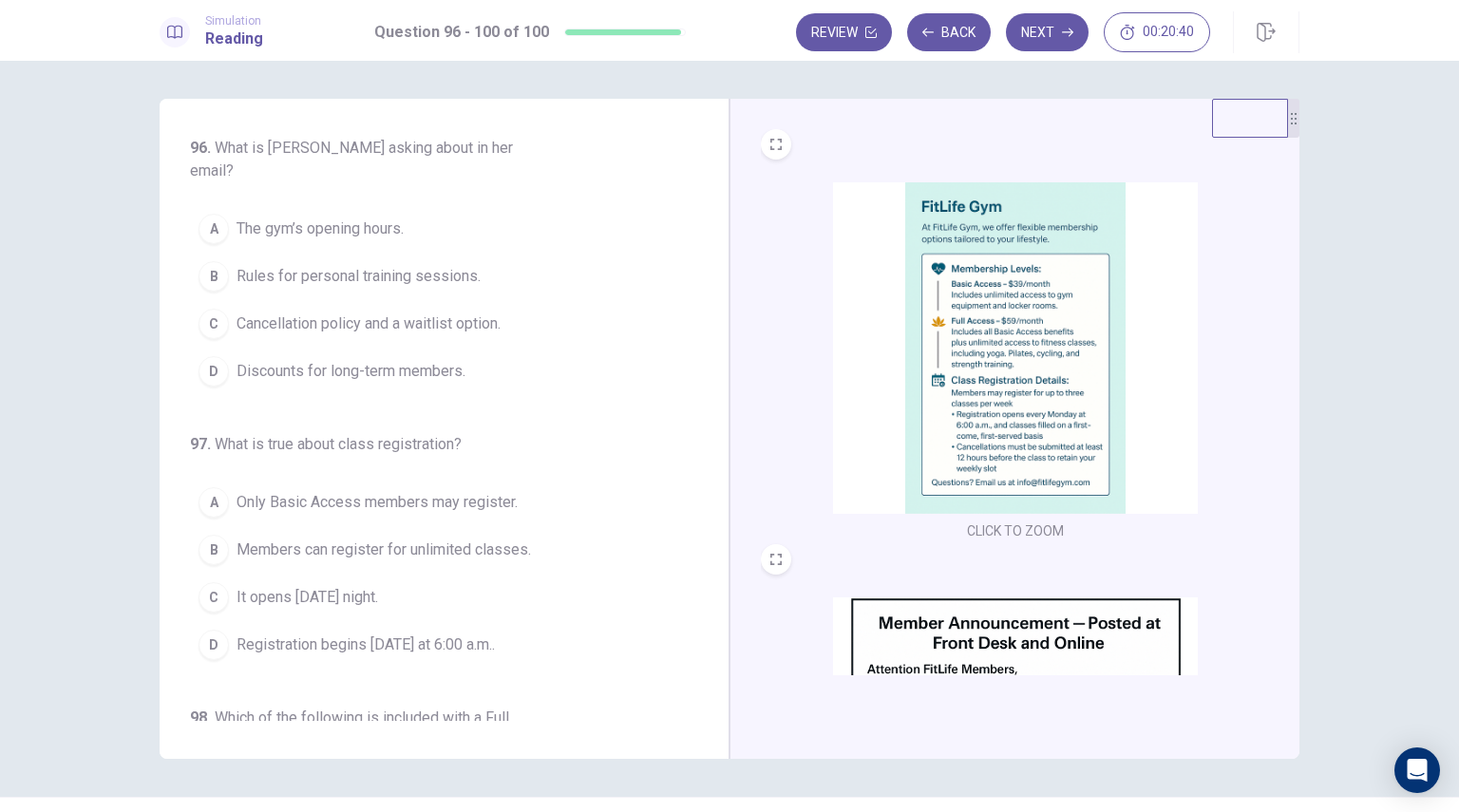 click at bounding box center [1015, 348] 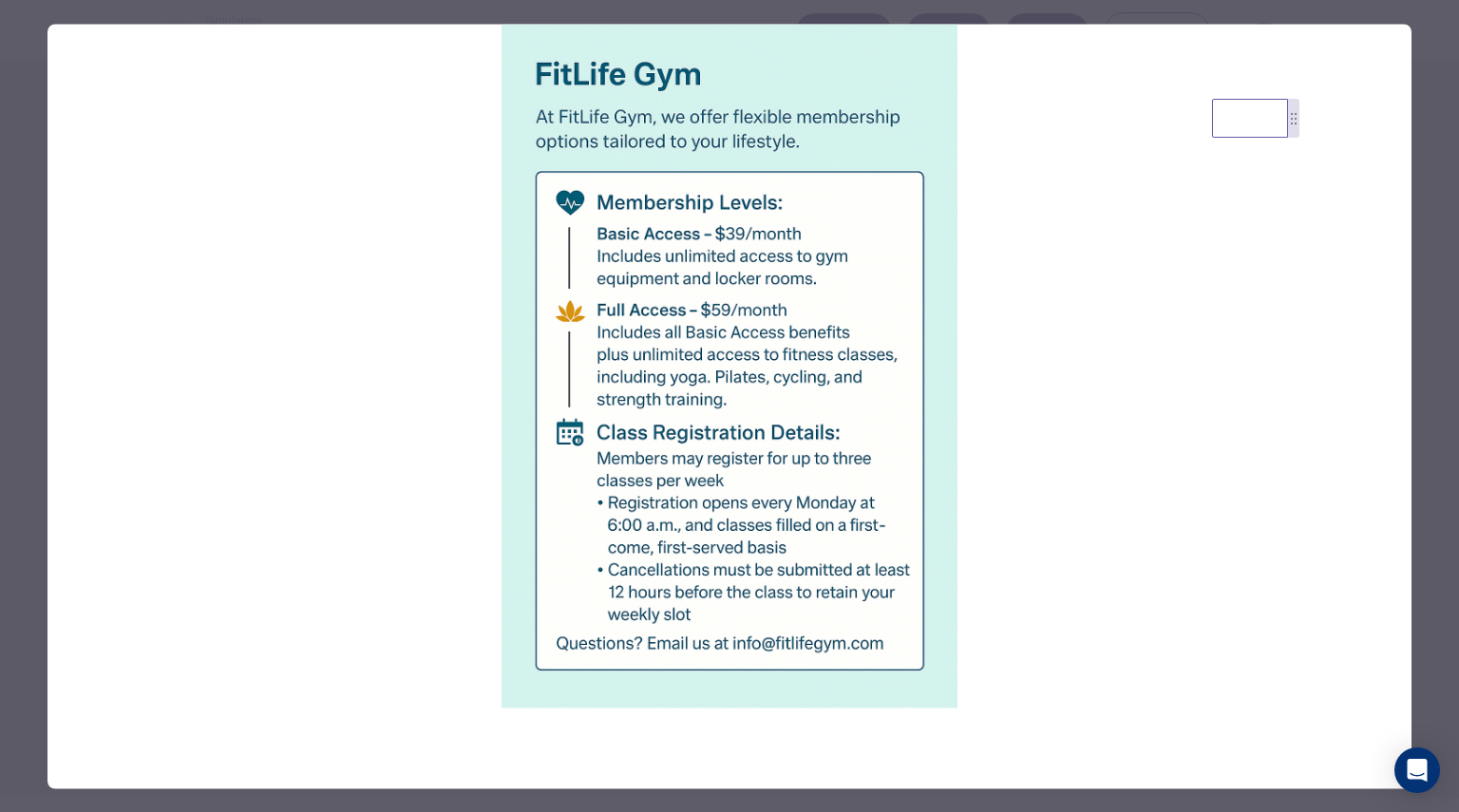 click at bounding box center (730, 406) 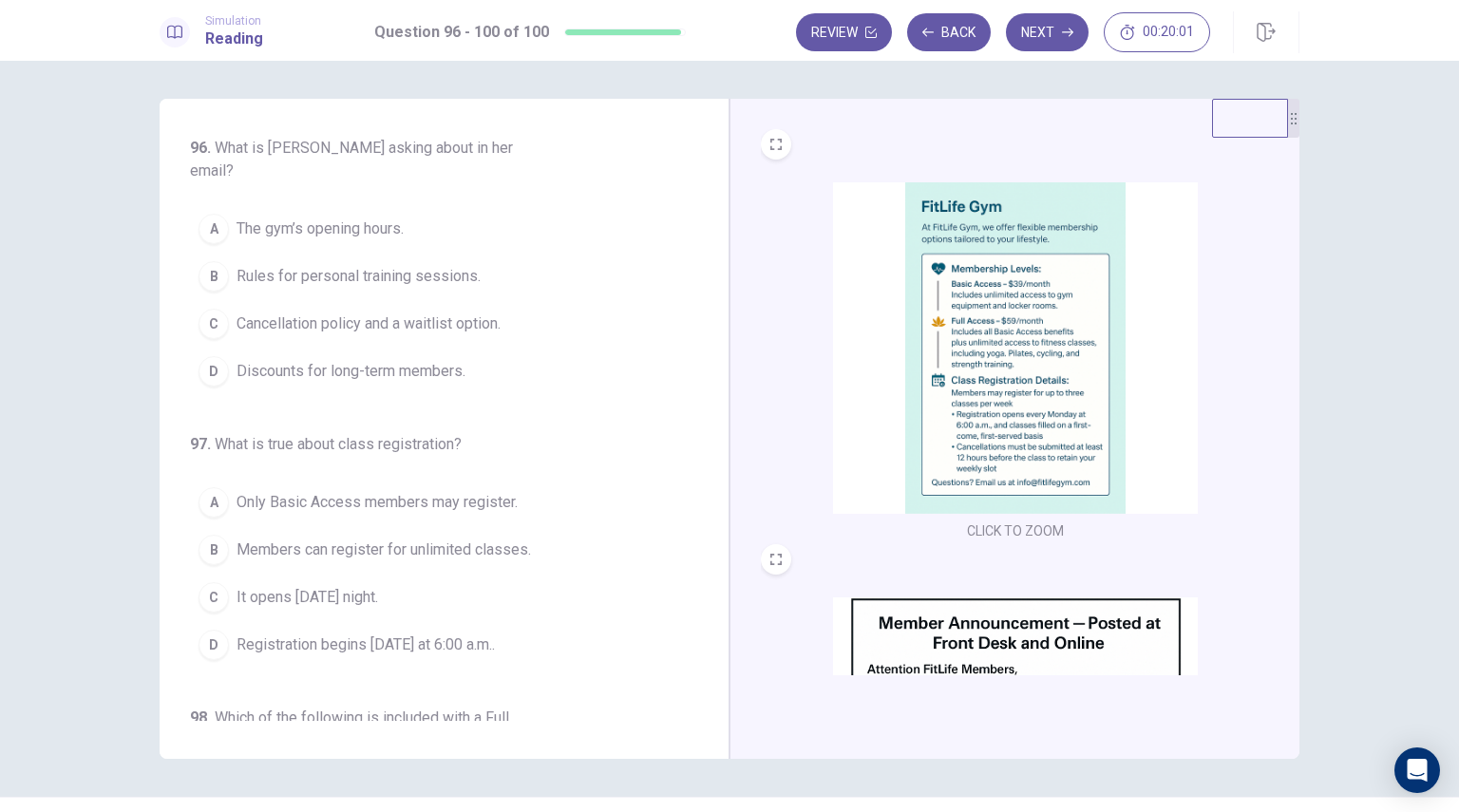 scroll, scrollTop: 376, scrollLeft: 0, axis: vertical 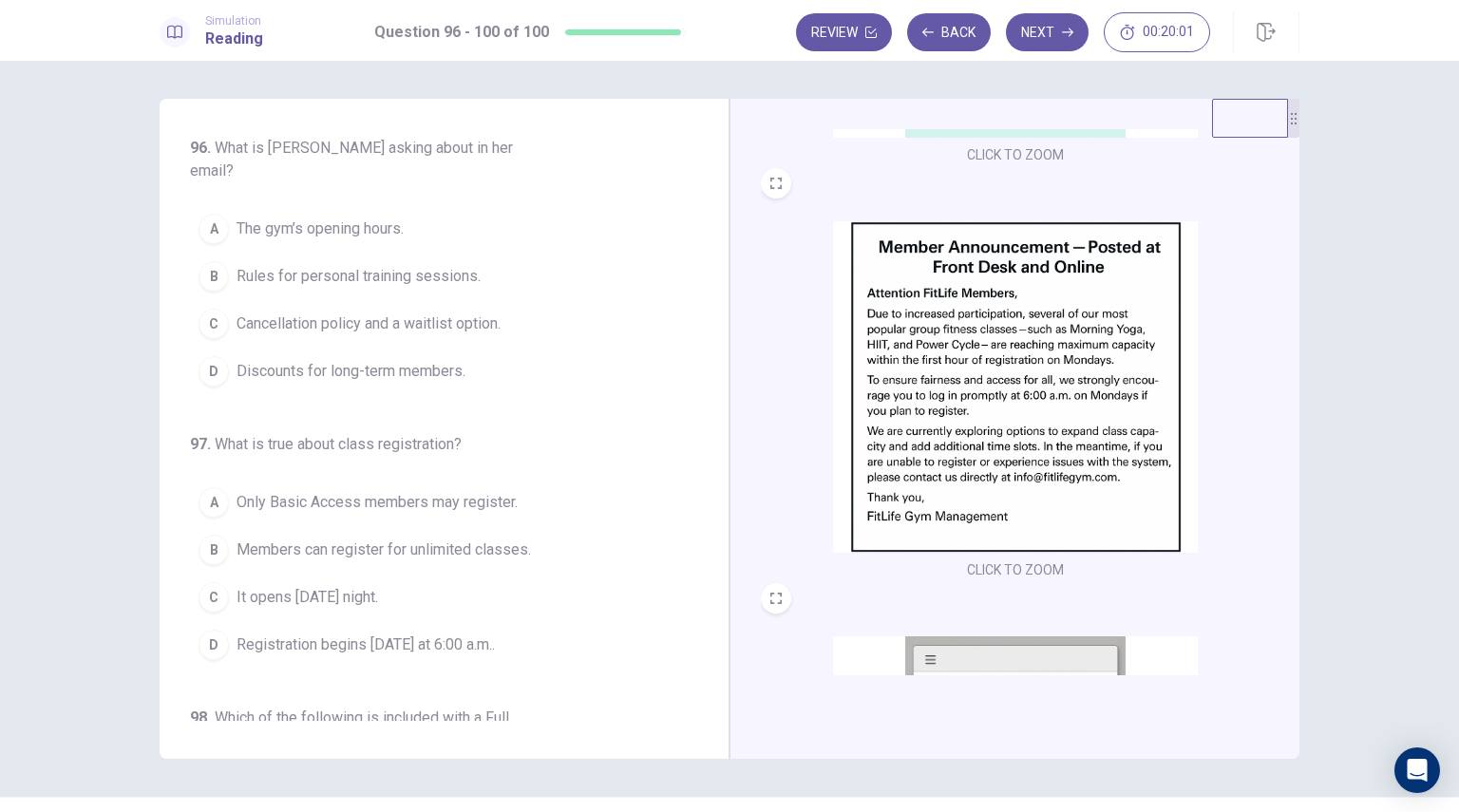 click at bounding box center (1015, 387) 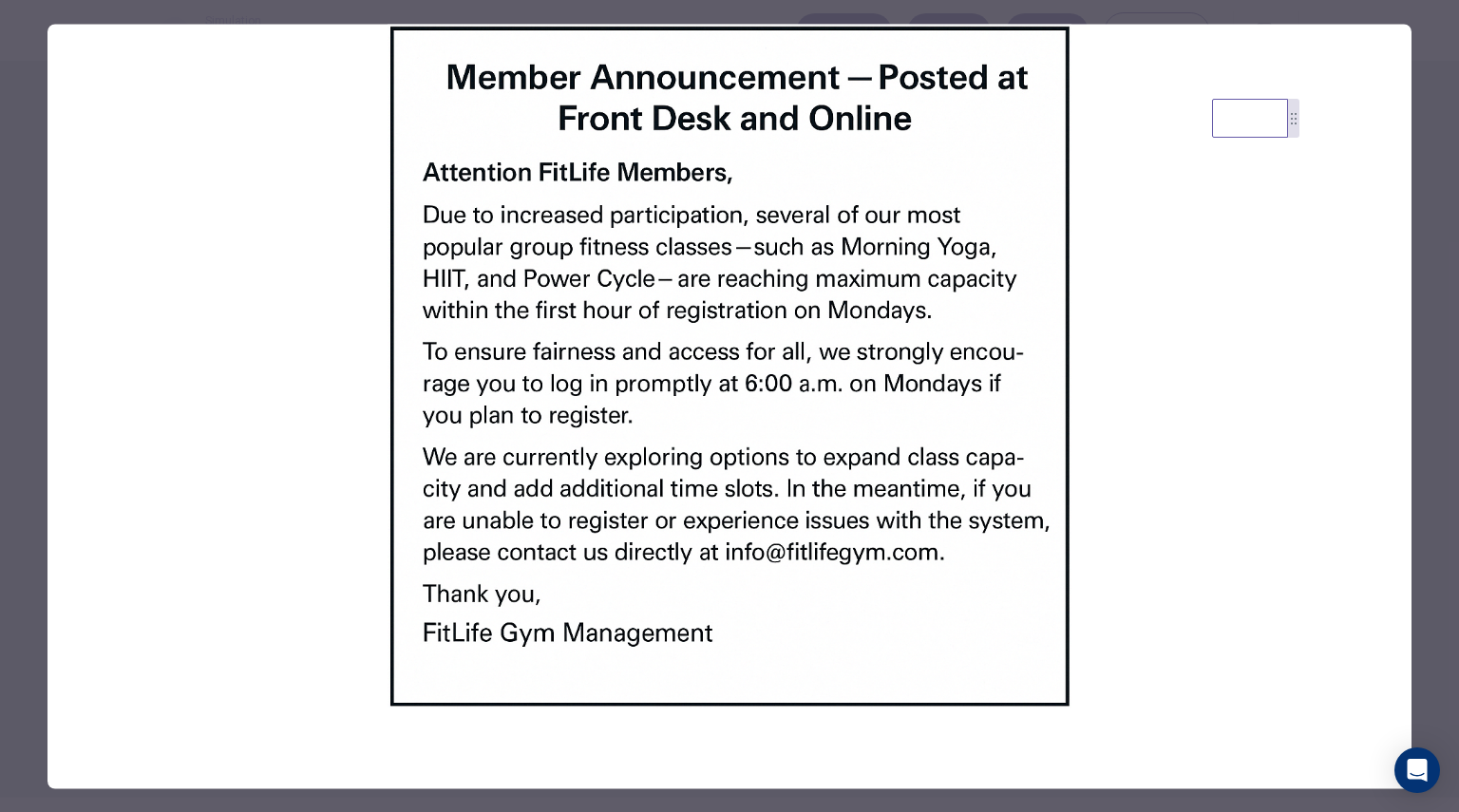click at bounding box center [730, 406] 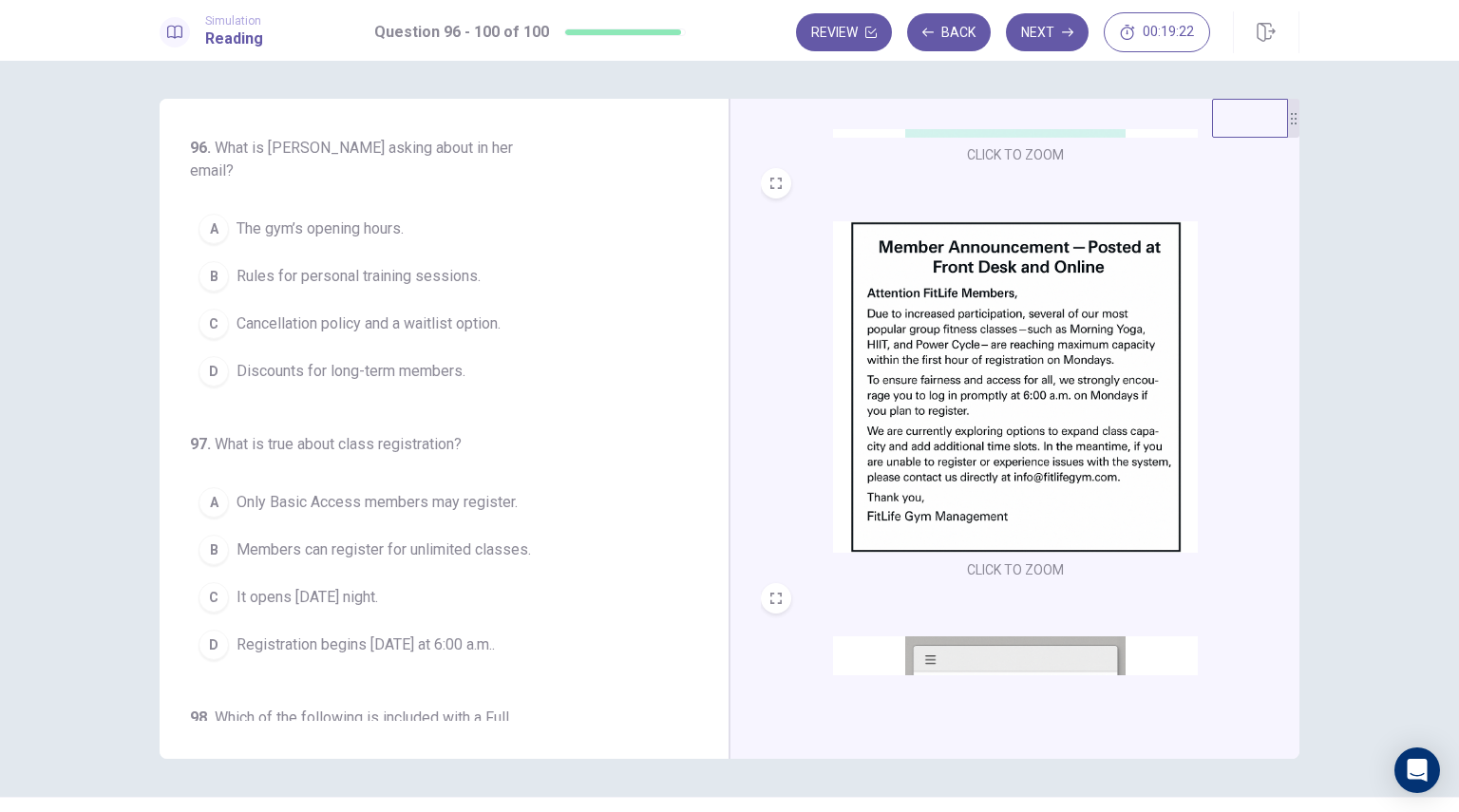 scroll, scrollTop: 699, scrollLeft: 0, axis: vertical 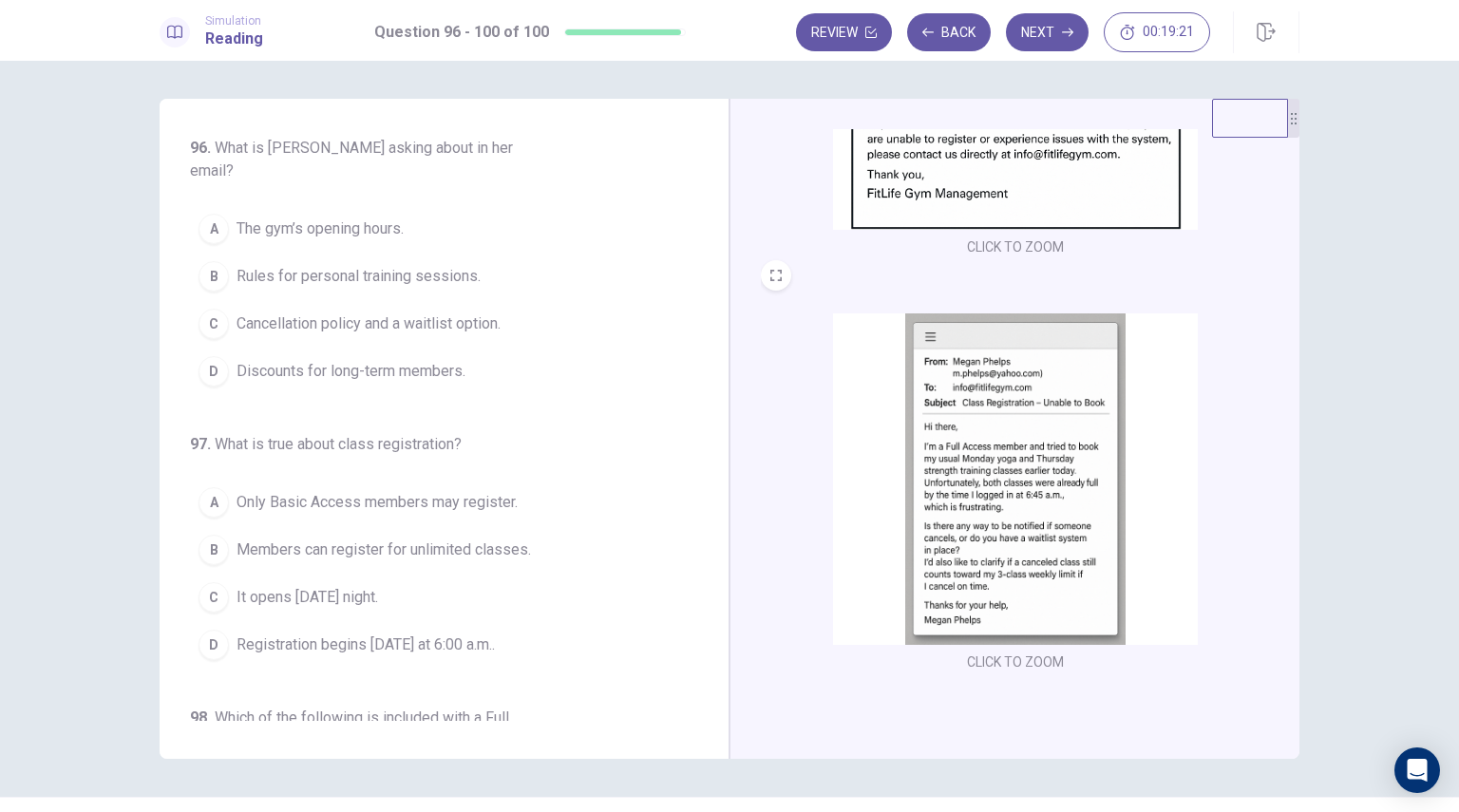 click at bounding box center [1015, 479] 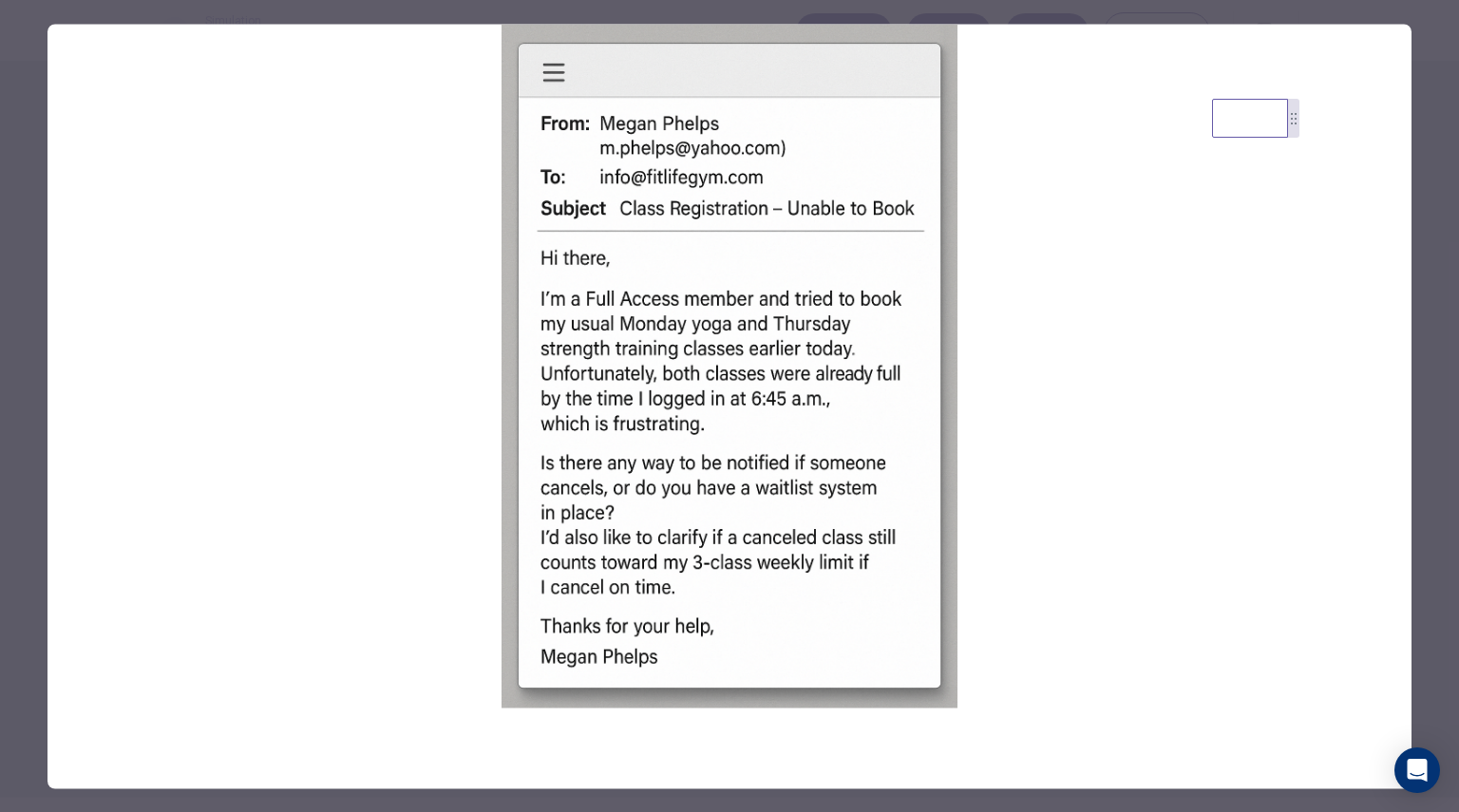 click at bounding box center (730, 406) 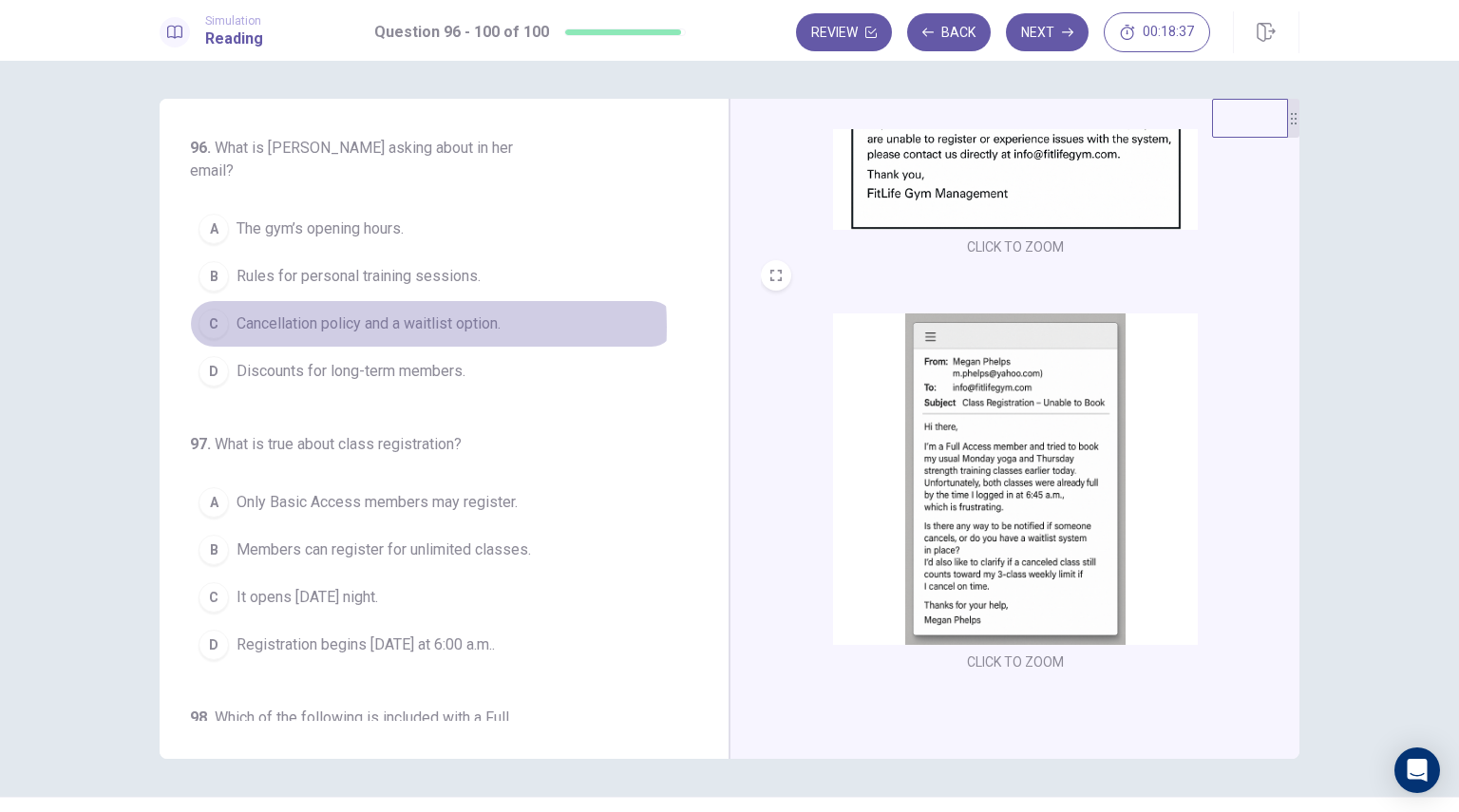 click on "Cancellation policy and a waitlist option." at bounding box center (369, 324) 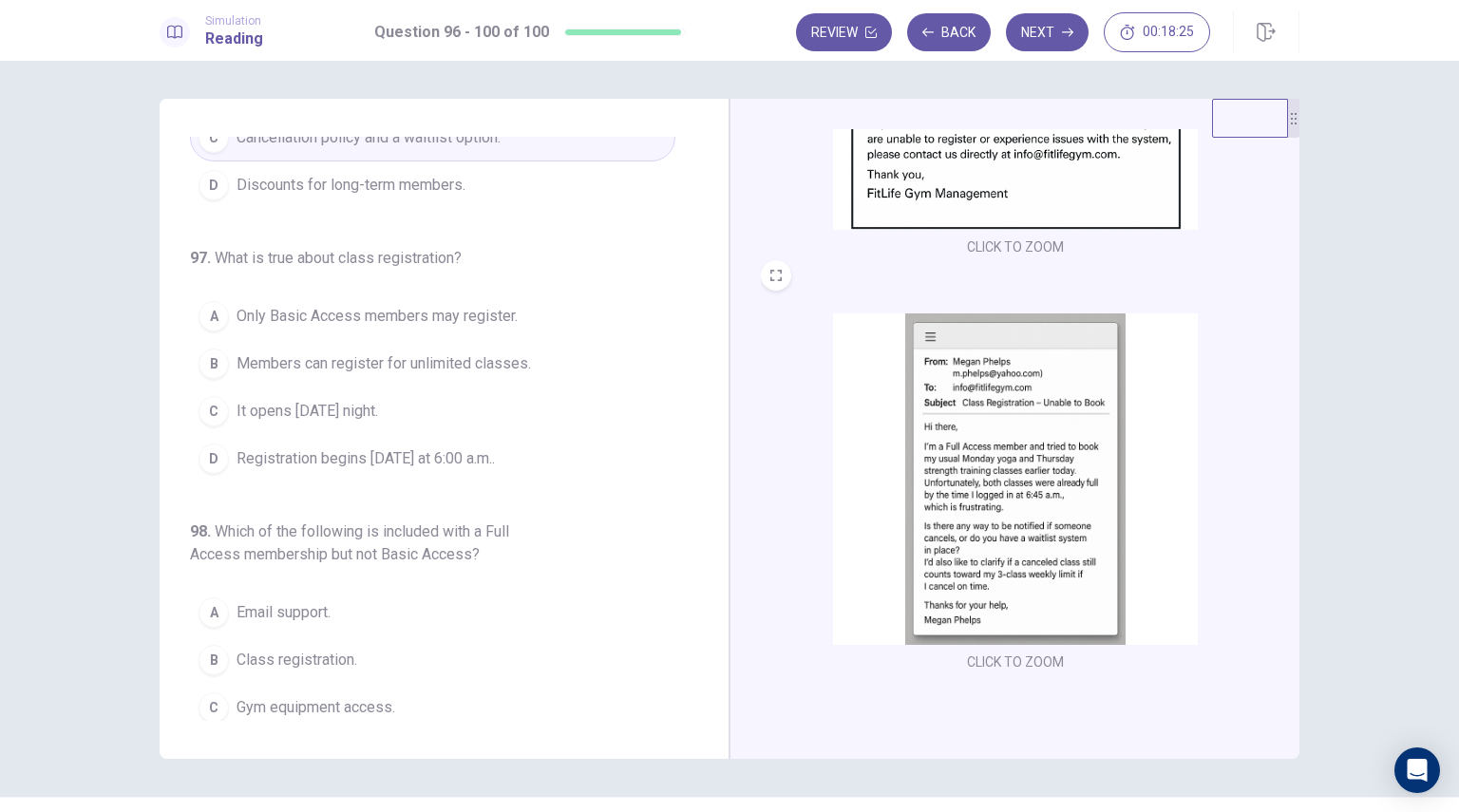 scroll, scrollTop: 186, scrollLeft: 0, axis: vertical 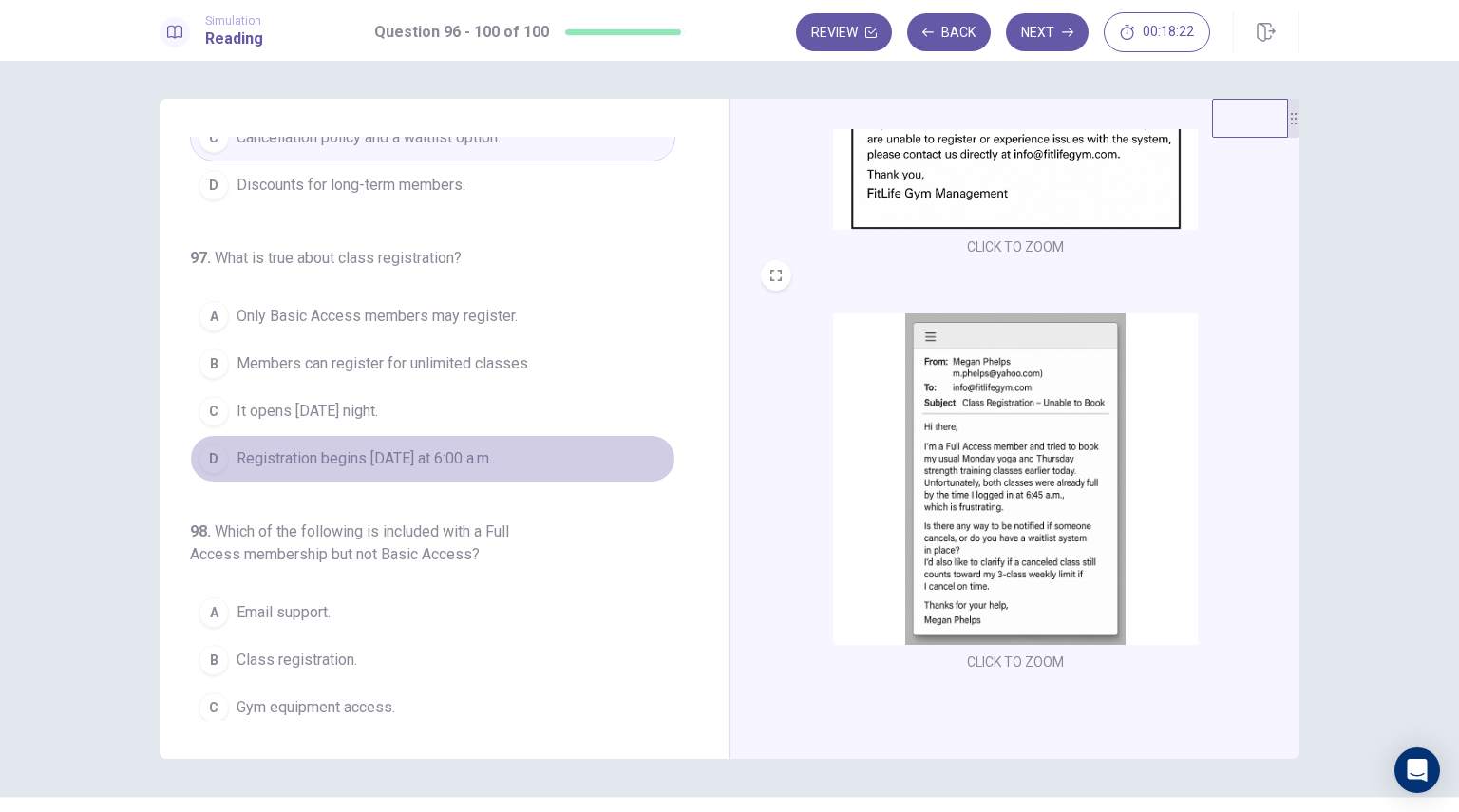 click on "Registration begins on Monday at 6:00 a.m.." at bounding box center (366, 459) 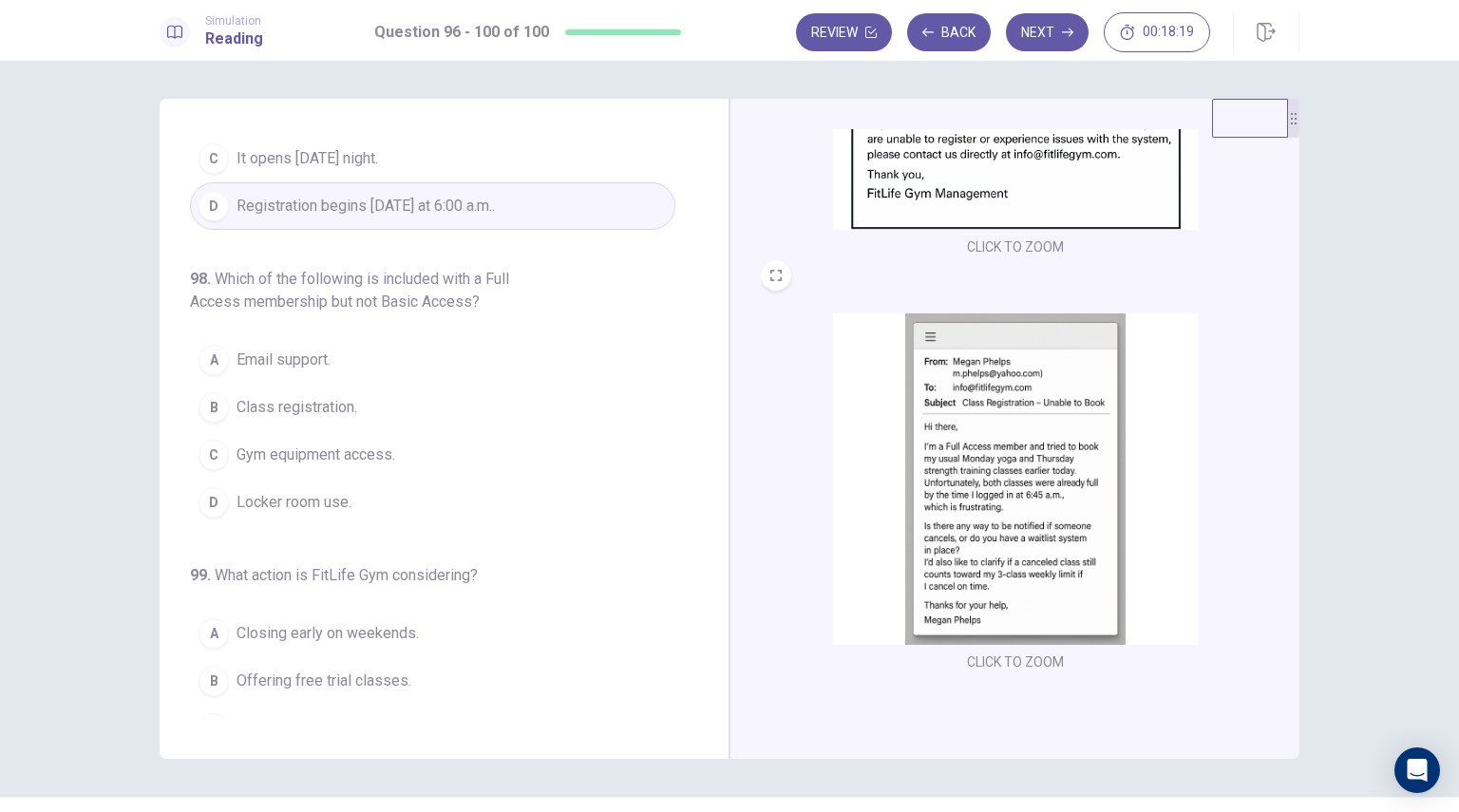 scroll, scrollTop: 437, scrollLeft: 0, axis: vertical 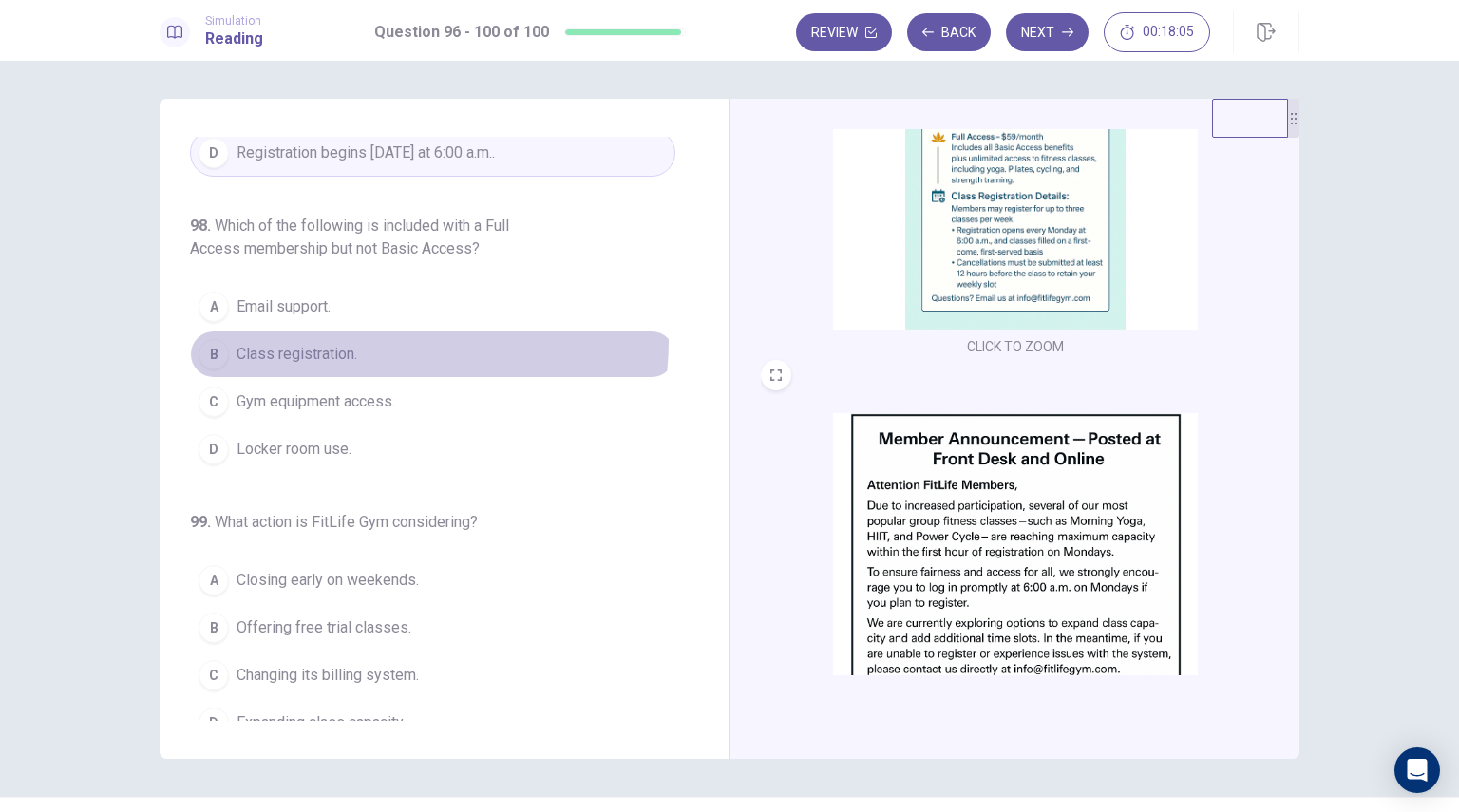 click on "B Class registration." at bounding box center (432, 354) 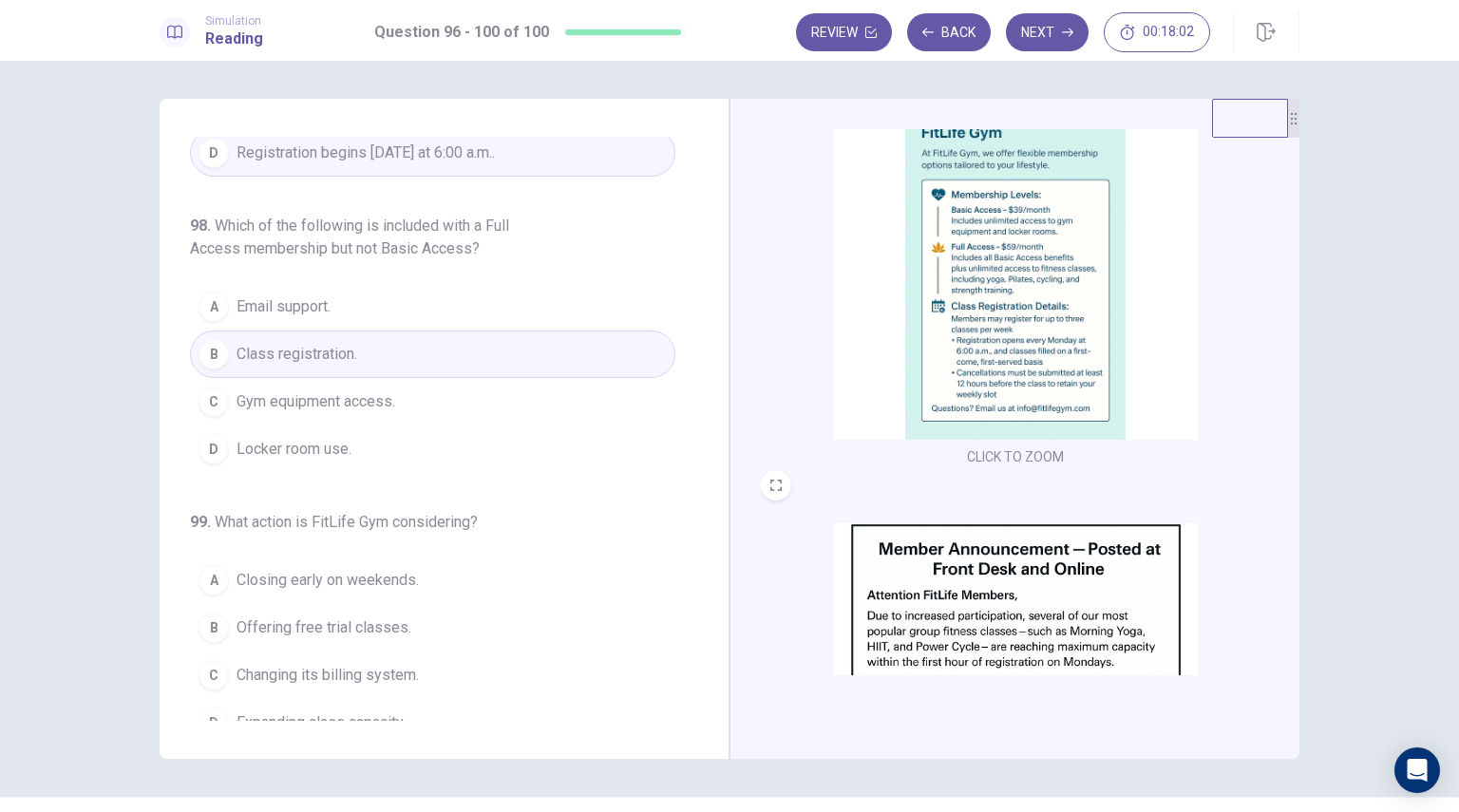 scroll, scrollTop: 72, scrollLeft: 0, axis: vertical 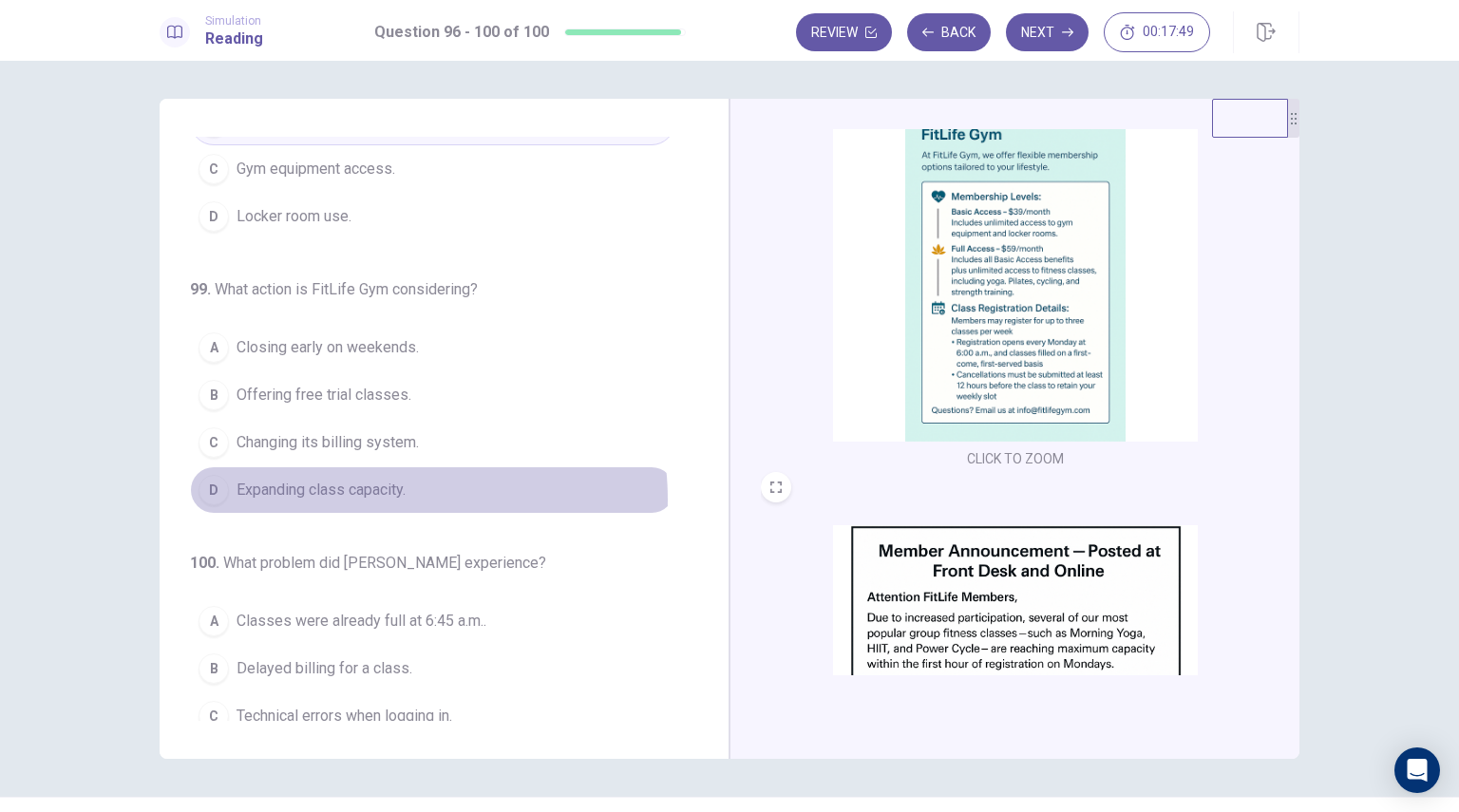click on "Expanding class capacity." at bounding box center [321, 490] 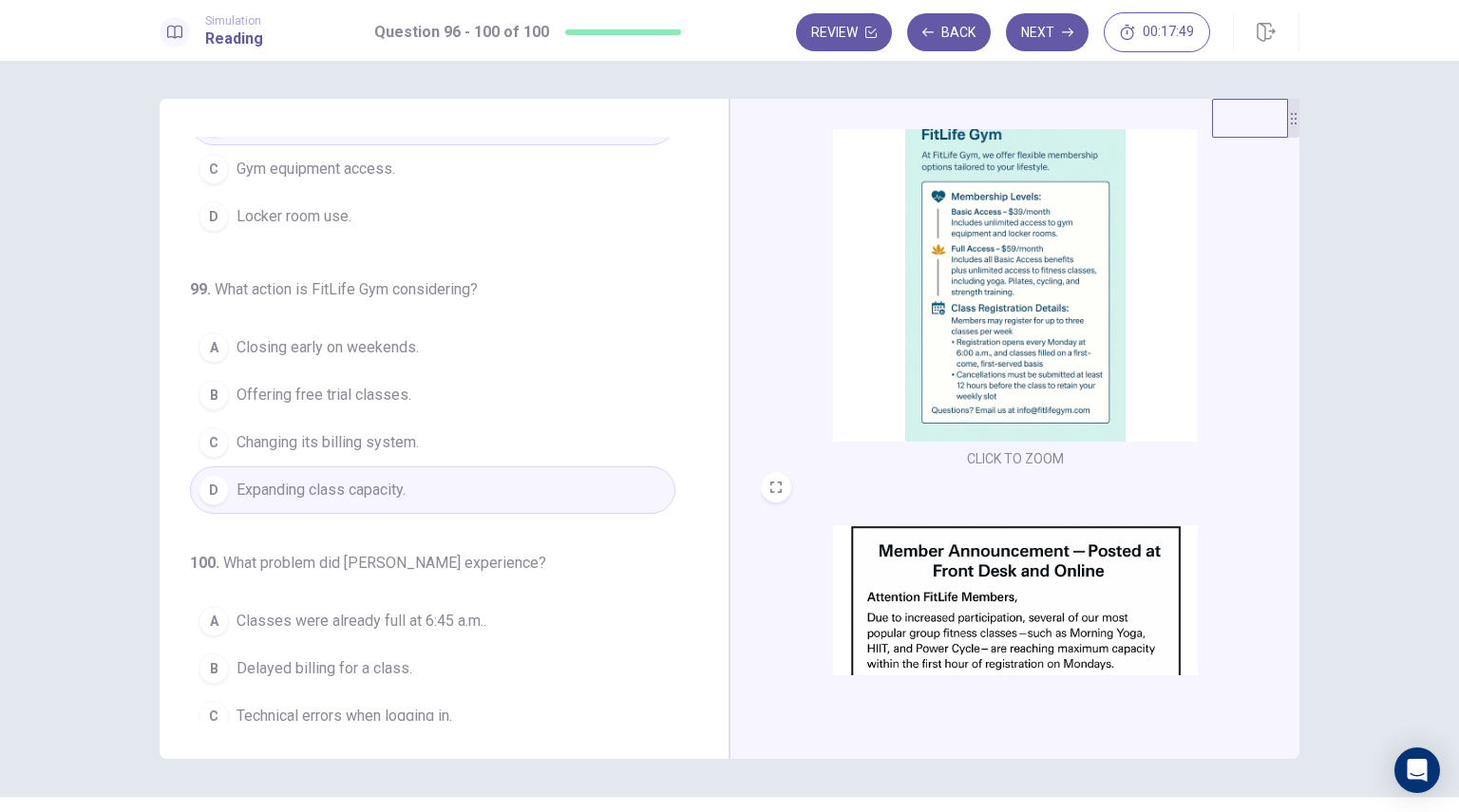 scroll, scrollTop: 760, scrollLeft: 0, axis: vertical 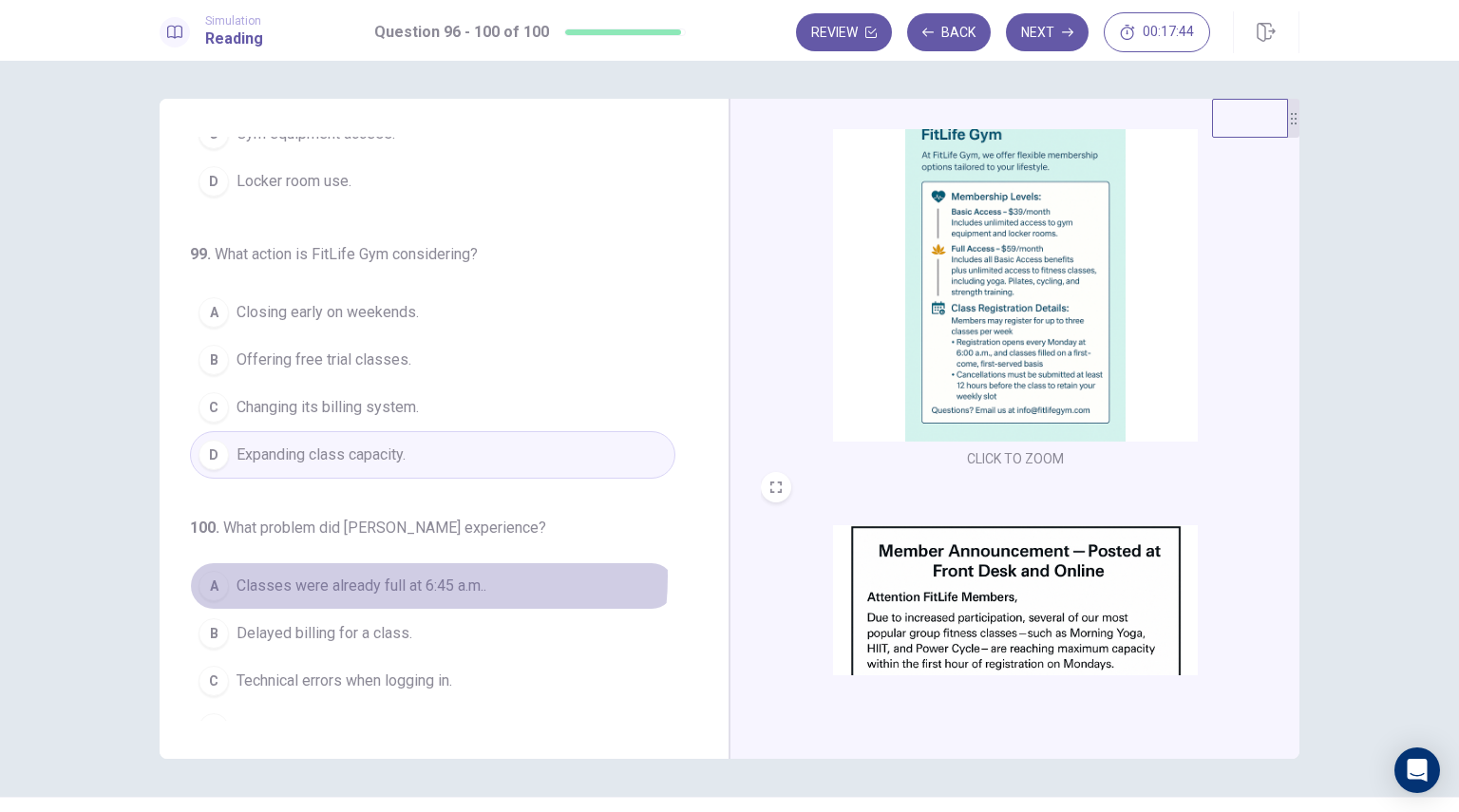 click on "Classes were already full at 6:45 a.m.." at bounding box center (361, 586) 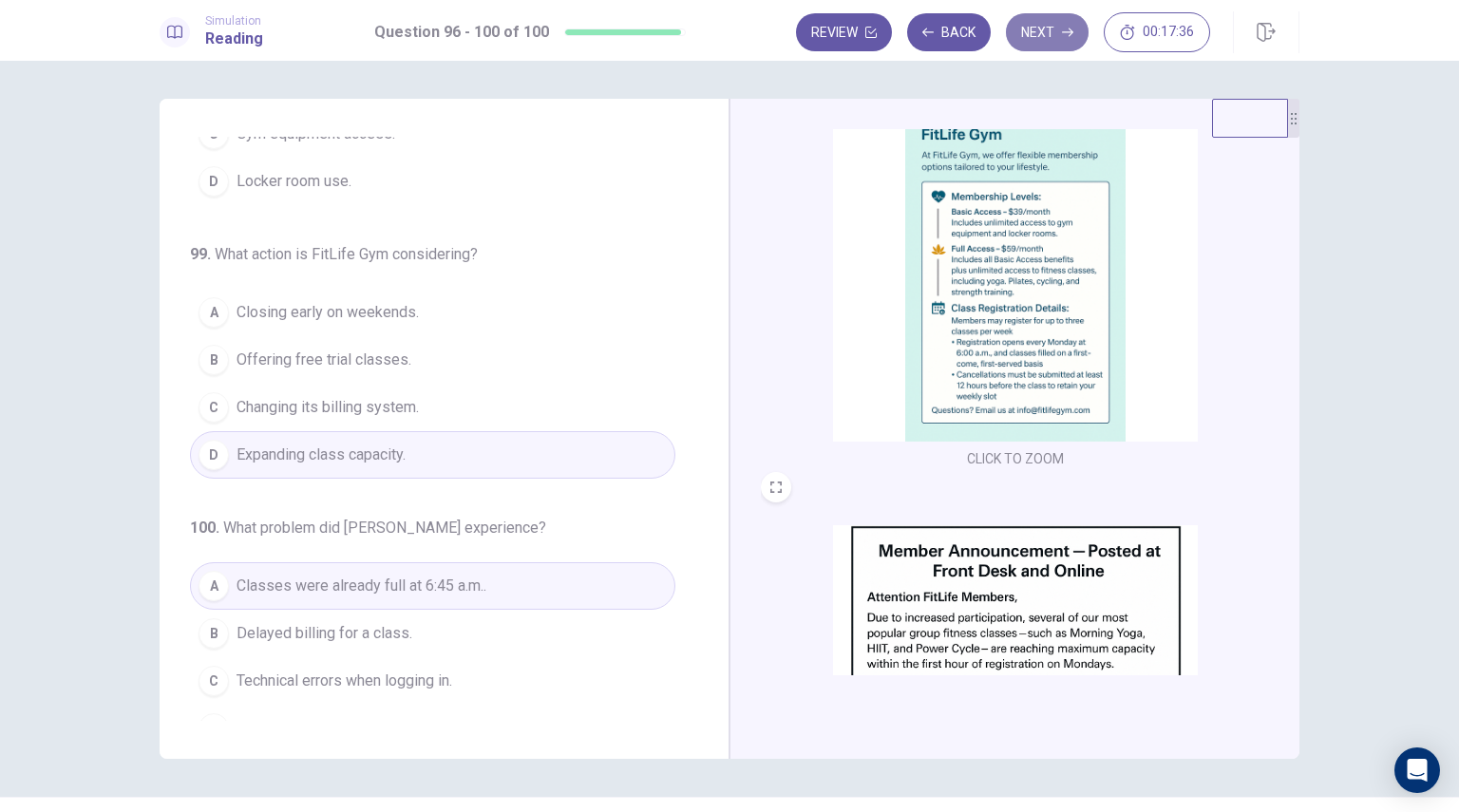 click on "Next" at bounding box center [1047, 32] 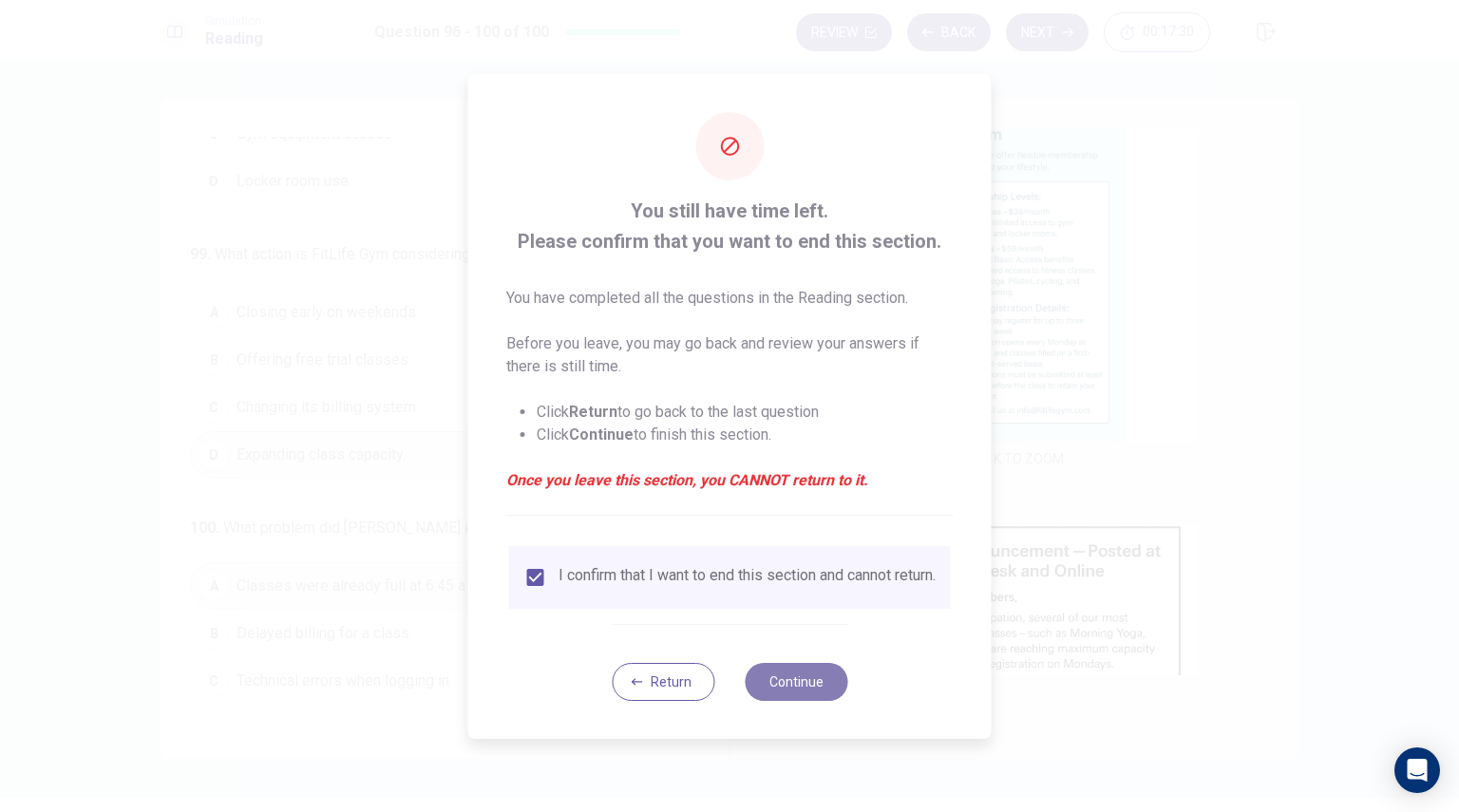 click on "Continue" at bounding box center [796, 682] 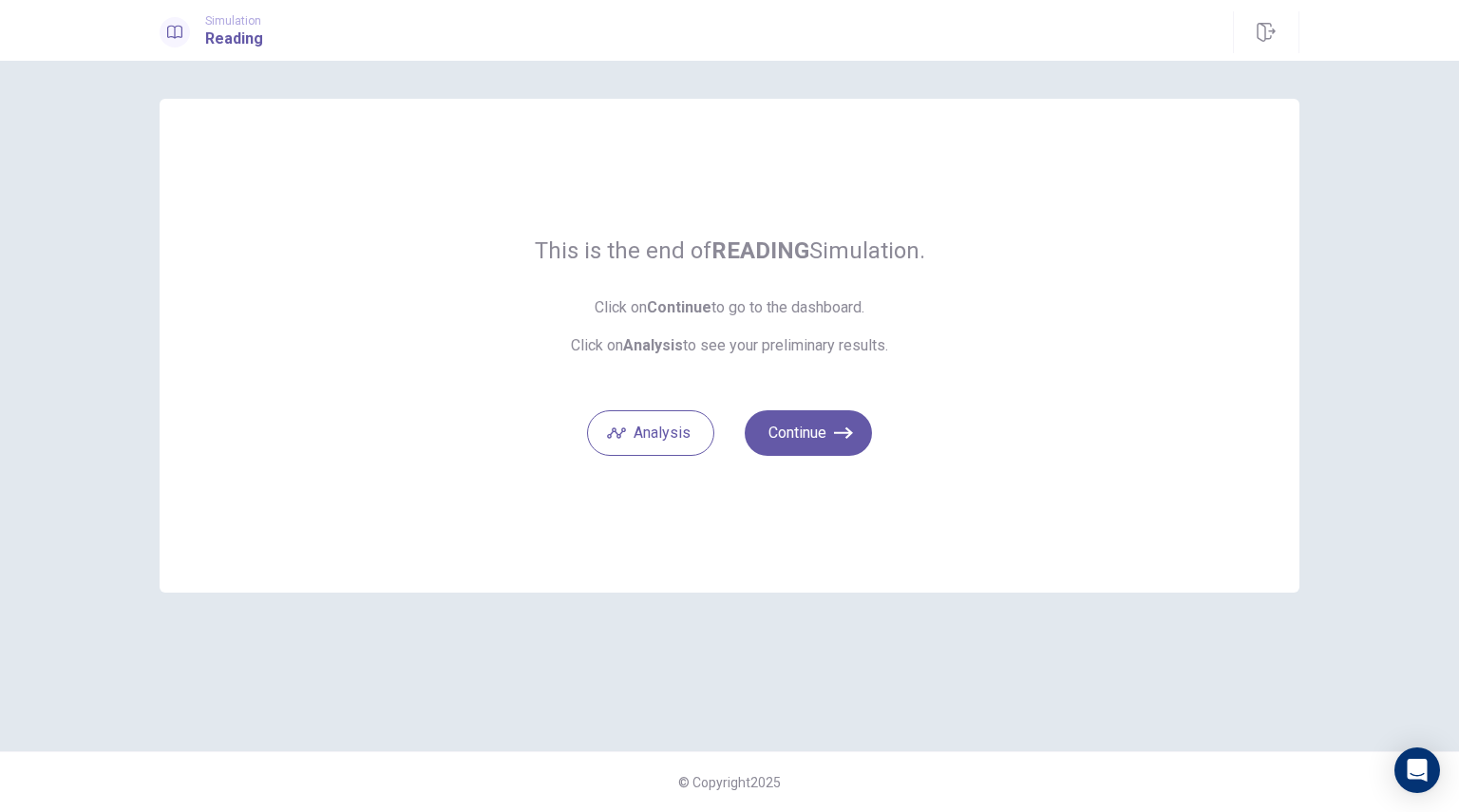 click on "Analysis Continue" at bounding box center [730, 422] 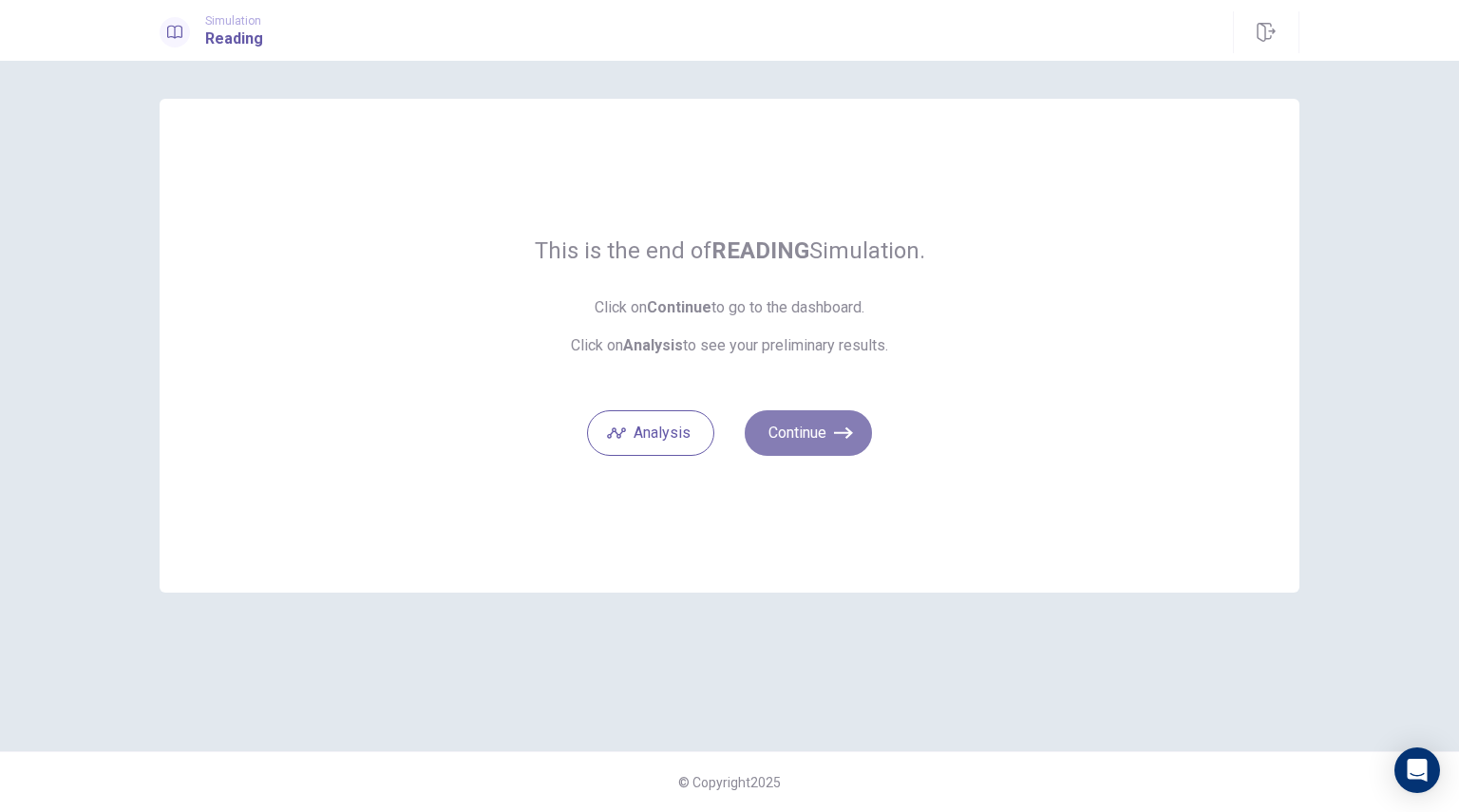 click on "Continue" at bounding box center [808, 433] 